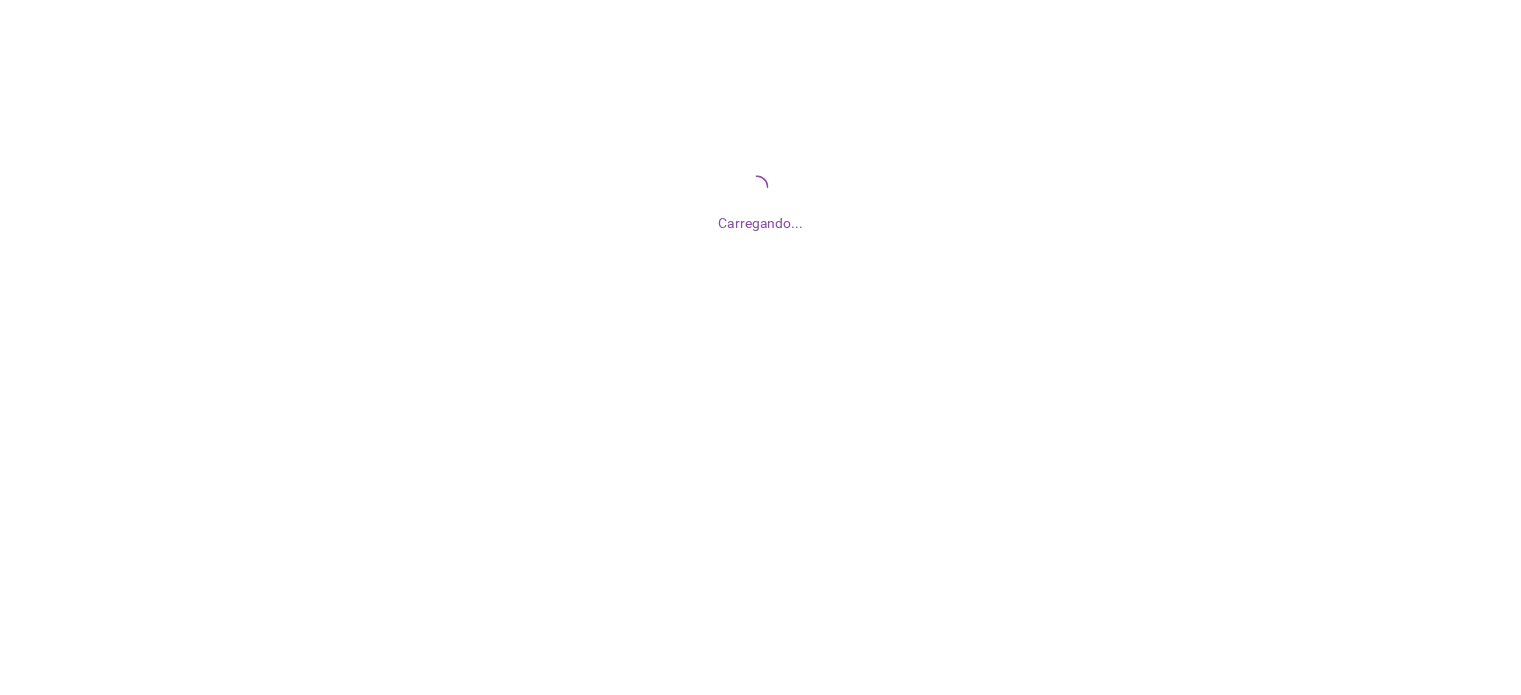 scroll, scrollTop: 0, scrollLeft: 0, axis: both 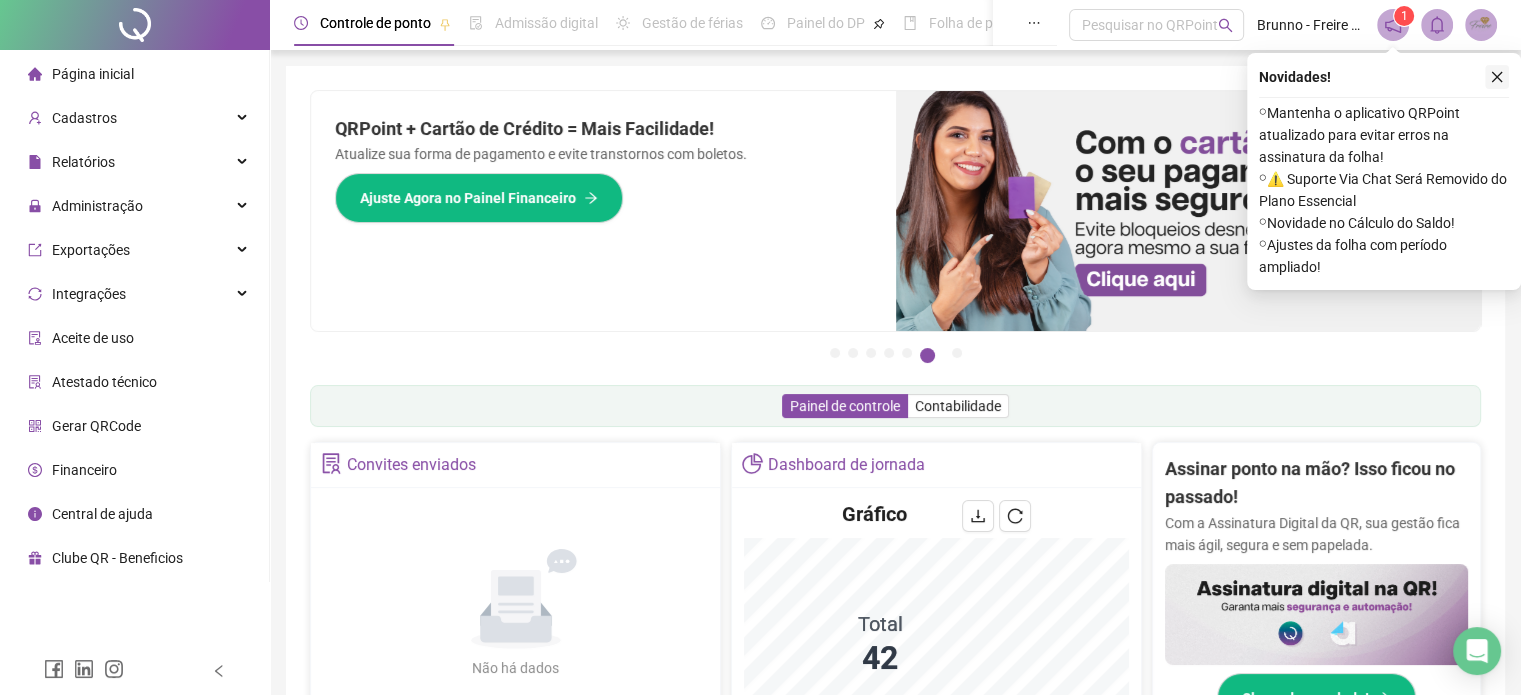 click 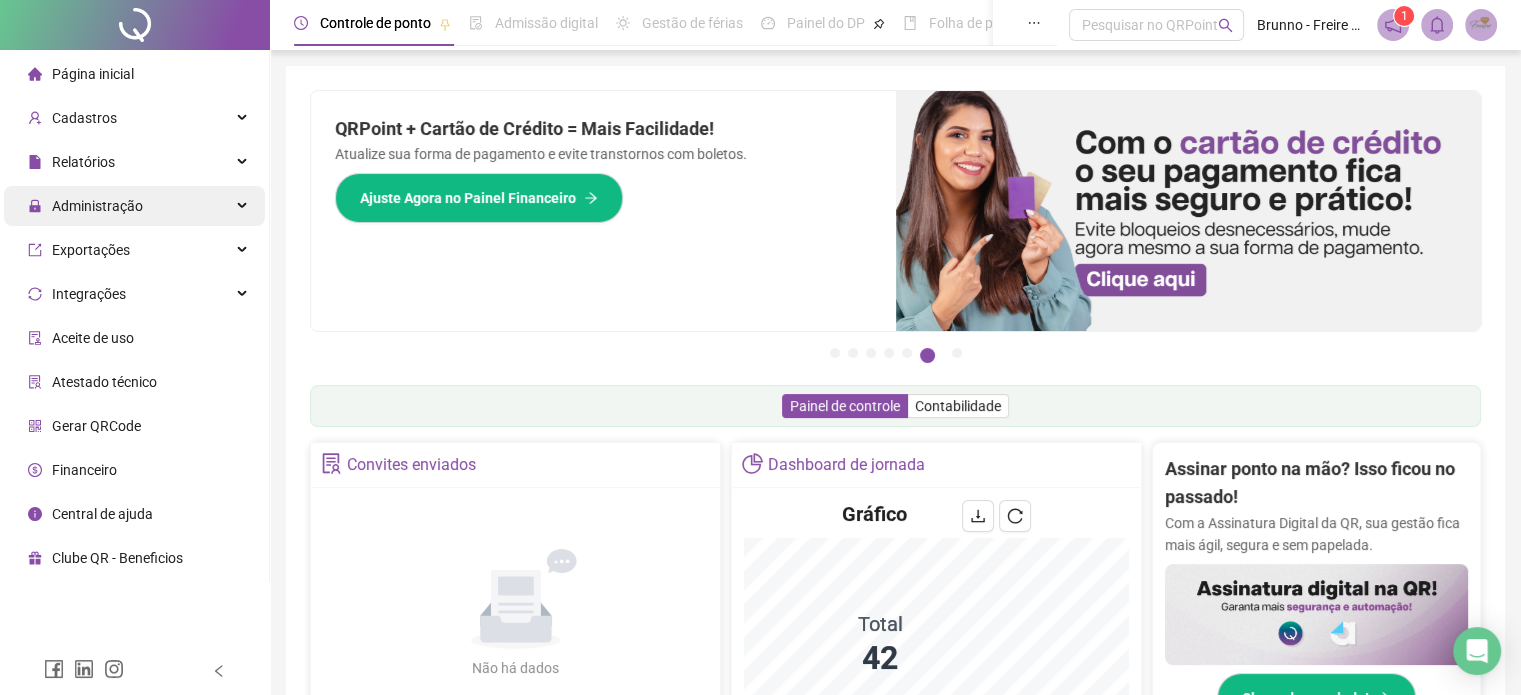 click on "Administração" at bounding box center (97, 206) 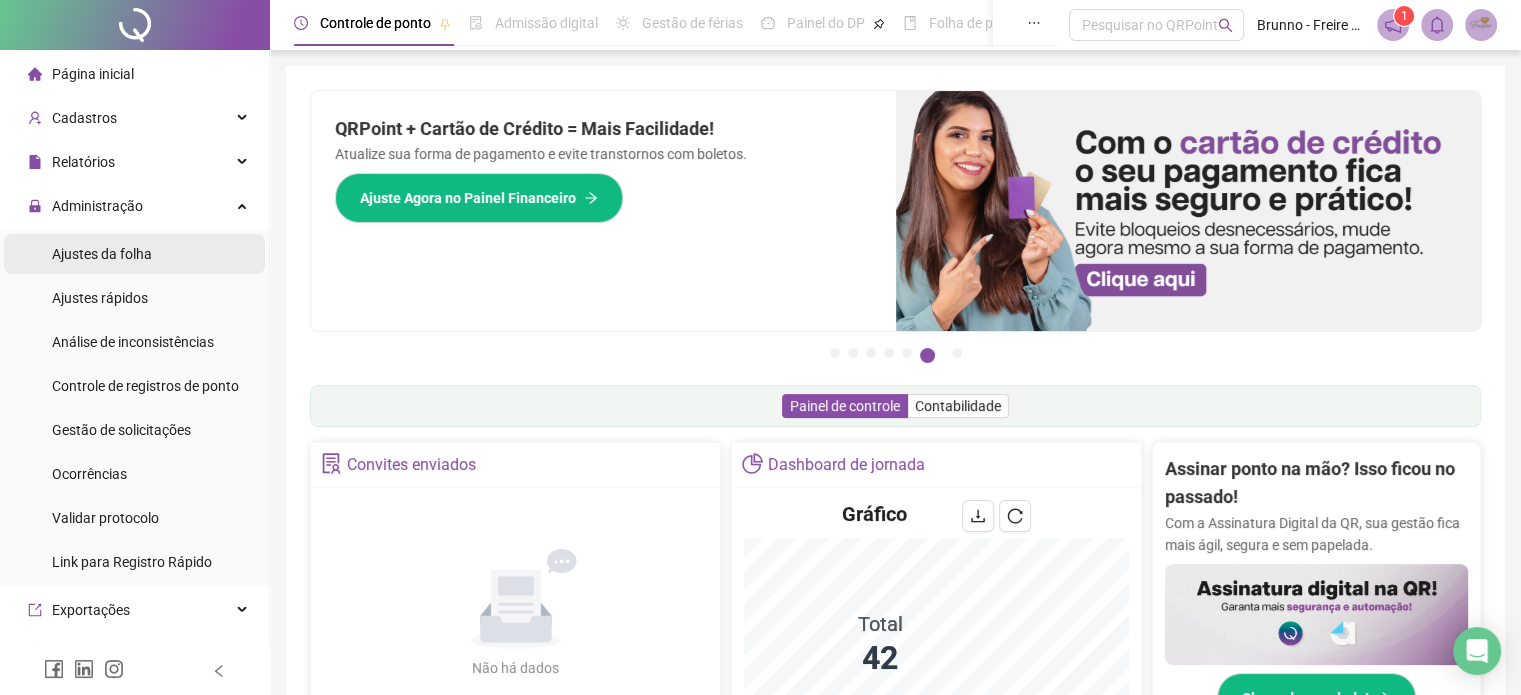 click on "Ajustes da folha" at bounding box center [102, 254] 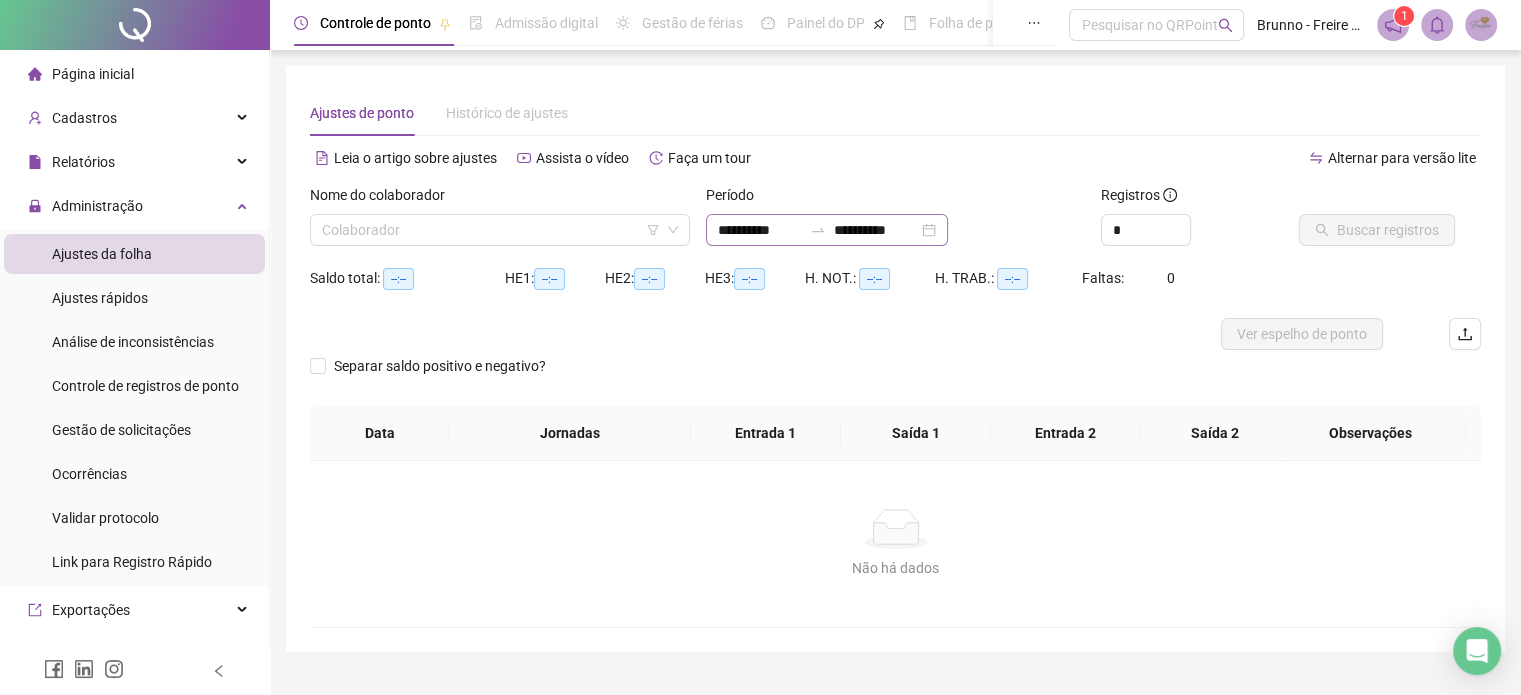 click on "**********" at bounding box center [827, 230] 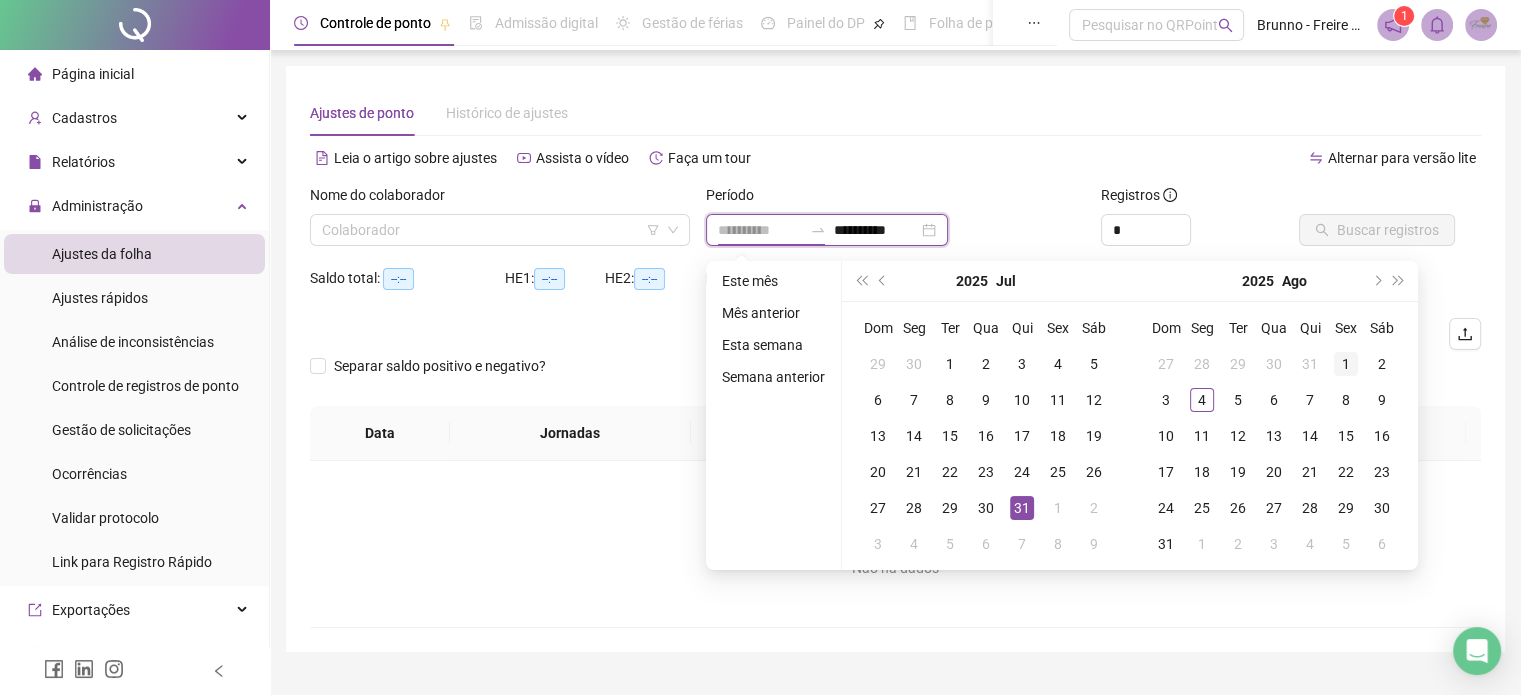 type on "**********" 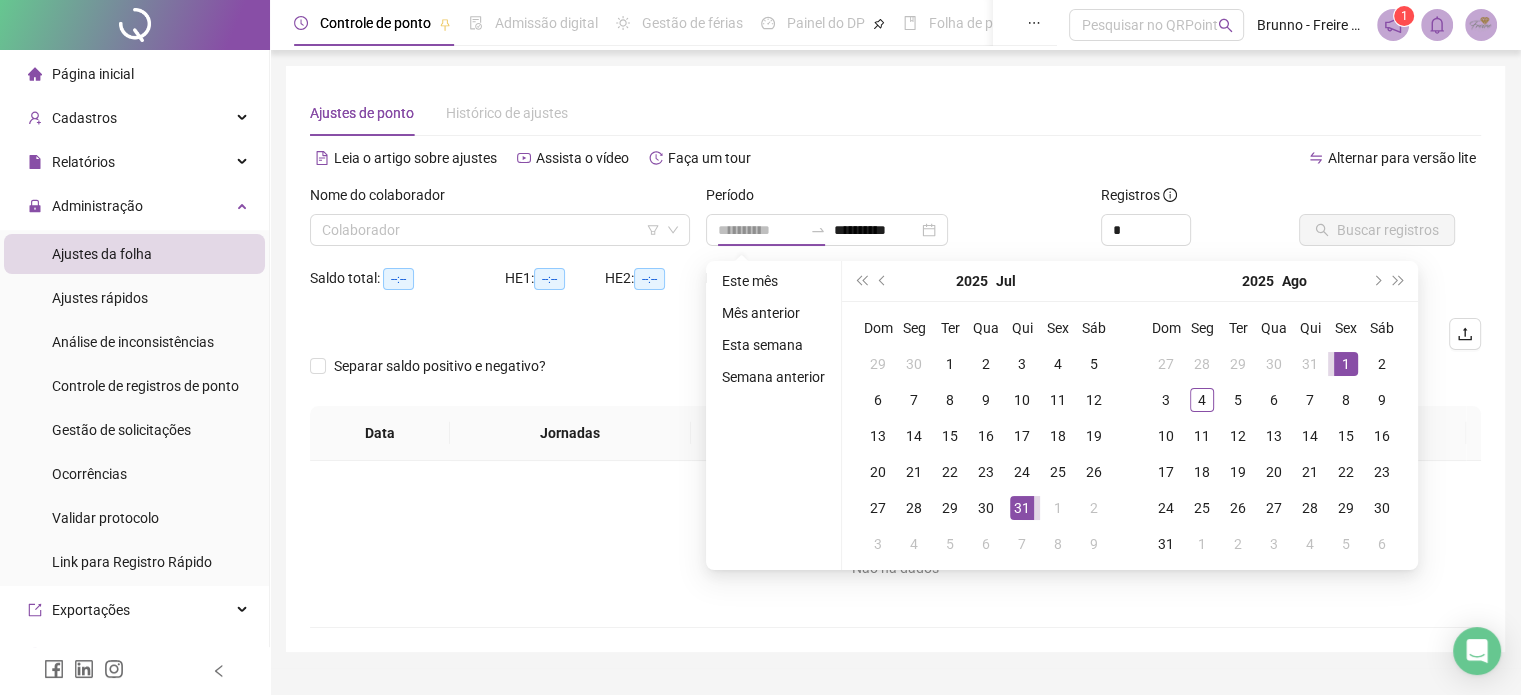 click on "1" at bounding box center (1346, 364) 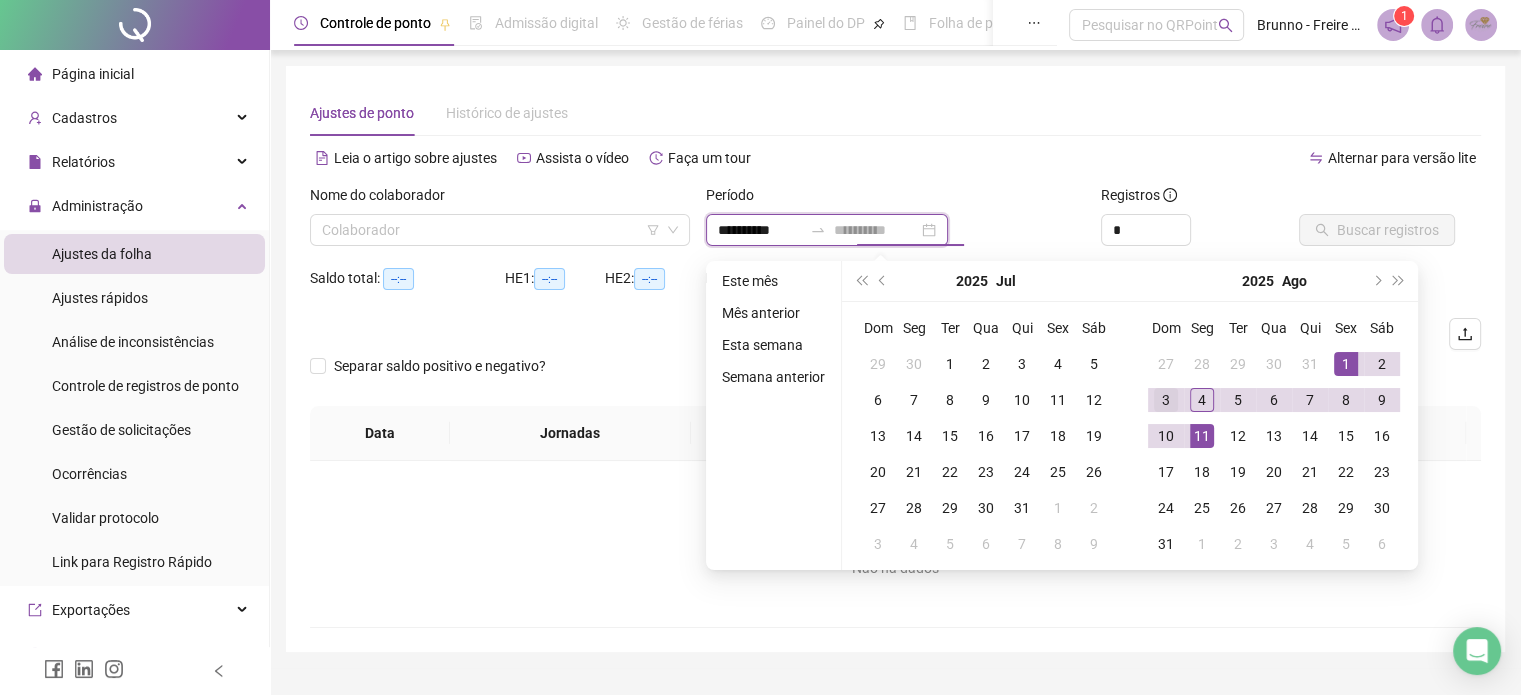 type on "**********" 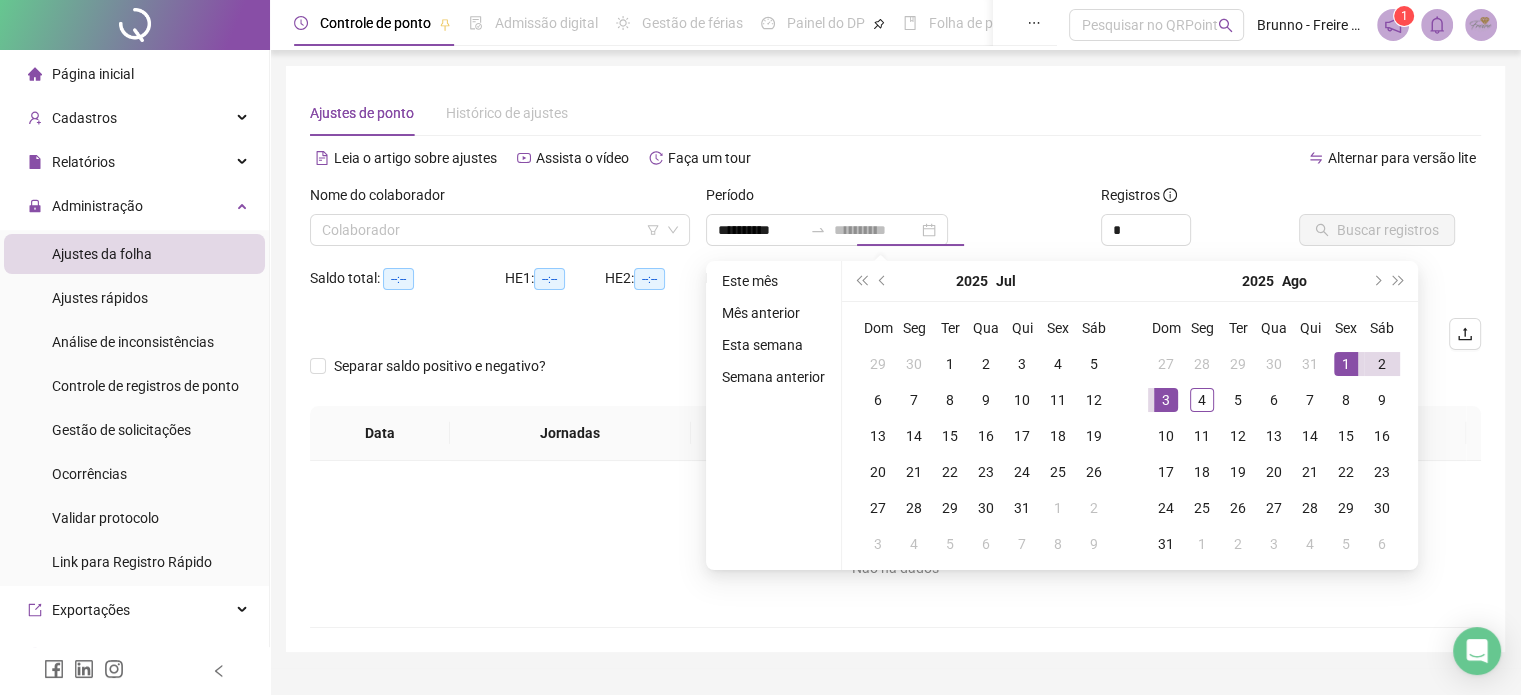 click on "3" at bounding box center (1166, 400) 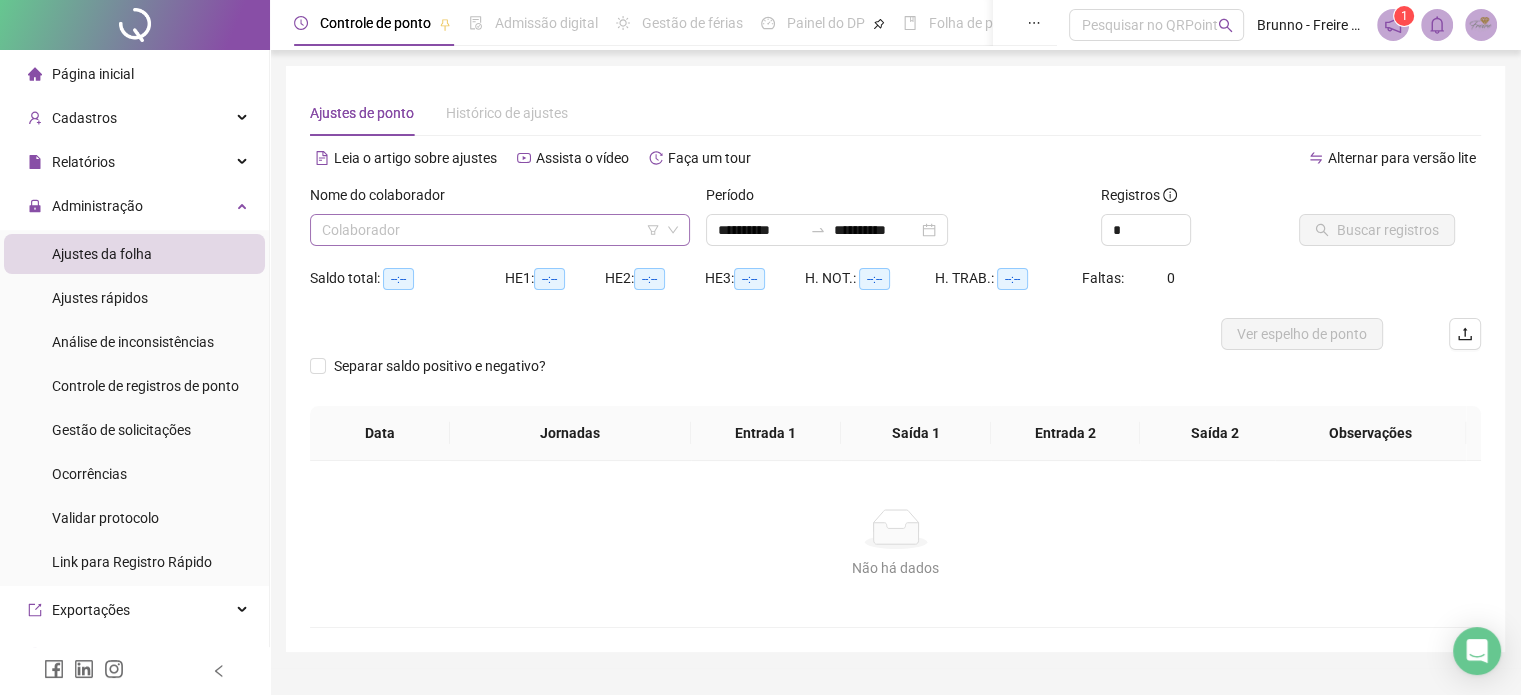 click at bounding box center [491, 230] 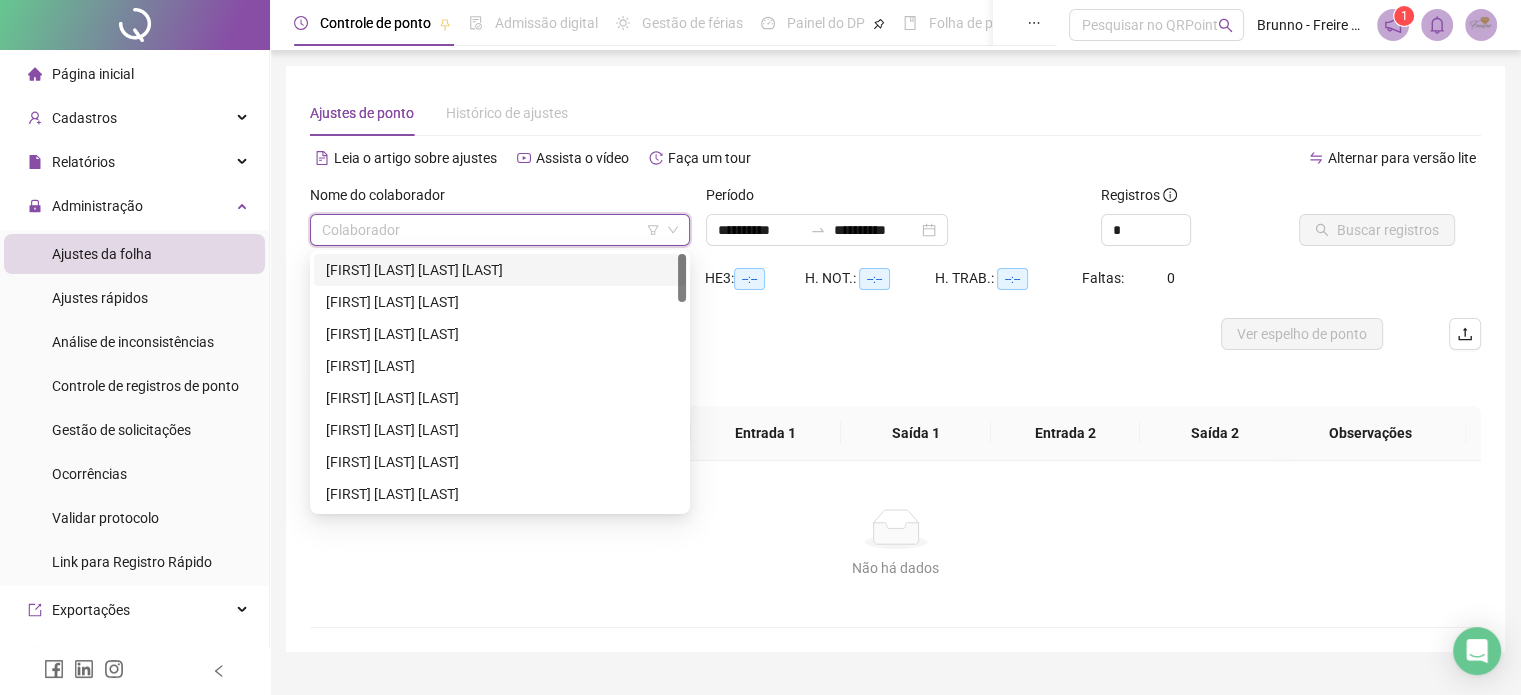 click on "[FIRST] [LAST]" at bounding box center (500, 270) 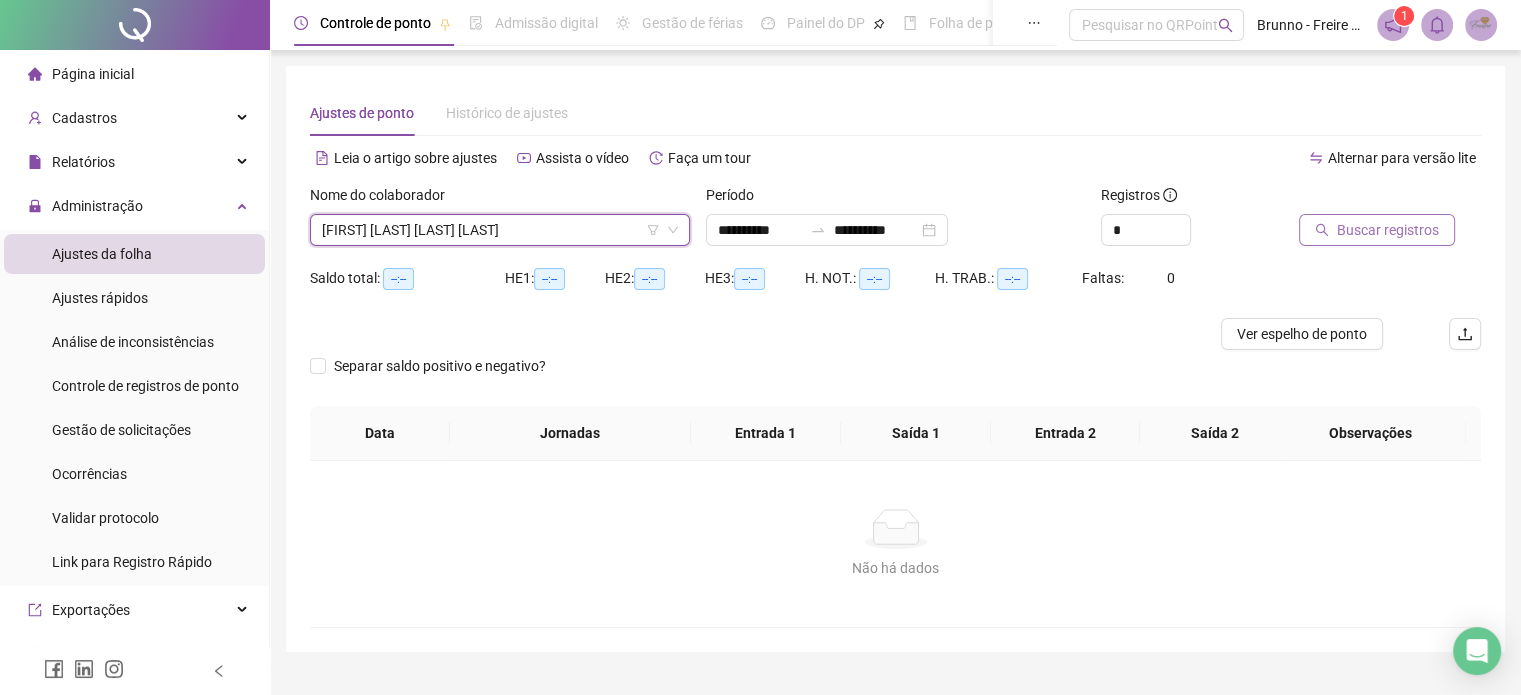 click on "Buscar registros" at bounding box center (1377, 230) 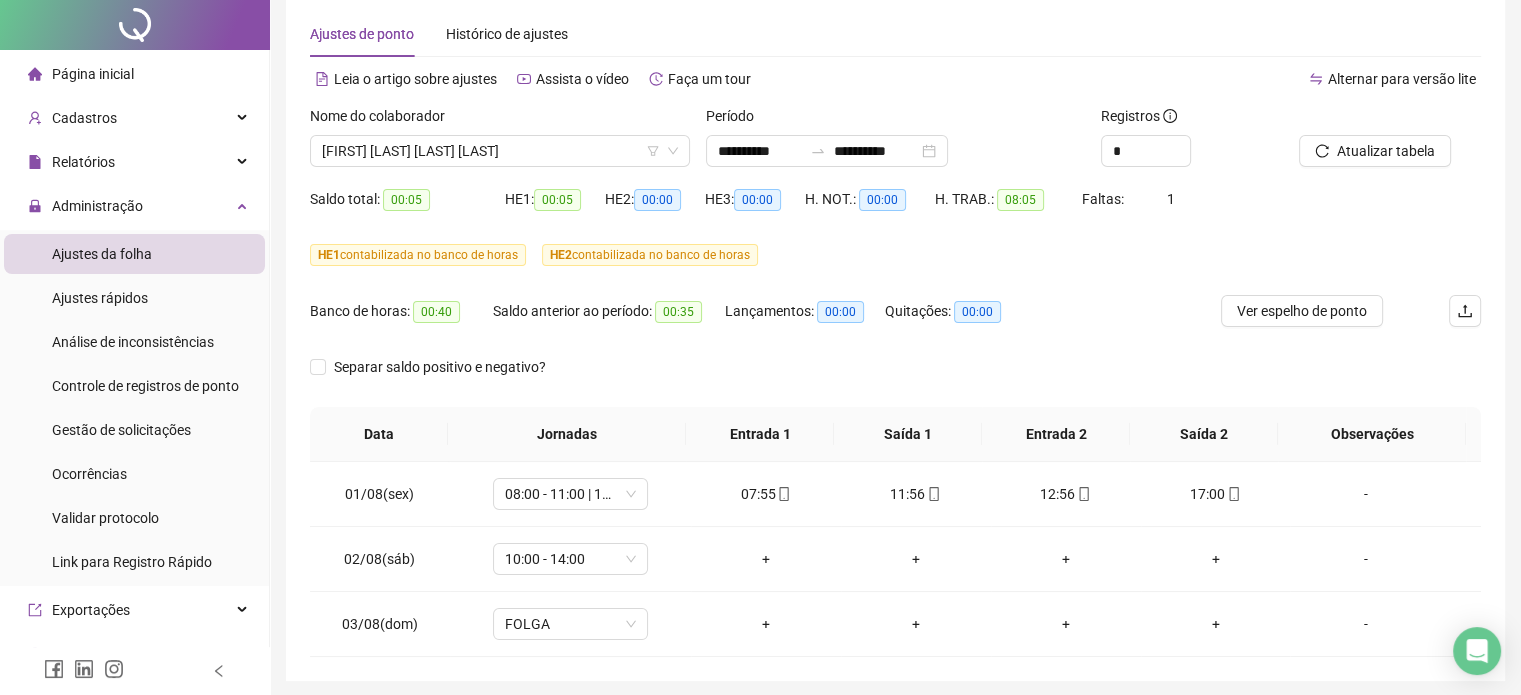scroll, scrollTop: 150, scrollLeft: 0, axis: vertical 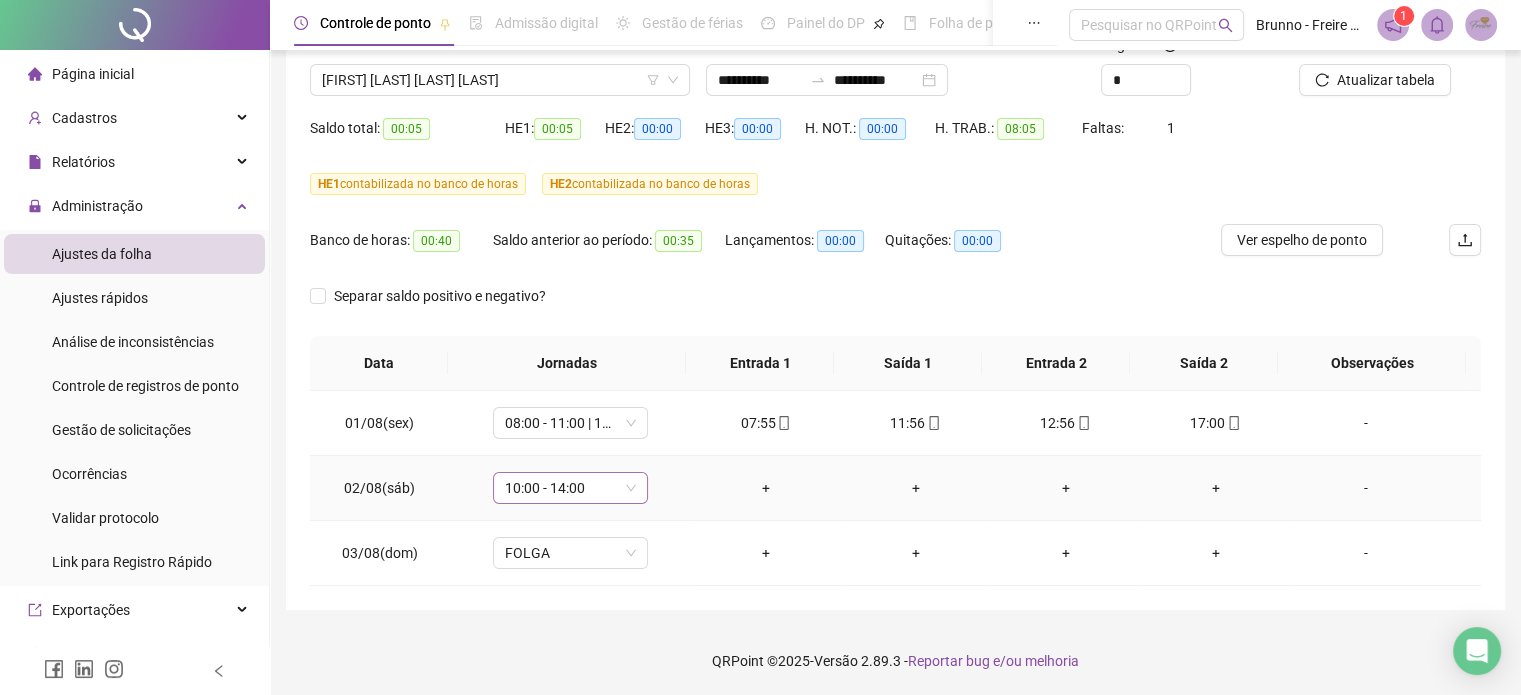 click on "10:00 - 14:00" at bounding box center [570, 488] 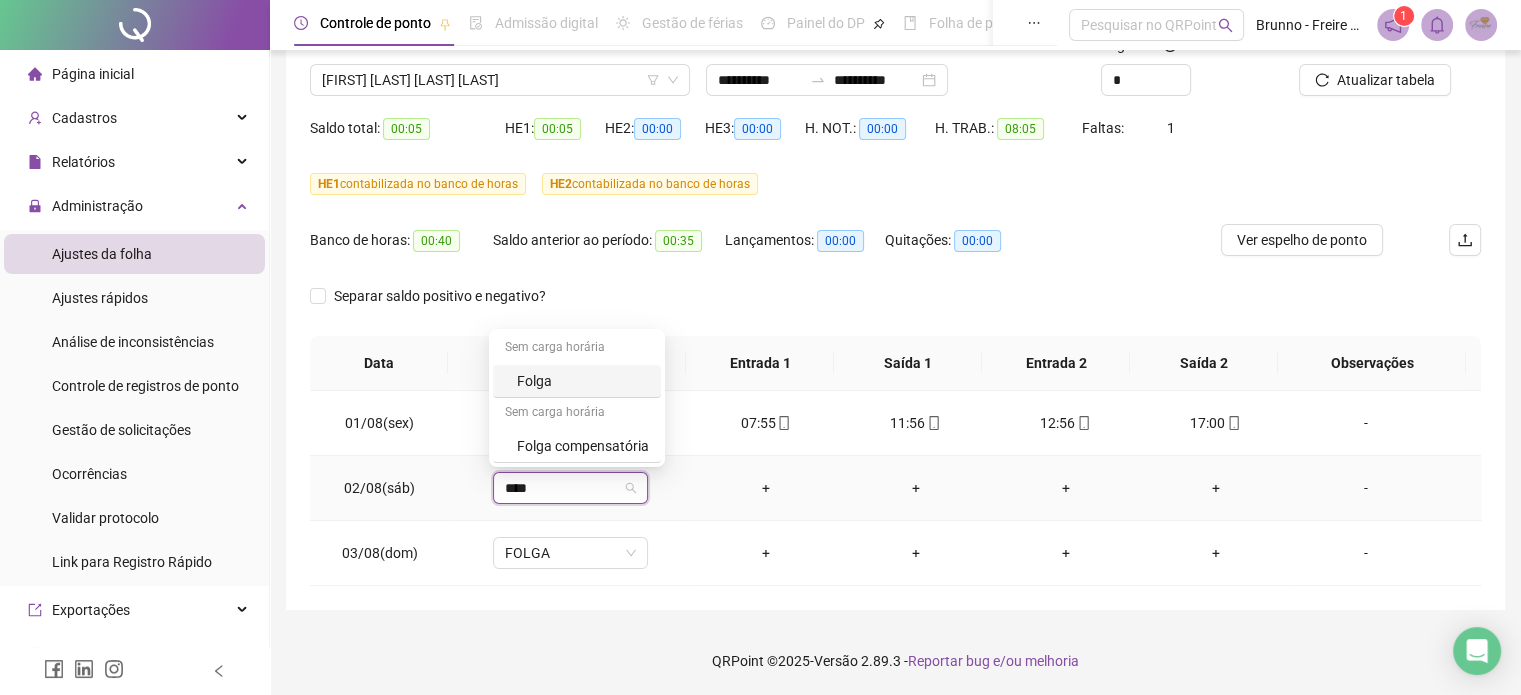 type on "*****" 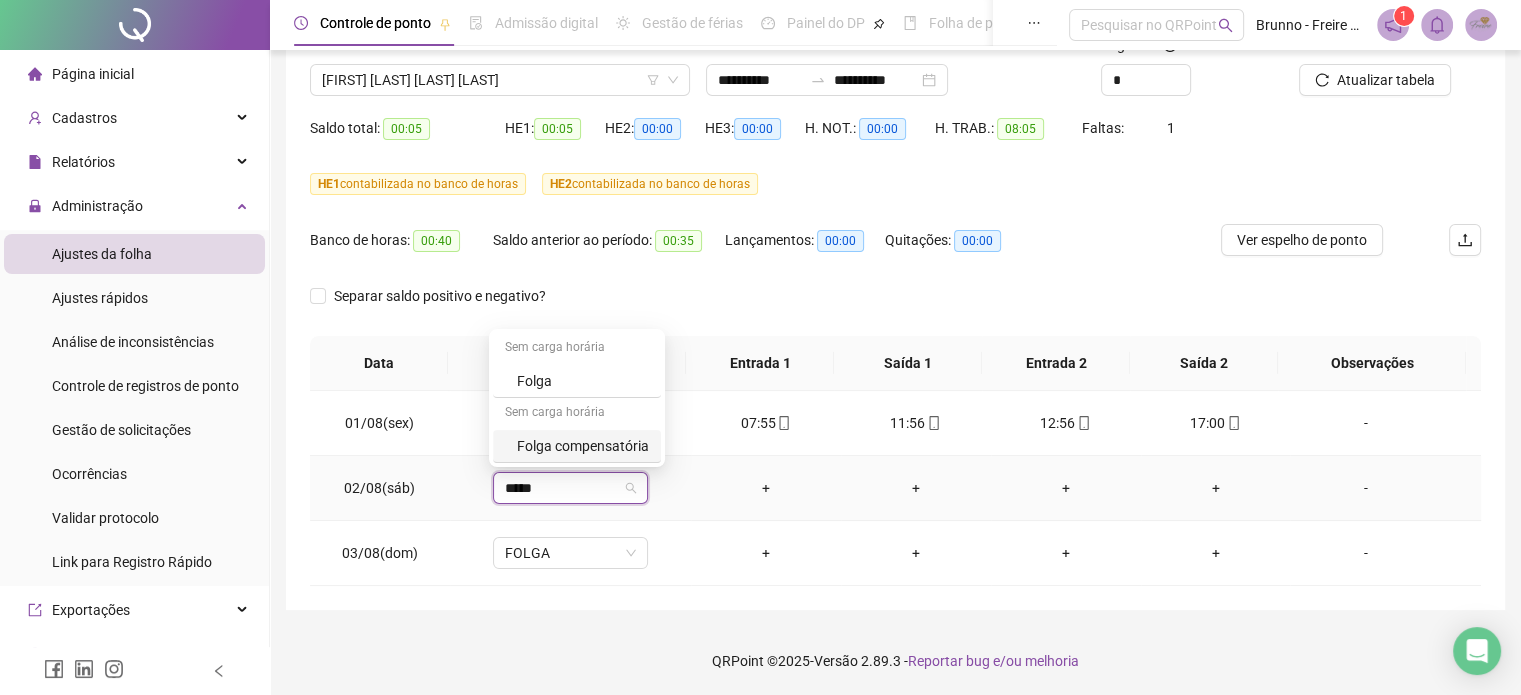 click on "Folga compensatória" at bounding box center [583, 446] 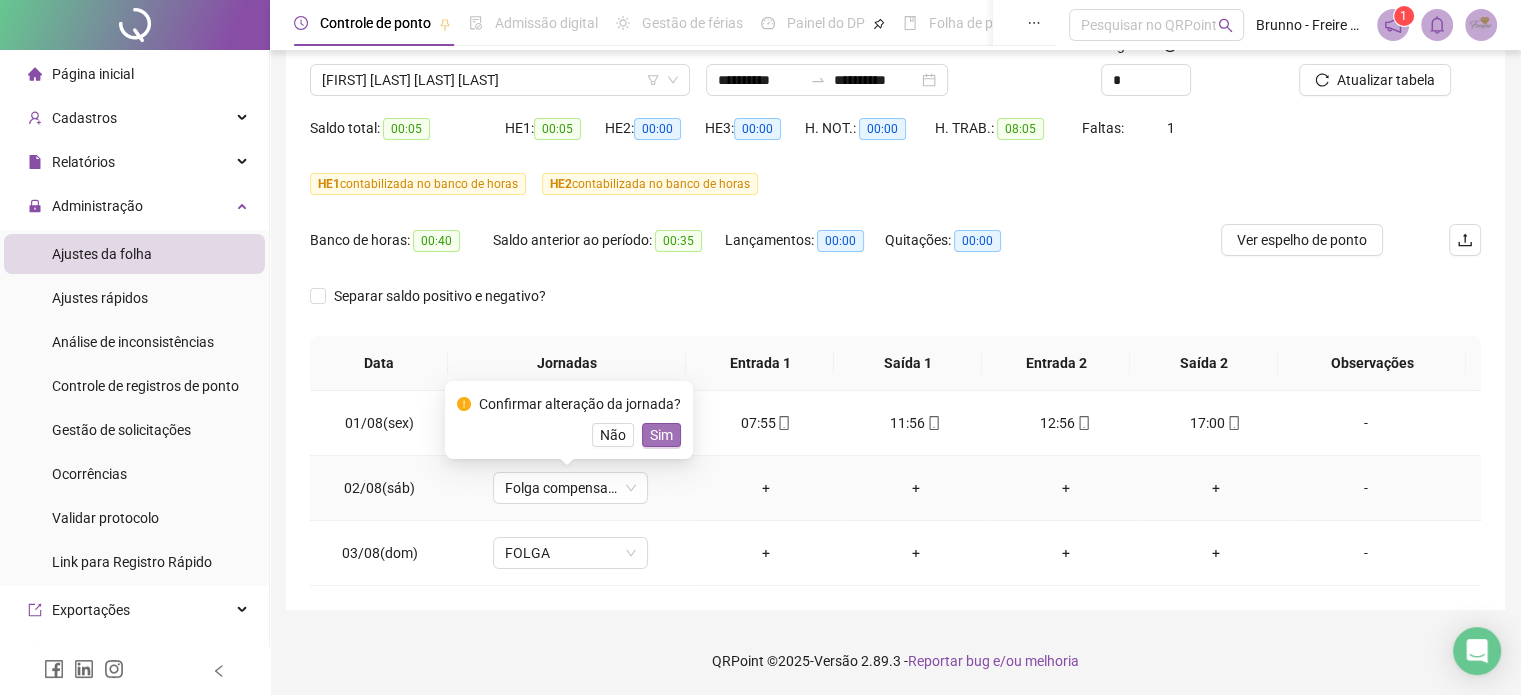 click on "Sim" at bounding box center (661, 435) 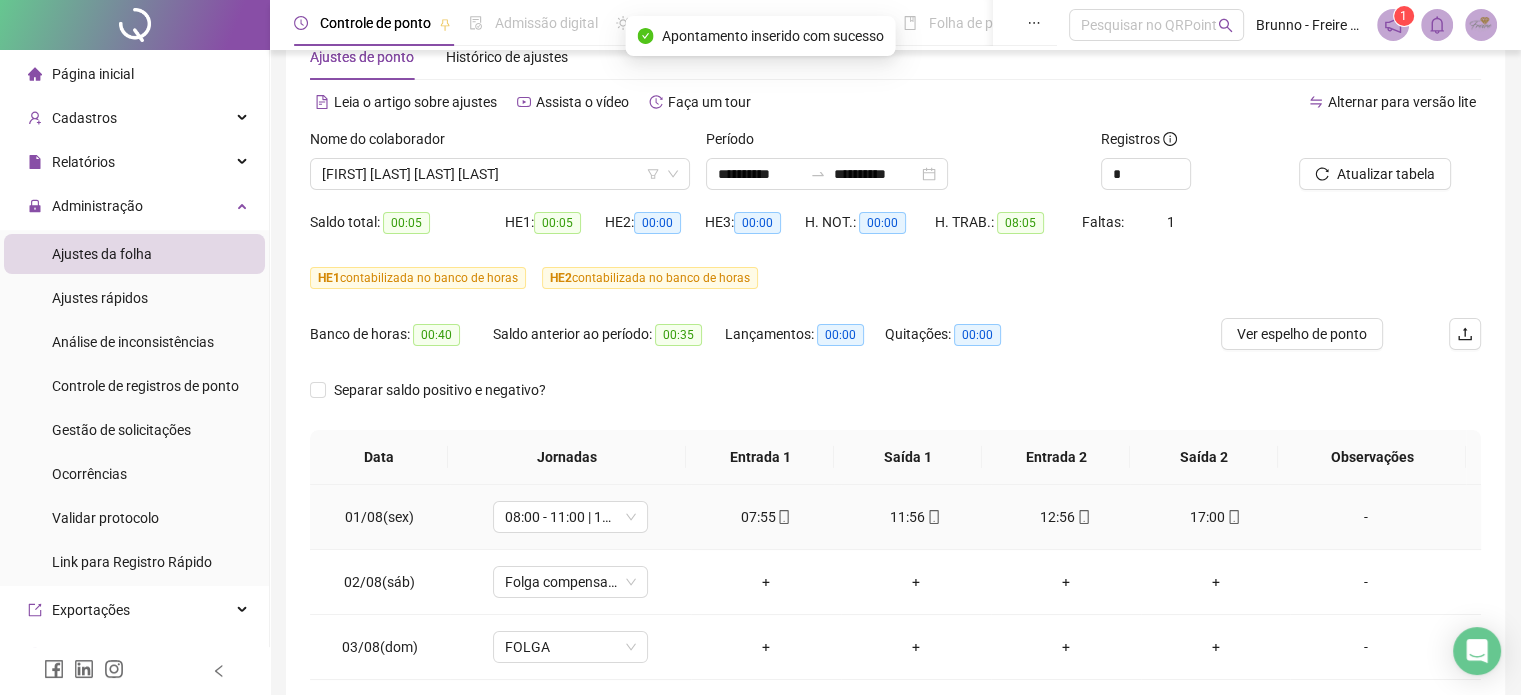 scroll, scrollTop: 0, scrollLeft: 0, axis: both 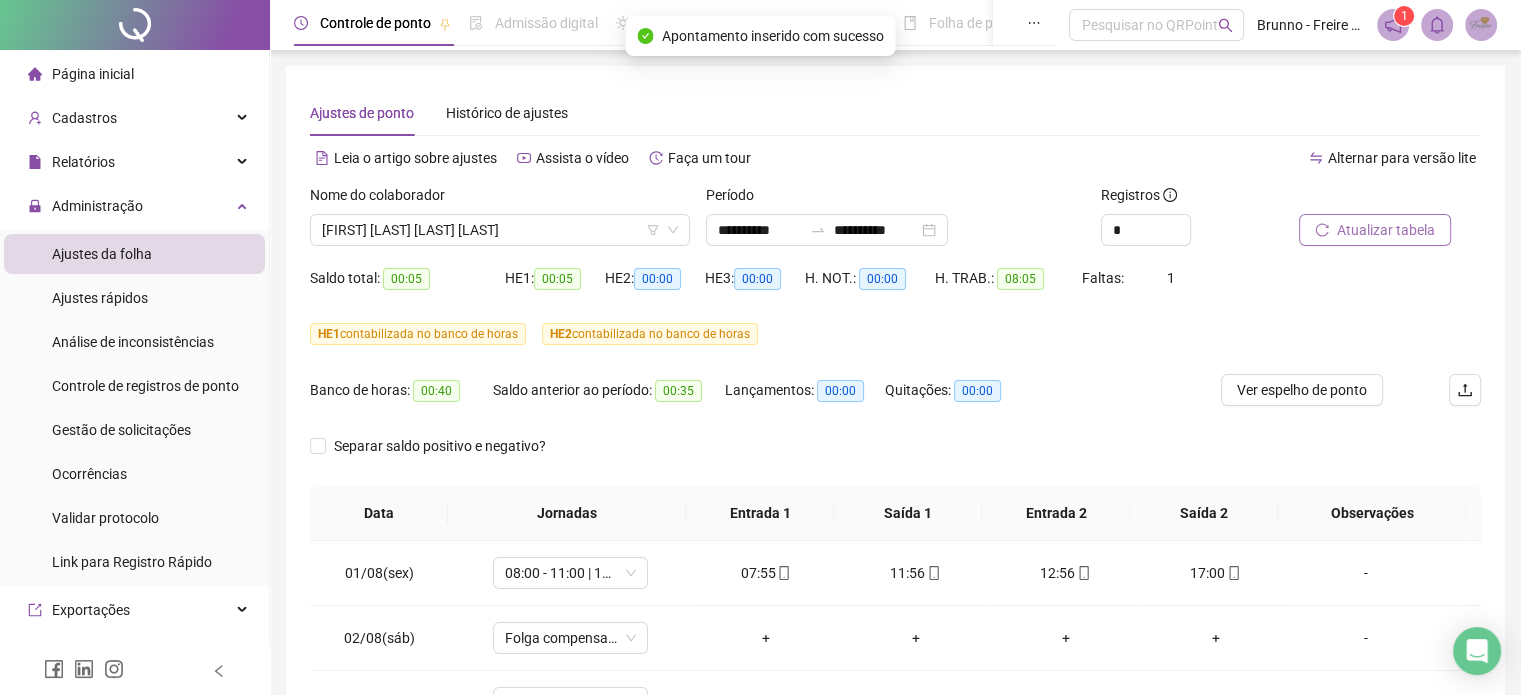 click on "Atualizar tabela" at bounding box center [1386, 230] 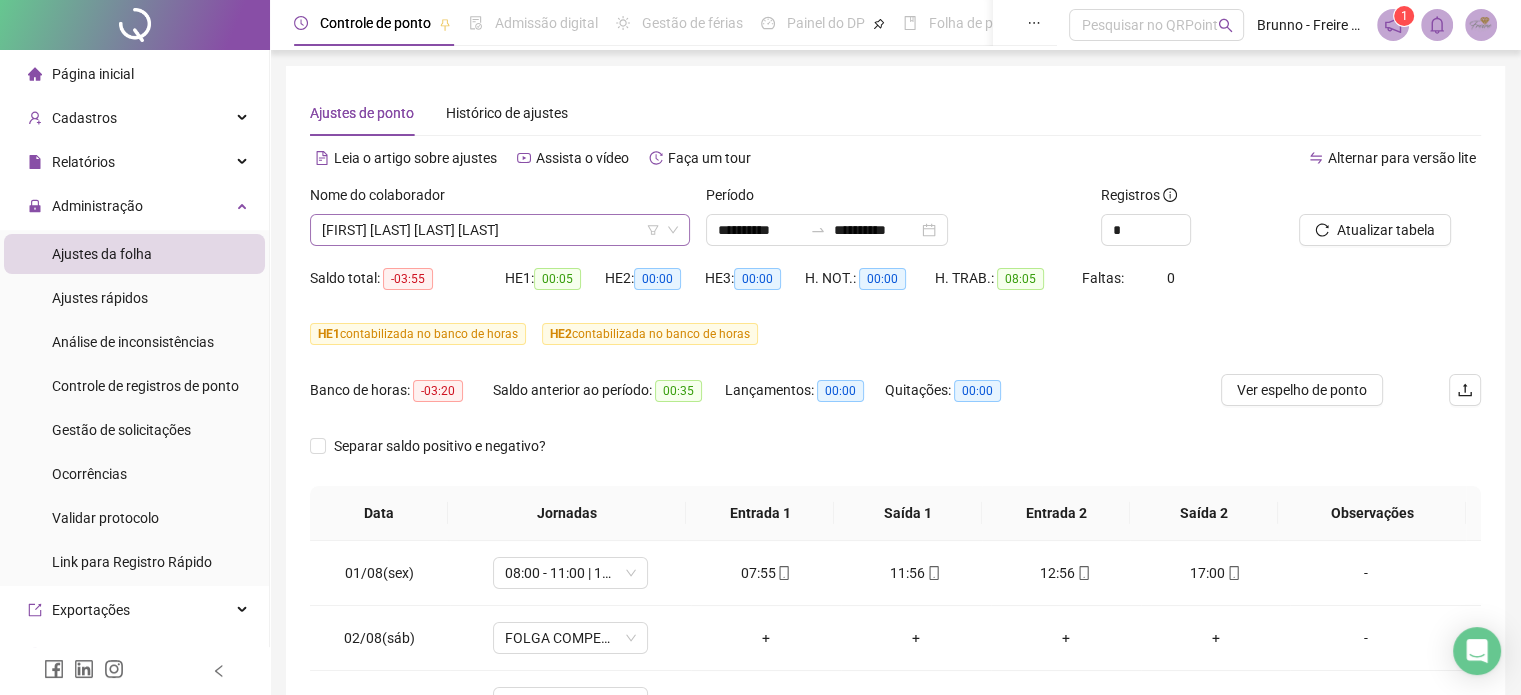 click on "[FIRST] [LAST]" at bounding box center [500, 230] 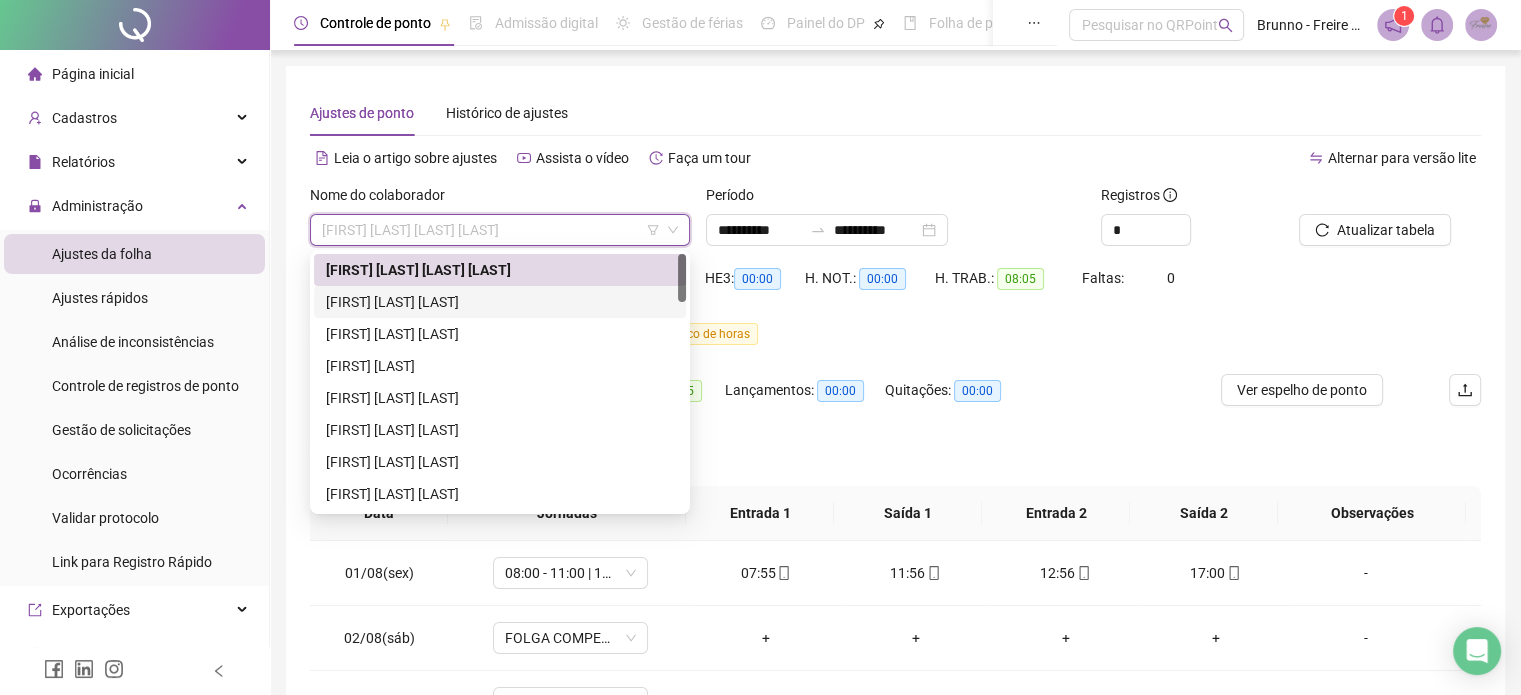 click on "[FIRST] [LAST]" at bounding box center (500, 302) 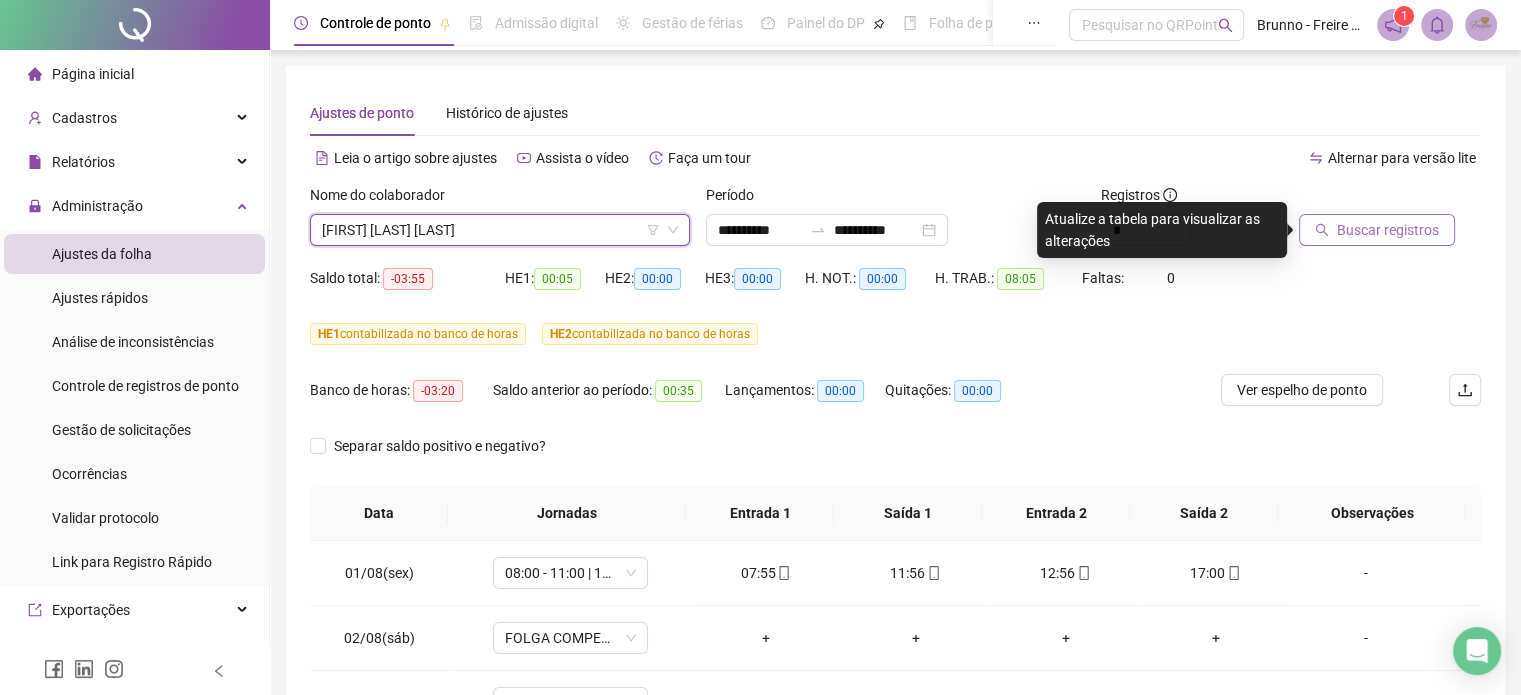 click on "Buscar registros" at bounding box center (1388, 230) 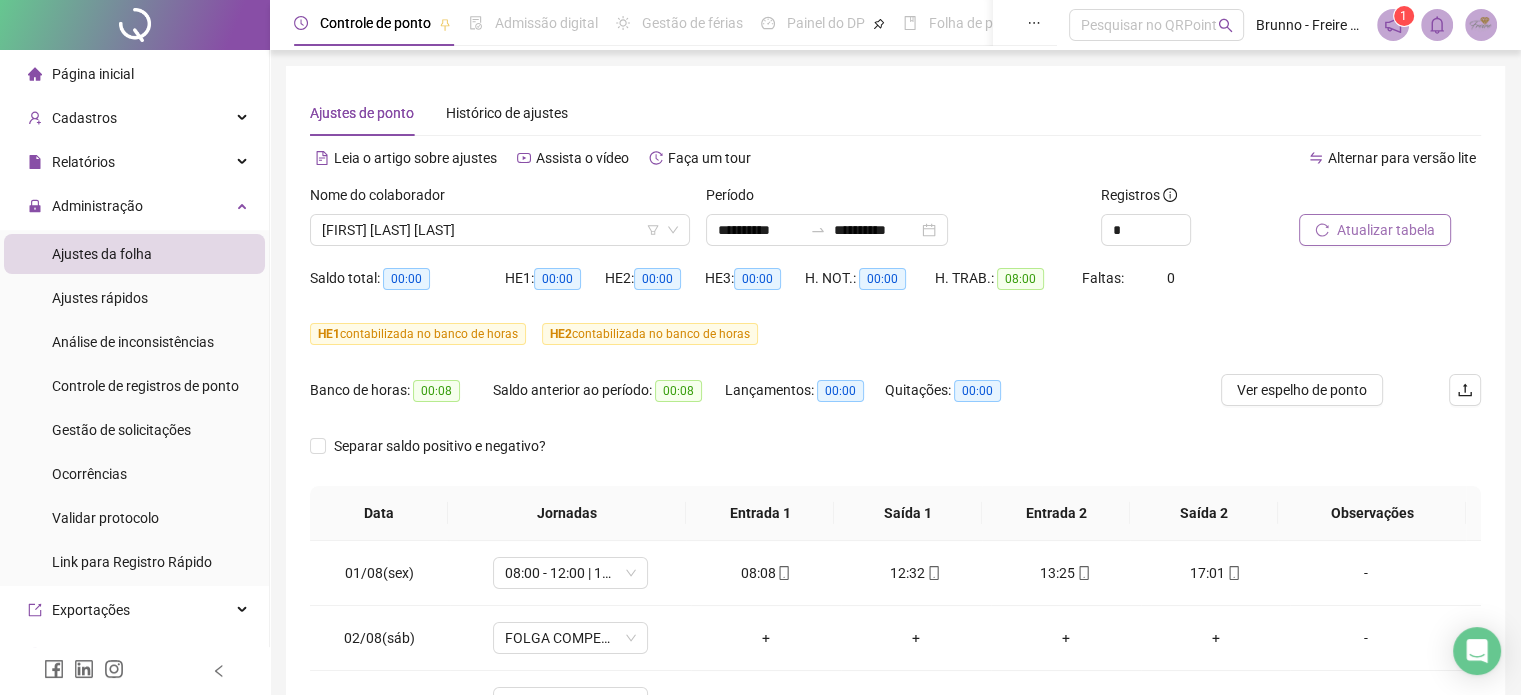 scroll, scrollTop: 150, scrollLeft: 0, axis: vertical 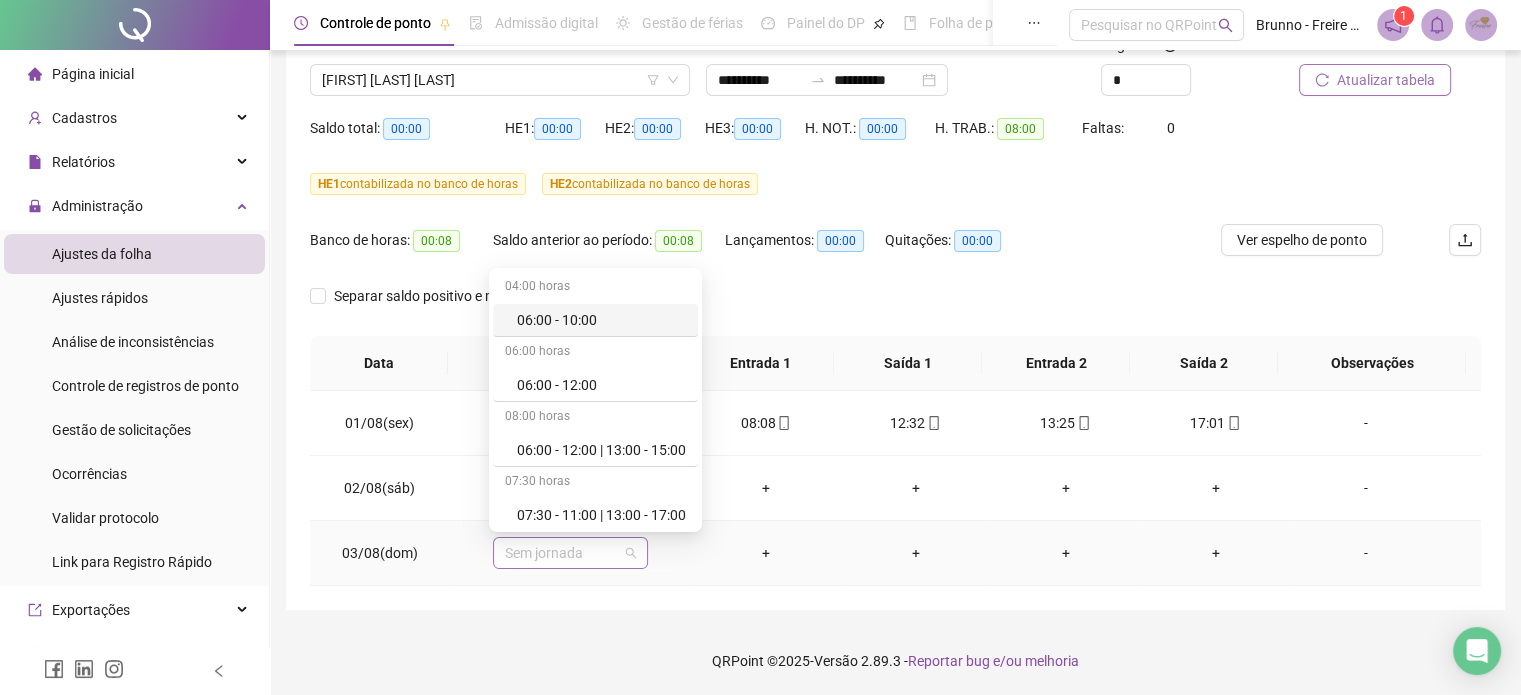 click on "Sem jornada" at bounding box center [570, 553] 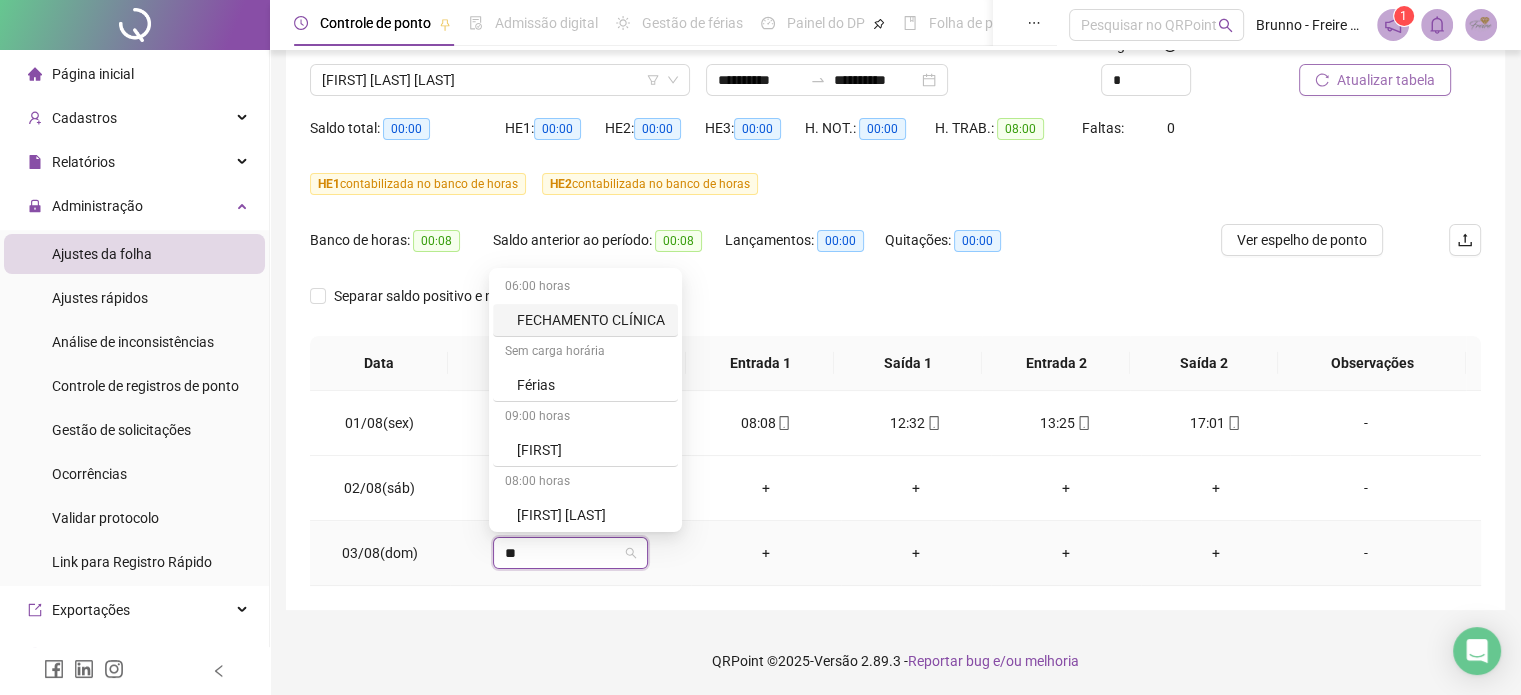 type on "***" 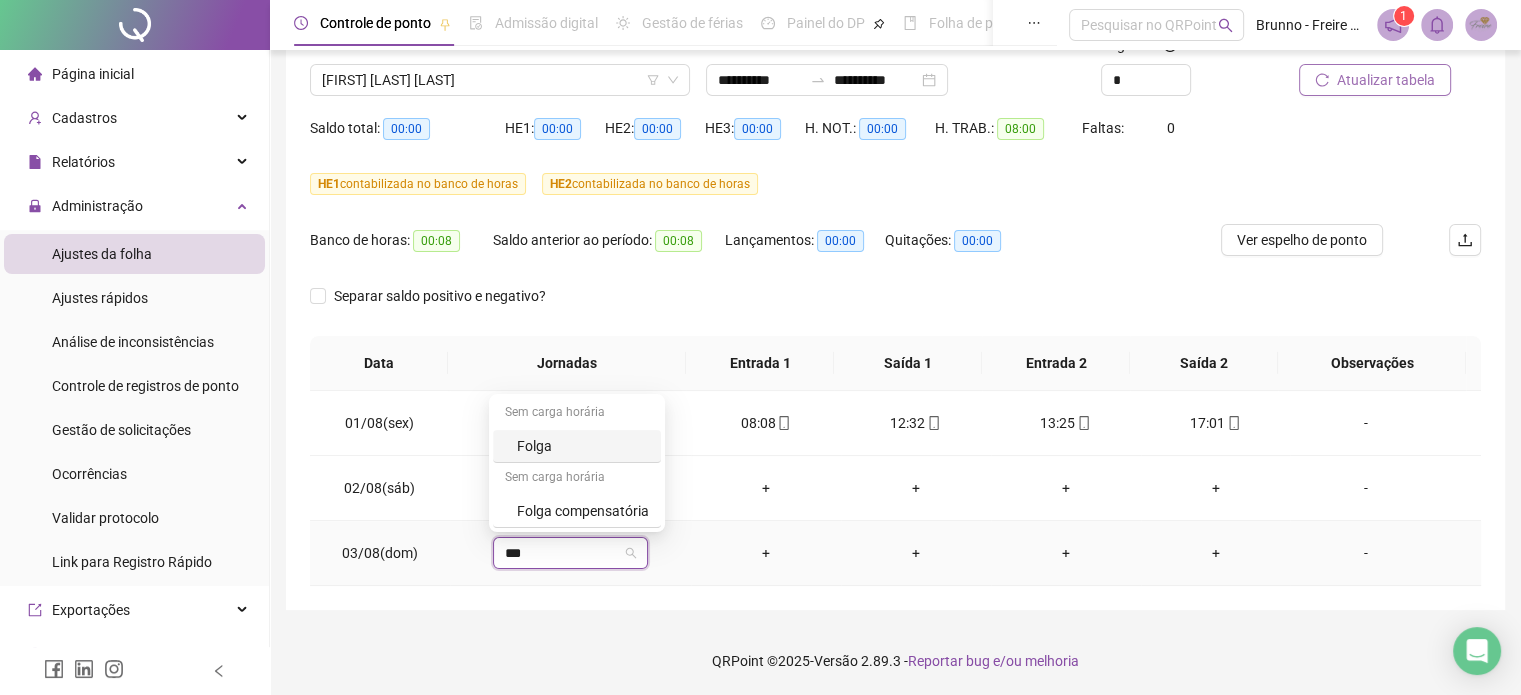 click on "Folga" at bounding box center (583, 446) 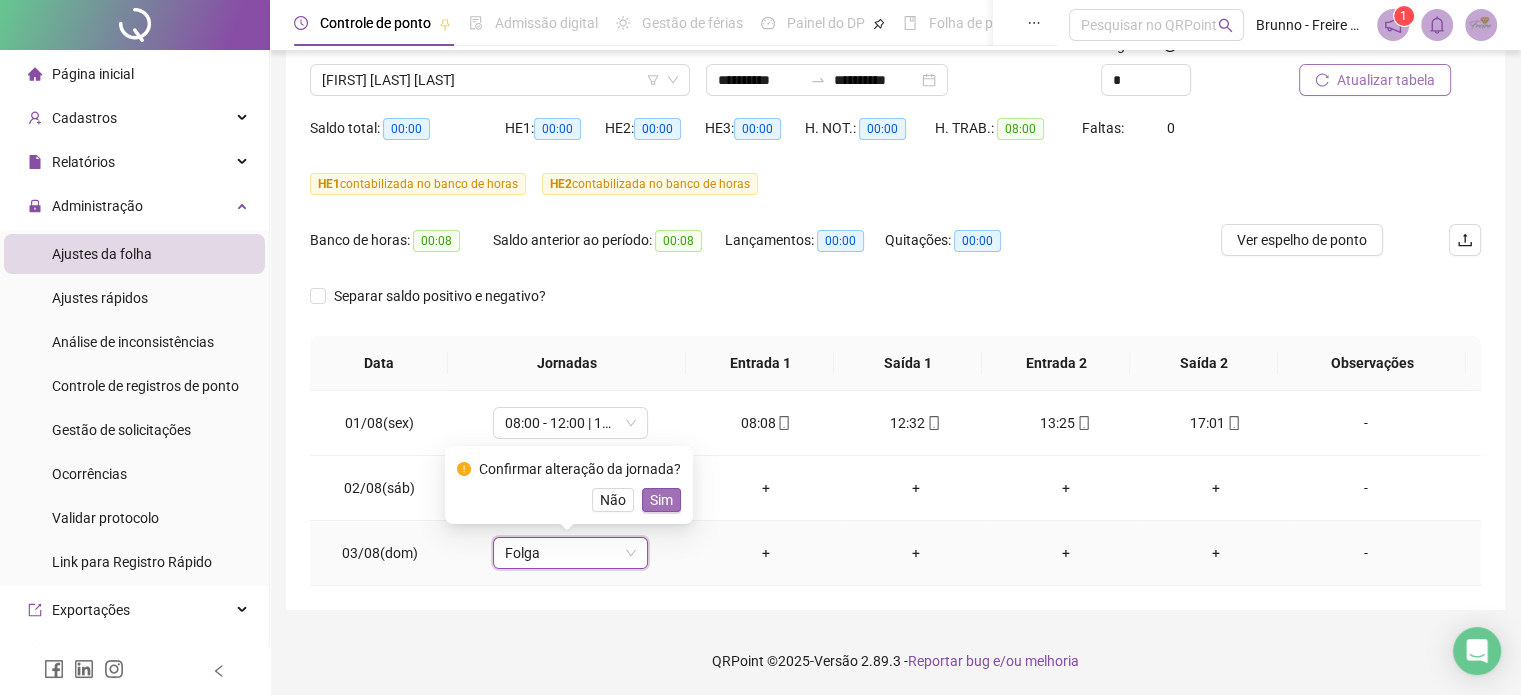 click on "Sim" at bounding box center (661, 500) 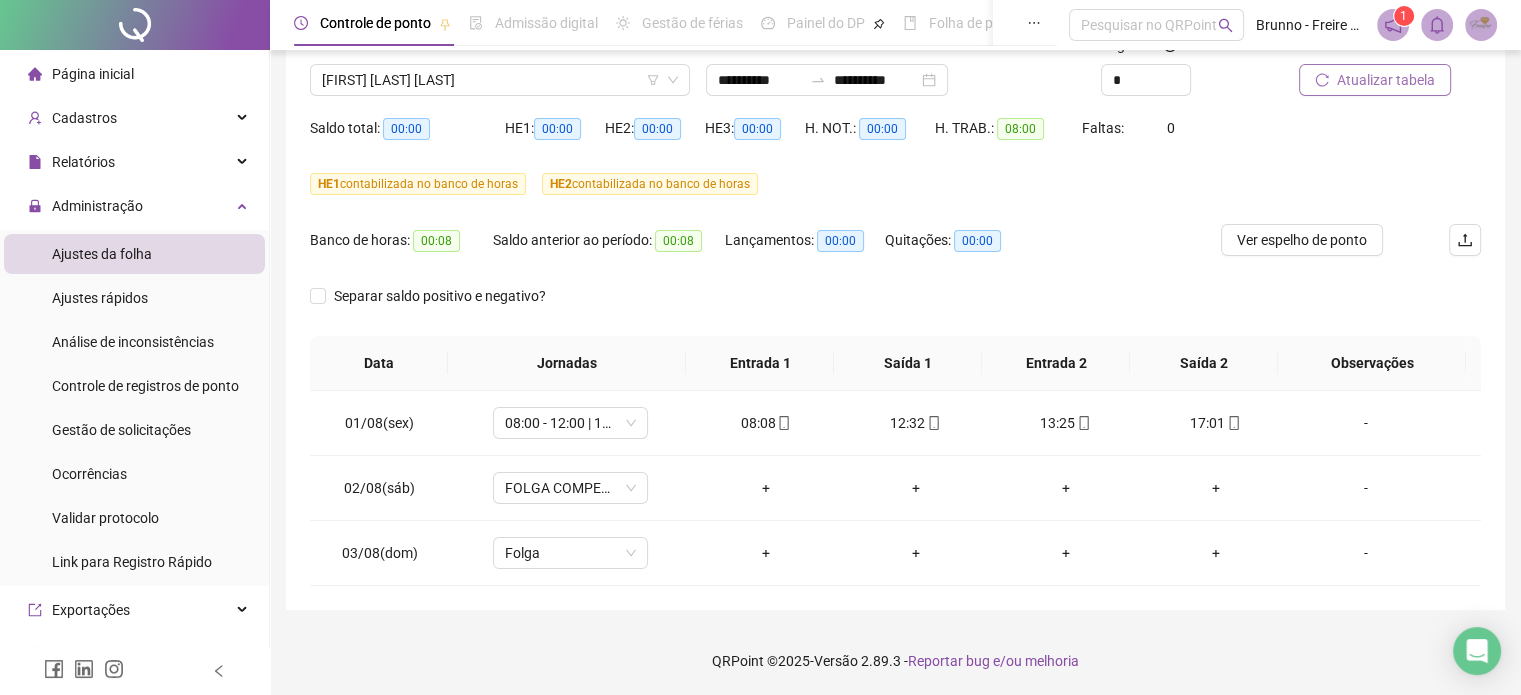click on "Atualizar tabela" at bounding box center (1386, 80) 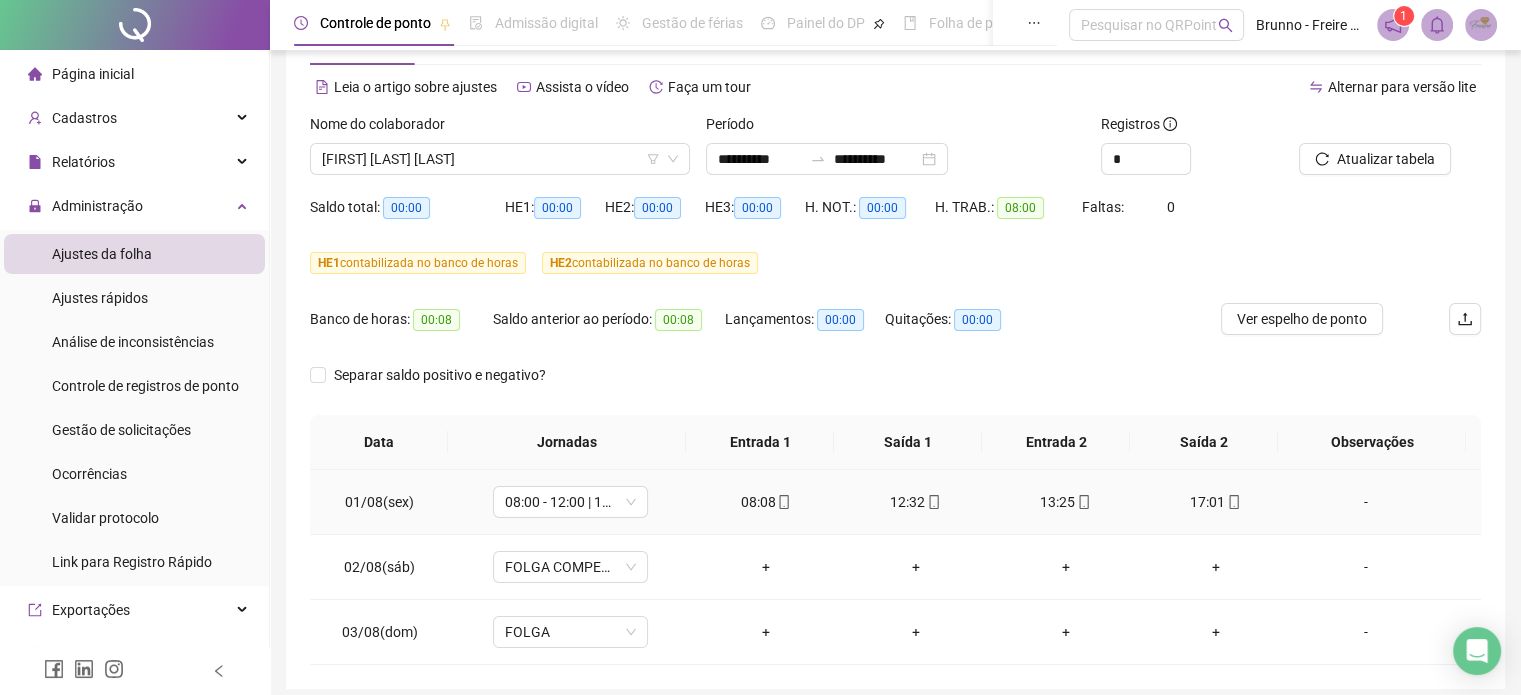 scroll, scrollTop: 0, scrollLeft: 0, axis: both 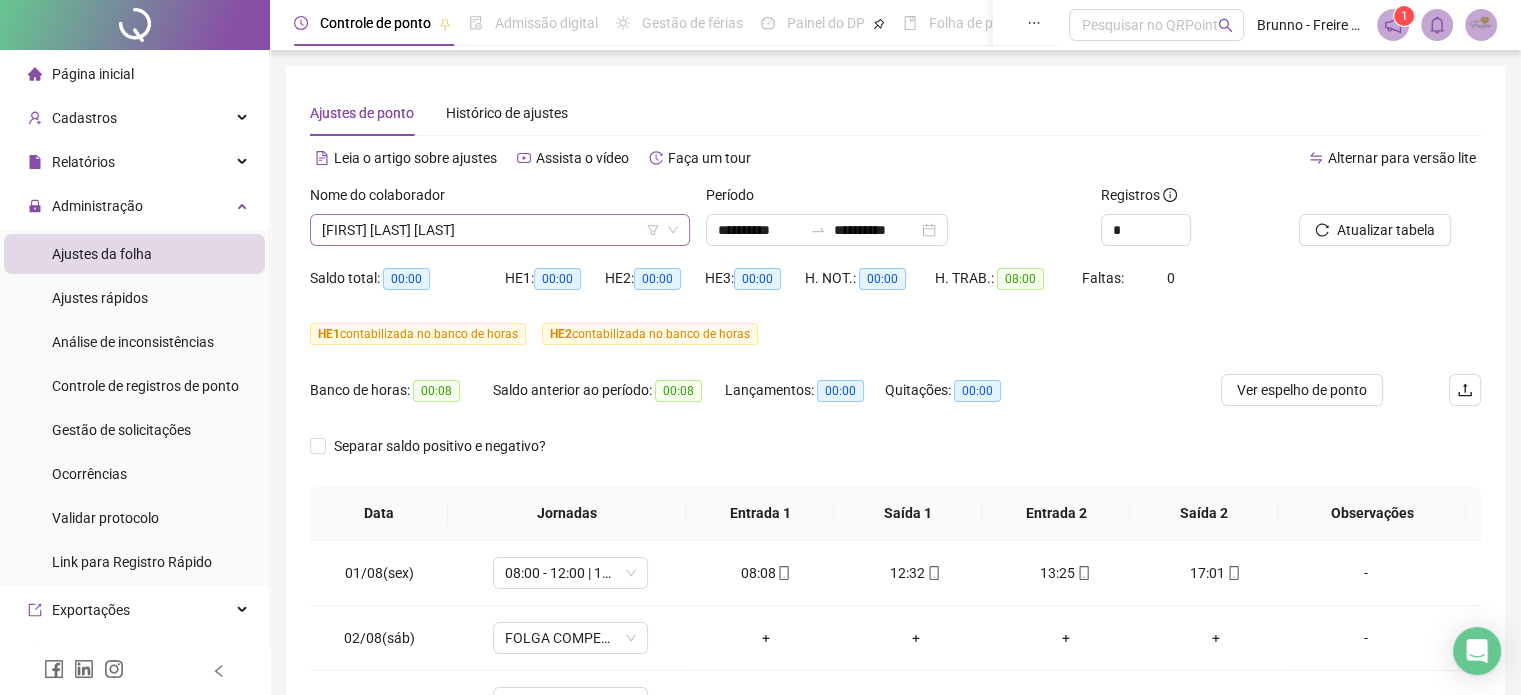 click on "[FIRST] [LAST]" at bounding box center (500, 230) 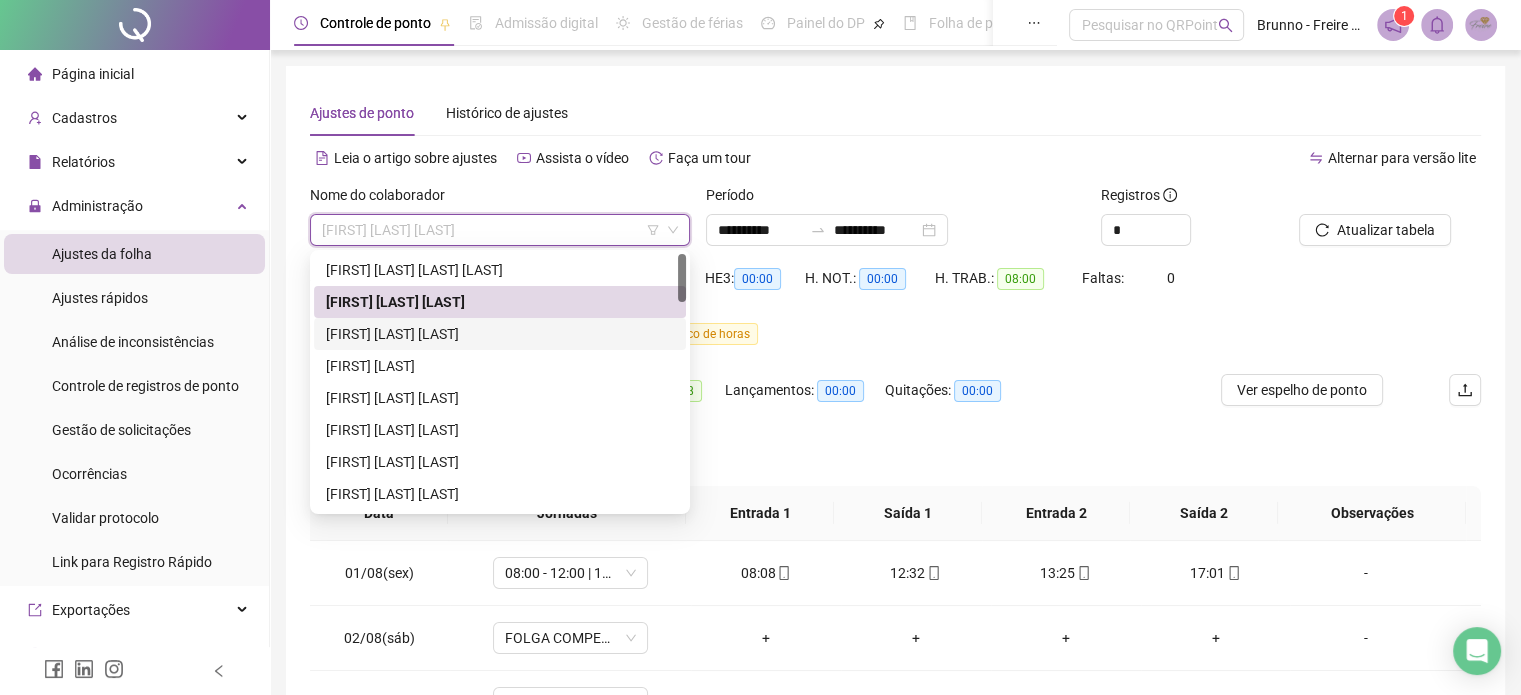 click on "[FIRST] [LAST]" at bounding box center (500, 334) 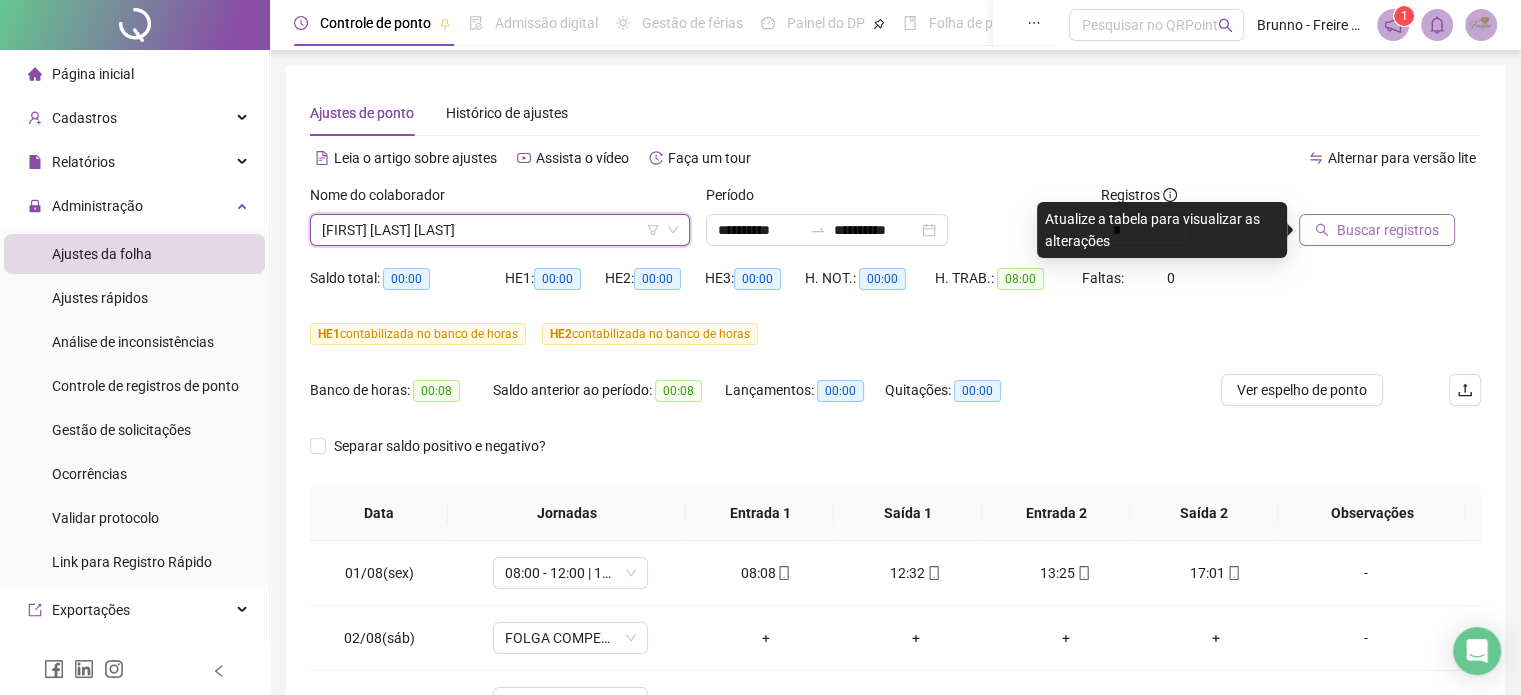 click on "Buscar registros" at bounding box center [1388, 230] 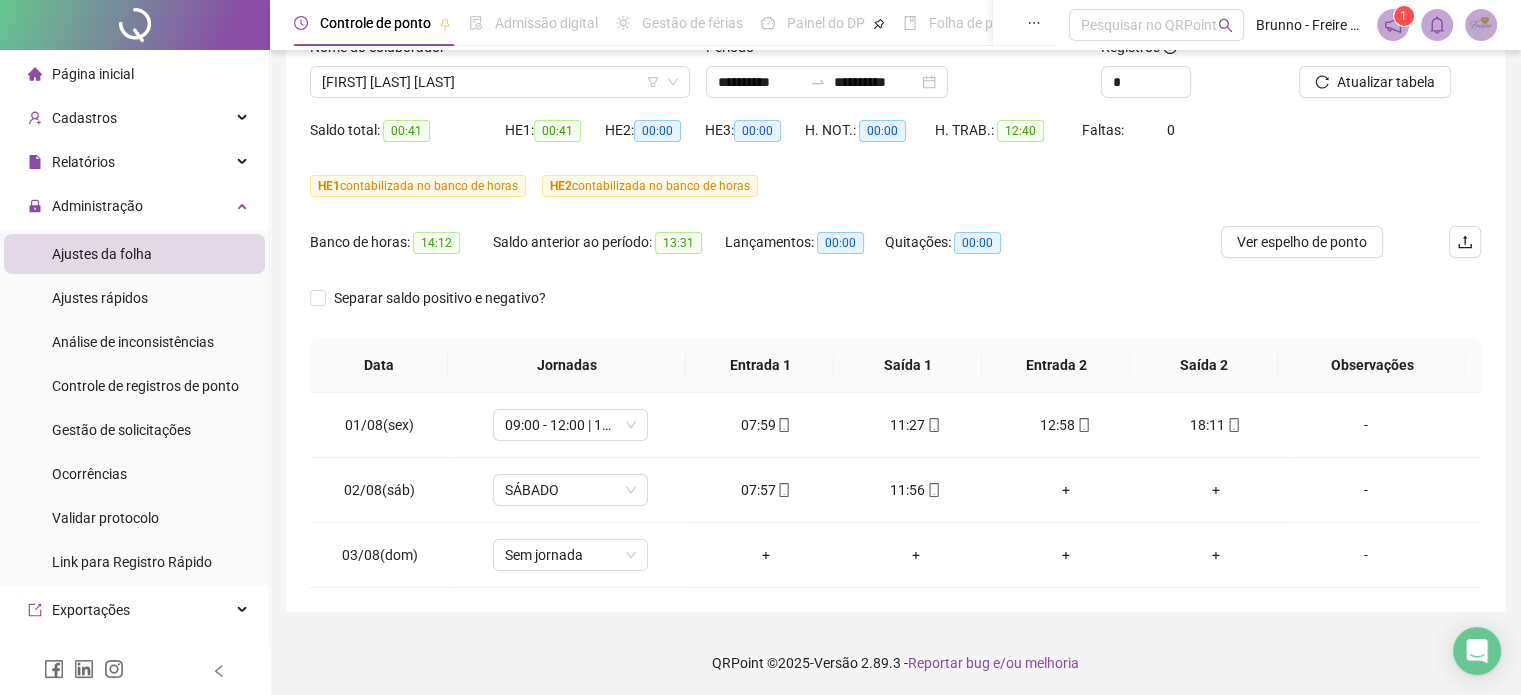 scroll, scrollTop: 150, scrollLeft: 0, axis: vertical 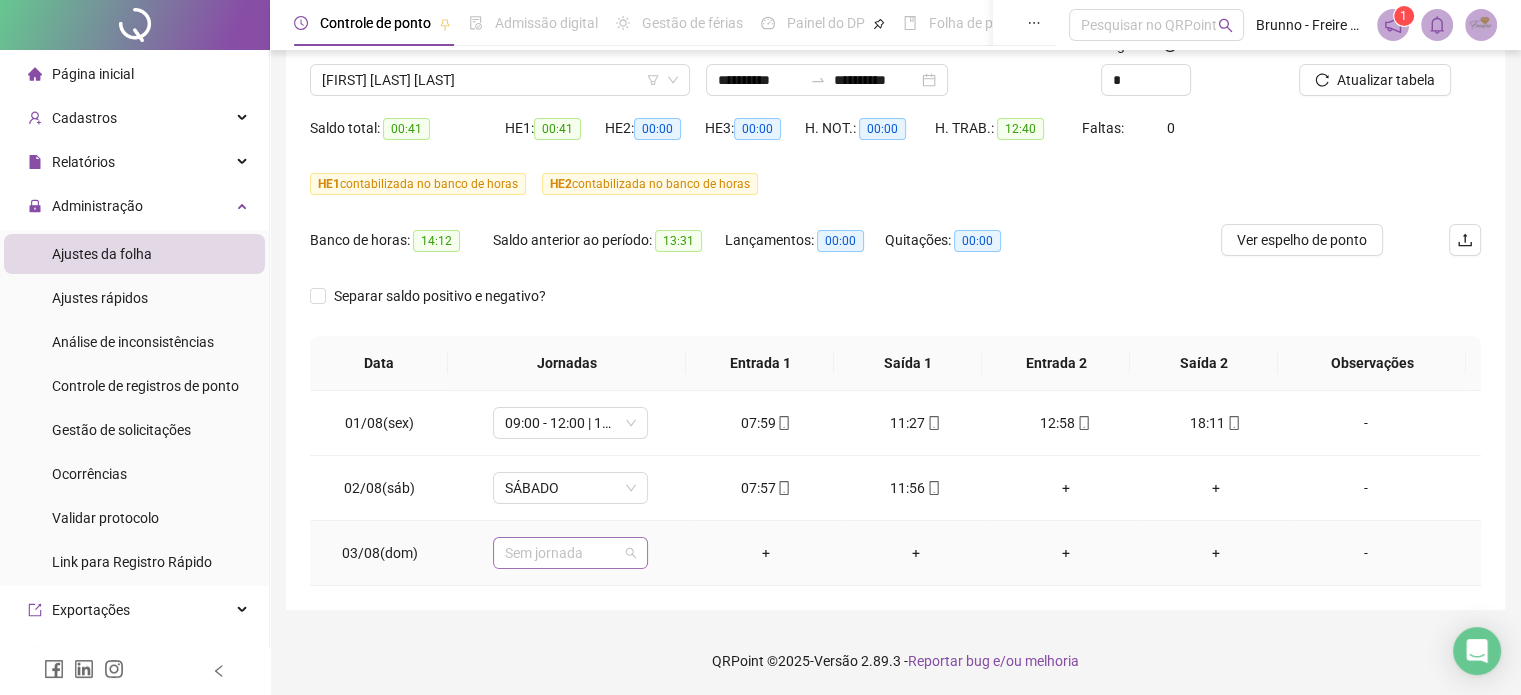 click on "Sem jornada" at bounding box center (570, 553) 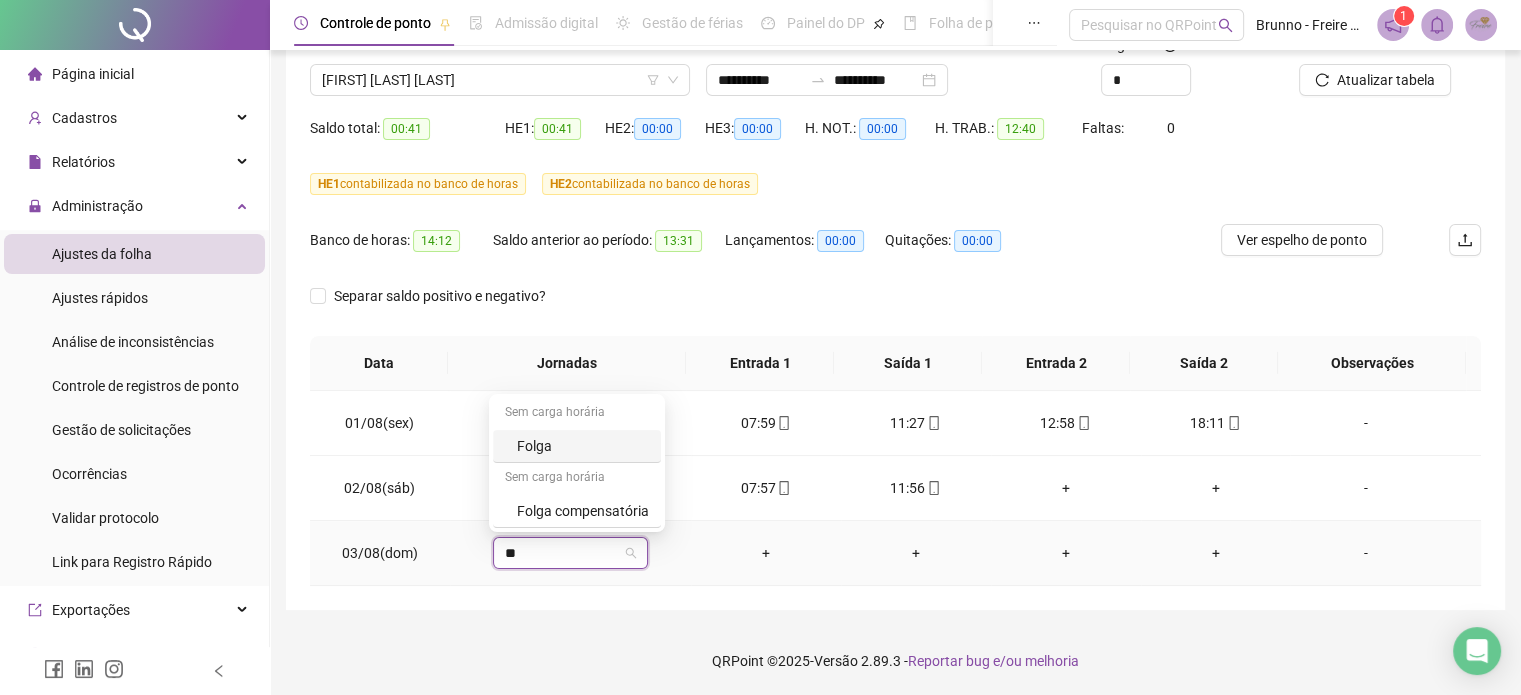 type on "***" 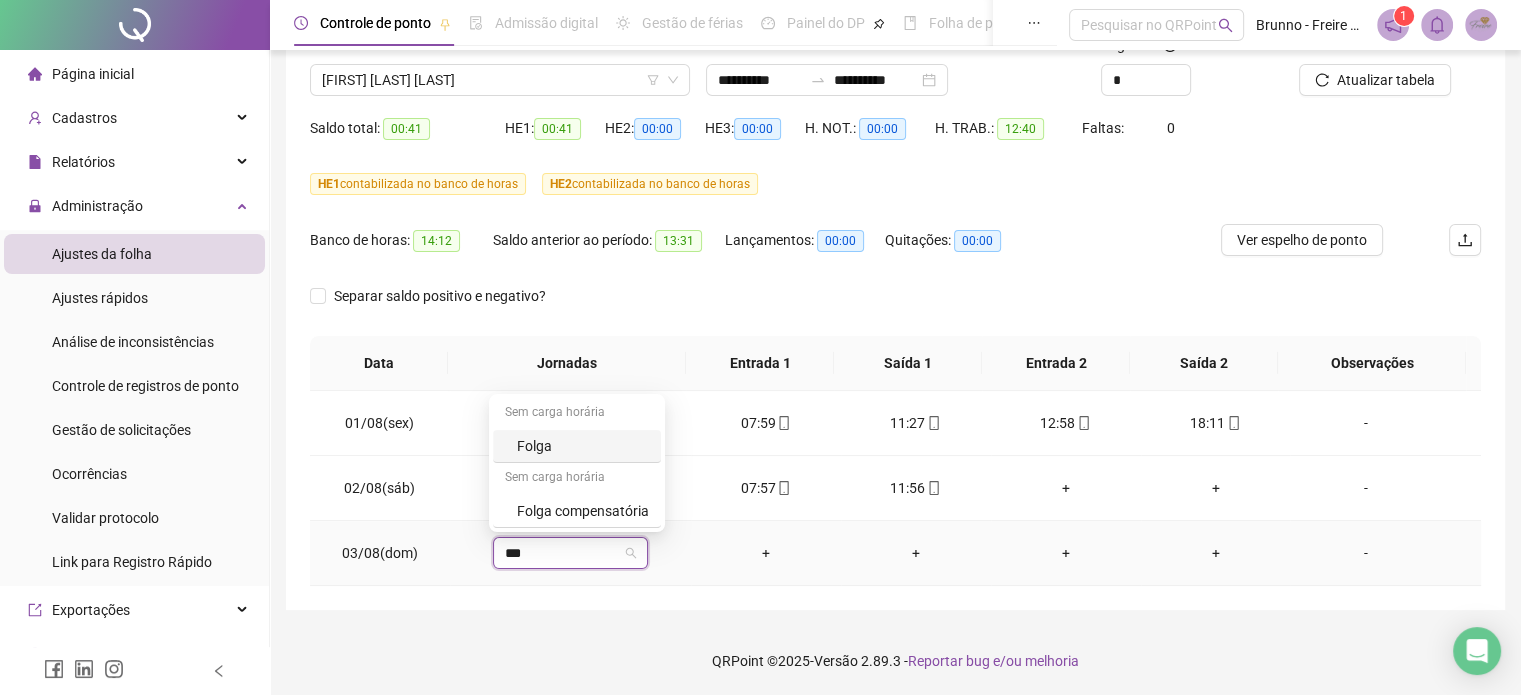 click on "Folga" at bounding box center [583, 446] 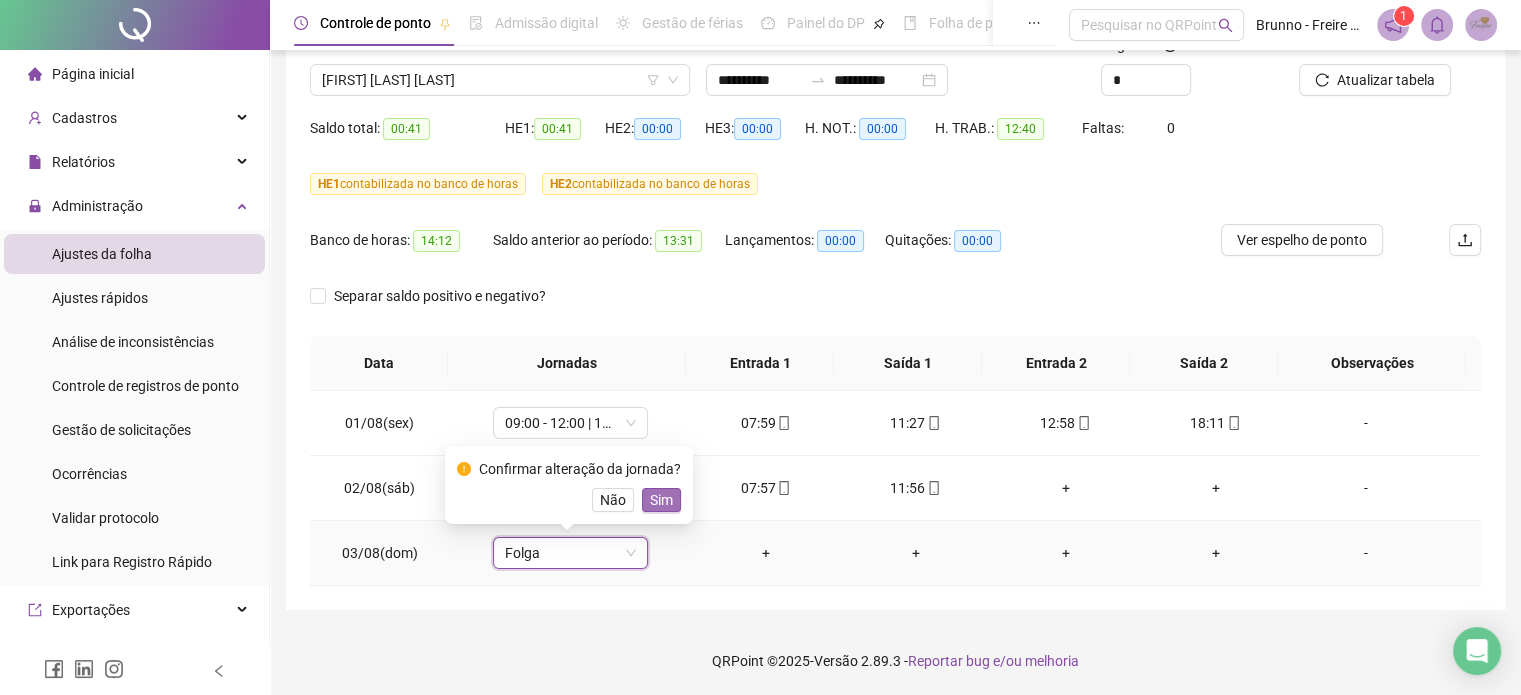 click on "Sim" at bounding box center (661, 500) 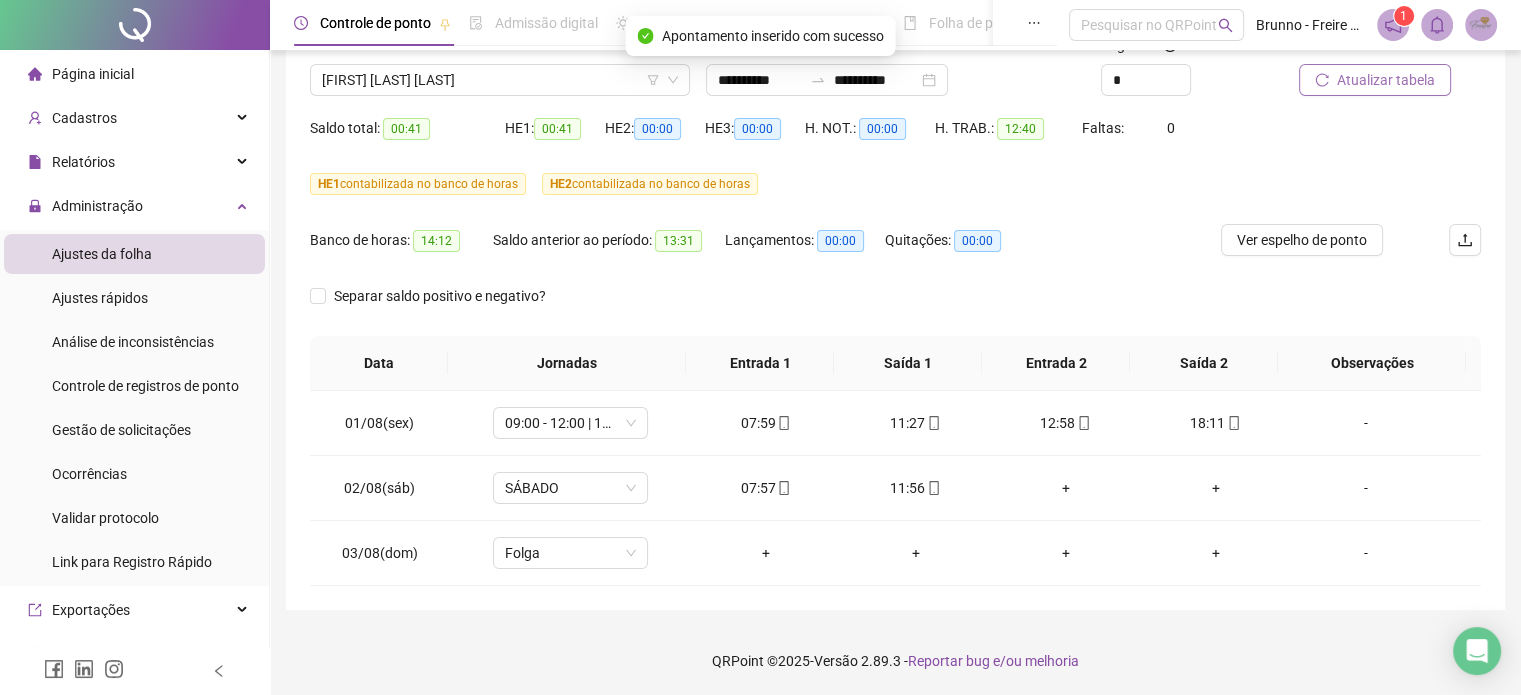 click on "Atualizar tabela" at bounding box center (1386, 80) 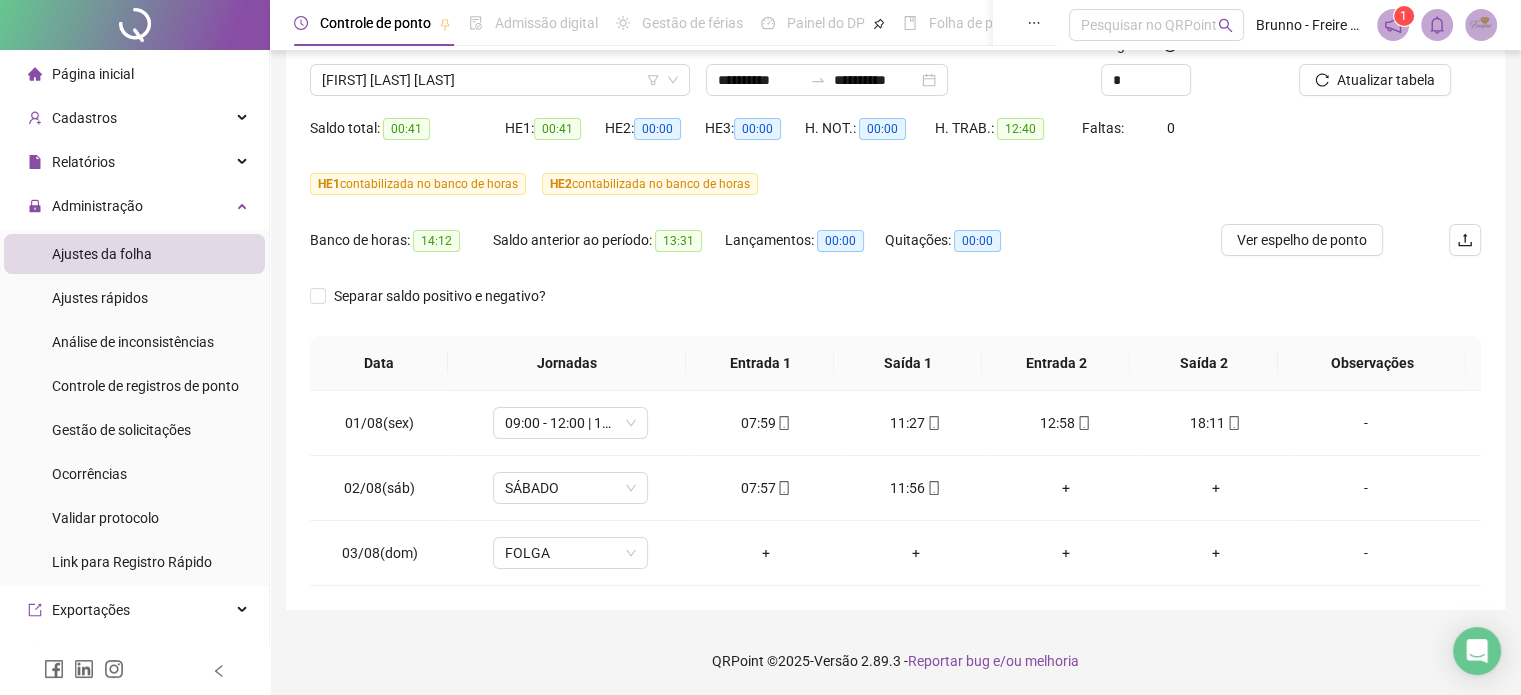 scroll, scrollTop: 0, scrollLeft: 0, axis: both 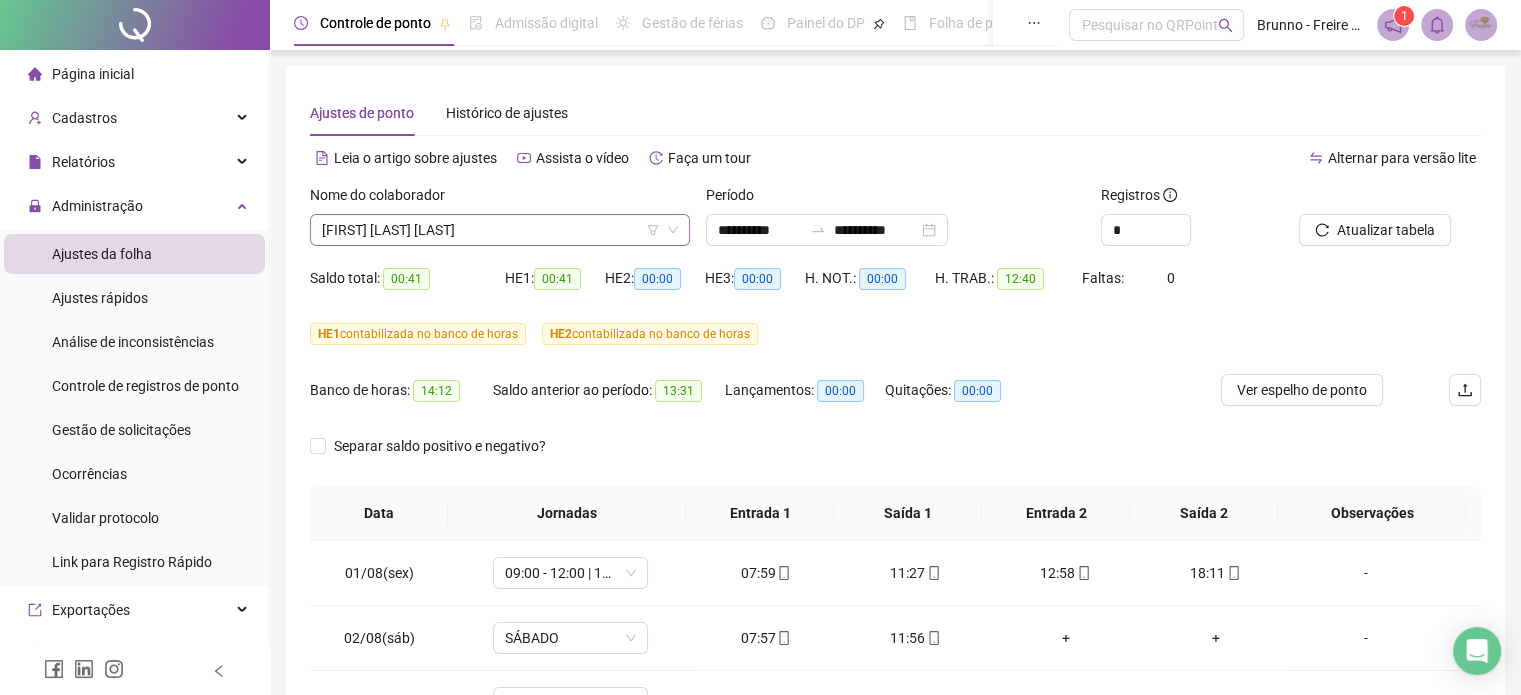 click on "[FIRST] [LAST]" at bounding box center [500, 230] 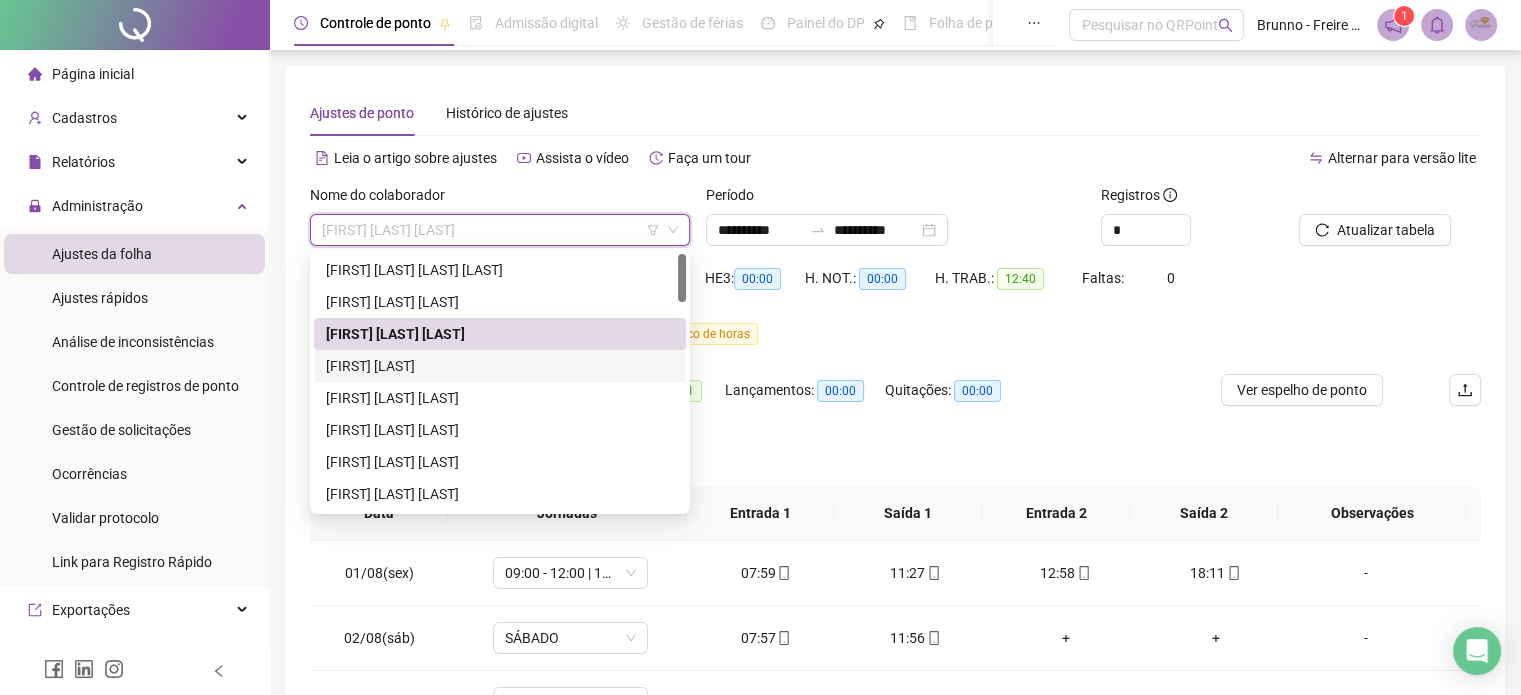 click on "[FIRST] [LAST]" at bounding box center (500, 366) 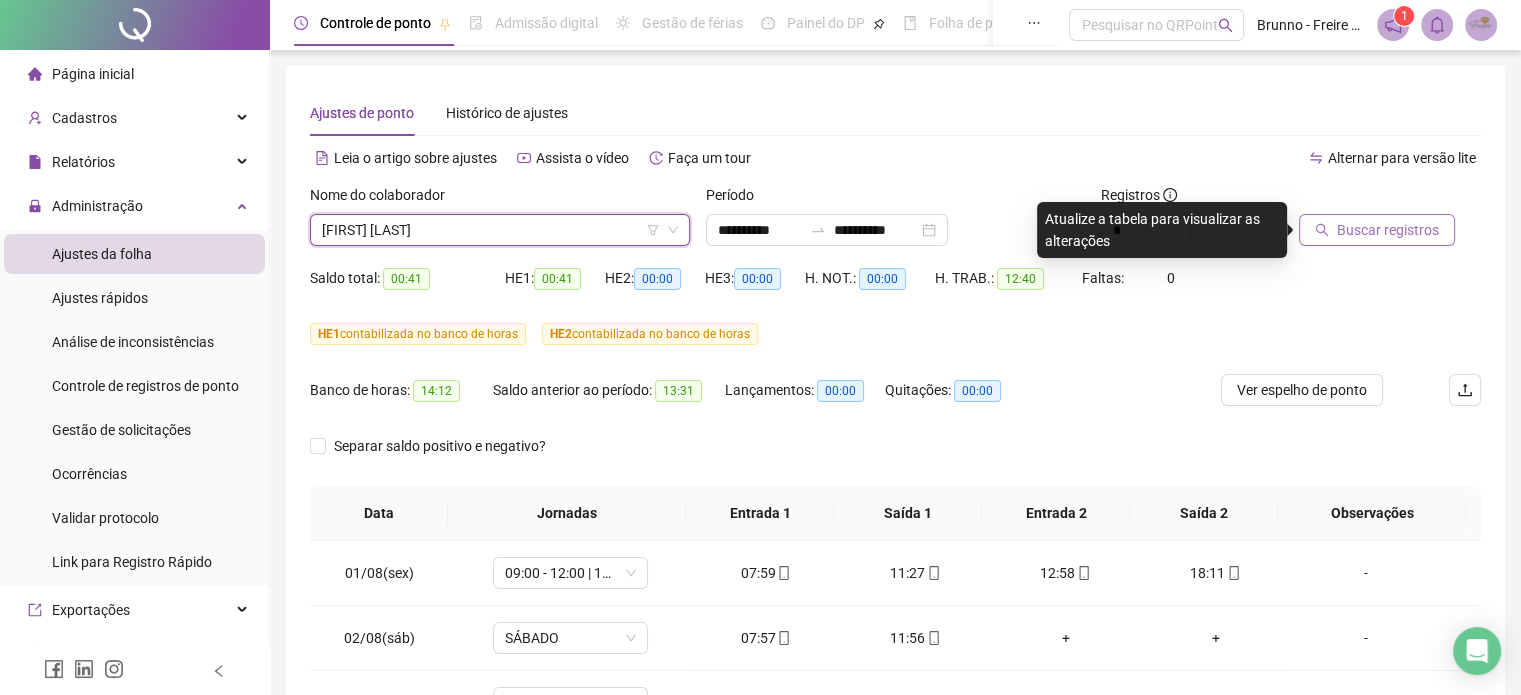 click on "Buscar registros" at bounding box center [1388, 230] 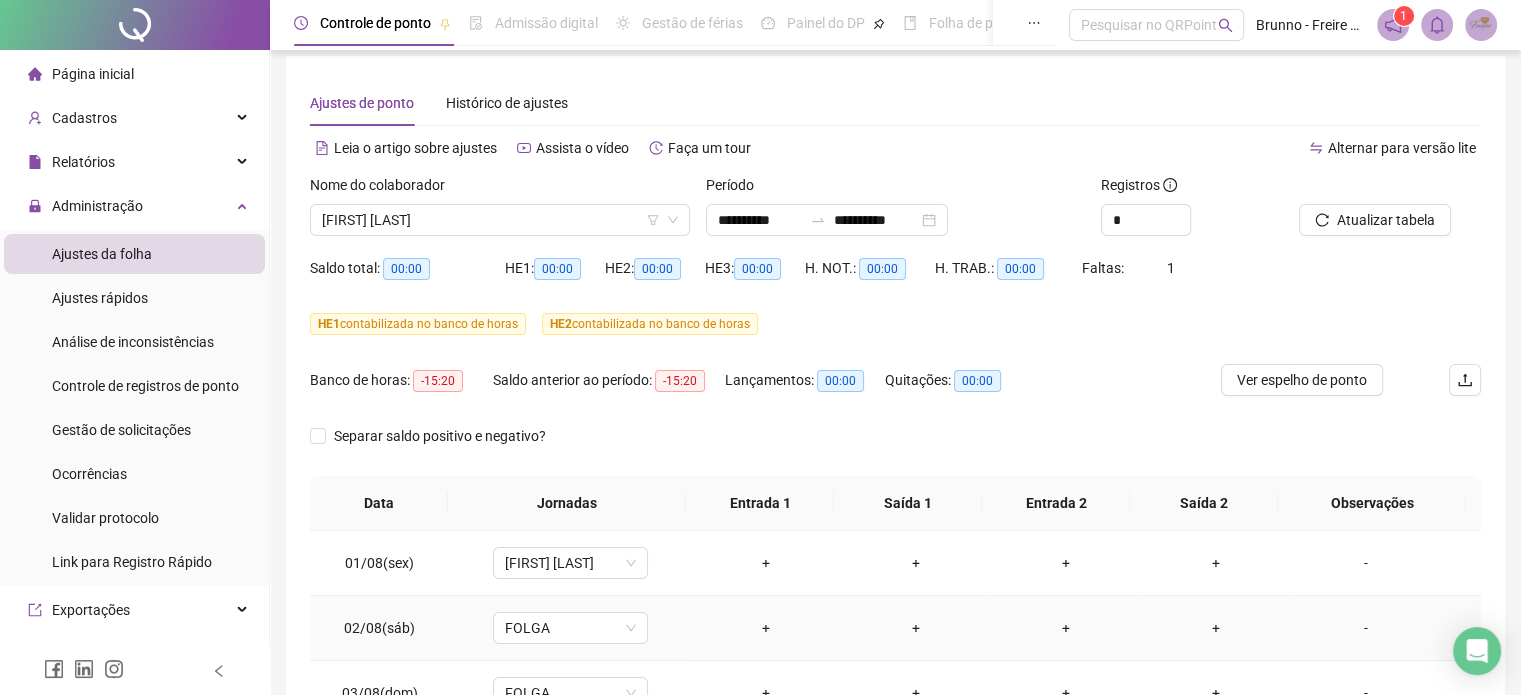 scroll, scrollTop: 0, scrollLeft: 0, axis: both 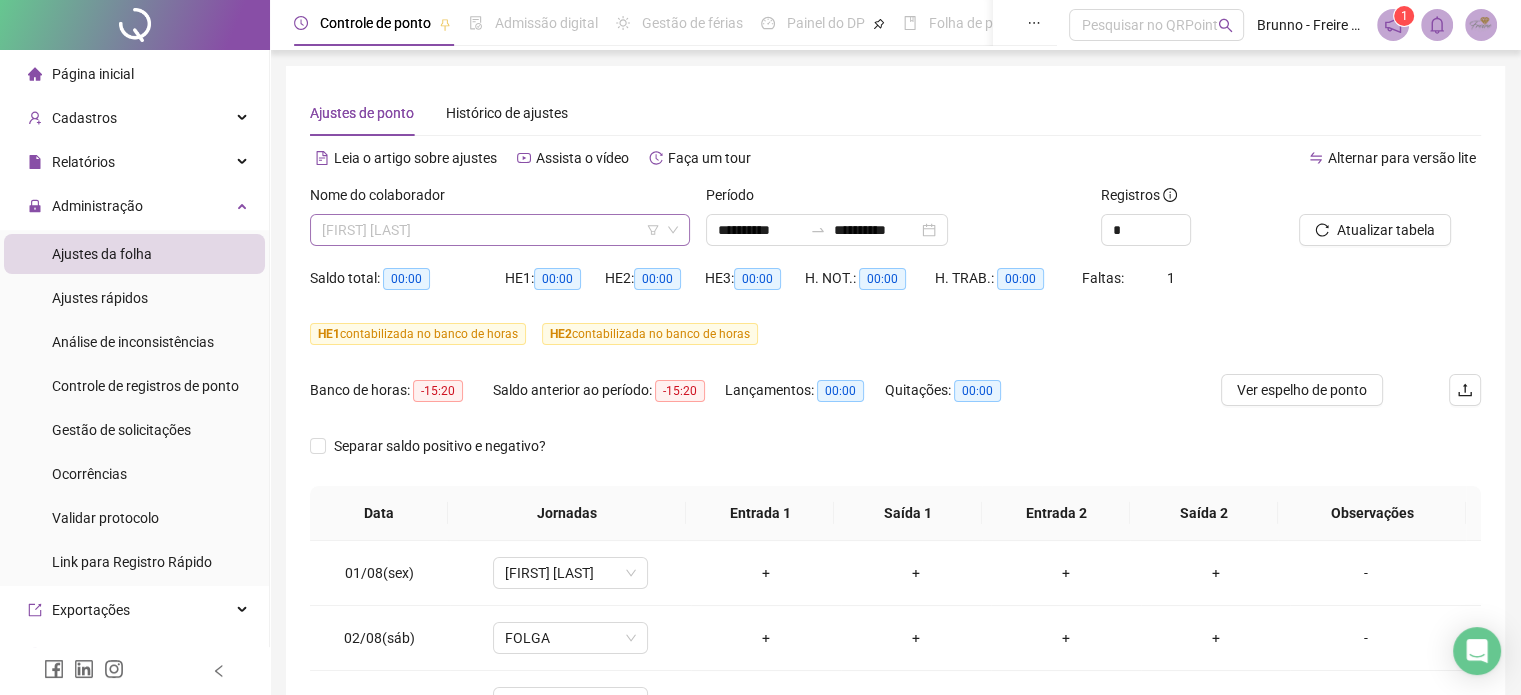 click on "[FIRST] [LAST]" at bounding box center [500, 230] 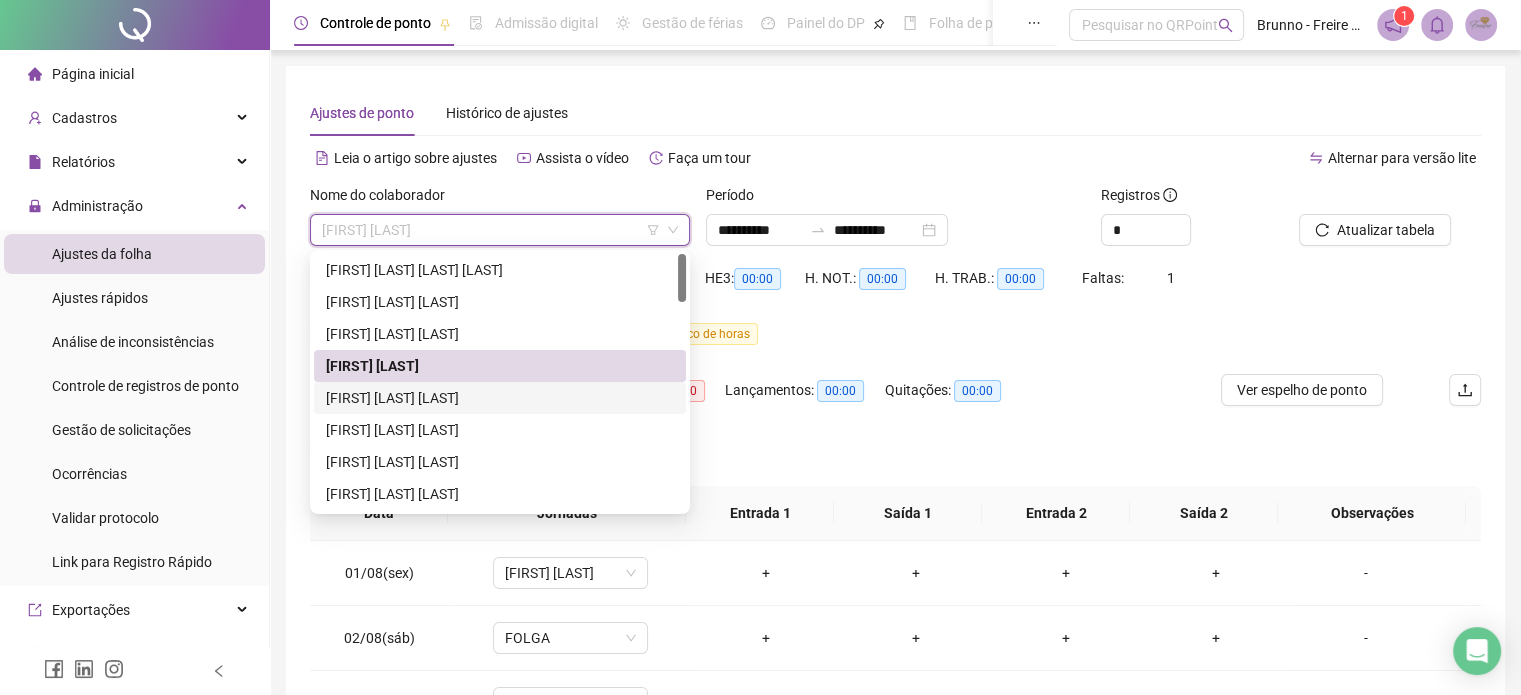 click on "[FIRST] [LAST]" at bounding box center (500, 398) 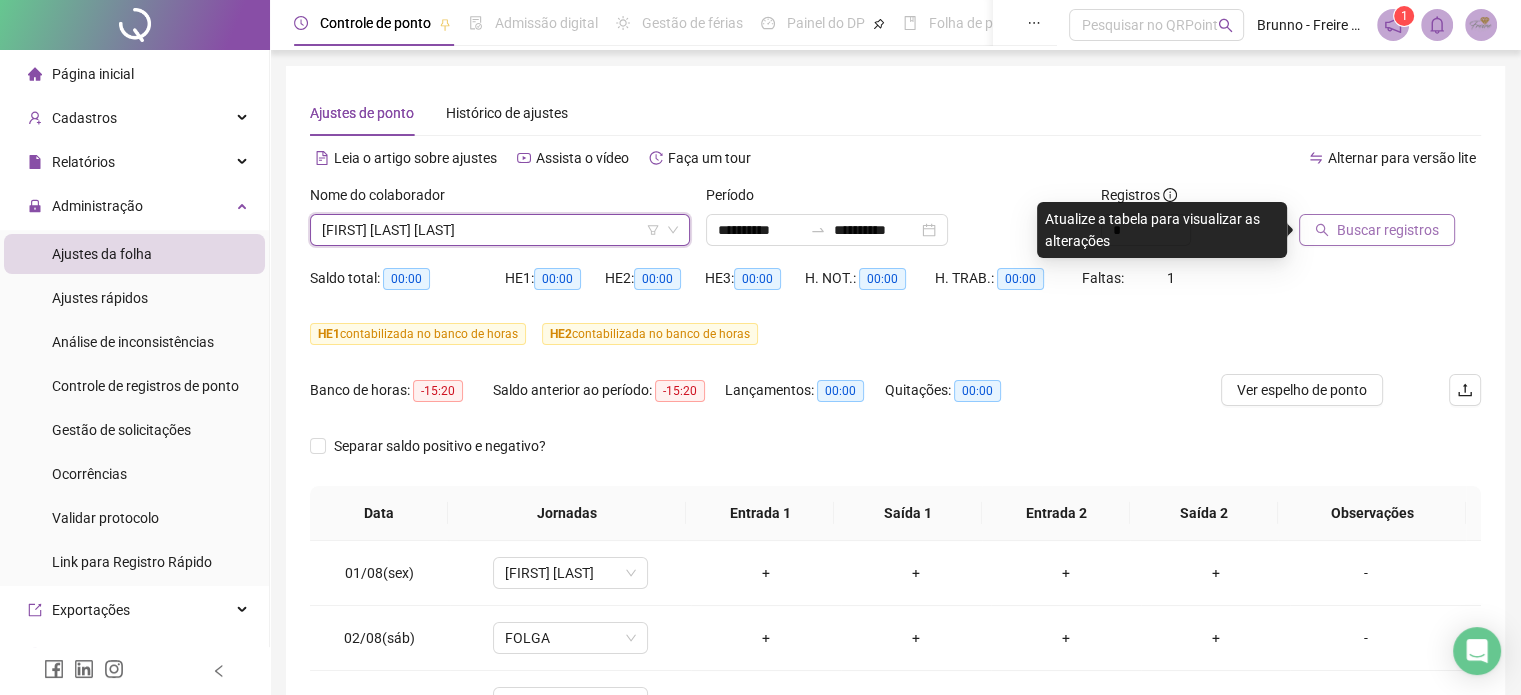 click on "Buscar registros" at bounding box center (1388, 230) 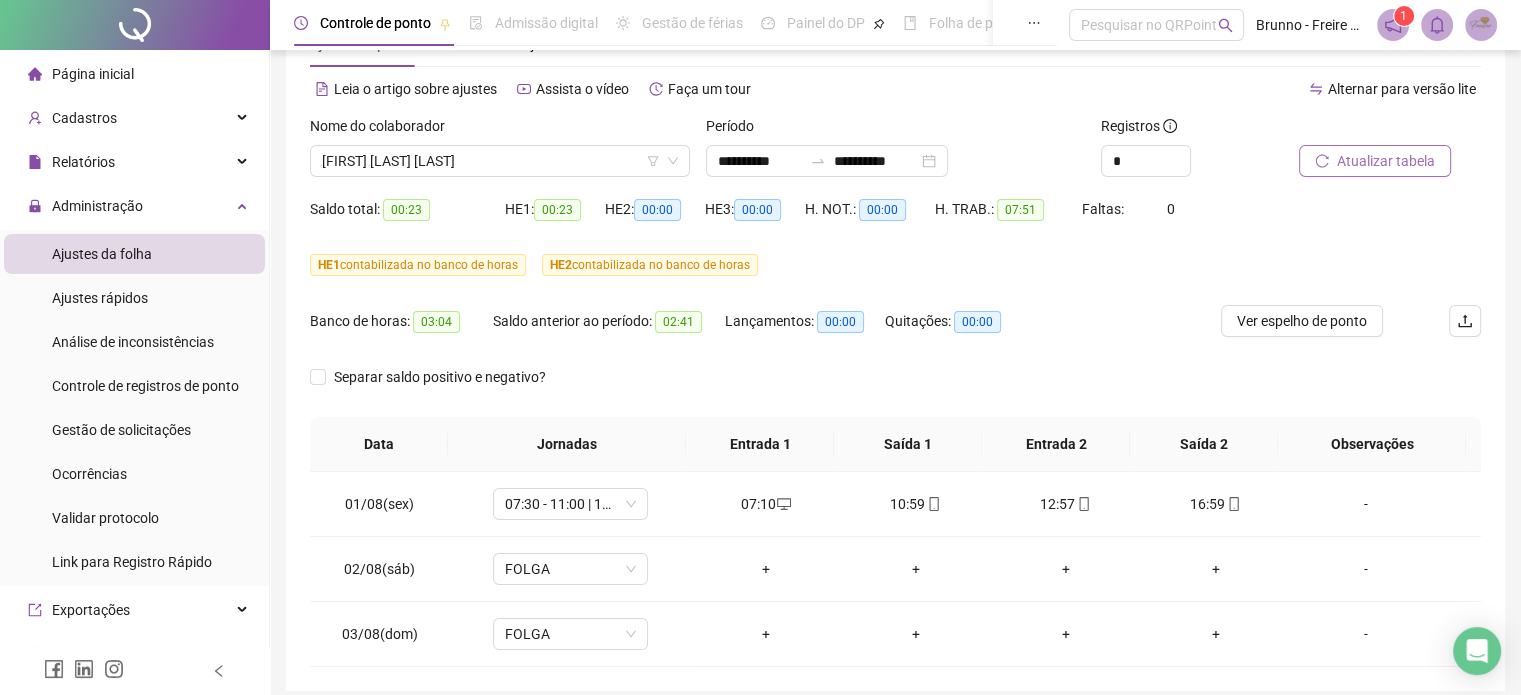 scroll, scrollTop: 0, scrollLeft: 0, axis: both 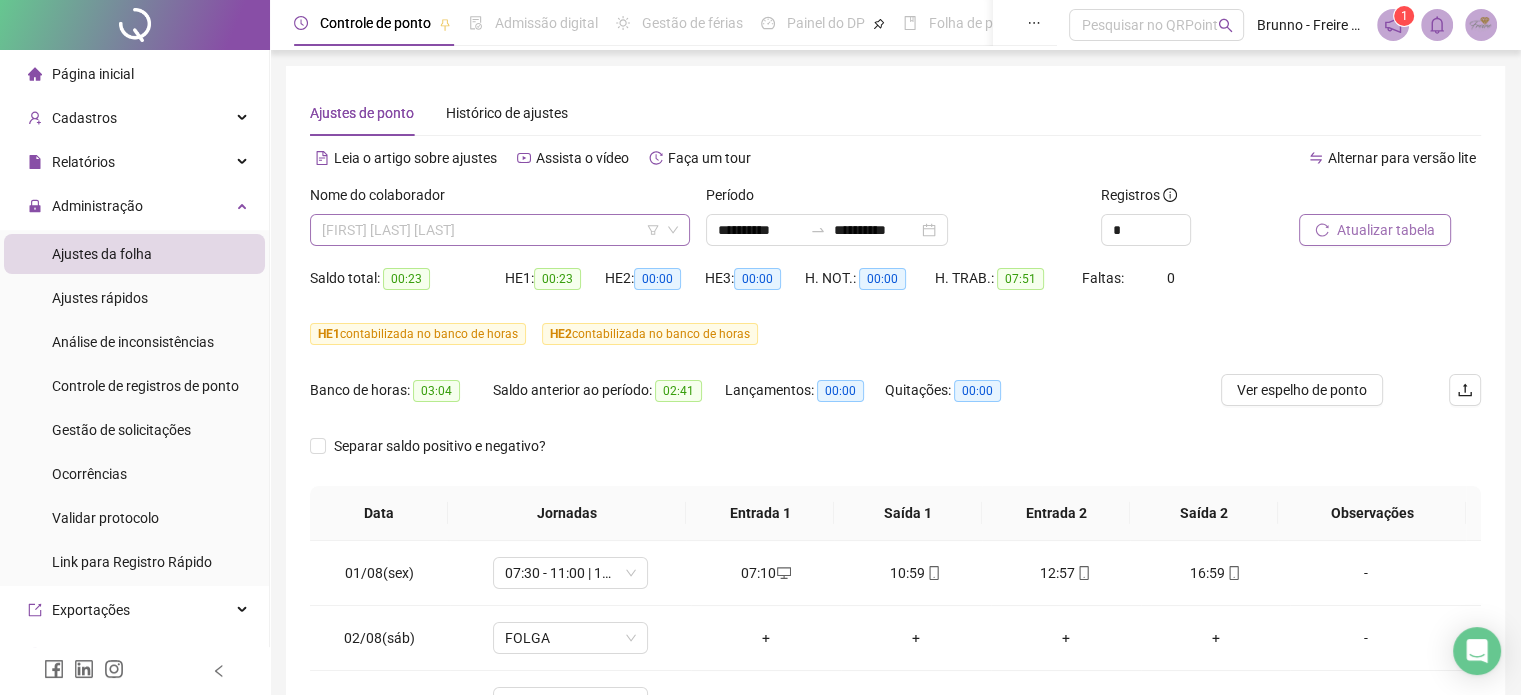 click on "[FIRST] [LAST]" at bounding box center (500, 230) 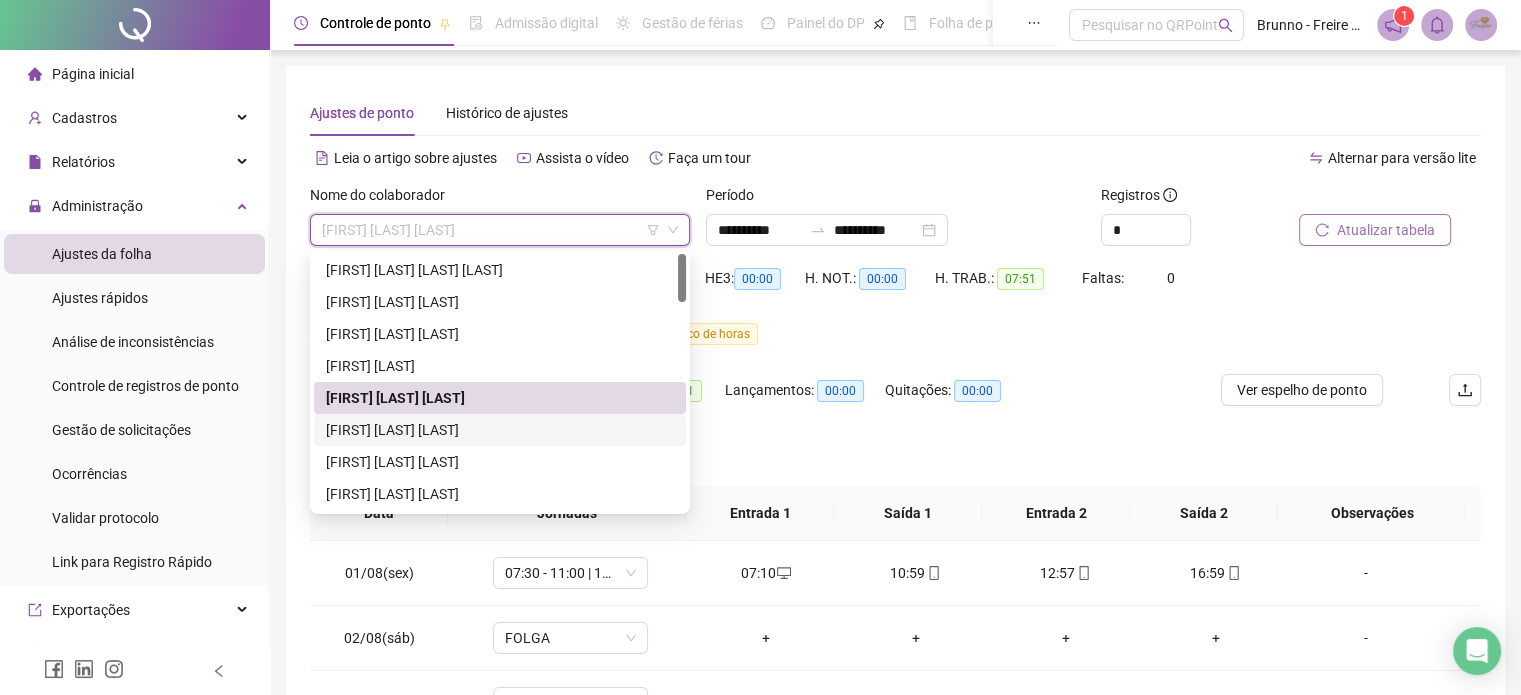 click on "[FIRST] [LAST]" at bounding box center (500, 430) 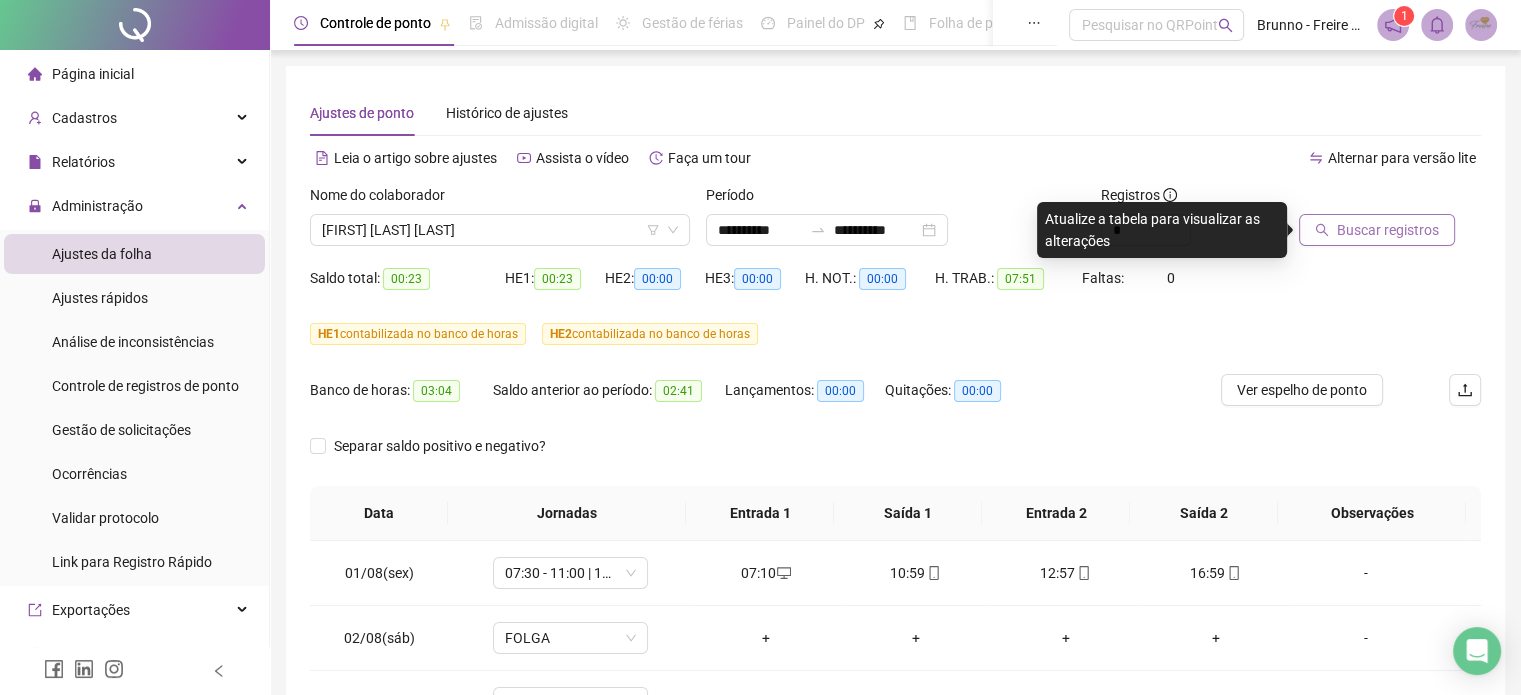 click on "Buscar registros" at bounding box center (1377, 230) 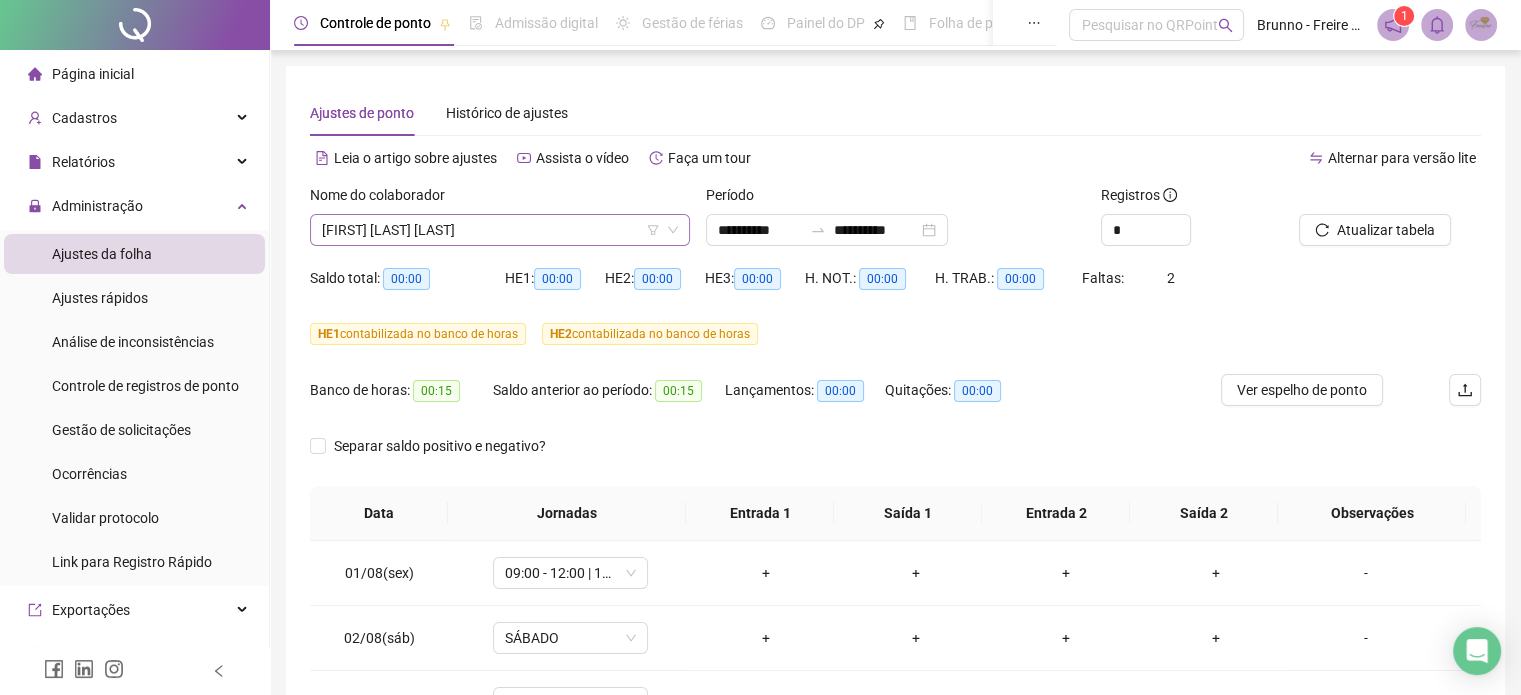 click on "[FIRST] [LAST]" at bounding box center (500, 230) 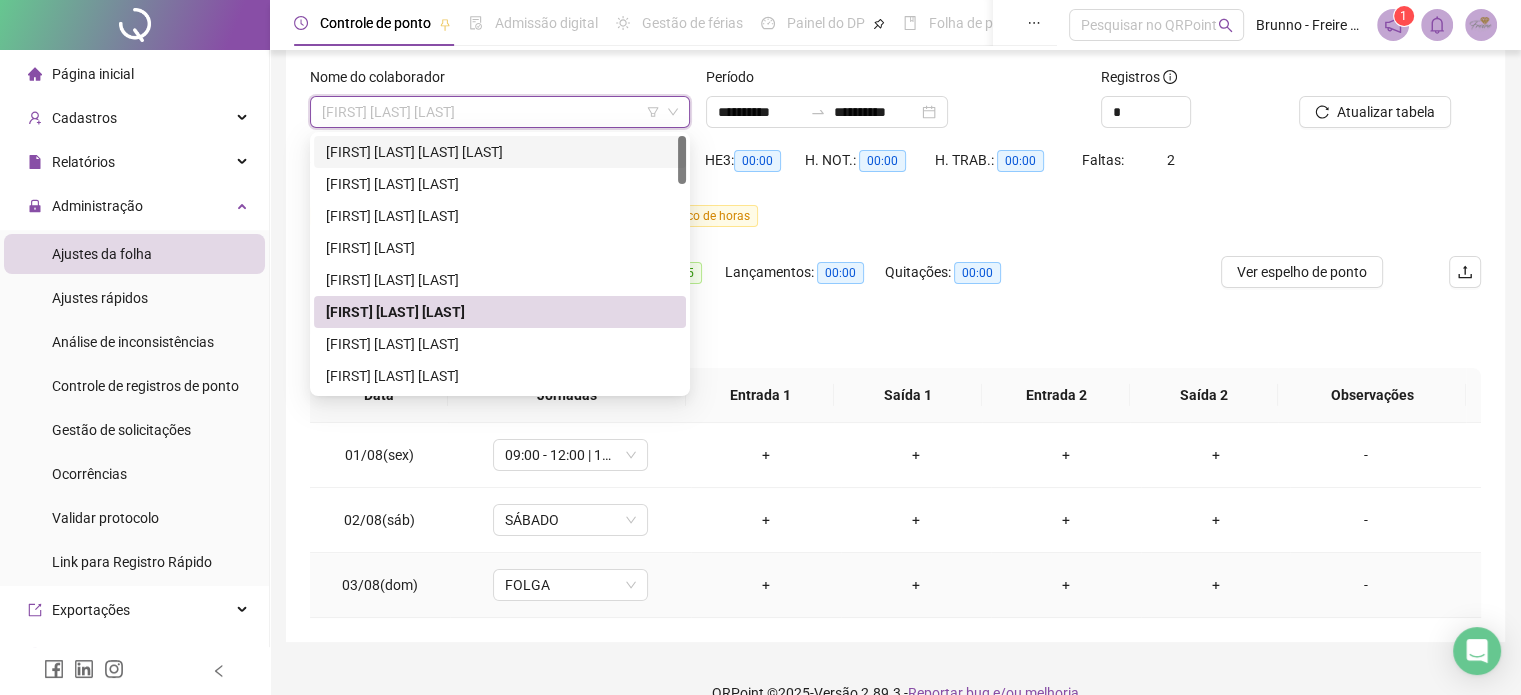 scroll, scrollTop: 150, scrollLeft: 0, axis: vertical 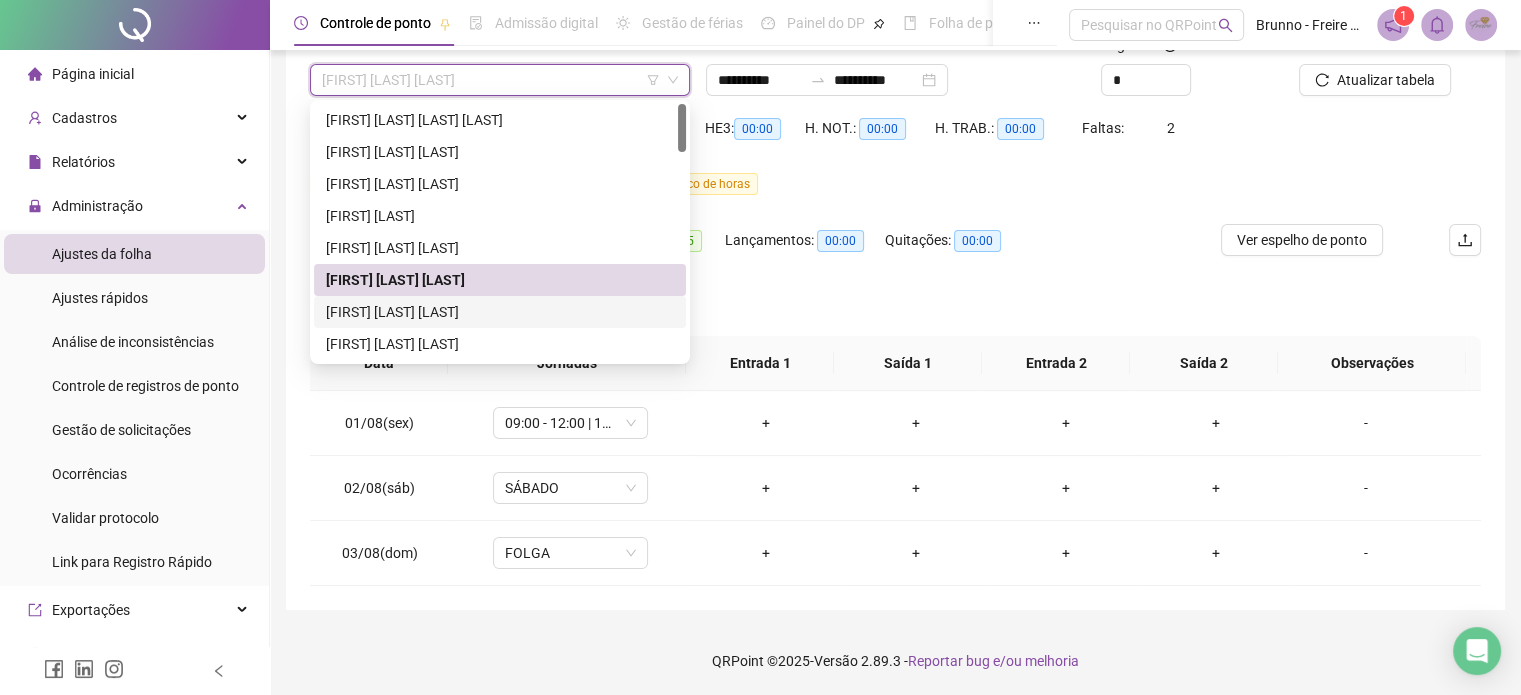 click on "[FIRST] [LAST]" at bounding box center (500, 312) 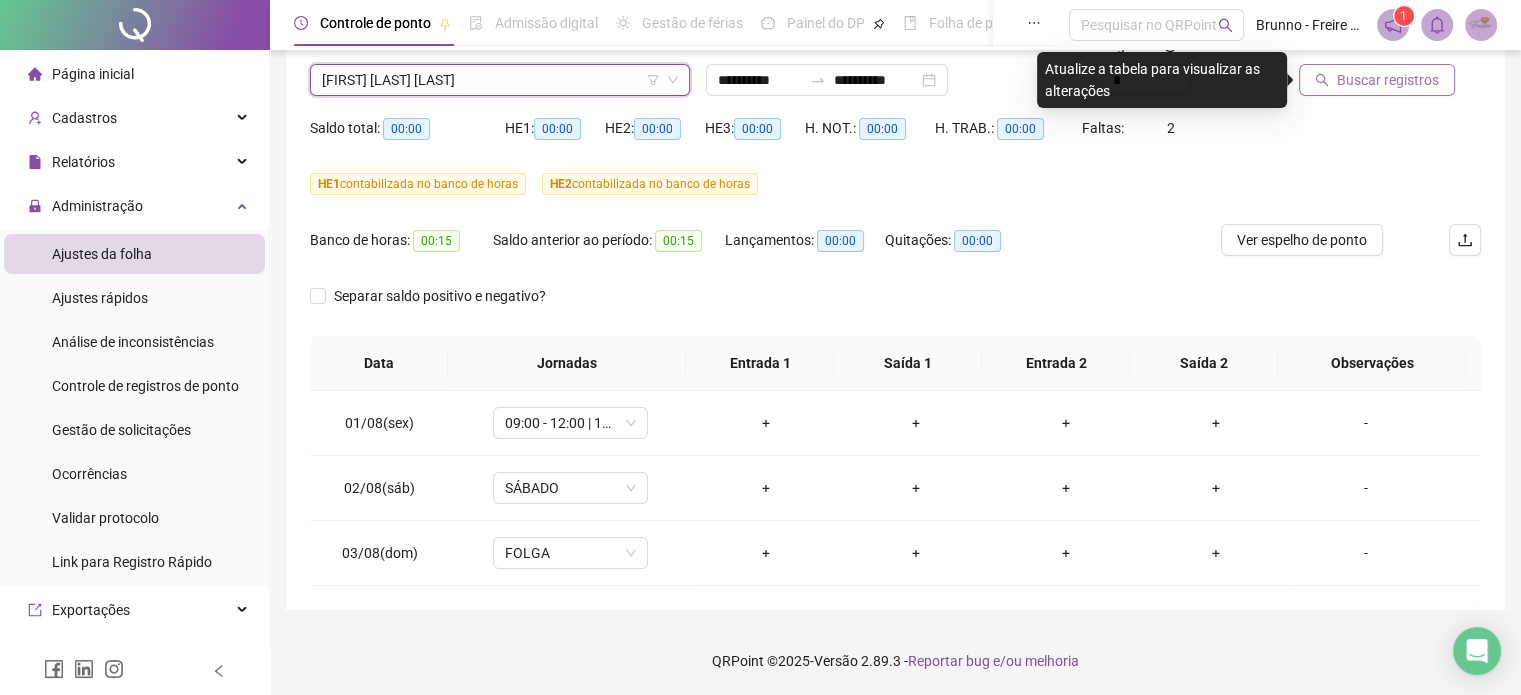 click on "Buscar registros" at bounding box center (1377, 80) 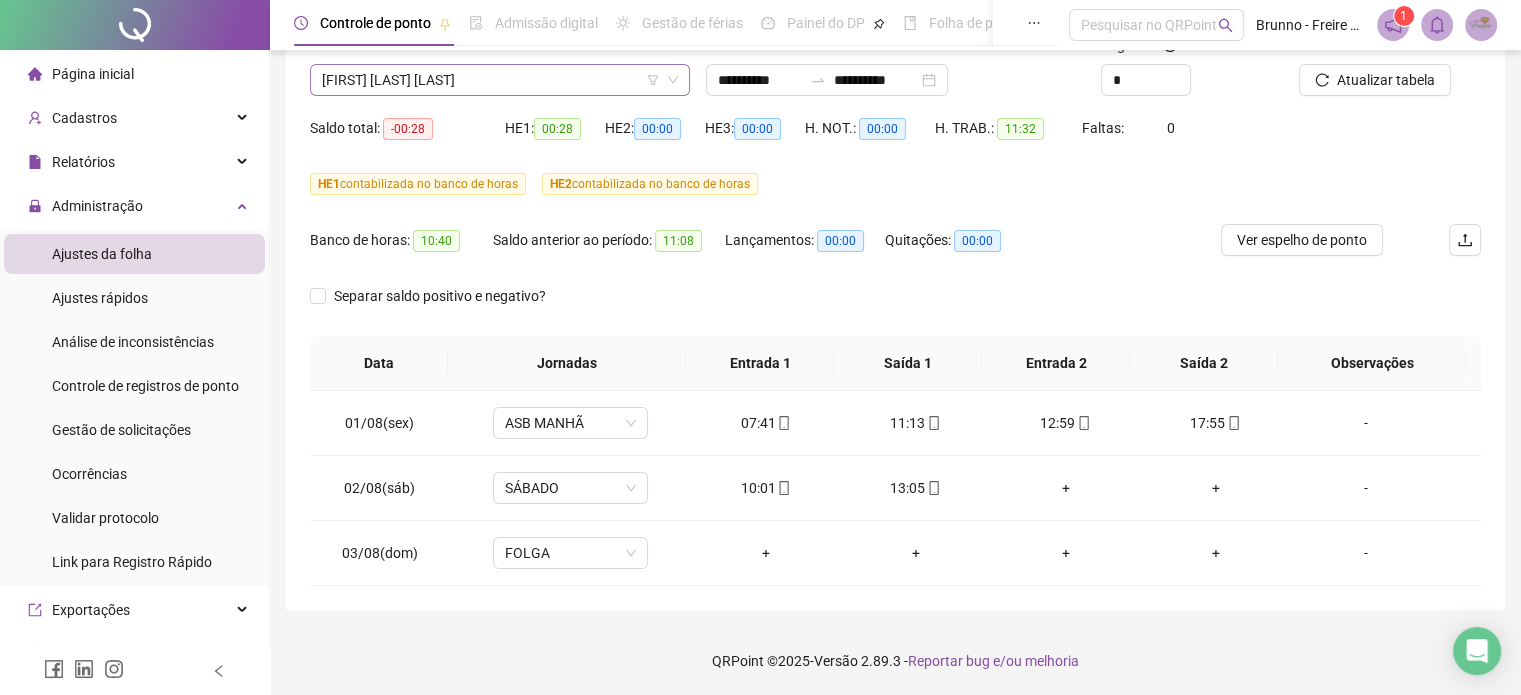 click on "[FIRST] [LAST]" at bounding box center [500, 80] 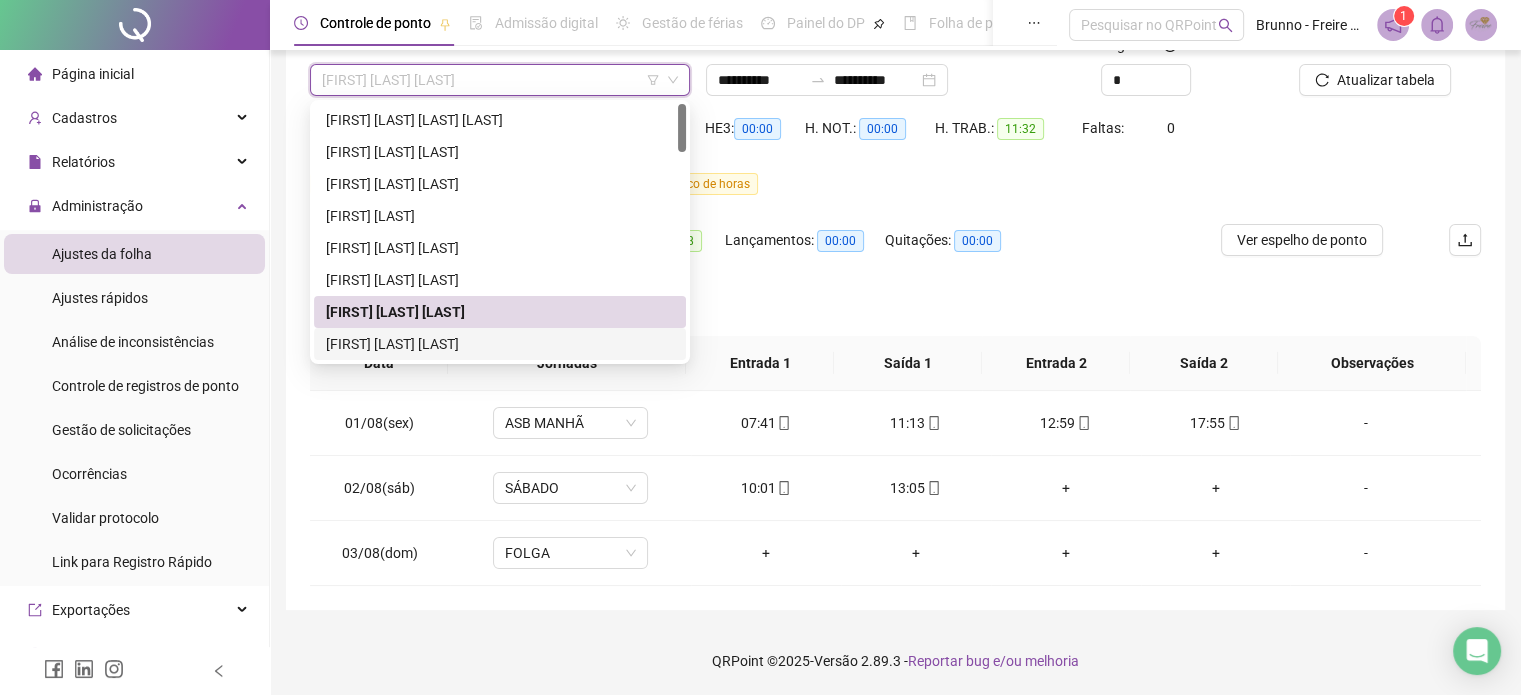 click on "[FIRST] [LAST]" at bounding box center [500, 344] 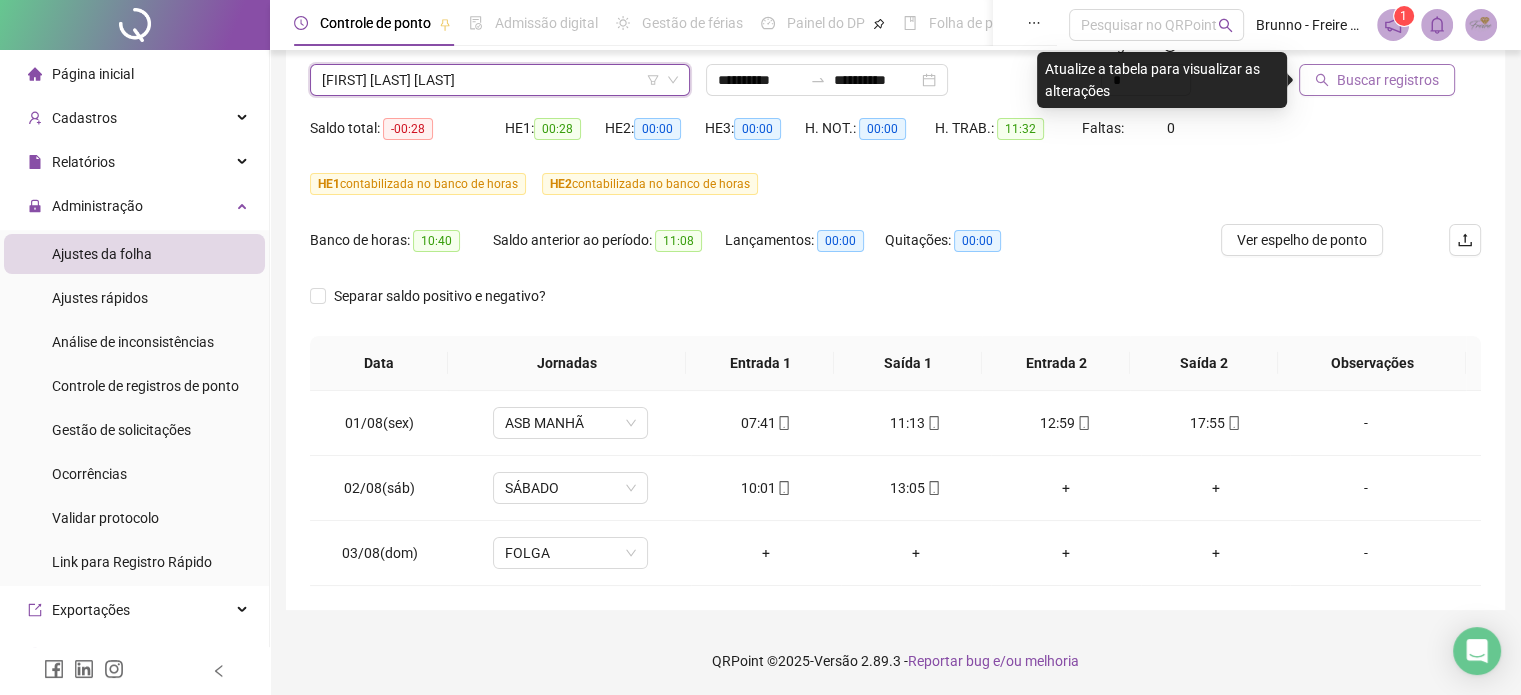 click on "Buscar registros" at bounding box center [1388, 80] 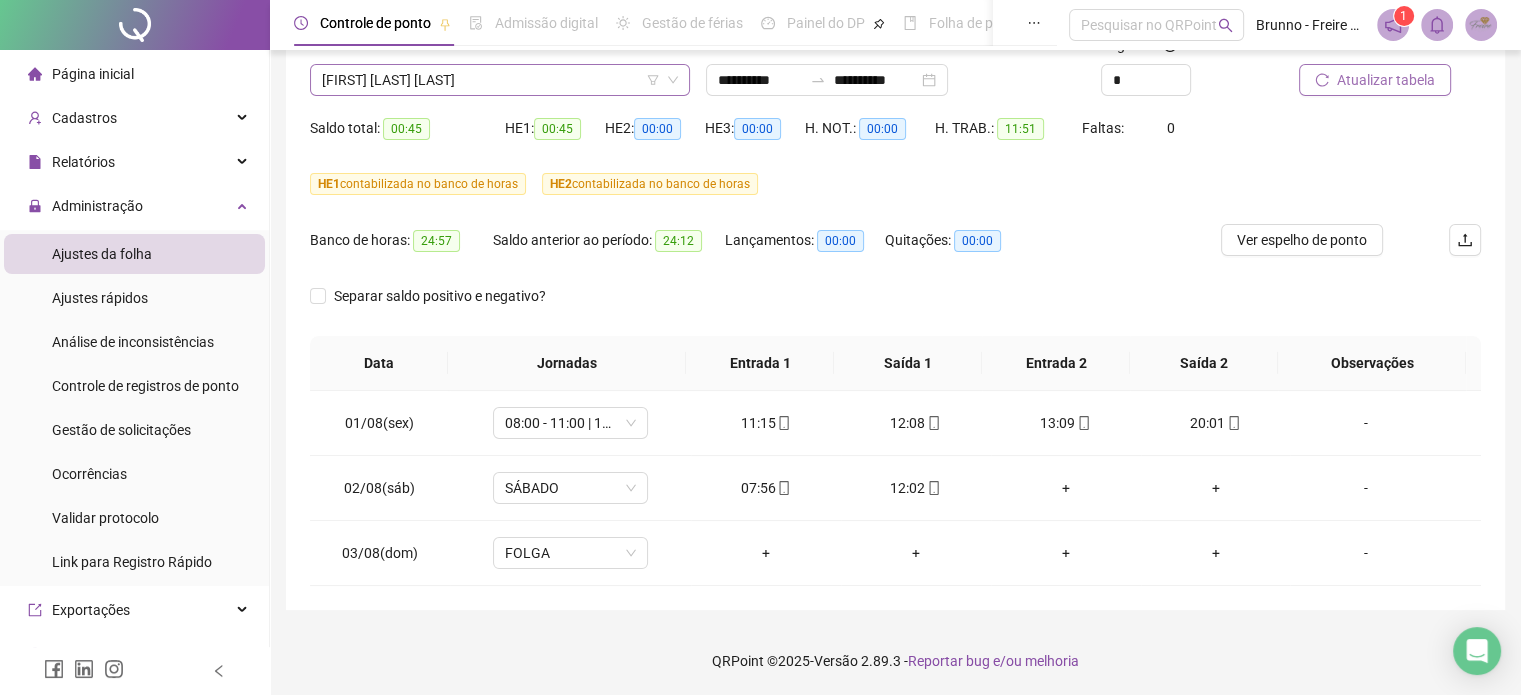 click on "[FIRST] [LAST]" at bounding box center (500, 80) 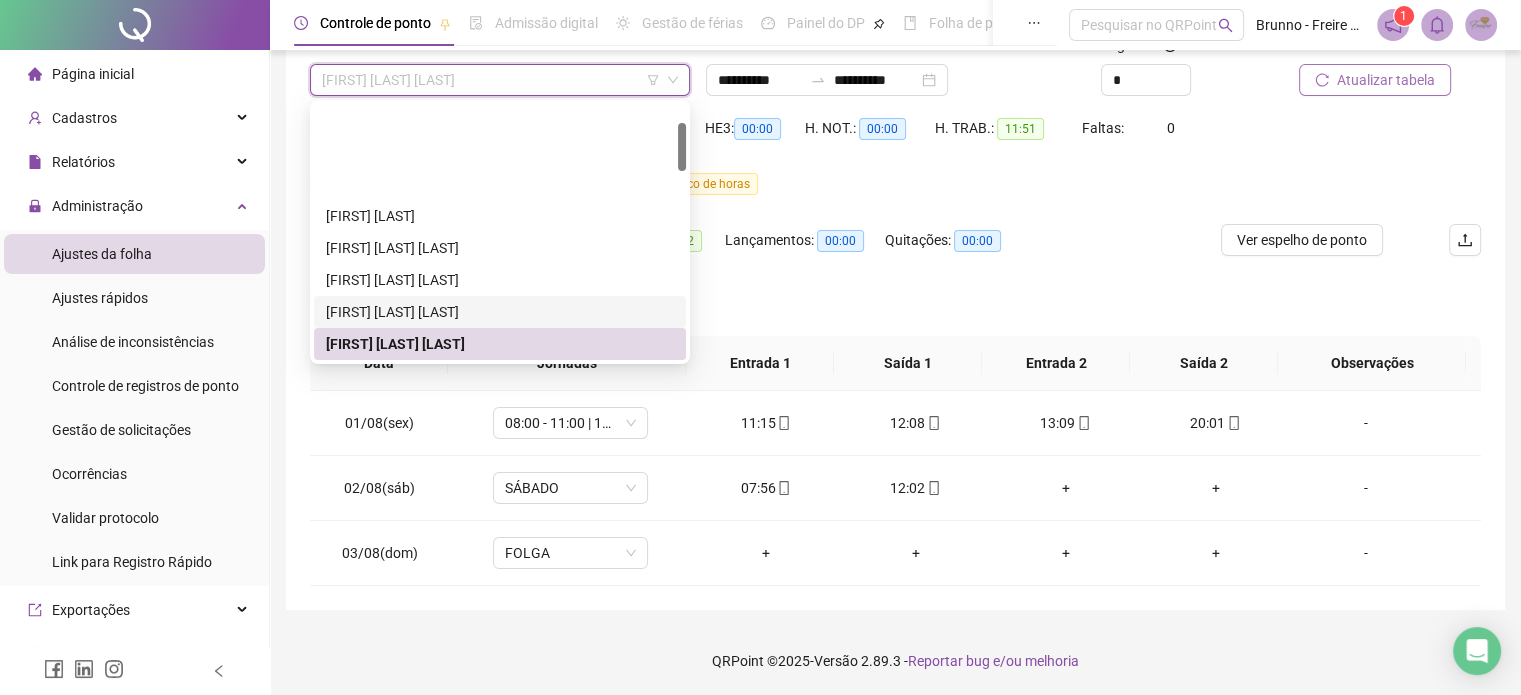 scroll, scrollTop: 100, scrollLeft: 0, axis: vertical 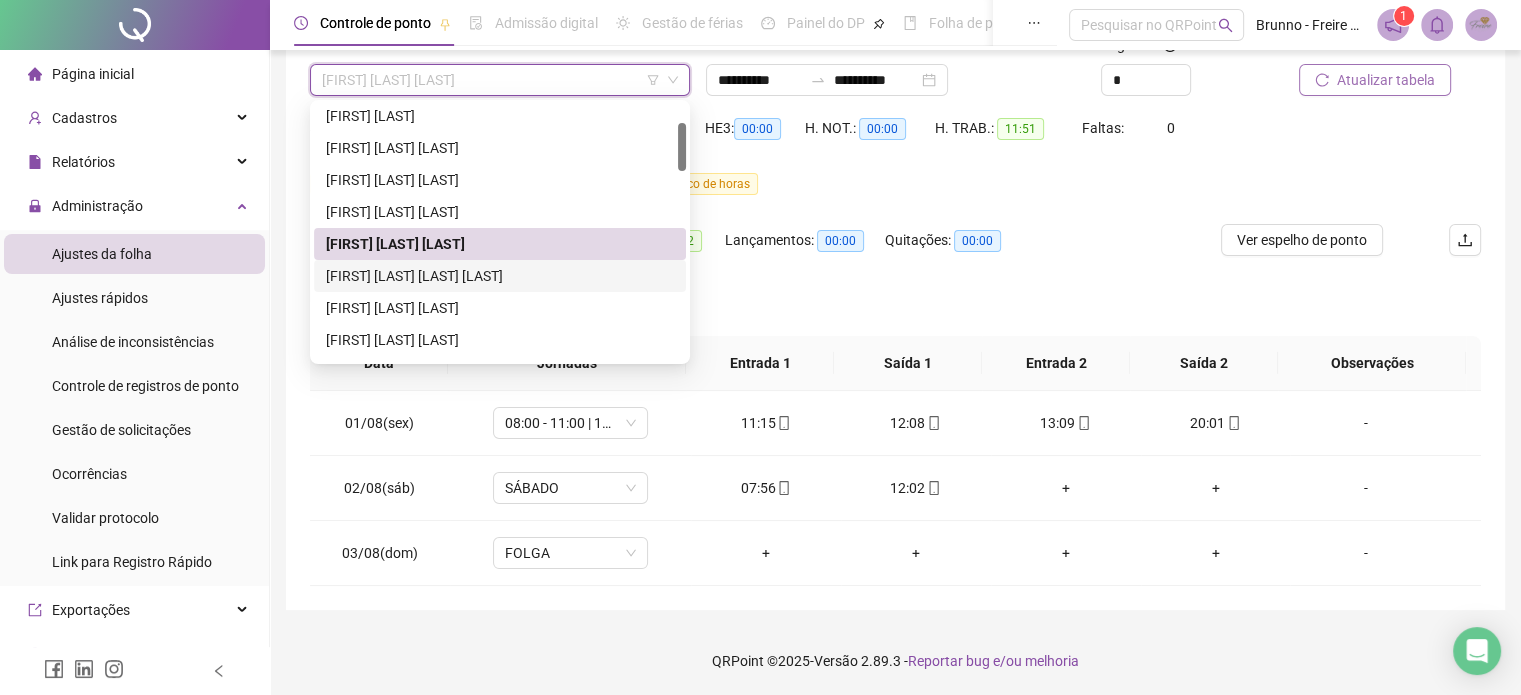 click on "[FIRST] [LAST]" at bounding box center (500, 276) 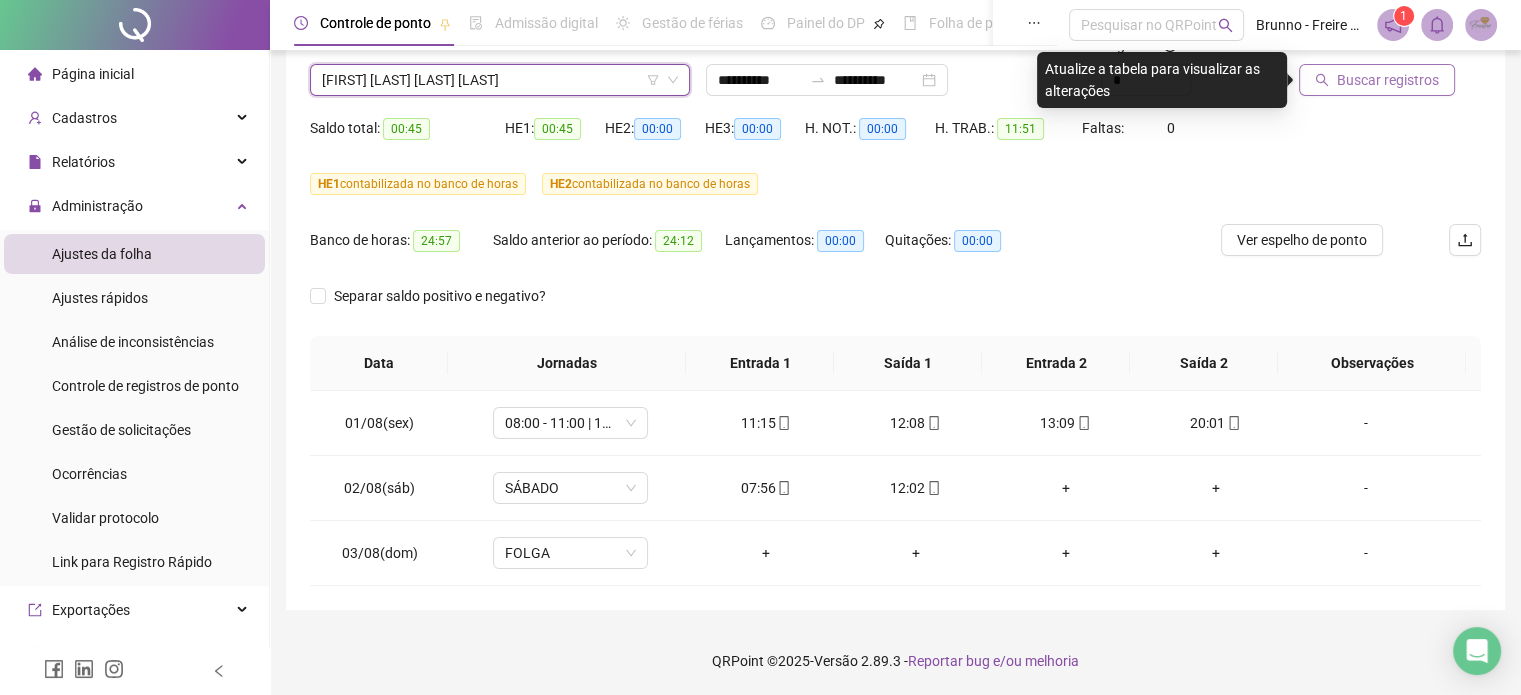 click on "Buscar registros" at bounding box center [1388, 80] 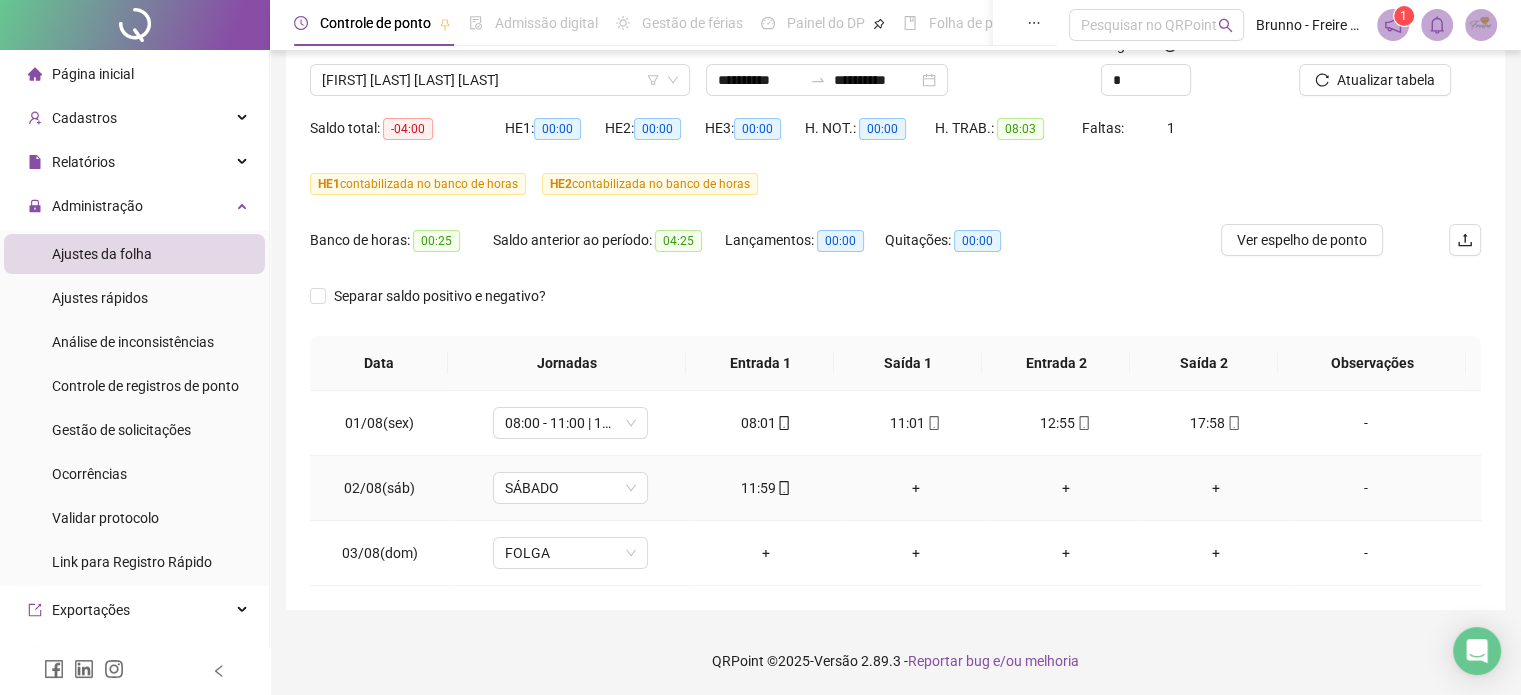 click on "+" at bounding box center [916, 488] 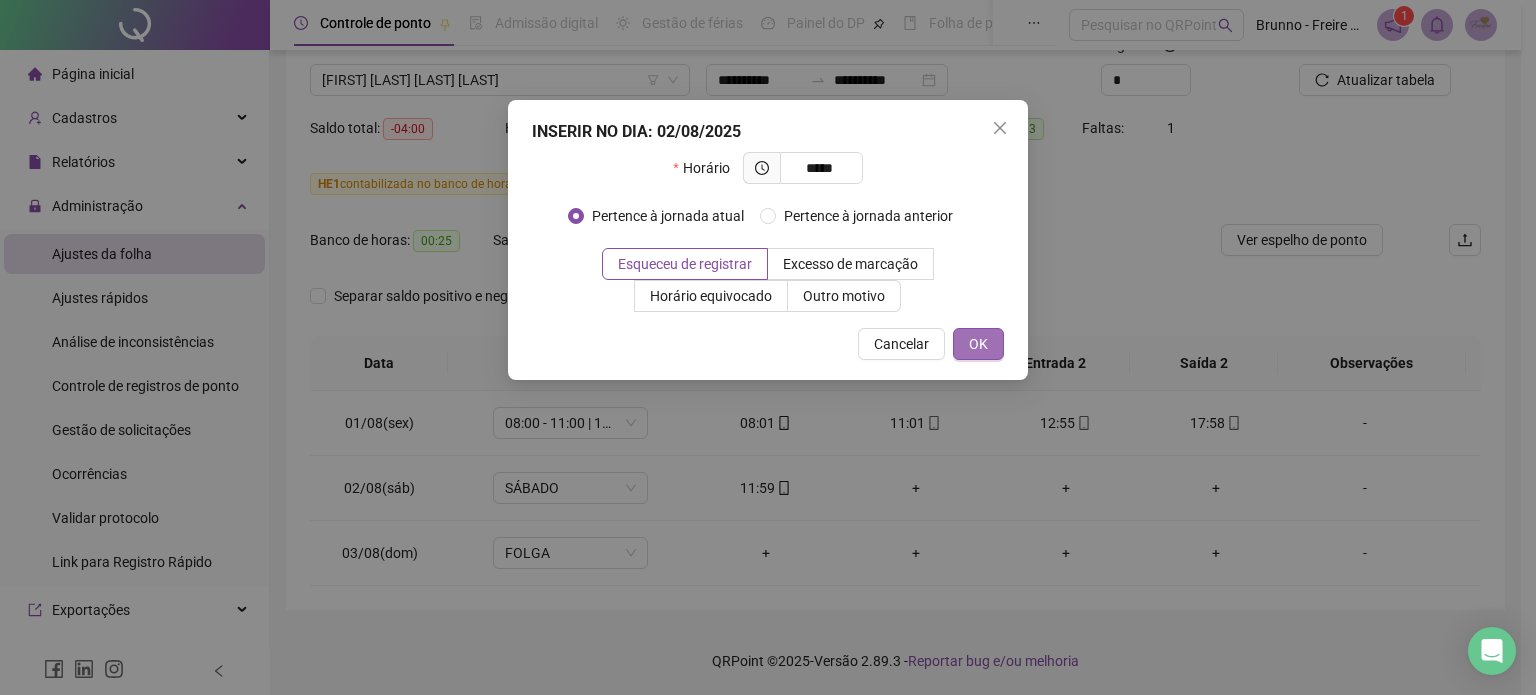 type on "*****" 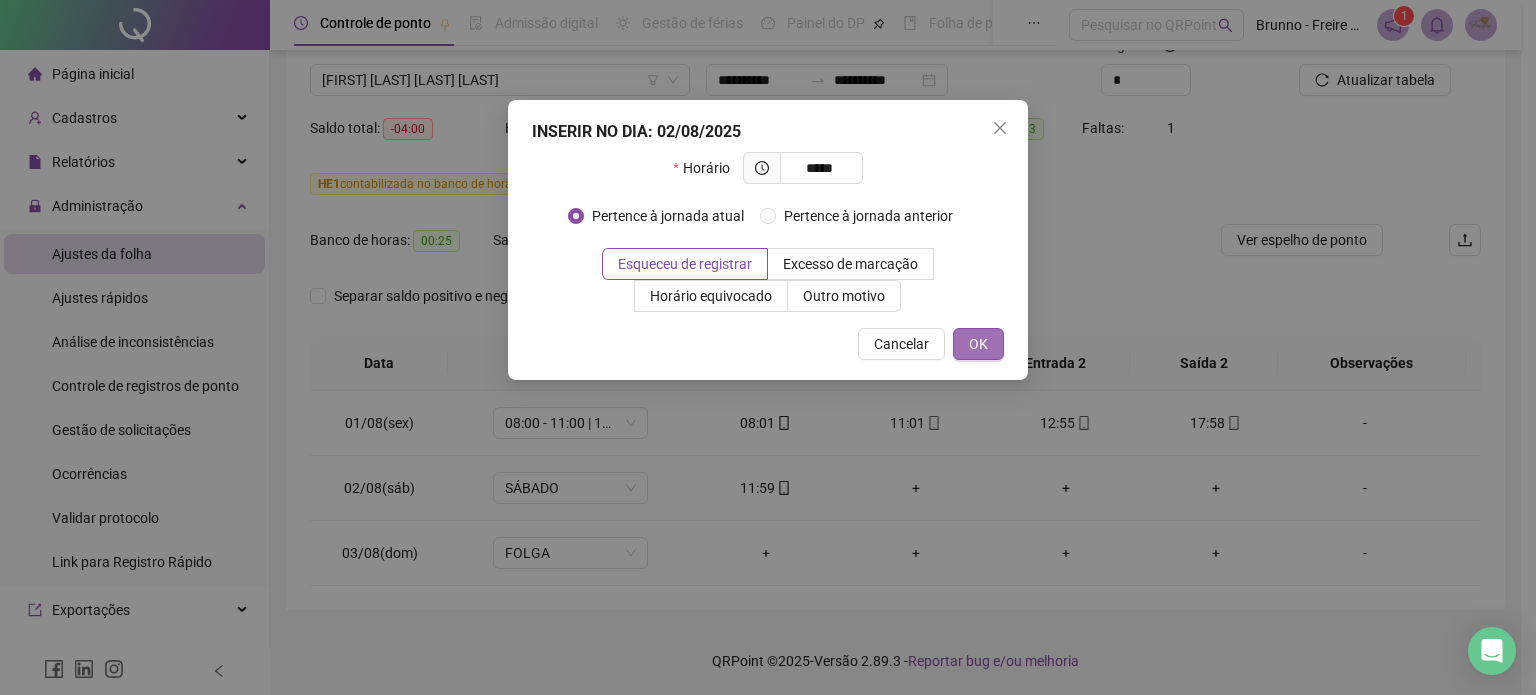 click on "OK" at bounding box center [978, 344] 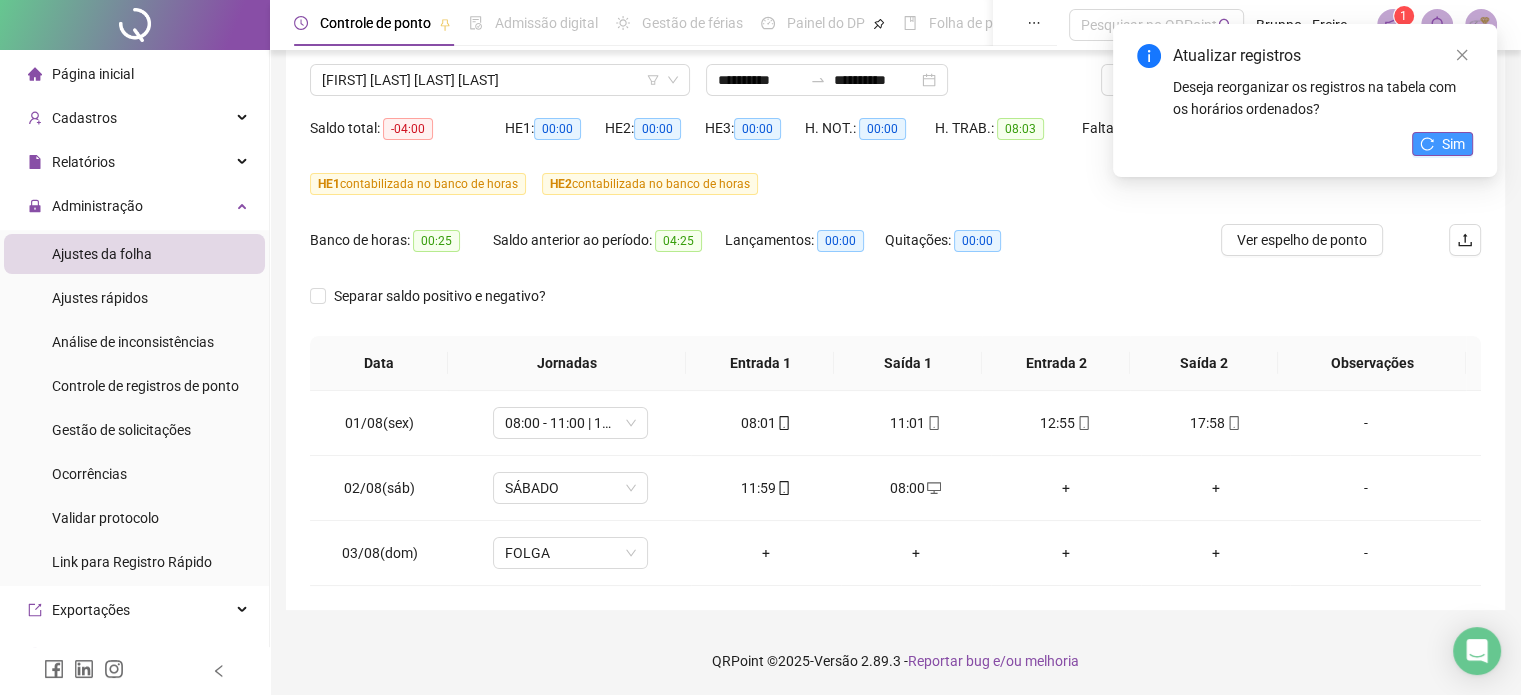 click on "Sim" at bounding box center [1453, 144] 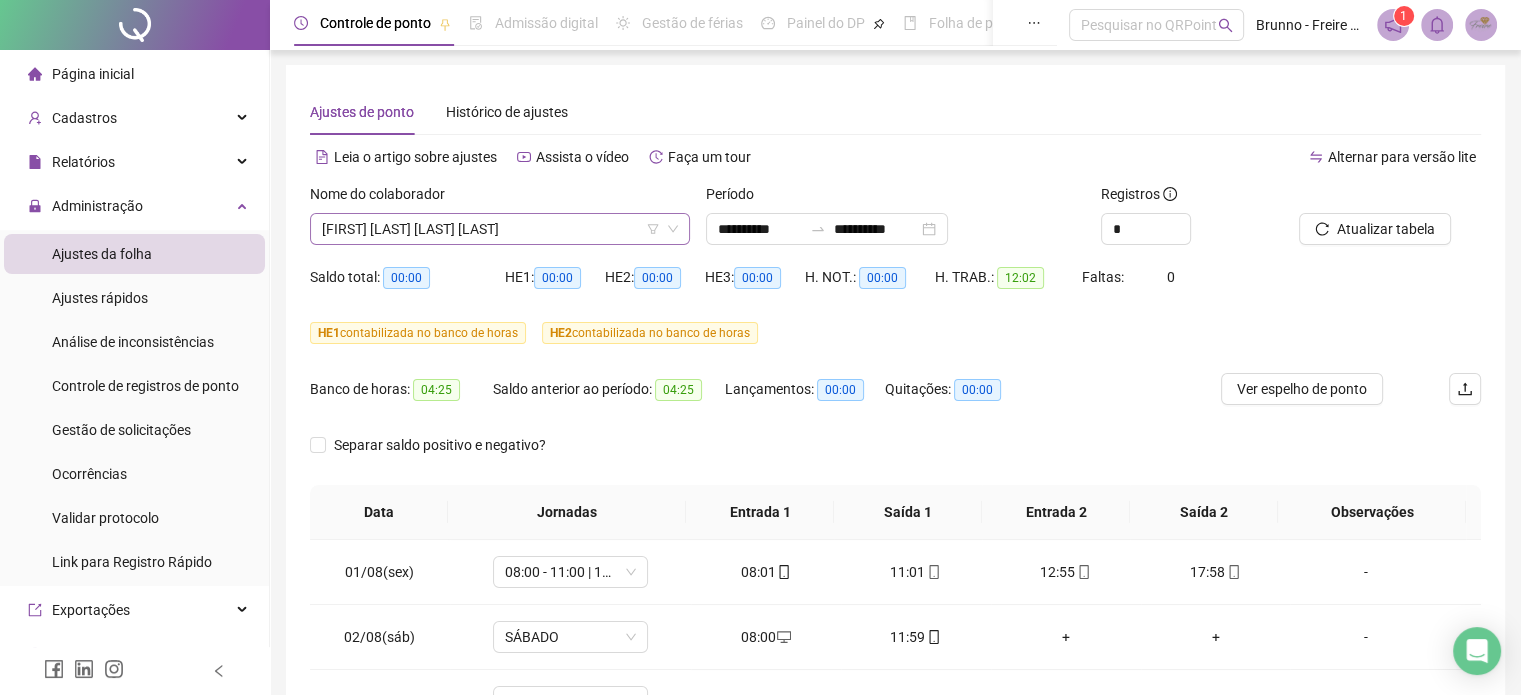 scroll, scrollTop: 0, scrollLeft: 0, axis: both 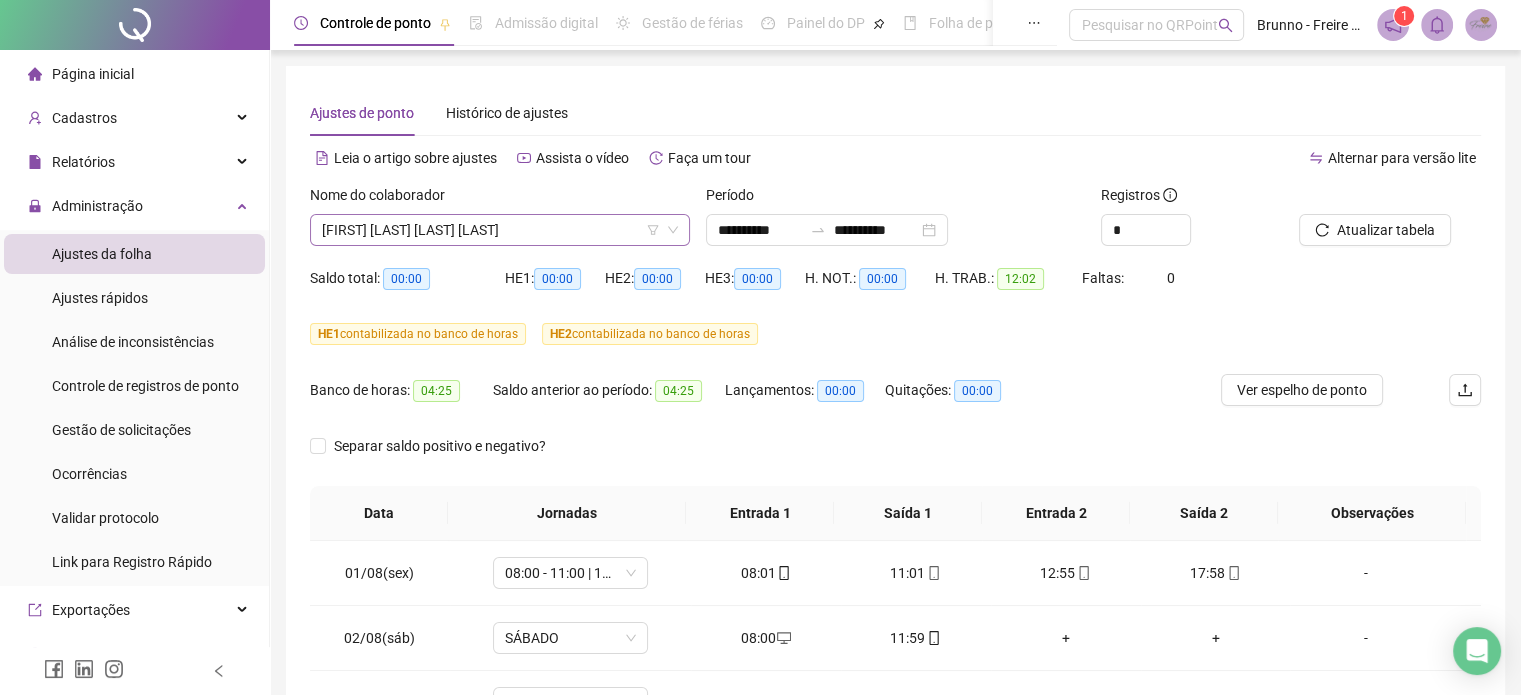 click on "[FIRST] [LAST]" at bounding box center (500, 230) 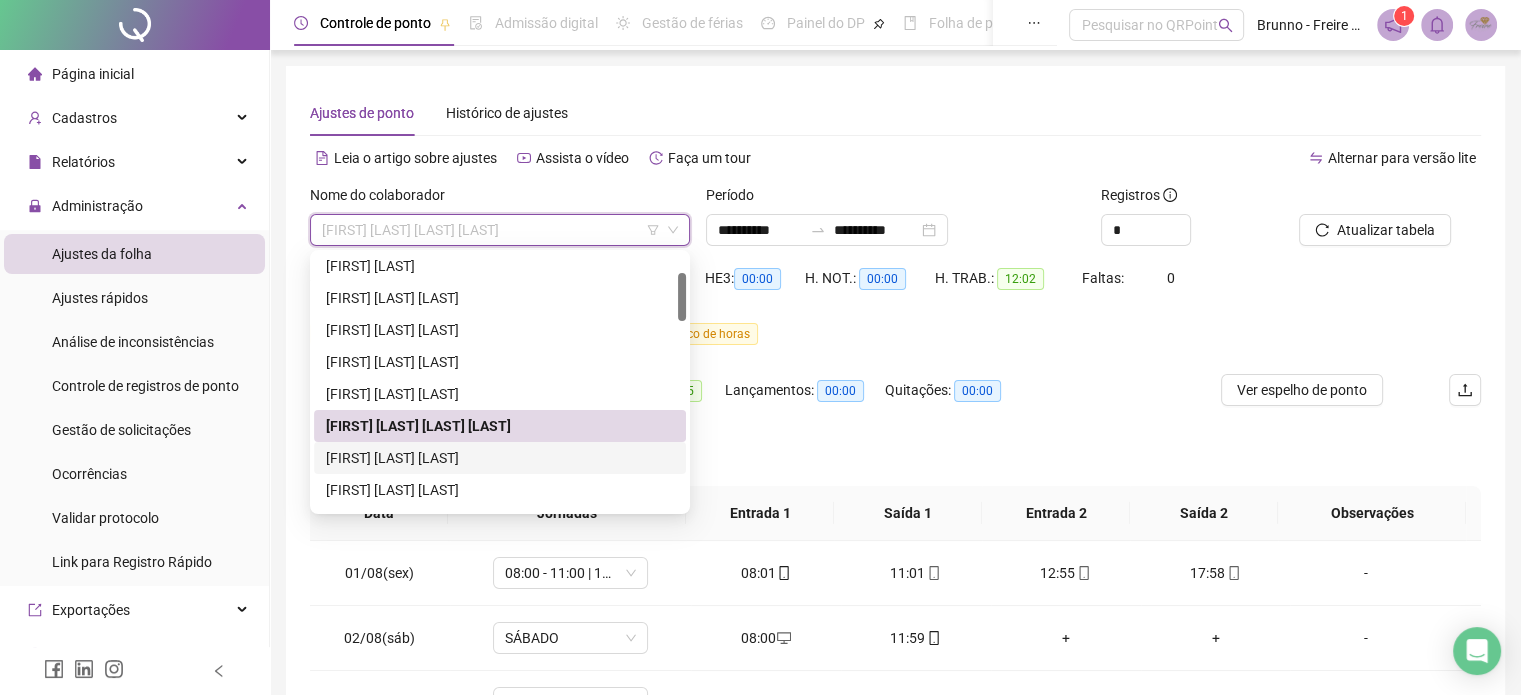 click on "FELIPE DE OLIVEIRA SANTOS" at bounding box center [500, 458] 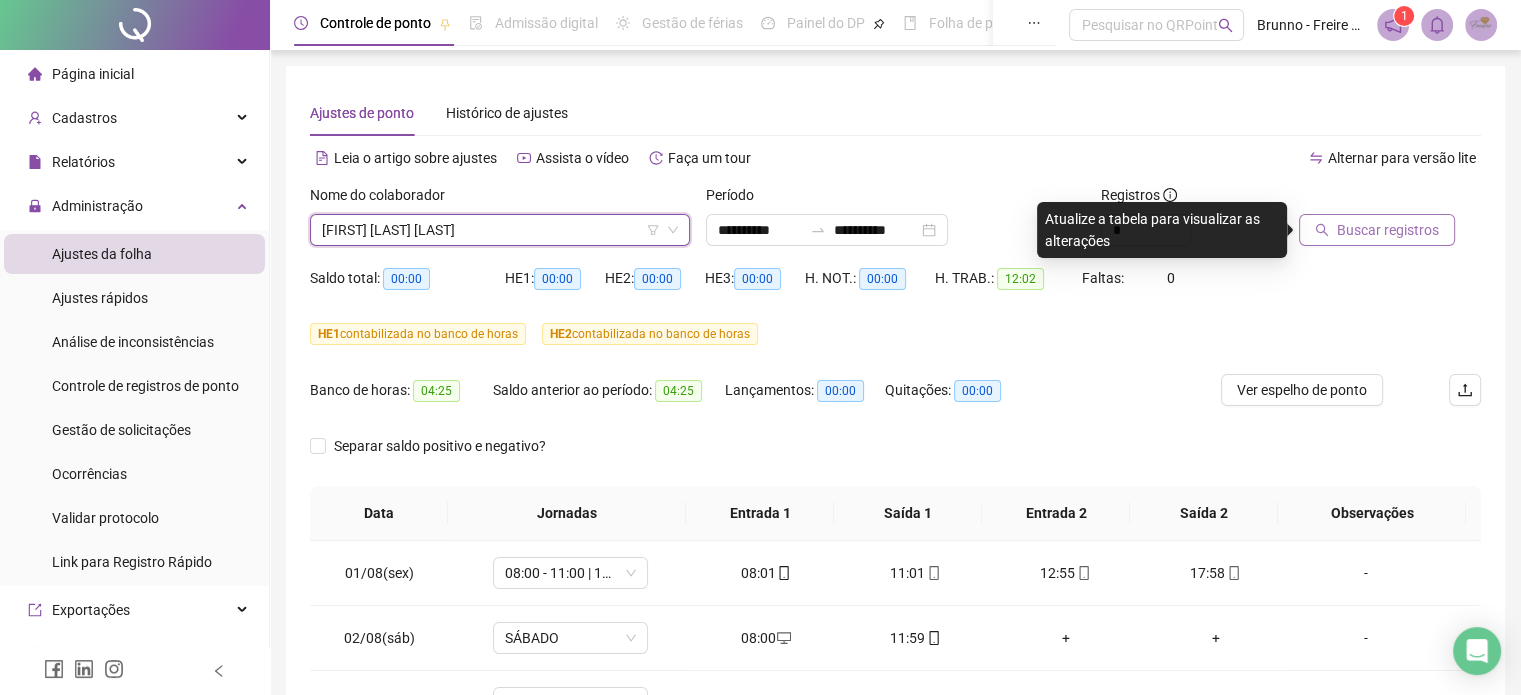 click on "Buscar registros" at bounding box center (1388, 230) 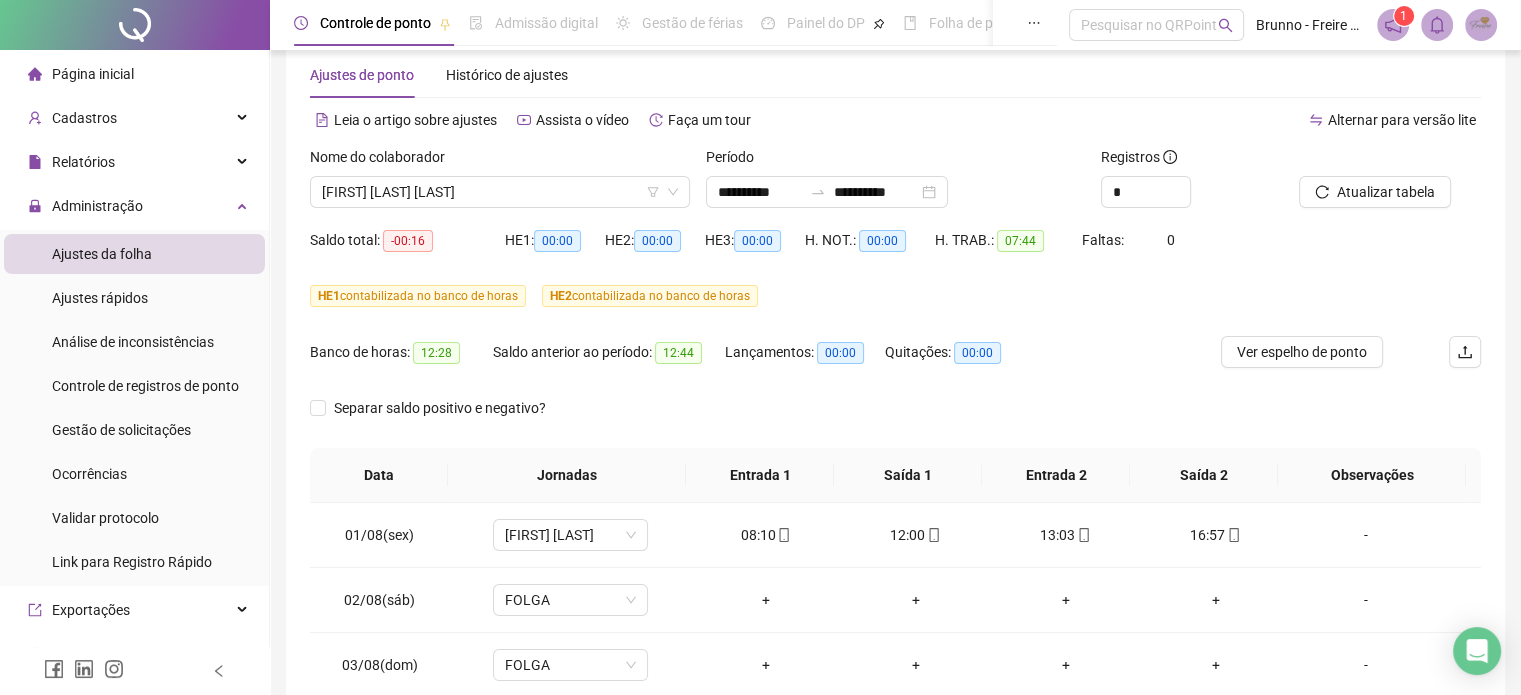 scroll, scrollTop: 0, scrollLeft: 0, axis: both 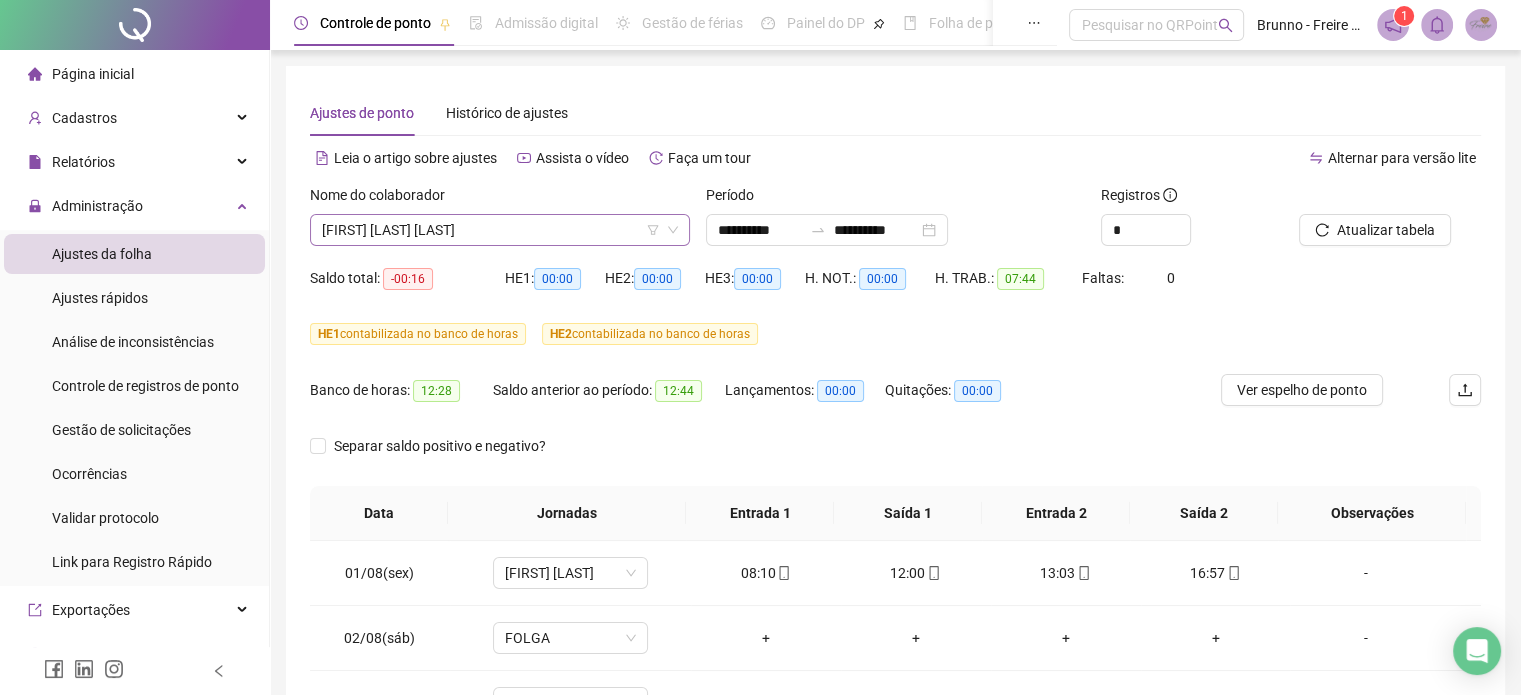 click on "FELIPE DE OLIVEIRA SANTOS" at bounding box center [500, 230] 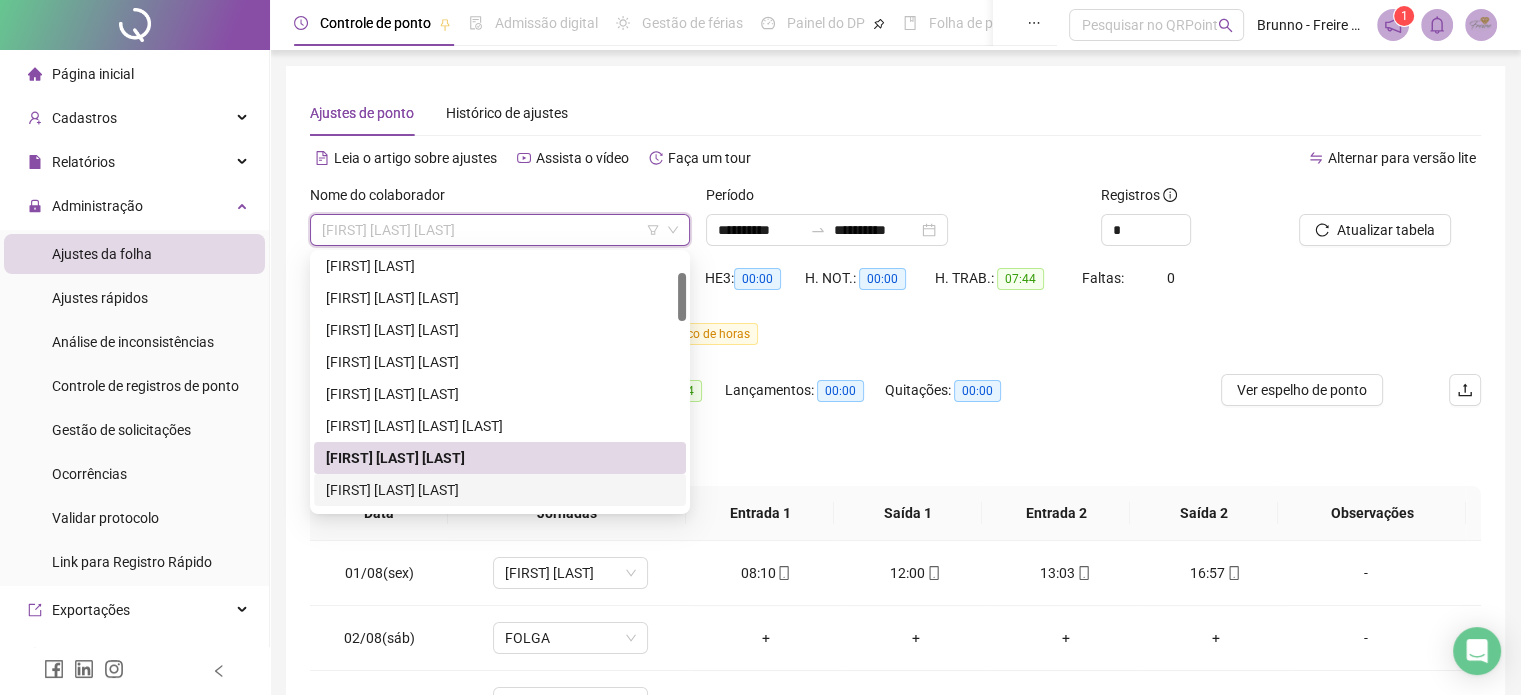 click on "FLÁVIA EMERICH VIEIRA" at bounding box center [500, 490] 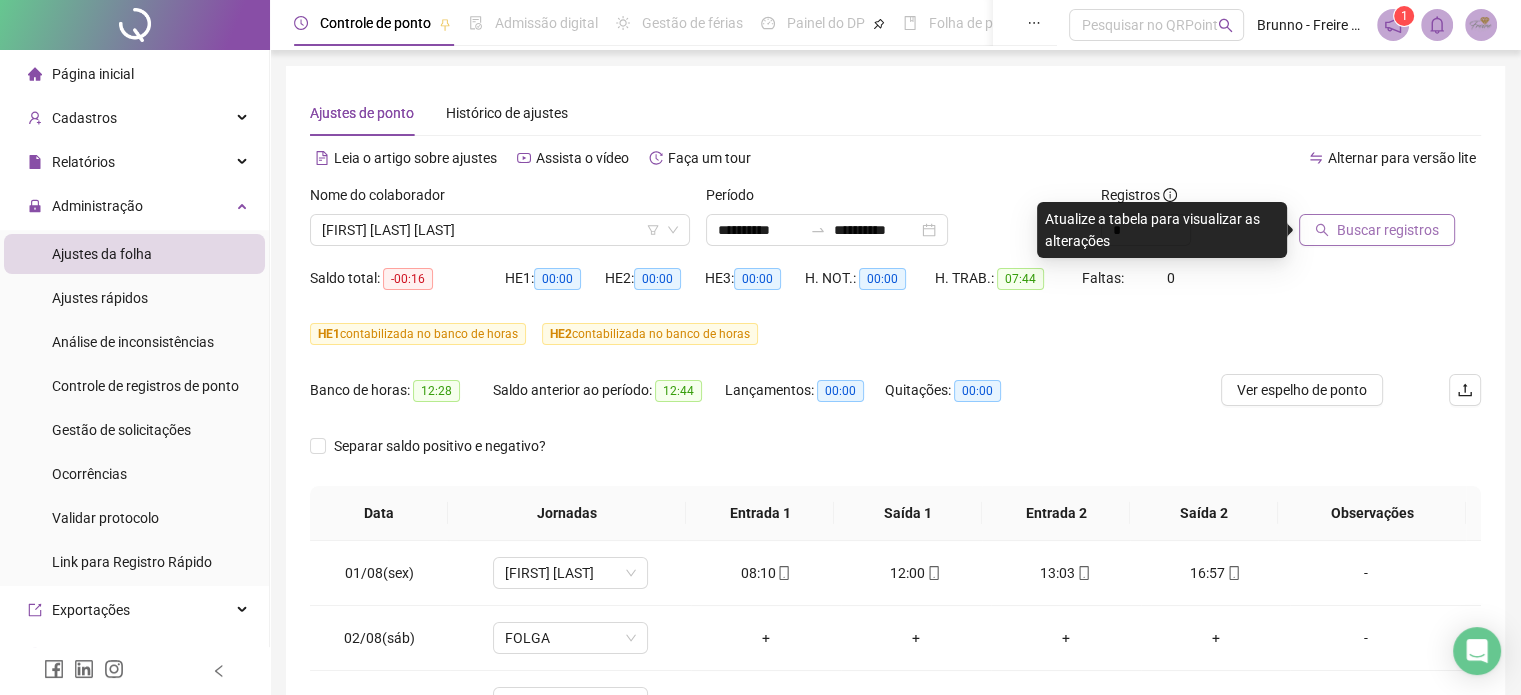 click on "Buscar registros" at bounding box center [1388, 230] 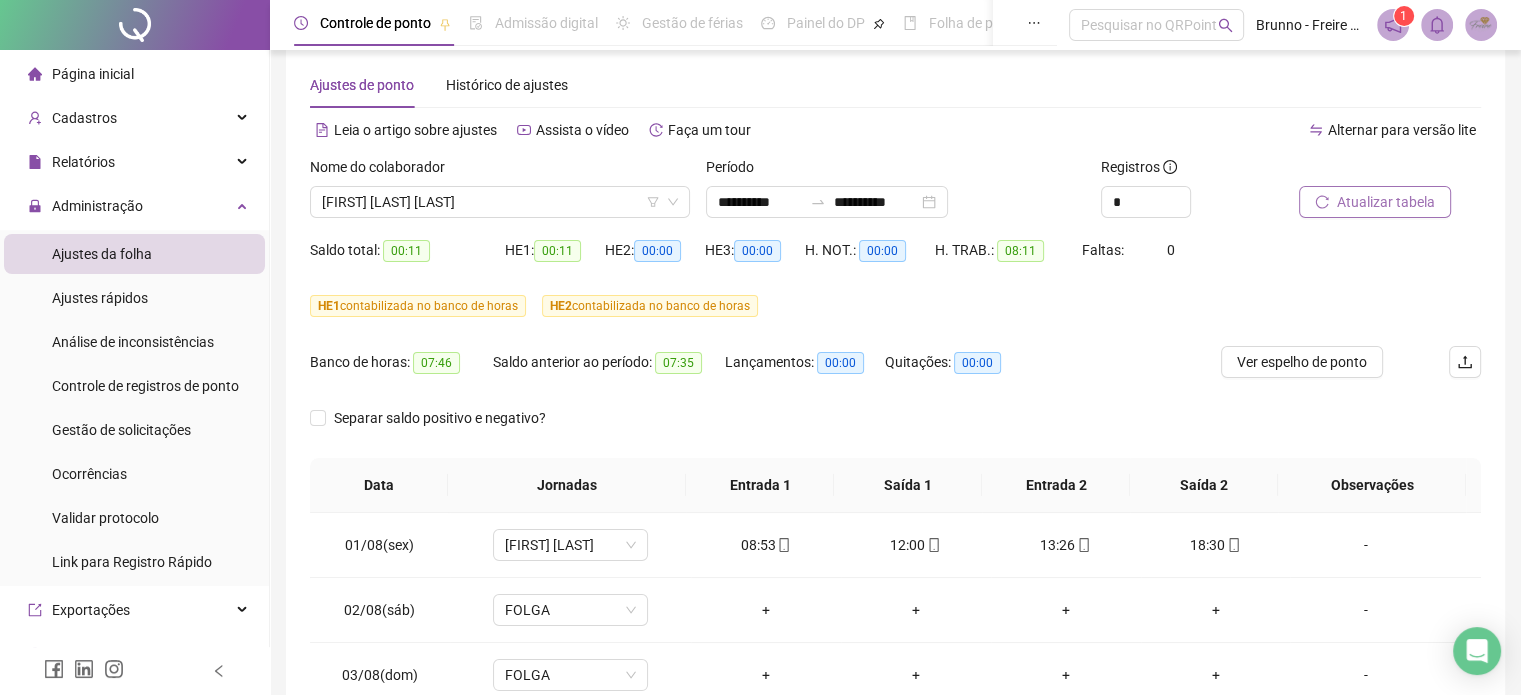 scroll, scrollTop: 0, scrollLeft: 0, axis: both 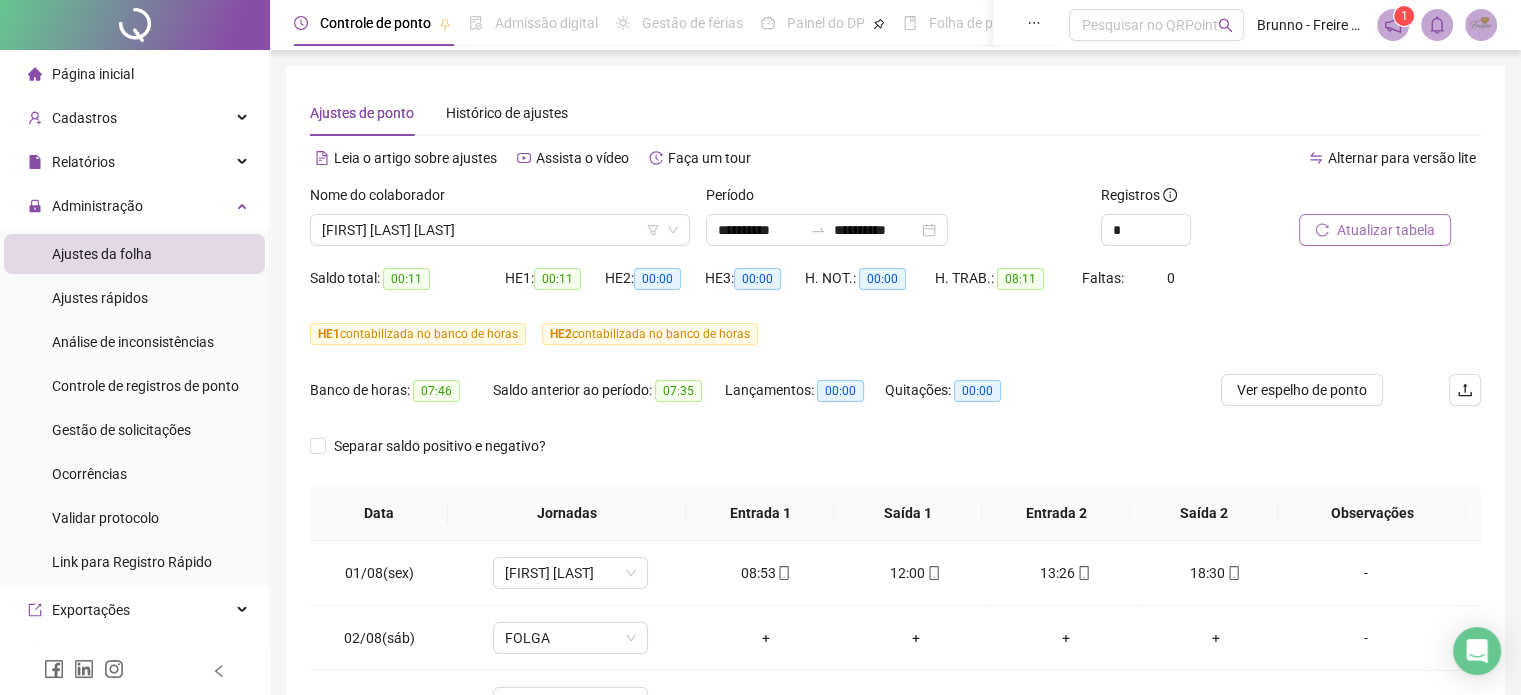 click on "Atualizar tabela" at bounding box center (1386, 230) 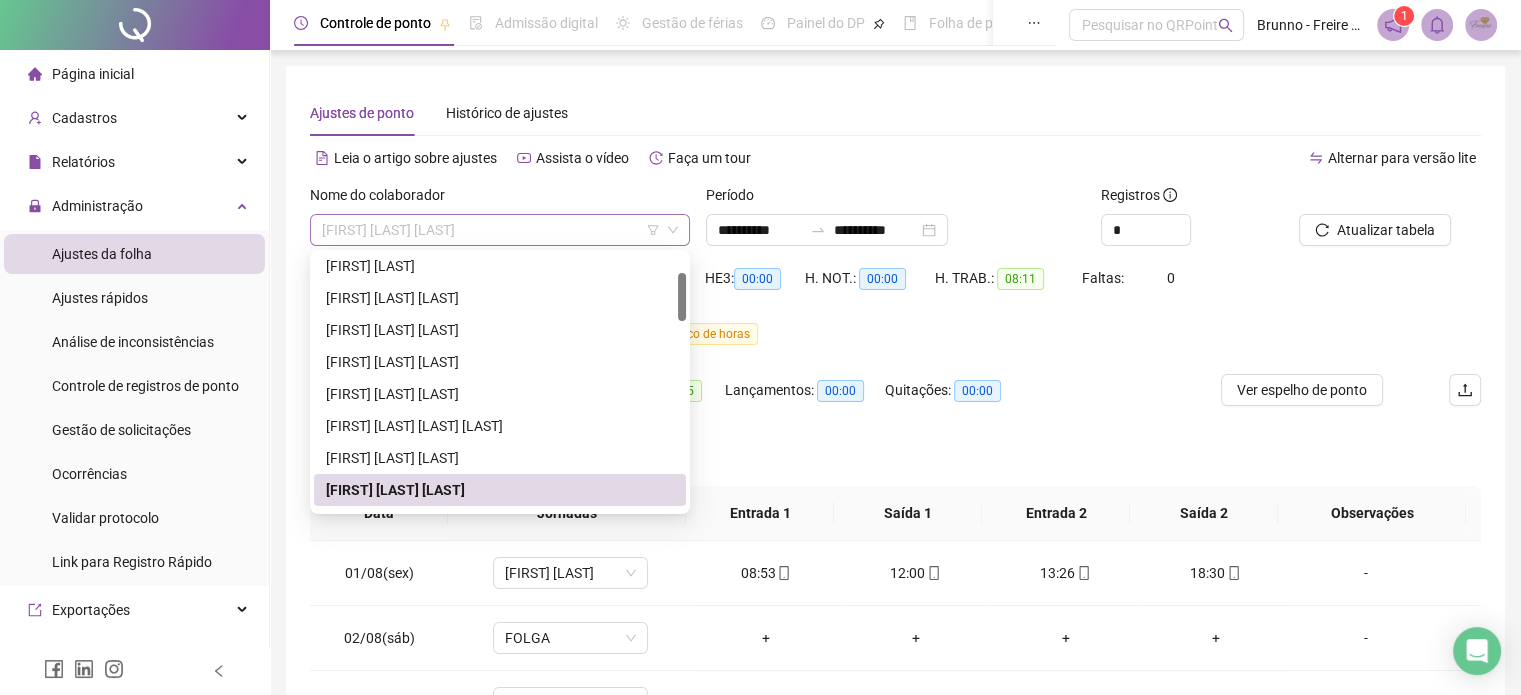 click on "FLÁVIA EMERICH VIEIRA" at bounding box center [500, 230] 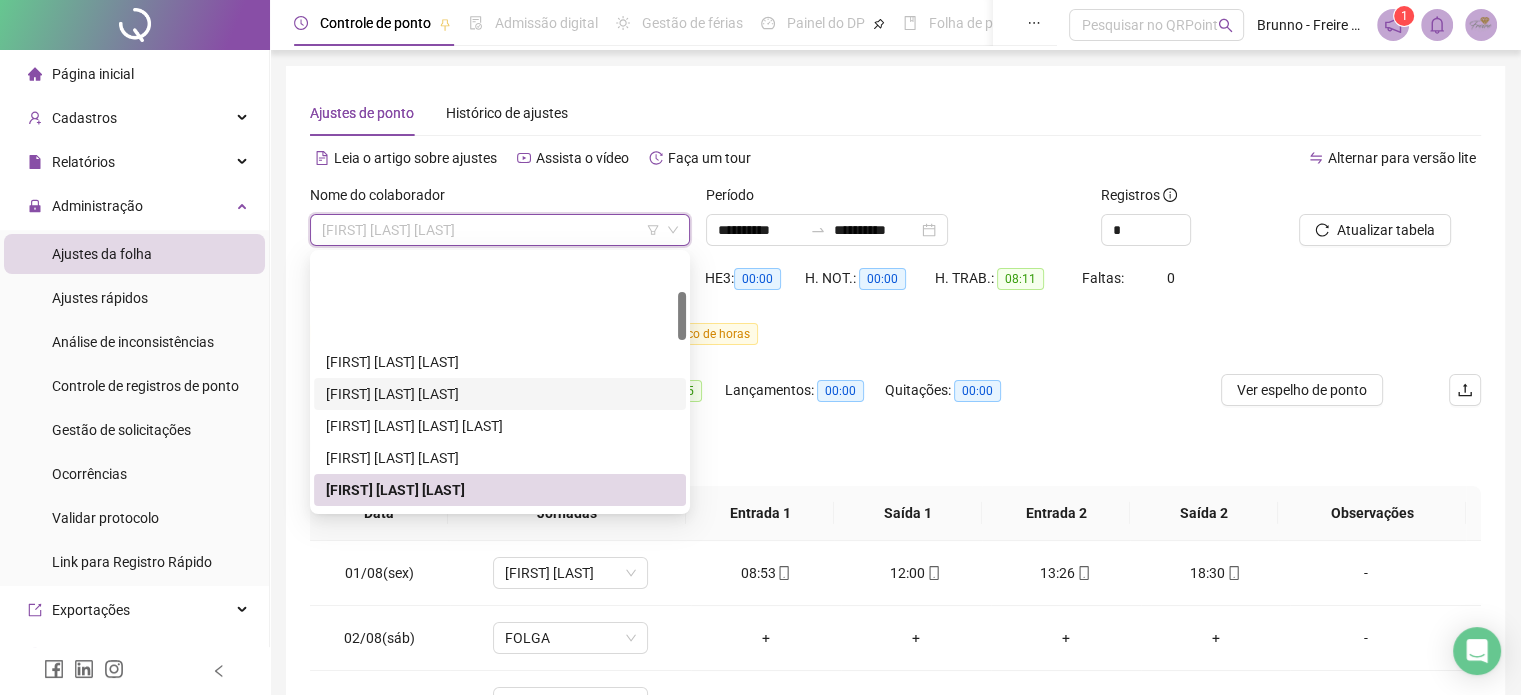 scroll, scrollTop: 200, scrollLeft: 0, axis: vertical 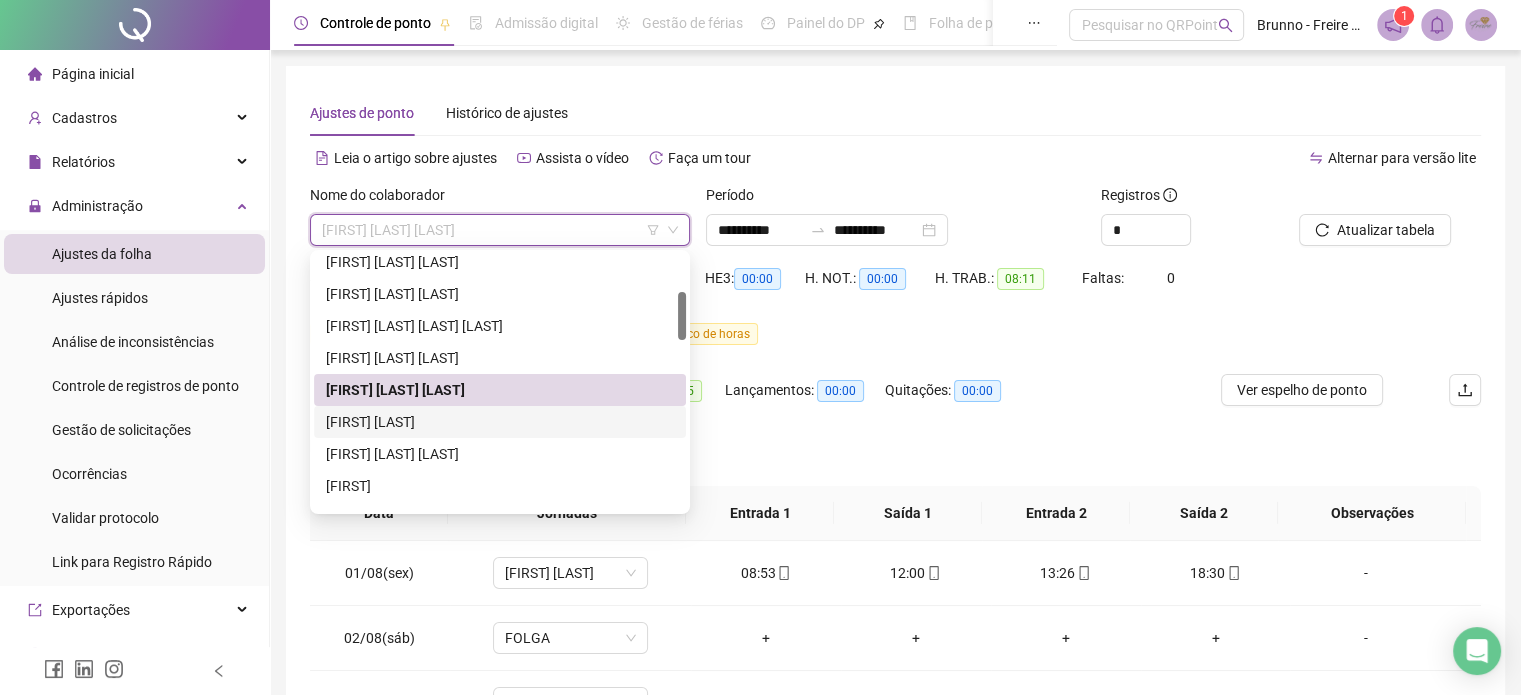 click on "FLAVIO MOTA MEDEIROS" at bounding box center [500, 422] 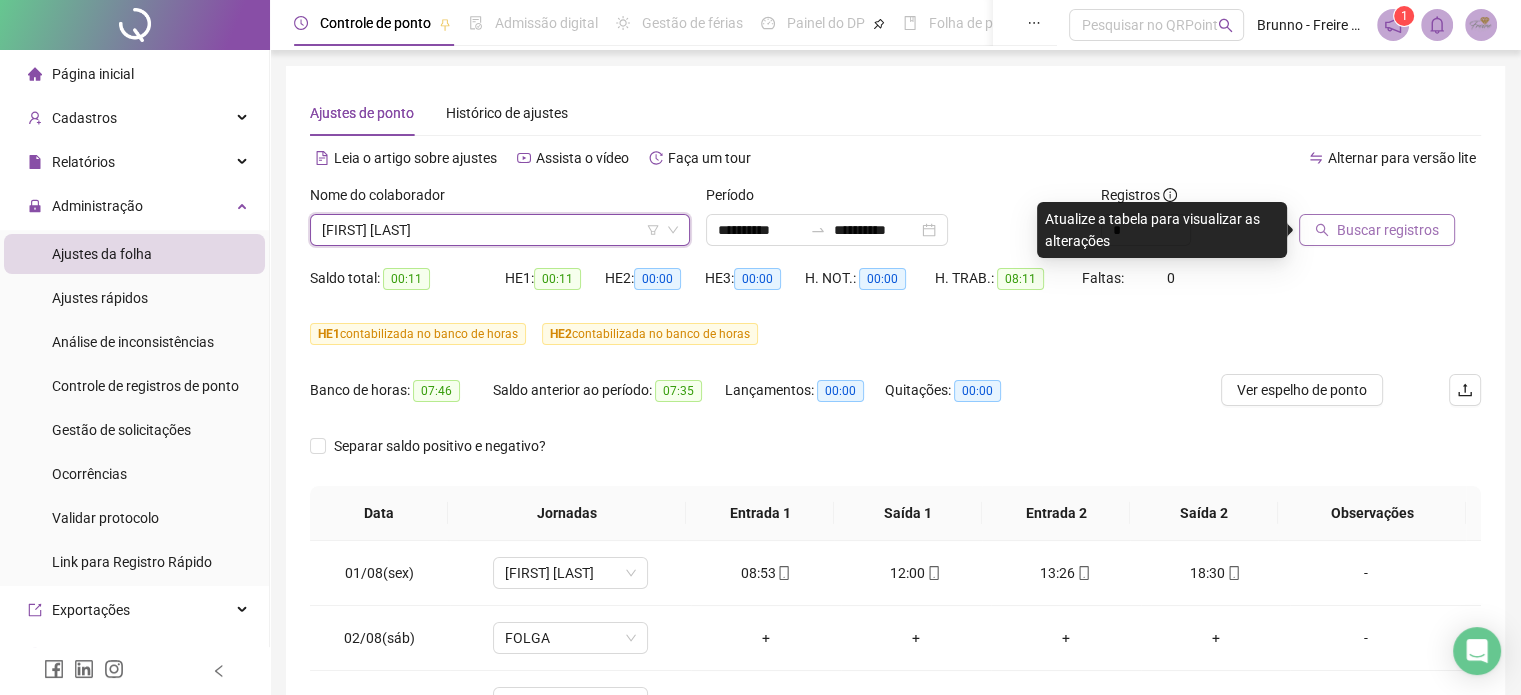 click on "Buscar registros" at bounding box center (1377, 230) 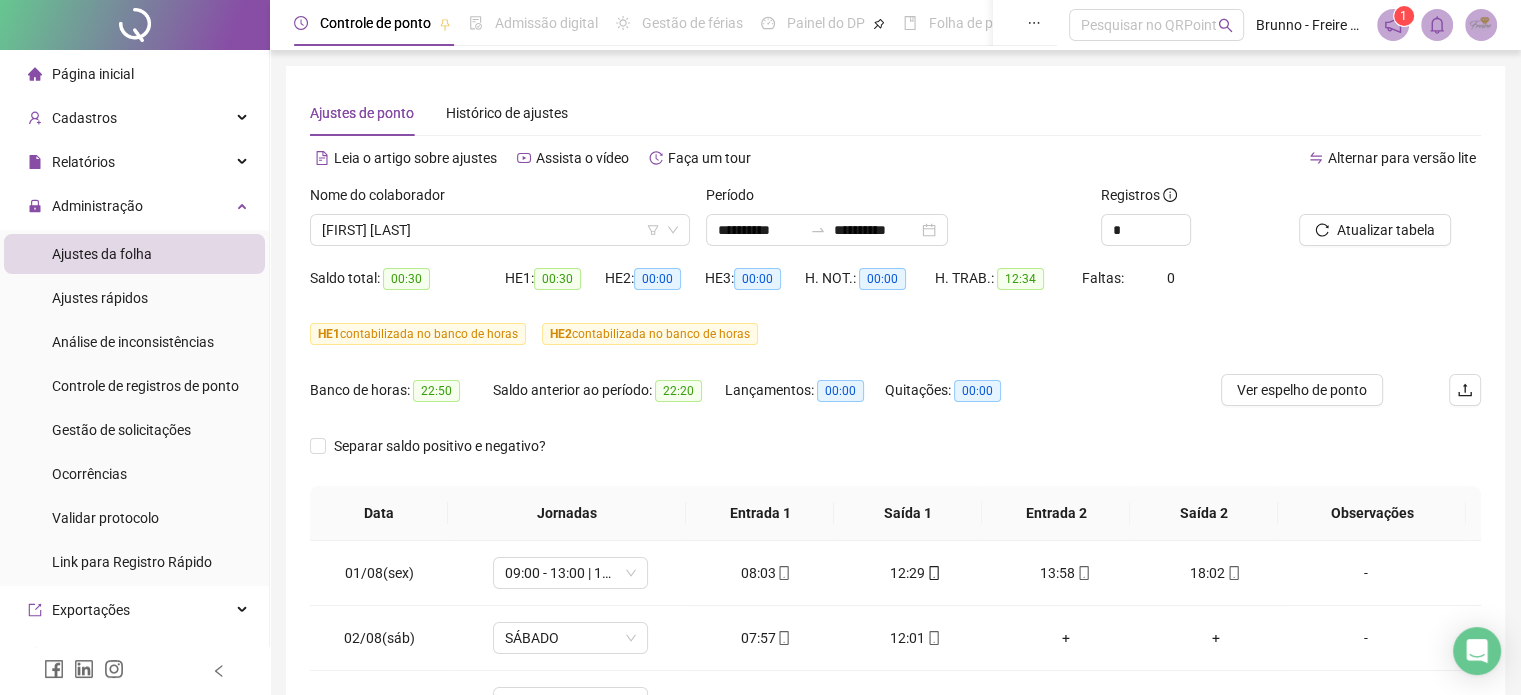 scroll, scrollTop: 100, scrollLeft: 0, axis: vertical 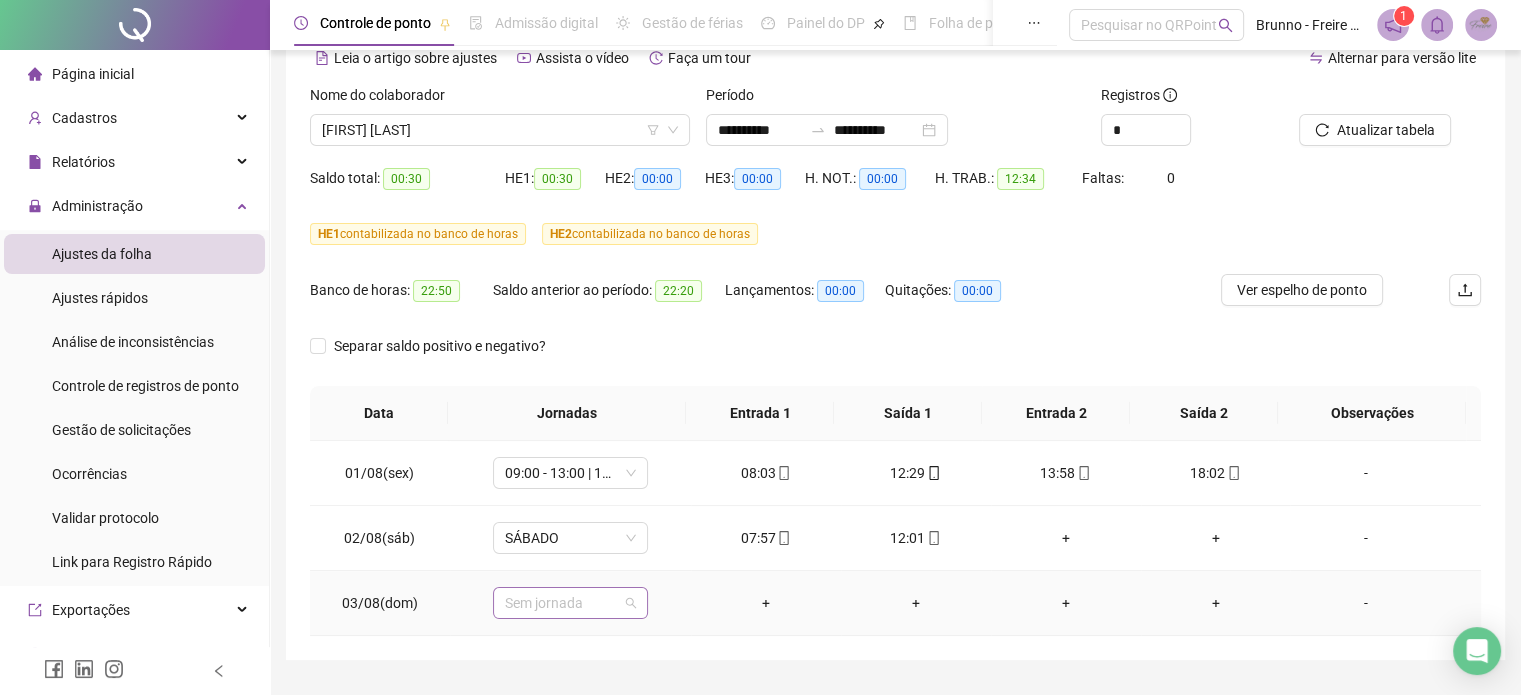 click on "Sem jornada" at bounding box center [570, 603] 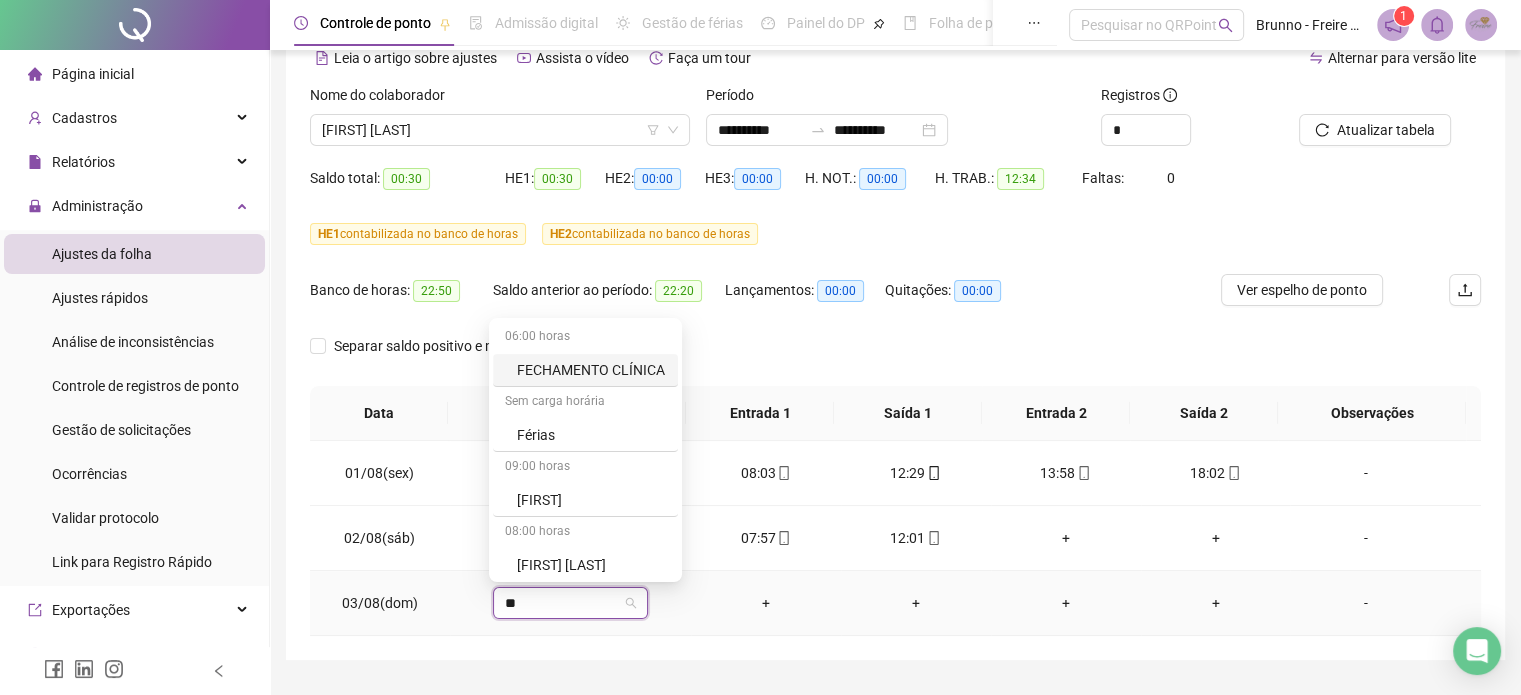 type on "***" 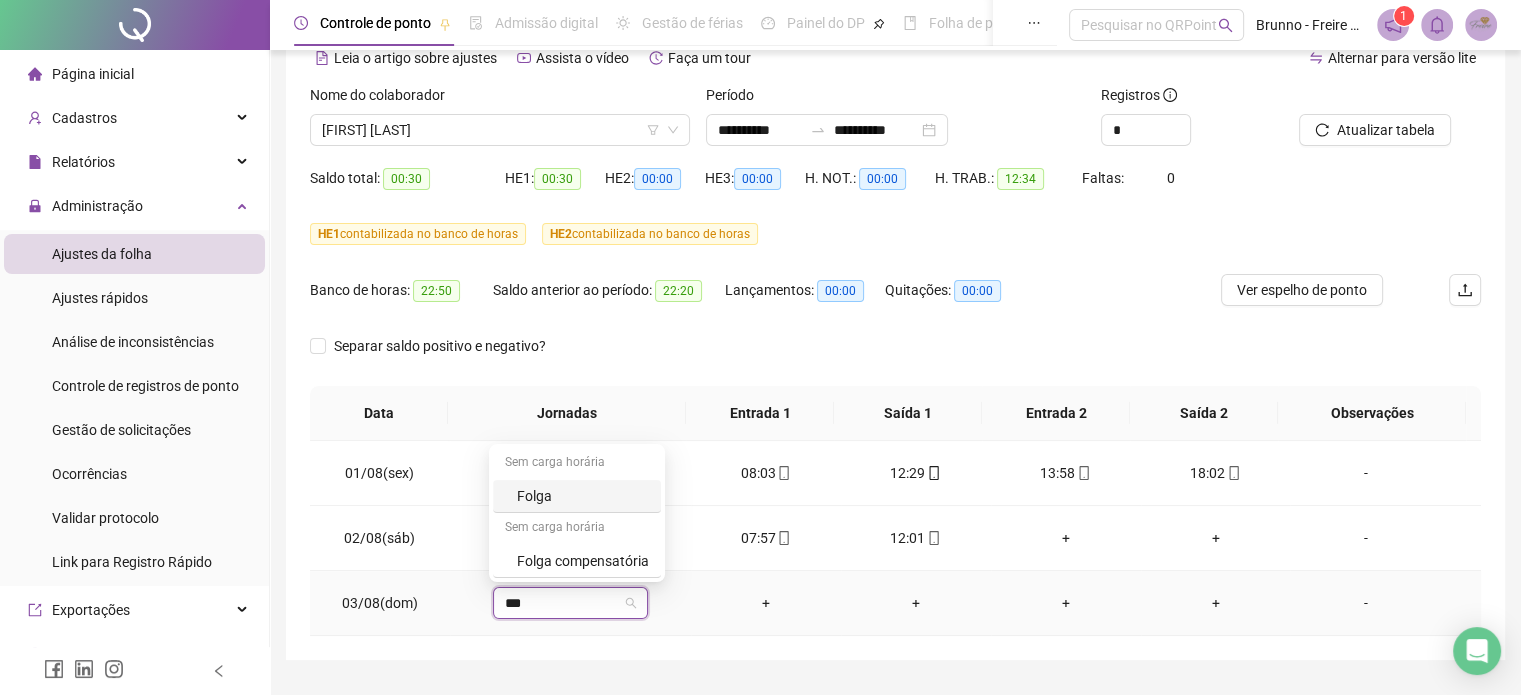 click on "Folga" at bounding box center [583, 496] 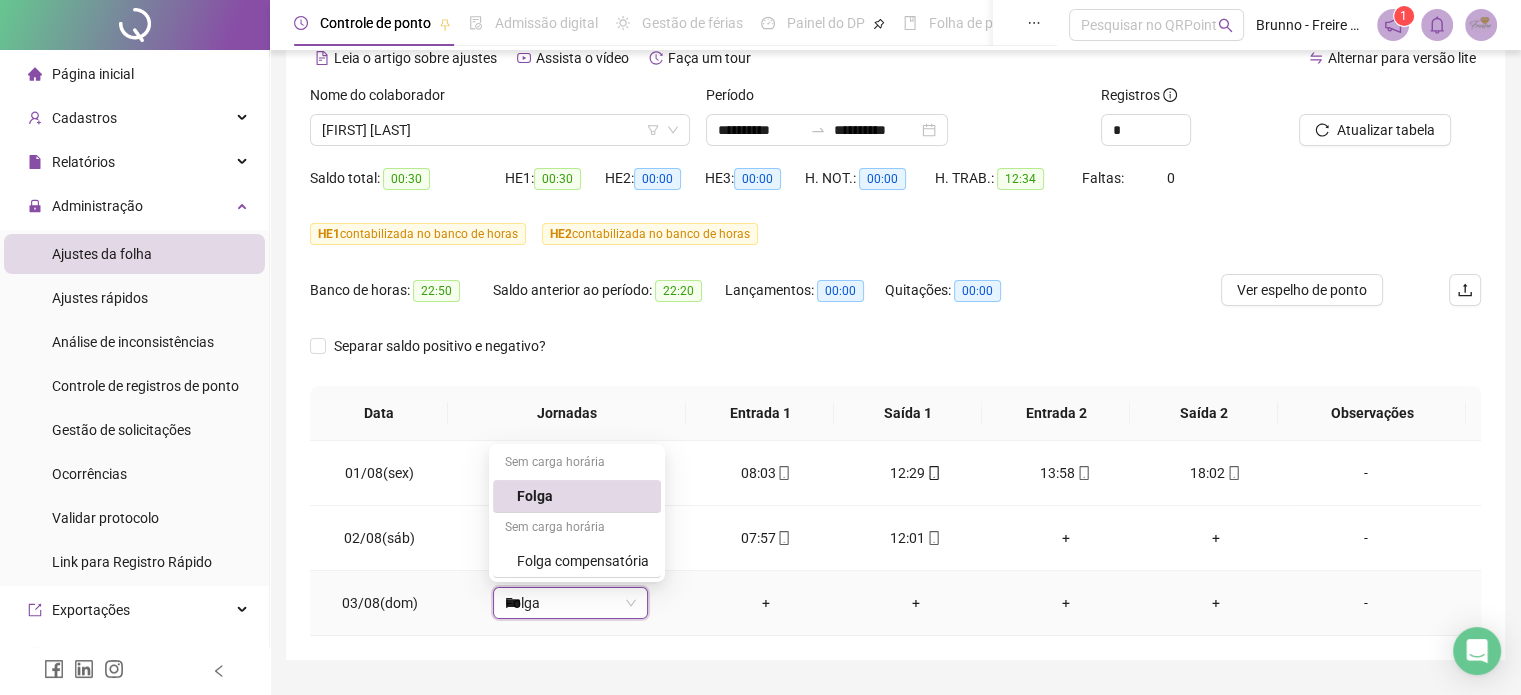 type 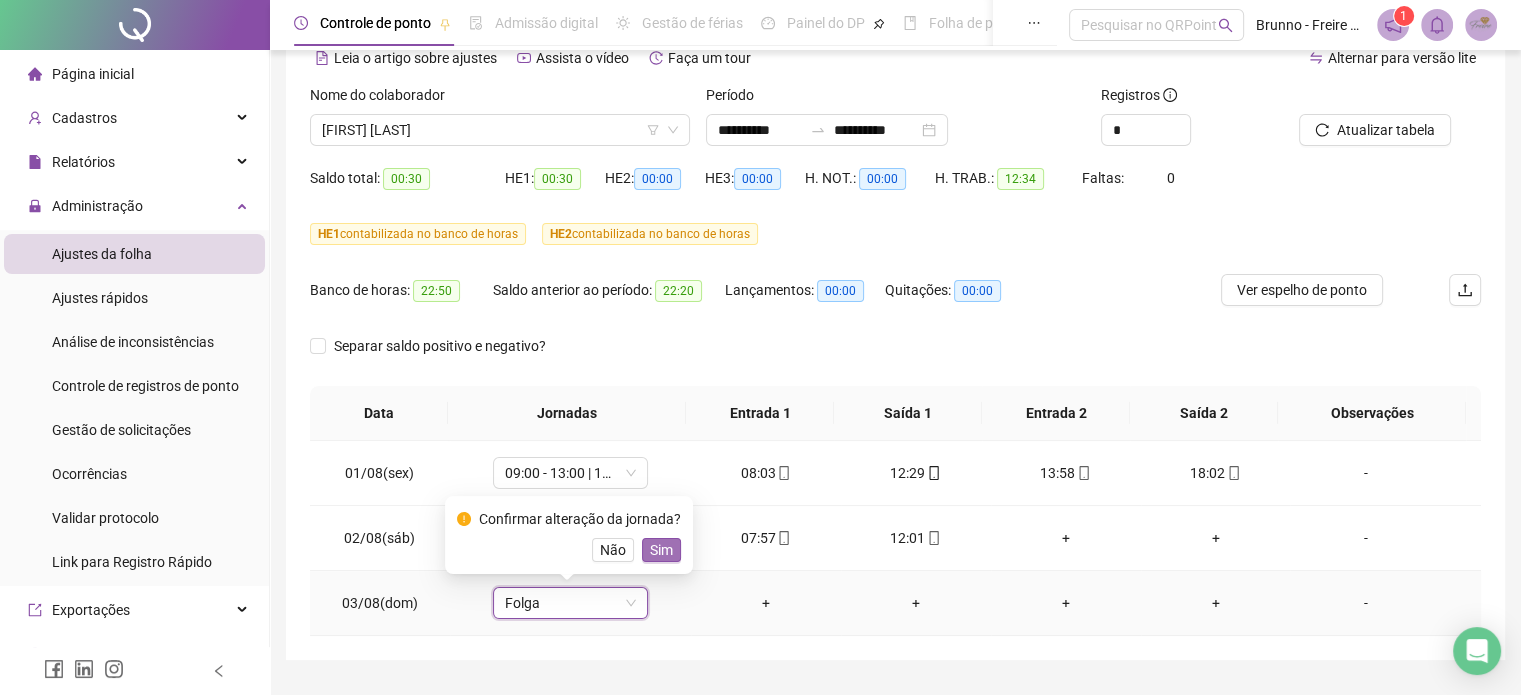 click on "Sim" at bounding box center [661, 550] 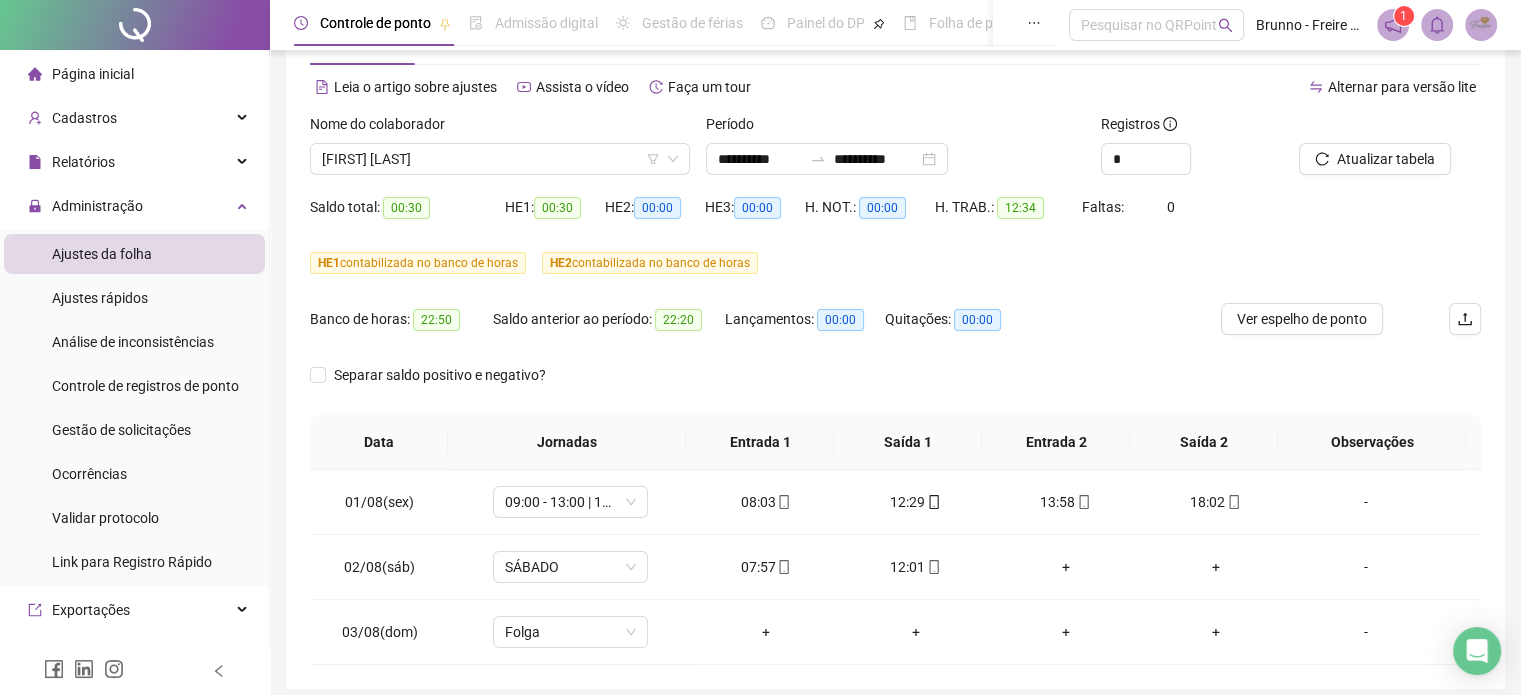 scroll, scrollTop: 0, scrollLeft: 0, axis: both 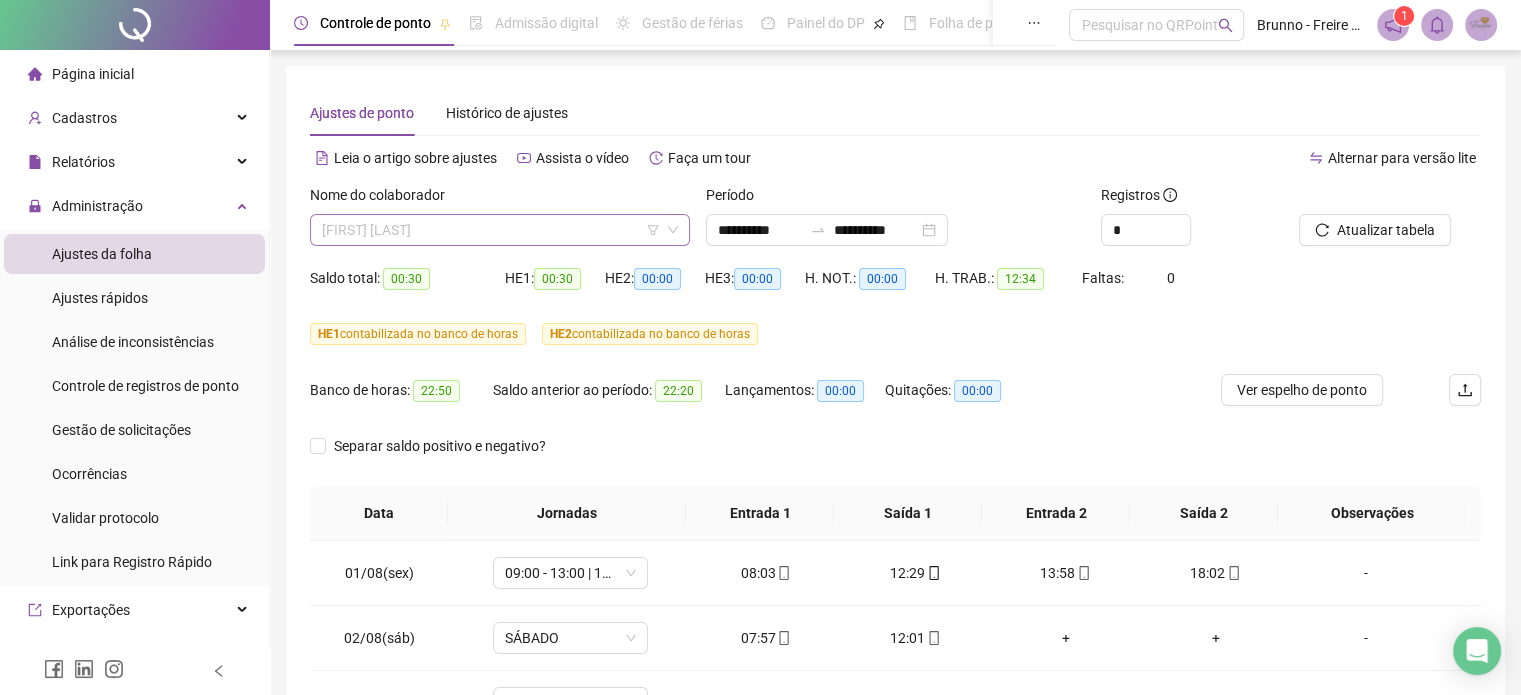 click on "FLAVIO MOTA MEDEIROS" at bounding box center [500, 230] 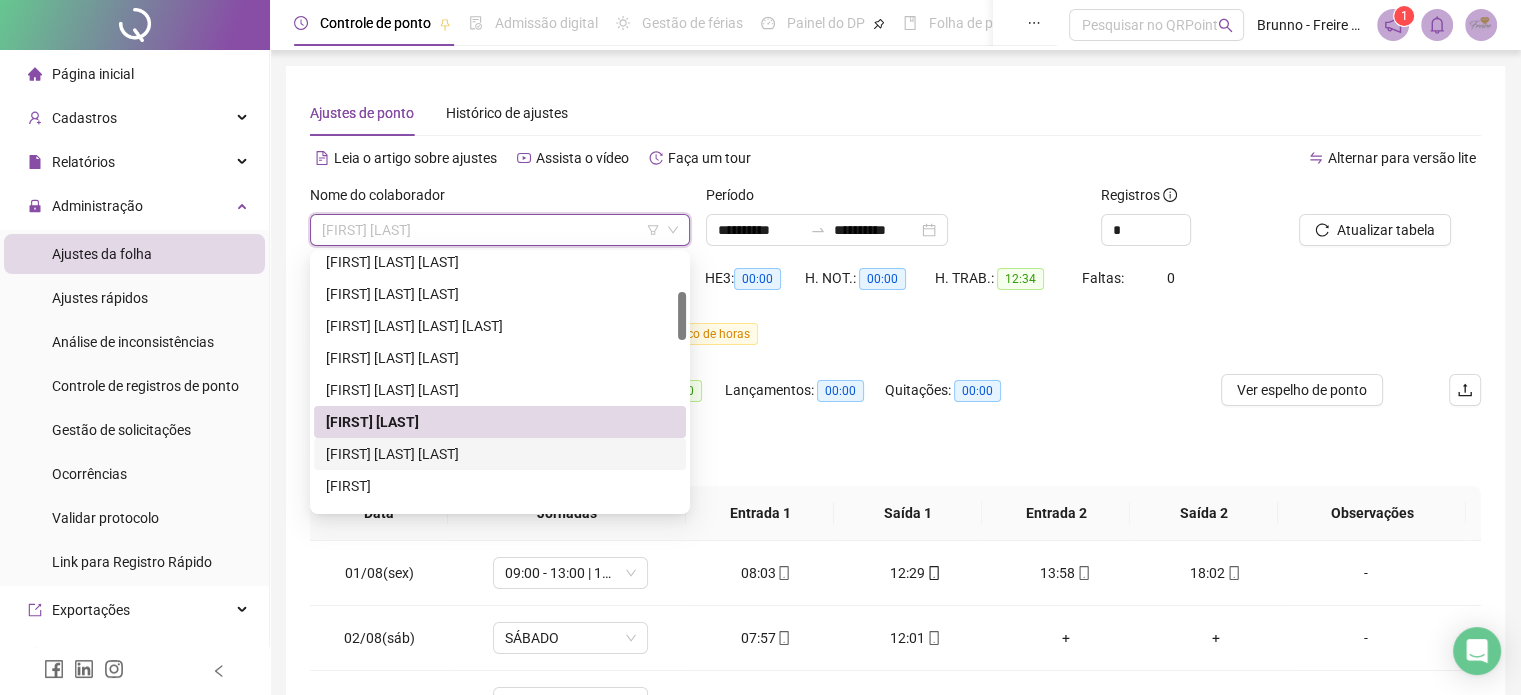 click on "GABRIEL LIMA GIUDICE" at bounding box center (500, 454) 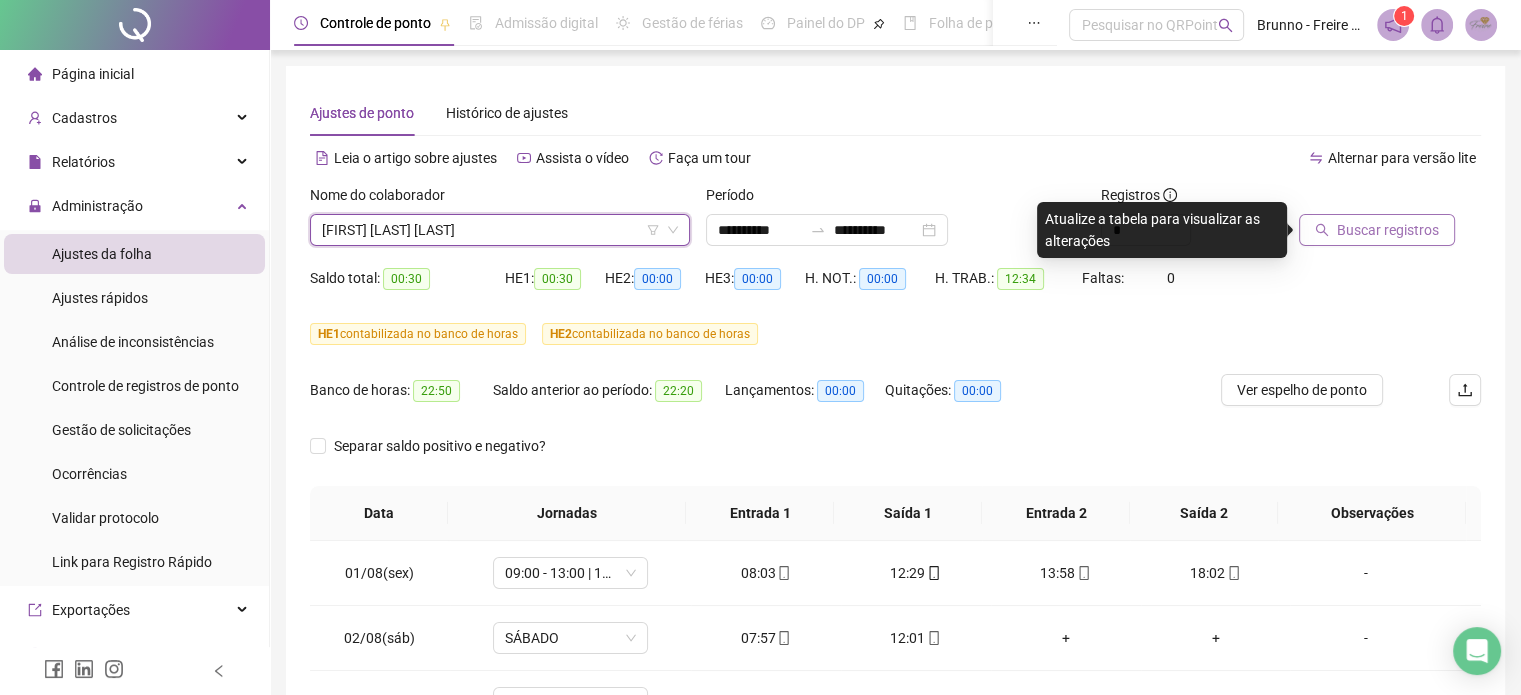 click on "Buscar registros" at bounding box center (1388, 230) 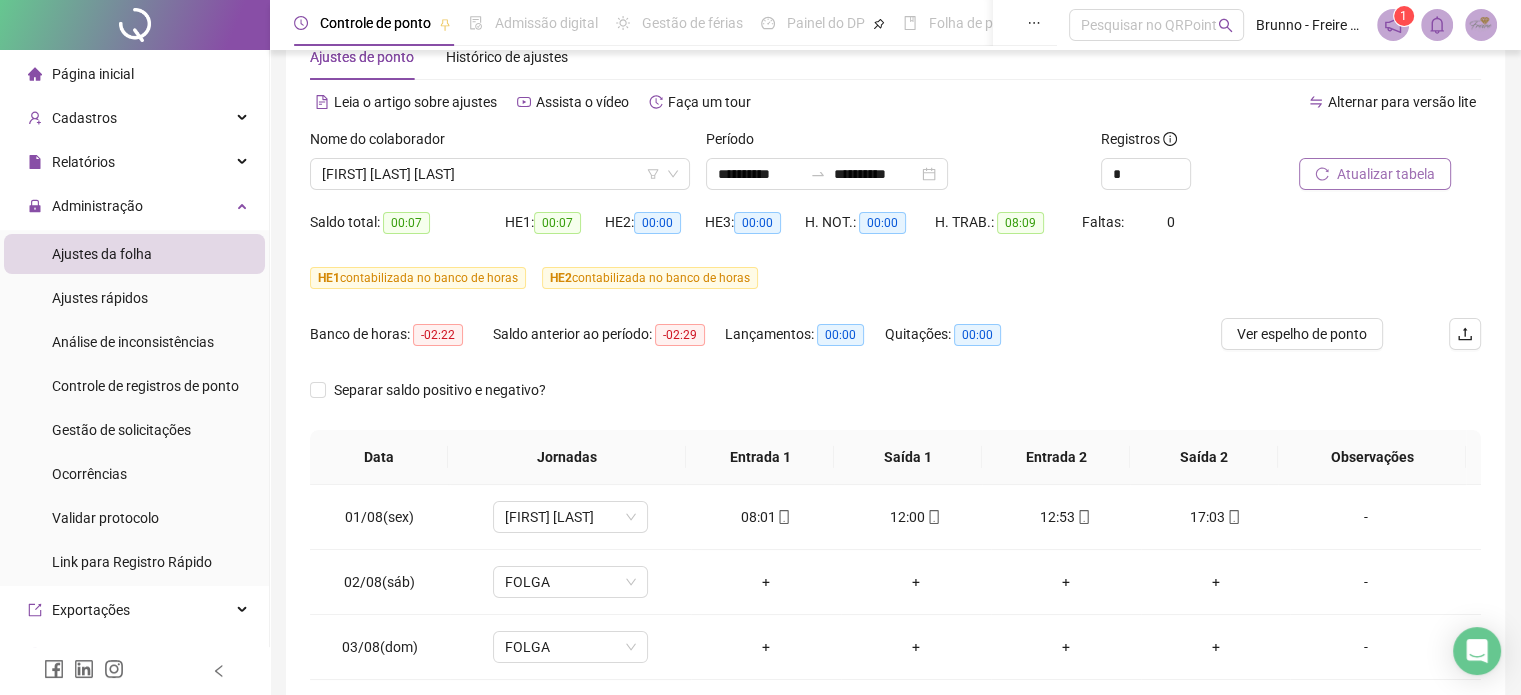 scroll, scrollTop: 0, scrollLeft: 0, axis: both 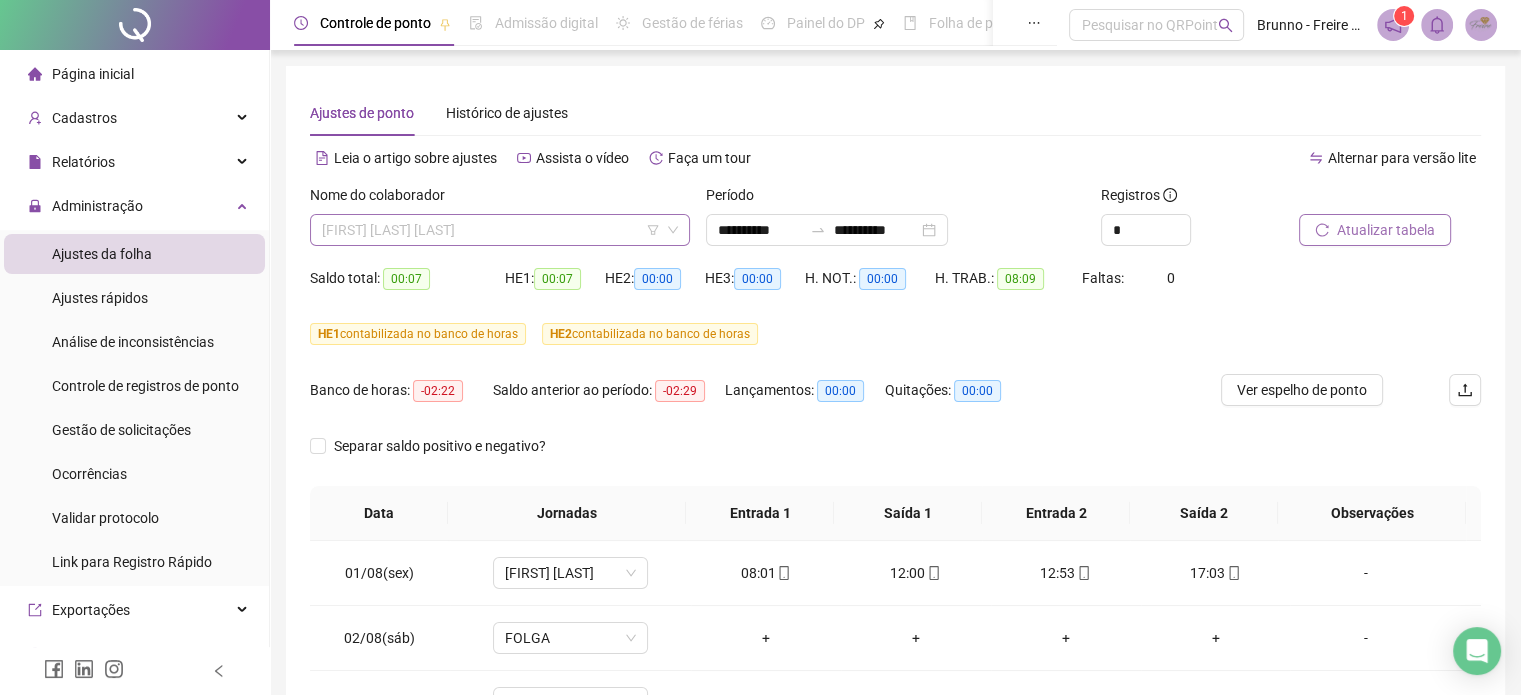 click on "GABRIEL LIMA GIUDICE" at bounding box center (500, 230) 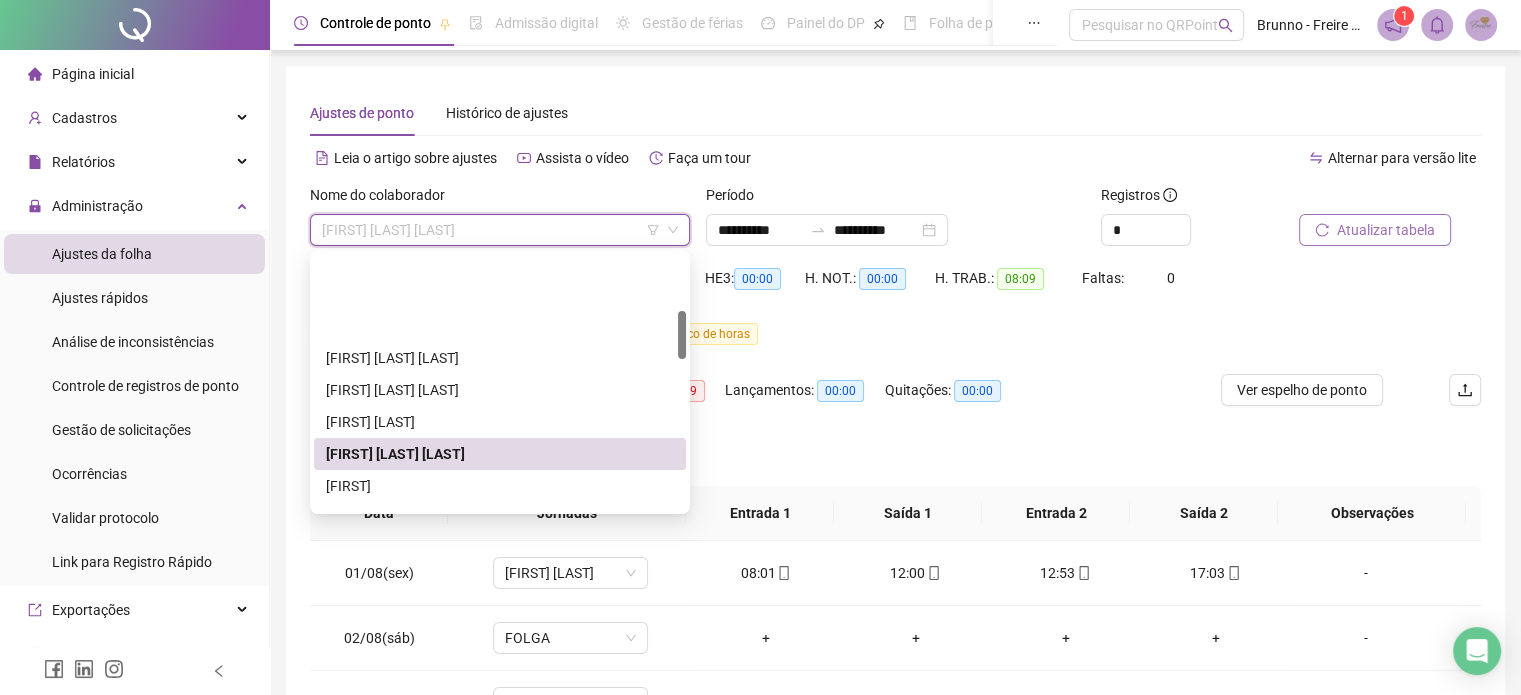 scroll, scrollTop: 300, scrollLeft: 0, axis: vertical 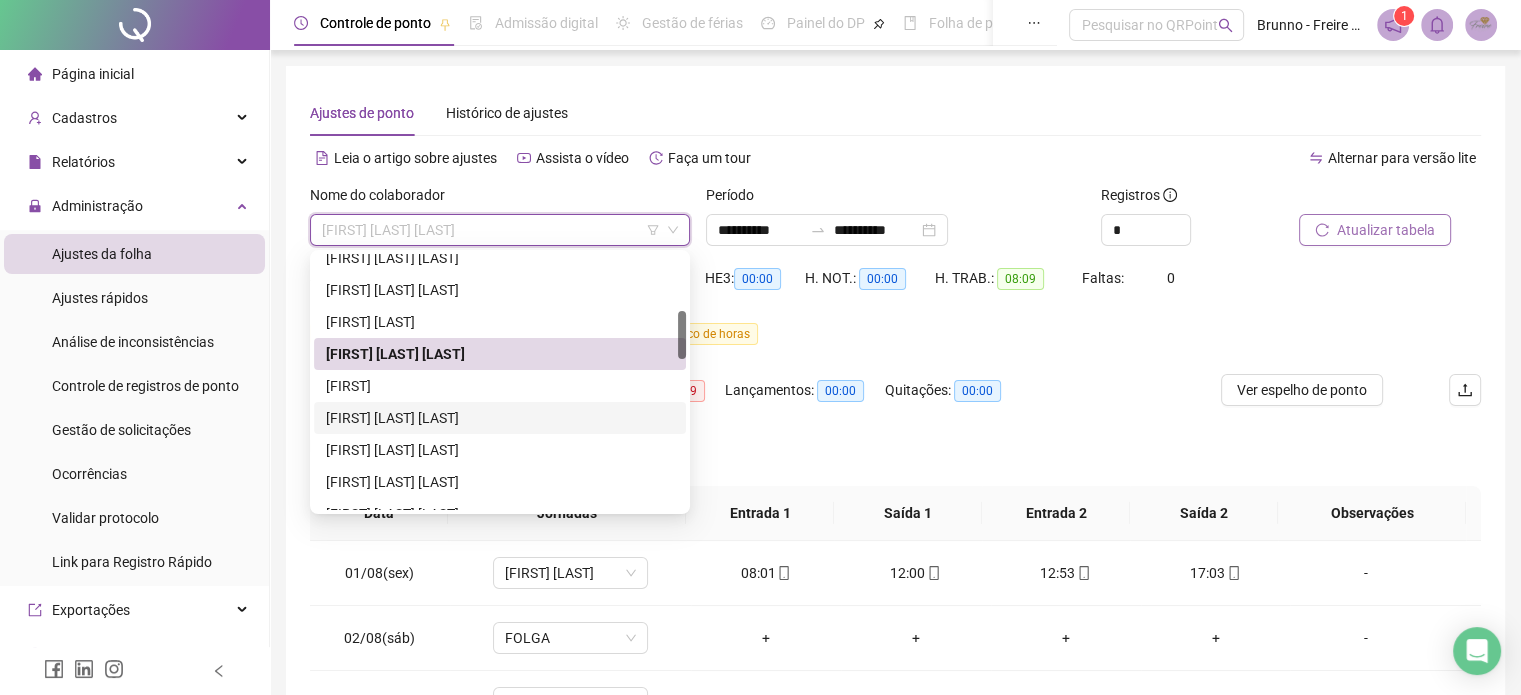 click on "GLAUCIANE MARVILLA FERNANDES" at bounding box center [500, 418] 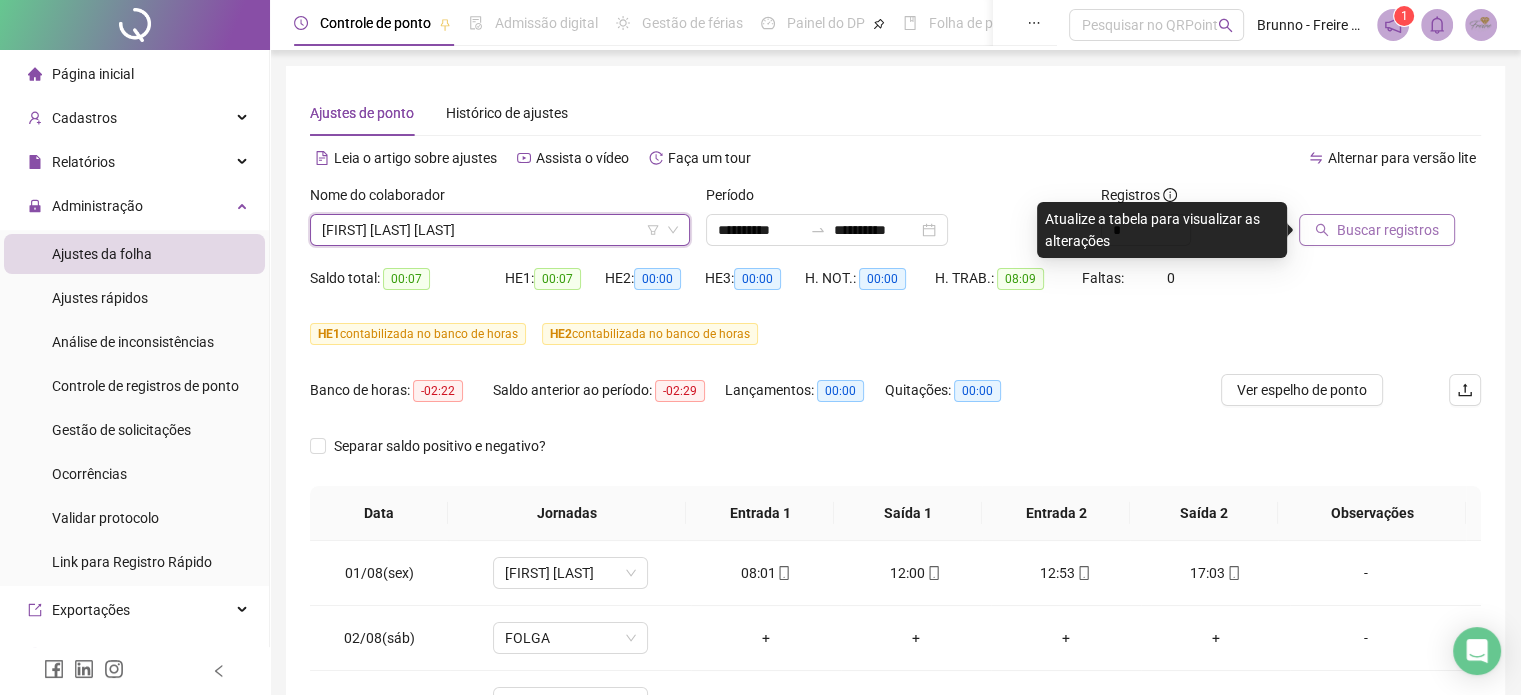 click on "Buscar registros" at bounding box center (1388, 230) 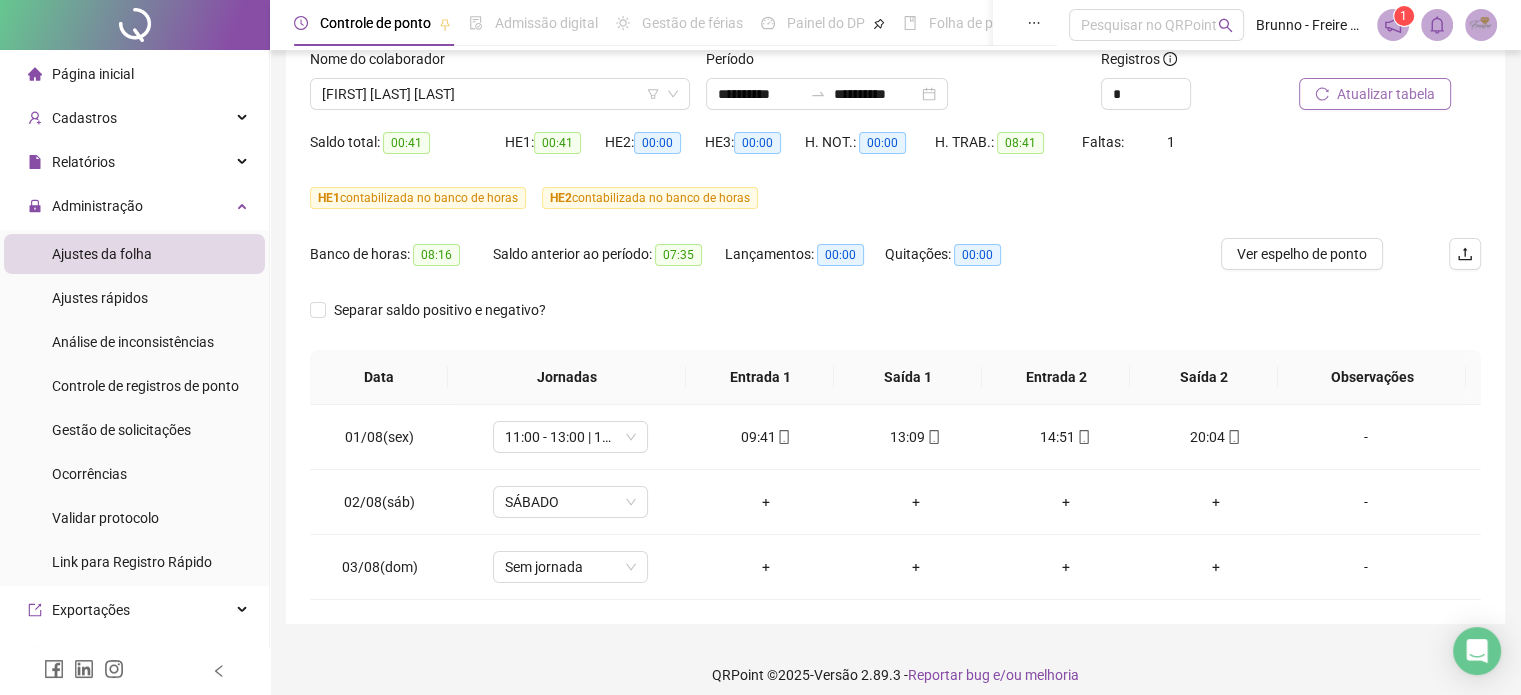 scroll, scrollTop: 150, scrollLeft: 0, axis: vertical 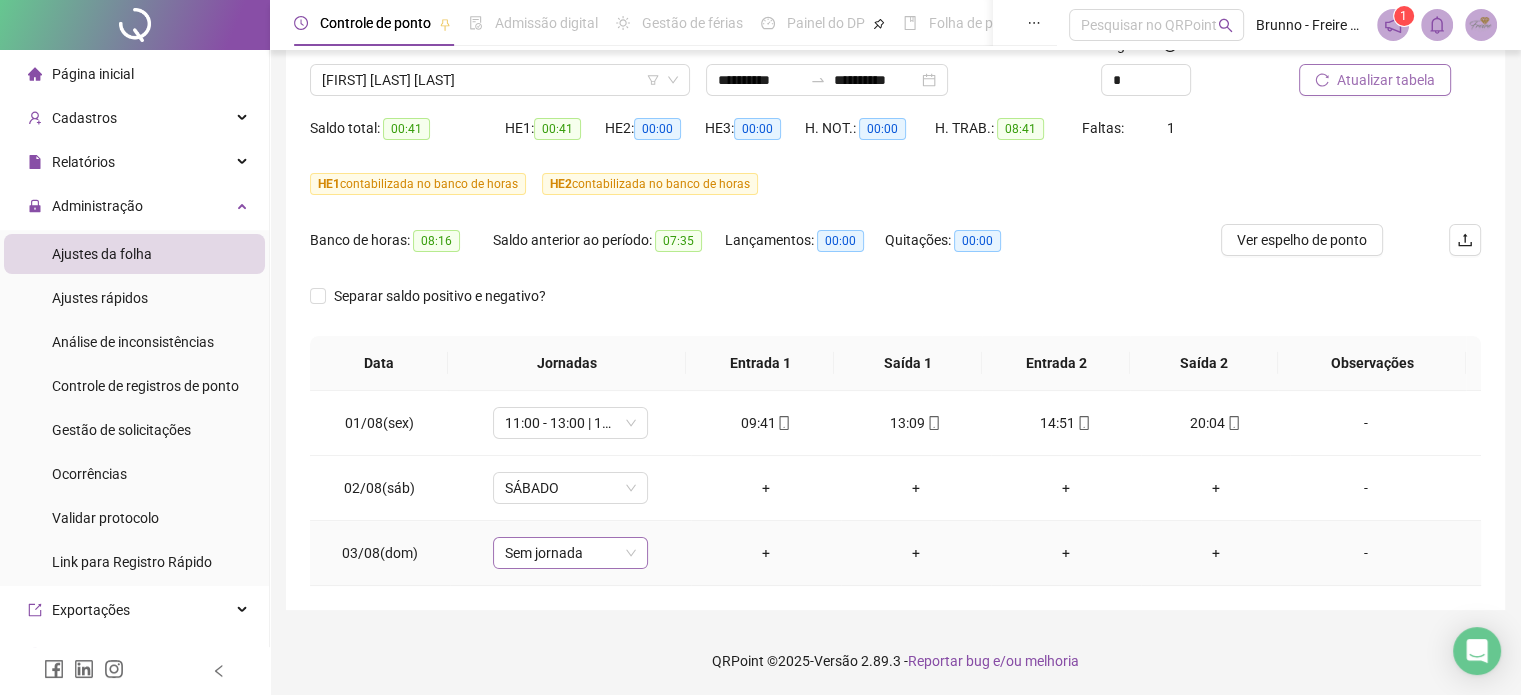 click on "Sem jornada" at bounding box center [570, 553] 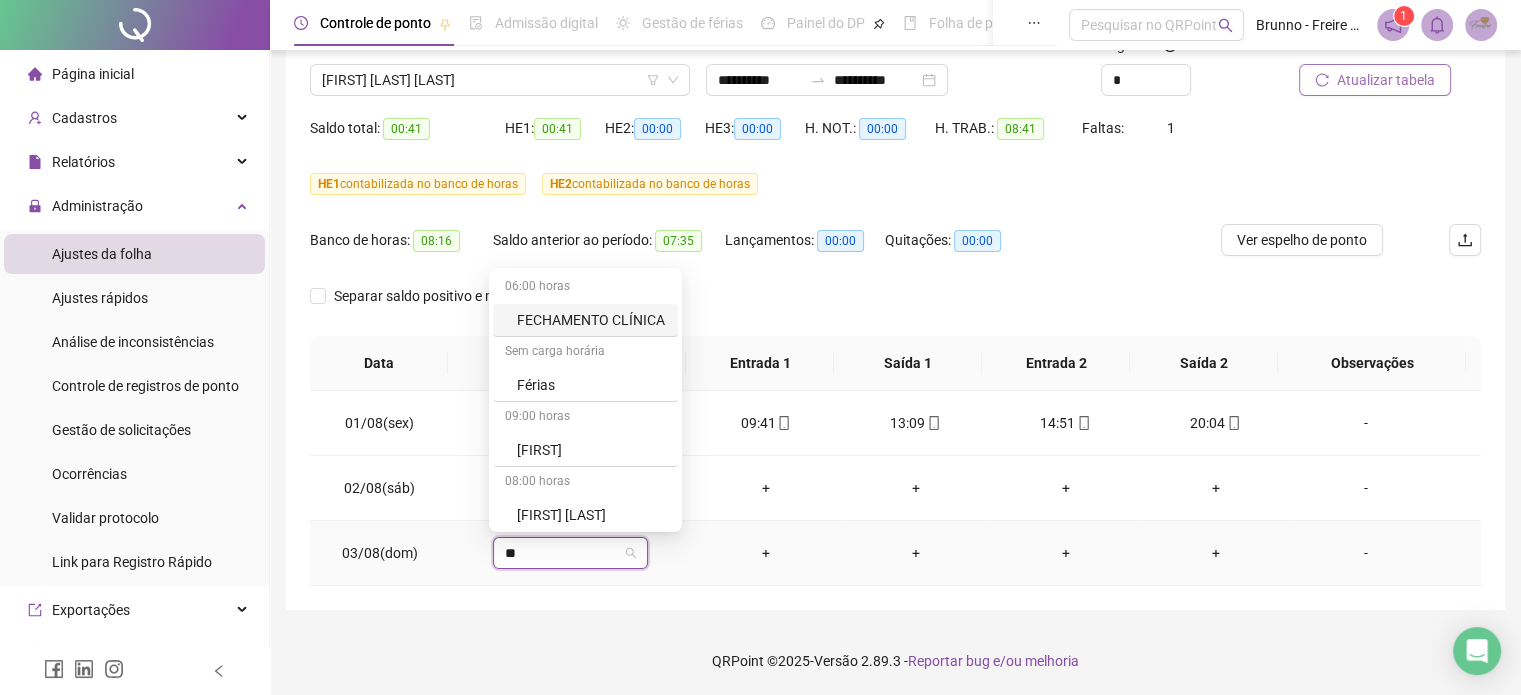 type on "***" 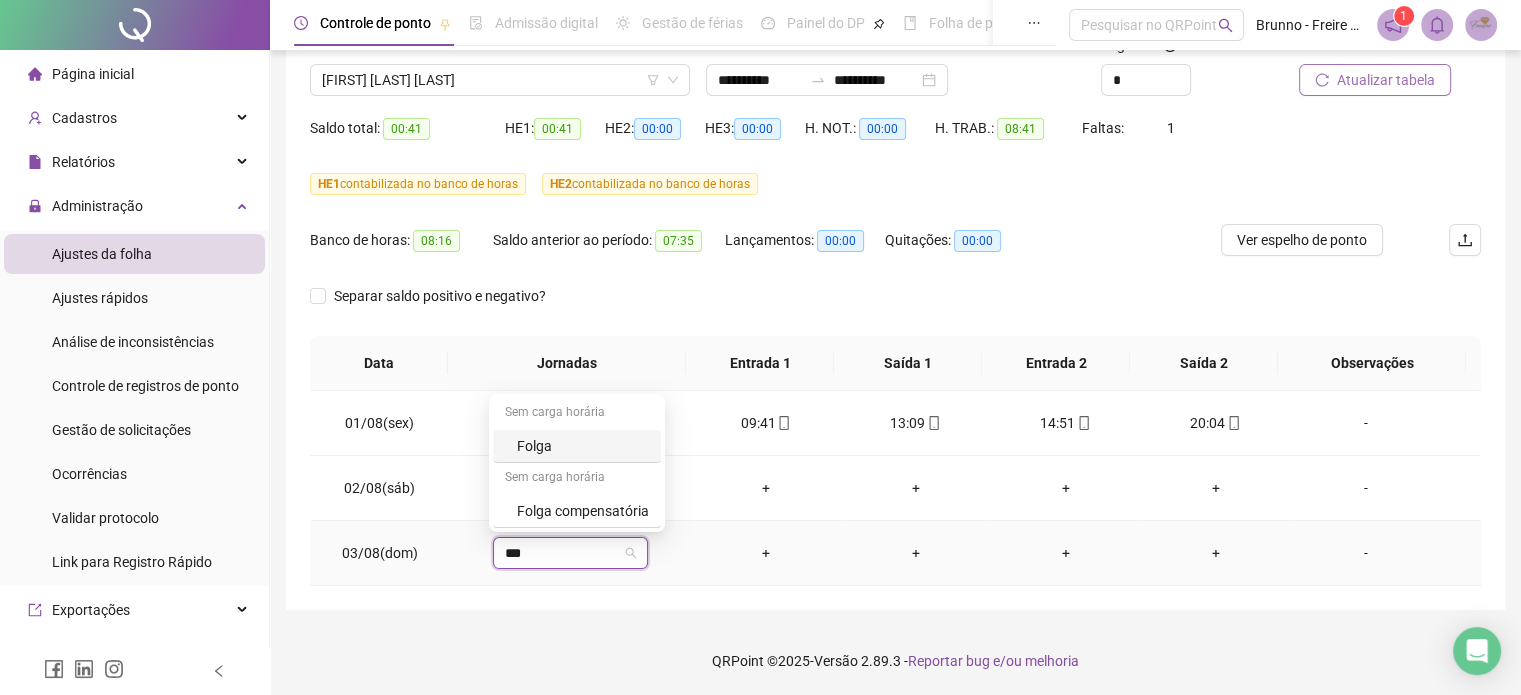 click on "Folga" at bounding box center [583, 446] 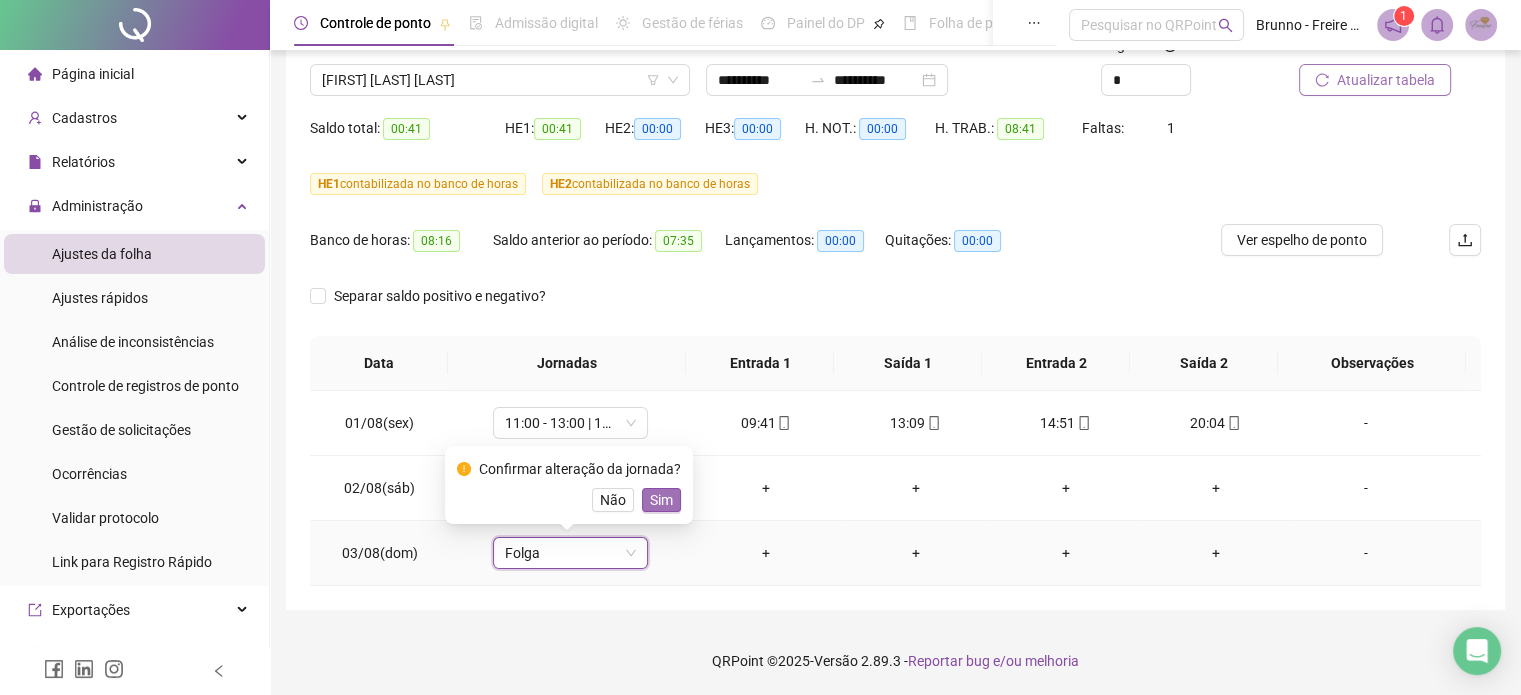 click on "Sim" at bounding box center (661, 500) 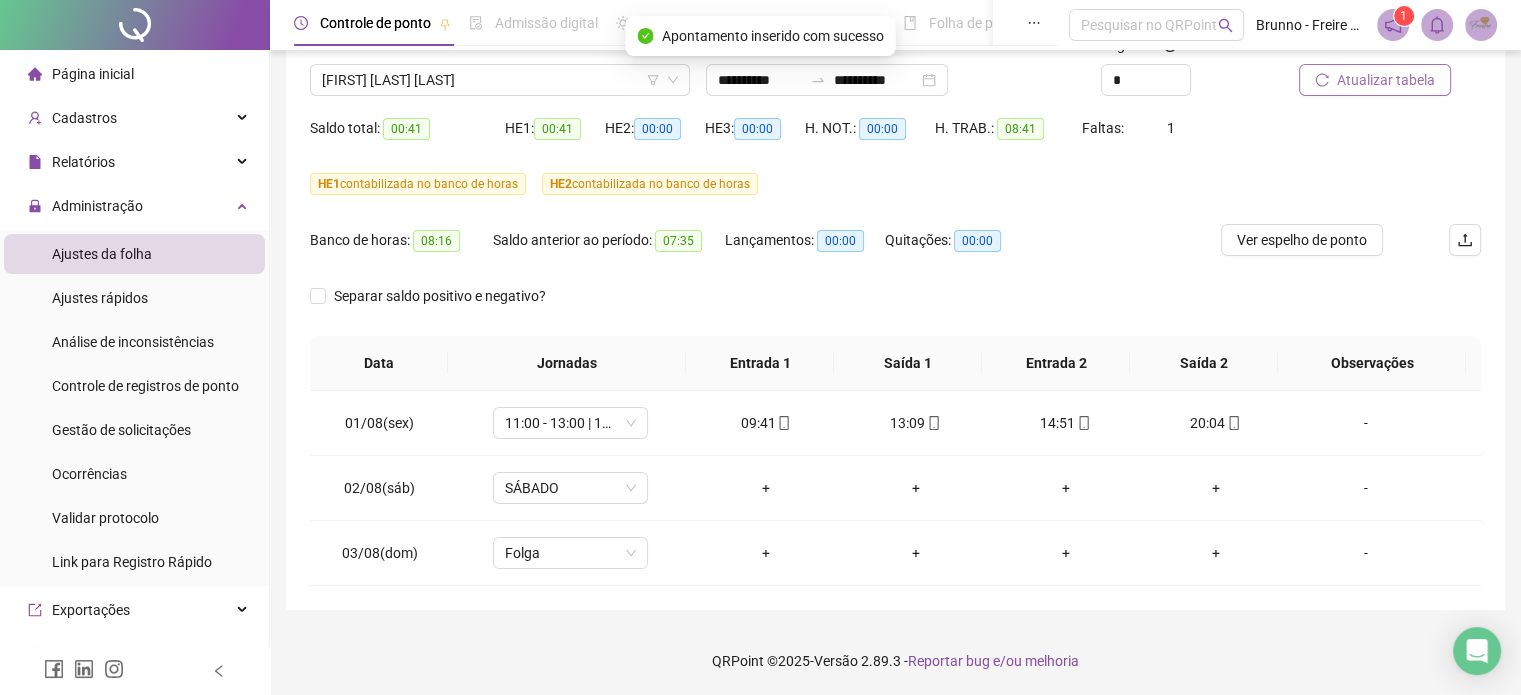 scroll, scrollTop: 0, scrollLeft: 0, axis: both 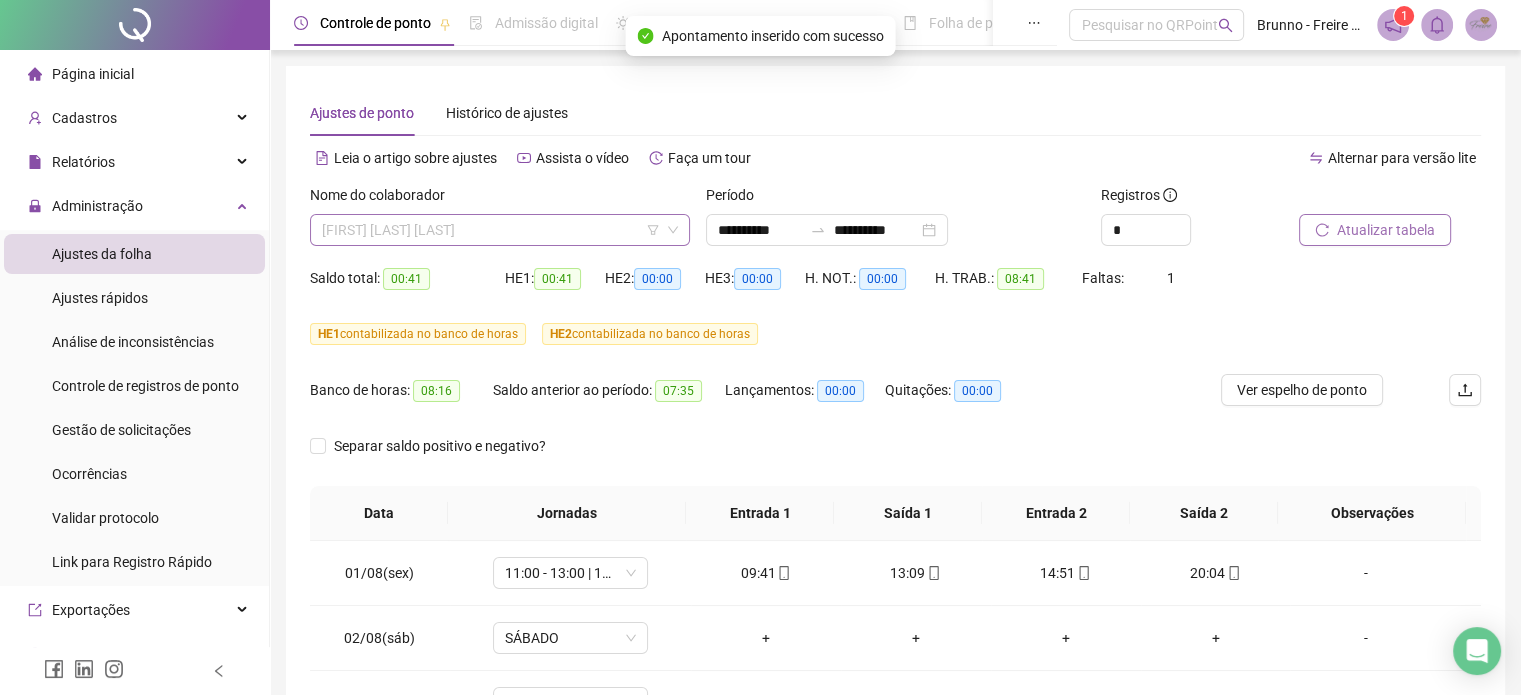 click on "GLAUCIANE MARVILLA FERNANDES" at bounding box center (500, 230) 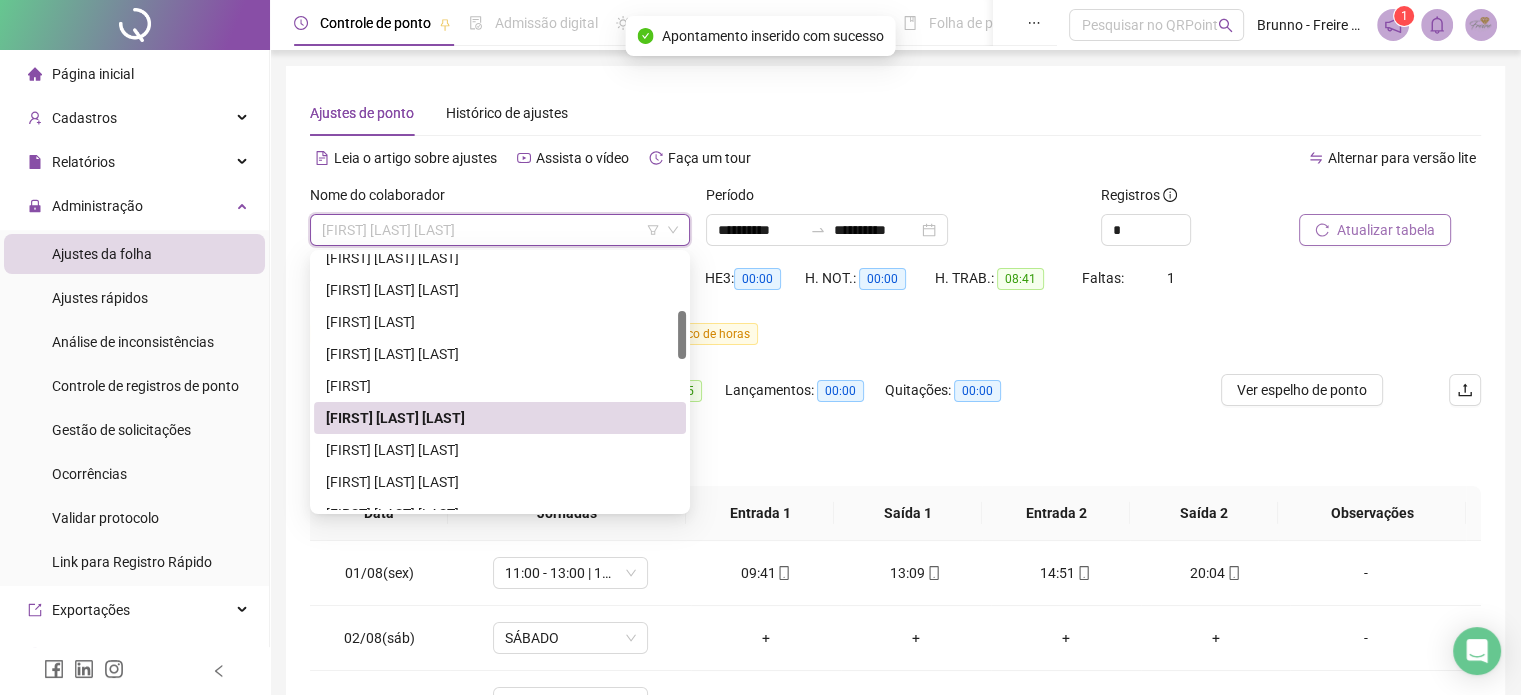 click on "Atualizar tabela" at bounding box center [1386, 230] 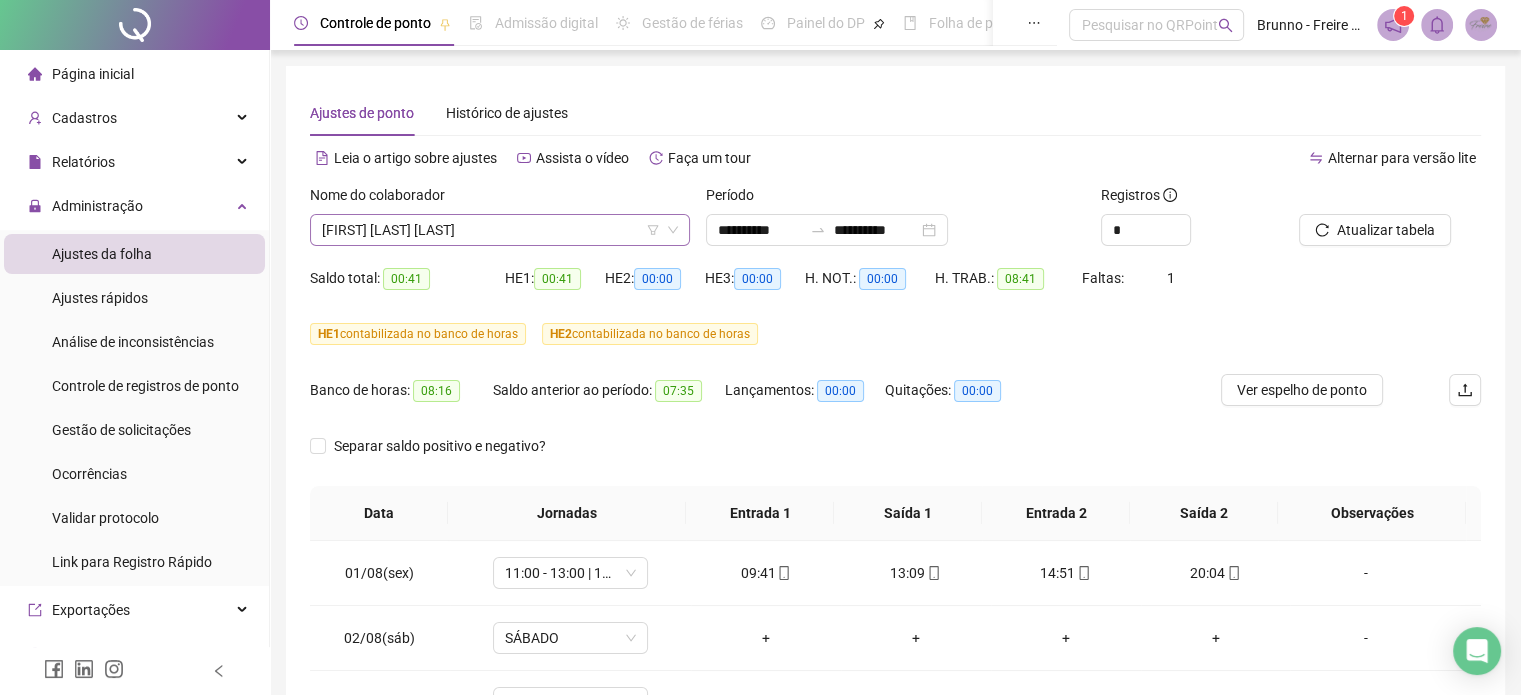 click on "GLAUCIANE MARVILLA FERNANDES" at bounding box center (500, 230) 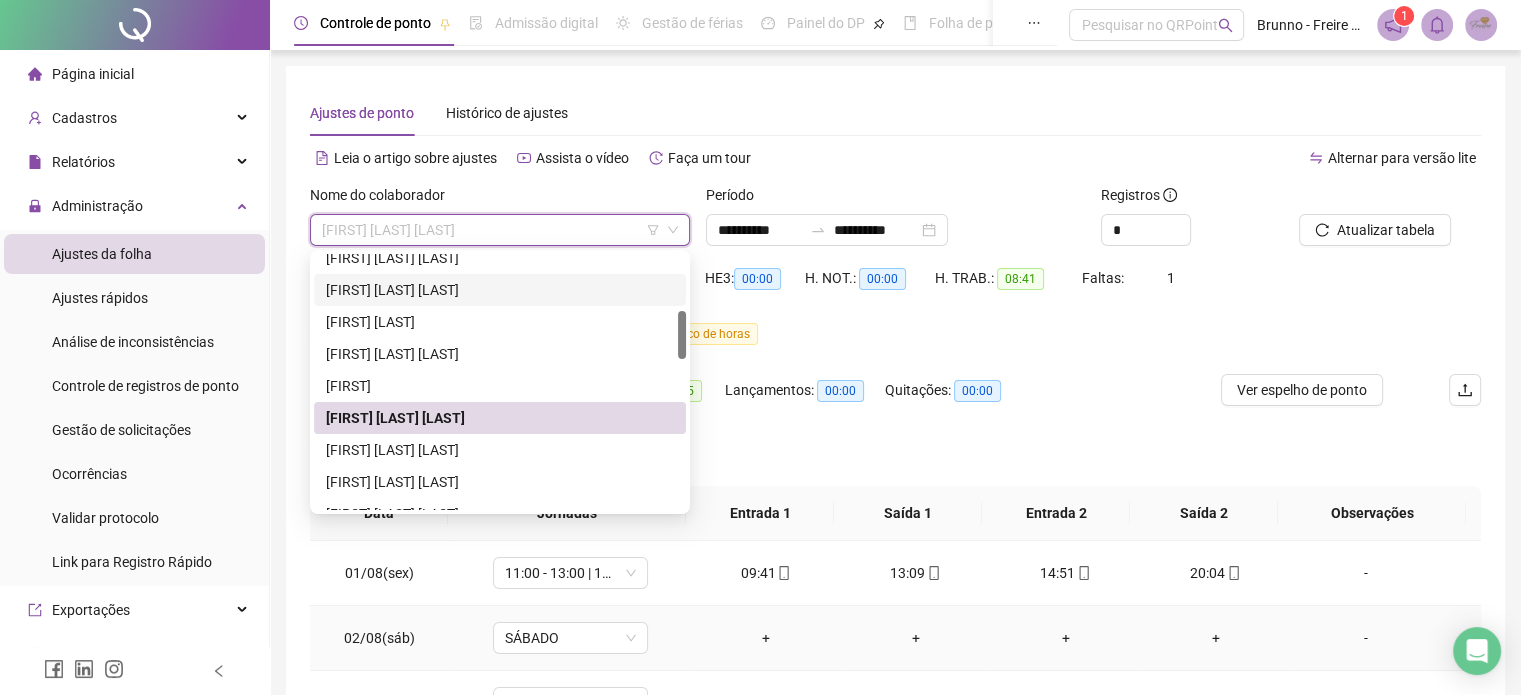 click on "+" at bounding box center [766, 638] 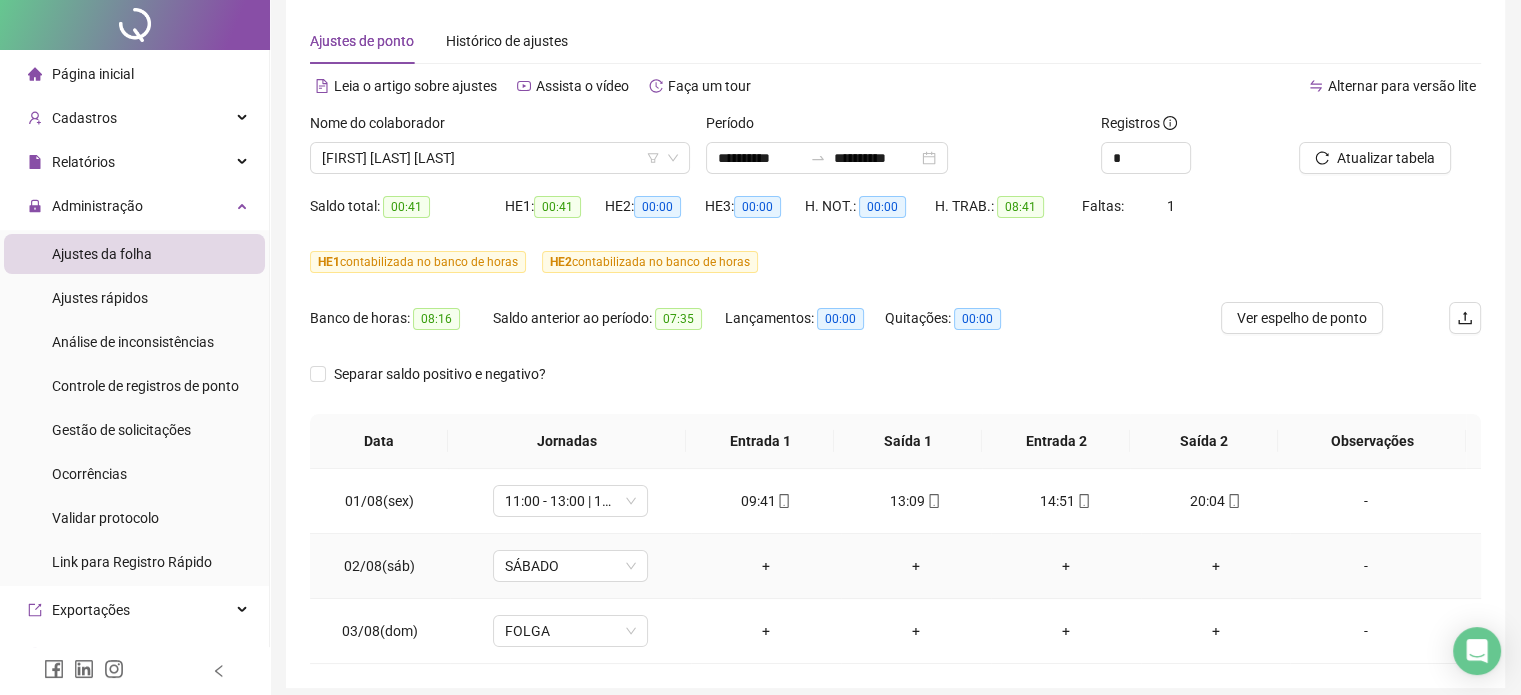 scroll, scrollTop: 150, scrollLeft: 0, axis: vertical 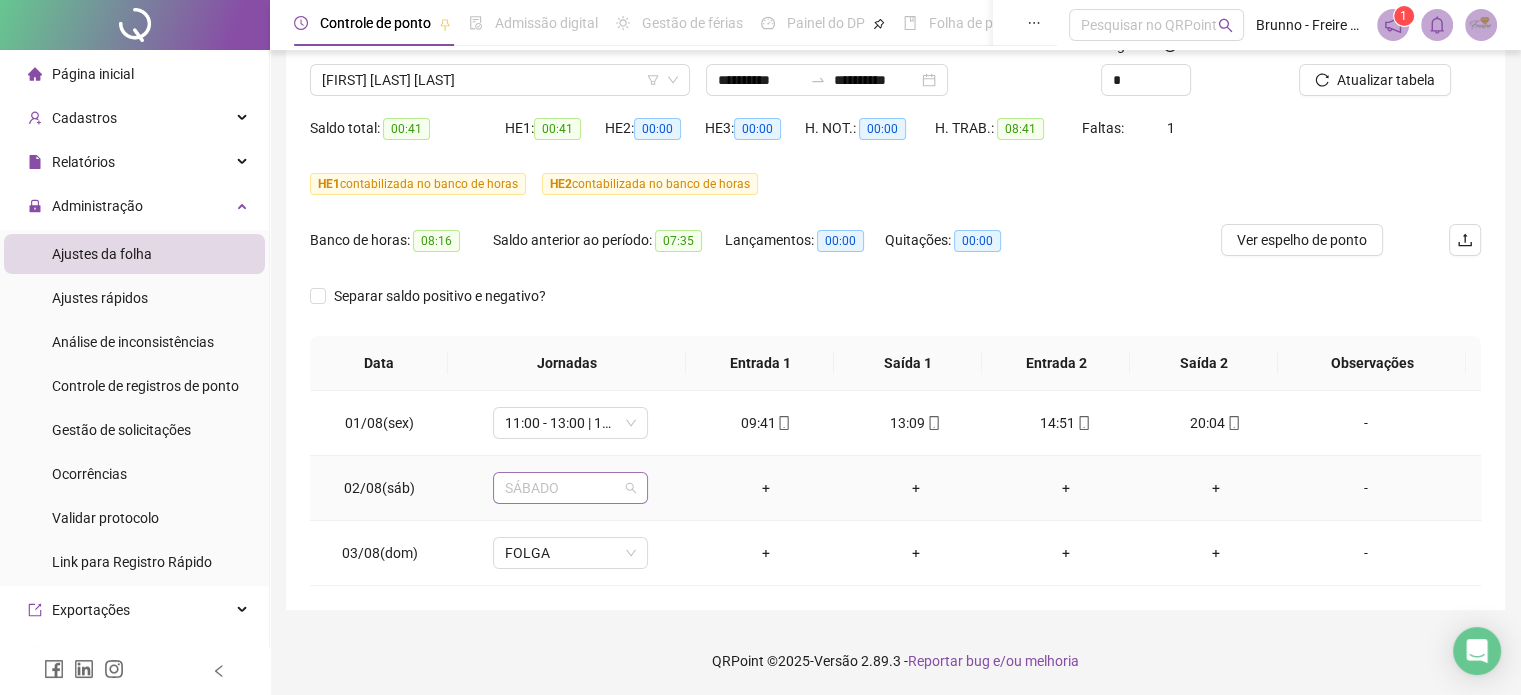 click on "SÁBADO" at bounding box center (570, 488) 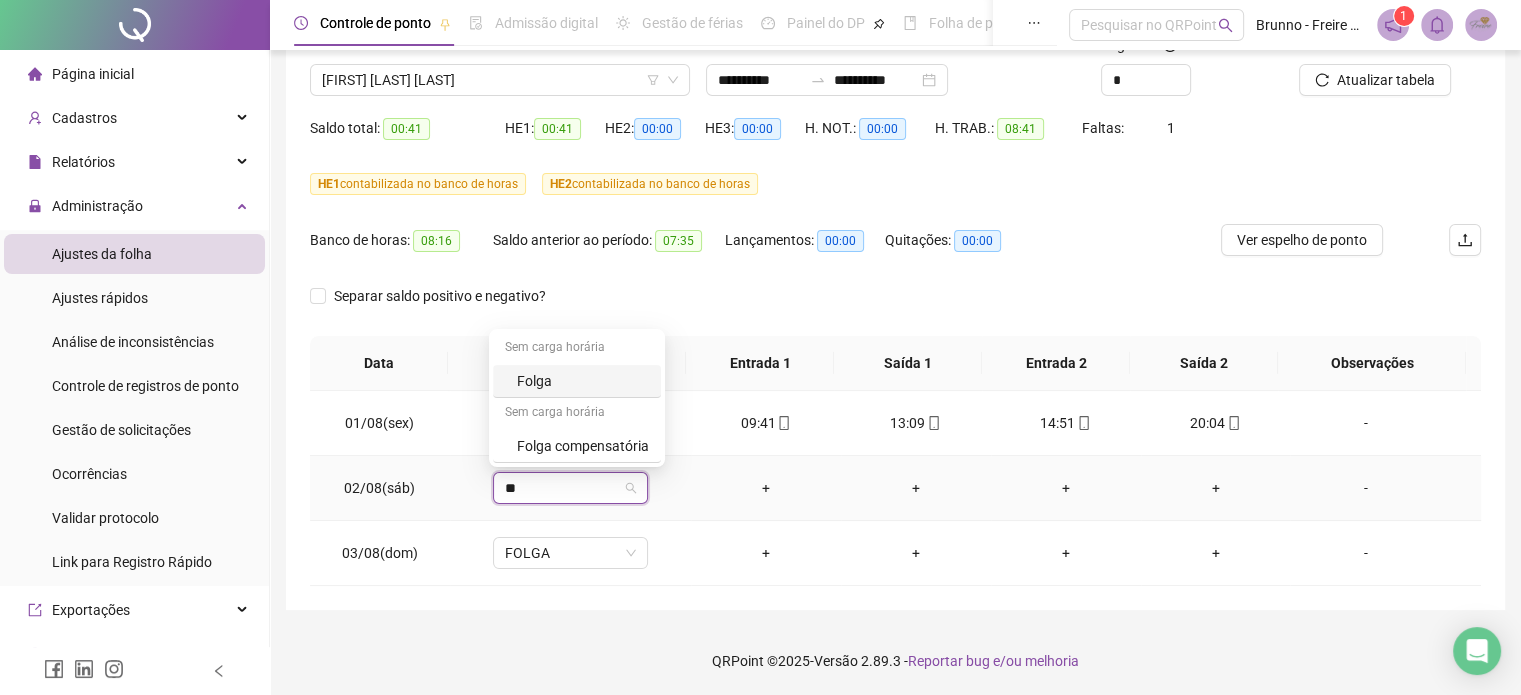 type on "***" 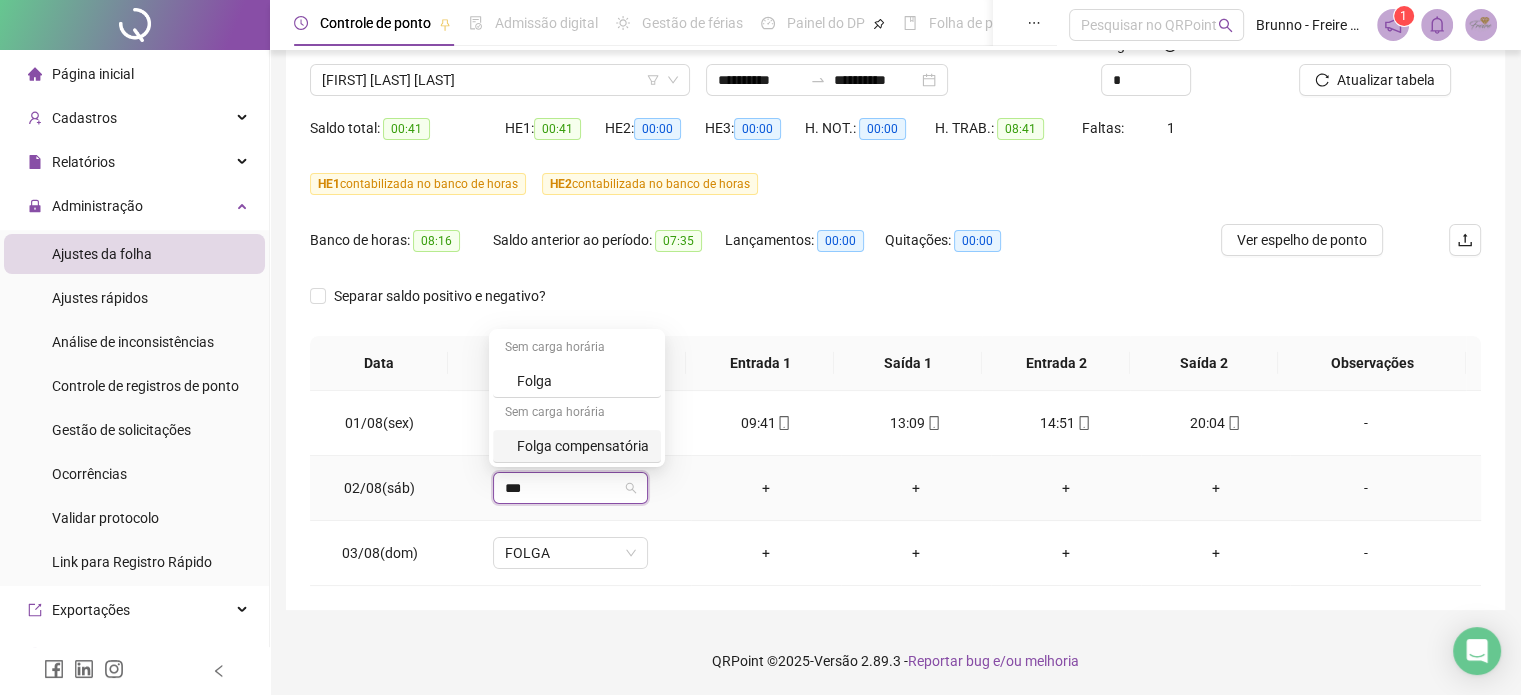 click on "Folga compensatória" at bounding box center [583, 446] 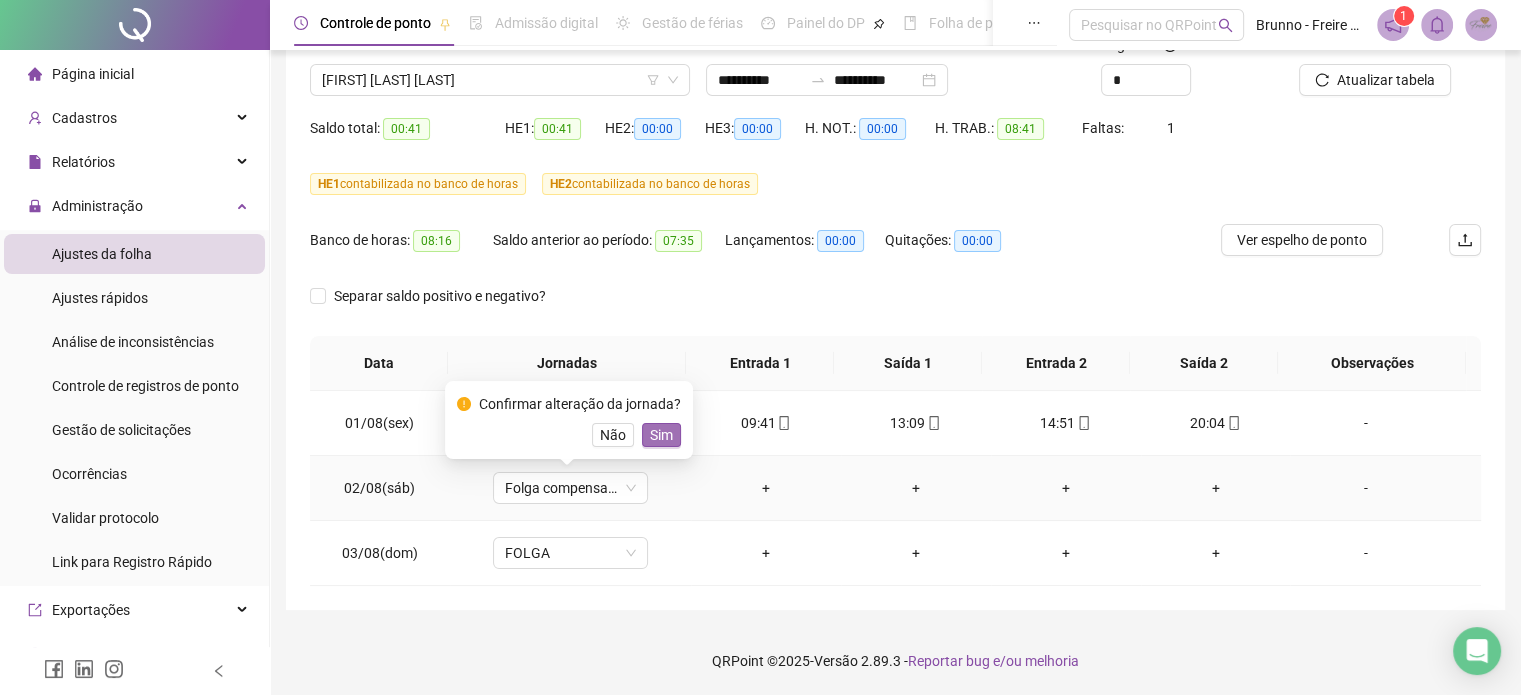 click on "Sim" at bounding box center [661, 435] 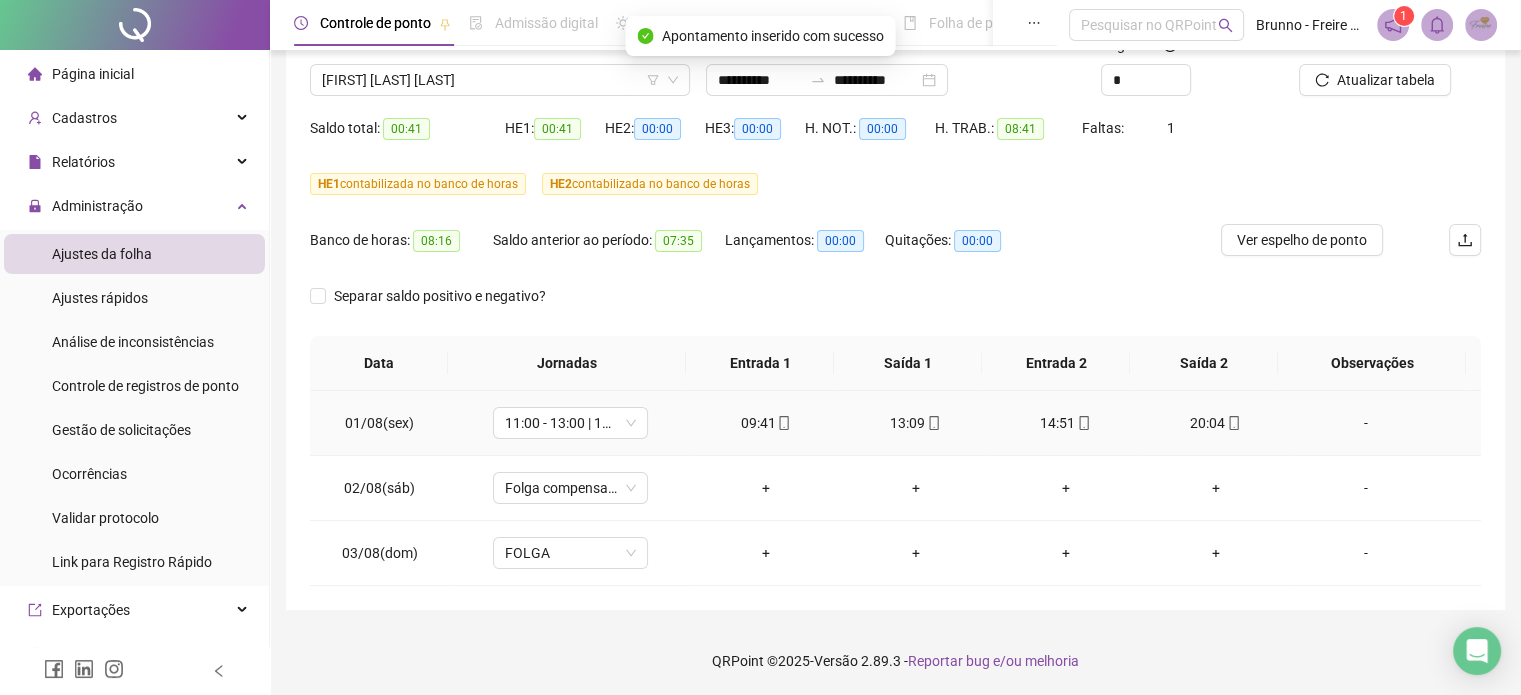 scroll, scrollTop: 0, scrollLeft: 0, axis: both 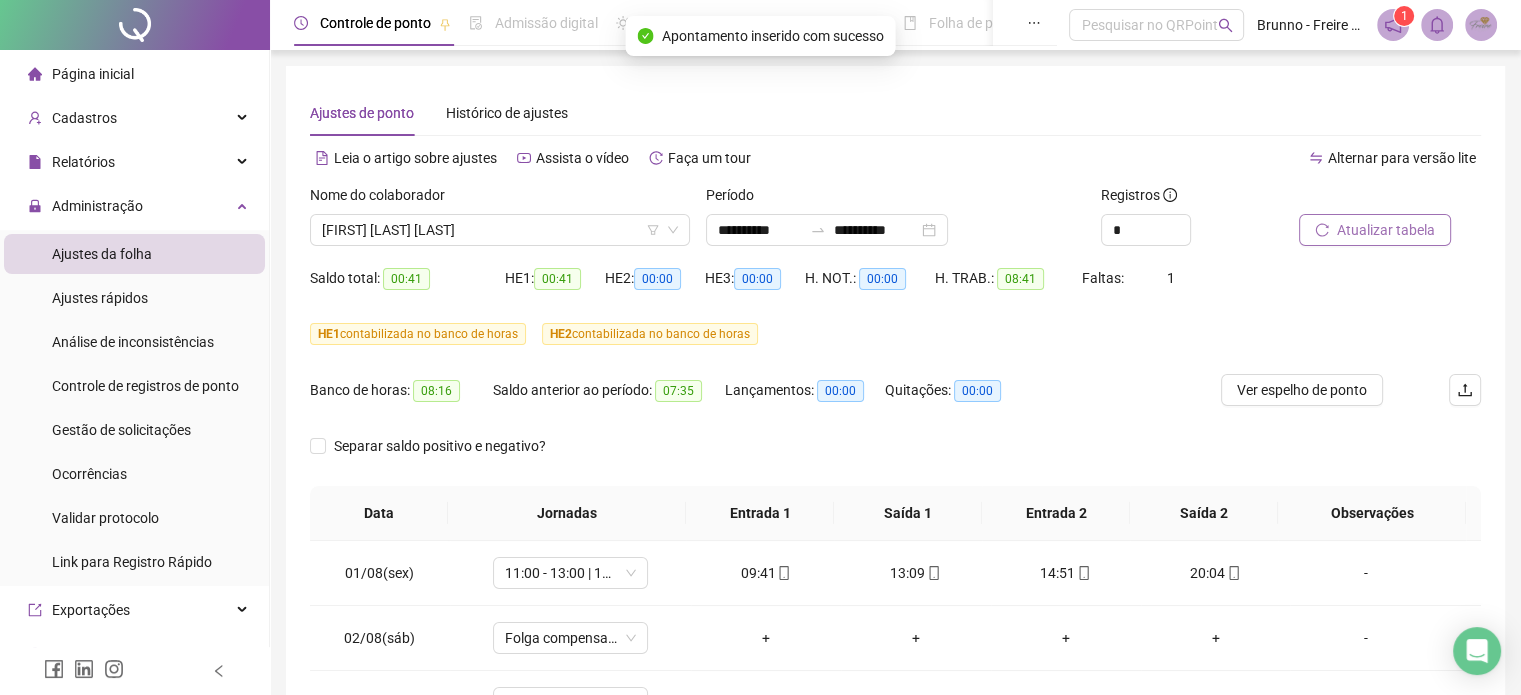 click on "Atualizar tabela" at bounding box center (1386, 230) 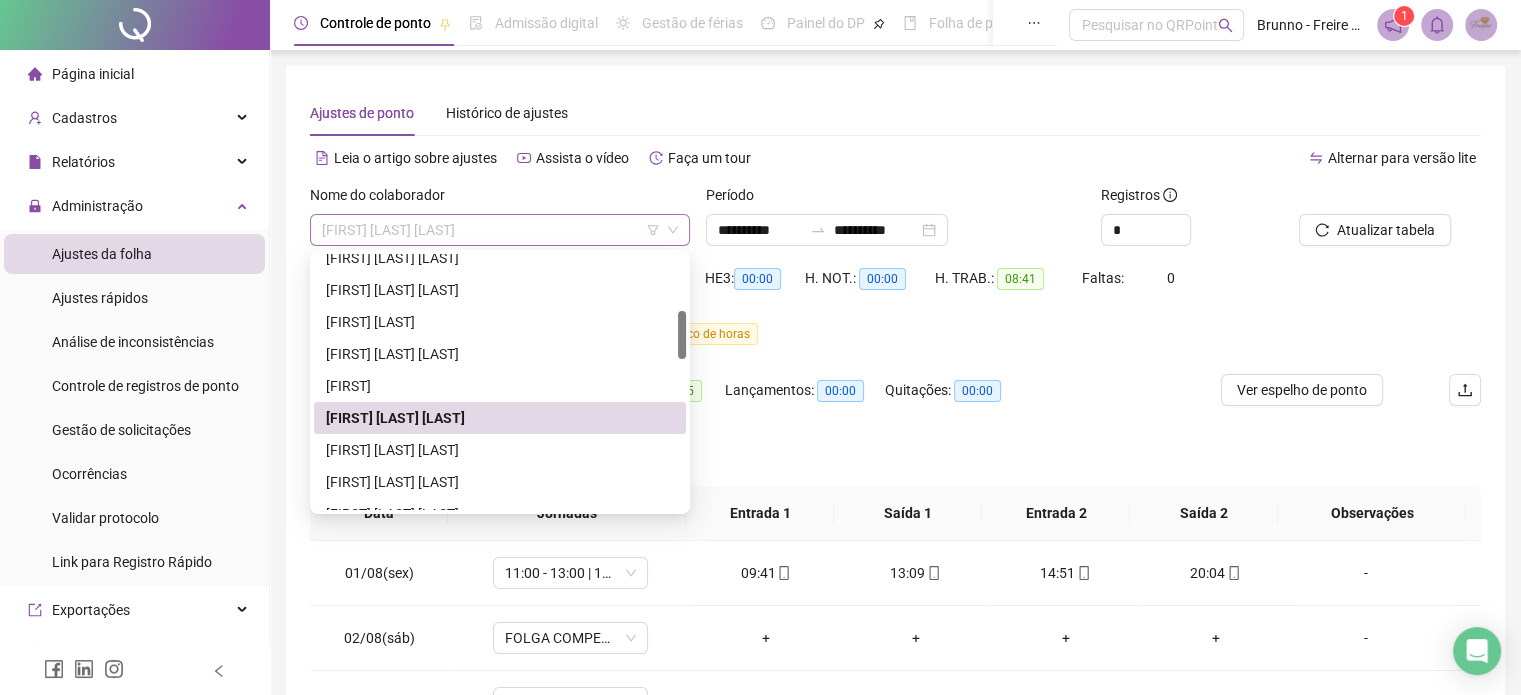 click on "GLAUCIANE MARVILLA FERNANDES" at bounding box center (500, 230) 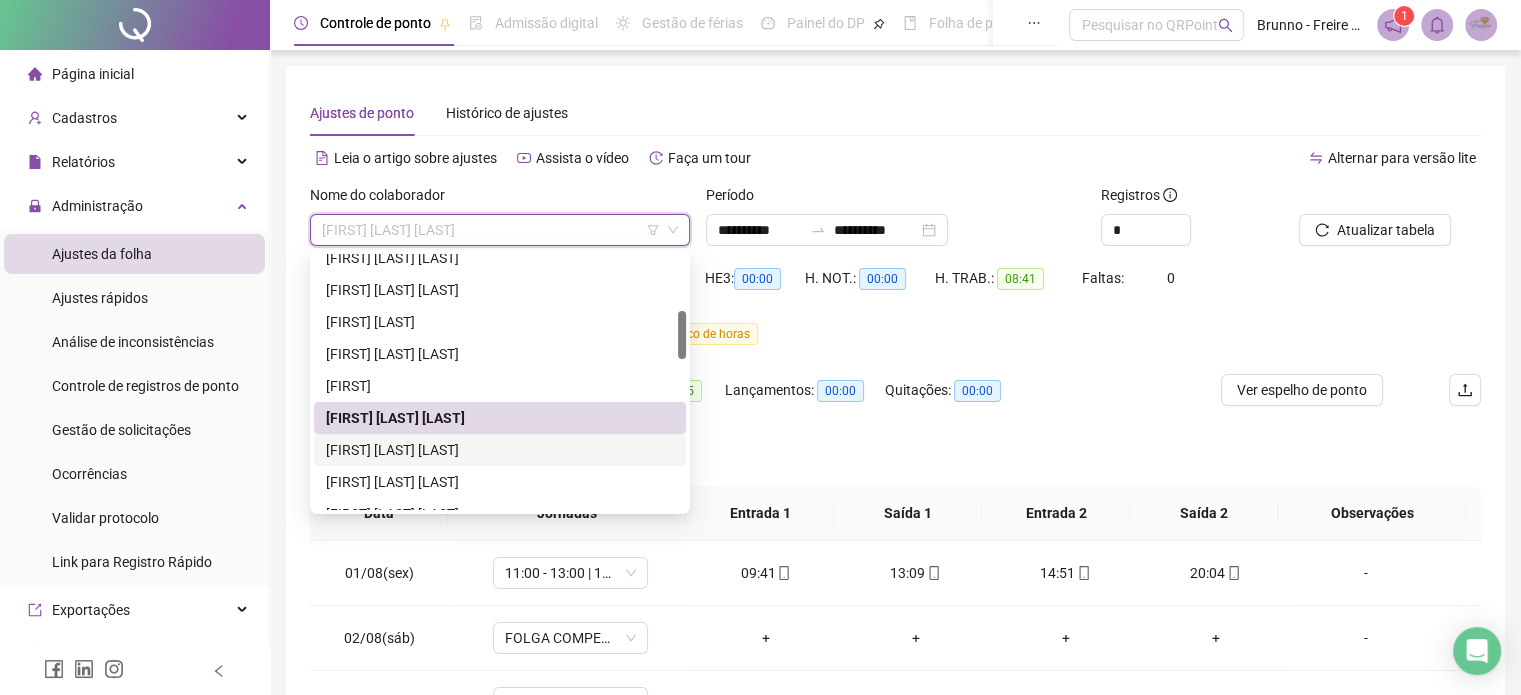 click on "HEVIEN DA SILVA SOUZA" at bounding box center [500, 450] 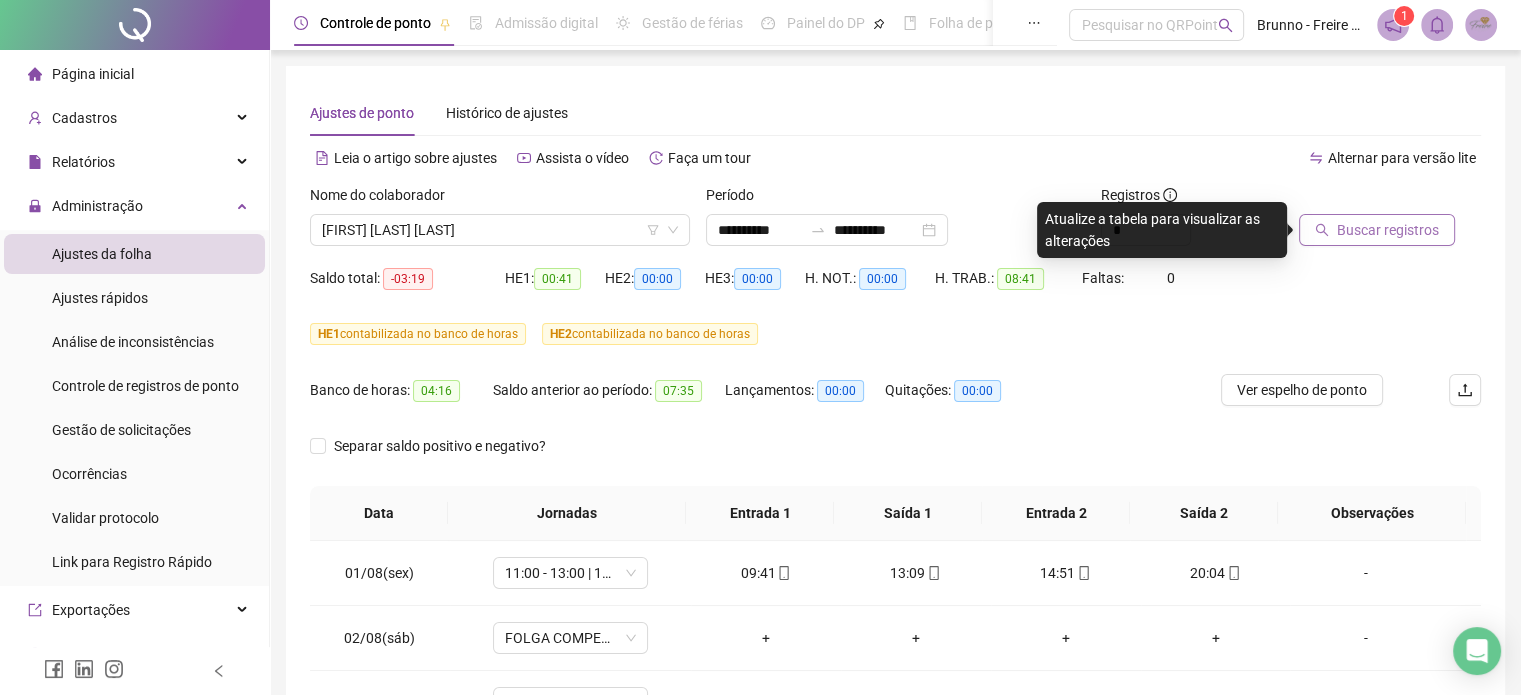 click on "Buscar registros" at bounding box center [1388, 230] 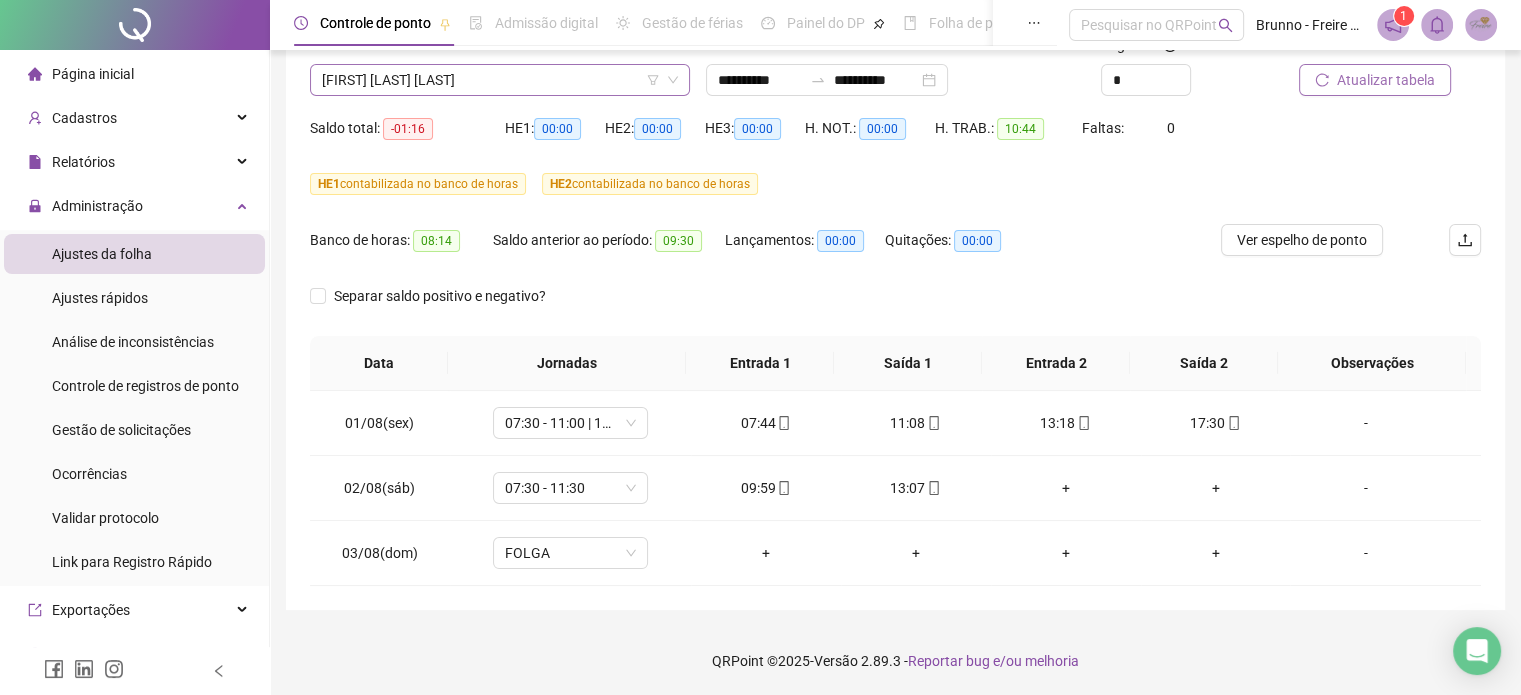 scroll, scrollTop: 0, scrollLeft: 0, axis: both 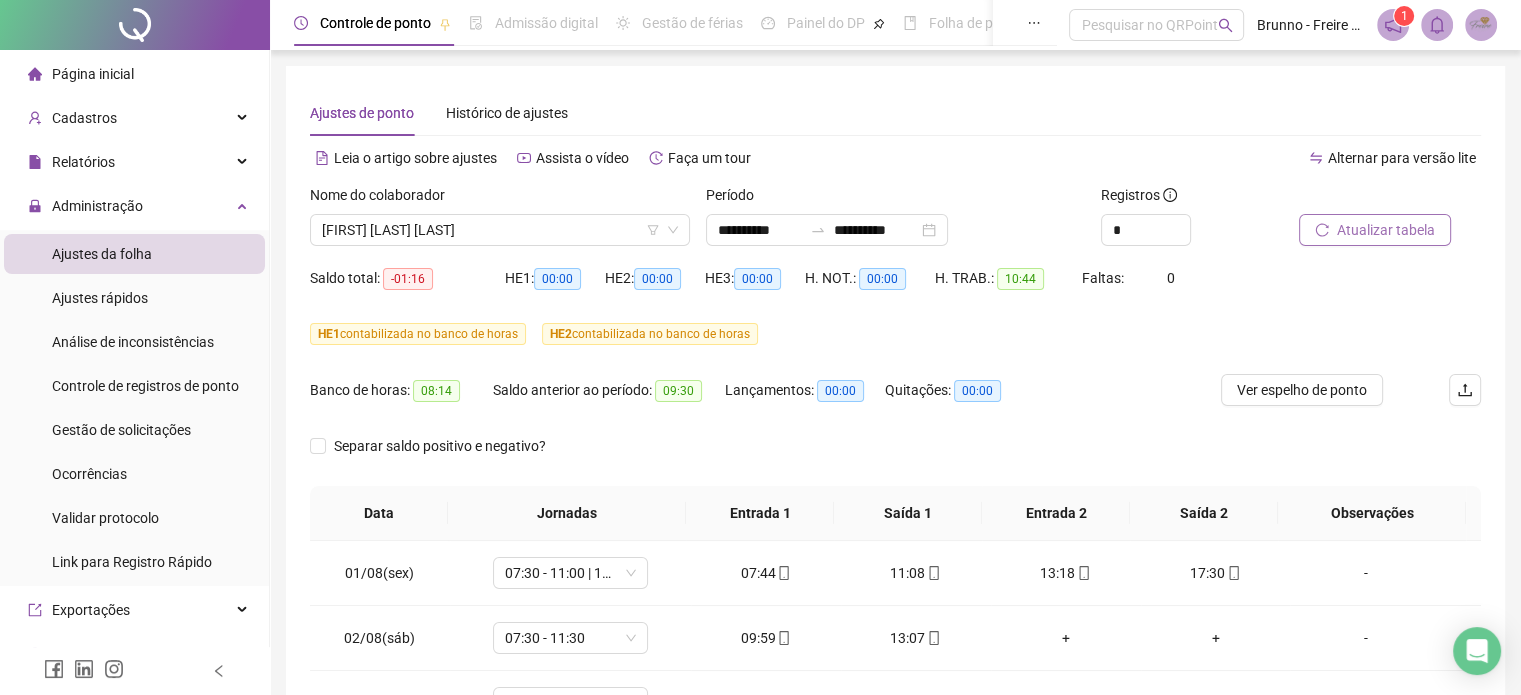click on "Nome do colaborador HEVIEN DA SILVA SOUZA" at bounding box center [500, 223] 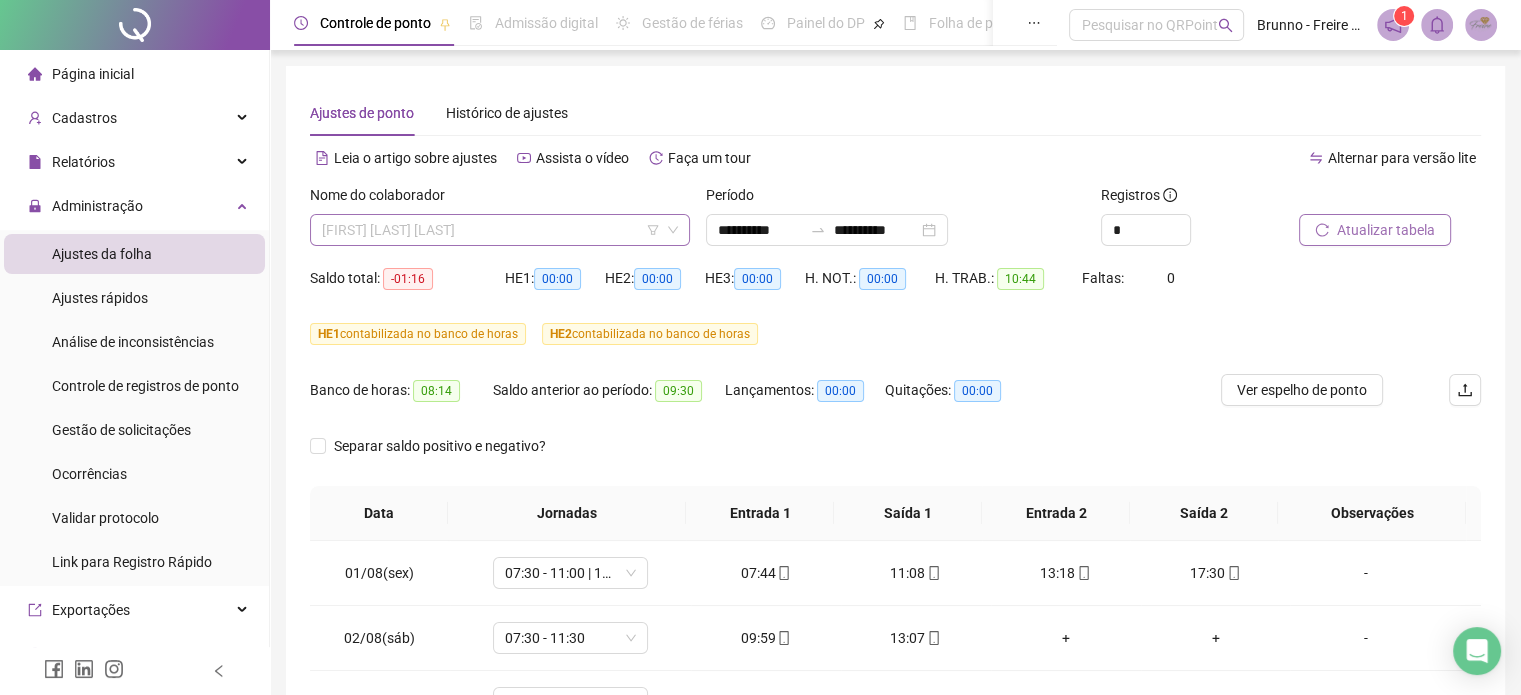 click on "HEVIEN DA SILVA SOUZA" at bounding box center [500, 230] 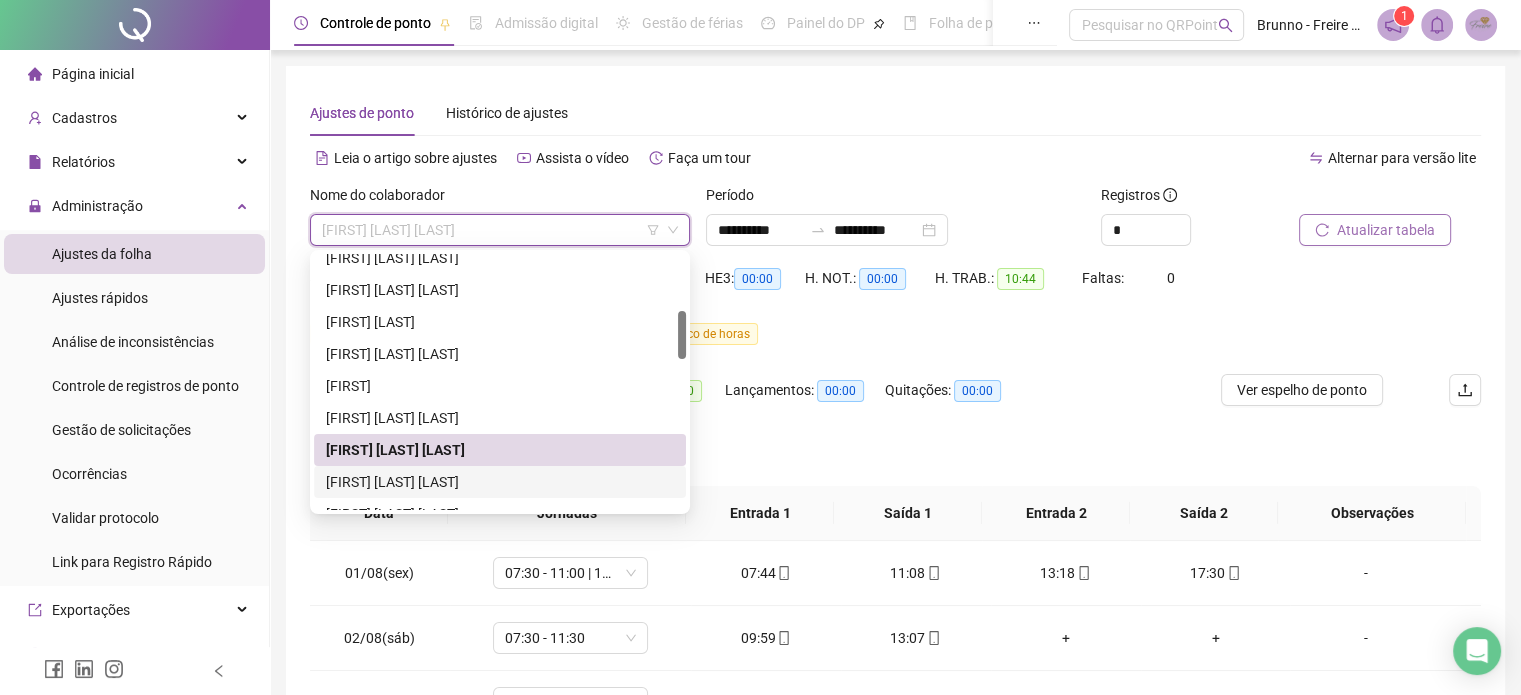 click on "ILZA SILVA DOS SANTOS" at bounding box center [500, 482] 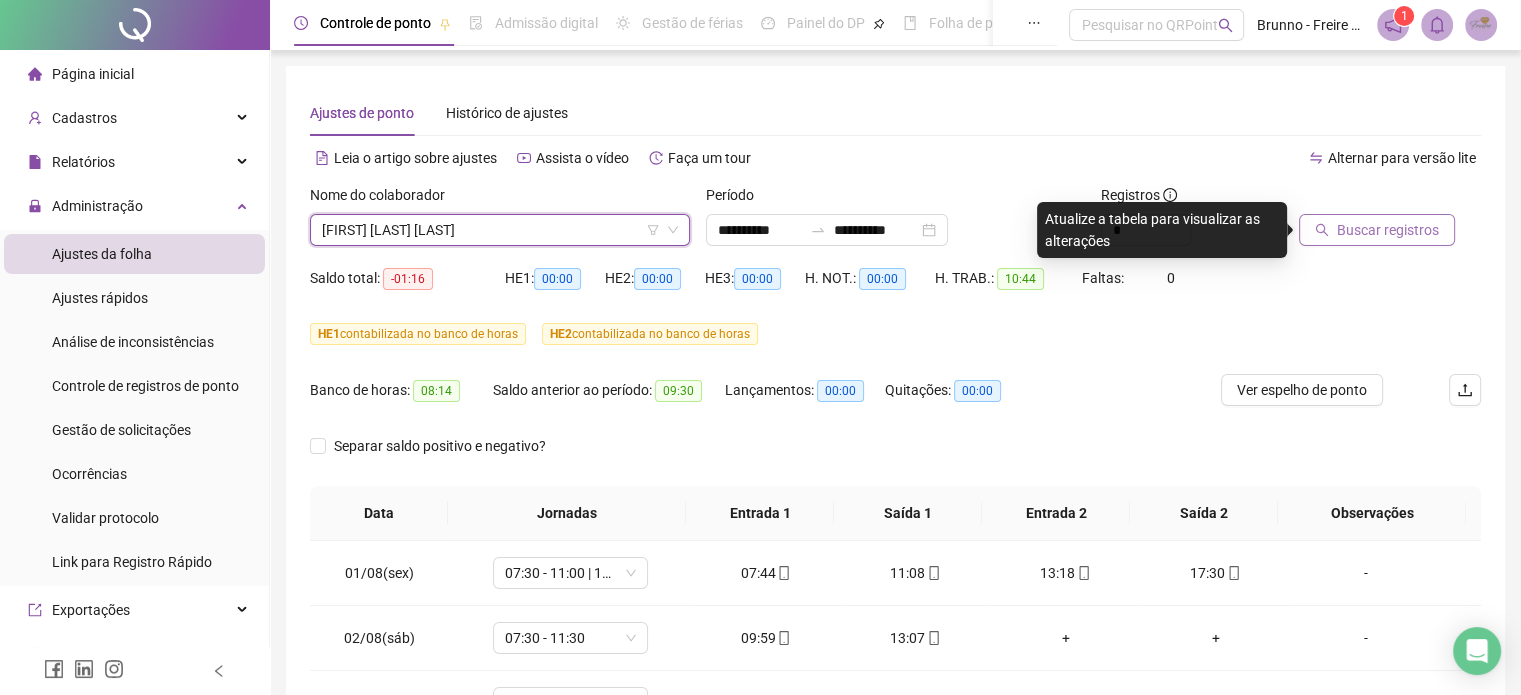 click on "Buscar registros" at bounding box center (1388, 230) 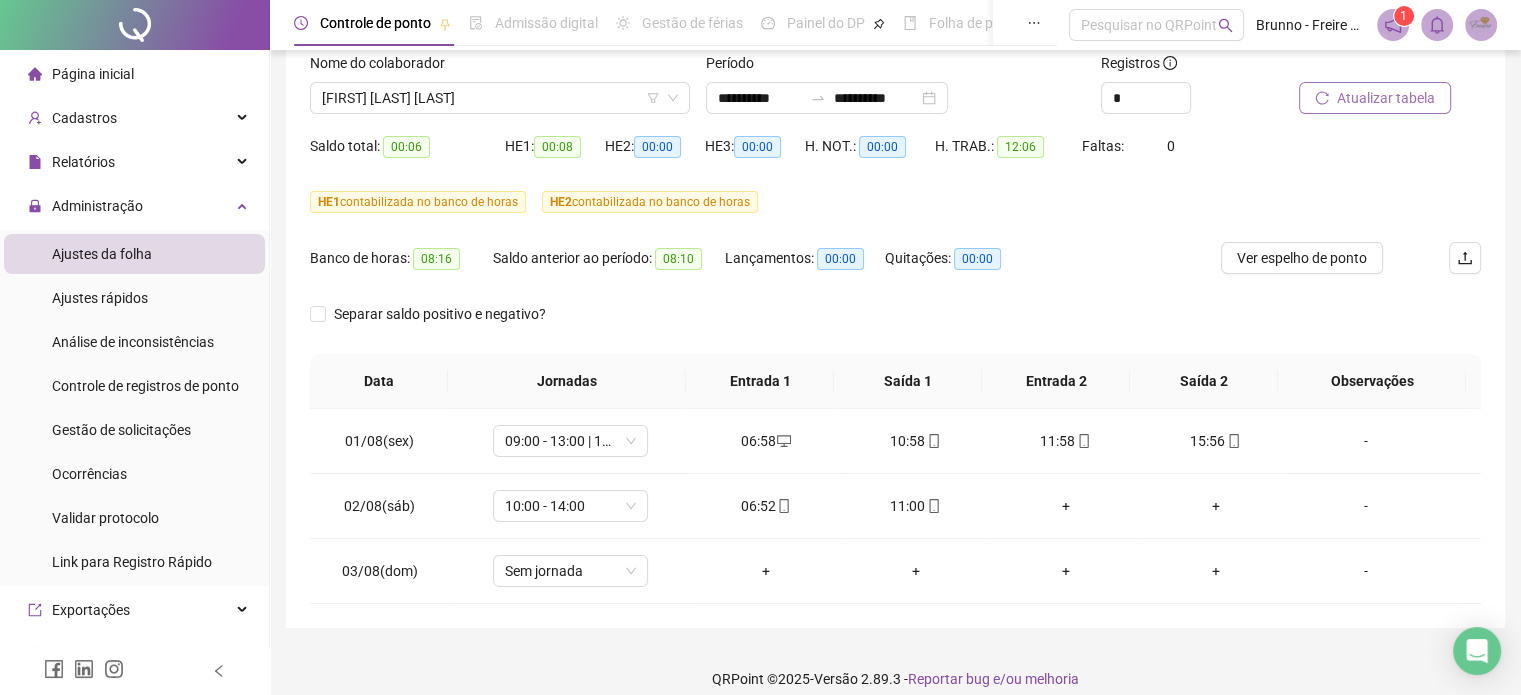 scroll, scrollTop: 150, scrollLeft: 0, axis: vertical 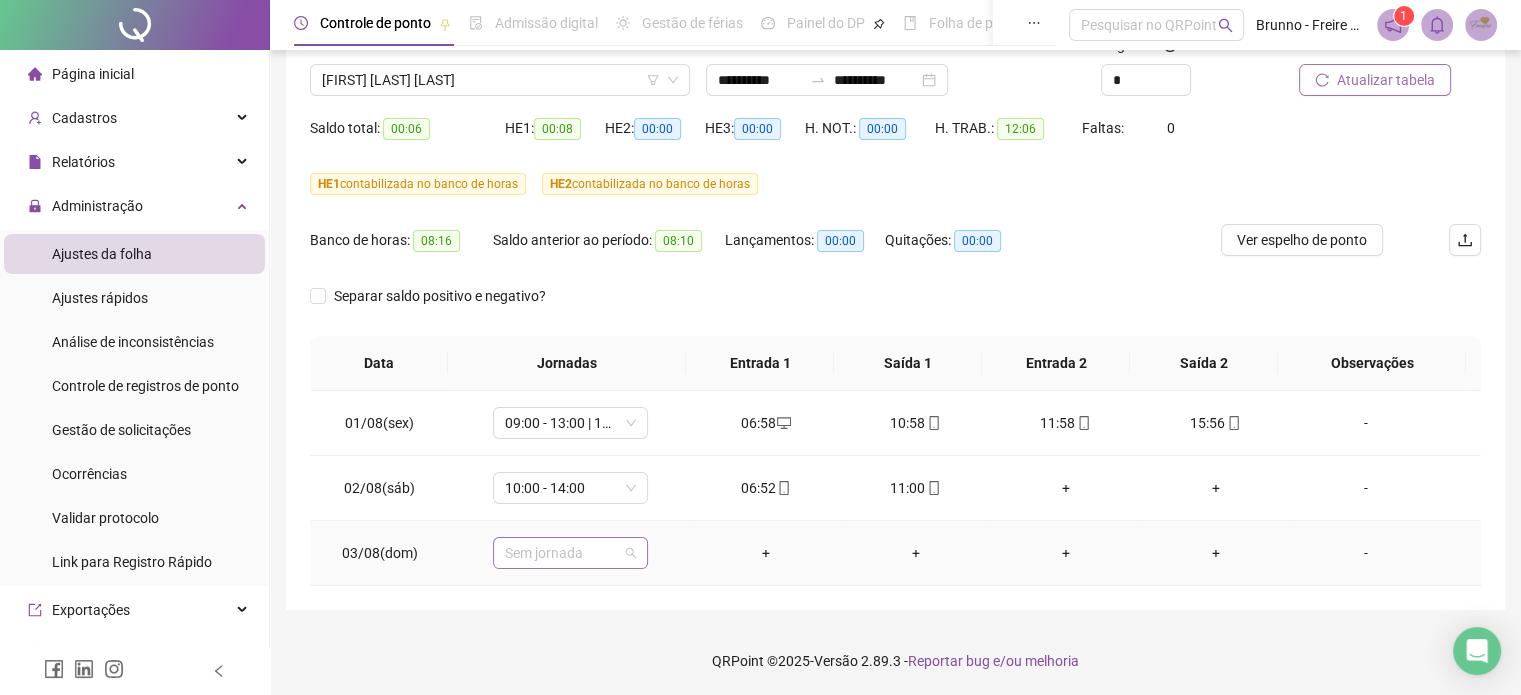 click on "Sem jornada" at bounding box center (570, 553) 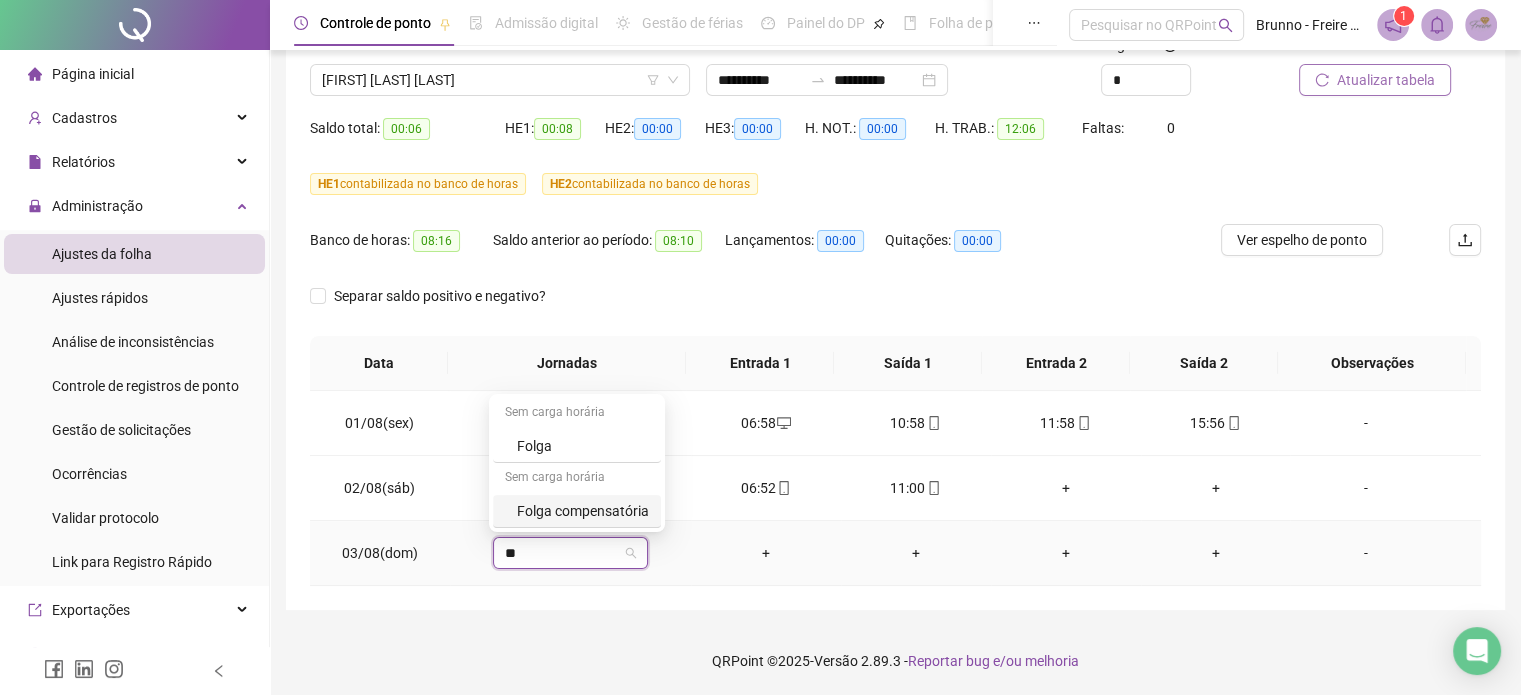 type on "***" 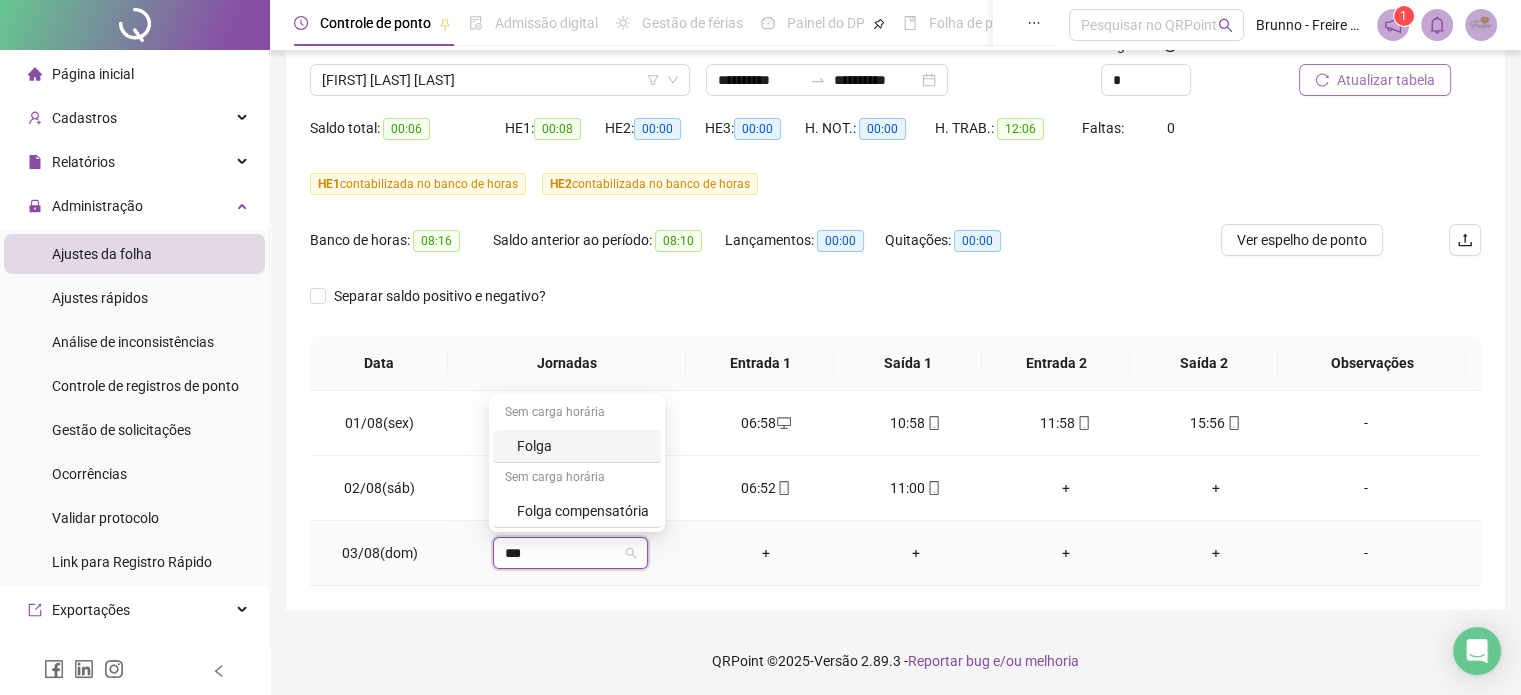 click on "Folga" at bounding box center [583, 446] 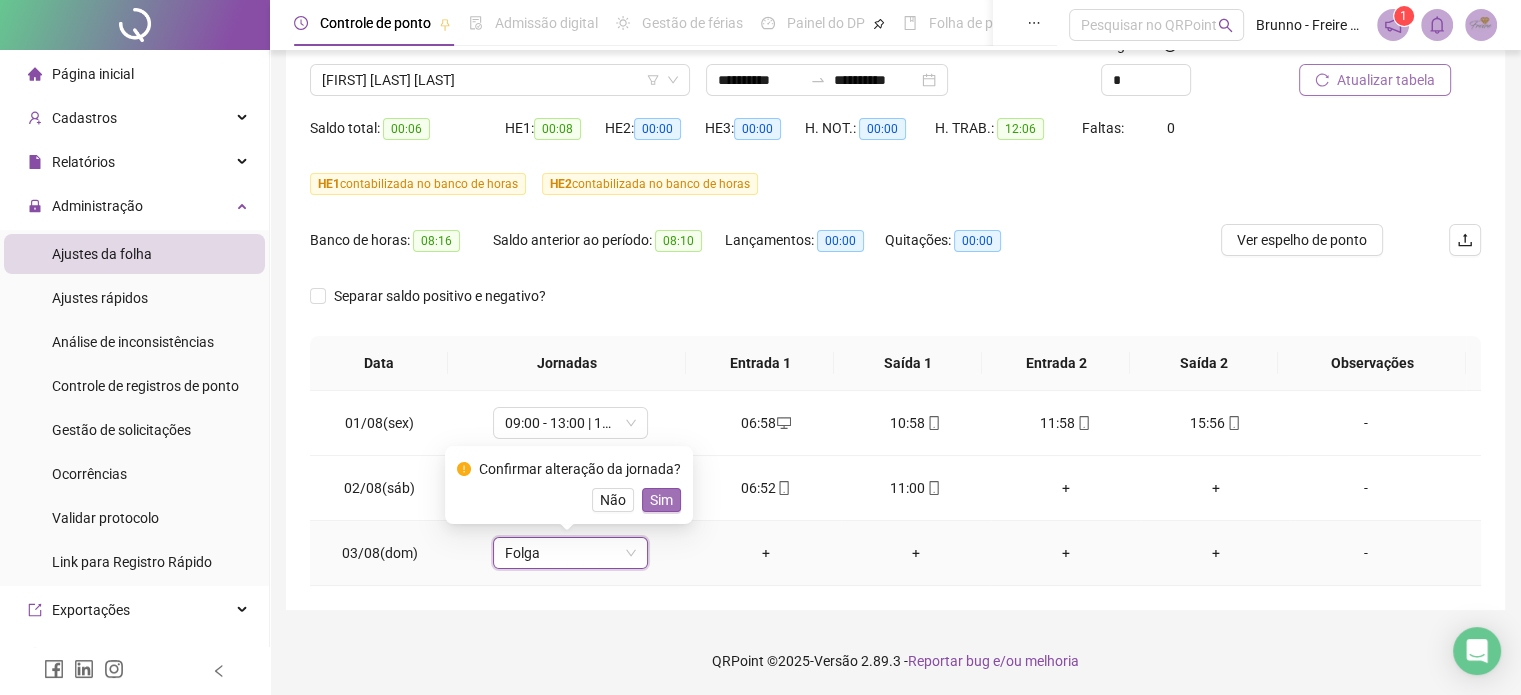 click on "Sim" at bounding box center [661, 500] 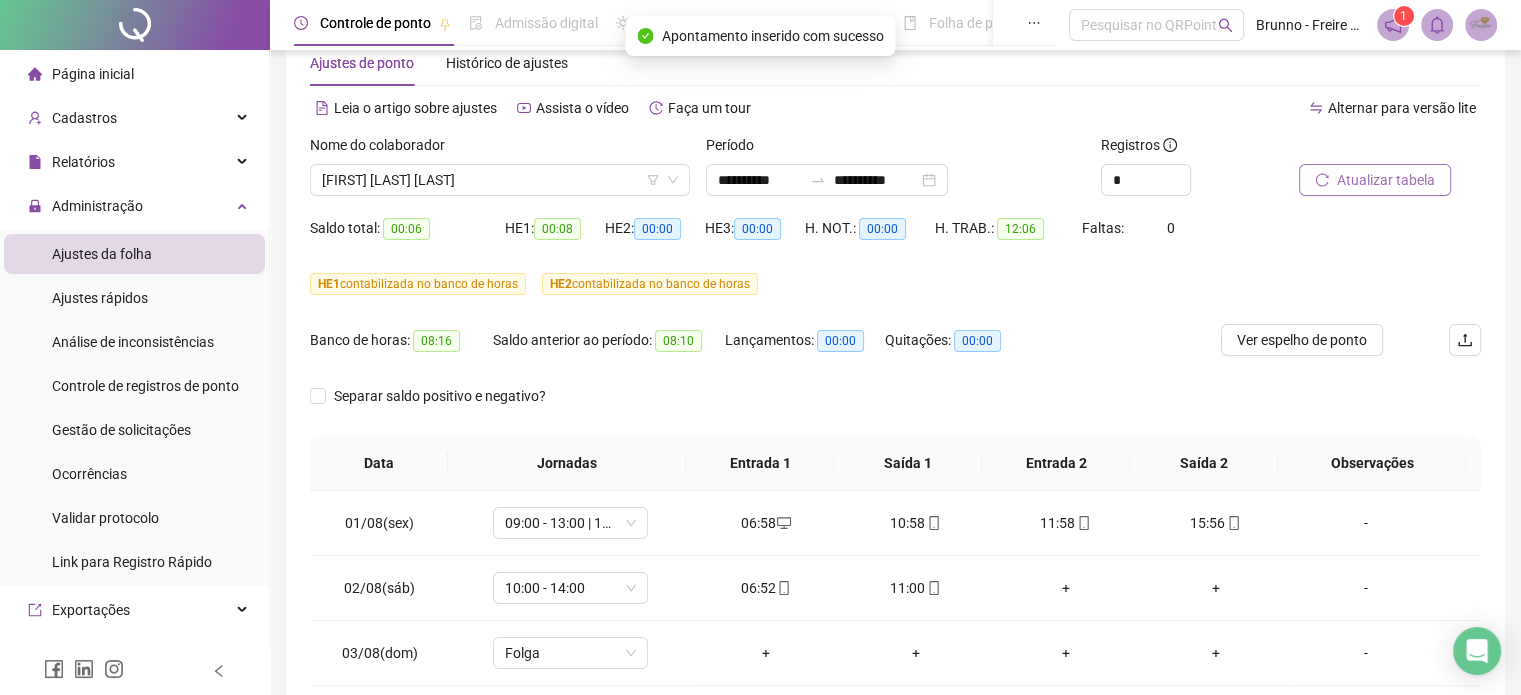 scroll, scrollTop: 0, scrollLeft: 0, axis: both 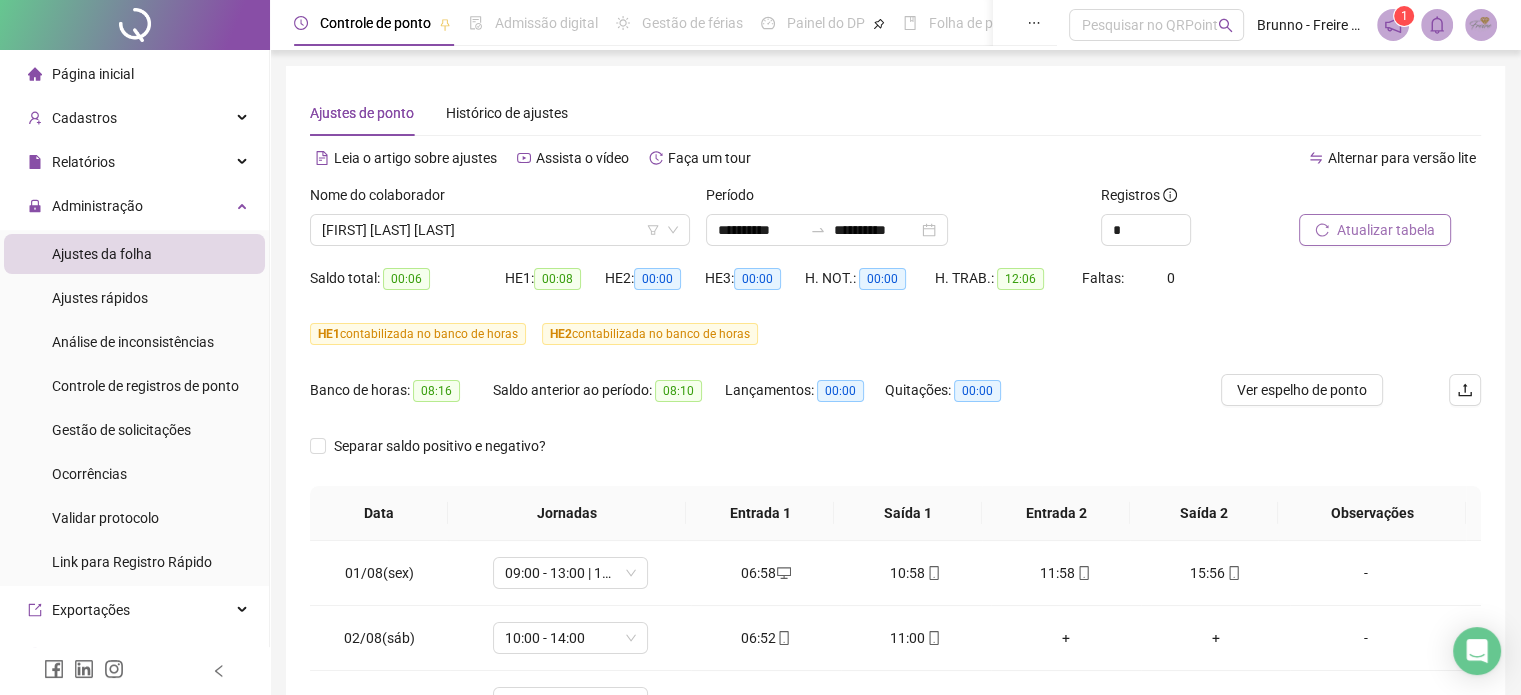 click on "Atualizar tabela" at bounding box center [1386, 230] 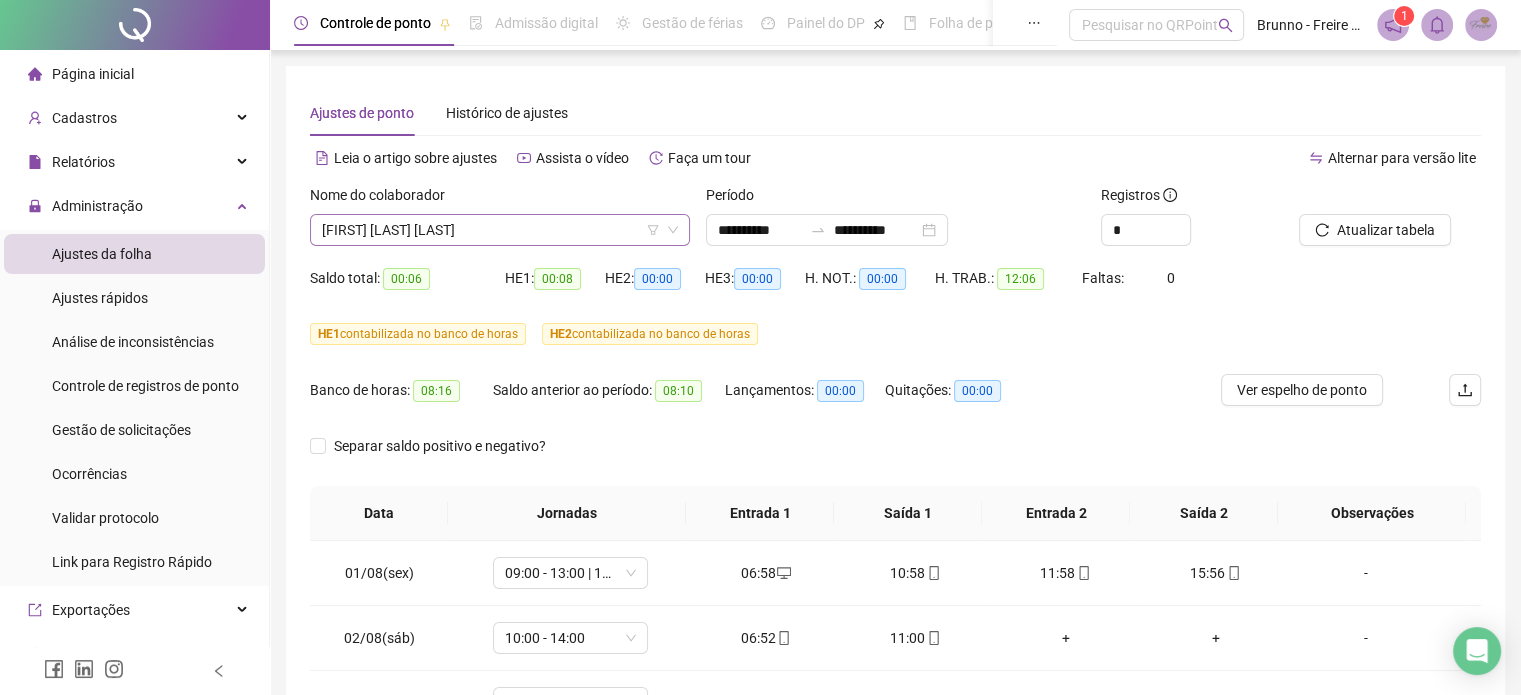 click on "ILZA SILVA DOS SANTOS" at bounding box center (500, 230) 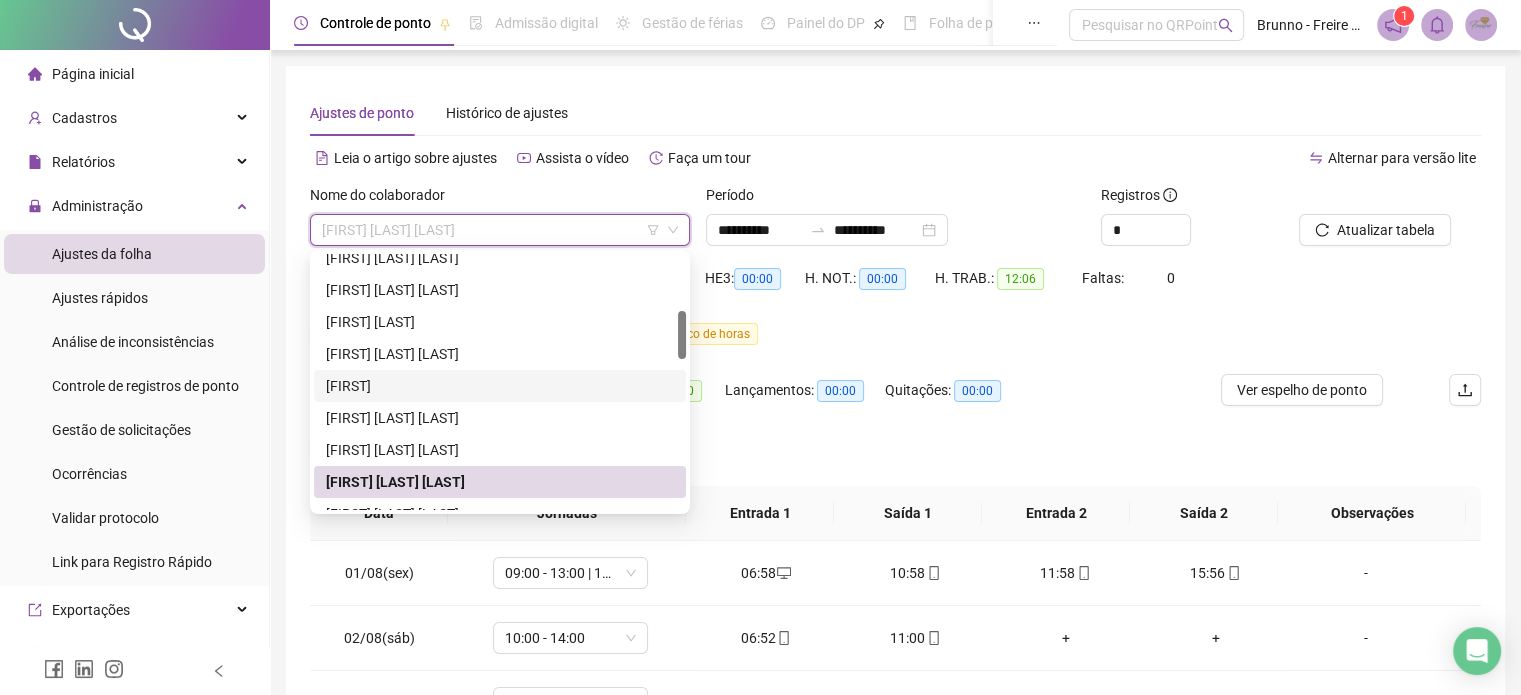 scroll, scrollTop: 400, scrollLeft: 0, axis: vertical 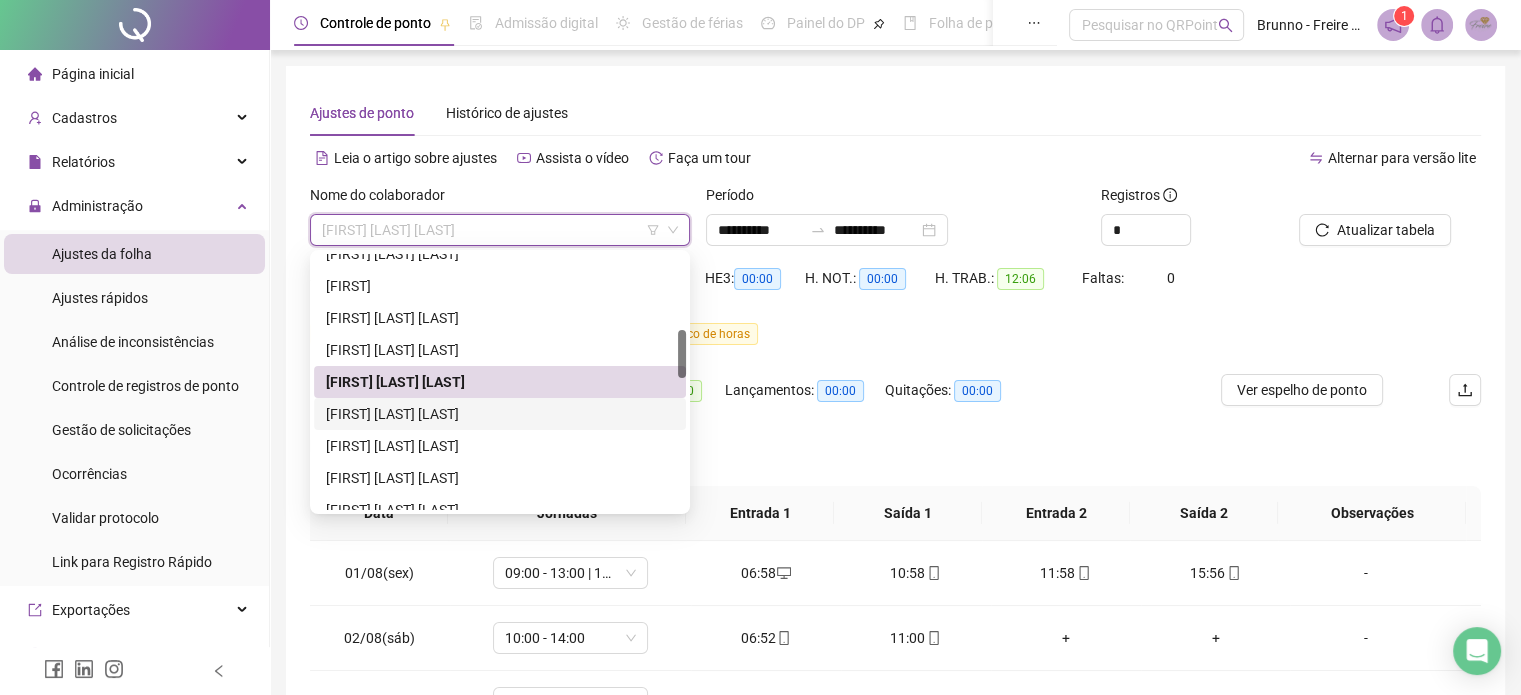 click on "ISABEL DA SILVA BARCELOS" at bounding box center [500, 414] 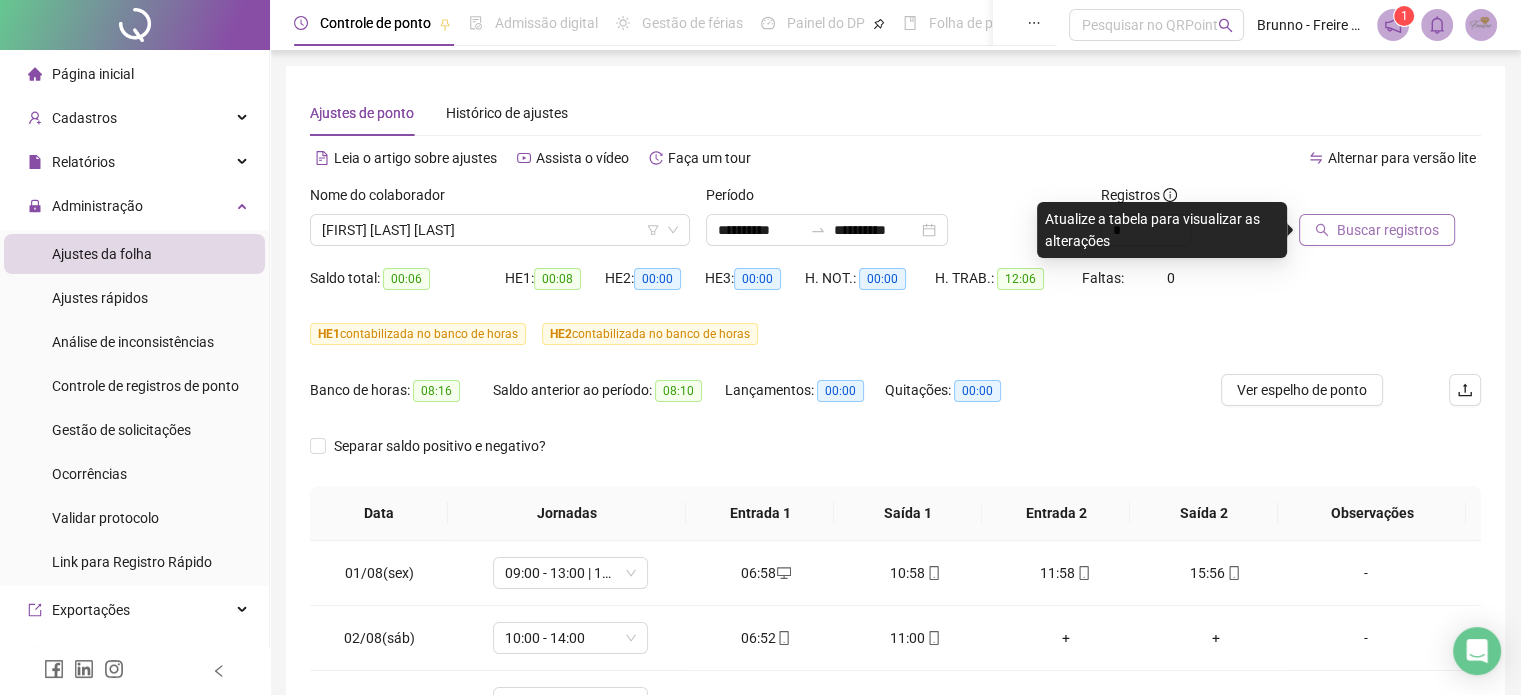 click on "Buscar registros" at bounding box center [1388, 230] 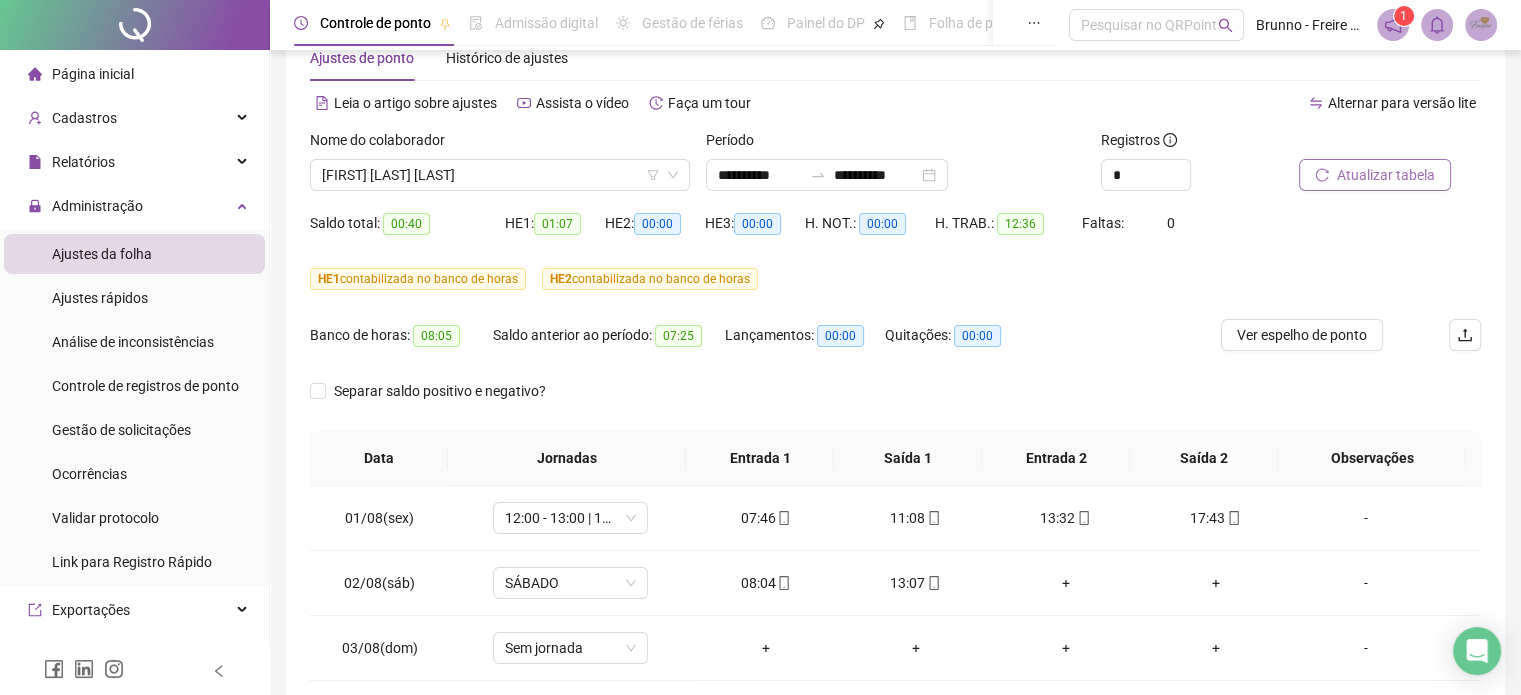 scroll, scrollTop: 150, scrollLeft: 0, axis: vertical 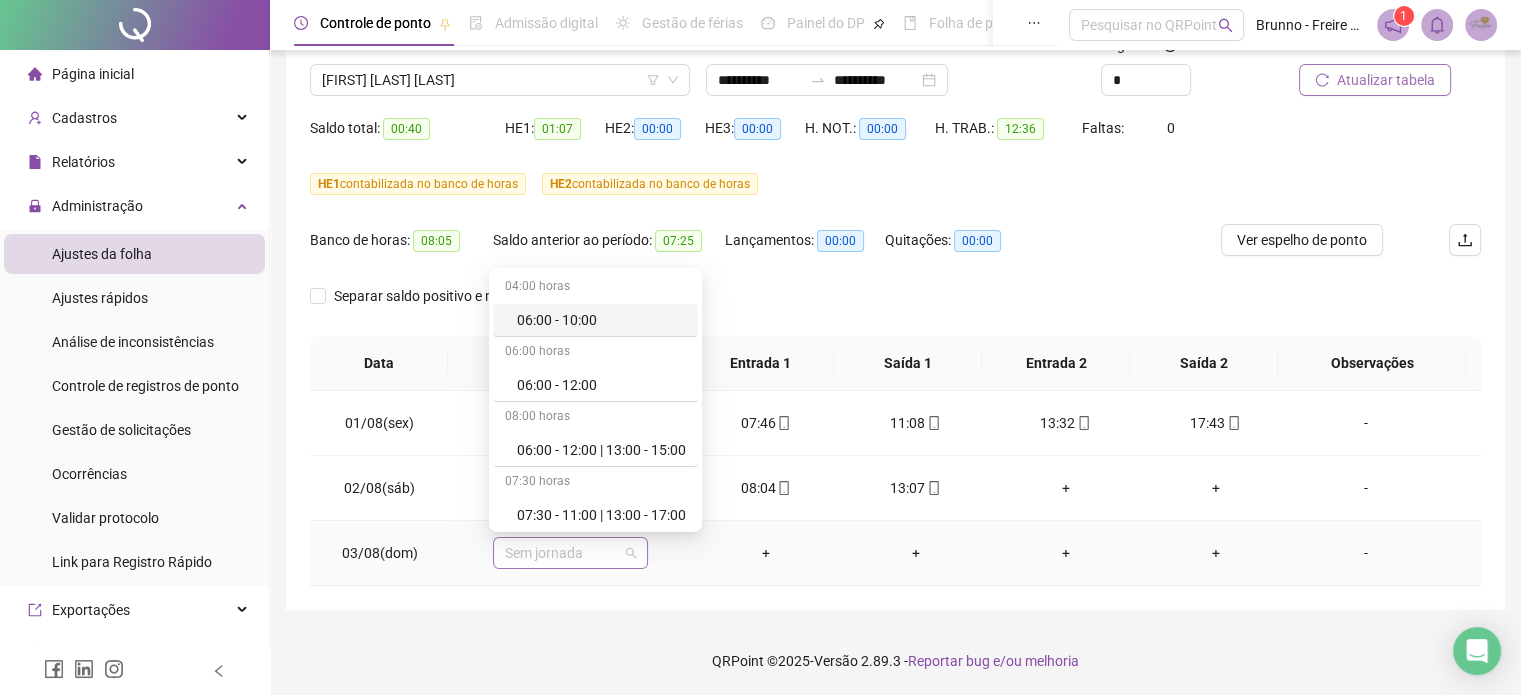 click on "Sem jornada" at bounding box center (570, 553) 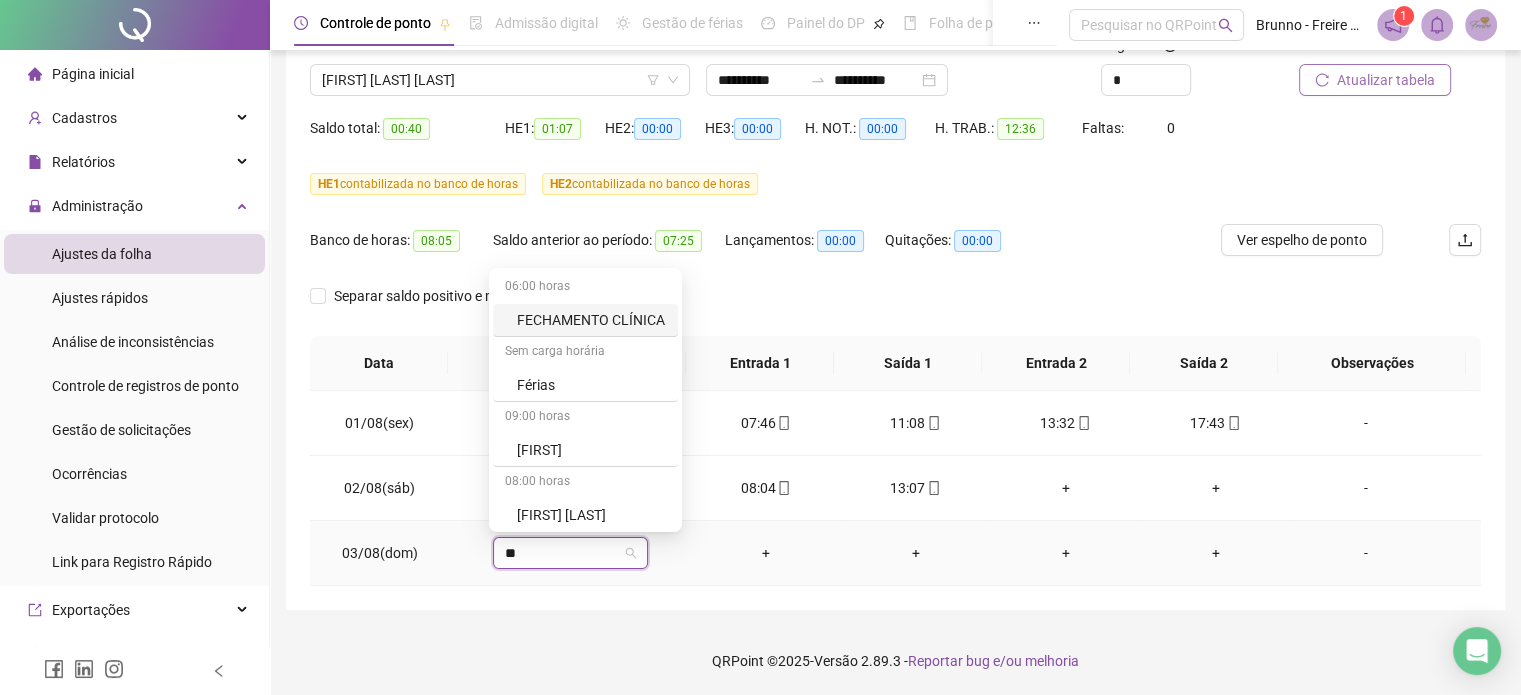 type on "***" 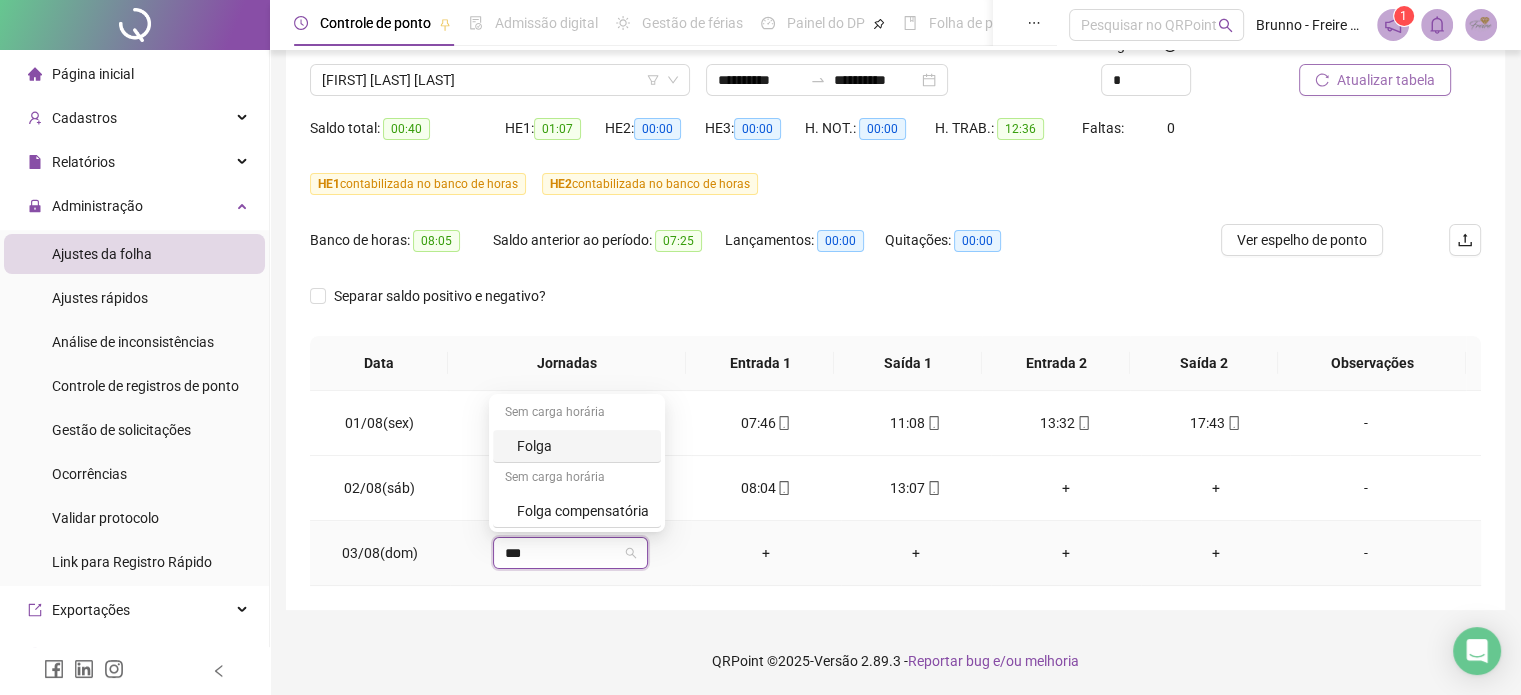 click on "Folga" at bounding box center [583, 446] 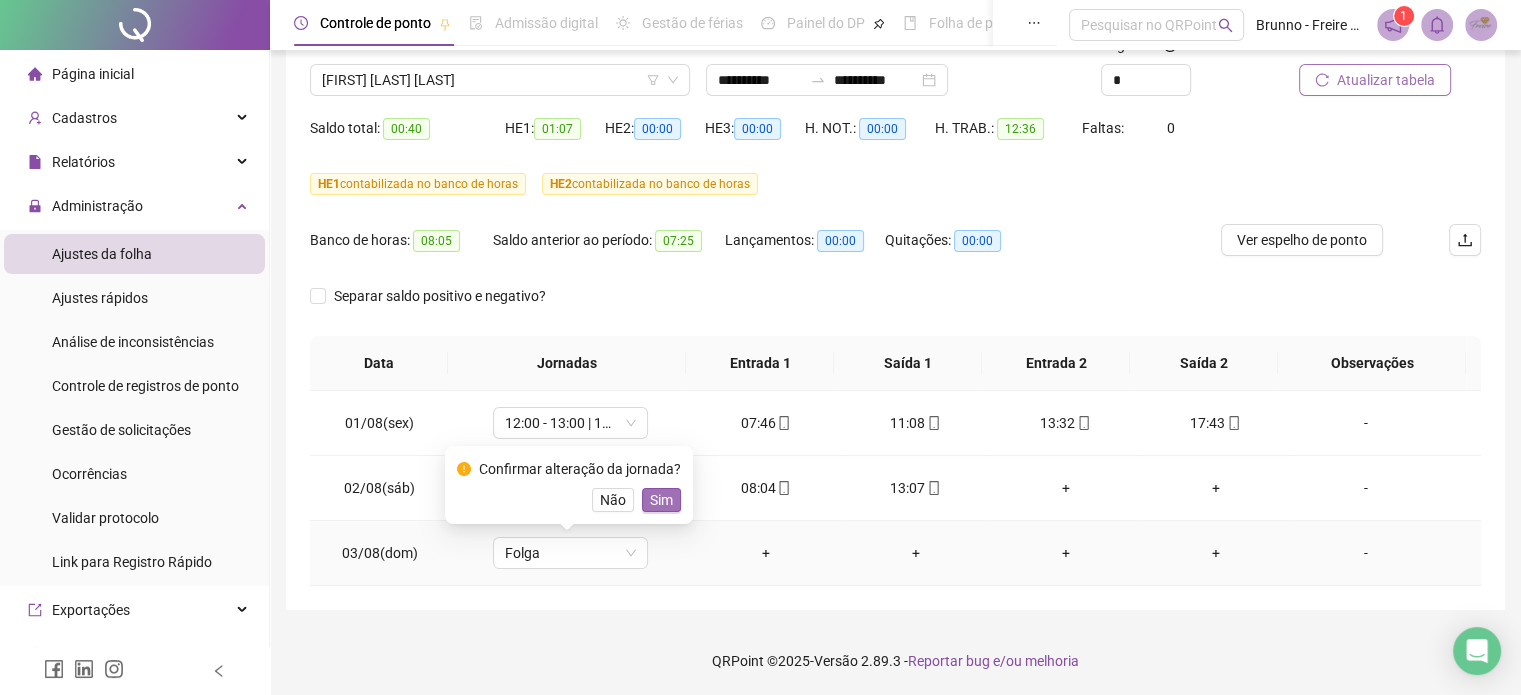 click on "Sim" at bounding box center [661, 500] 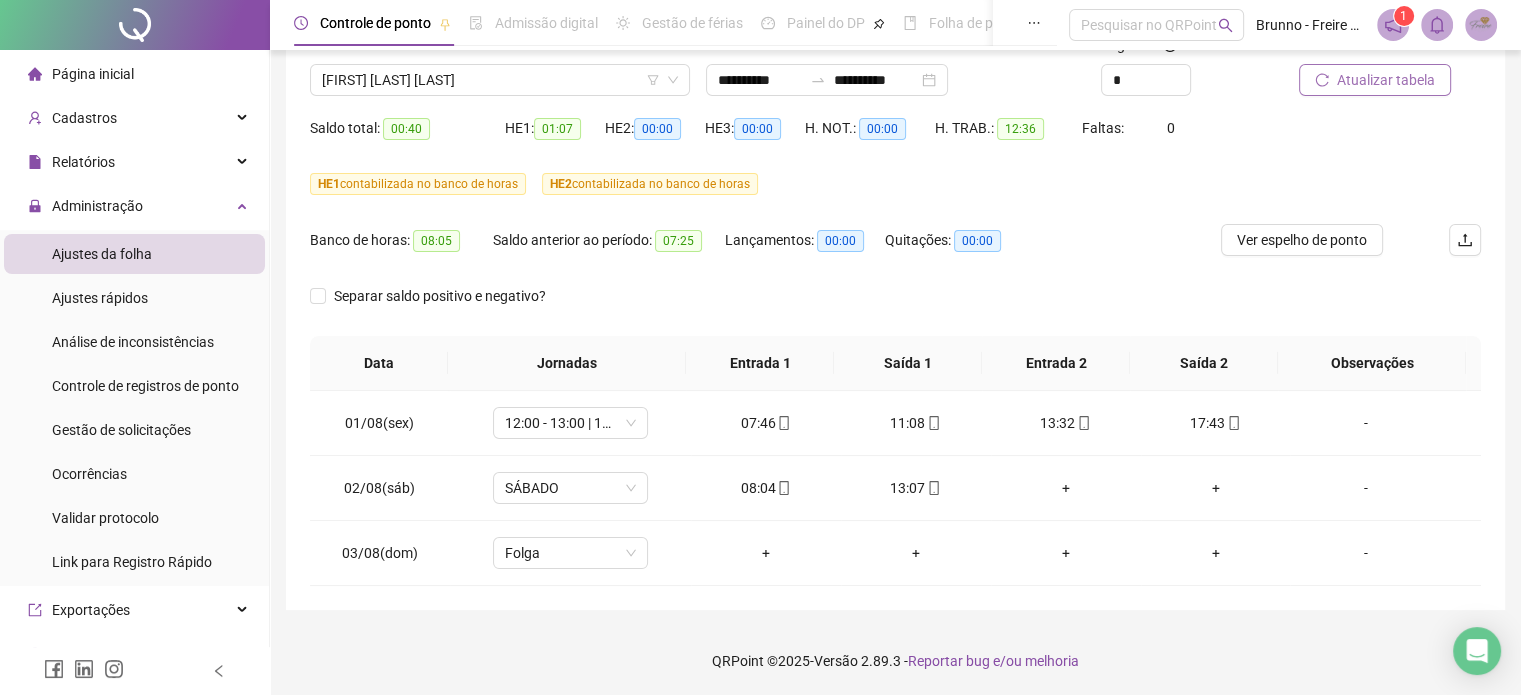 click on "Atualizar tabela" at bounding box center (1386, 80) 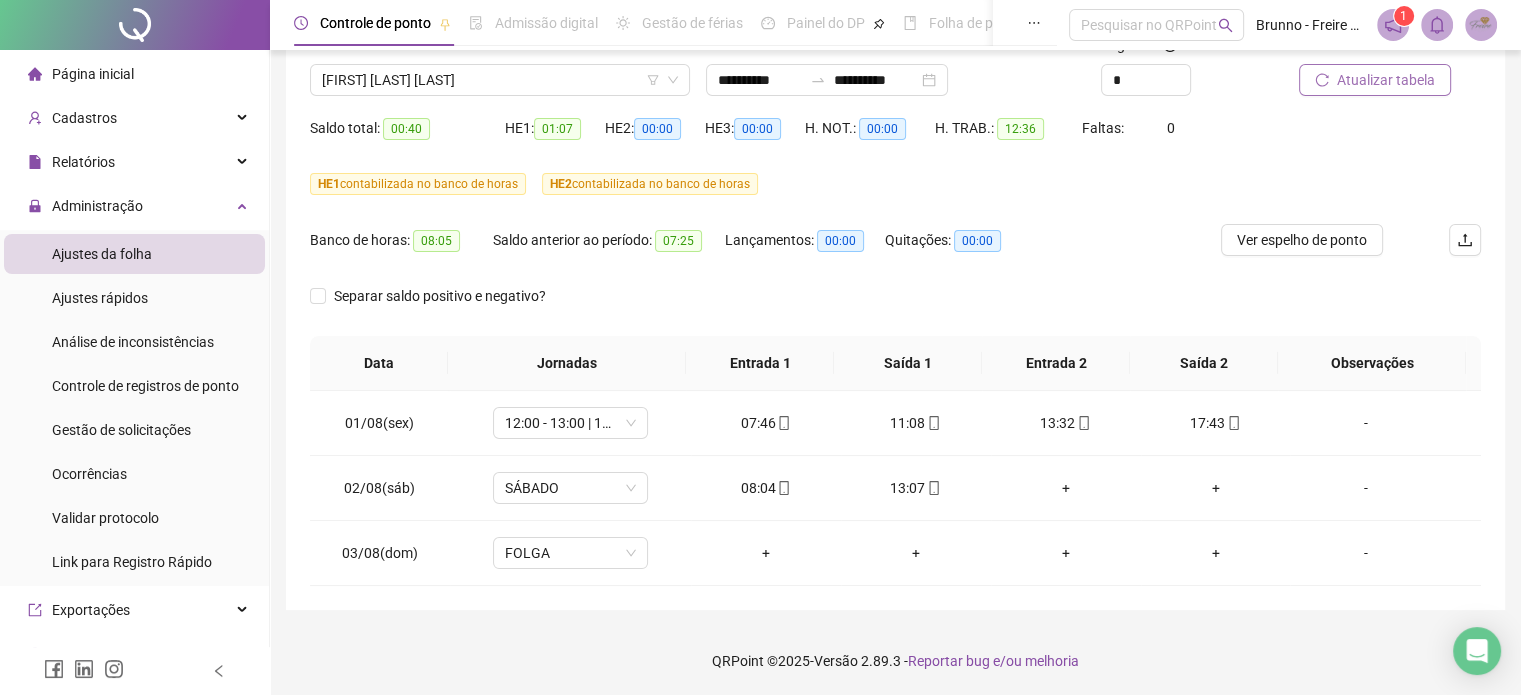 type 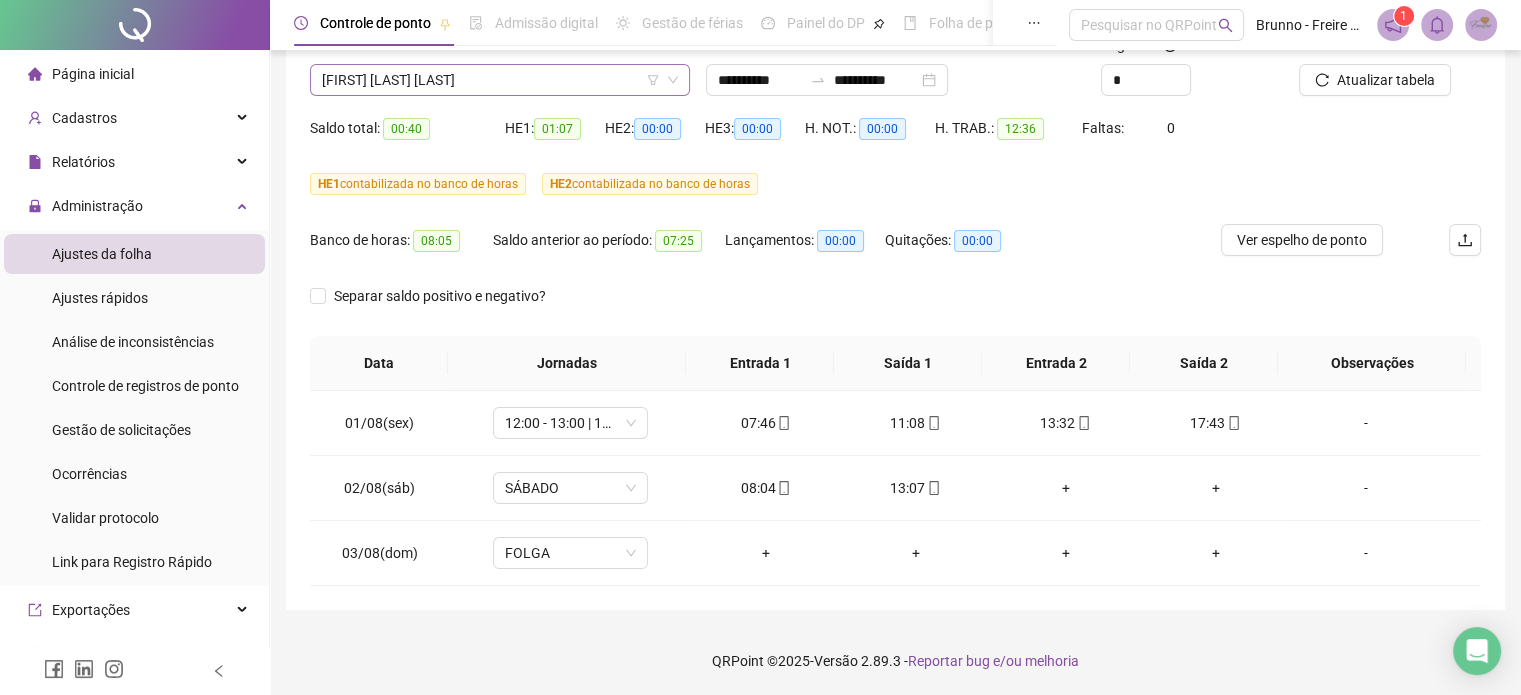 click on "ISABEL DA SILVA BARCELOS" at bounding box center [500, 80] 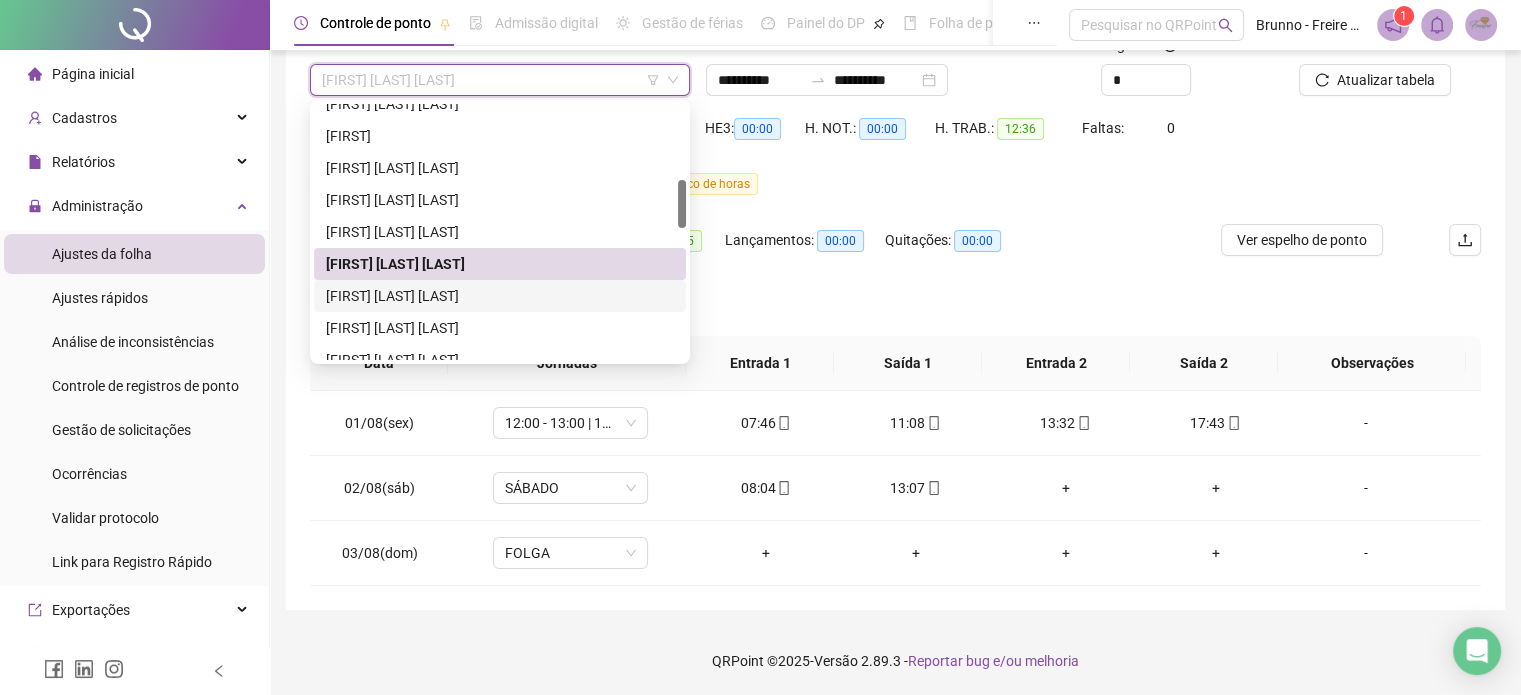 click on "ISABELLA DA SILVA CLETO" at bounding box center (500, 296) 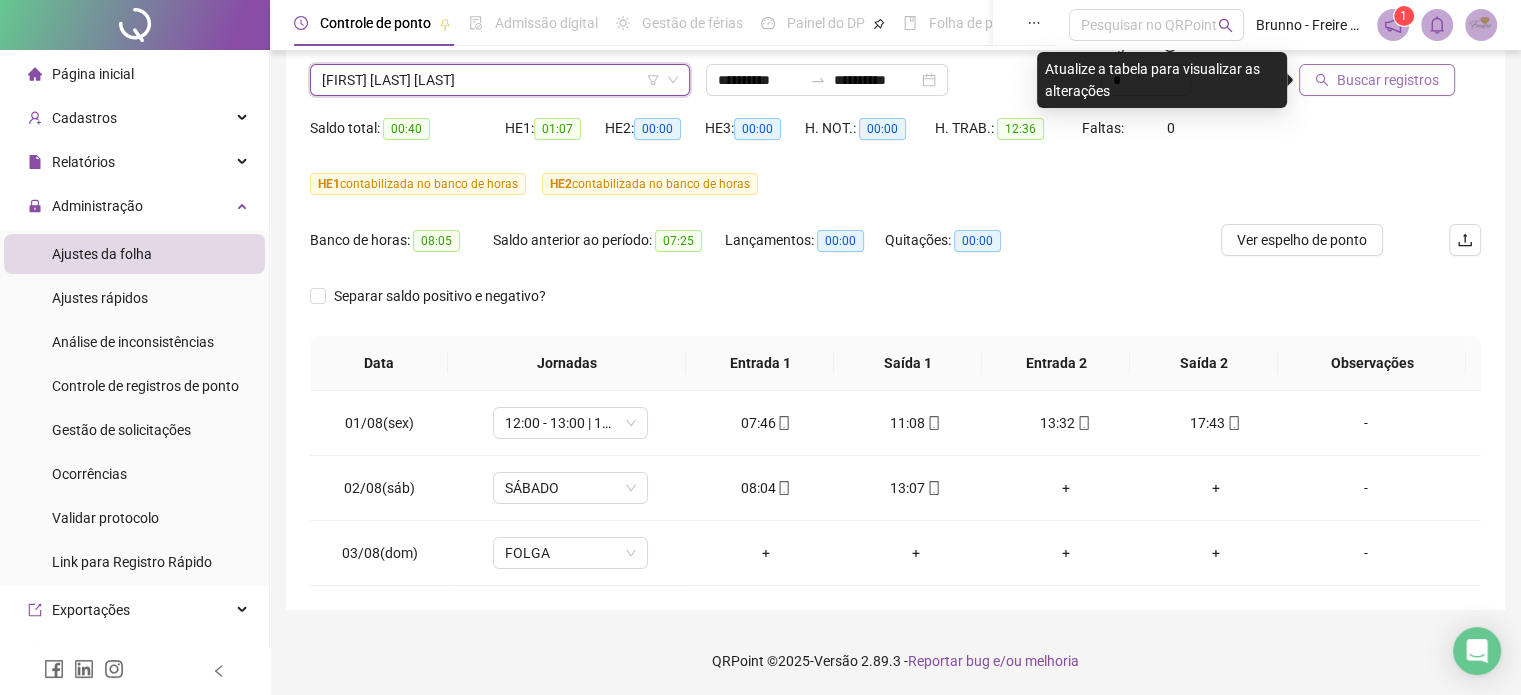 click on "Buscar registros" at bounding box center [1388, 80] 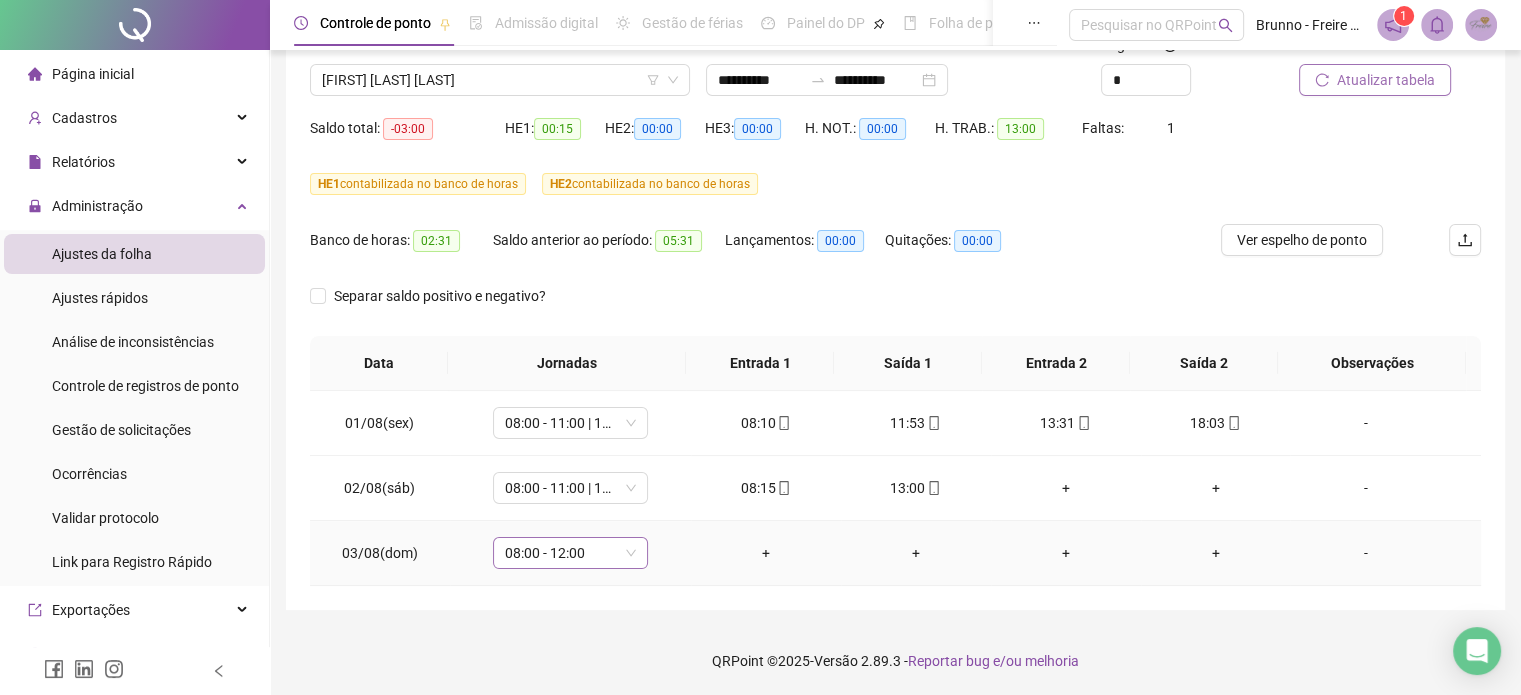 click on "08:00 - 12:00" at bounding box center [570, 553] 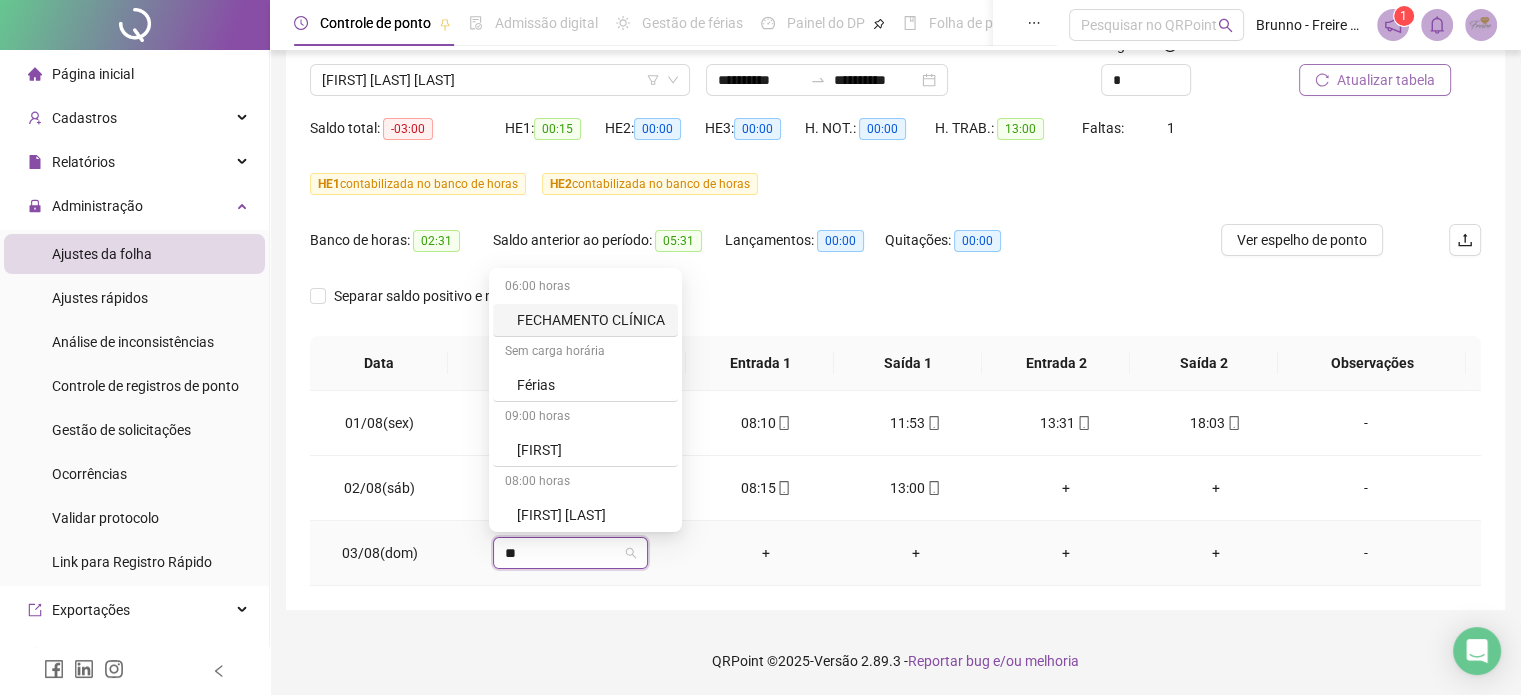 type on "***" 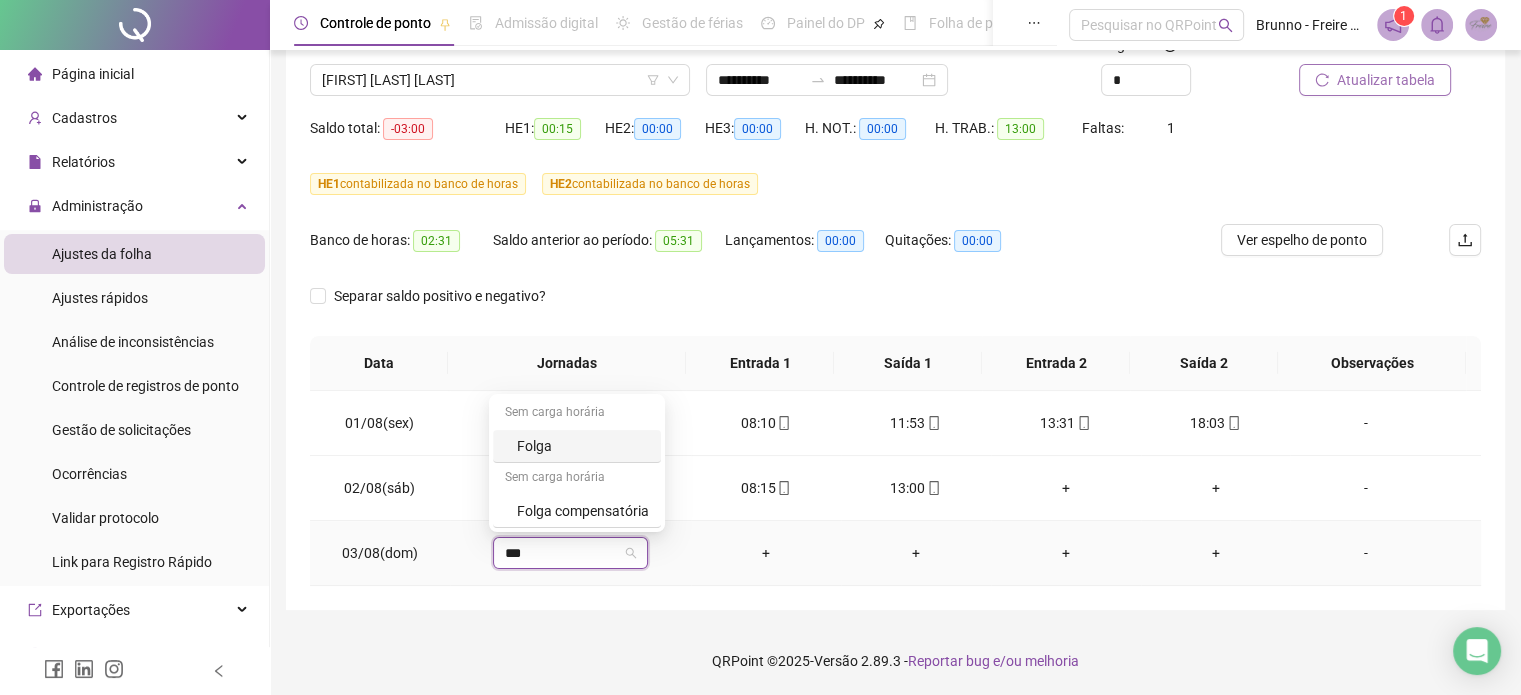 click on "Folga" at bounding box center (583, 446) 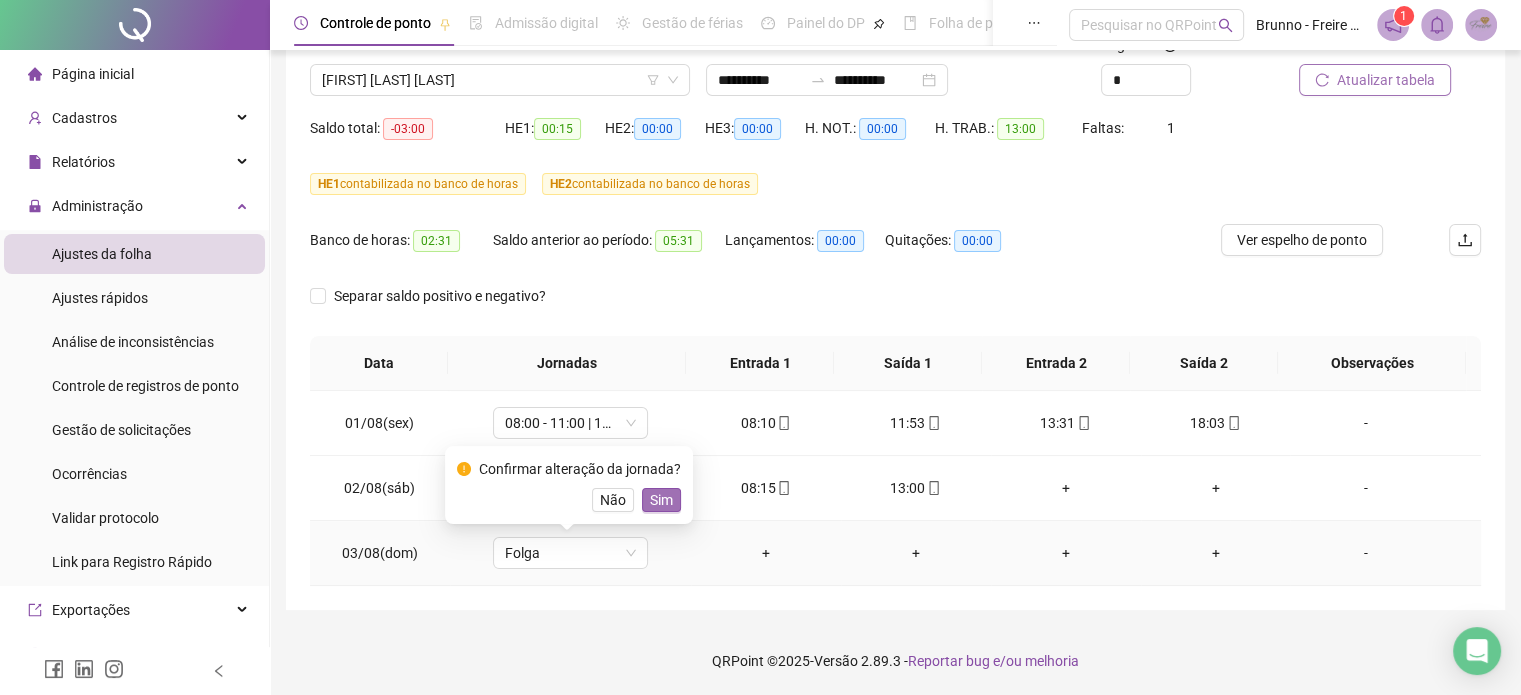 click on "Sim" at bounding box center (661, 500) 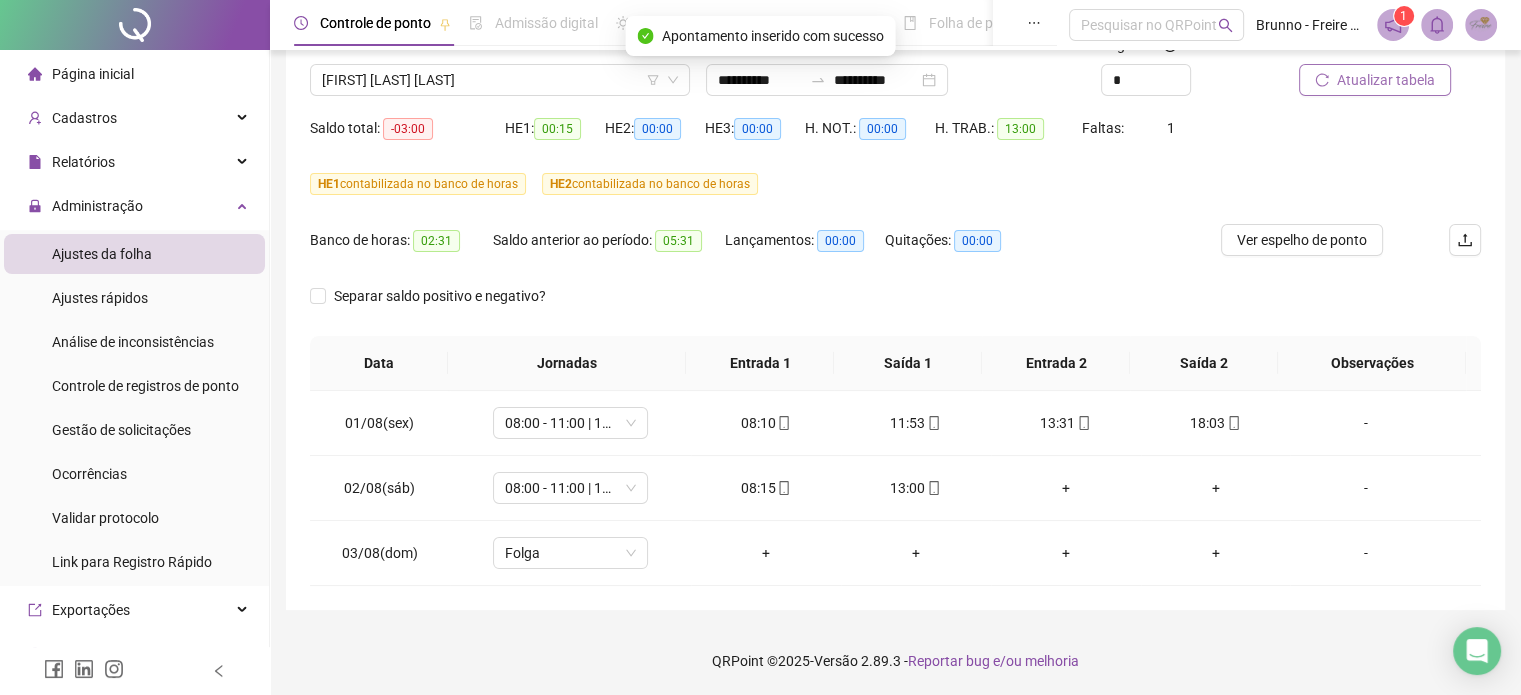 click on "Atualizar tabela" at bounding box center [1386, 80] 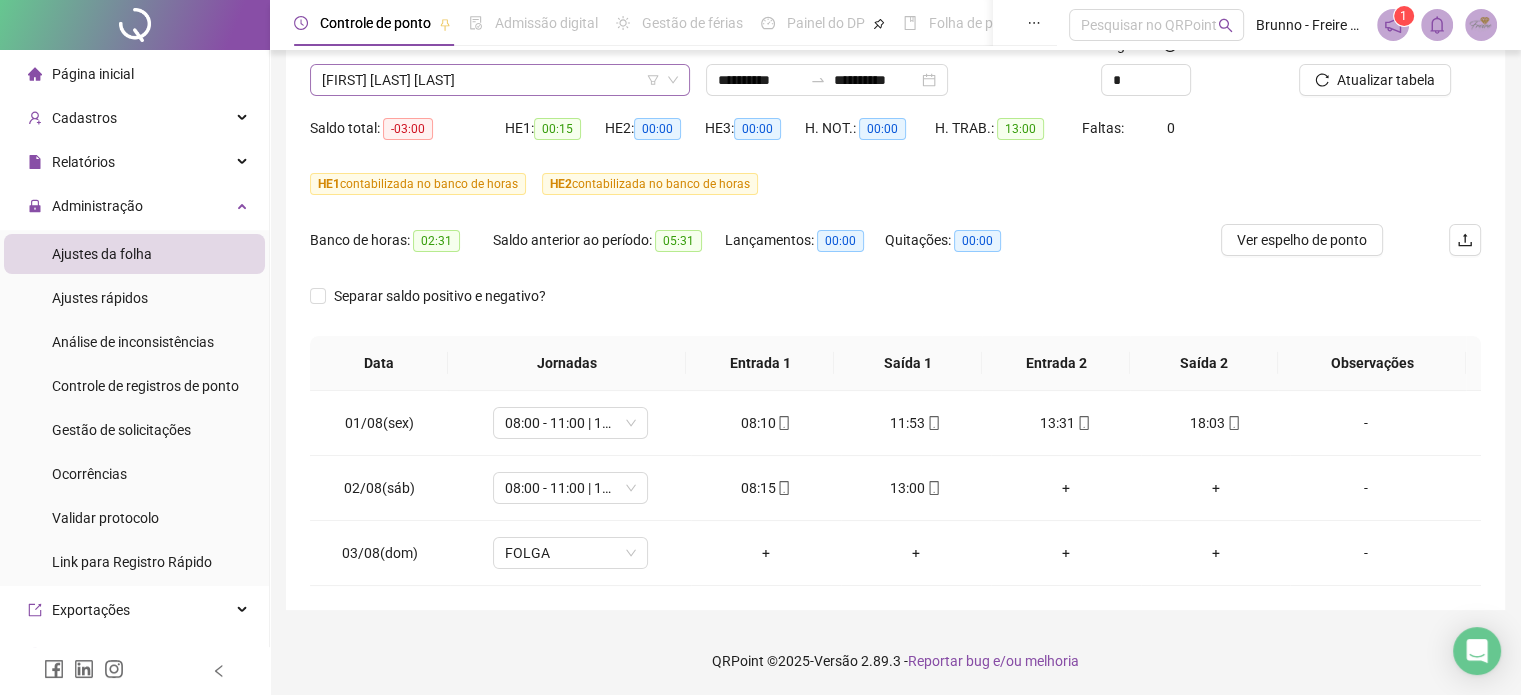 click on "ISABELLA DA SILVA CLETO" at bounding box center (500, 80) 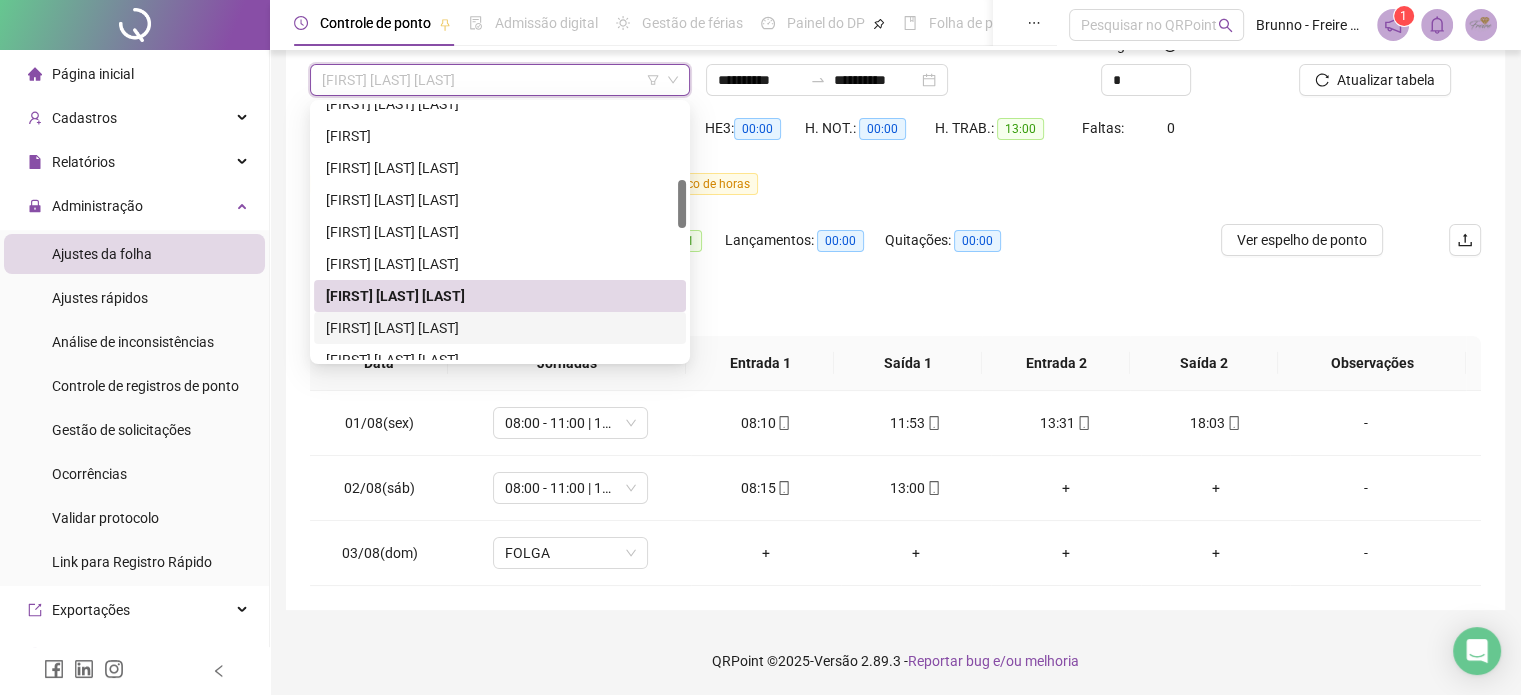 click on "JAQUELINE ROCHA DA SILVA" at bounding box center (500, 328) 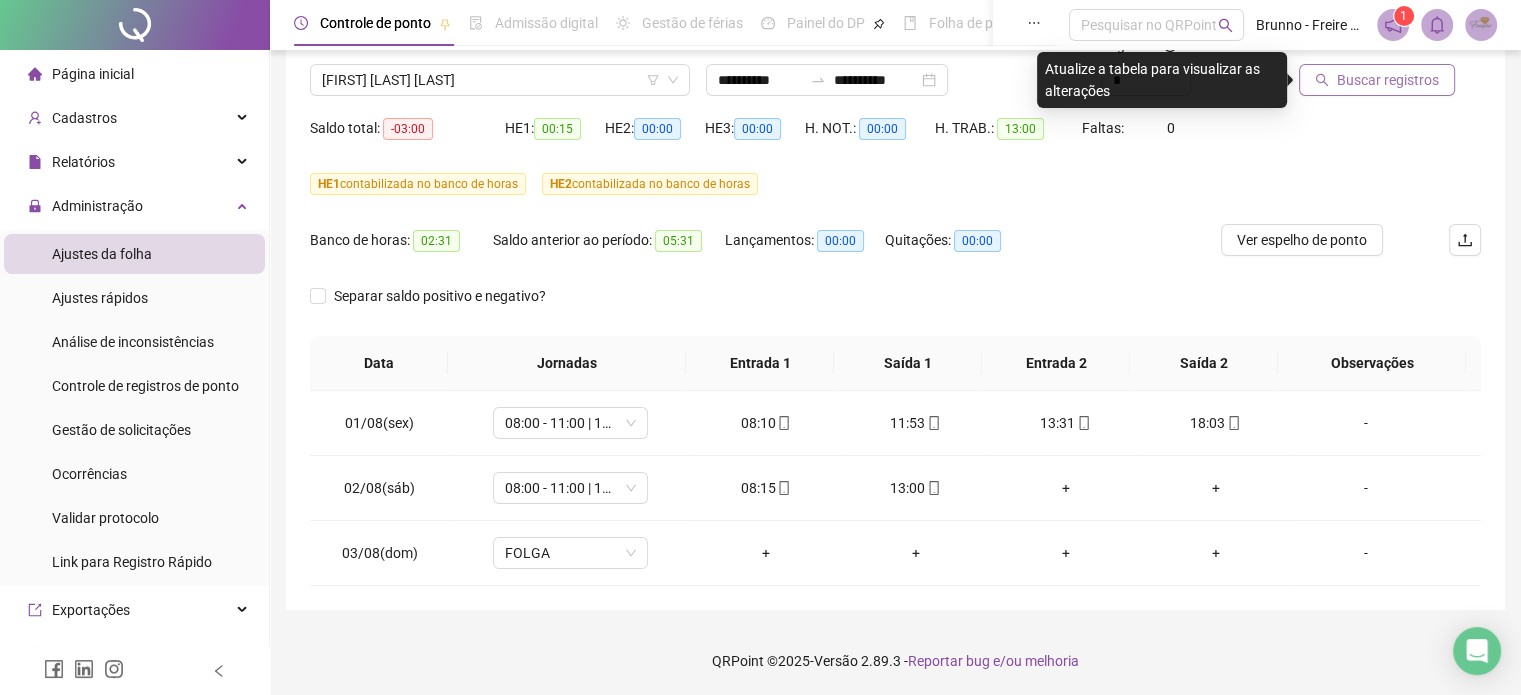 click on "Buscar registros" at bounding box center (1388, 80) 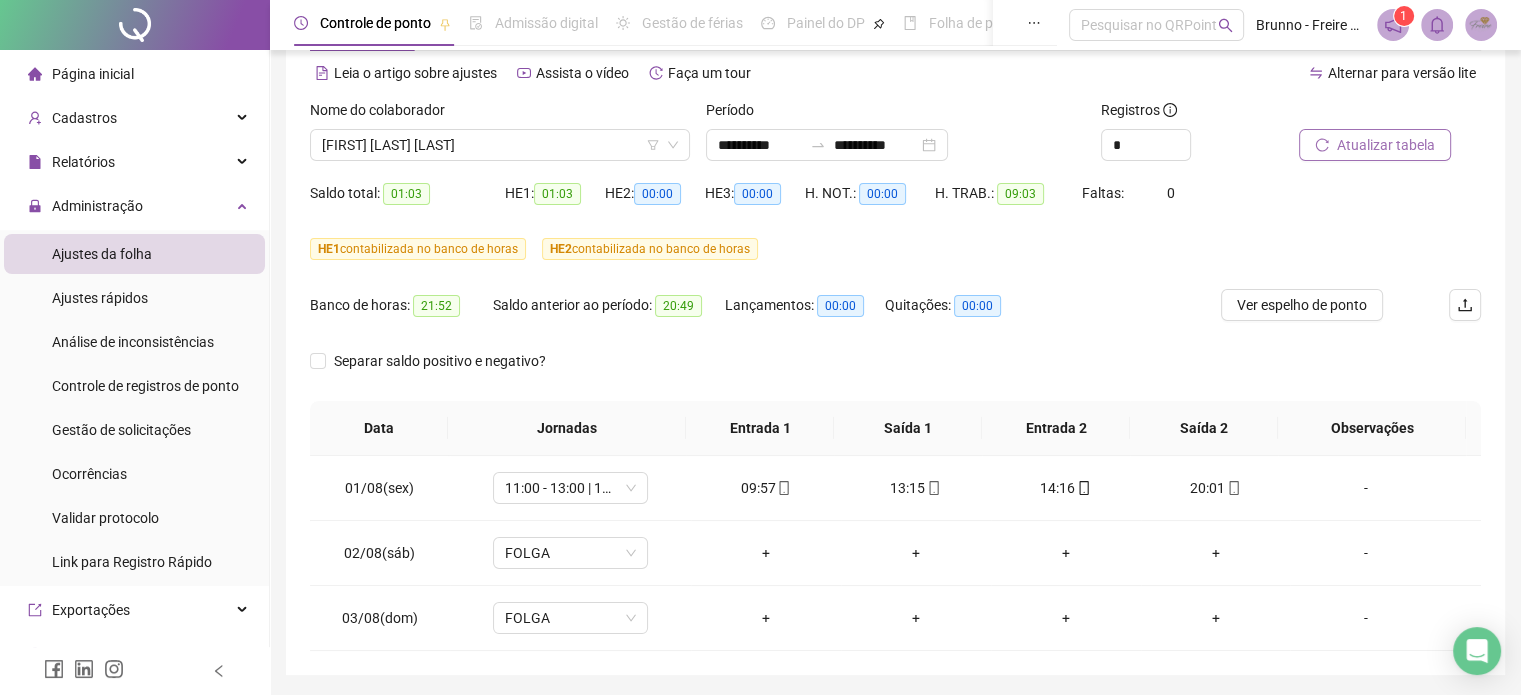 scroll, scrollTop: 50, scrollLeft: 0, axis: vertical 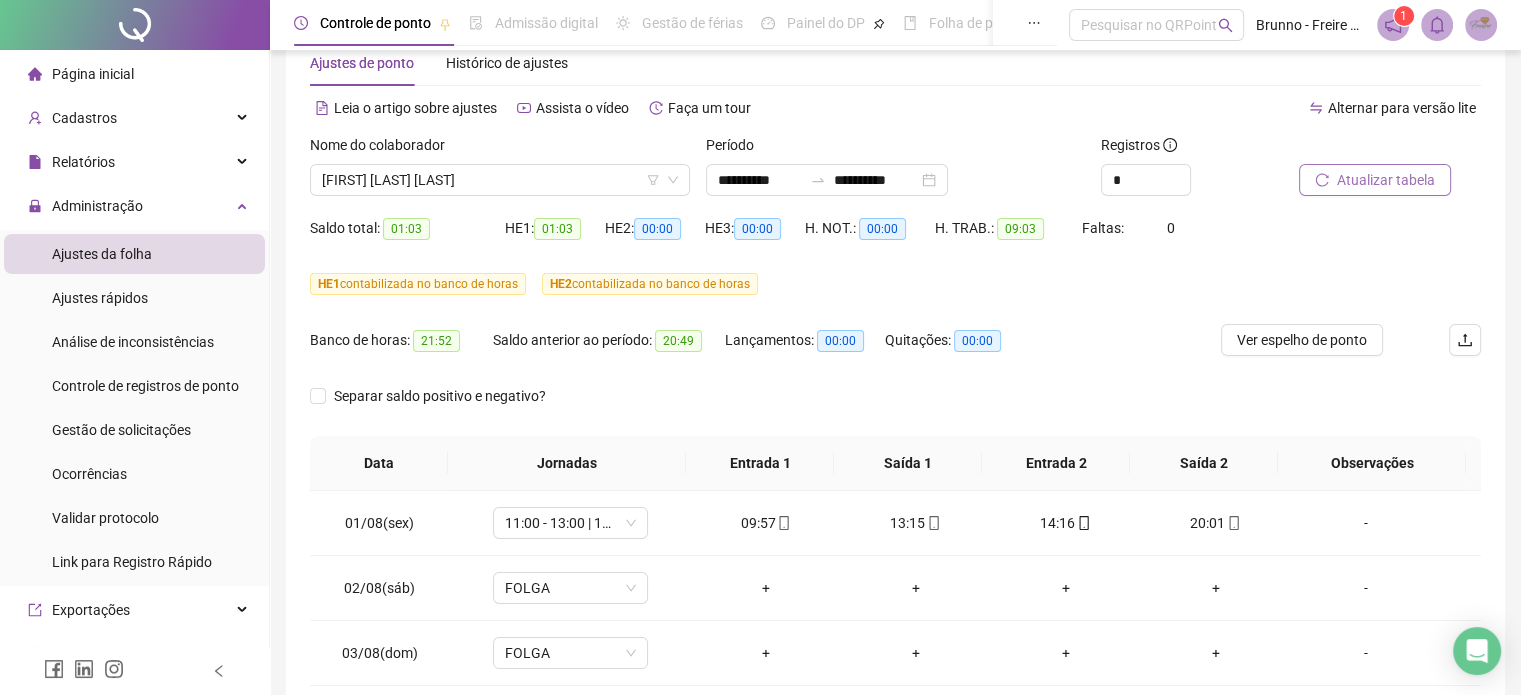 click on "Atualizar tabela" at bounding box center [1375, 180] 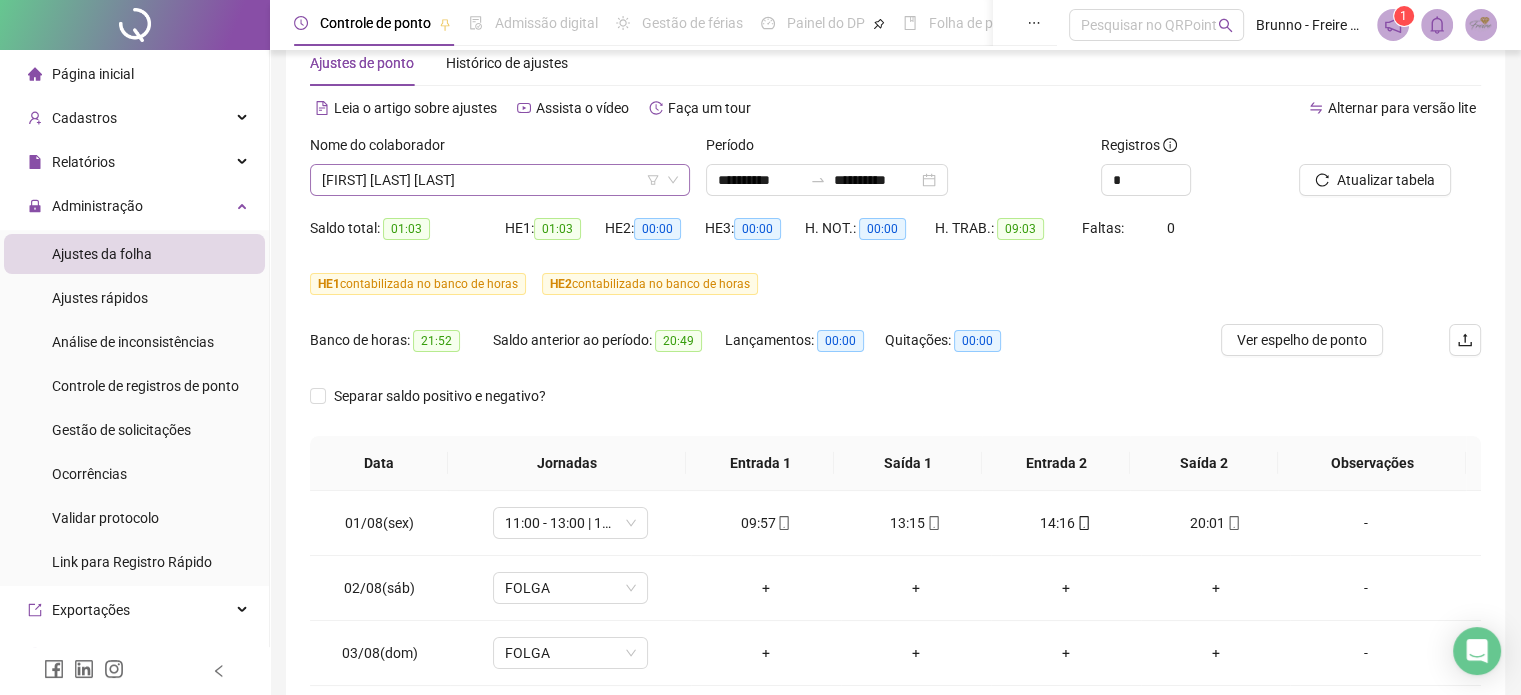 click on "JAQUELINE ROCHA DA SILVA" at bounding box center (500, 180) 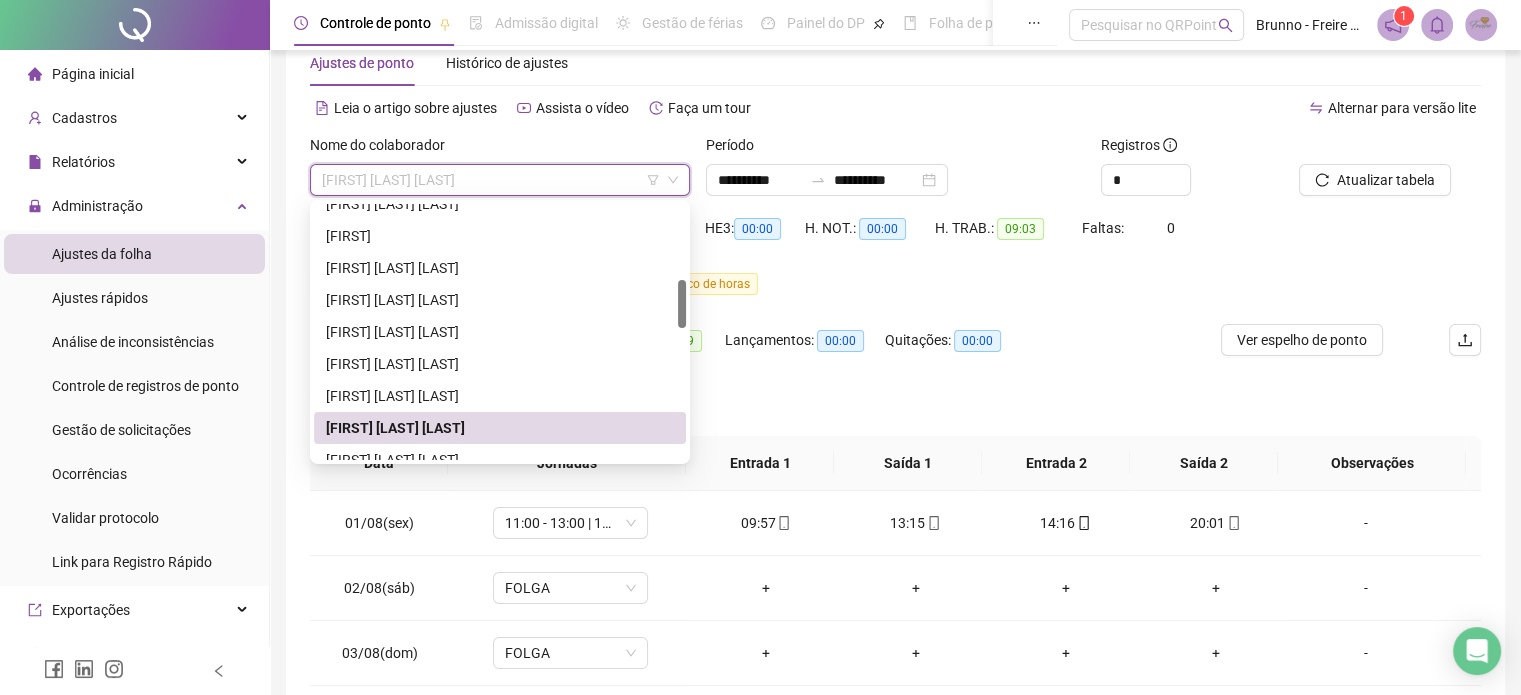 scroll, scrollTop: 600, scrollLeft: 0, axis: vertical 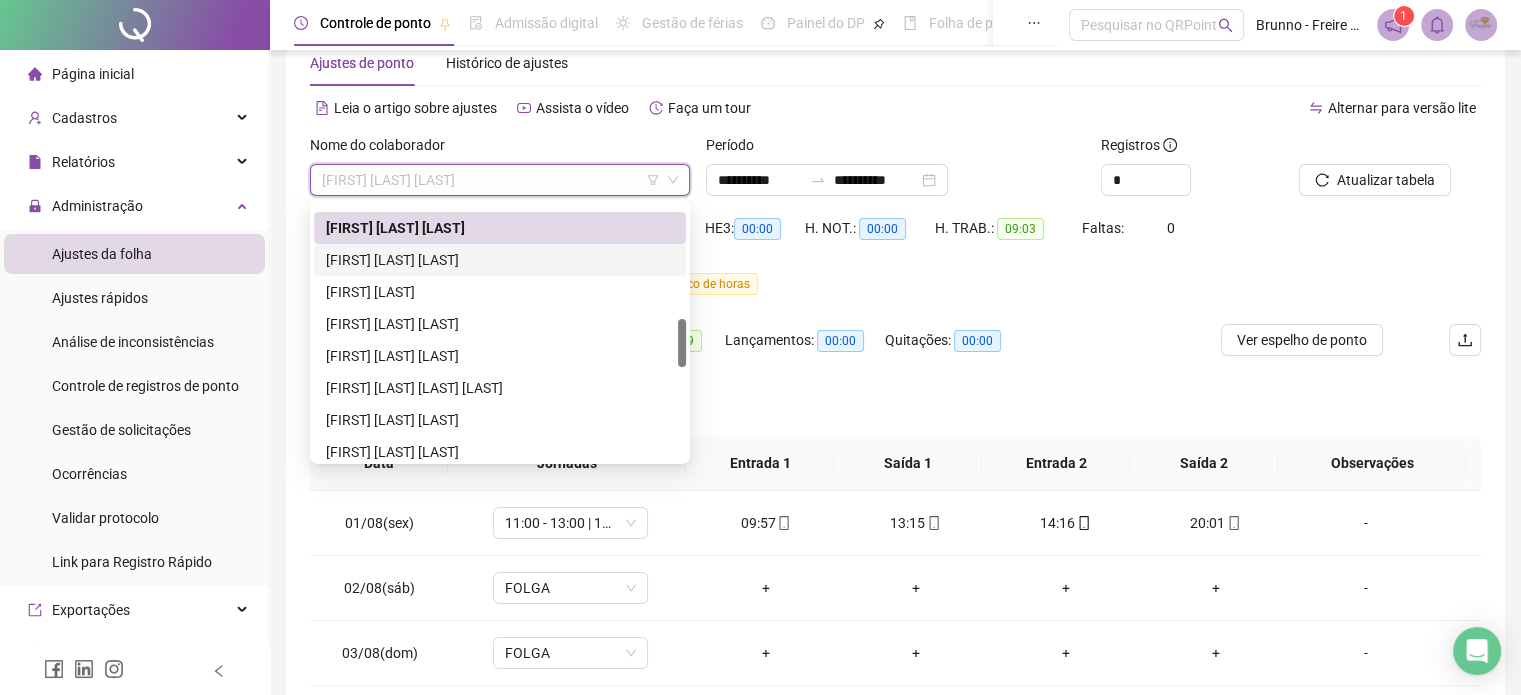 click on "JOSÉ CLÁUDIO ROCHA DOS SANTOS" at bounding box center (500, 260) 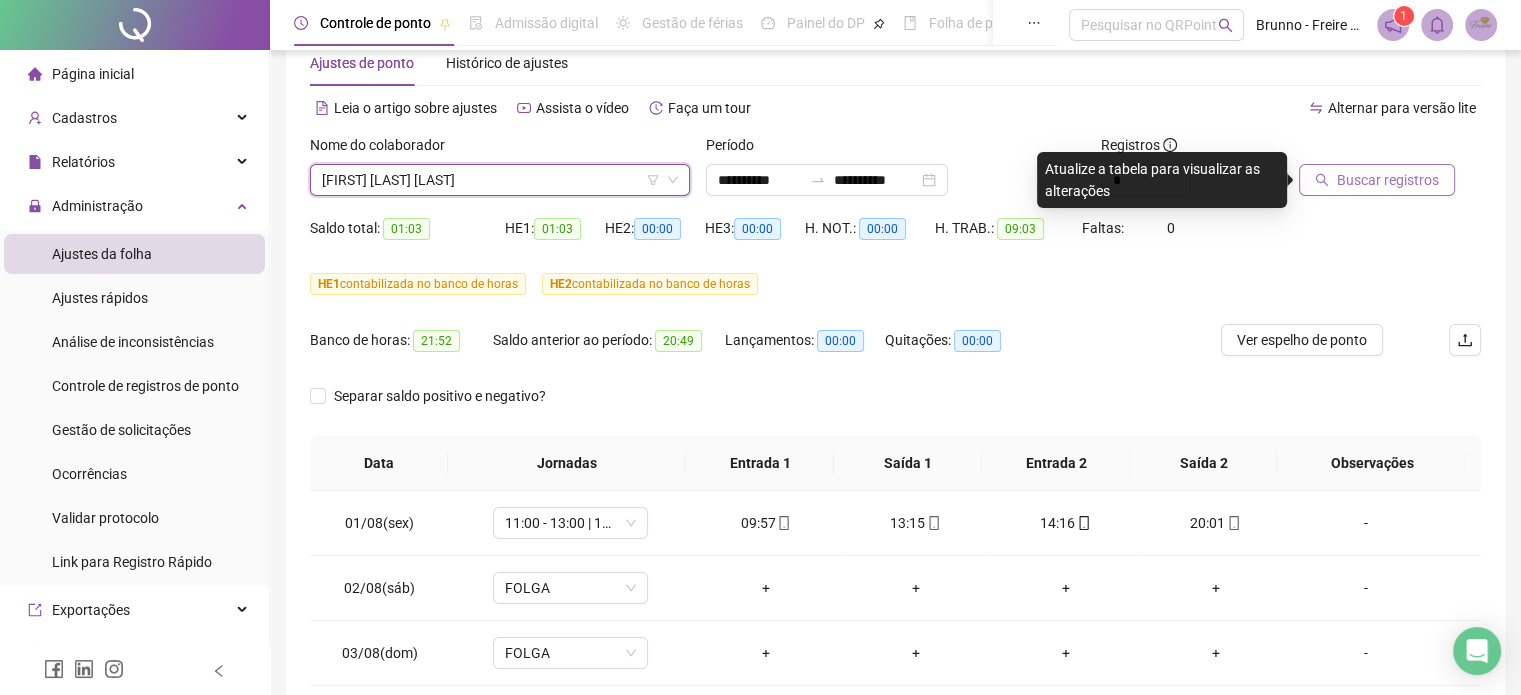 click on "Buscar registros" at bounding box center [1388, 180] 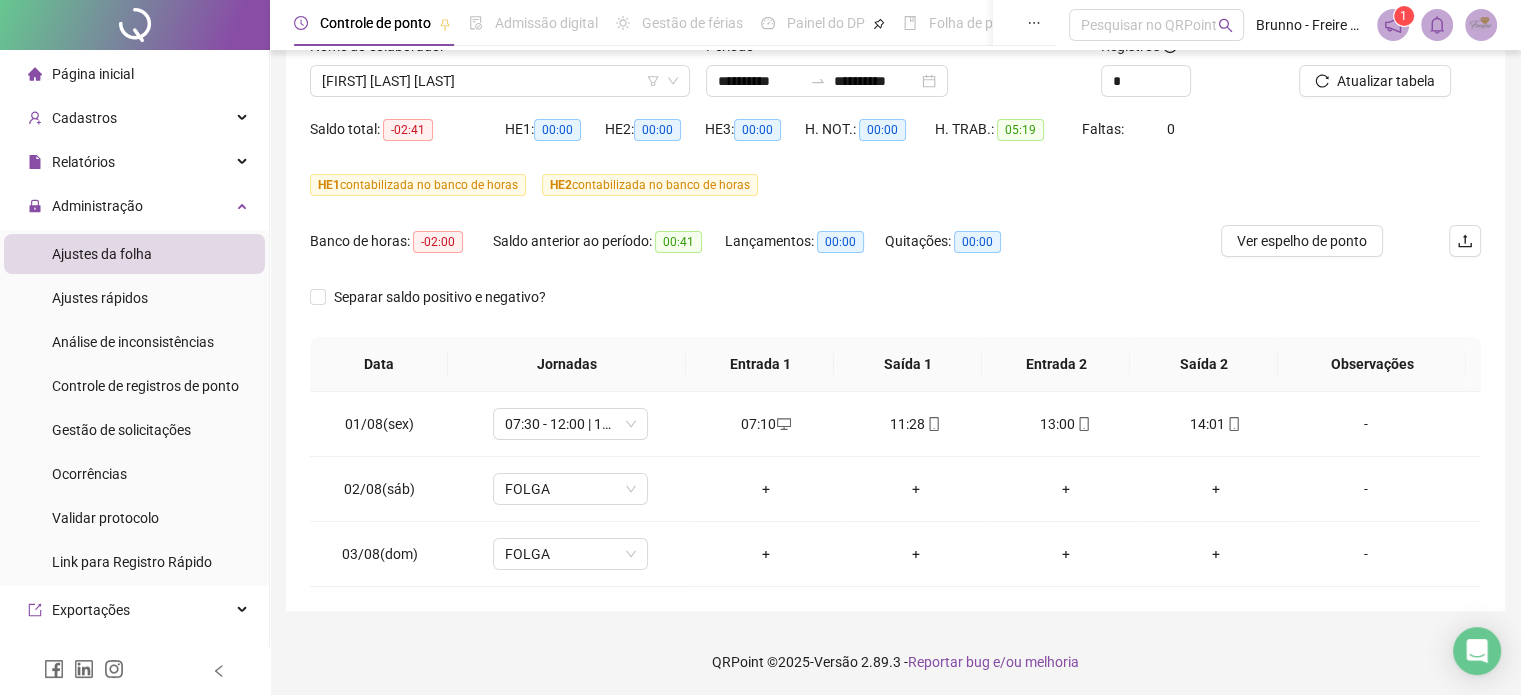 scroll, scrollTop: 150, scrollLeft: 0, axis: vertical 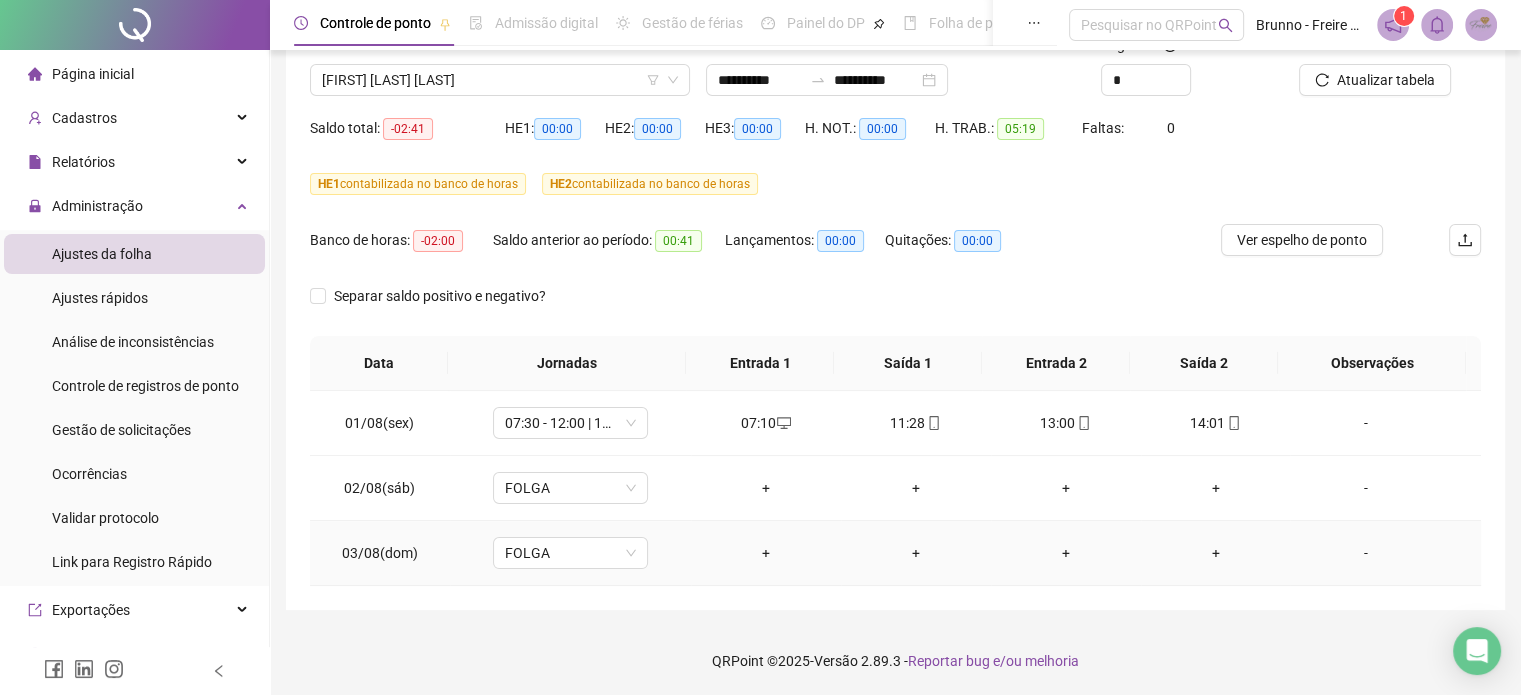 click on "+" at bounding box center [766, 553] 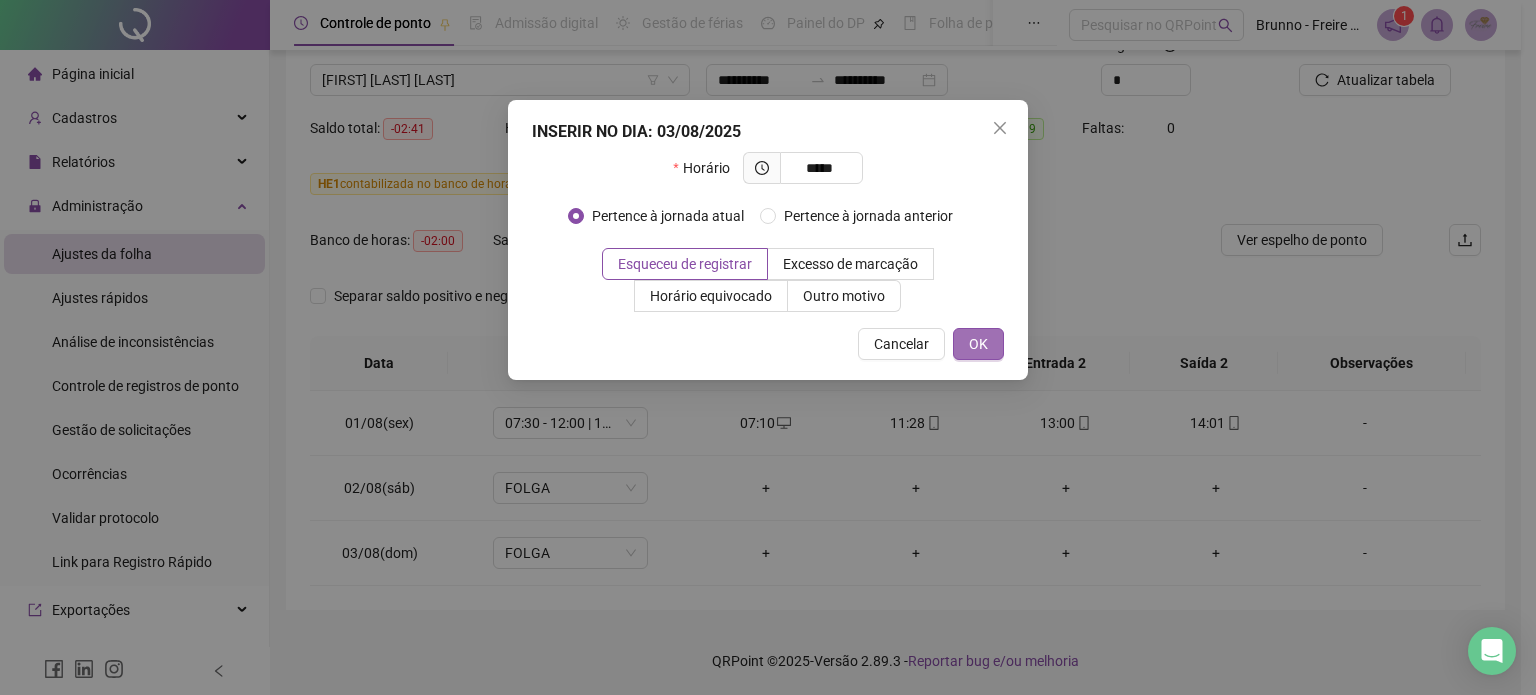 type on "*****" 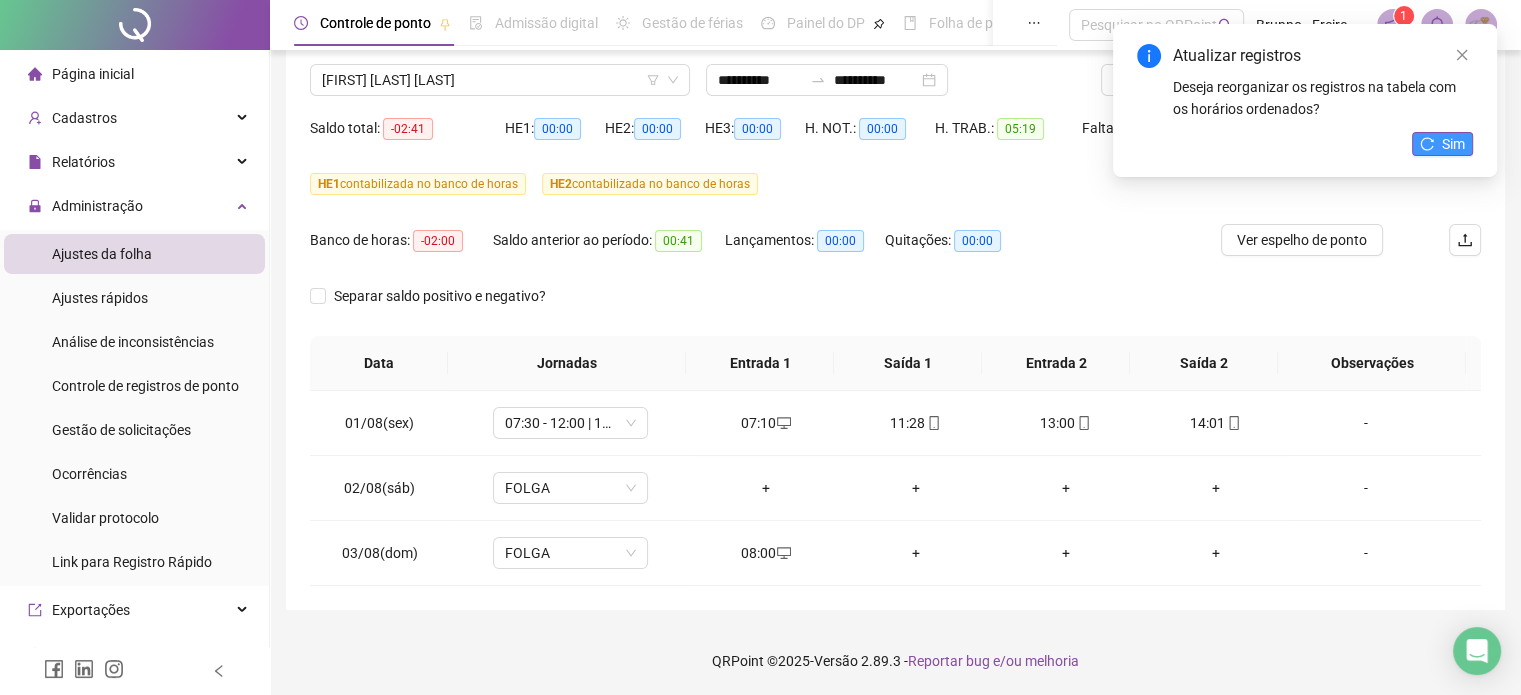 click on "Sim" at bounding box center [1453, 144] 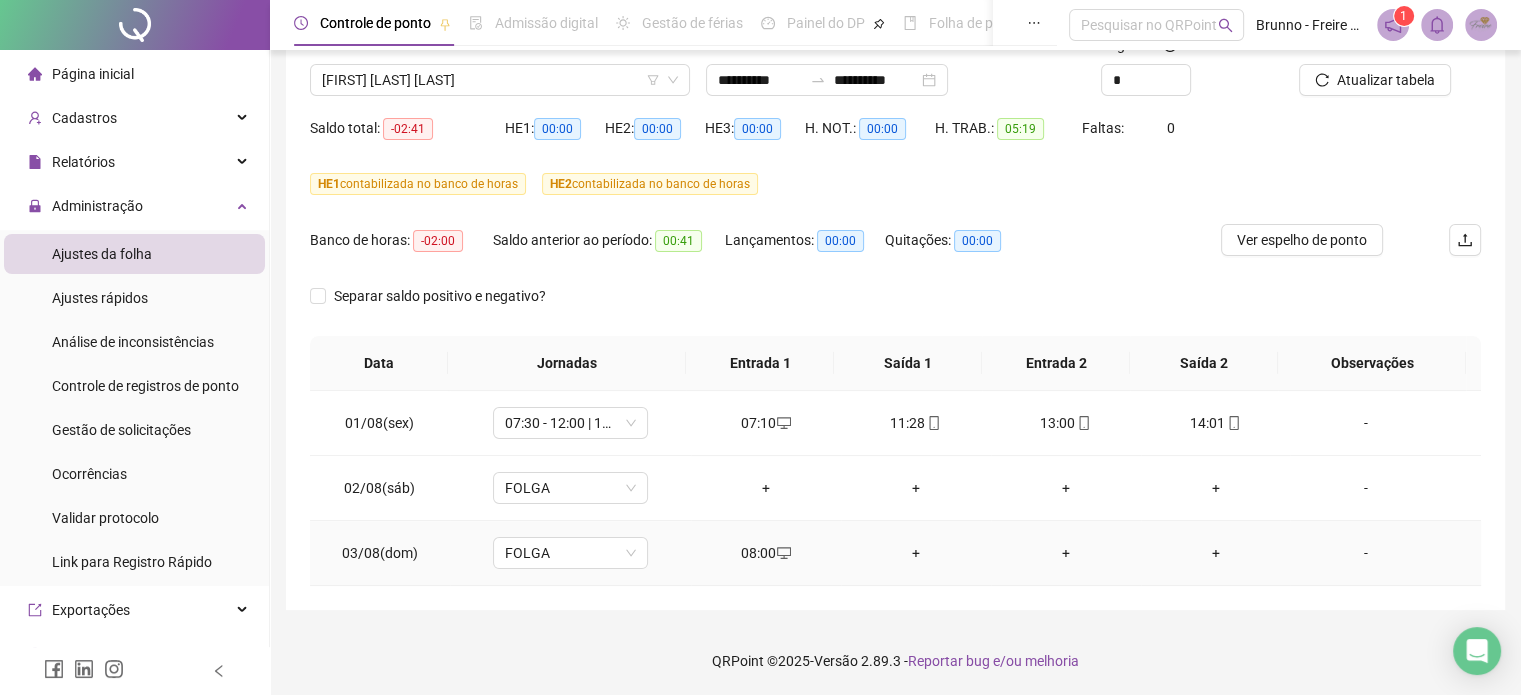 click on "+" at bounding box center [916, 553] 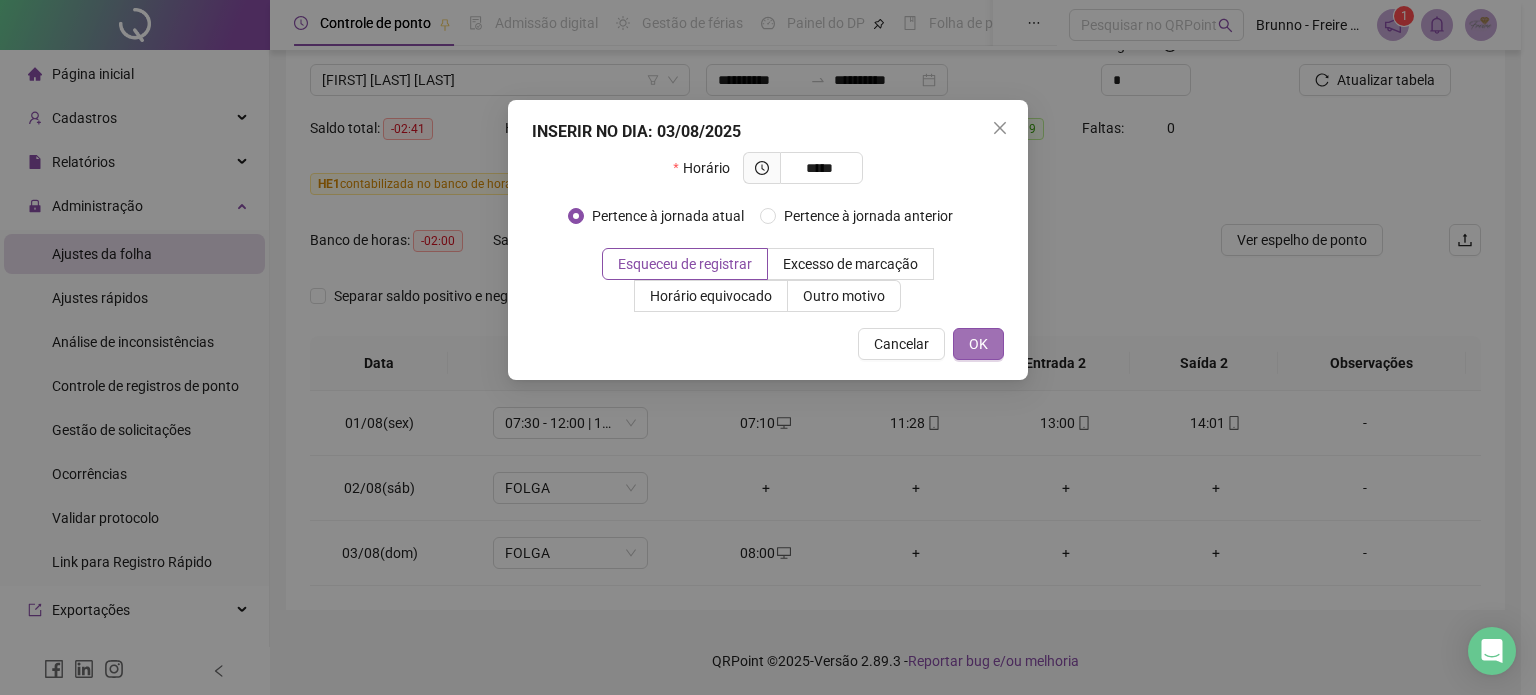 type on "*****" 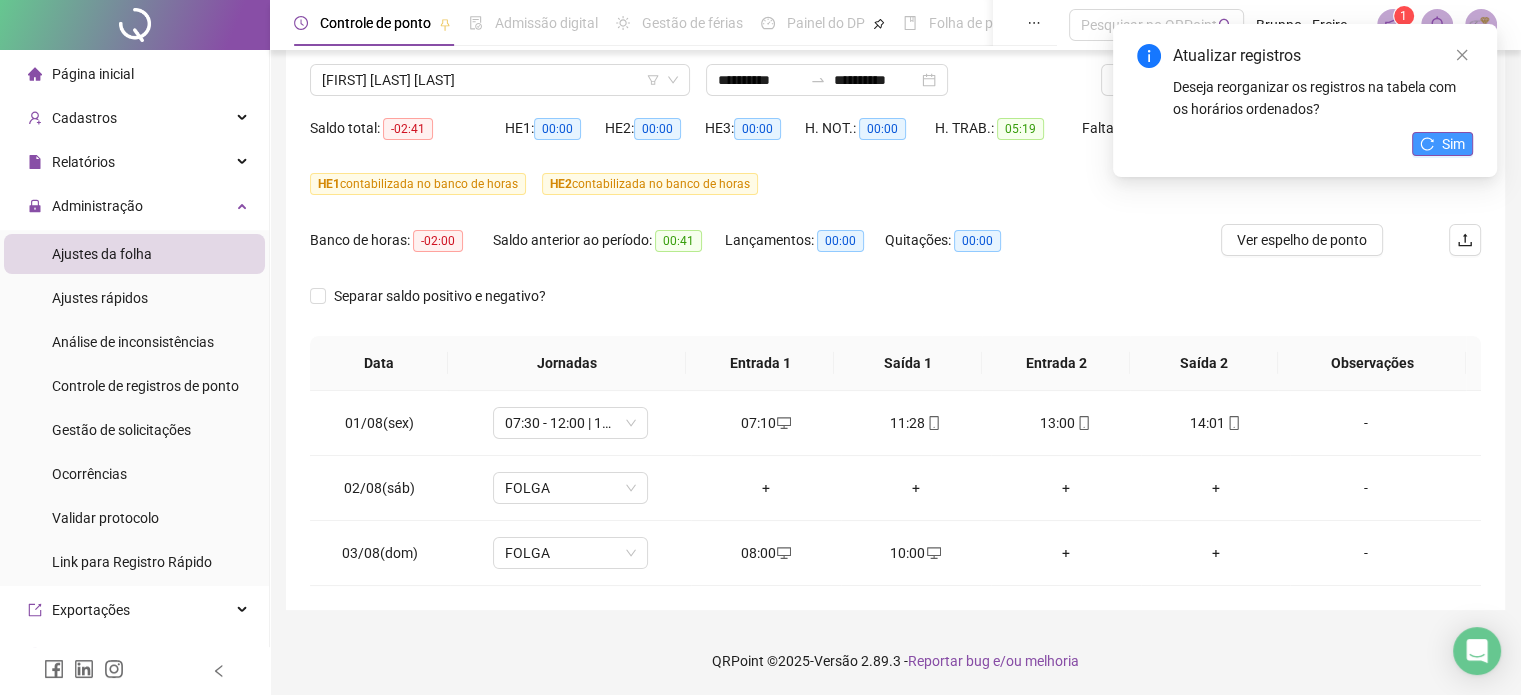 click on "Sim" at bounding box center (1442, 144) 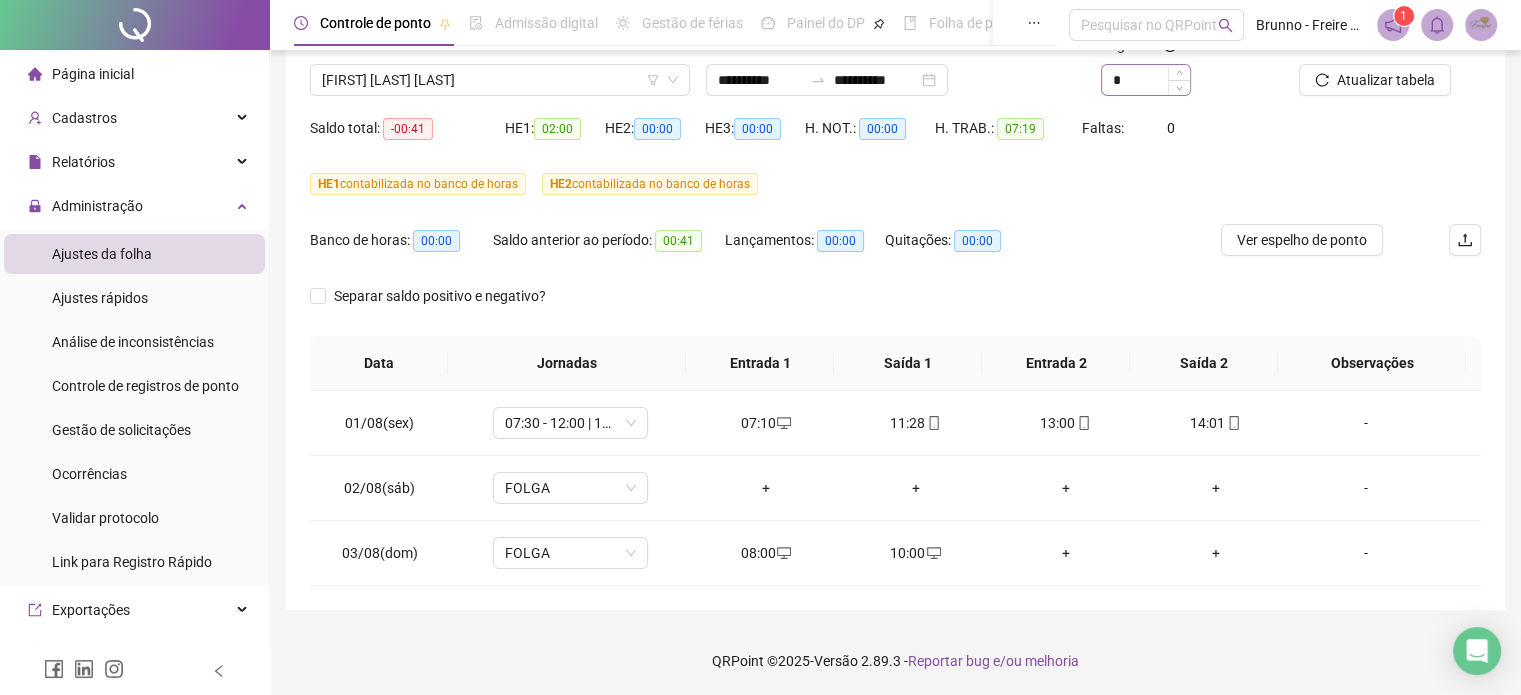 scroll, scrollTop: 50, scrollLeft: 0, axis: vertical 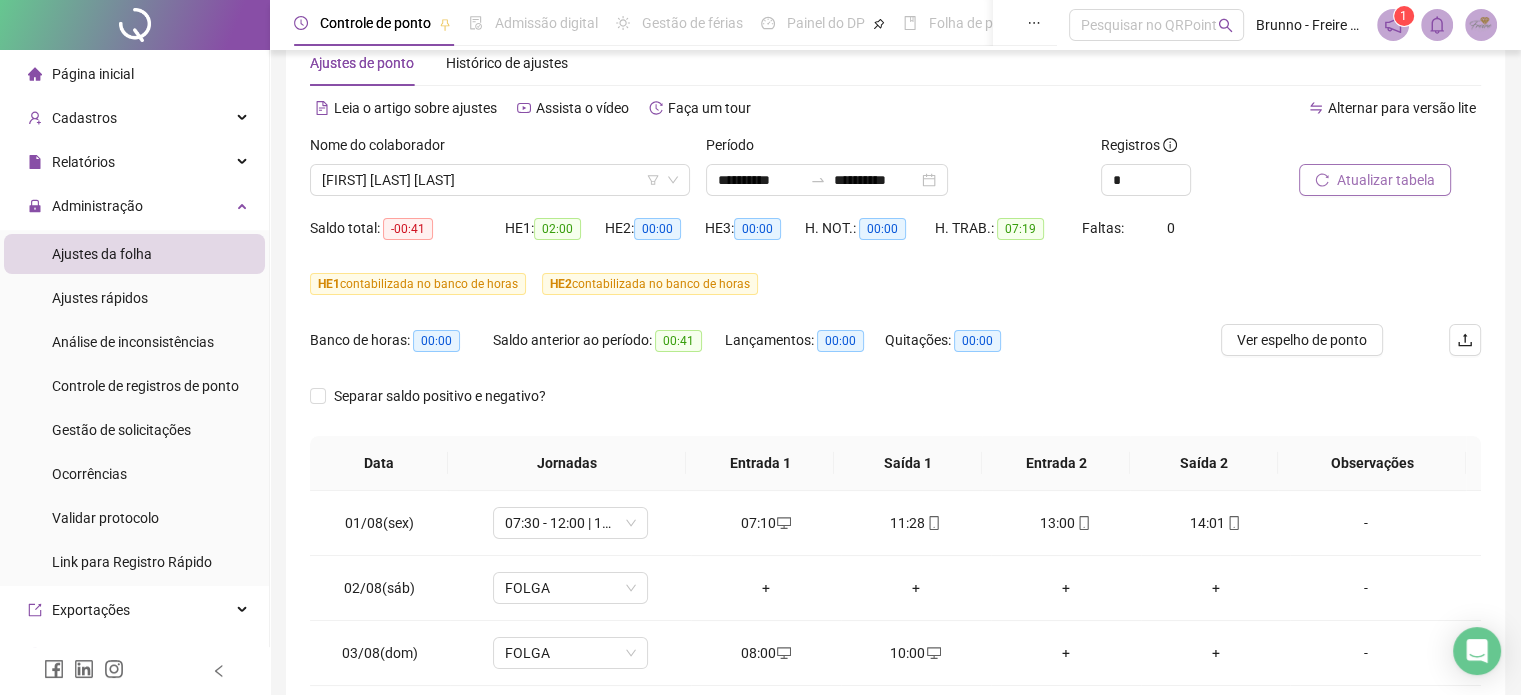 click on "Atualizar tabela" at bounding box center [1386, 180] 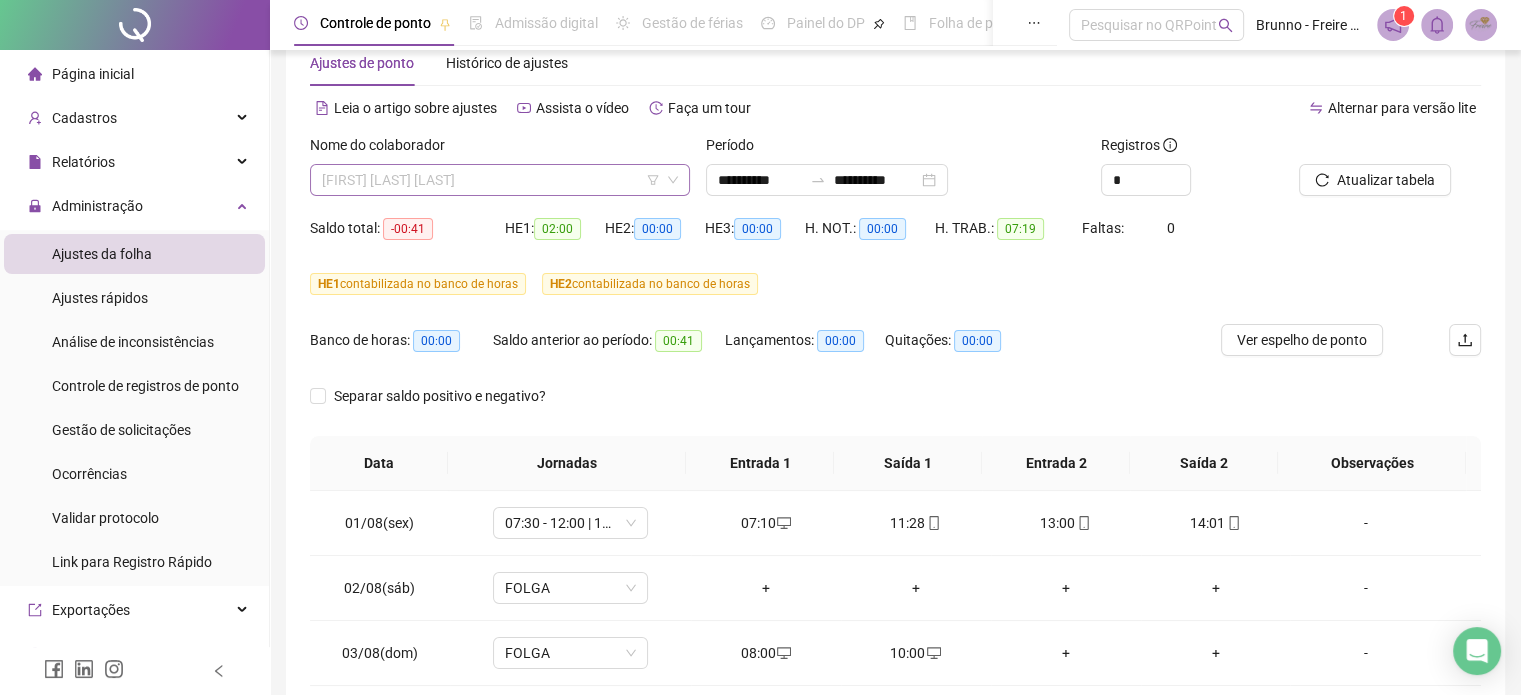 click on "JOSÉ CLÁUDIO ROCHA DOS SANTOS" at bounding box center [500, 180] 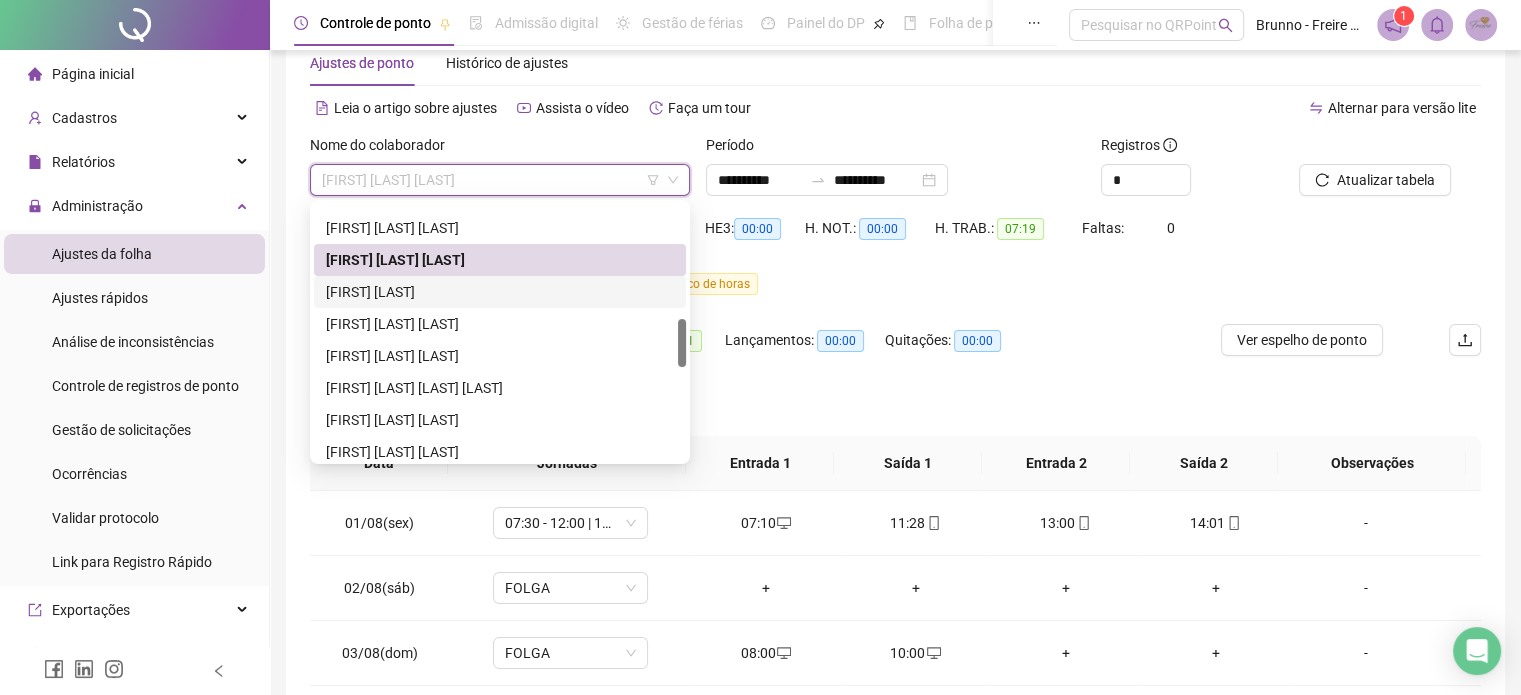 click on "JULIANA MACIEL SILVA" at bounding box center [500, 292] 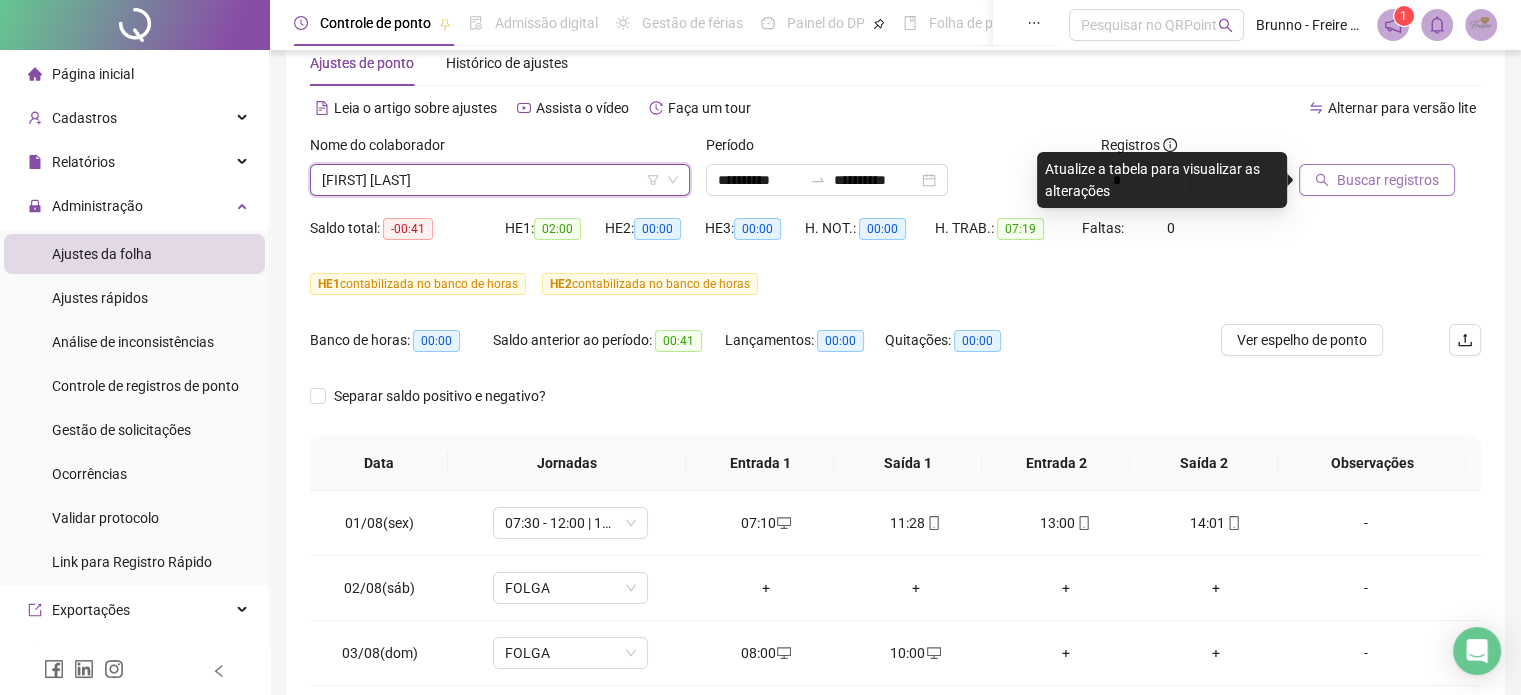 click on "Buscar registros" at bounding box center [1388, 180] 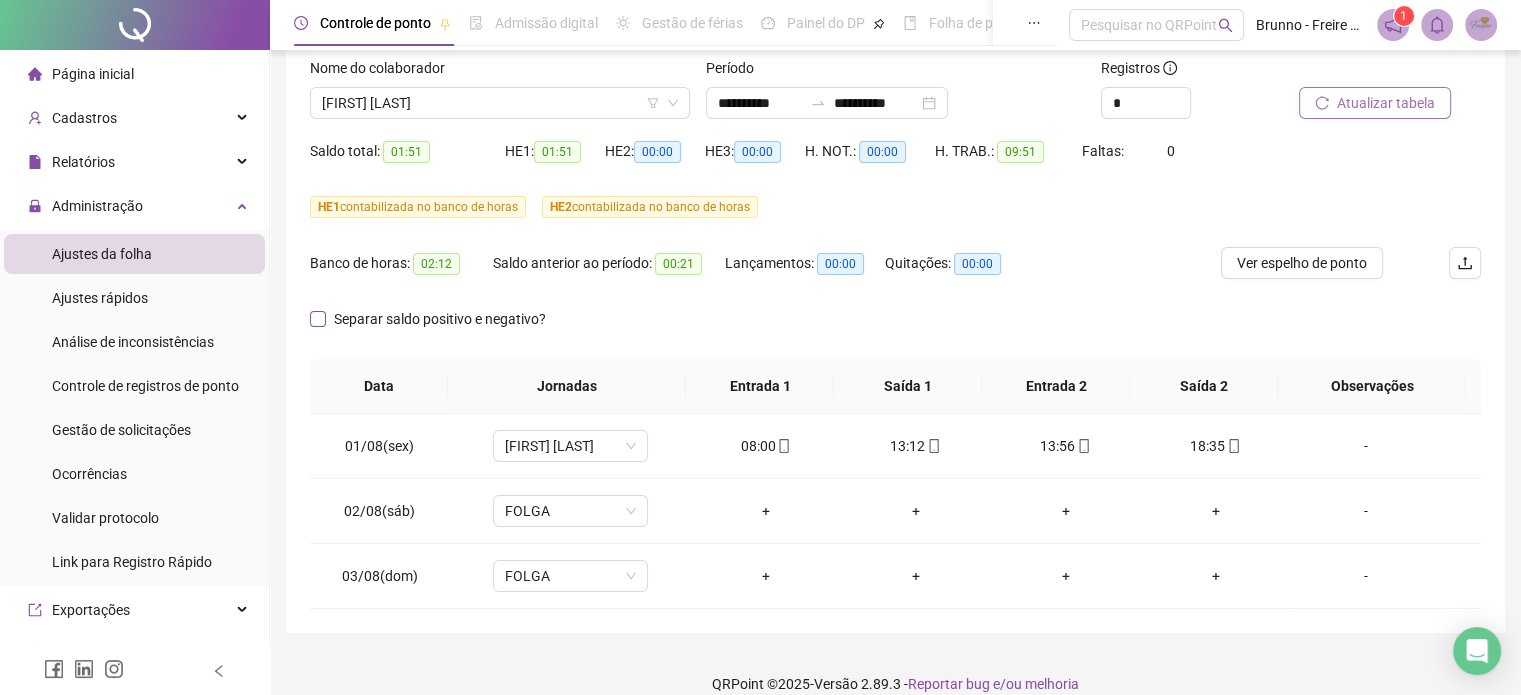 scroll, scrollTop: 0, scrollLeft: 0, axis: both 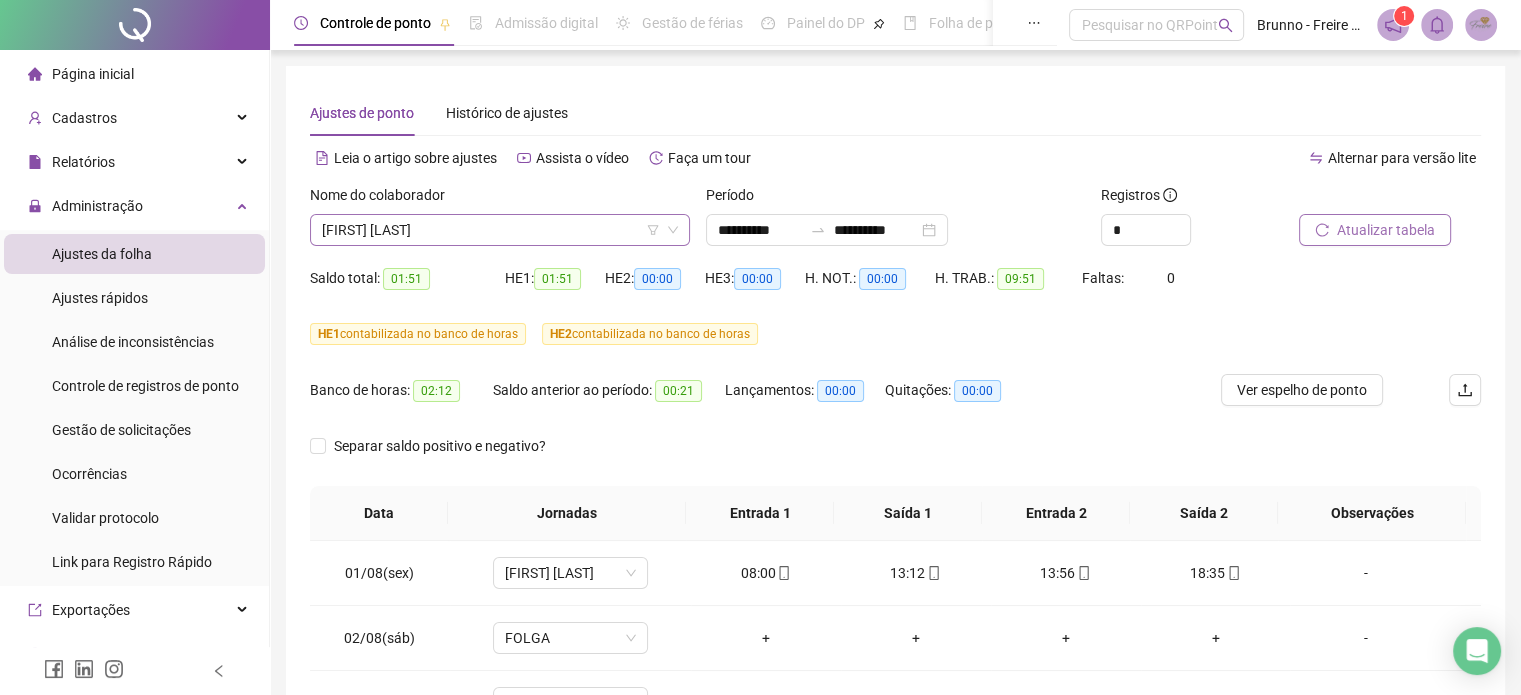 click on "JULIANA MACIEL SILVA" at bounding box center (500, 230) 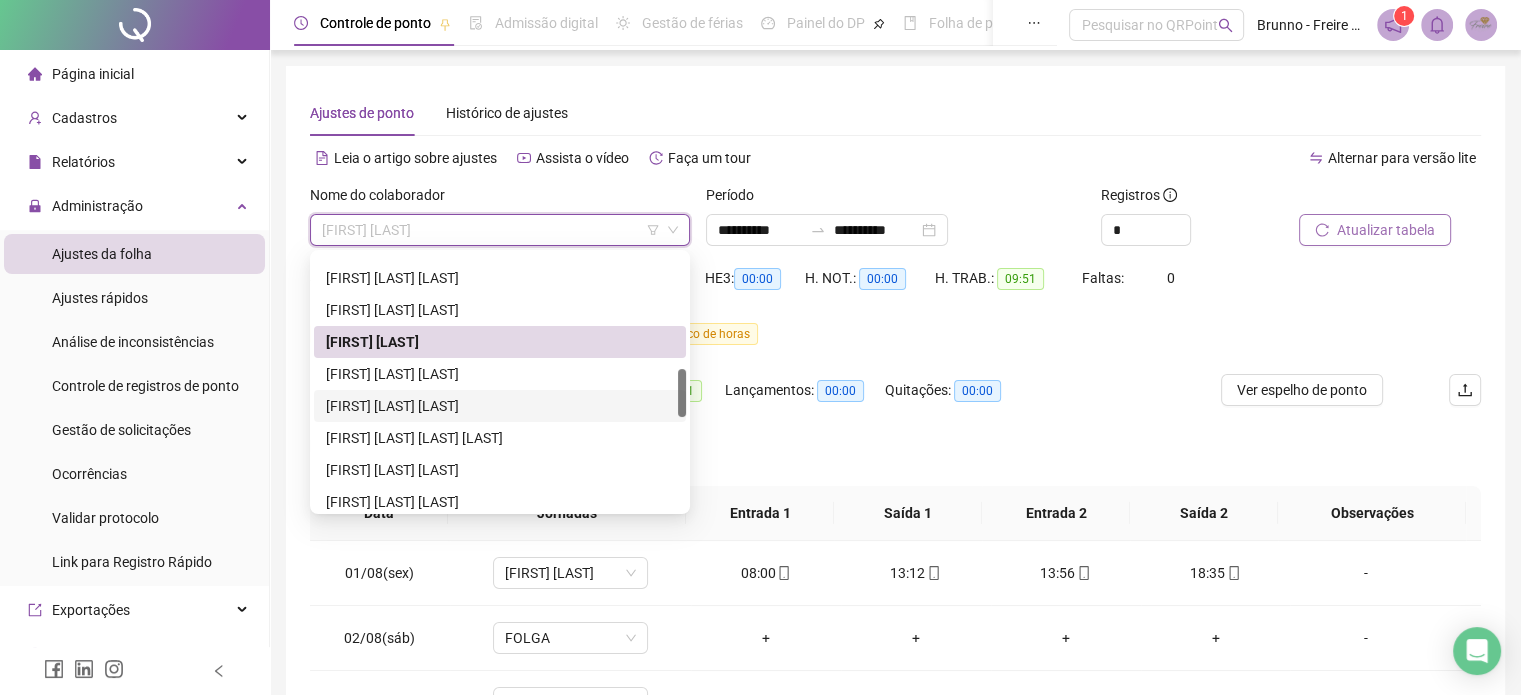 click on "KARYNA PEREIRA DA COSTA" at bounding box center (500, 374) 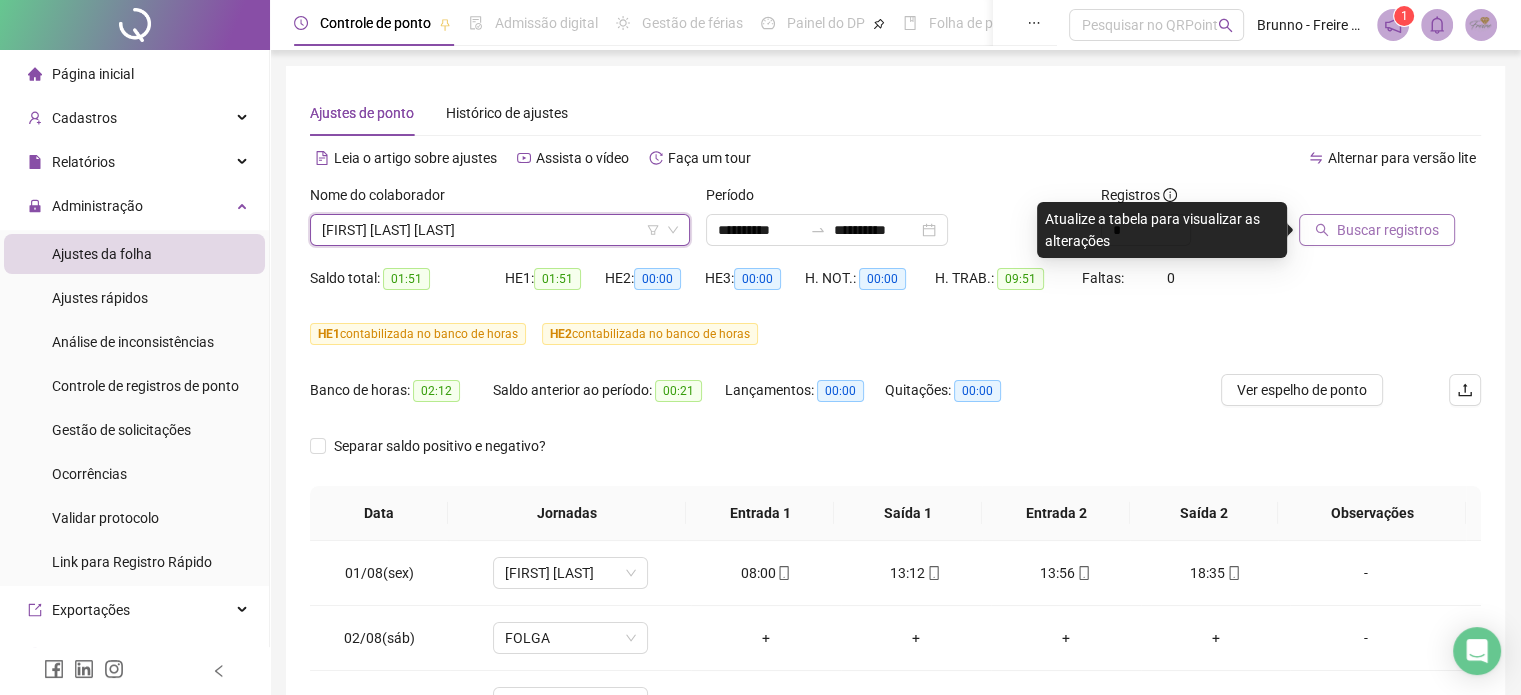 click on "Buscar registros" at bounding box center (1388, 230) 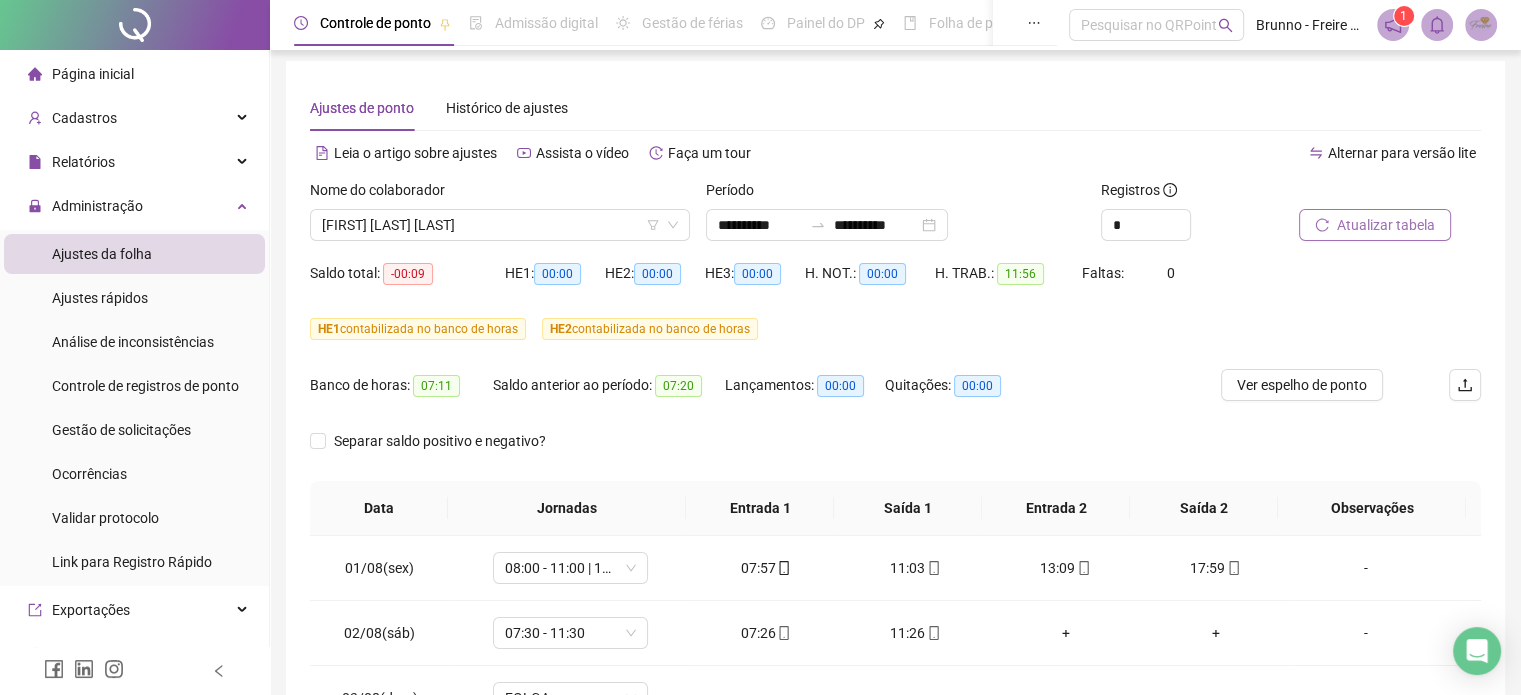 scroll, scrollTop: 0, scrollLeft: 0, axis: both 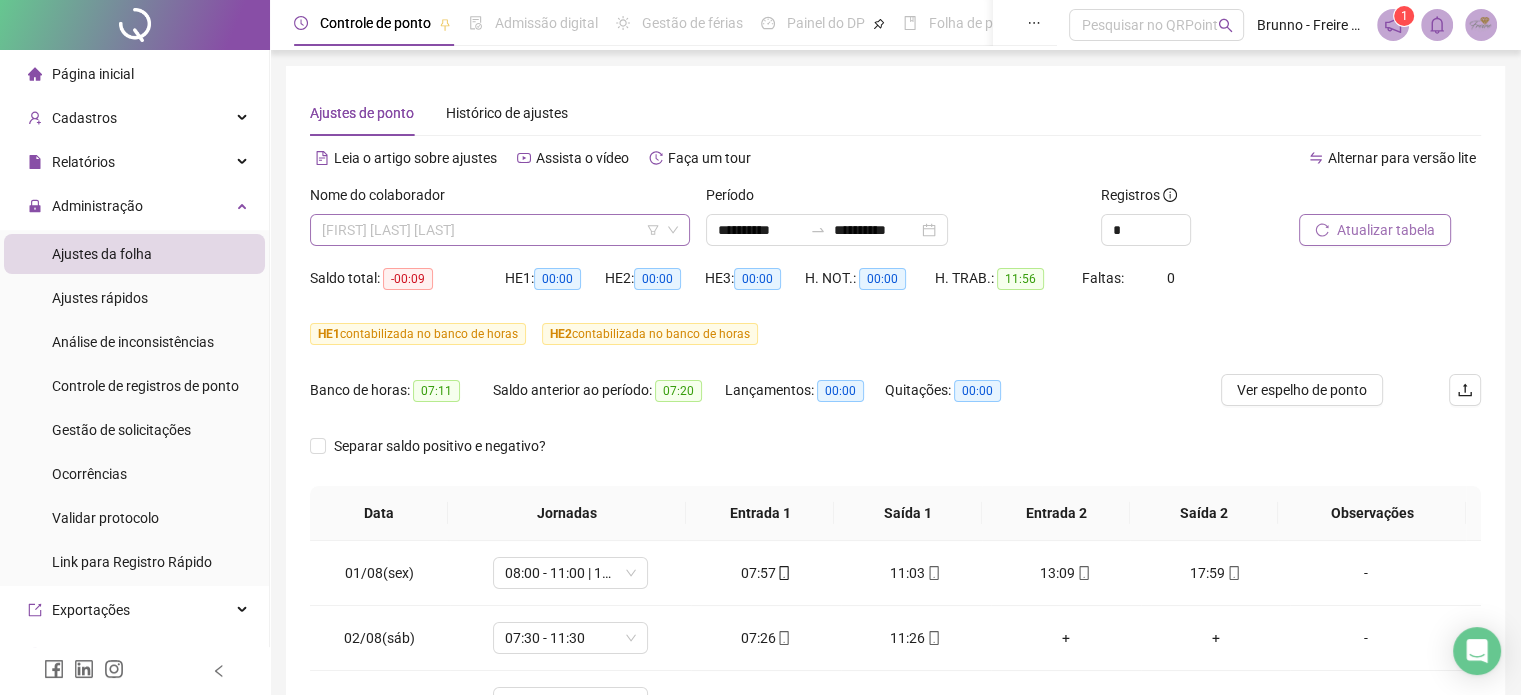 click on "KARYNA PEREIRA DA COSTA" at bounding box center [500, 230] 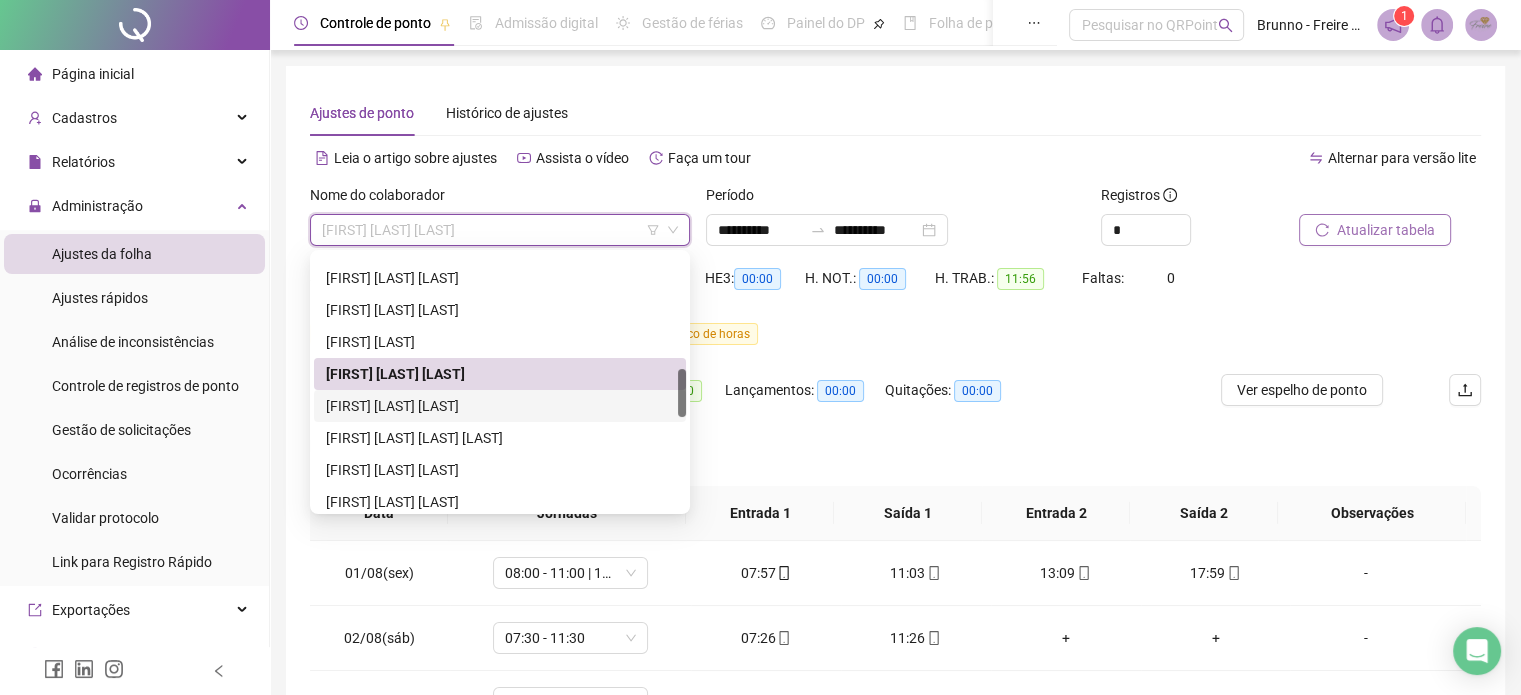 click on "LEONARDO GOMES DE AQUINO" at bounding box center (500, 406) 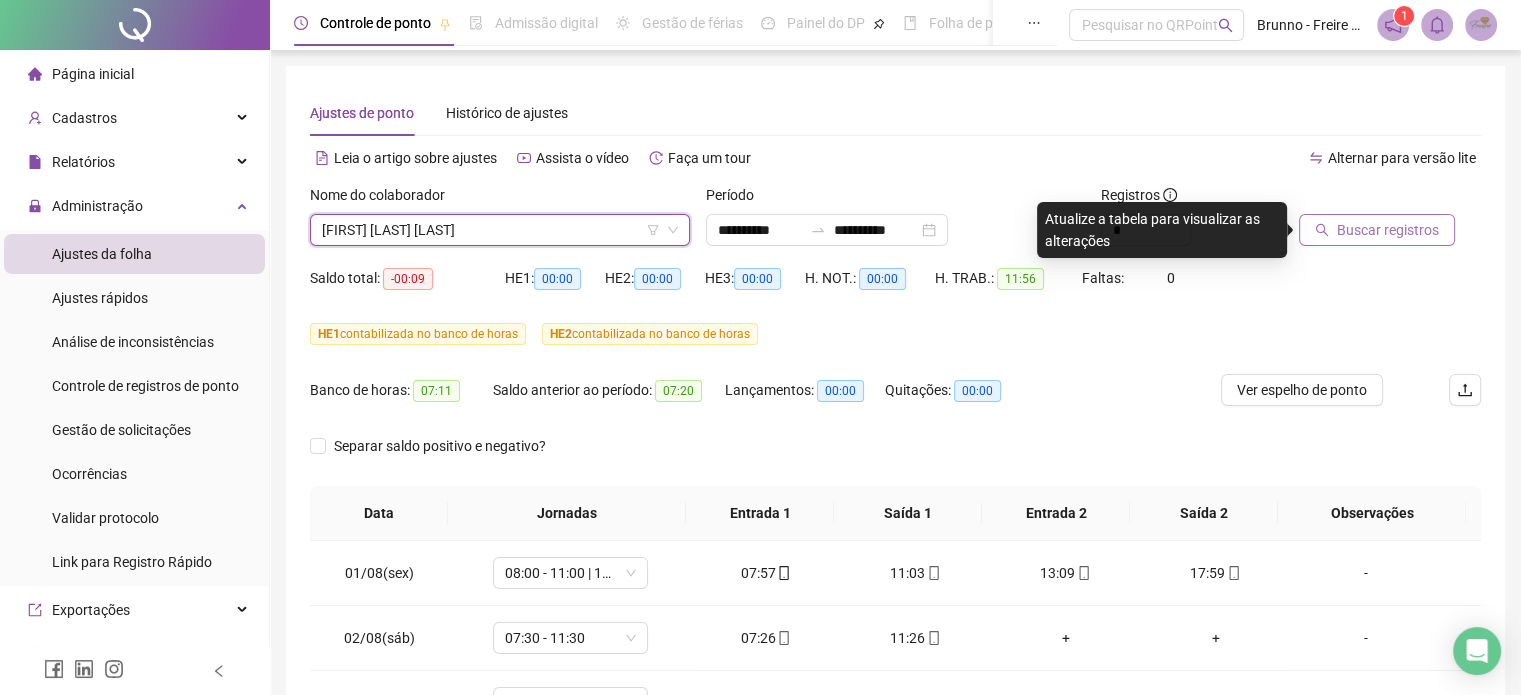 click on "Buscar registros" at bounding box center (1388, 230) 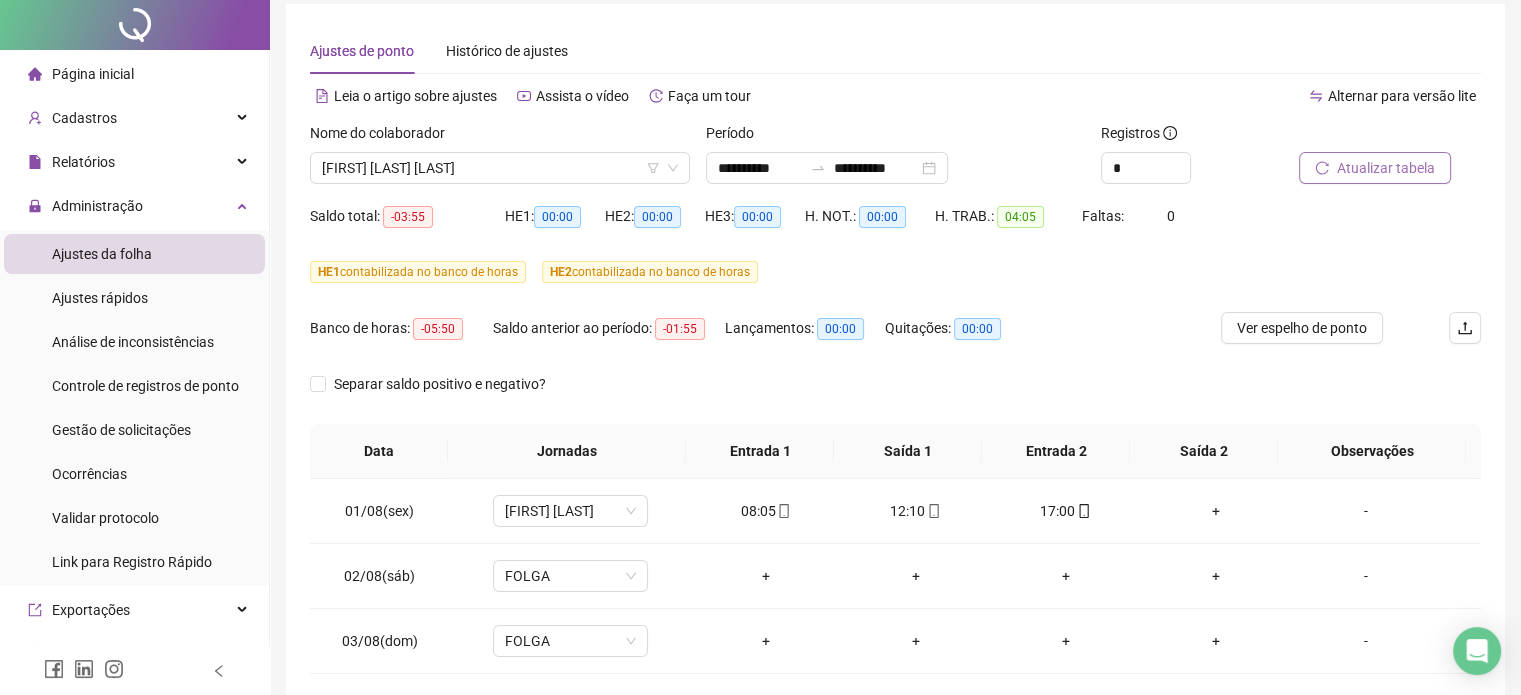 scroll, scrollTop: 0, scrollLeft: 0, axis: both 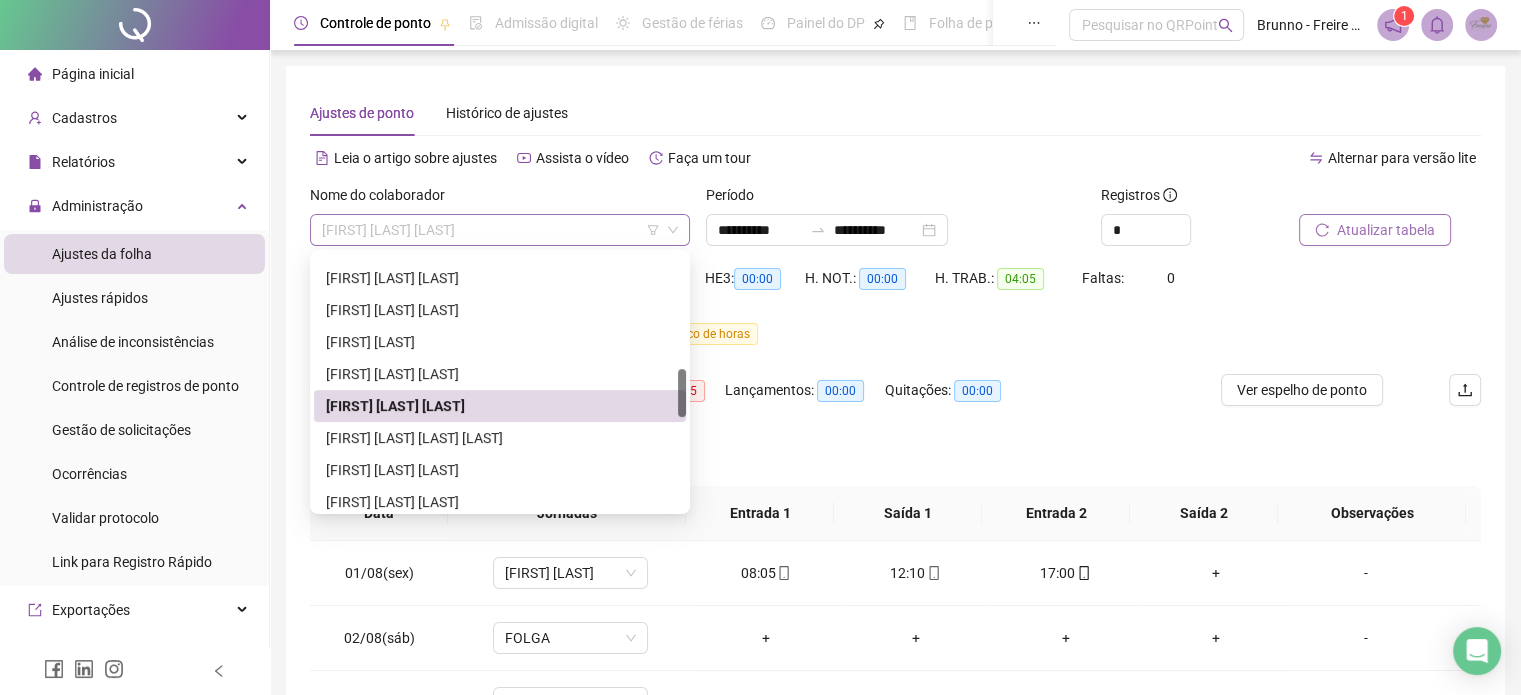 click on "LEONARDO GOMES DE AQUINO" at bounding box center [500, 230] 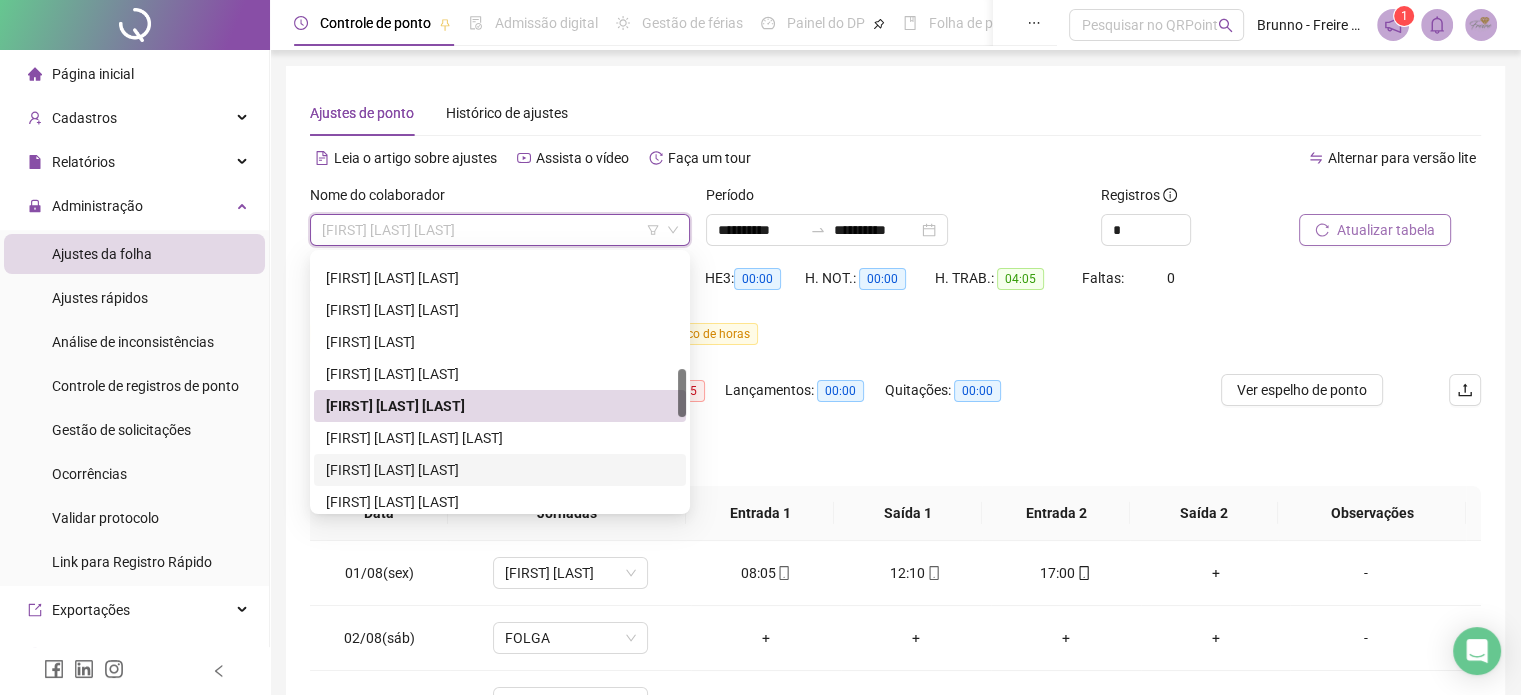 click on "LIVIA PEREIRA FELICIANO" at bounding box center [500, 470] 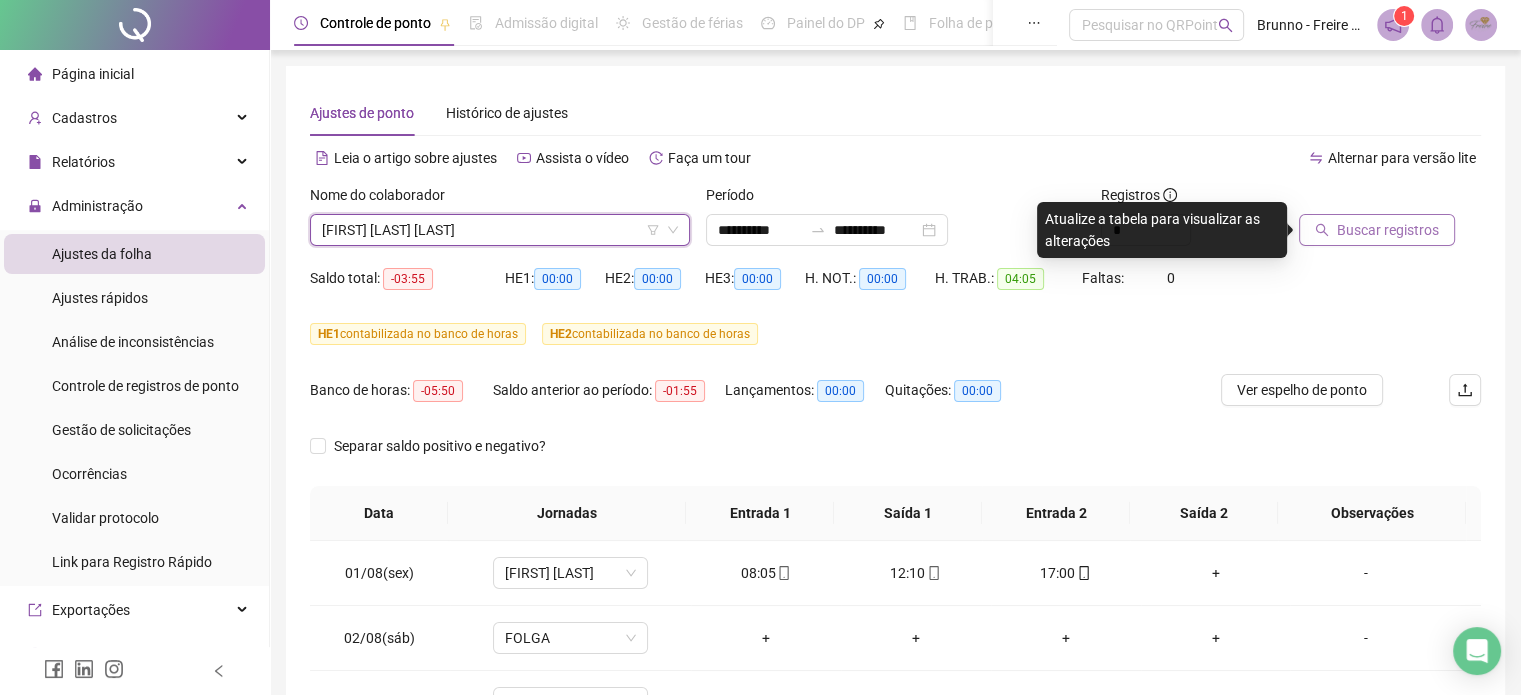 click on "Buscar registros" at bounding box center [1388, 230] 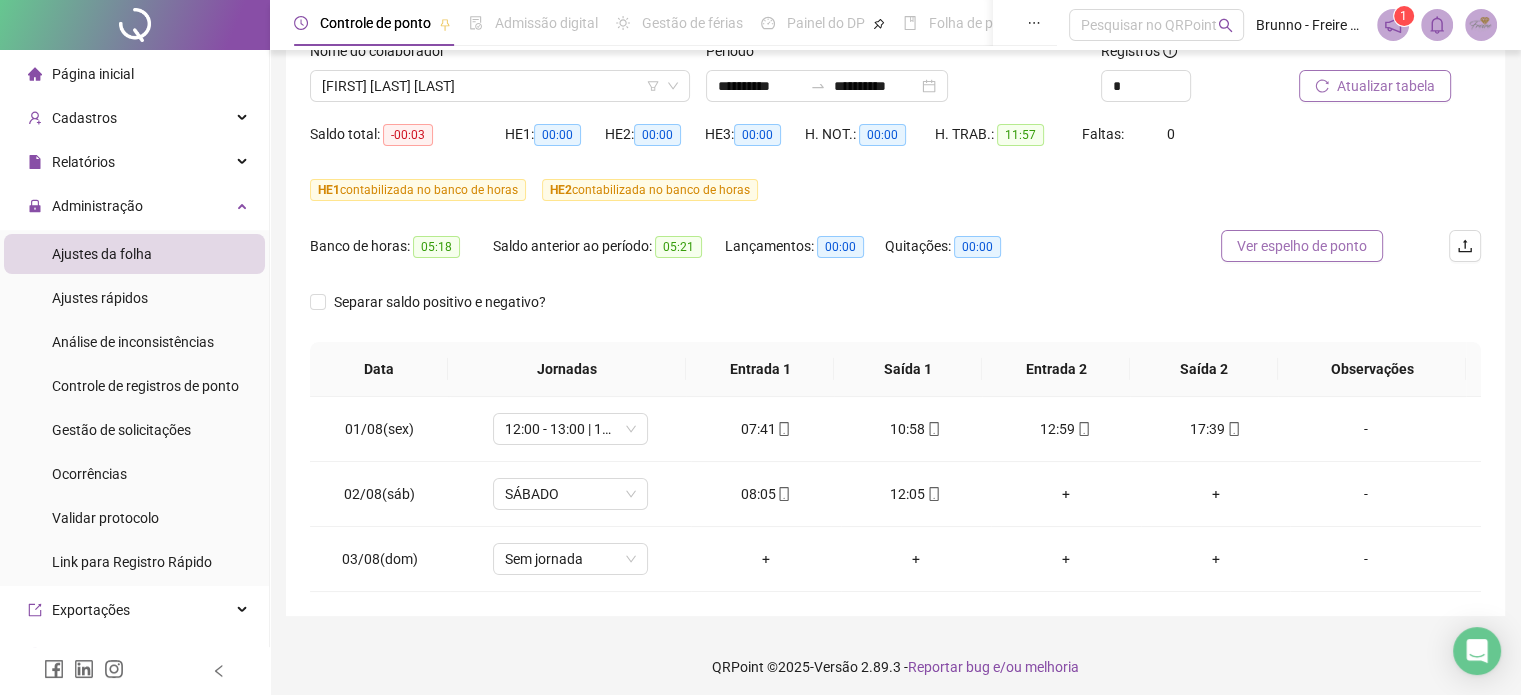 scroll, scrollTop: 150, scrollLeft: 0, axis: vertical 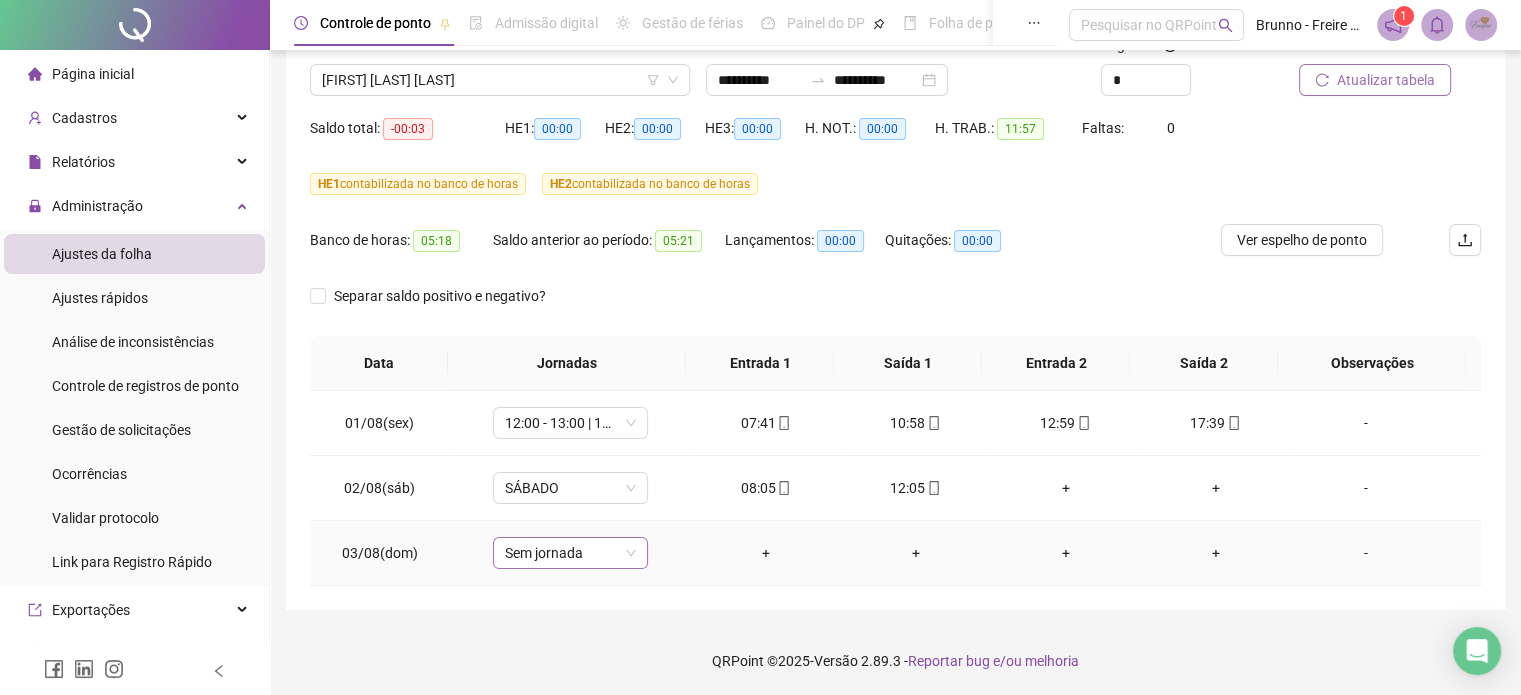 click on "Sem jornada" at bounding box center [570, 553] 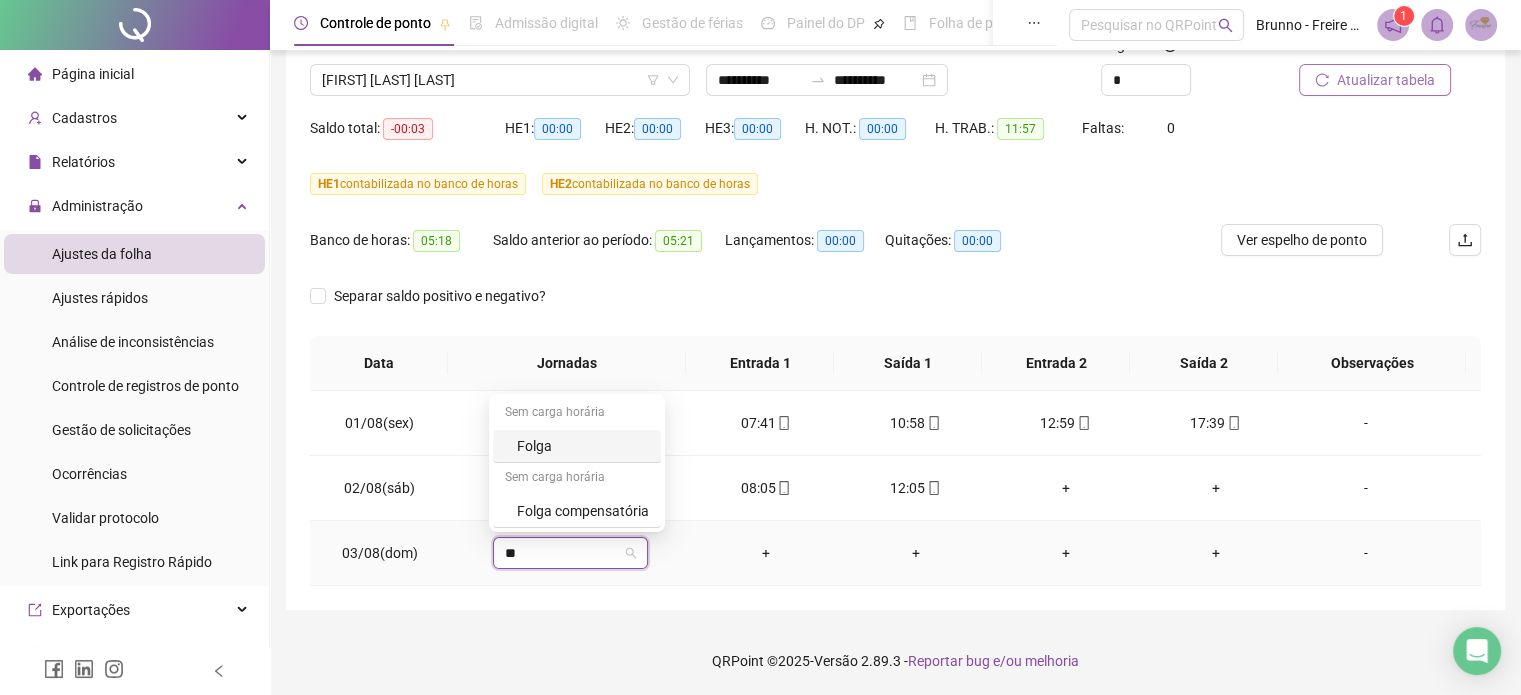 type on "***" 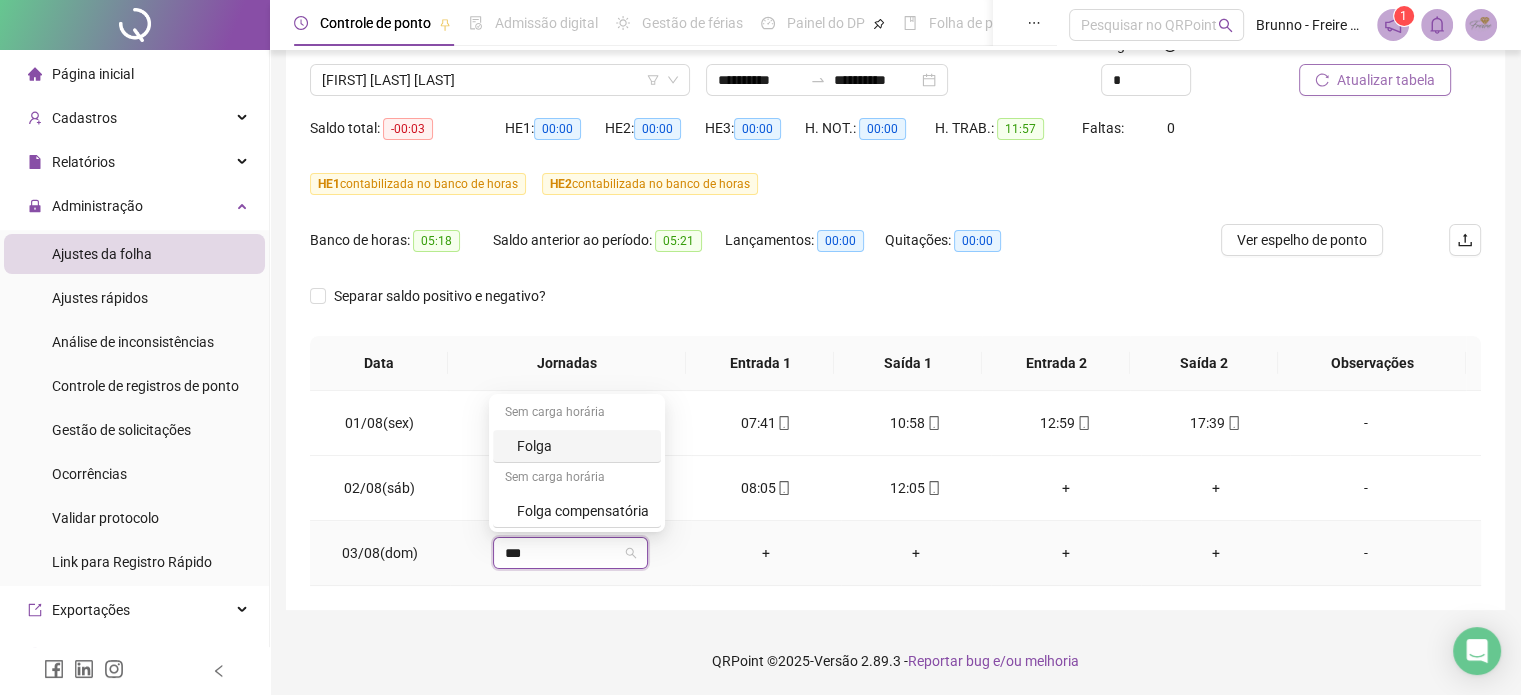 click on "Folga" at bounding box center (583, 446) 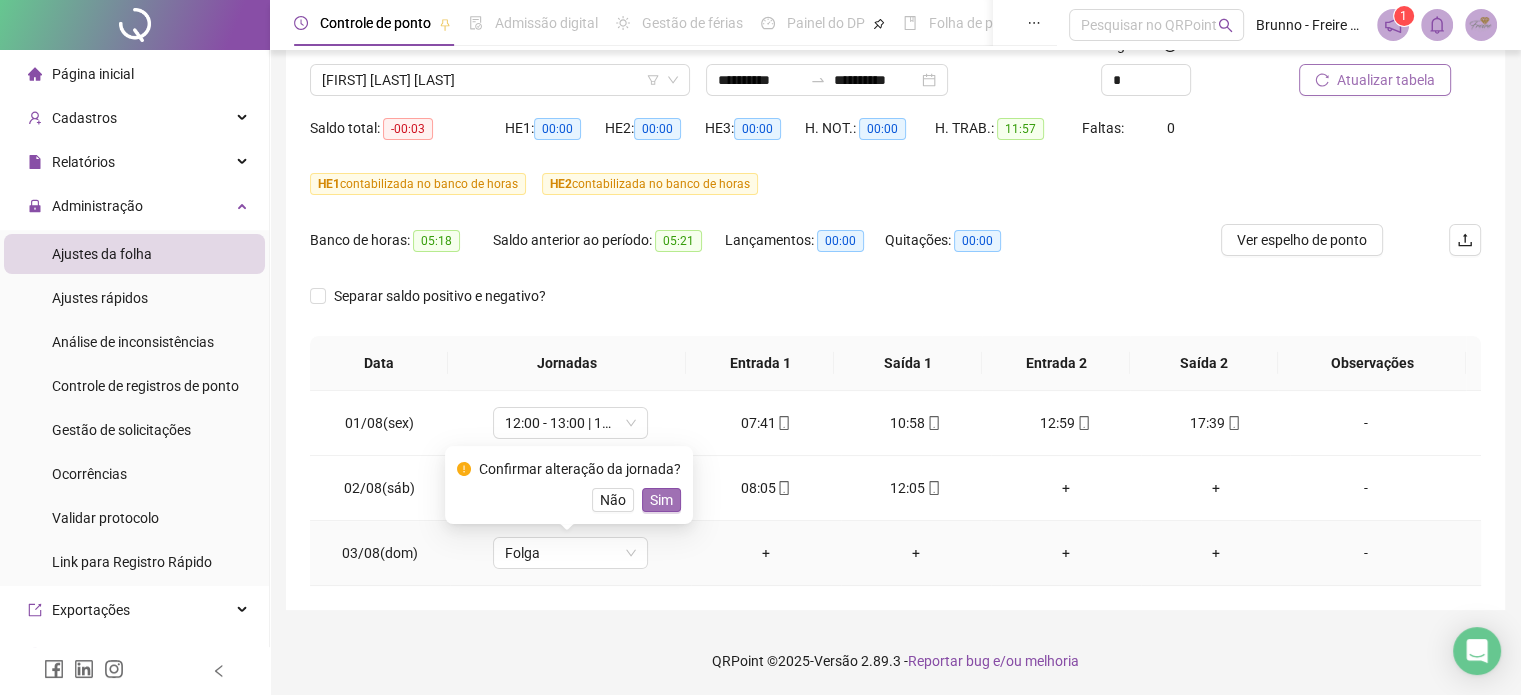 click on "Sim" at bounding box center (661, 500) 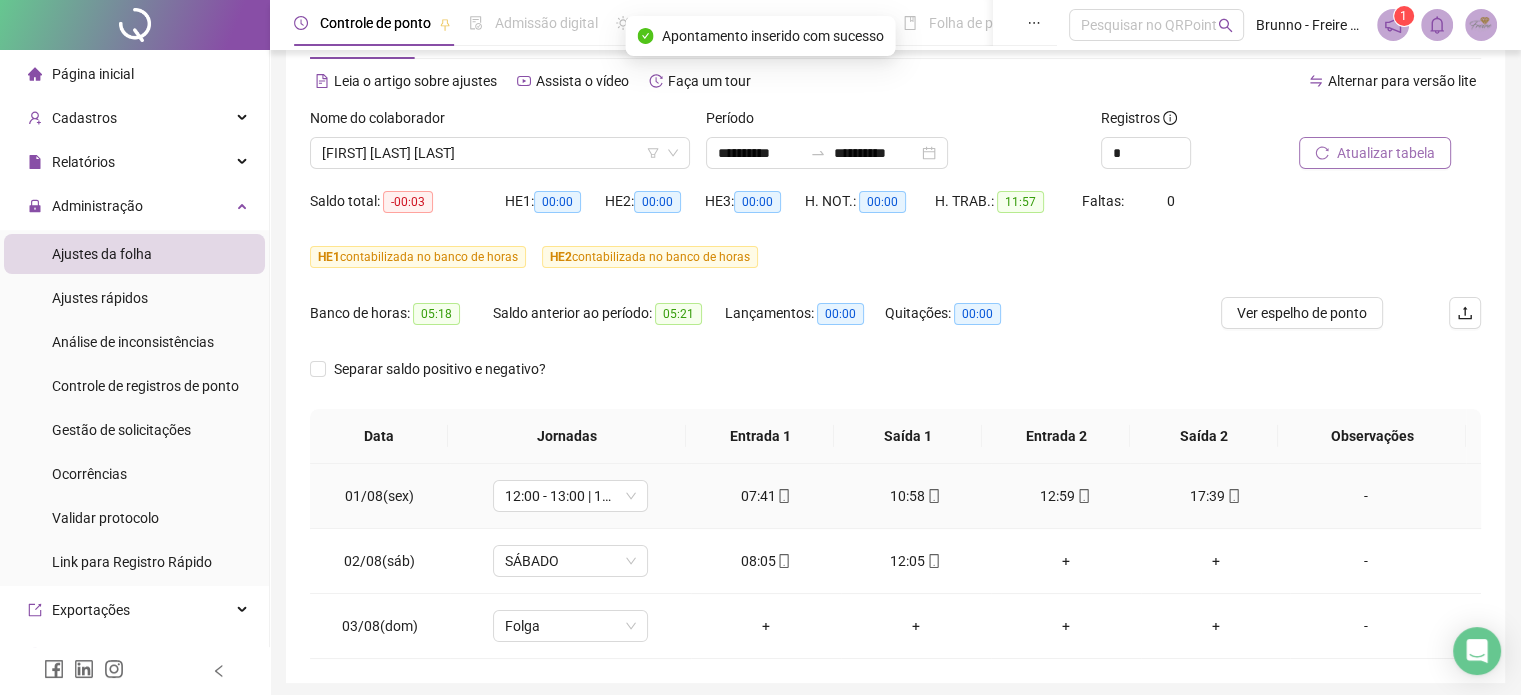 scroll, scrollTop: 0, scrollLeft: 0, axis: both 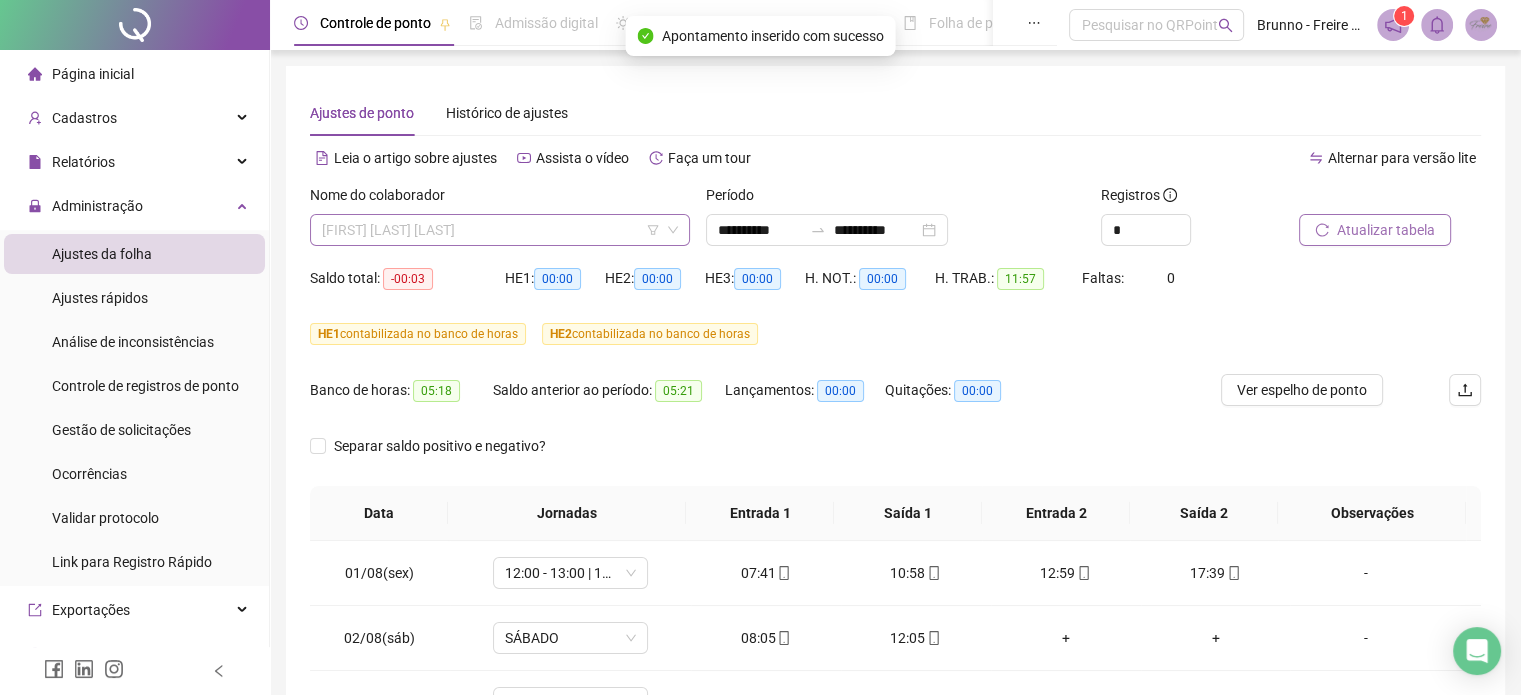 click on "LIVIA PEREIRA FELICIANO" at bounding box center (500, 230) 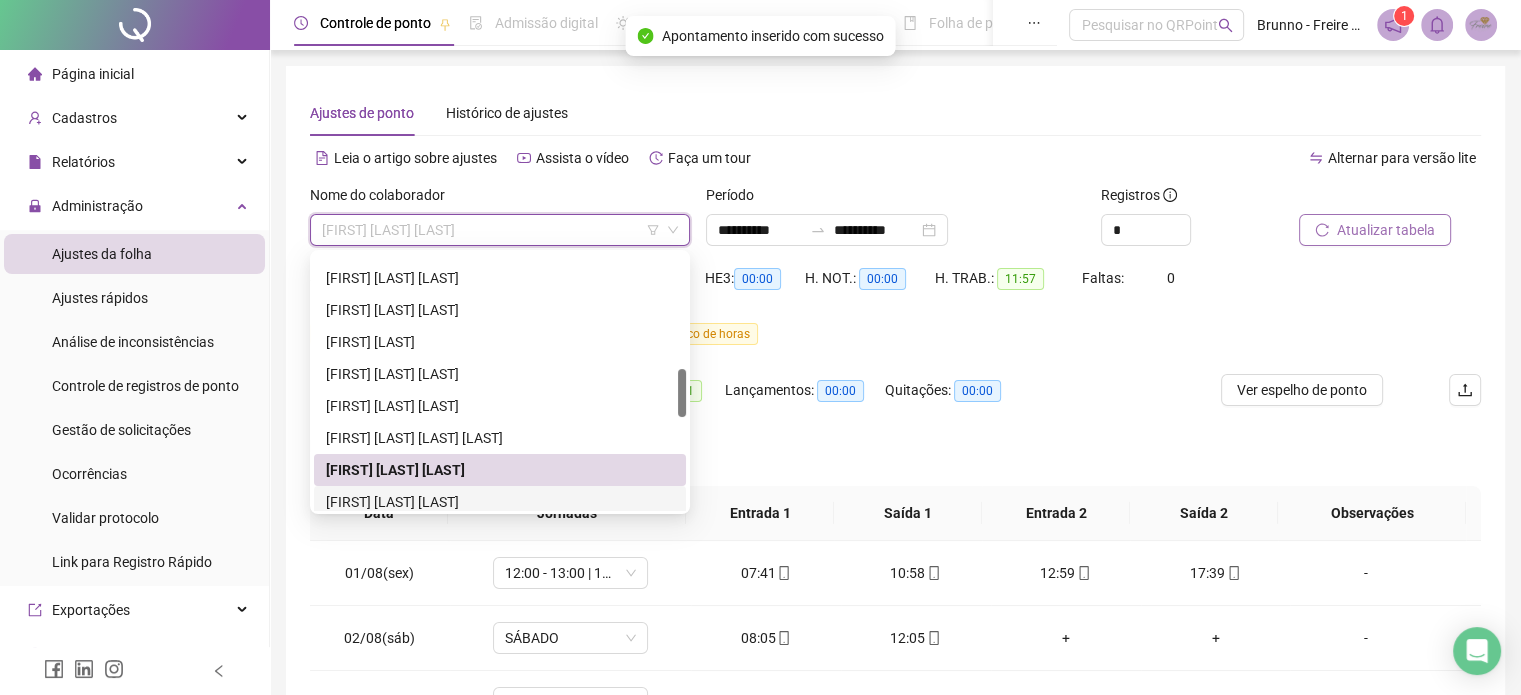 click on "LORRAN LOPES SANTANA" at bounding box center [500, 502] 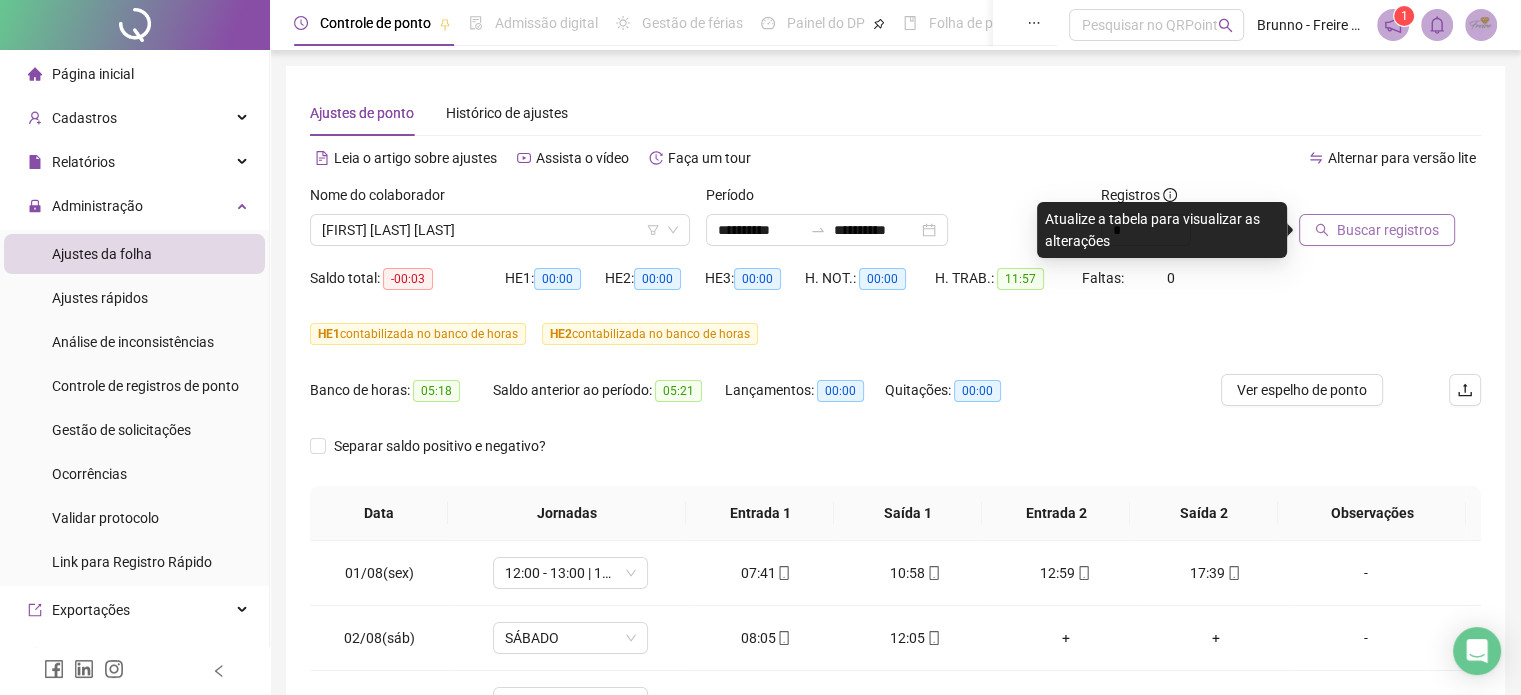 click on "Buscar registros" at bounding box center (1388, 230) 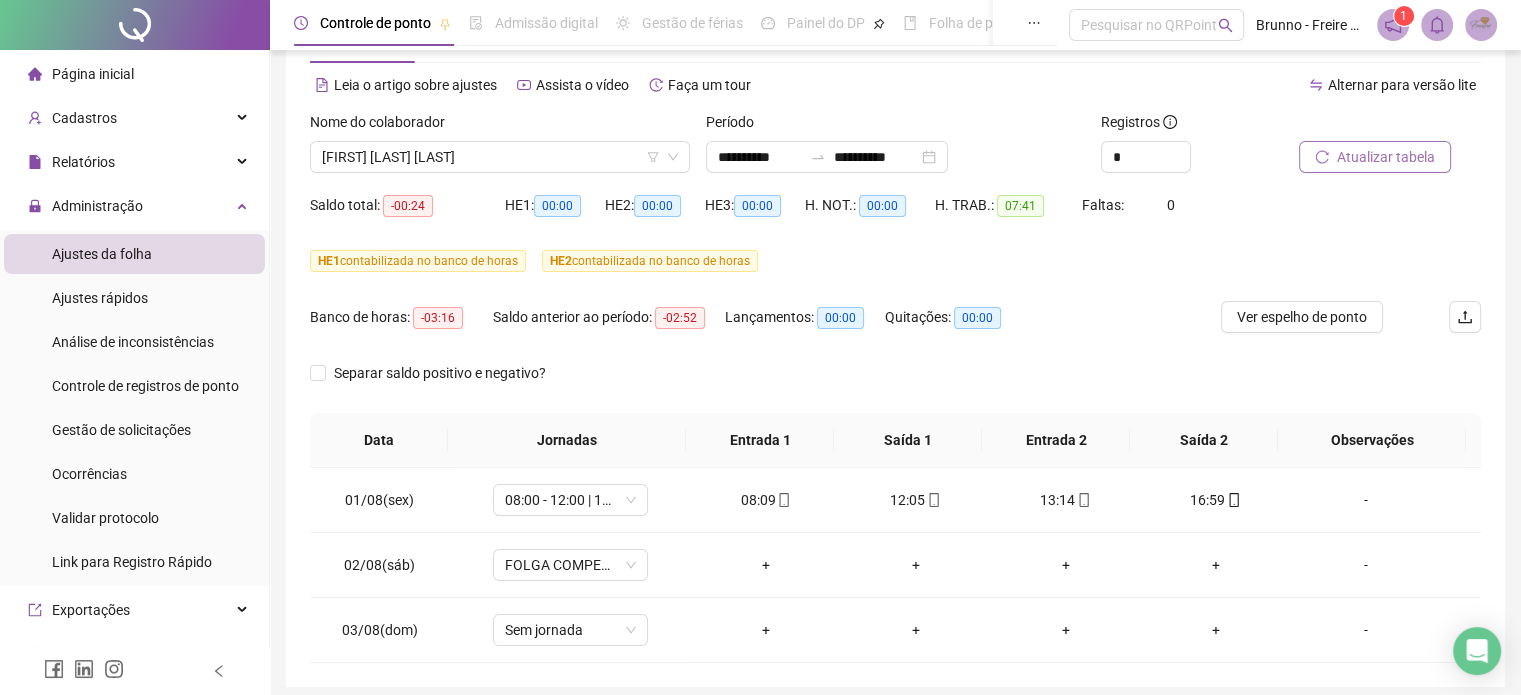scroll, scrollTop: 150, scrollLeft: 0, axis: vertical 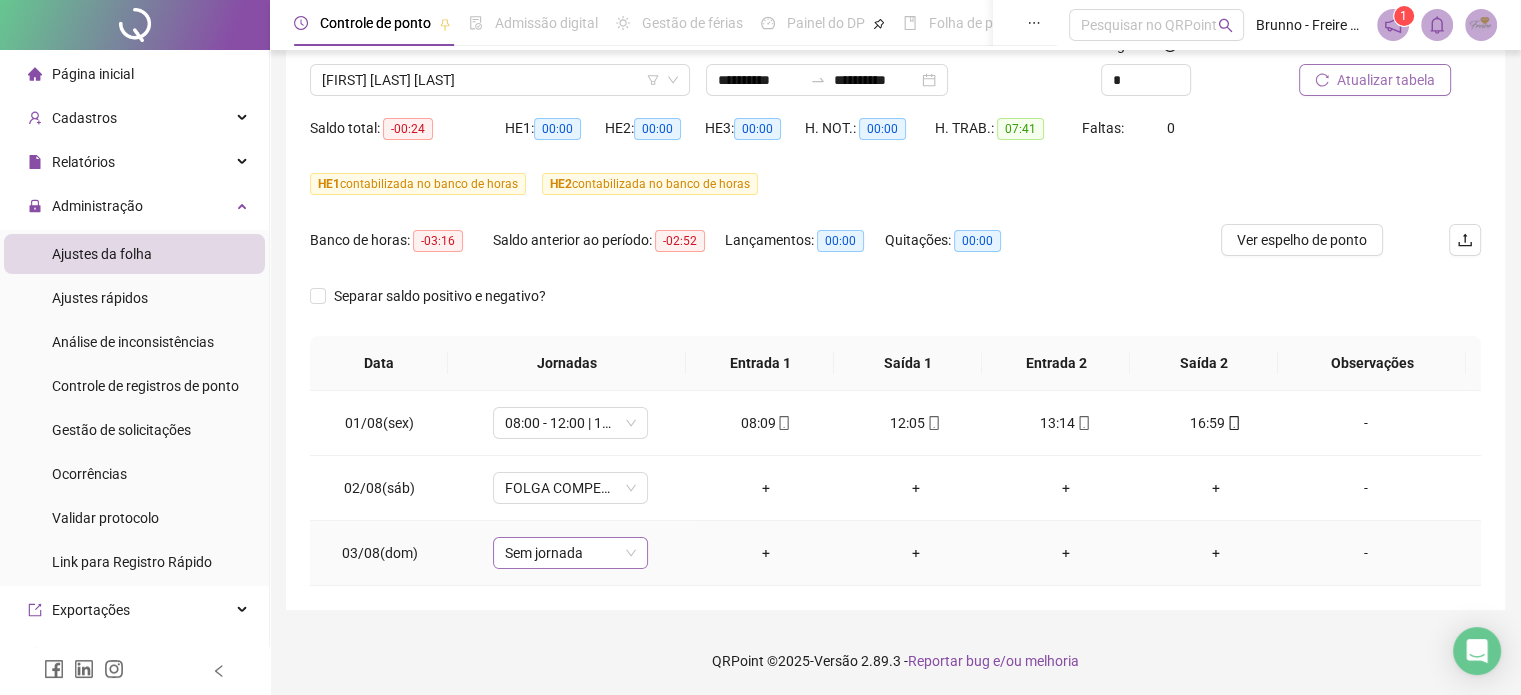 click on "Sem jornada" at bounding box center (570, 553) 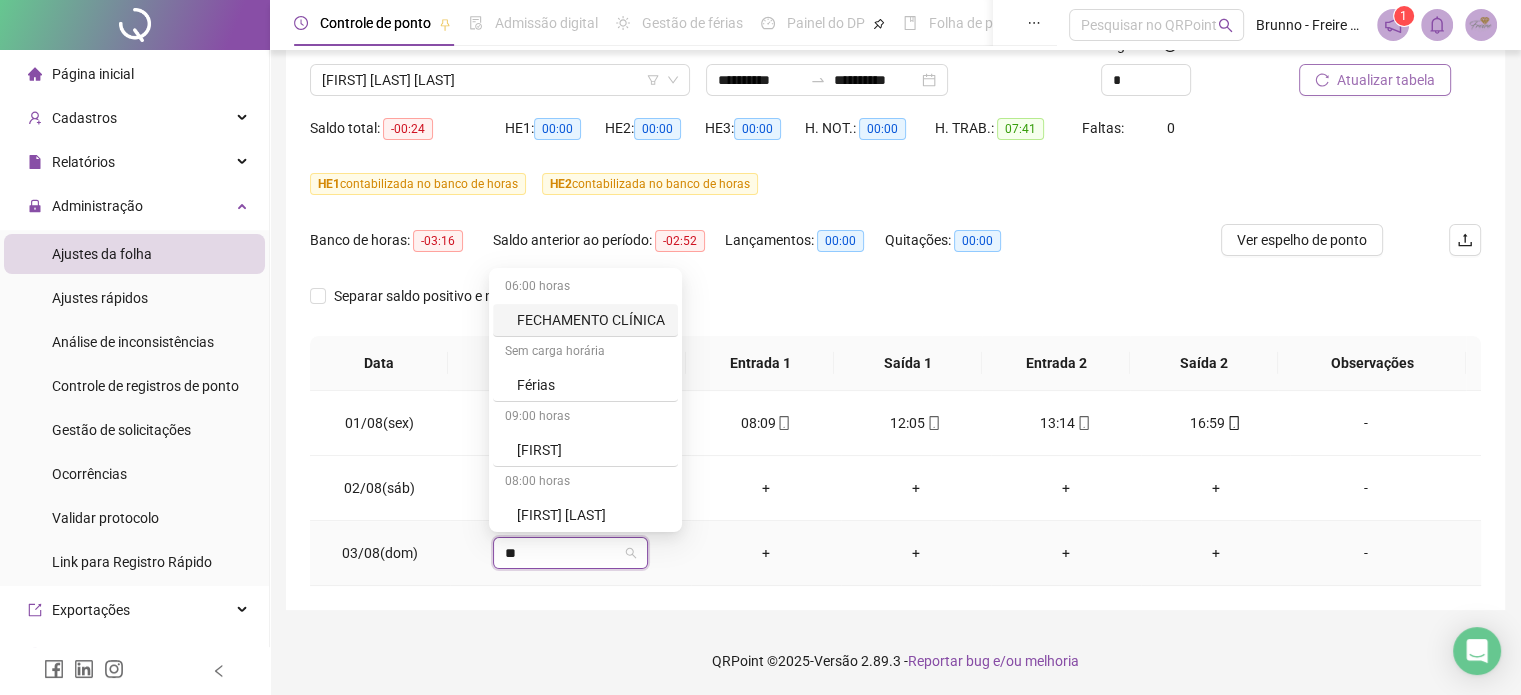 type on "***" 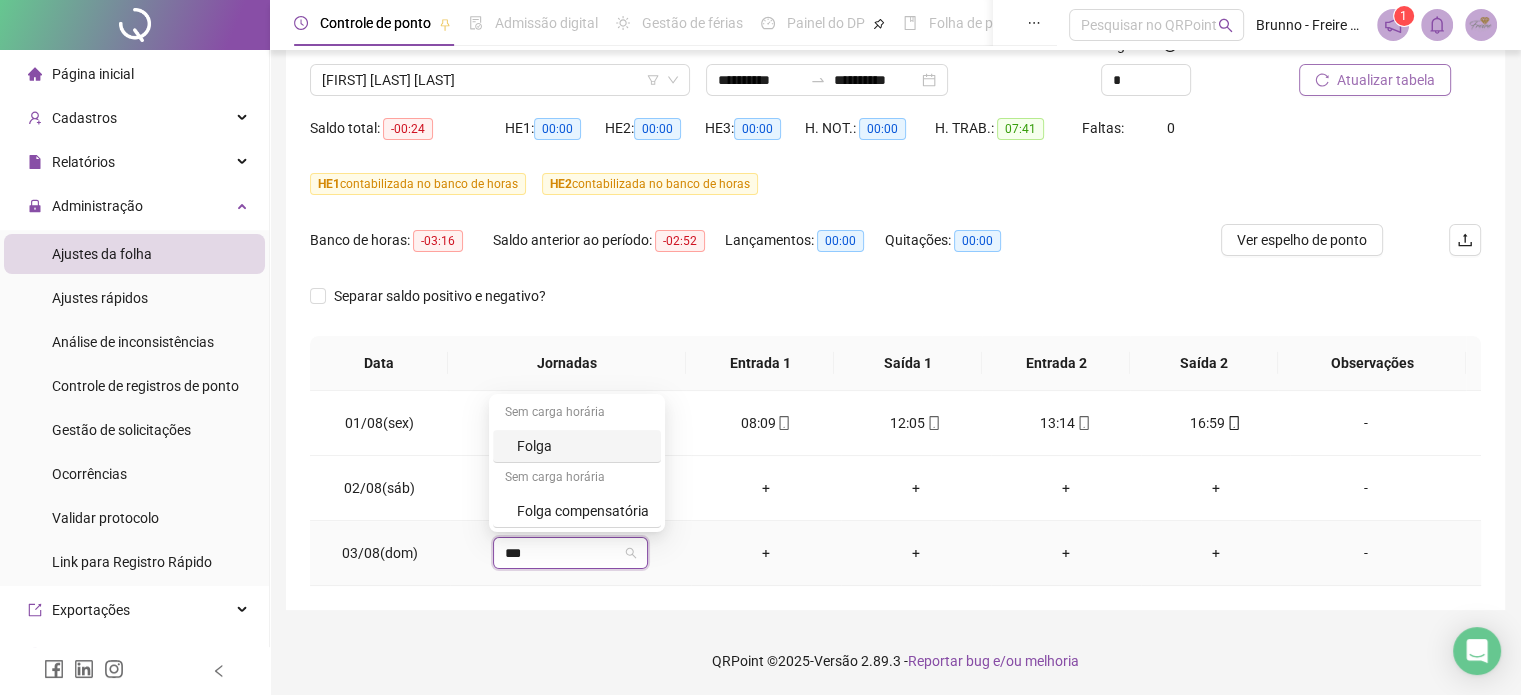 click on "Folga" at bounding box center (583, 446) 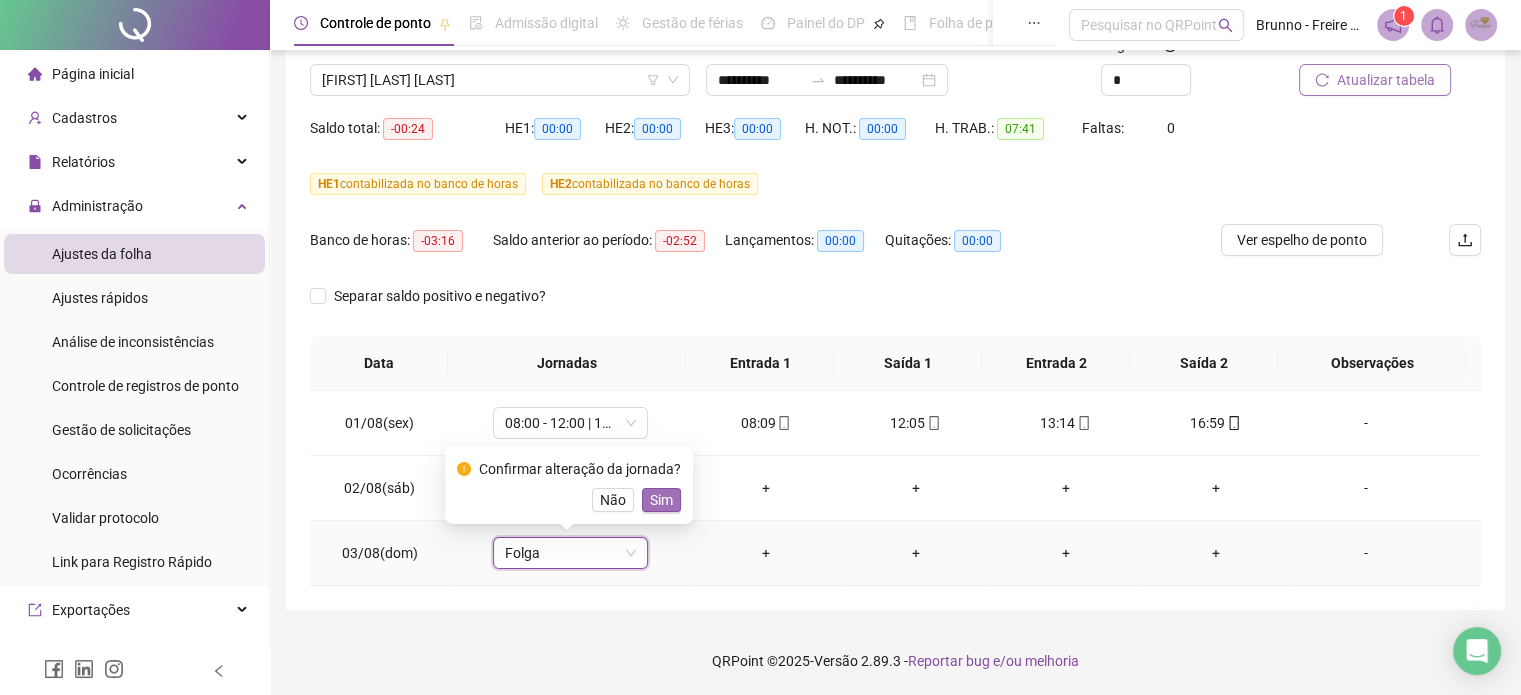 click on "Sim" at bounding box center [661, 500] 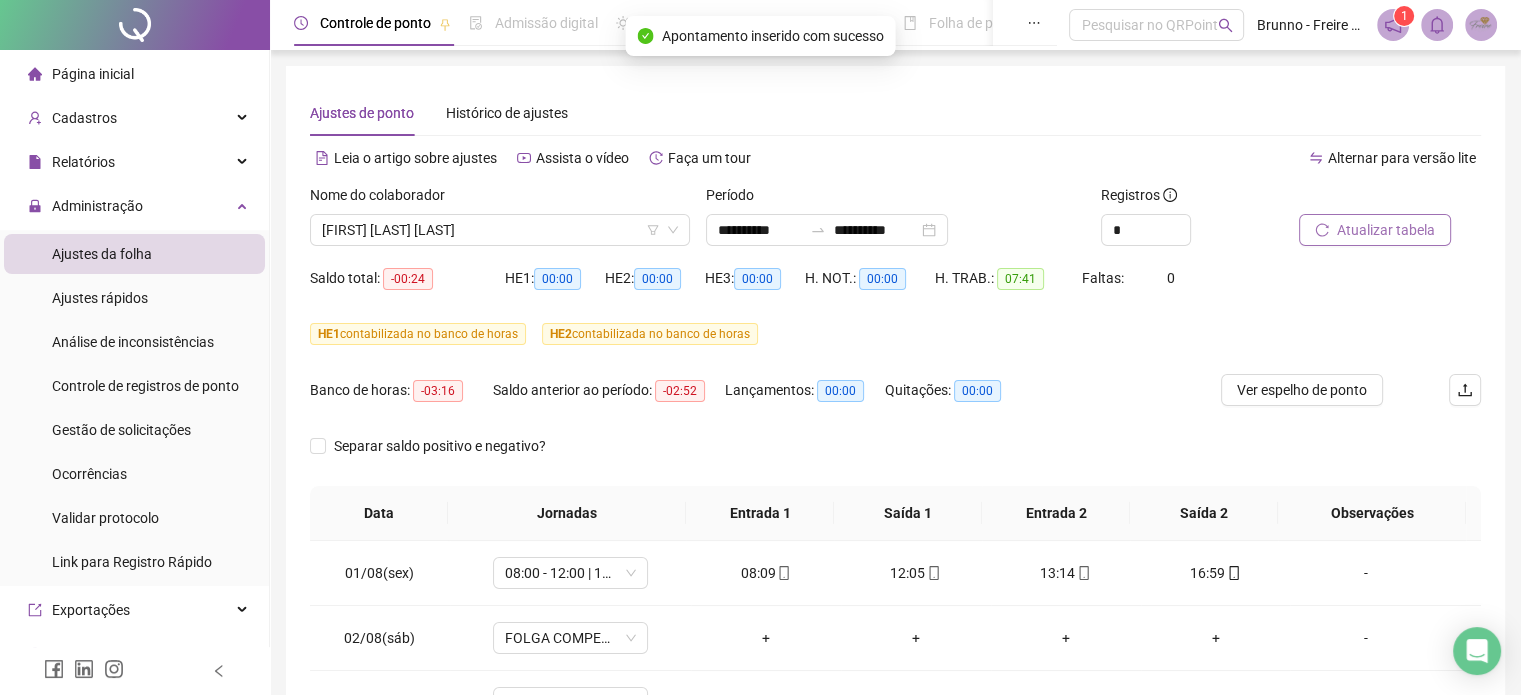 scroll, scrollTop: 0, scrollLeft: 0, axis: both 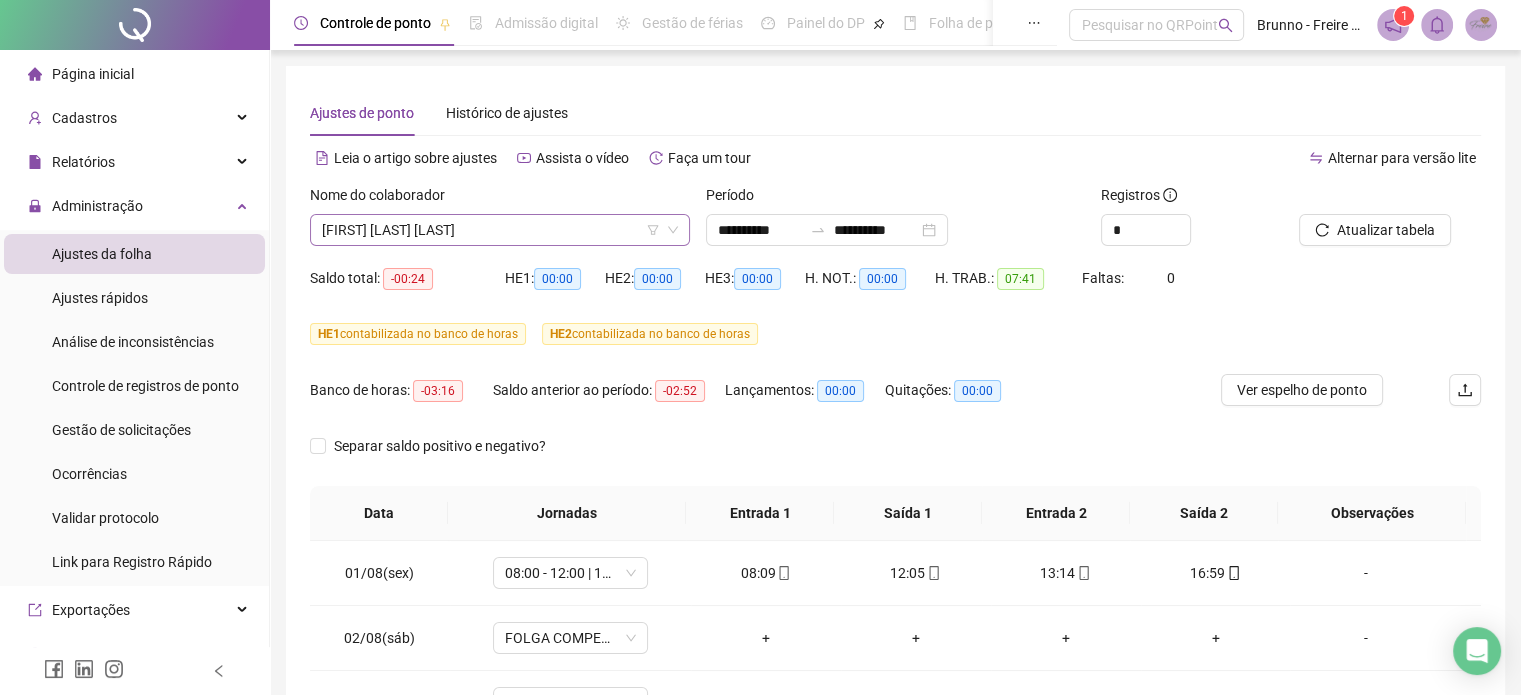 click on "LORRAN LOPES SANTANA" at bounding box center [500, 230] 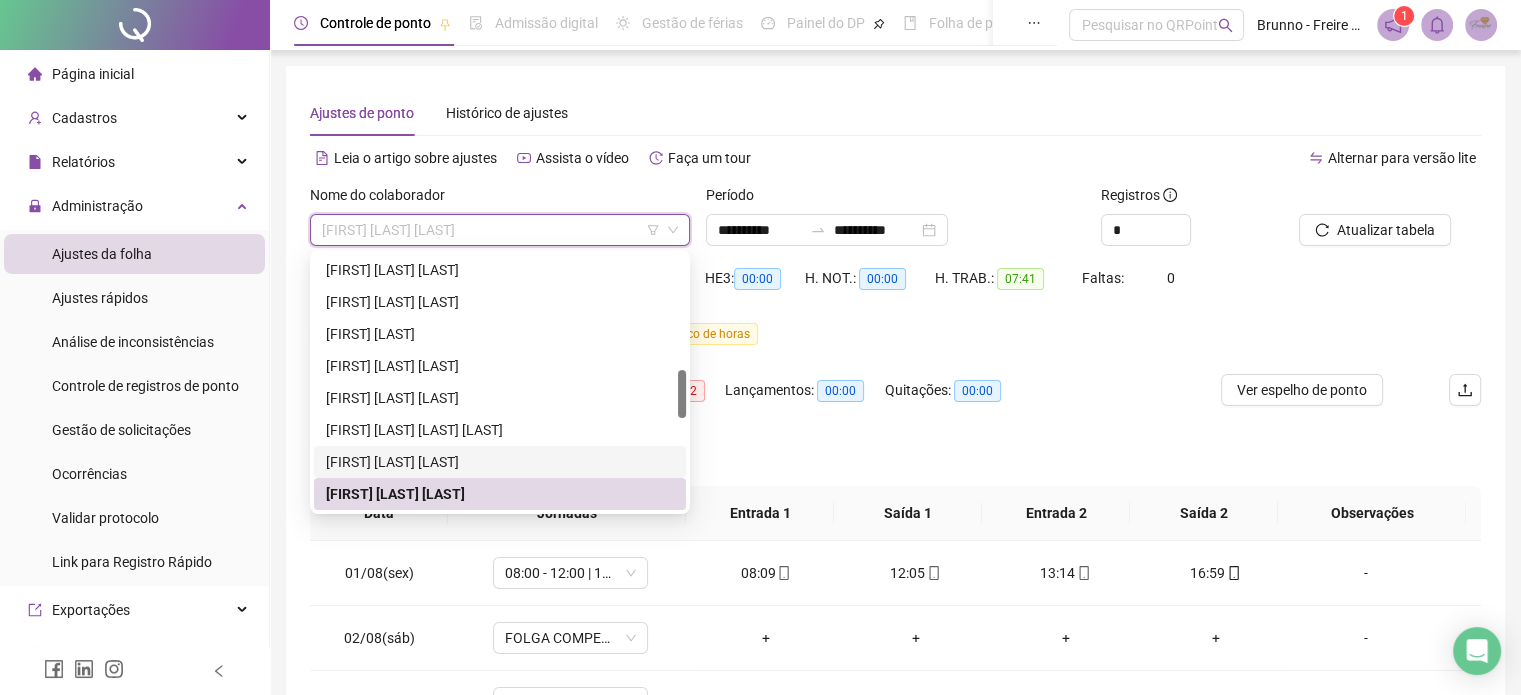 scroll, scrollTop: 708, scrollLeft: 0, axis: vertical 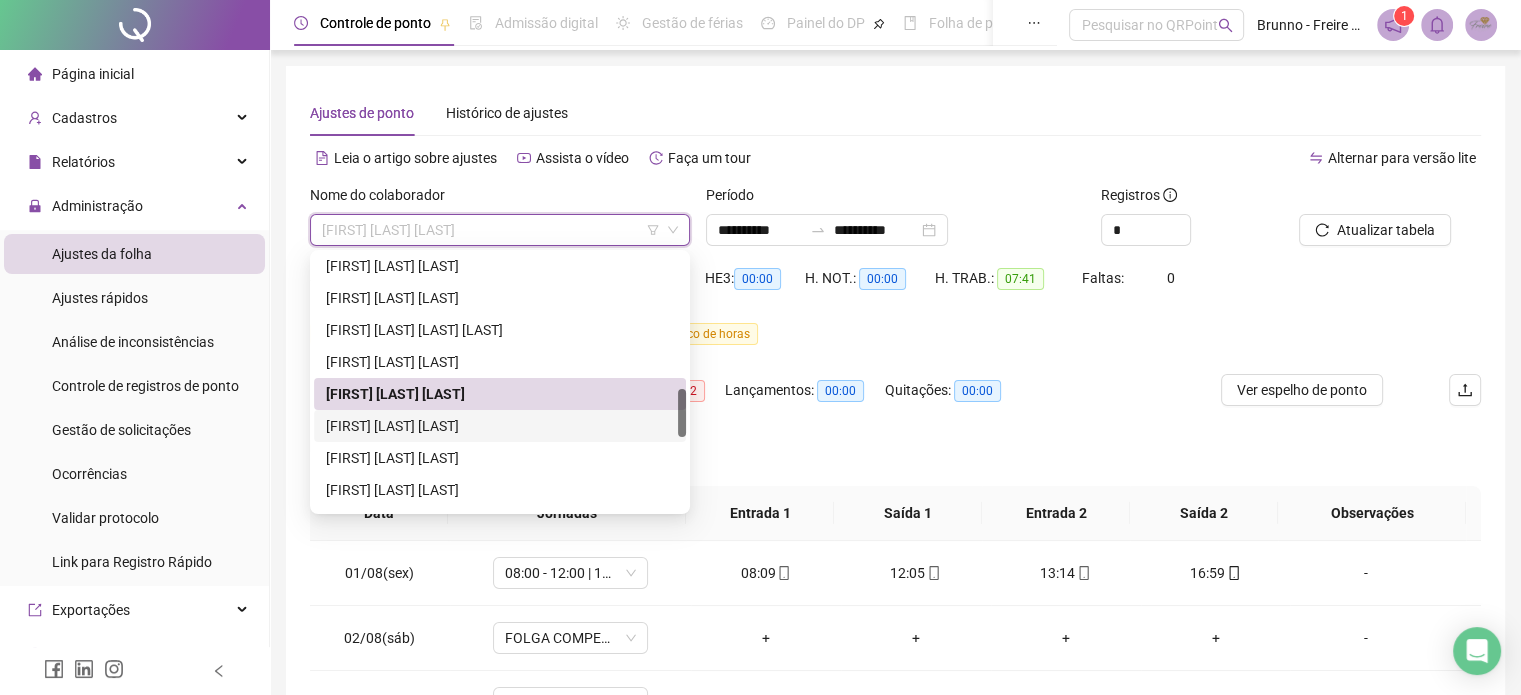 click on "LUCAS GABRIEL FAGUNDES TEIXEIRA" at bounding box center [500, 426] 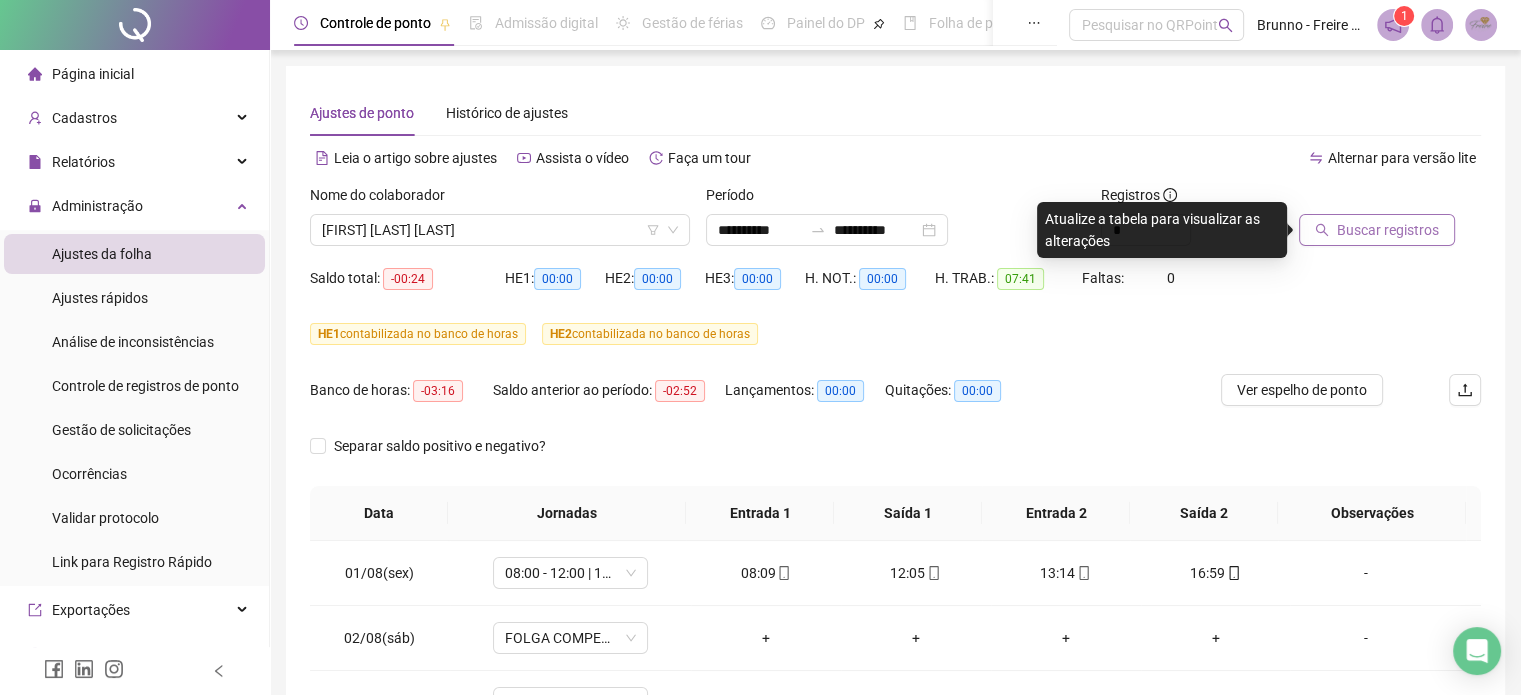 click on "Buscar registros" at bounding box center (1388, 230) 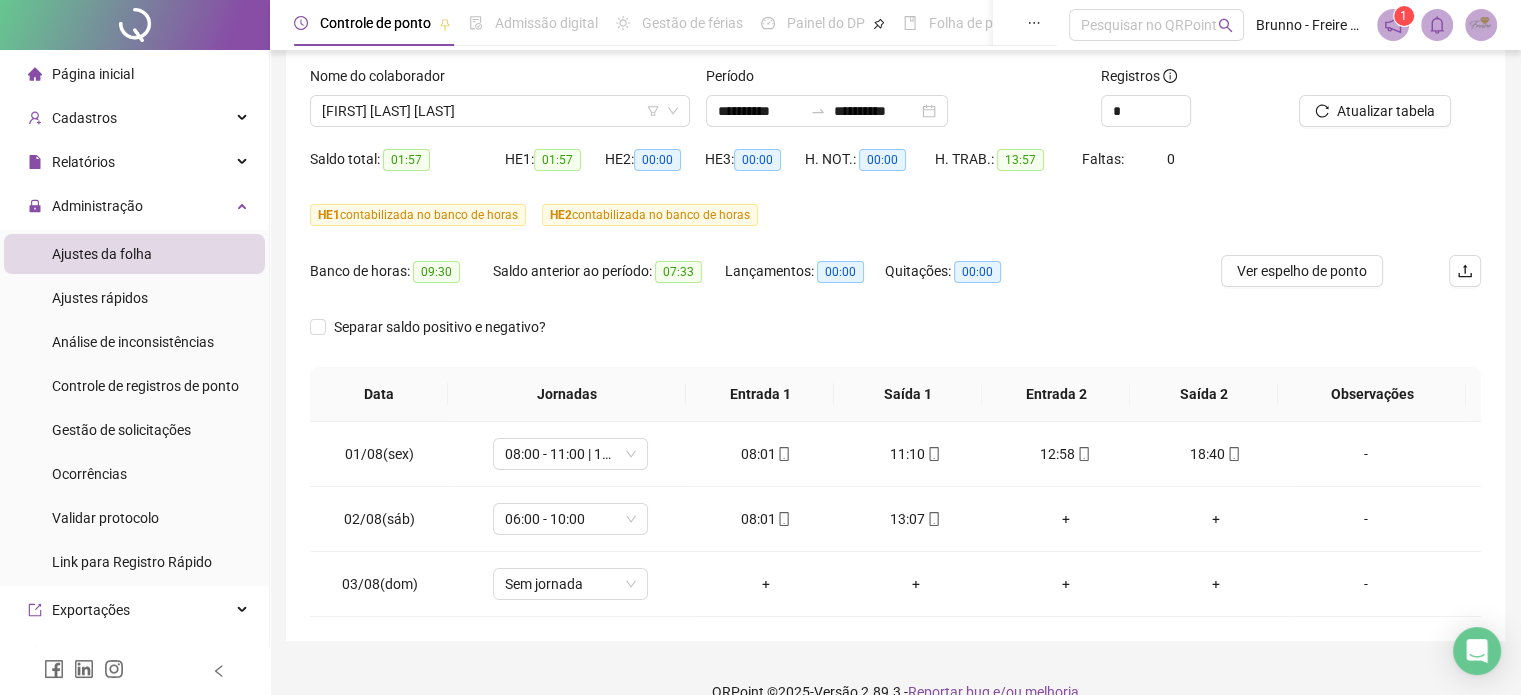 scroll, scrollTop: 150, scrollLeft: 0, axis: vertical 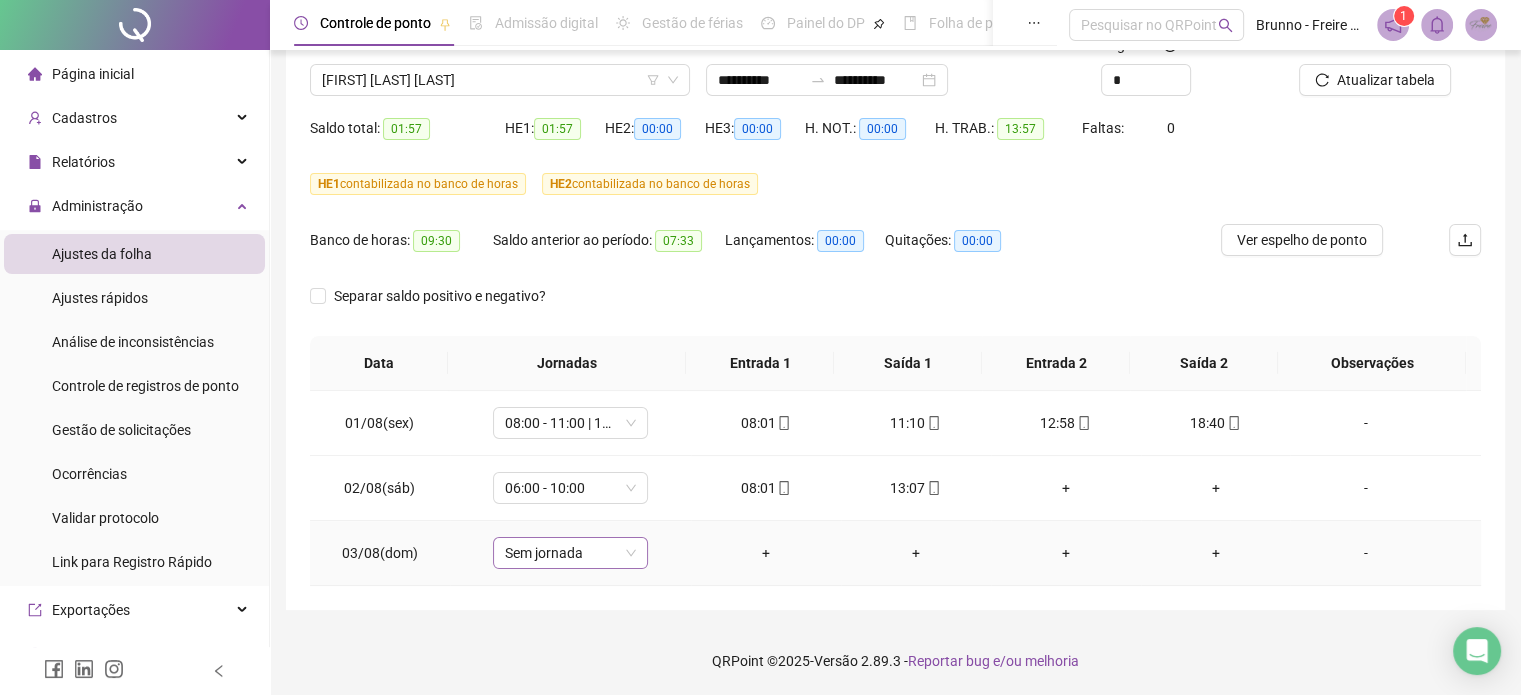 click on "Sem jornada" at bounding box center (570, 553) 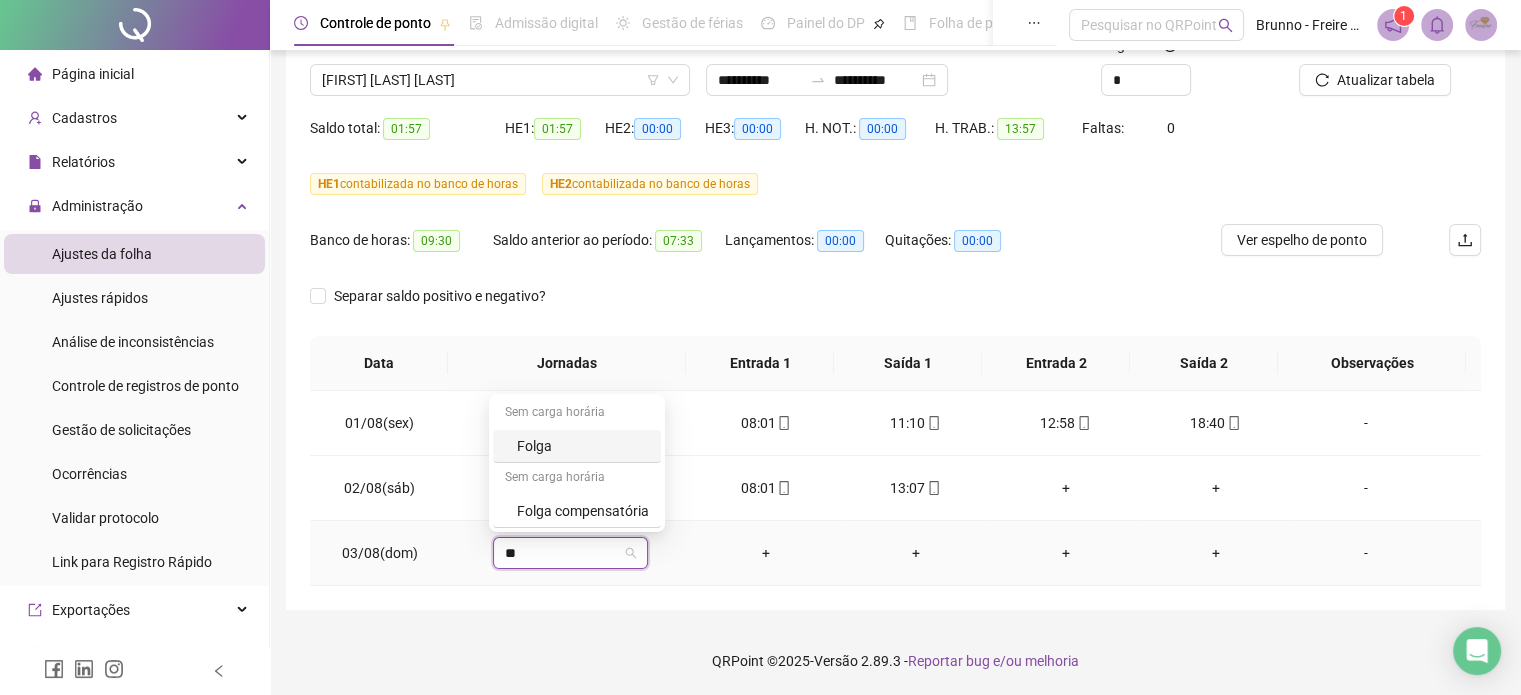 type on "***" 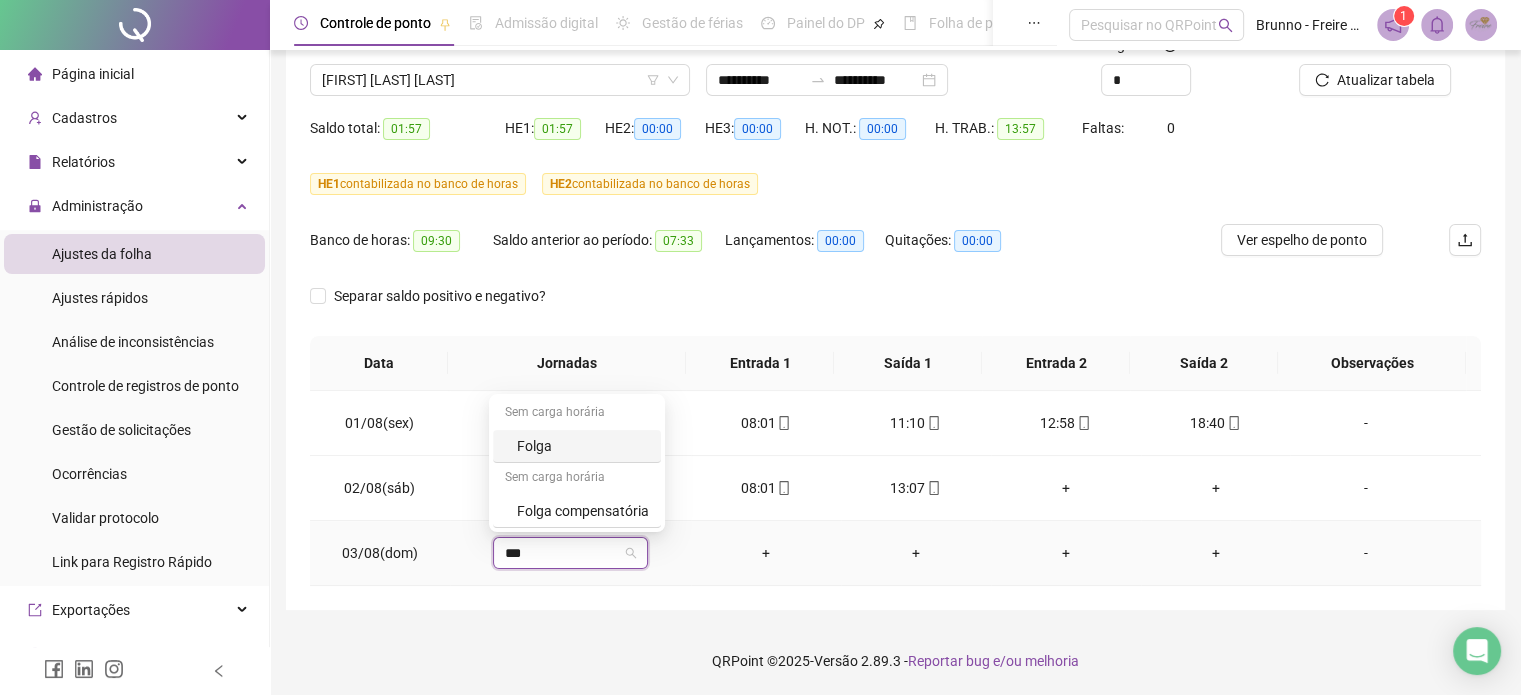 click on "Folga" at bounding box center [583, 446] 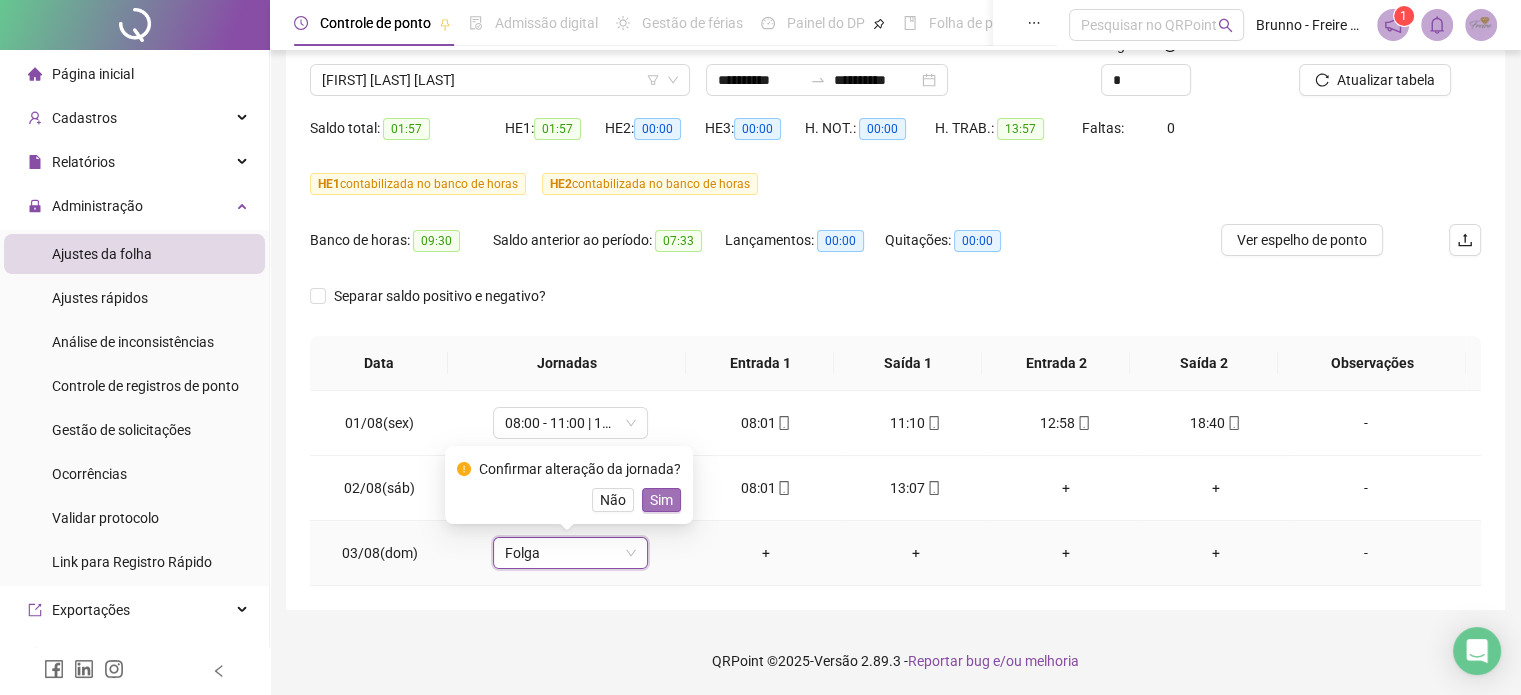click on "Sim" at bounding box center (661, 500) 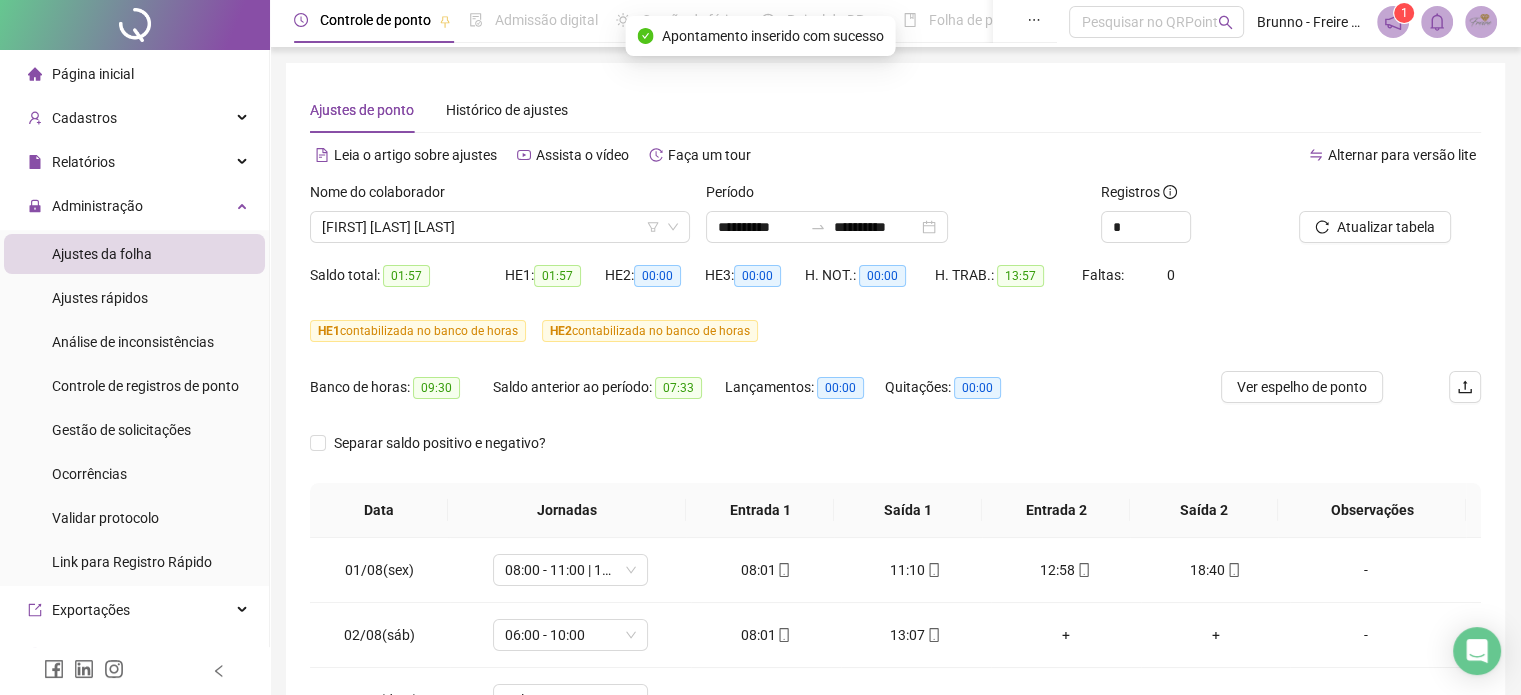 scroll, scrollTop: 0, scrollLeft: 0, axis: both 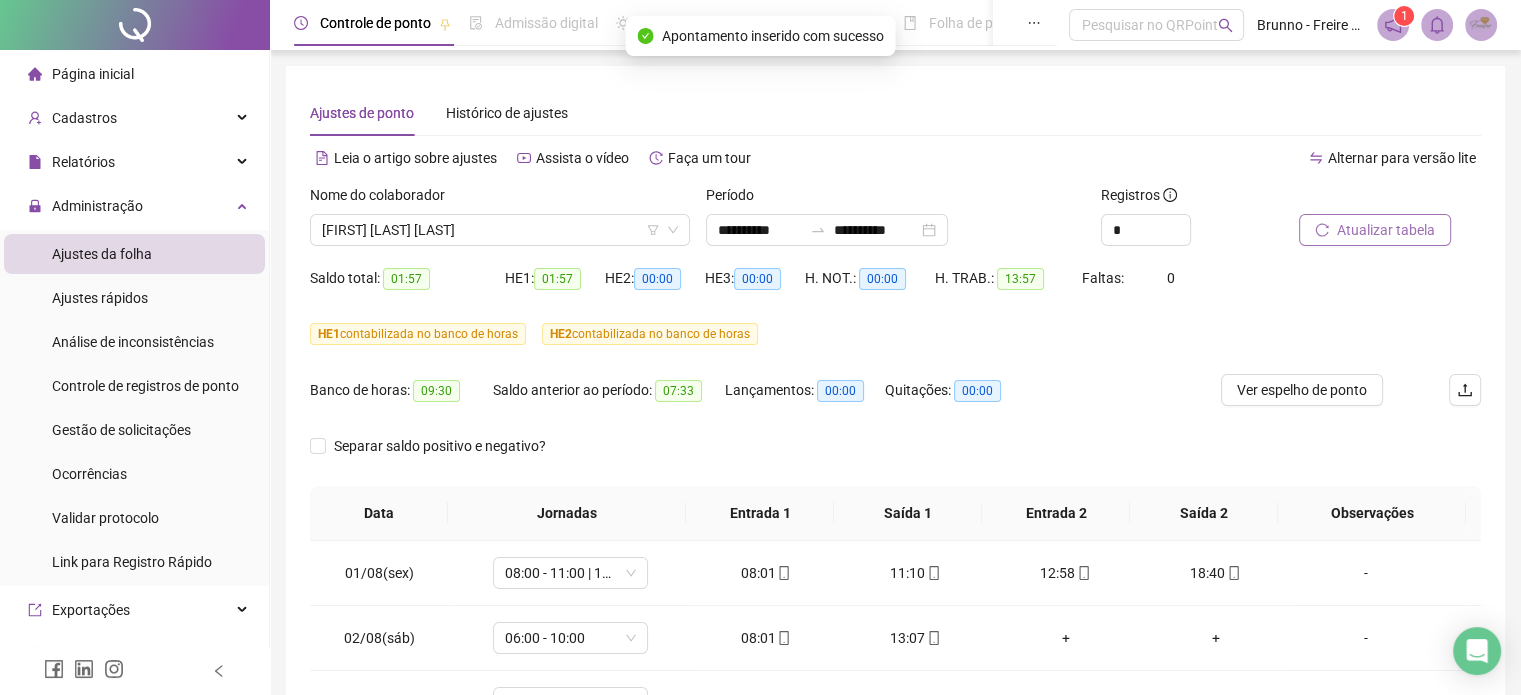 click on "Atualizar tabela" at bounding box center (1386, 230) 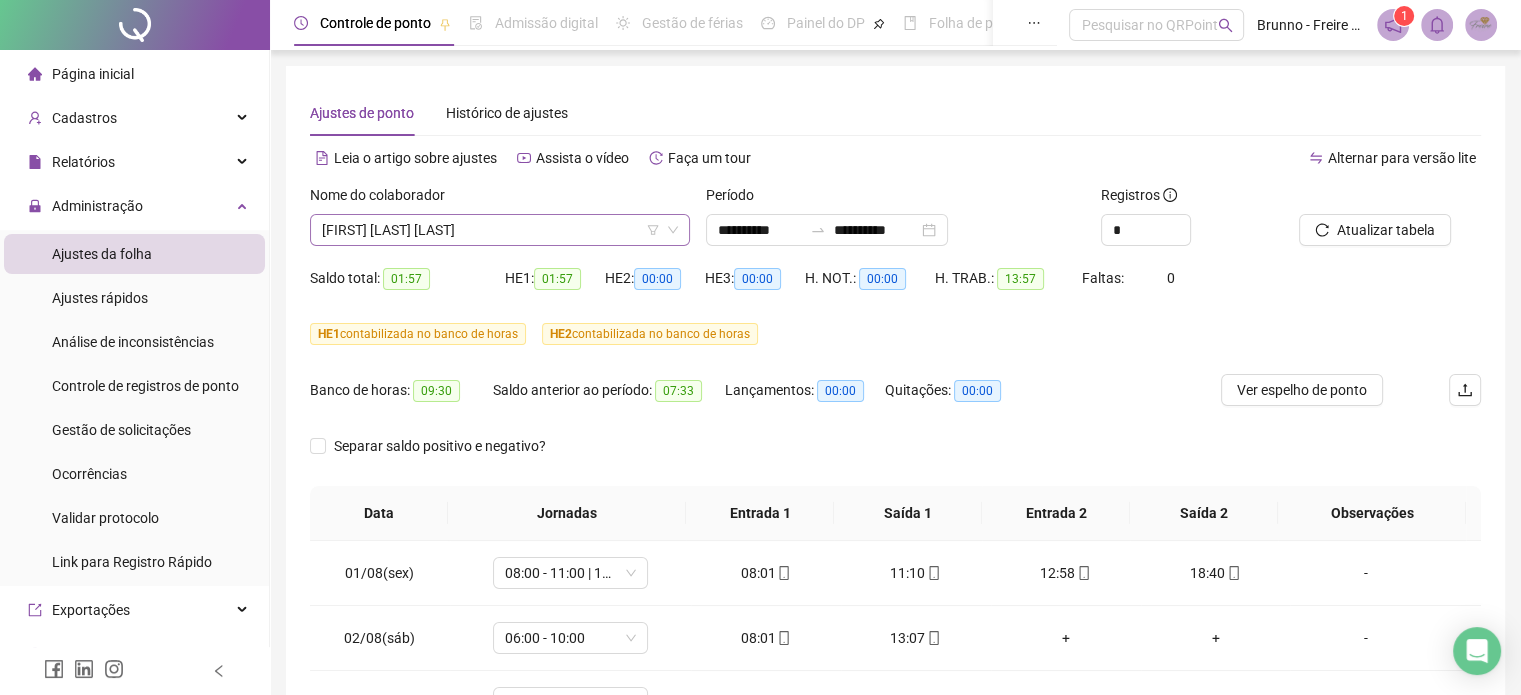 click on "LUCAS GABRIEL FAGUNDES TEIXEIRA" at bounding box center [500, 230] 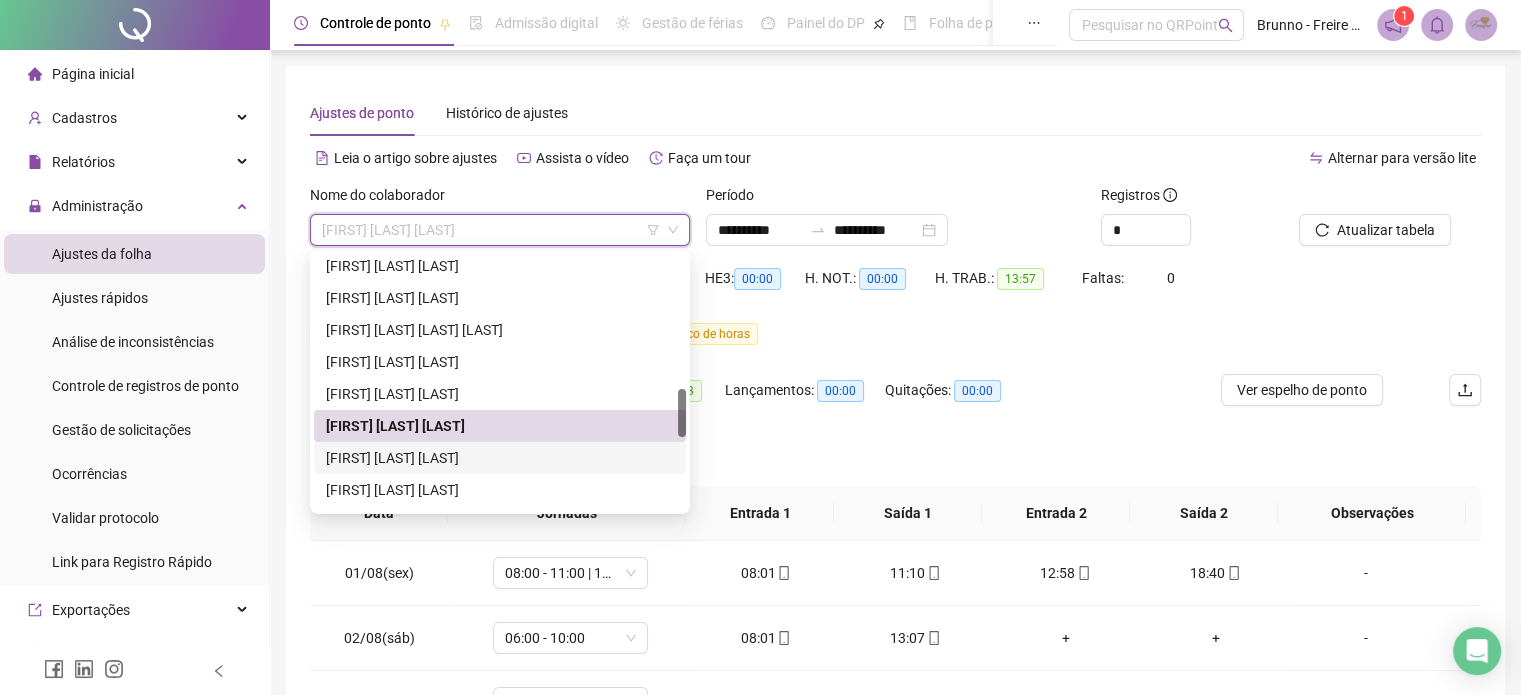 click on "MARIA EDUARDA MACIEL ROCHA" at bounding box center (500, 458) 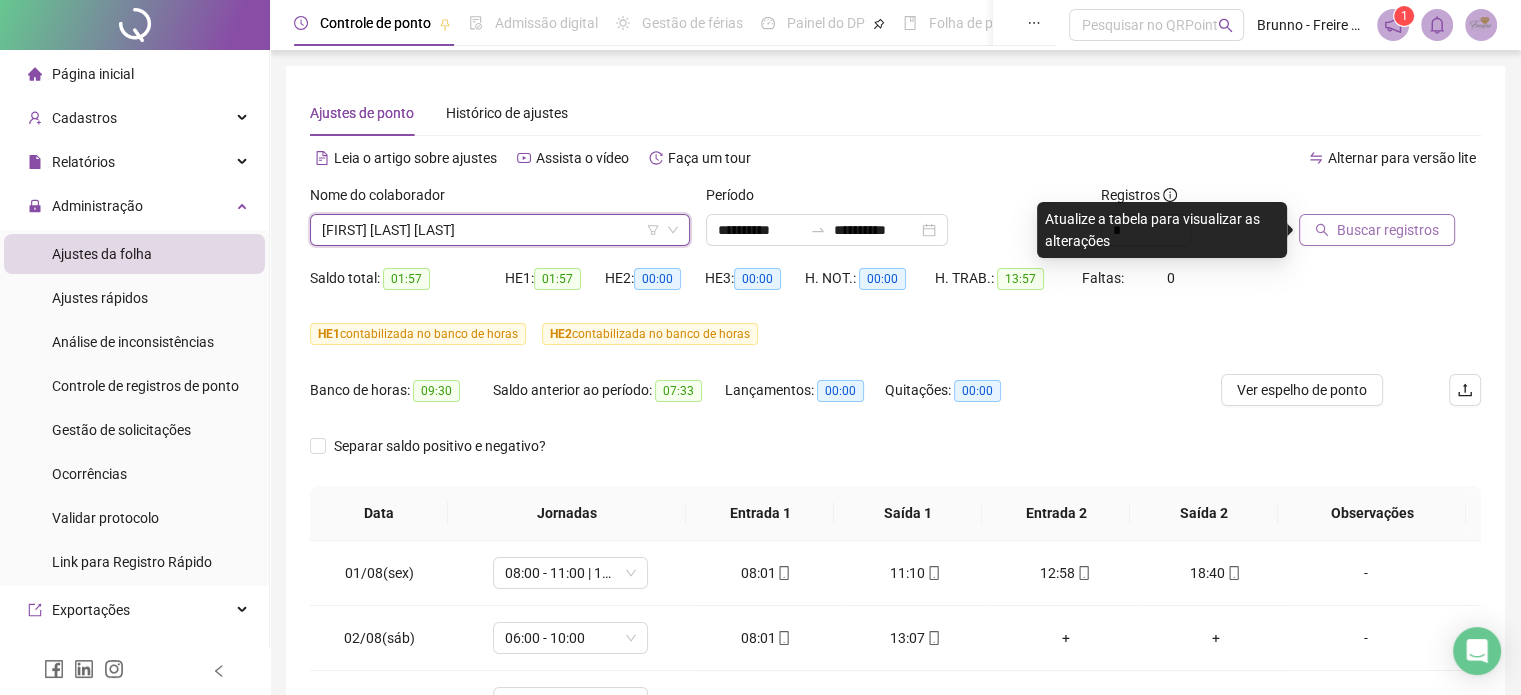 click on "Buscar registros" at bounding box center [1388, 230] 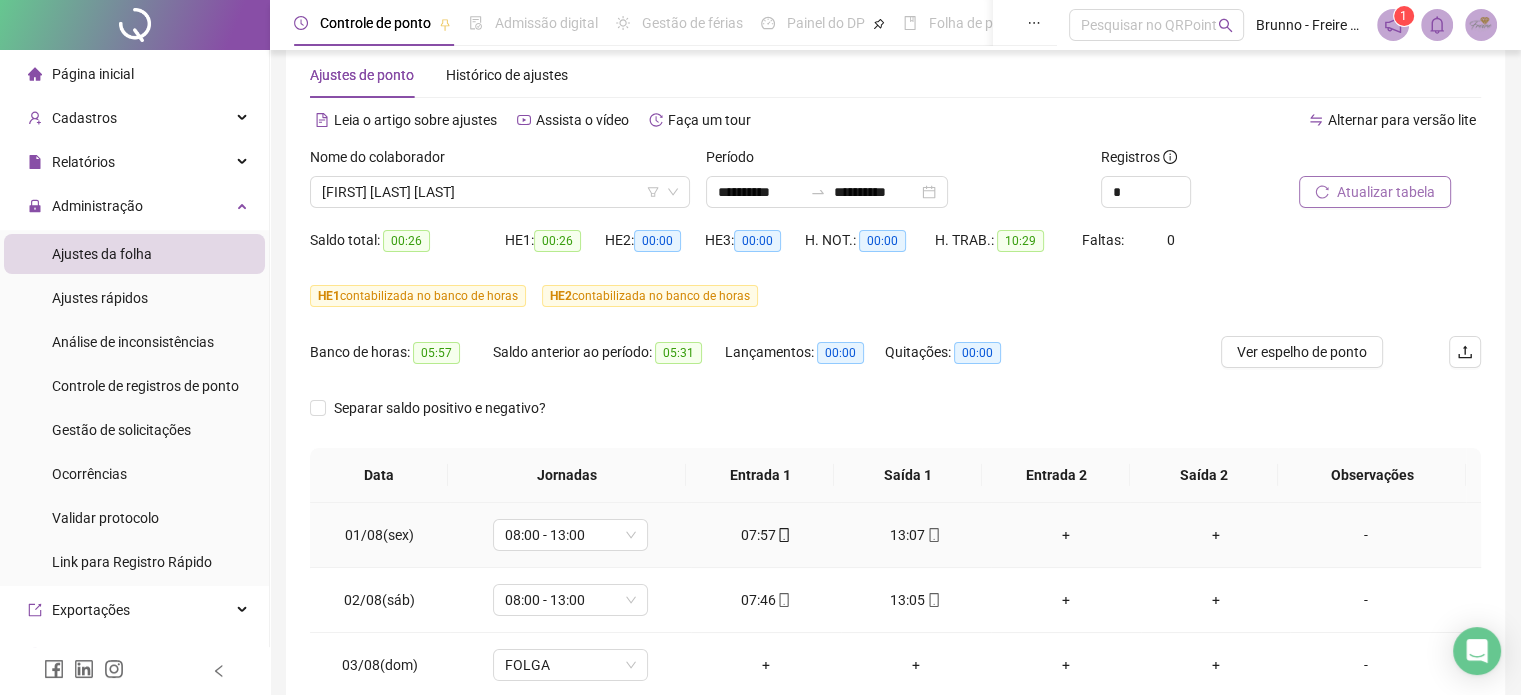 scroll, scrollTop: 0, scrollLeft: 0, axis: both 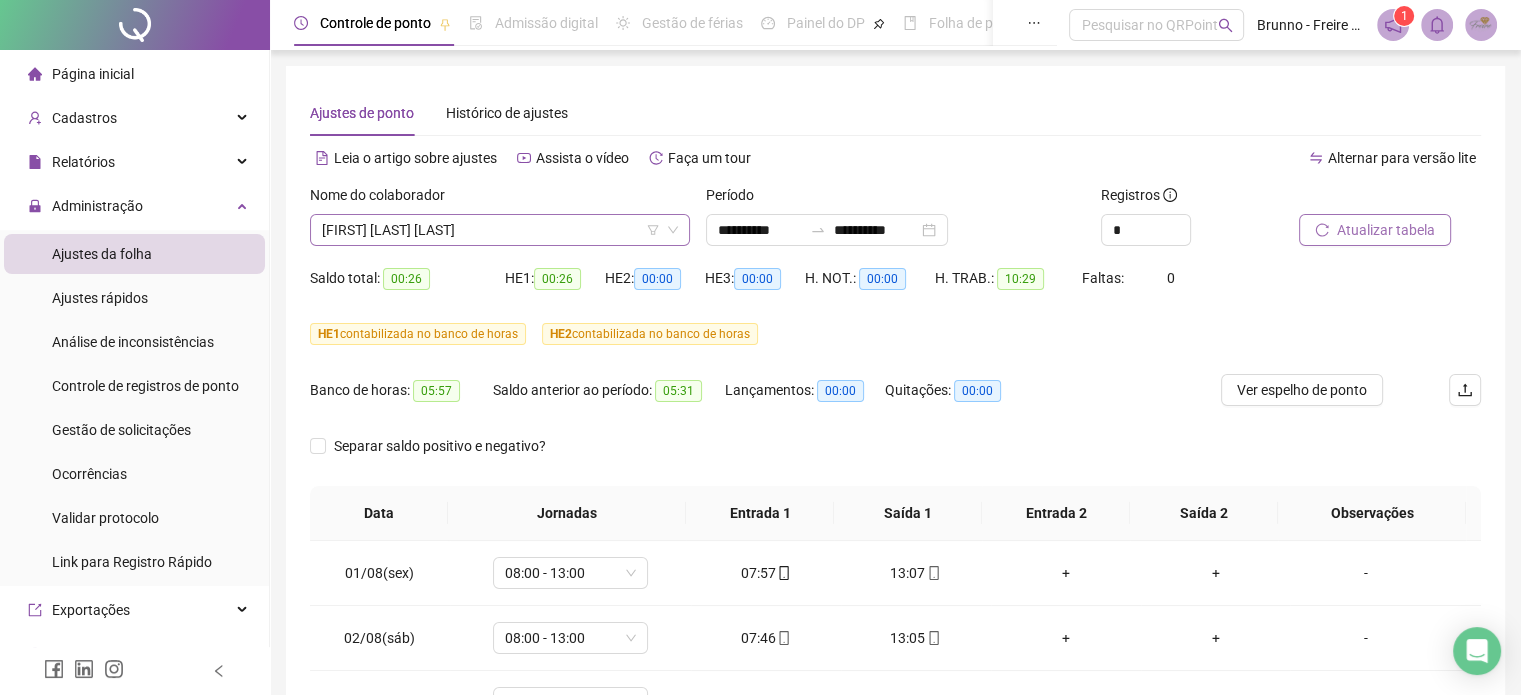 click on "MARIA EDUARDA MACIEL ROCHA" at bounding box center (500, 230) 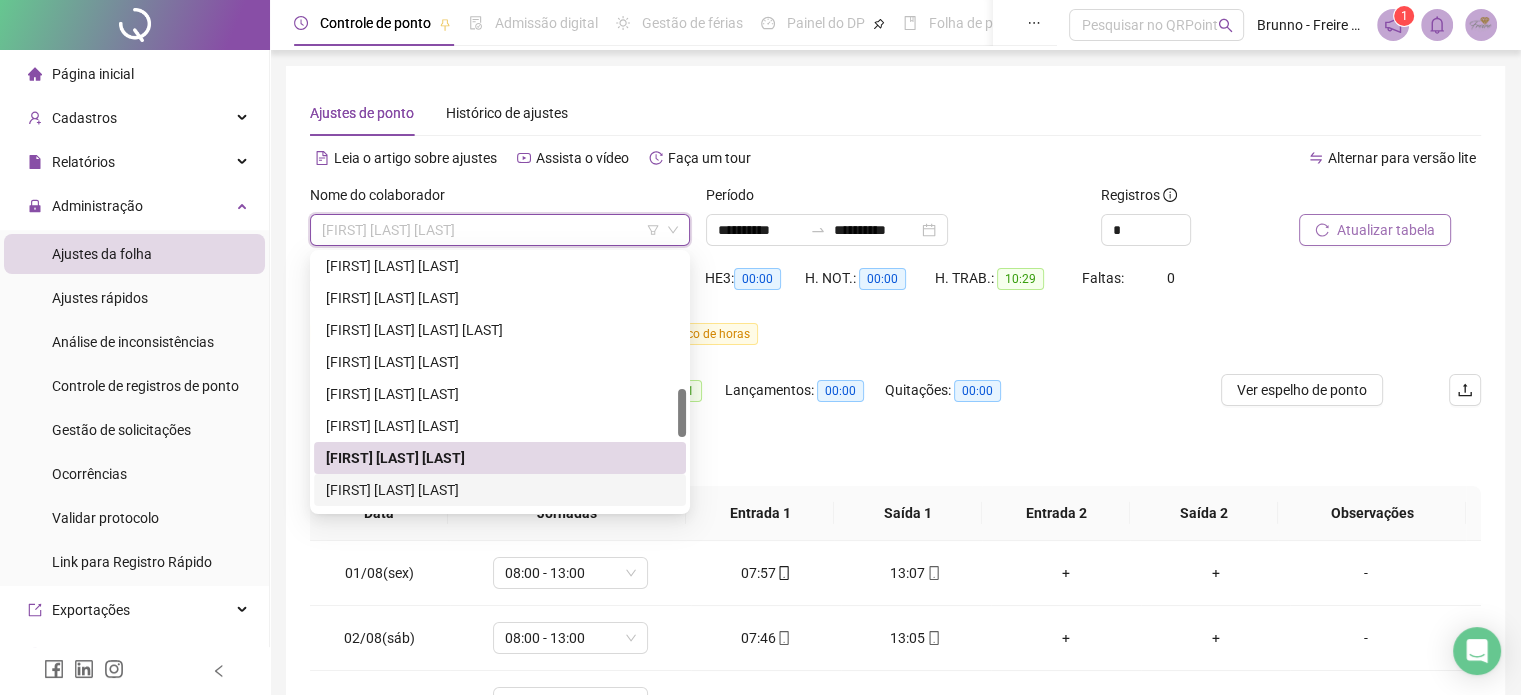 click on "MATEUS DE OLIVEIRA BENEVIDES SOUZA" at bounding box center (500, 490) 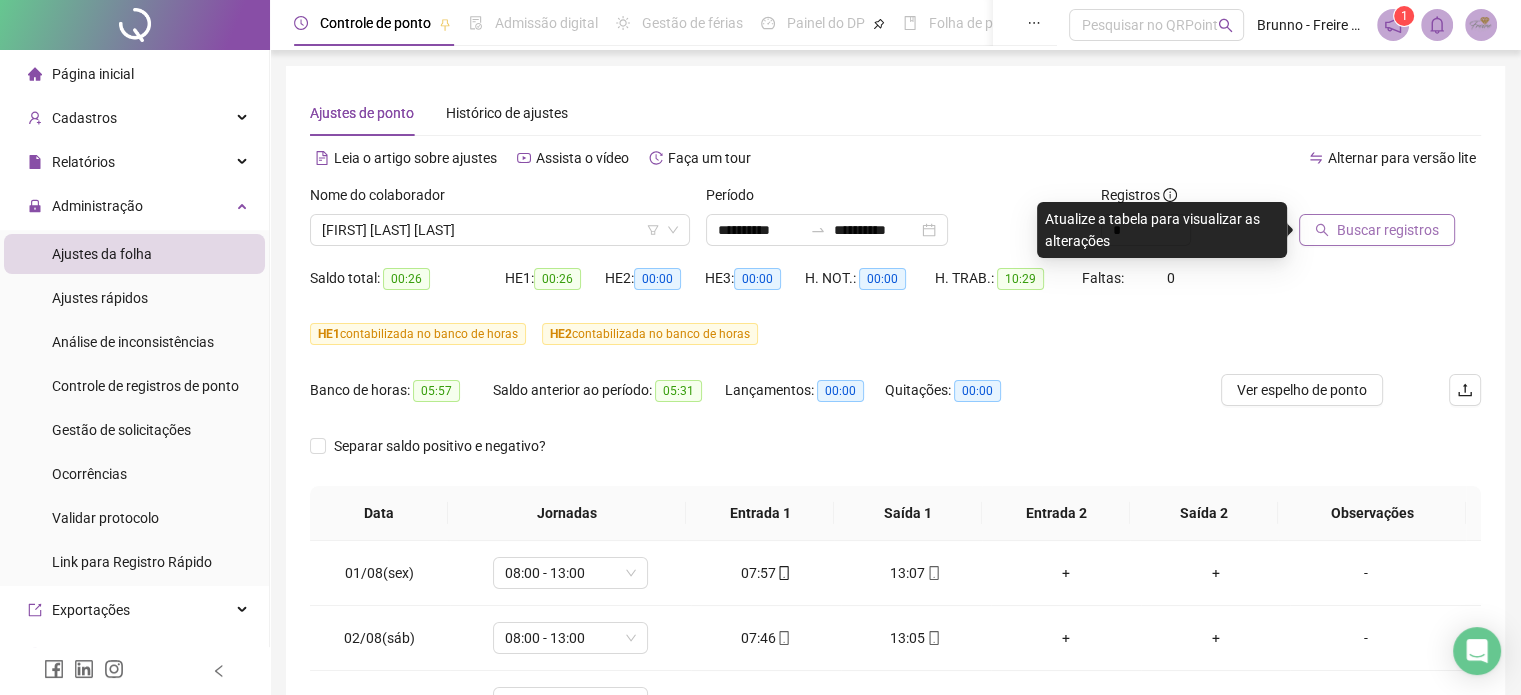 click on "Buscar registros" at bounding box center (1388, 230) 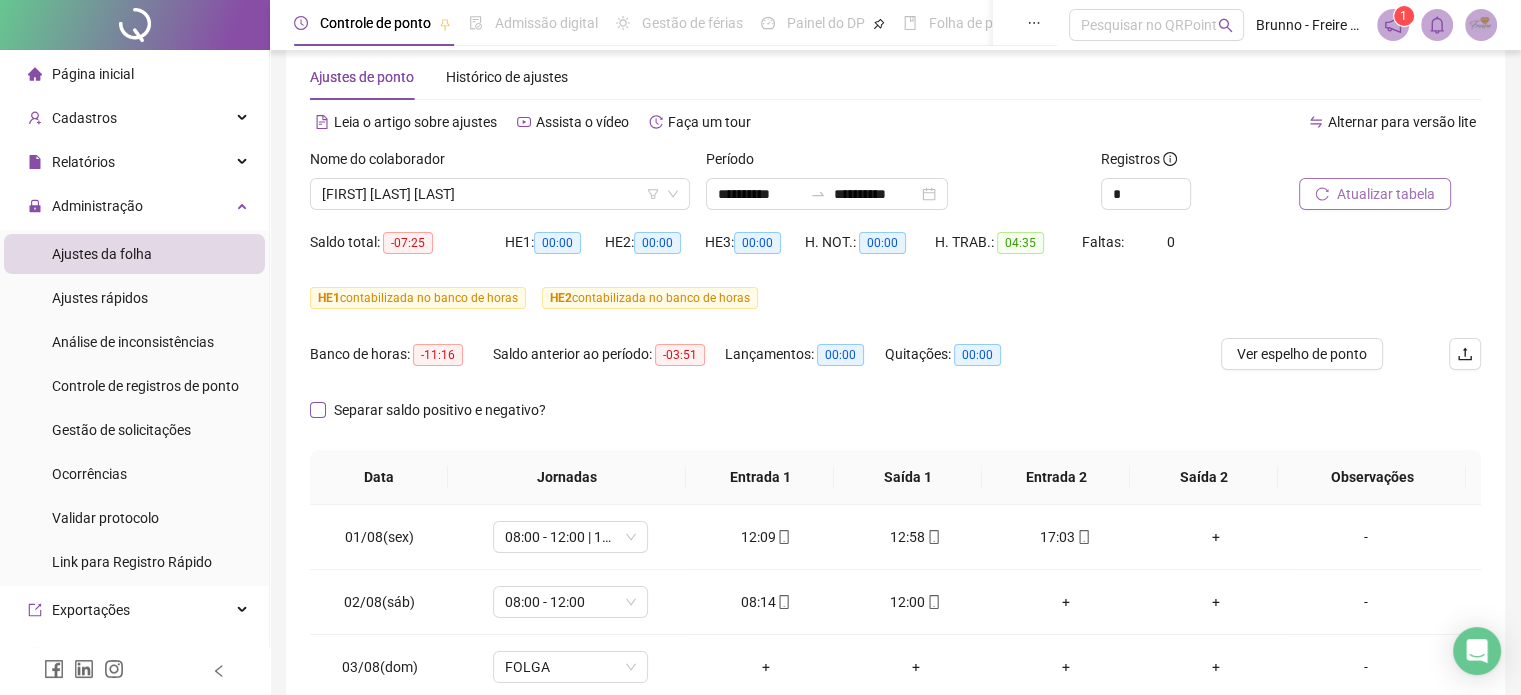 scroll, scrollTop: 0, scrollLeft: 0, axis: both 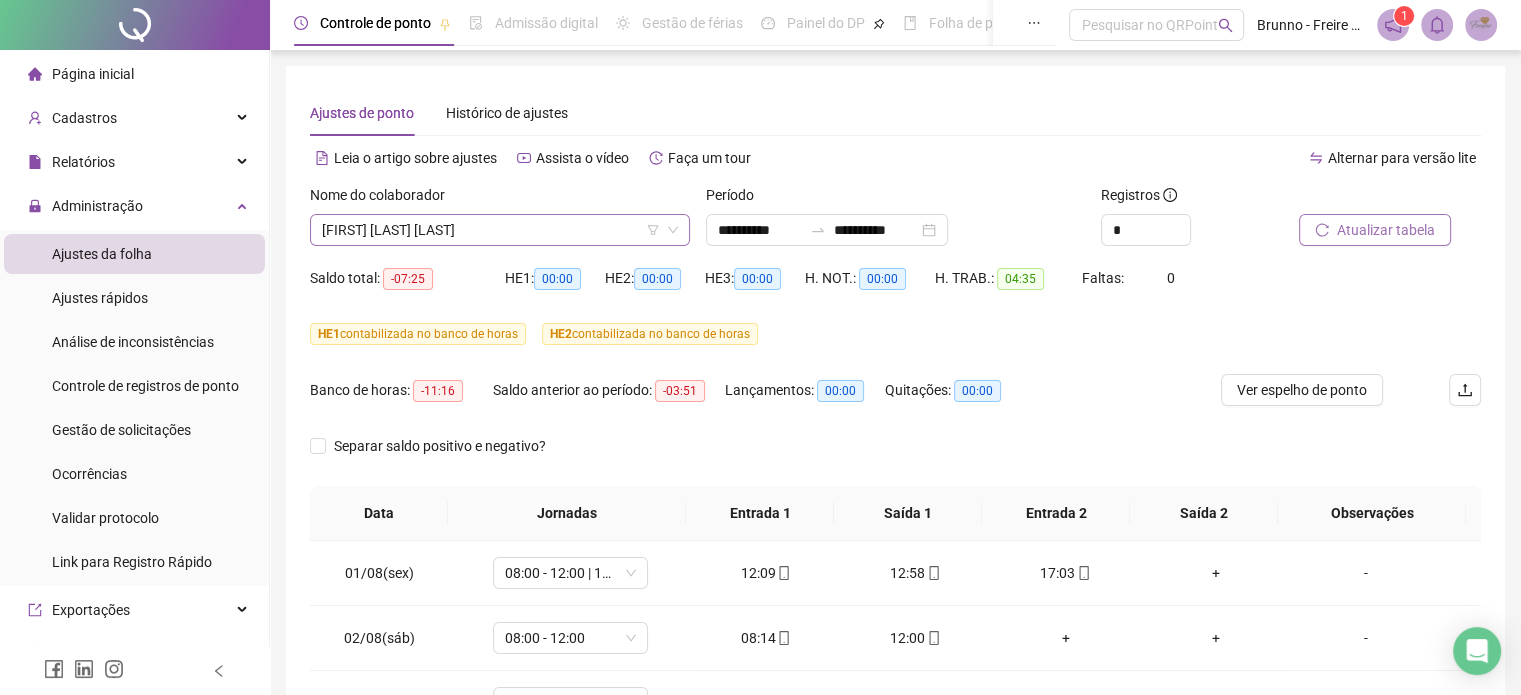 click on "MATEUS DE OLIVEIRA BENEVIDES SOUZA" at bounding box center (500, 230) 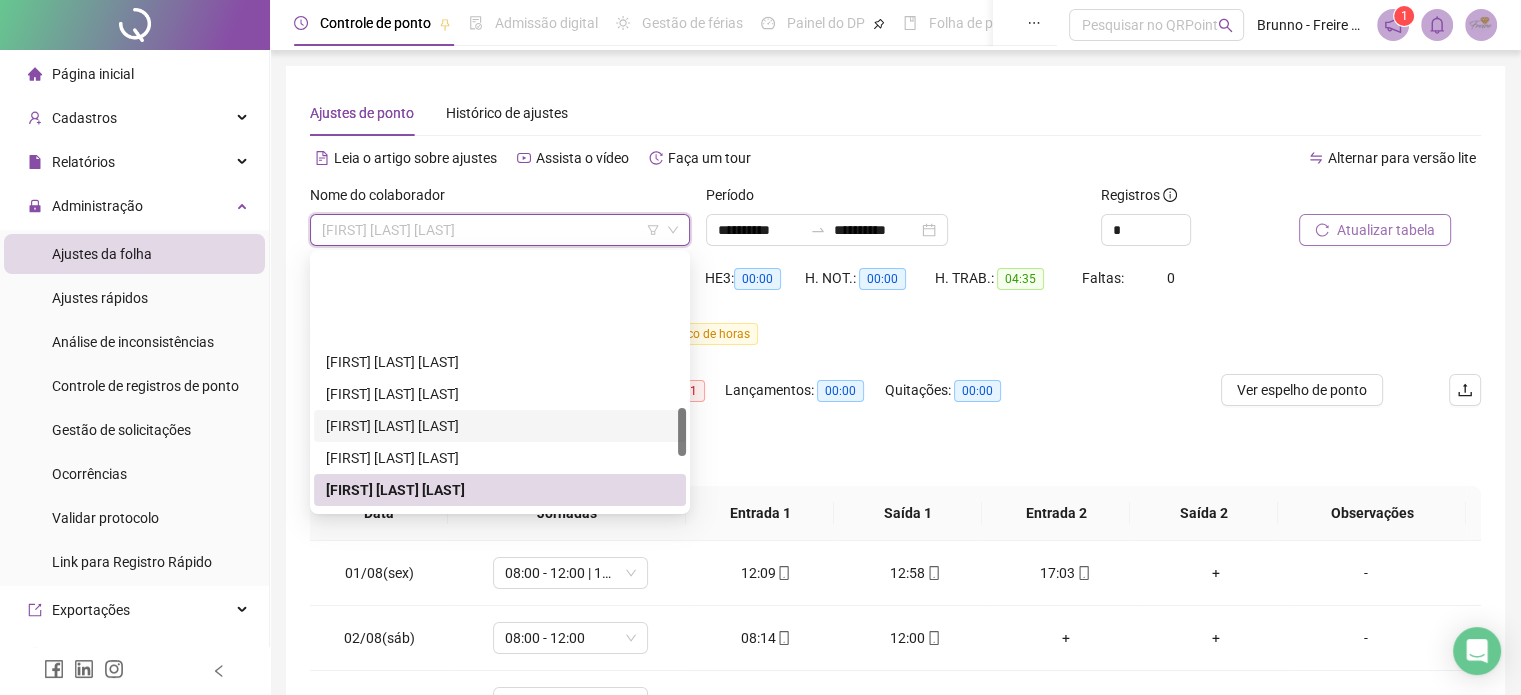 scroll, scrollTop: 808, scrollLeft: 0, axis: vertical 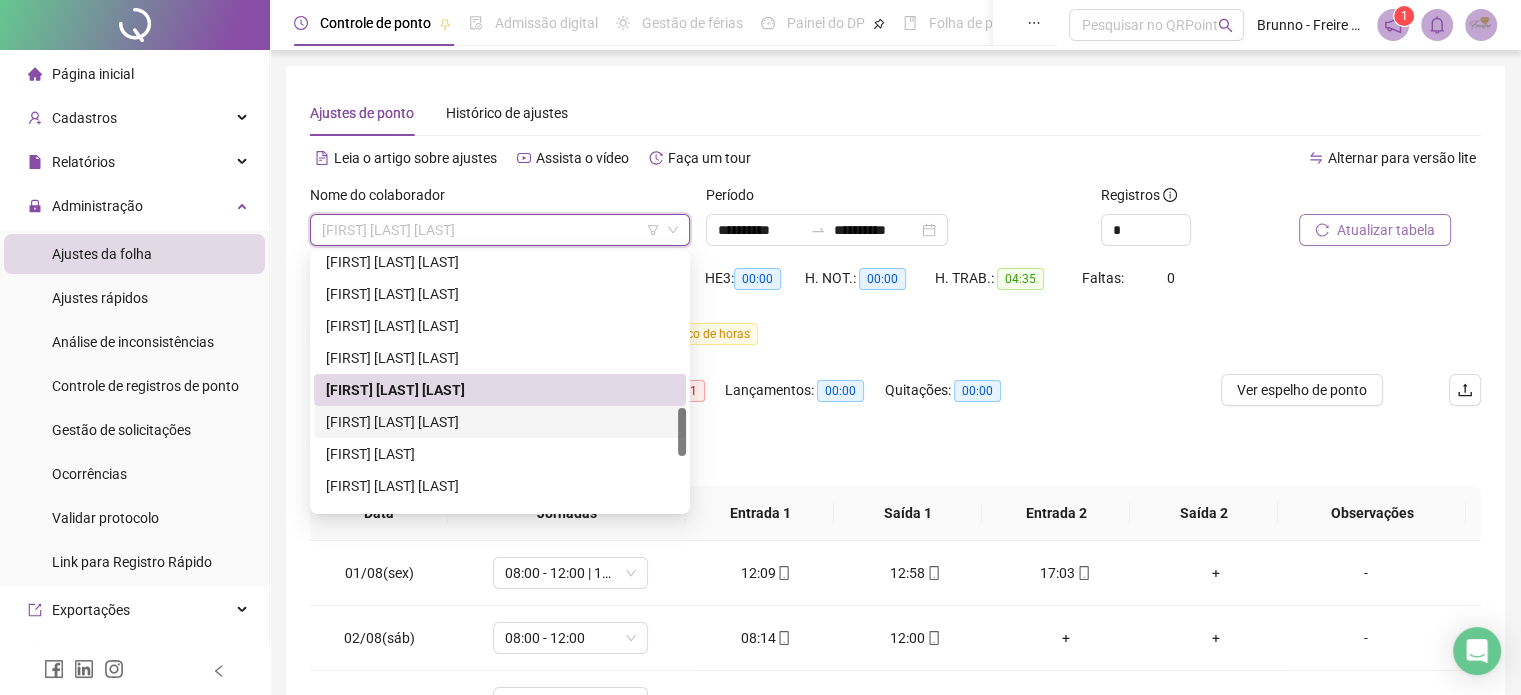 click on "MICAELE PEREIRA DE SOUZA" at bounding box center [500, 422] 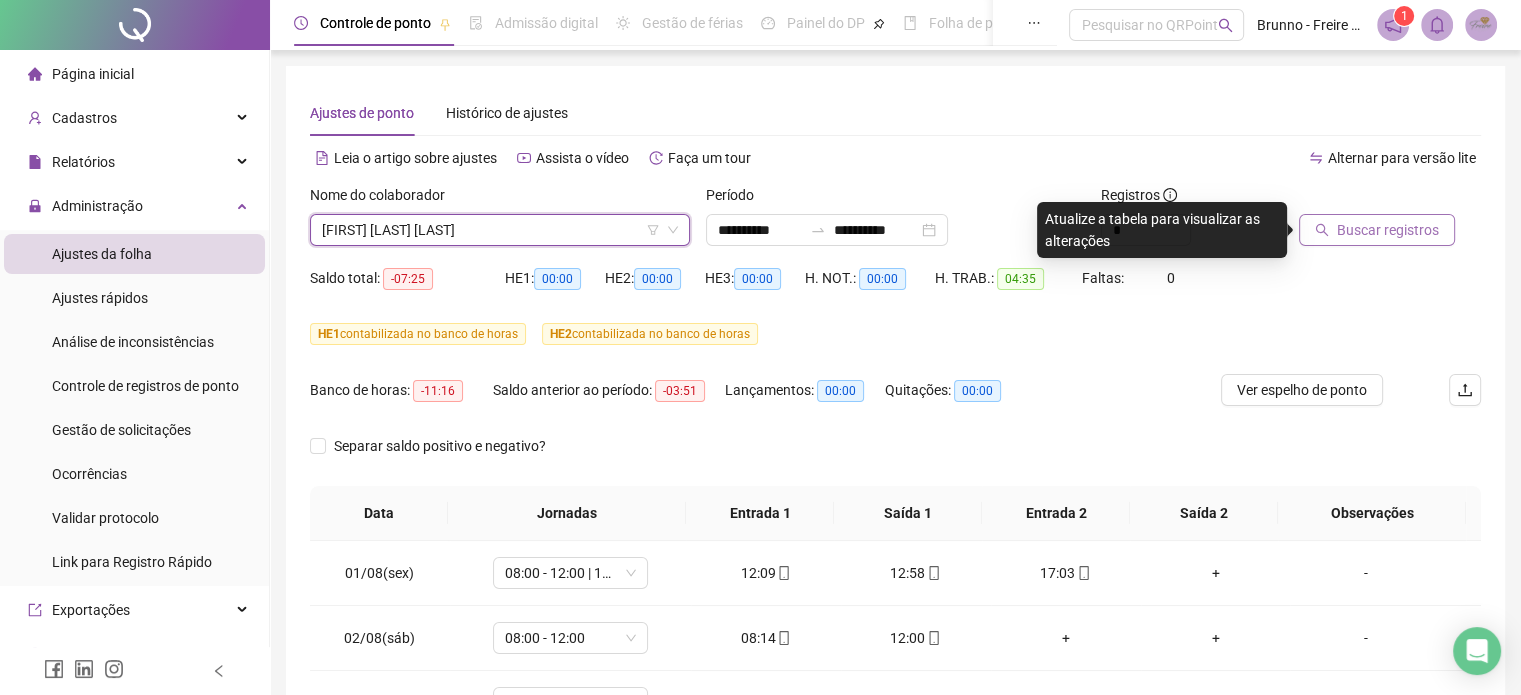 click on "Buscar registros" at bounding box center (1390, 223) 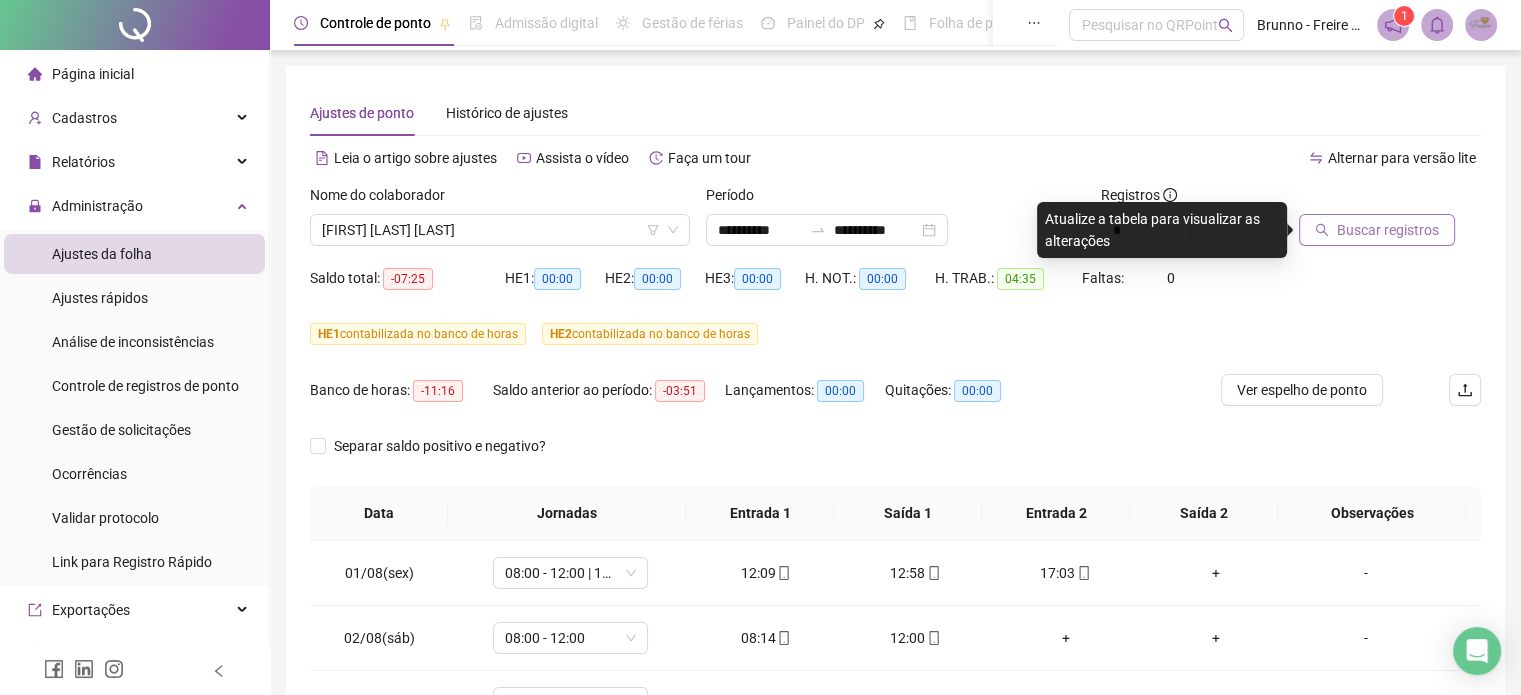 click on "Buscar registros" at bounding box center (1388, 230) 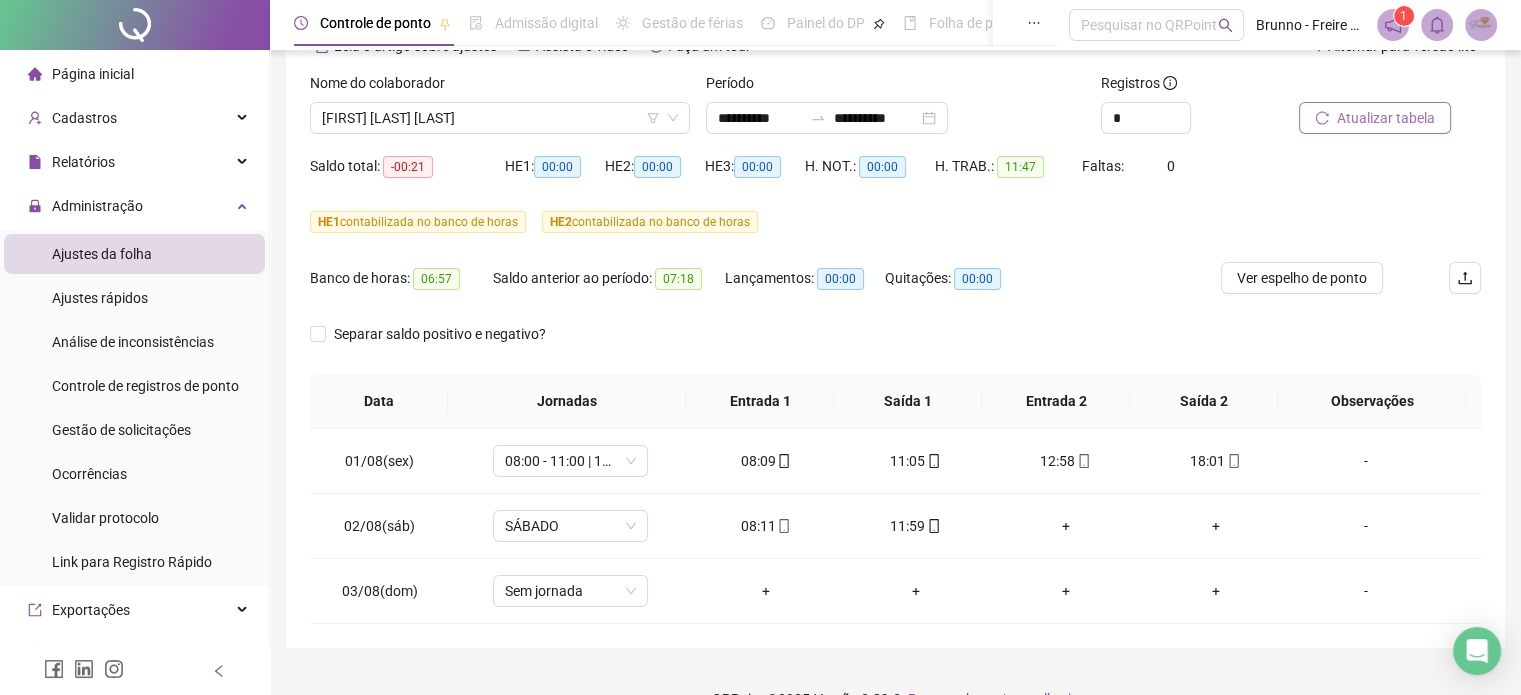 scroll, scrollTop: 150, scrollLeft: 0, axis: vertical 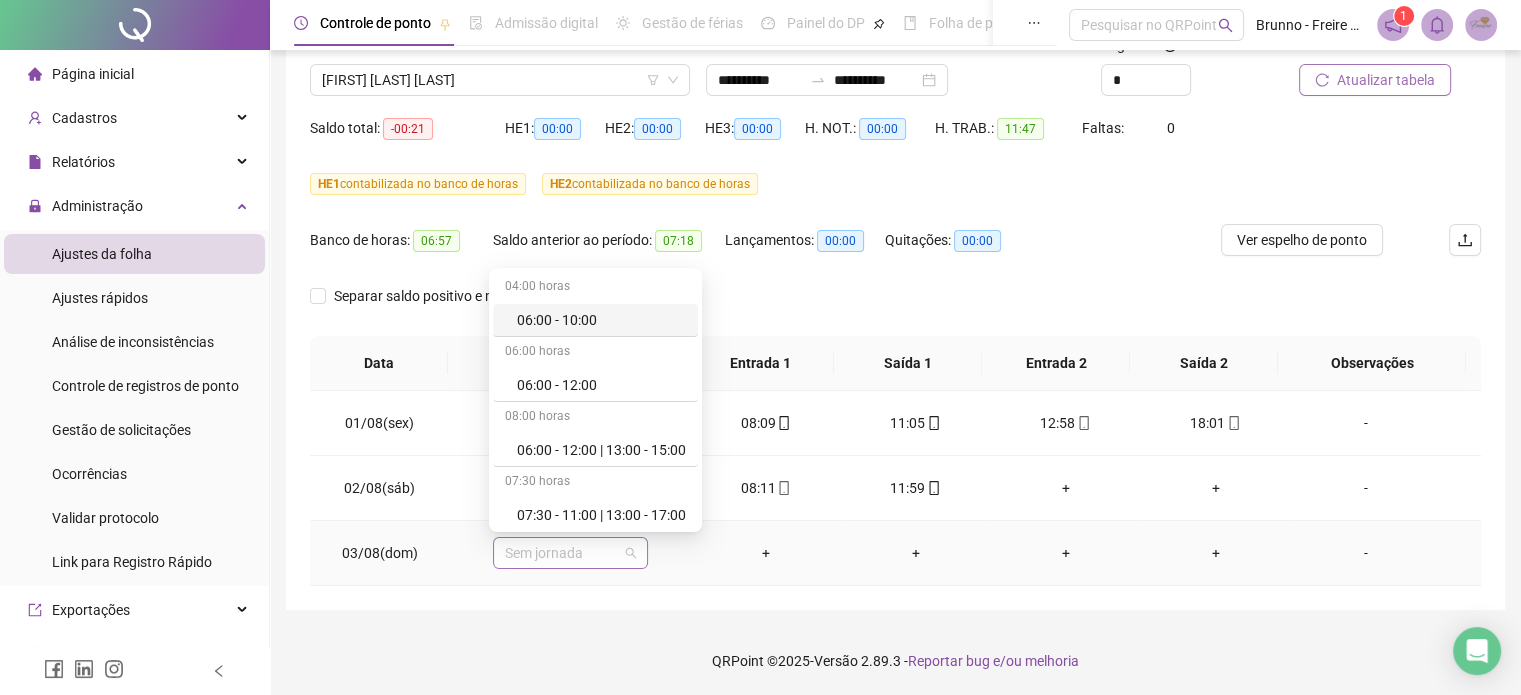 click on "Sem jornada" at bounding box center [570, 553] 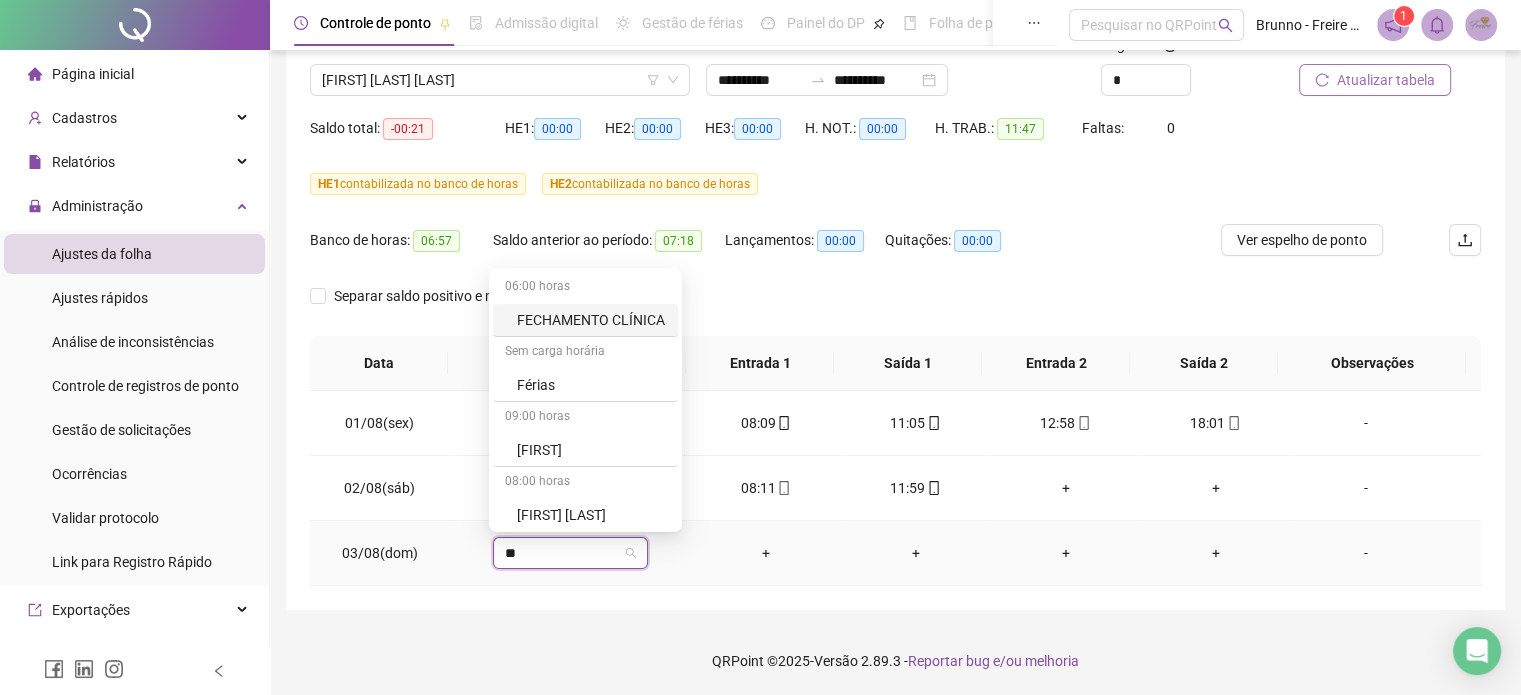 type on "***" 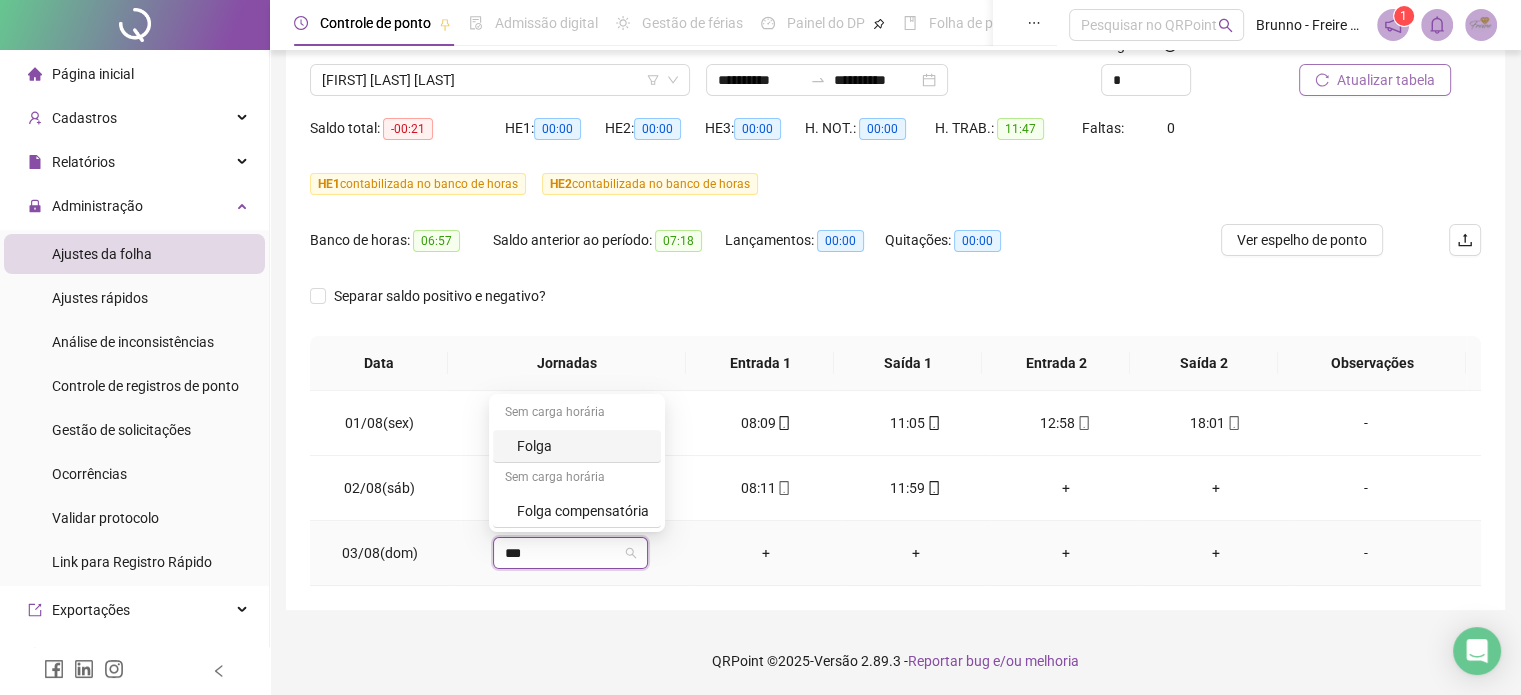 click on "Folga" at bounding box center [583, 446] 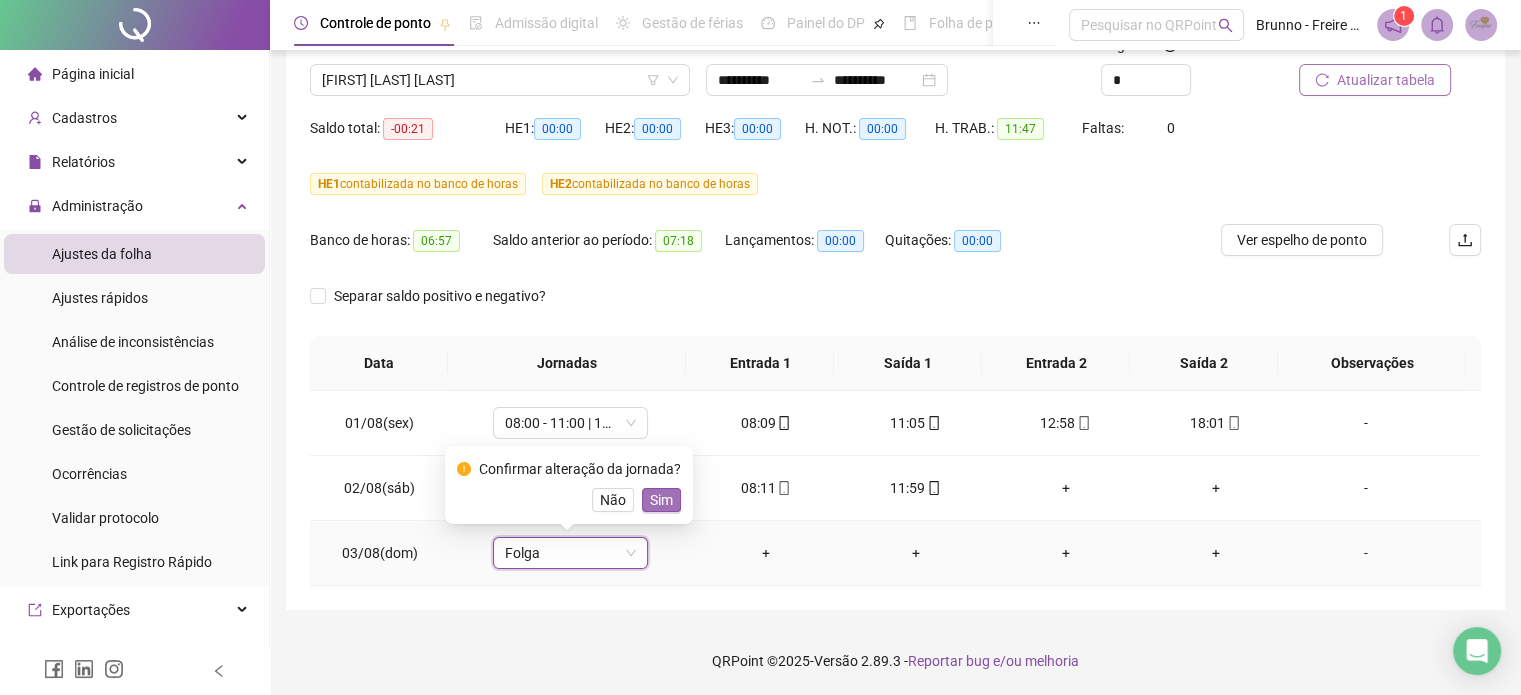 click on "Sim" at bounding box center (661, 500) 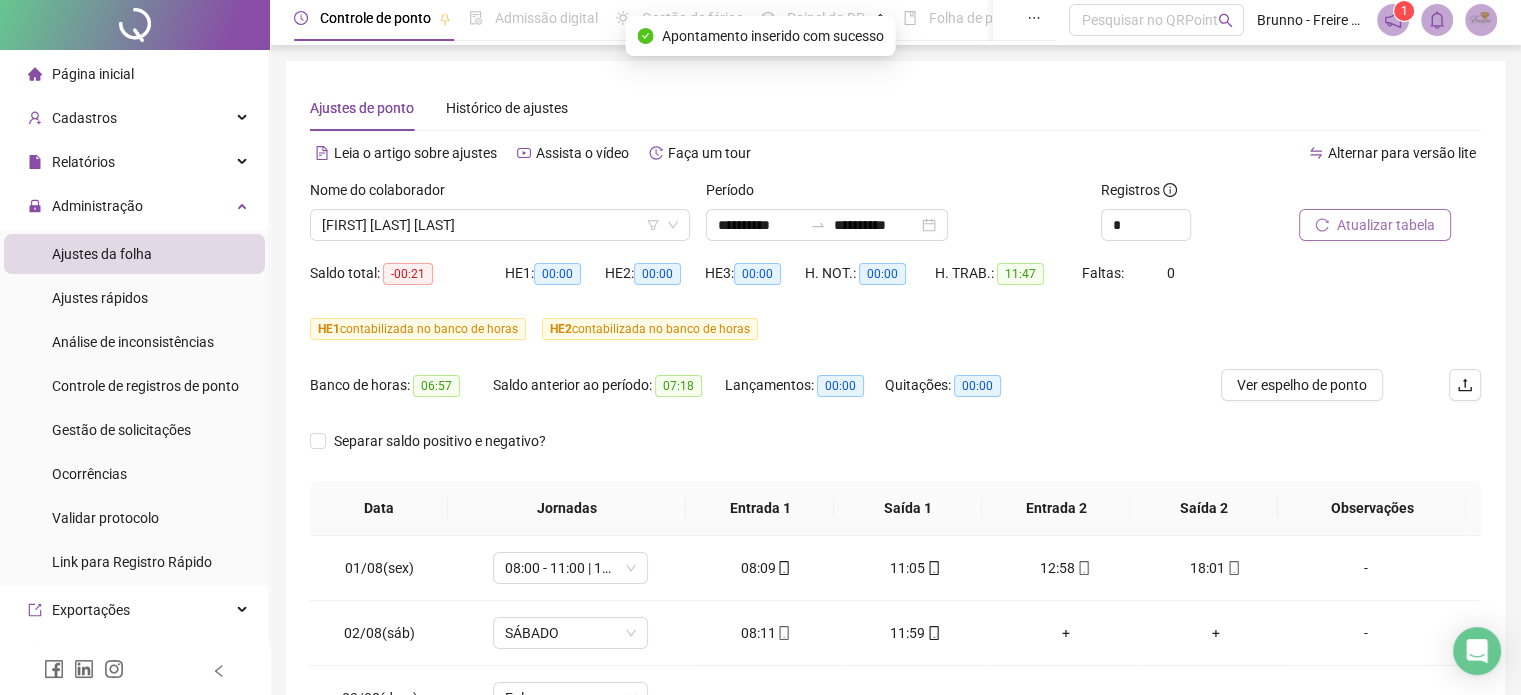 scroll, scrollTop: 0, scrollLeft: 0, axis: both 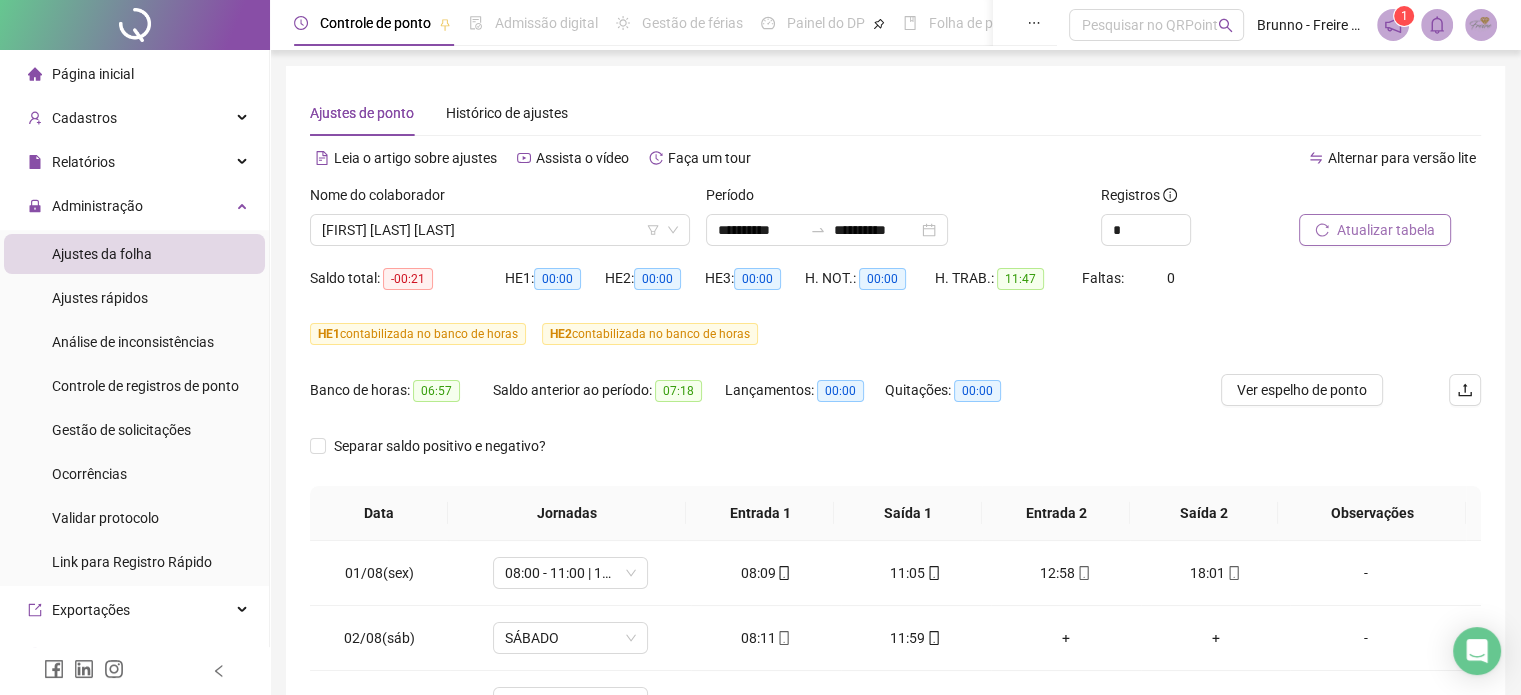click on "Atualizar tabela" at bounding box center (1386, 230) 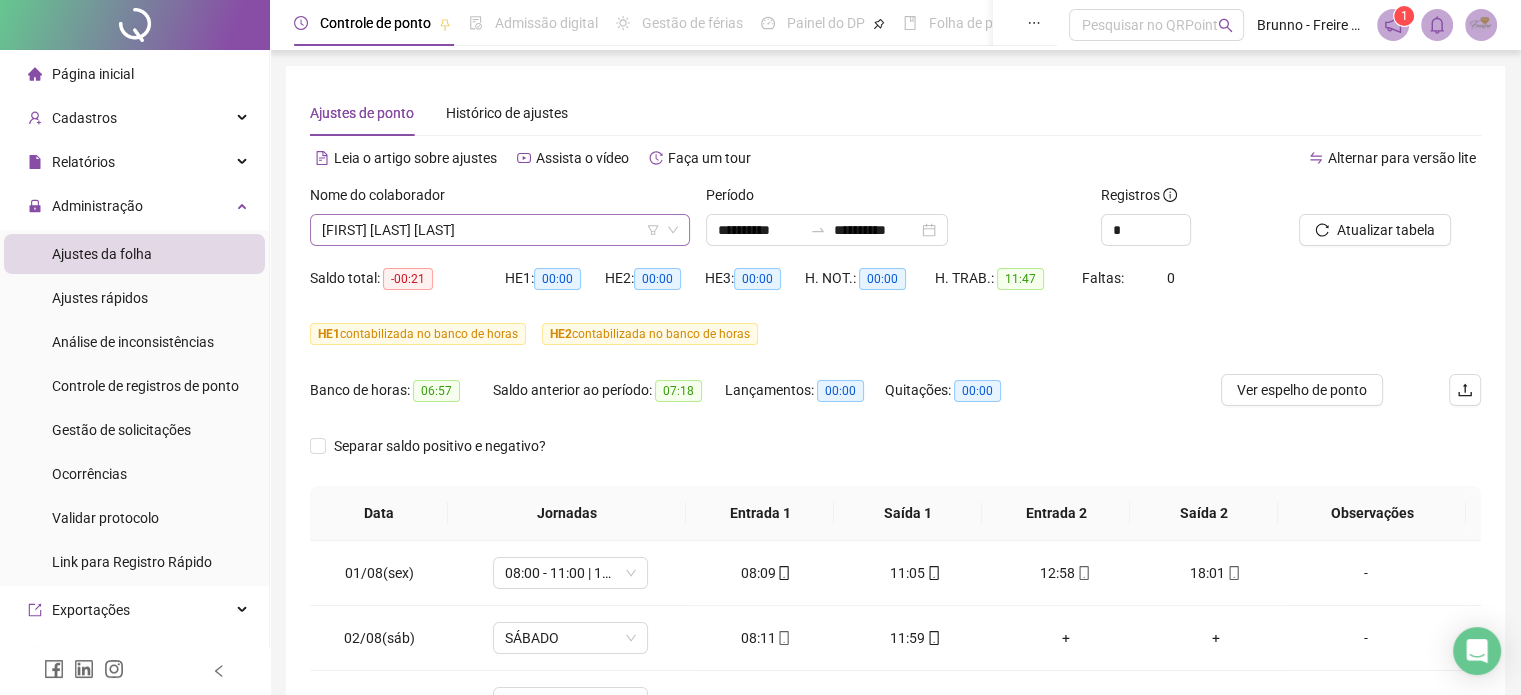 click on "MICAELE PEREIRA DE SOUZA" at bounding box center (500, 230) 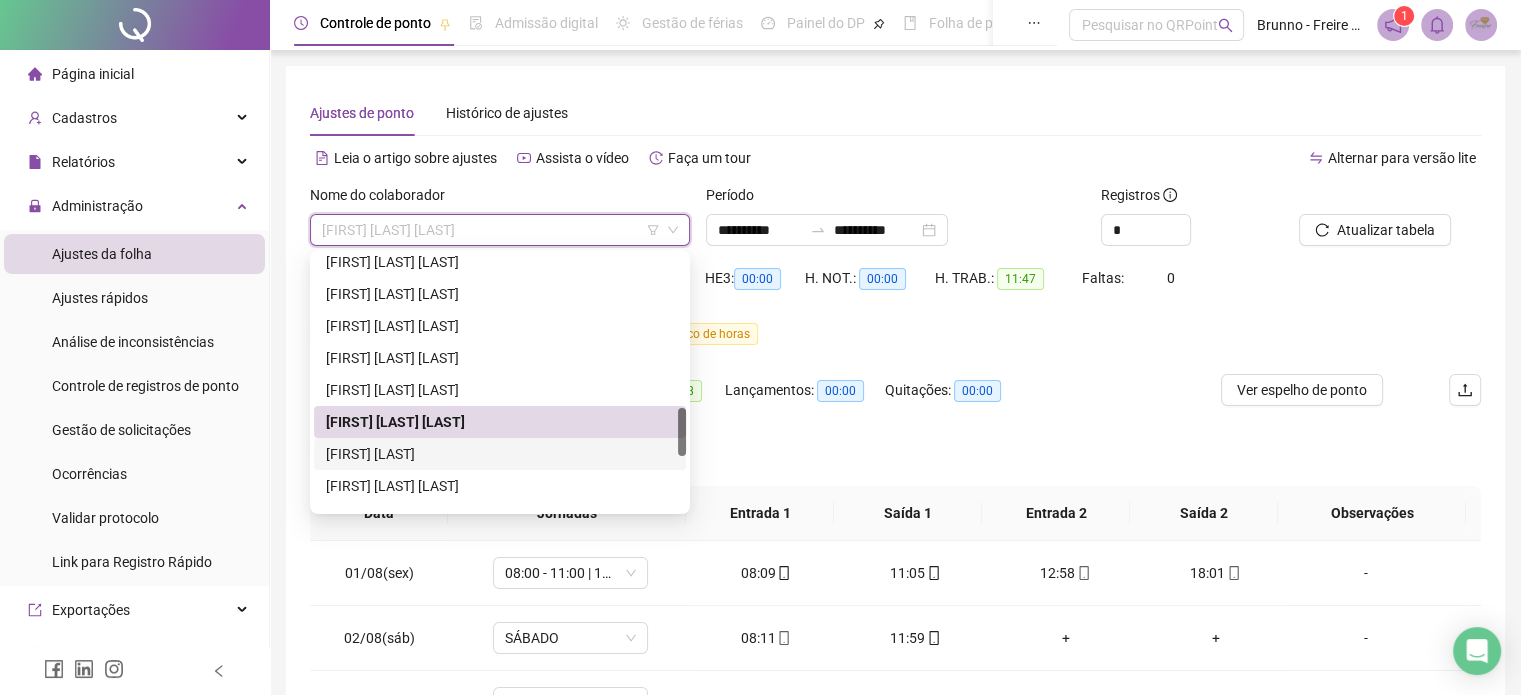 click on "NATHAN MARCOS DOS SANTOS" at bounding box center [500, 454] 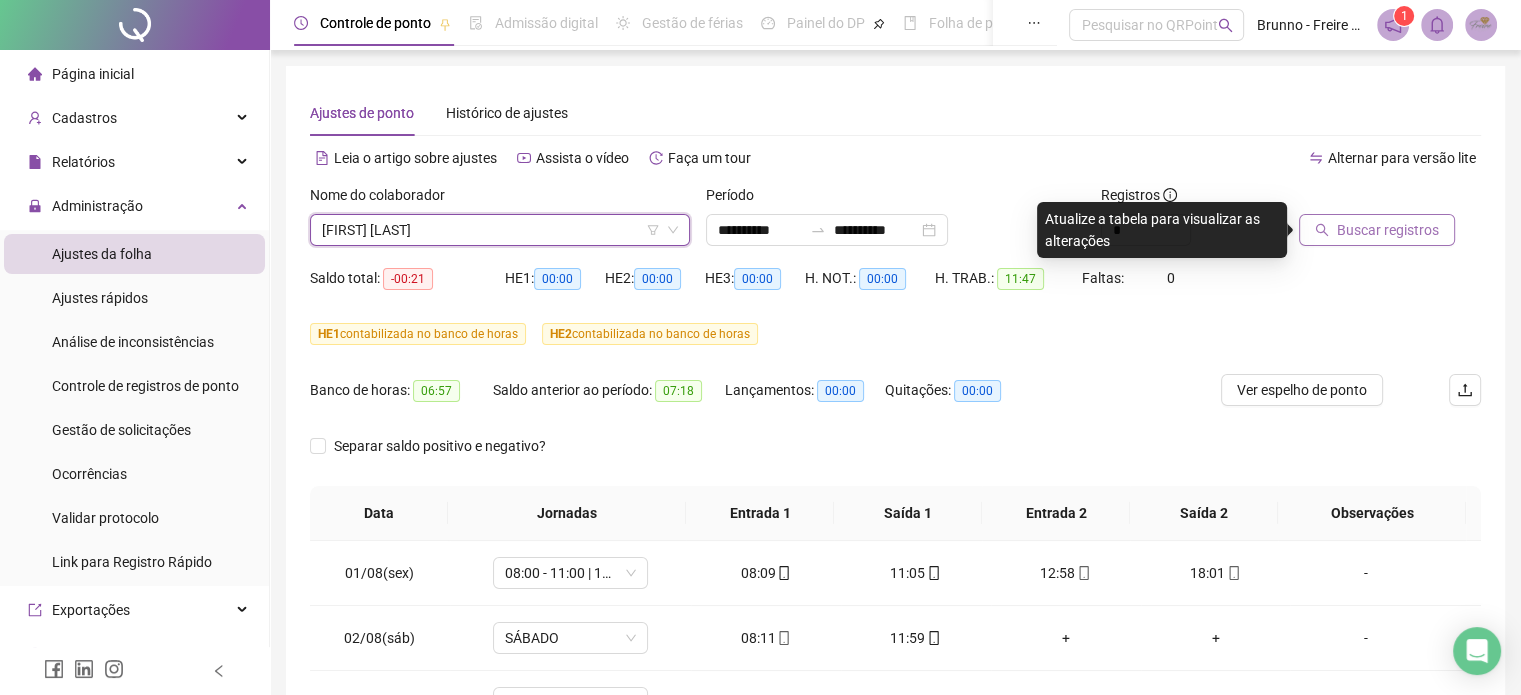 click on "Buscar registros" at bounding box center [1377, 230] 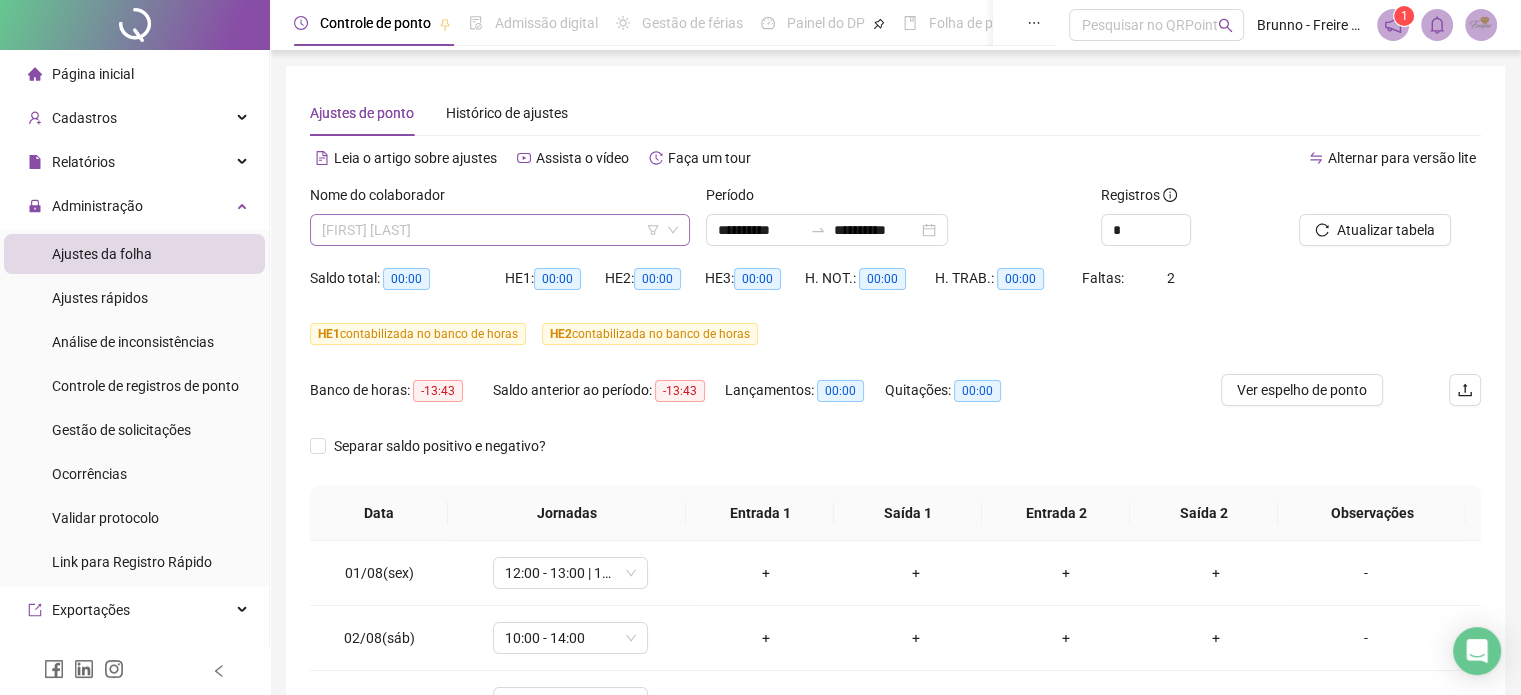 click on "NATHAN MARCOS DOS SANTOS" at bounding box center [500, 230] 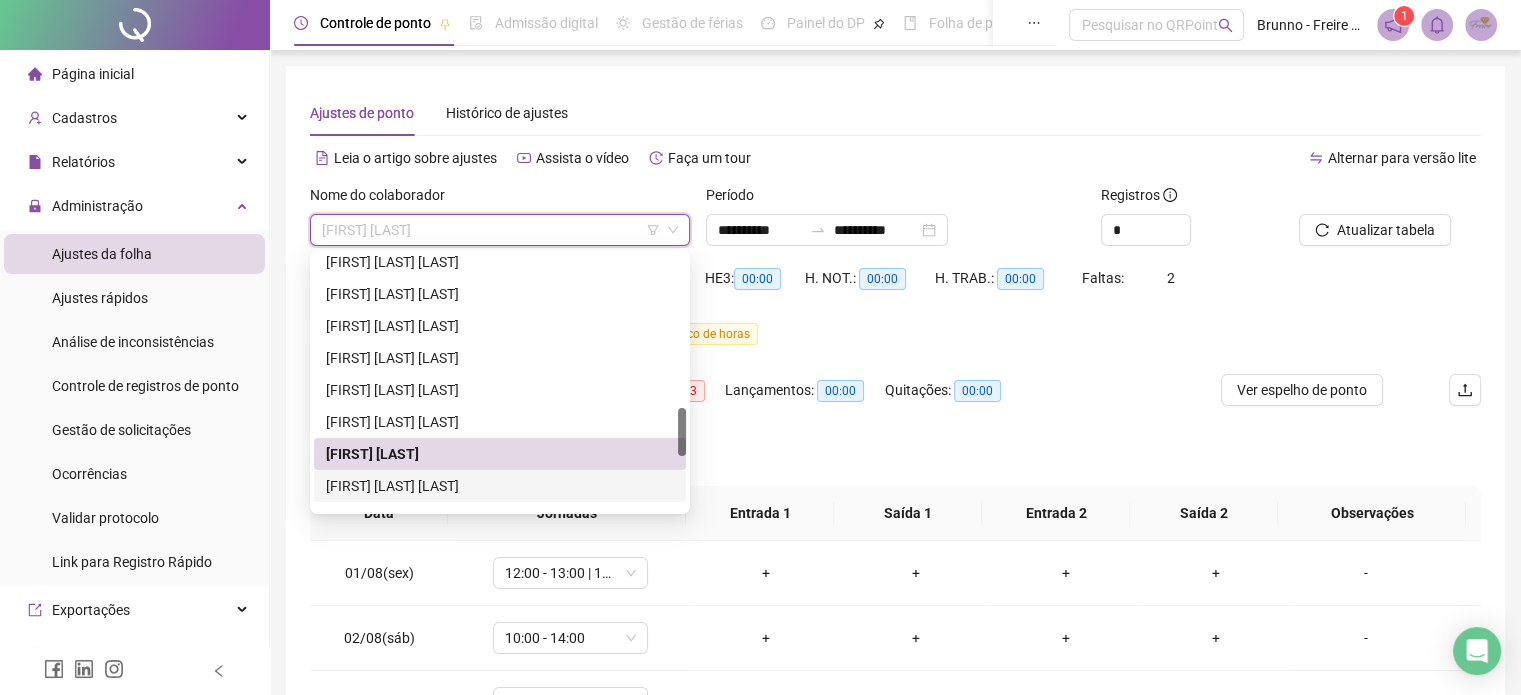 click on "NÍCOLLAS DE PAULA ARAÚJO" at bounding box center (500, 486) 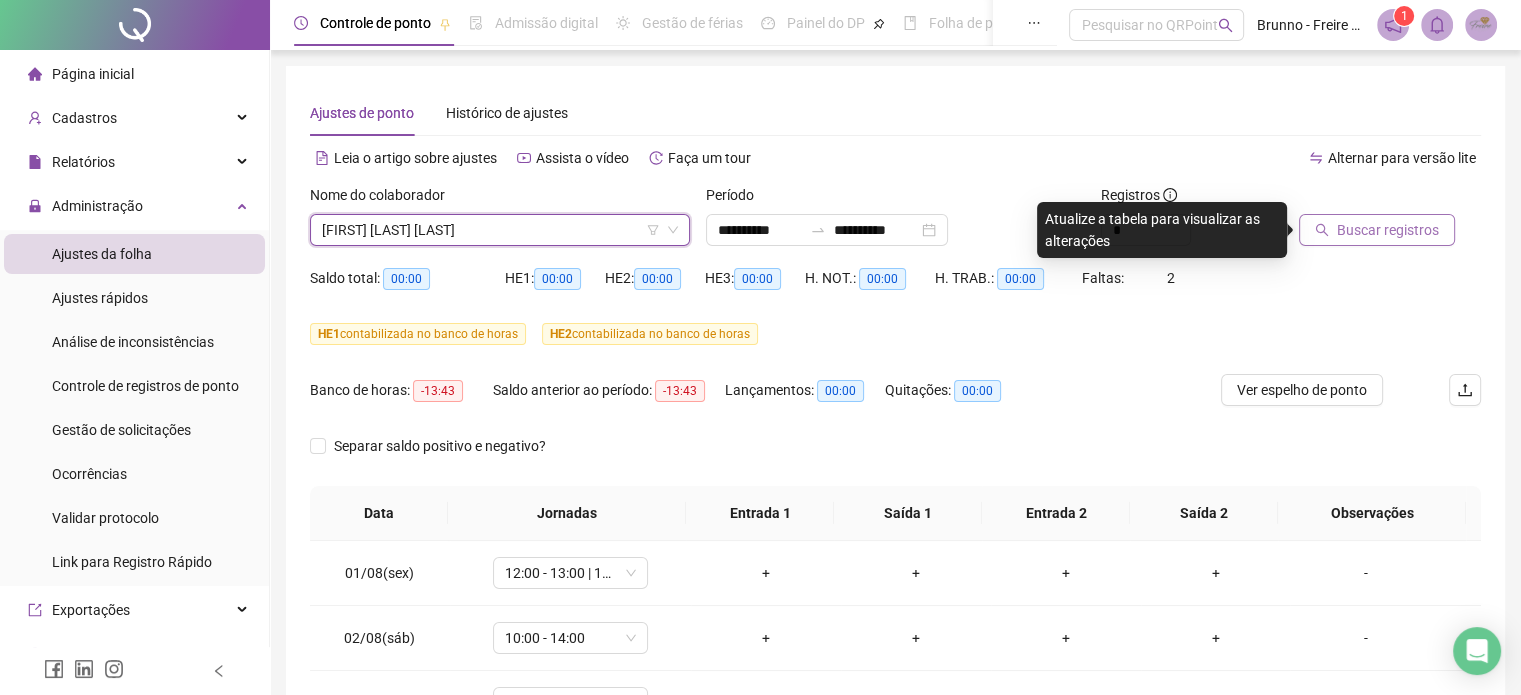 click on "Buscar registros" at bounding box center [1388, 230] 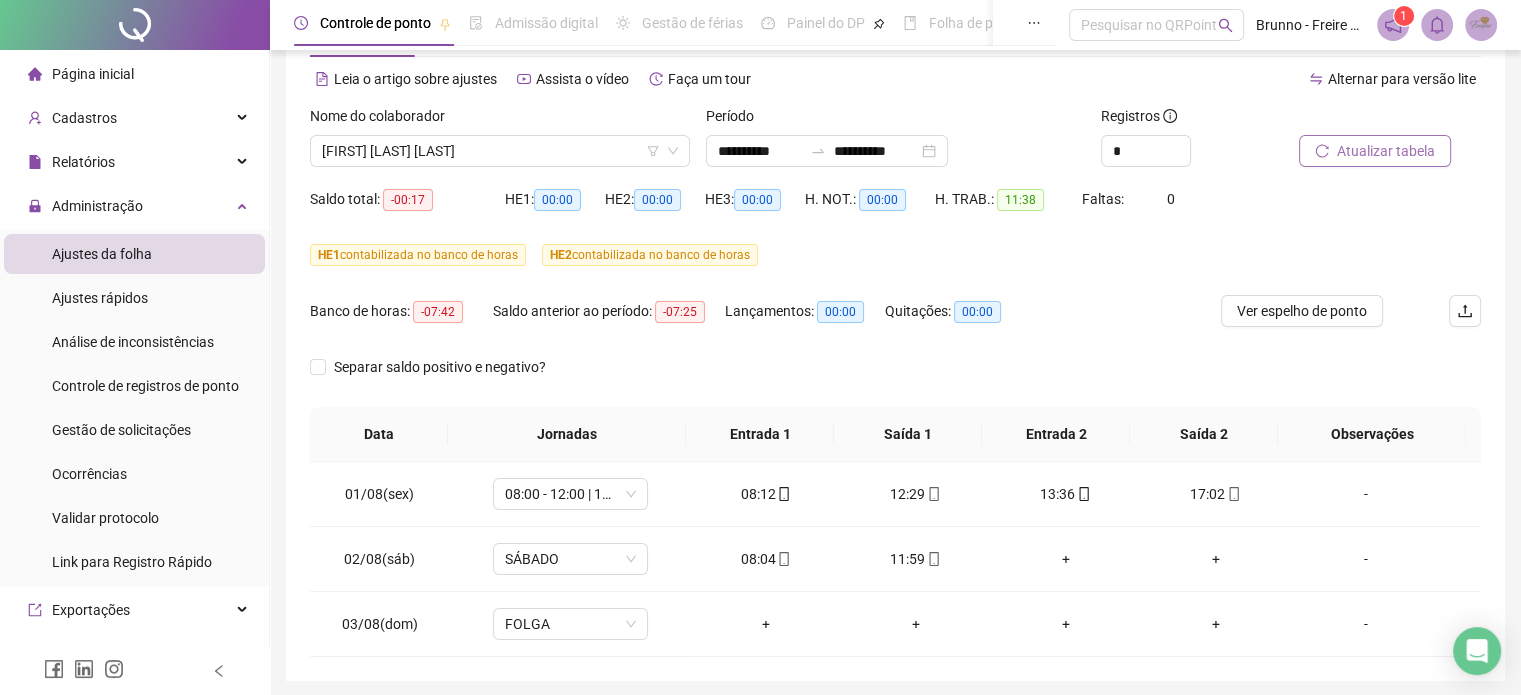scroll, scrollTop: 0, scrollLeft: 0, axis: both 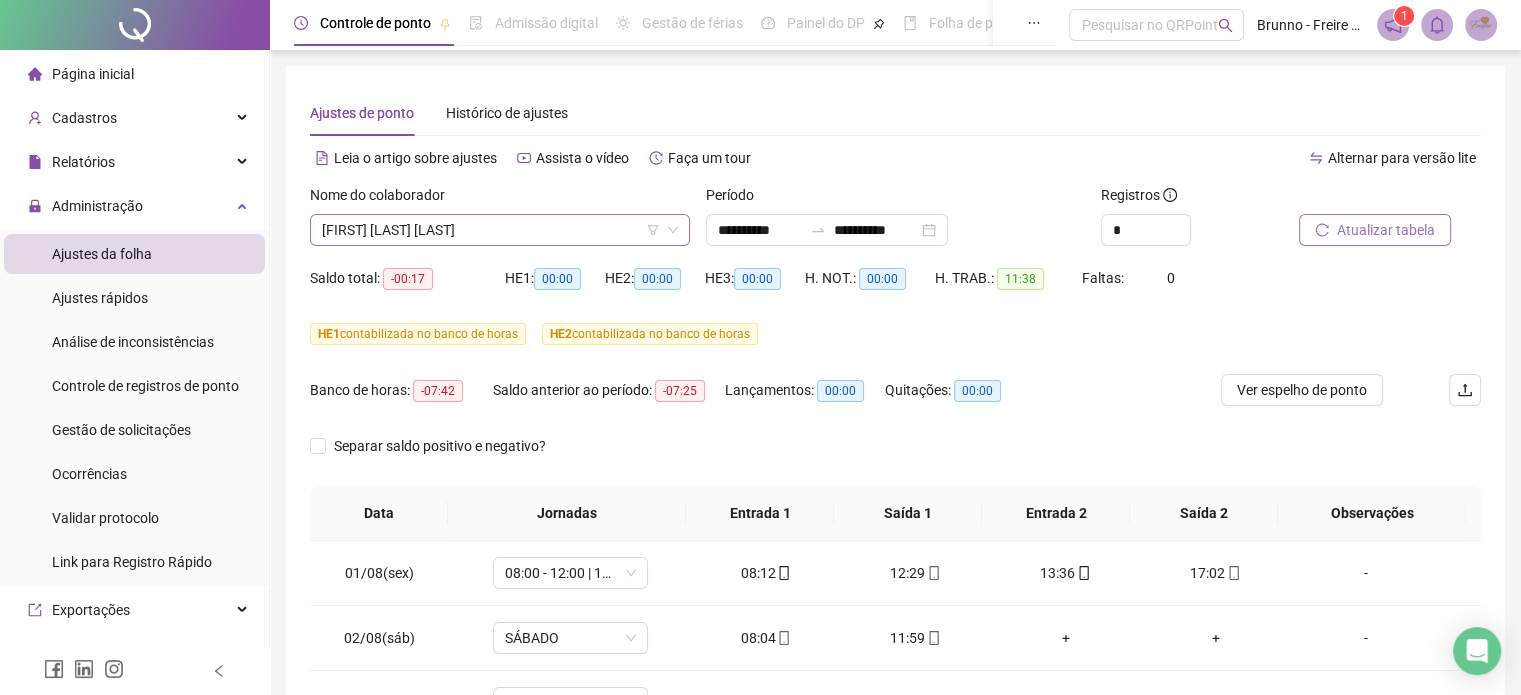 click on "NÍCOLLAS DE PAULA ARAÚJO" at bounding box center (500, 230) 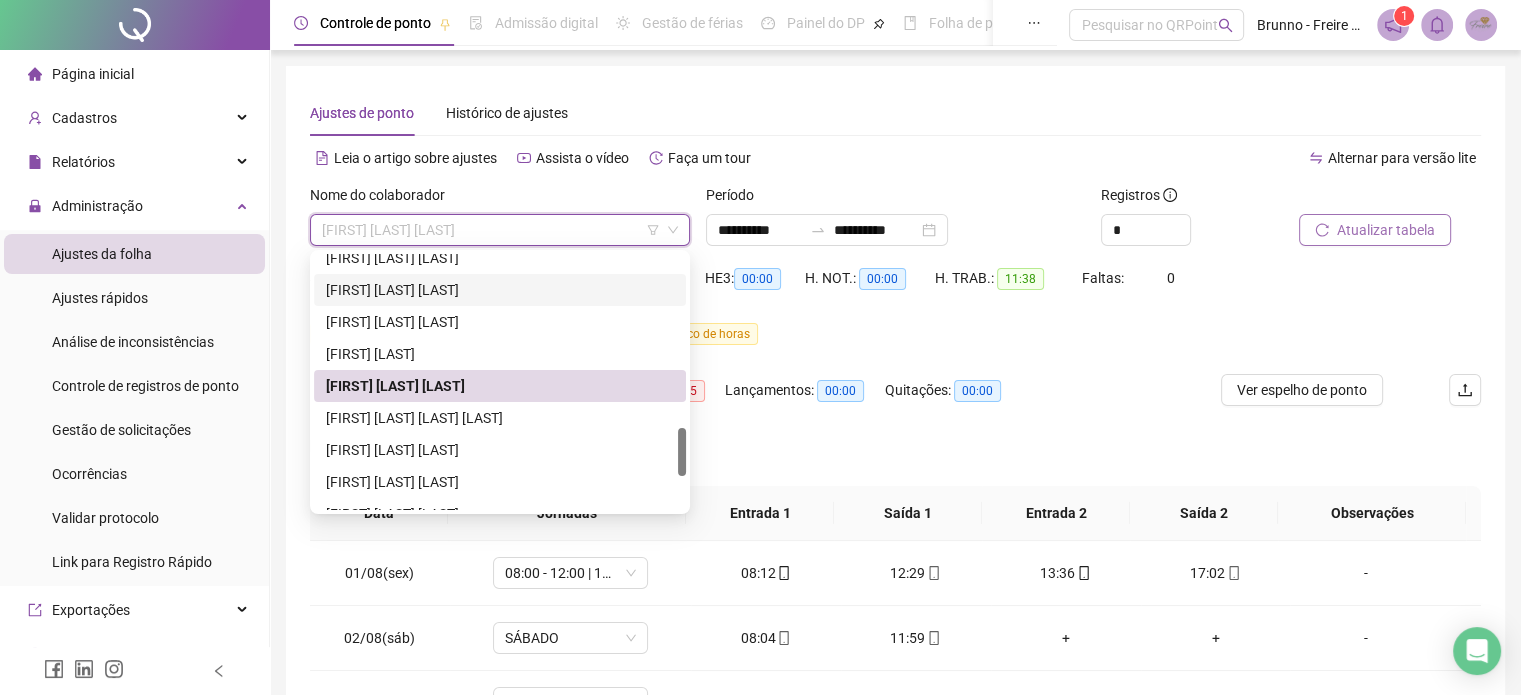 scroll, scrollTop: 1008, scrollLeft: 0, axis: vertical 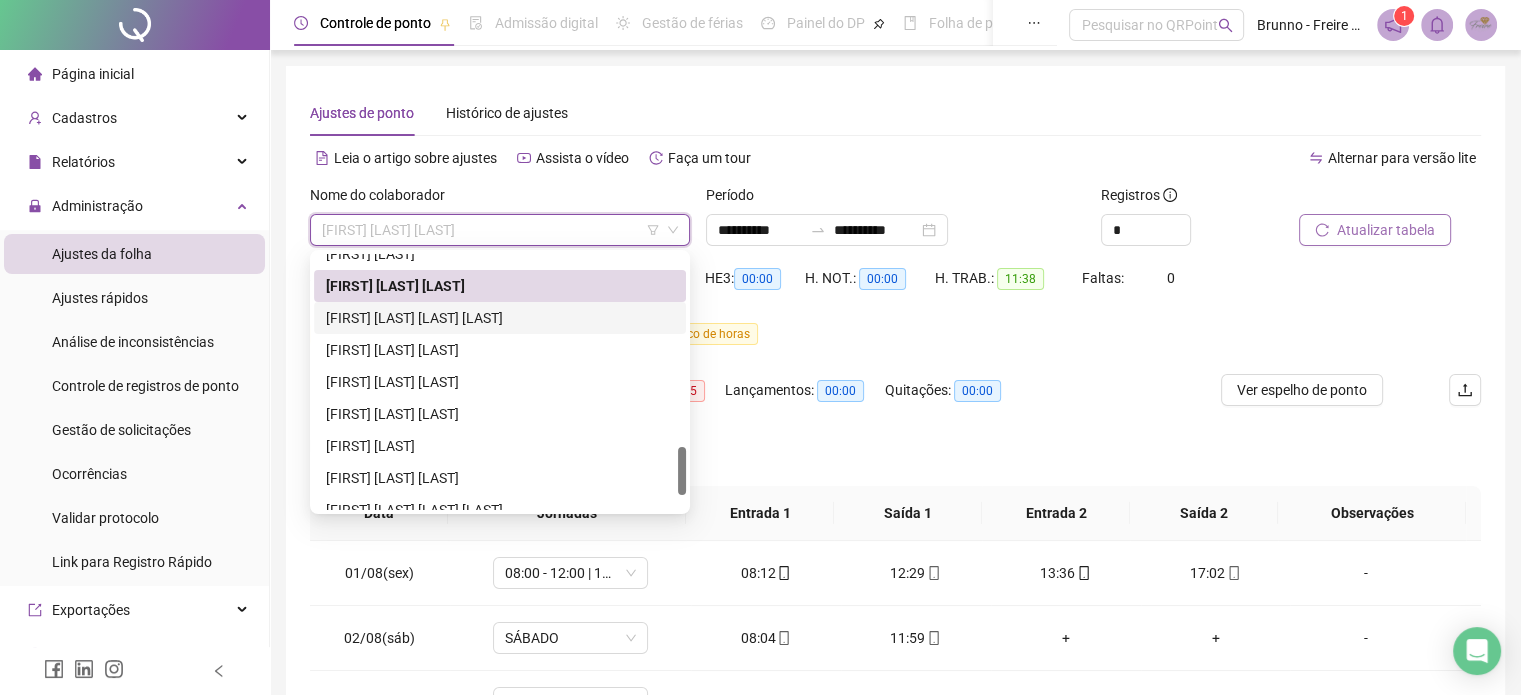 click on "PATRICIA SILVA BENEVIDES FERNANDES" at bounding box center (500, 318) 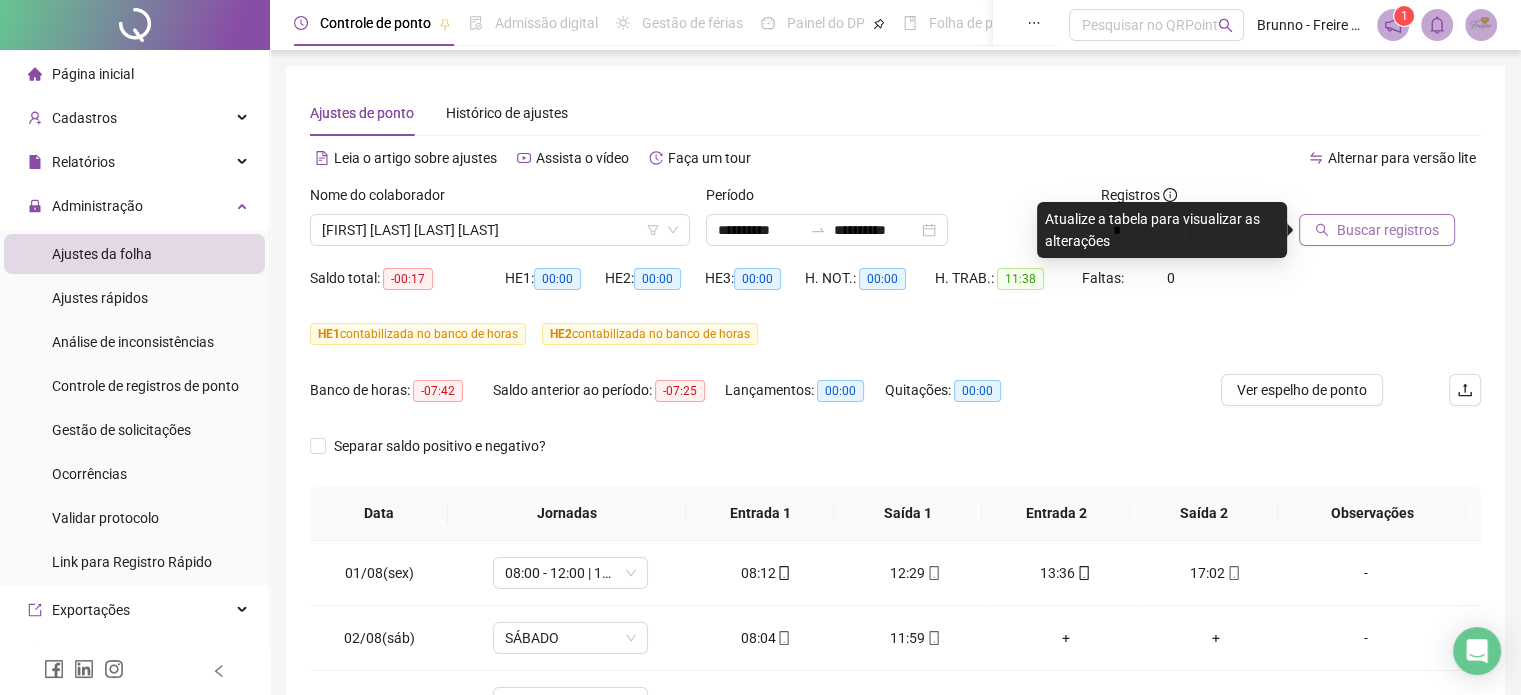 click on "Buscar registros" at bounding box center (1388, 230) 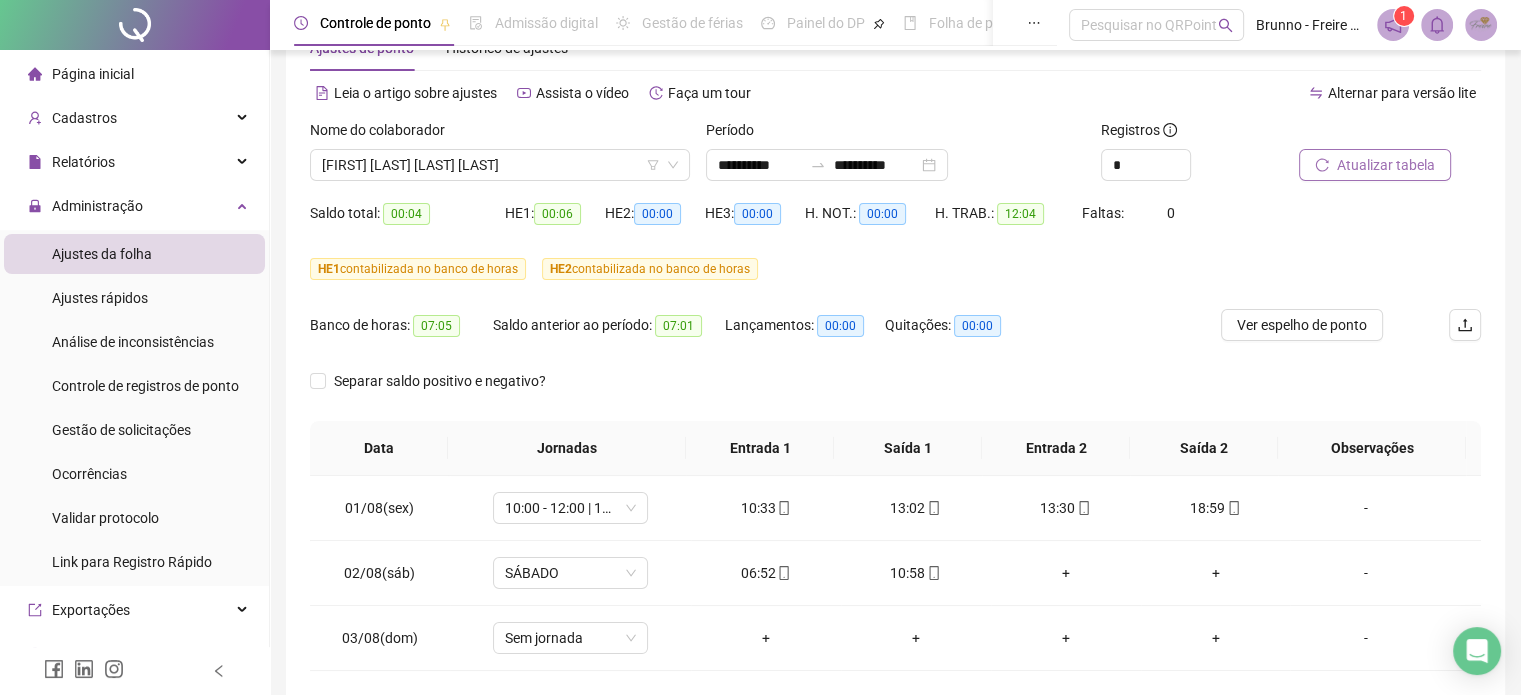 scroll, scrollTop: 150, scrollLeft: 0, axis: vertical 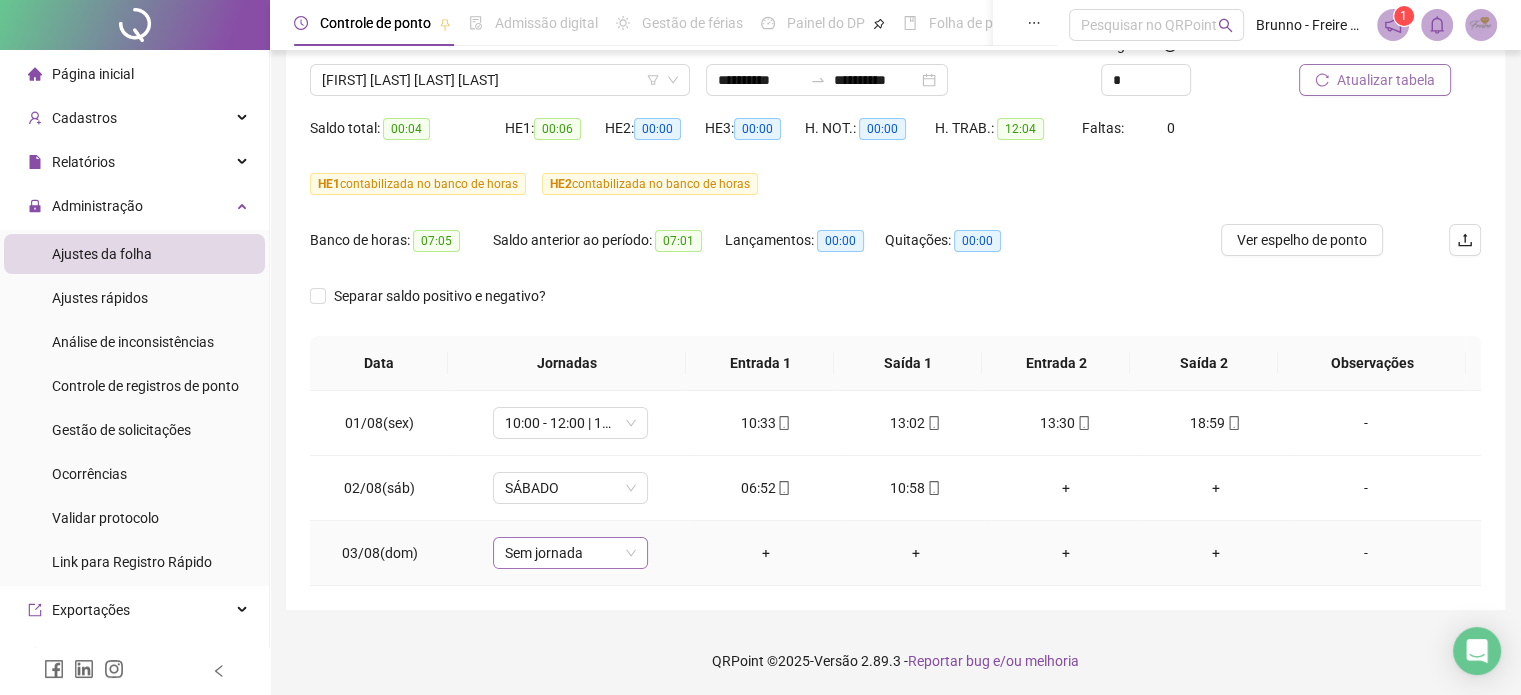 click on "Sem jornada" at bounding box center [570, 553] 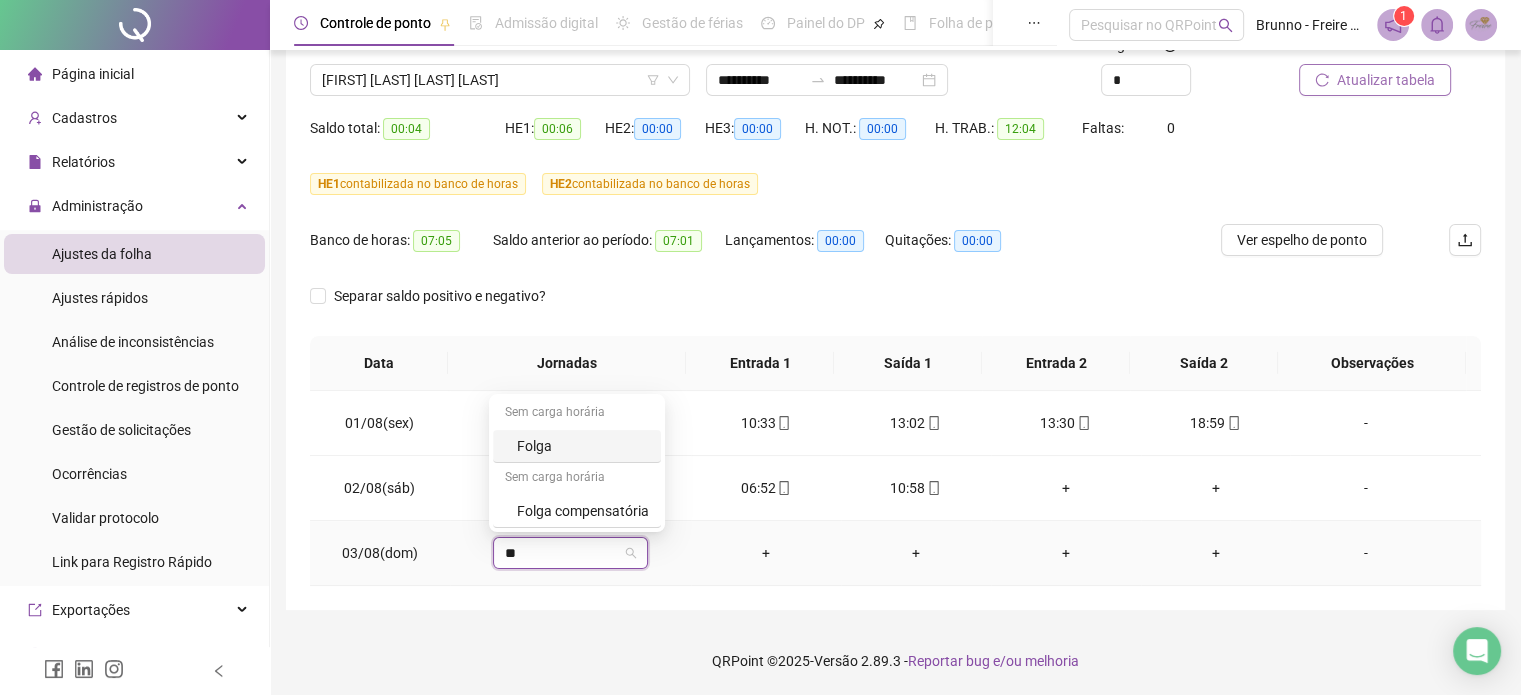 type on "***" 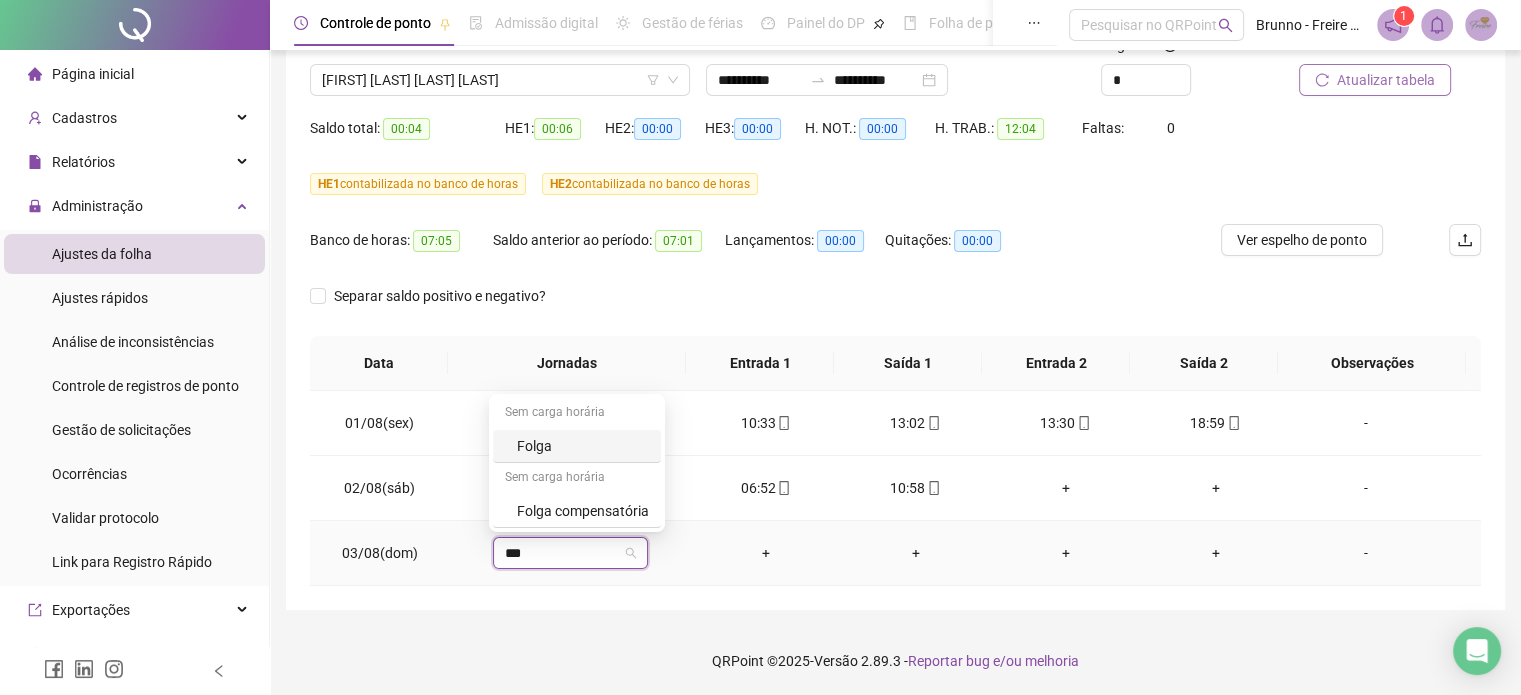click on "Folga" at bounding box center (583, 446) 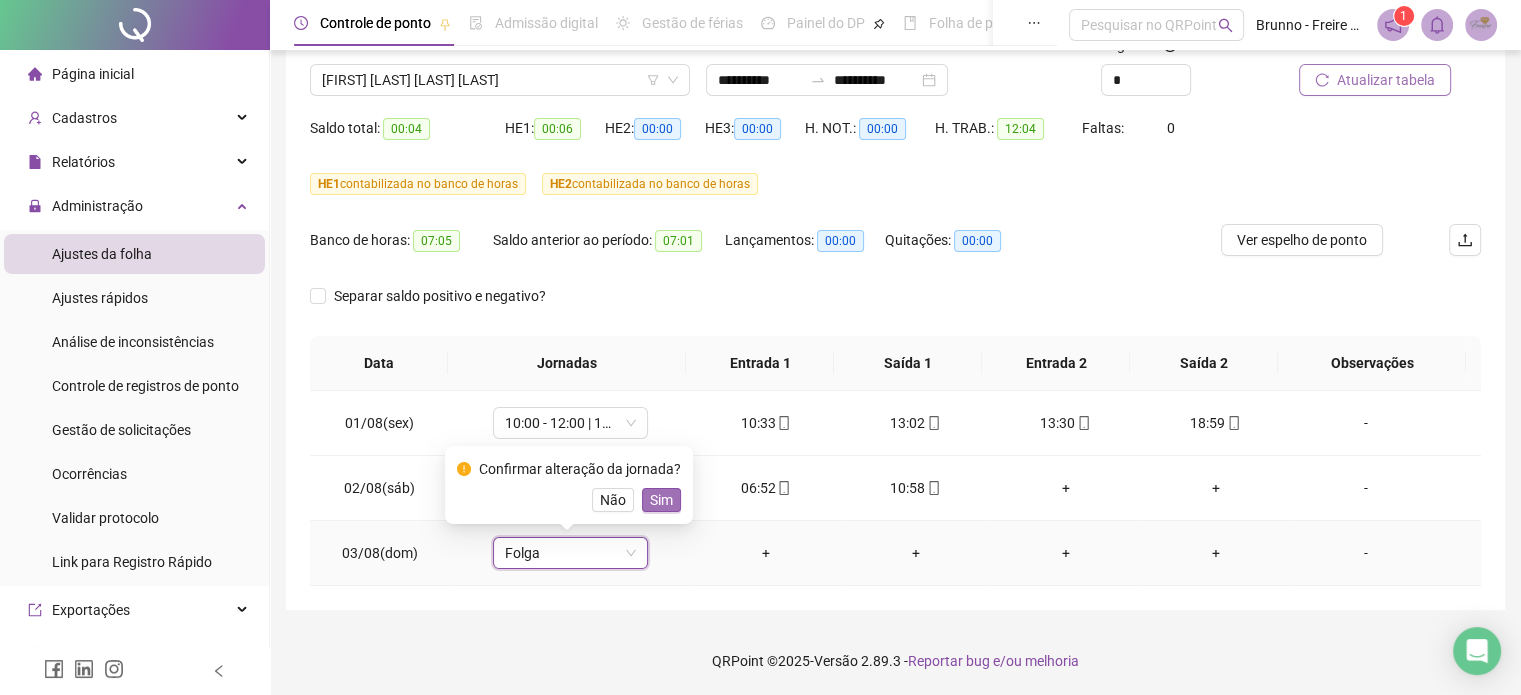 click on "Sim" at bounding box center [661, 500] 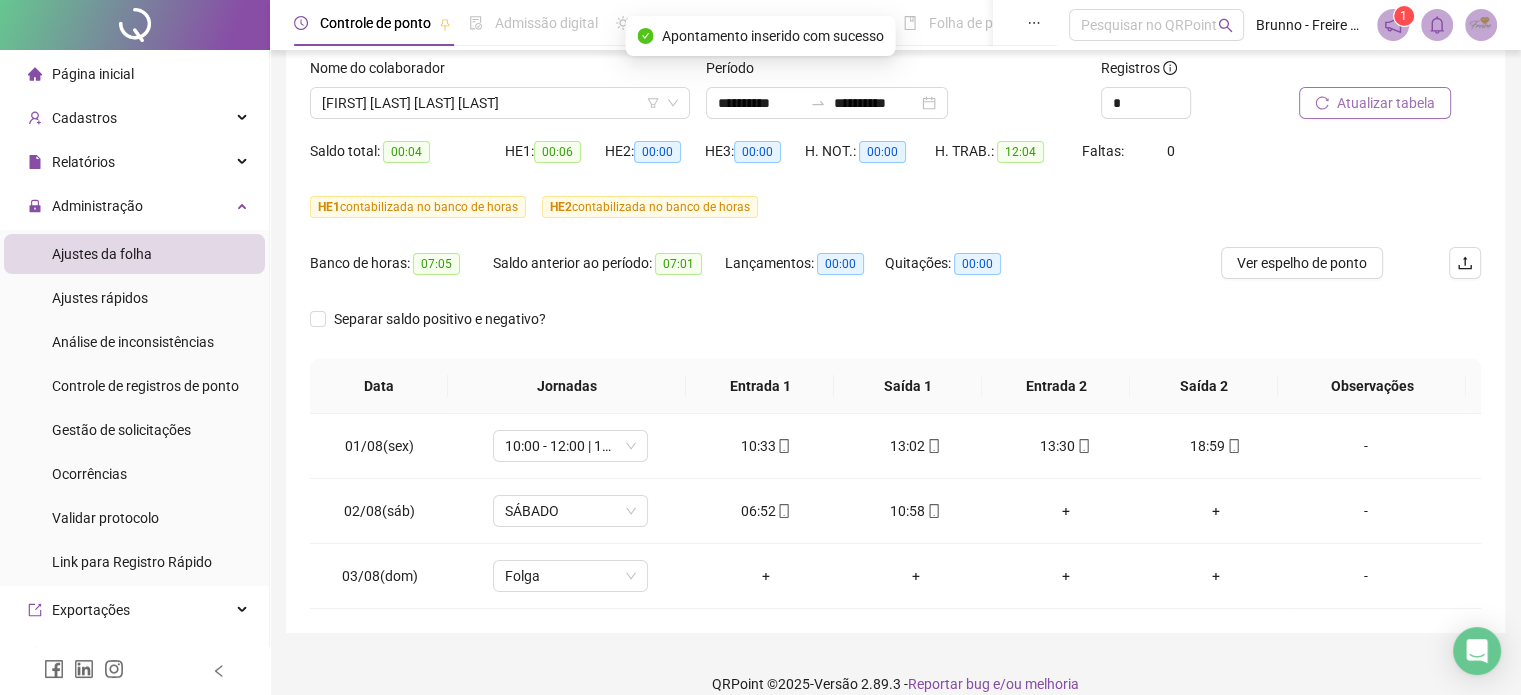 scroll, scrollTop: 0, scrollLeft: 0, axis: both 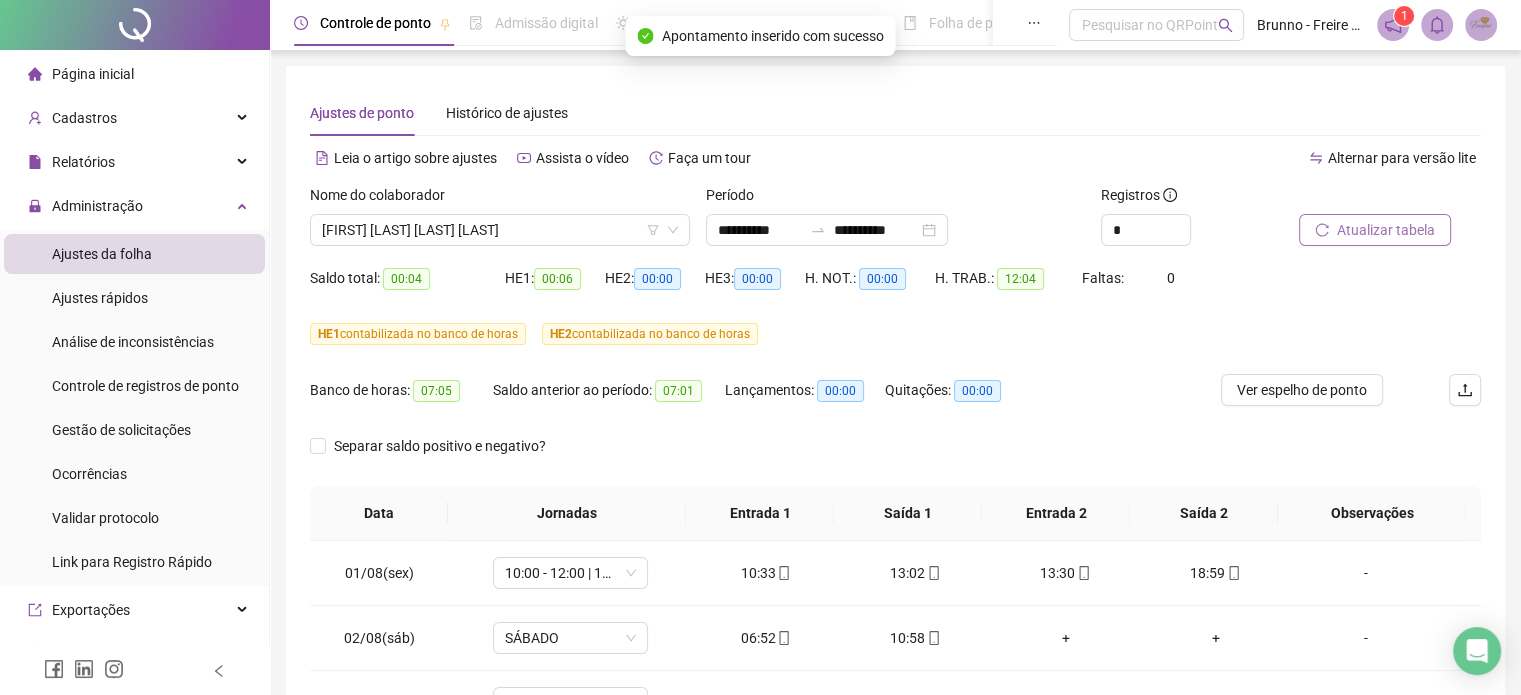 click on "Atualizar tabela" at bounding box center [1386, 230] 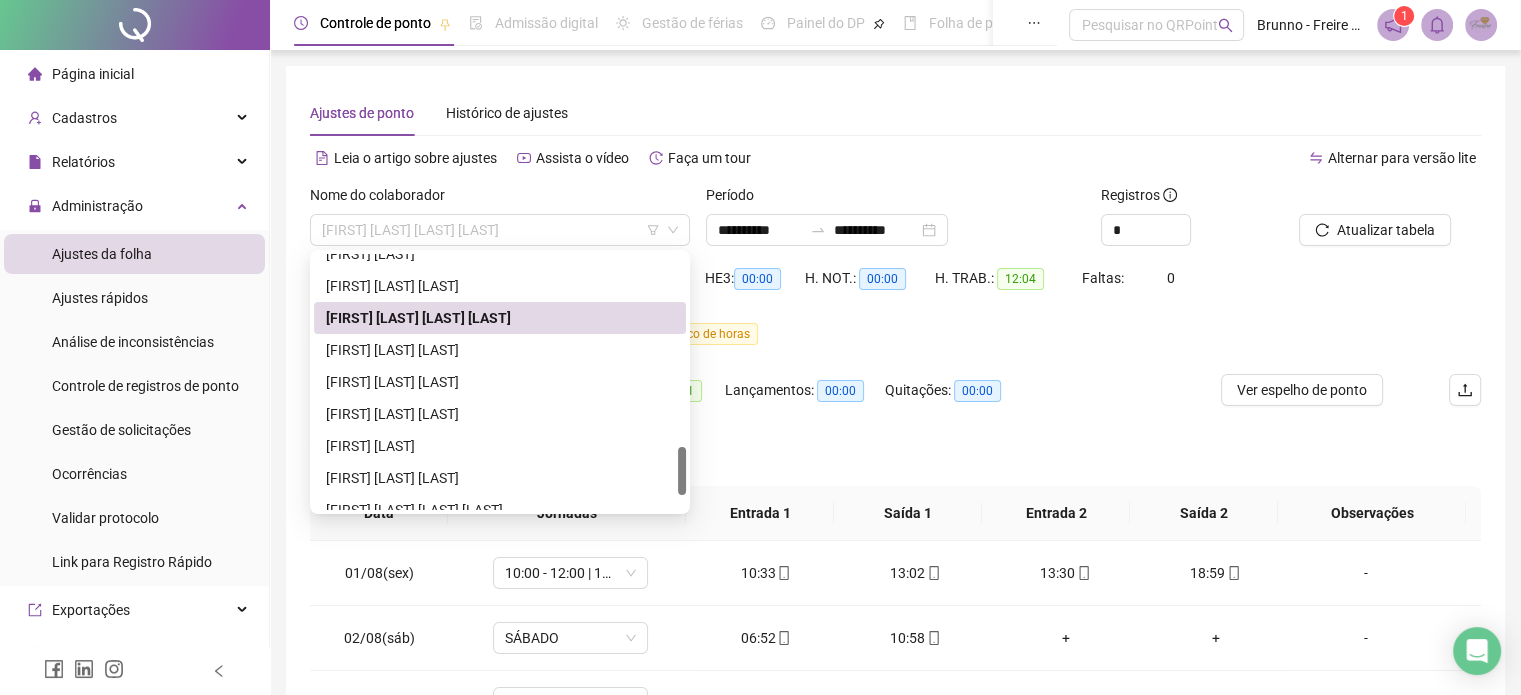 click on "PATRICIA SILVA BENEVIDES FERNANDES" at bounding box center (500, 230) 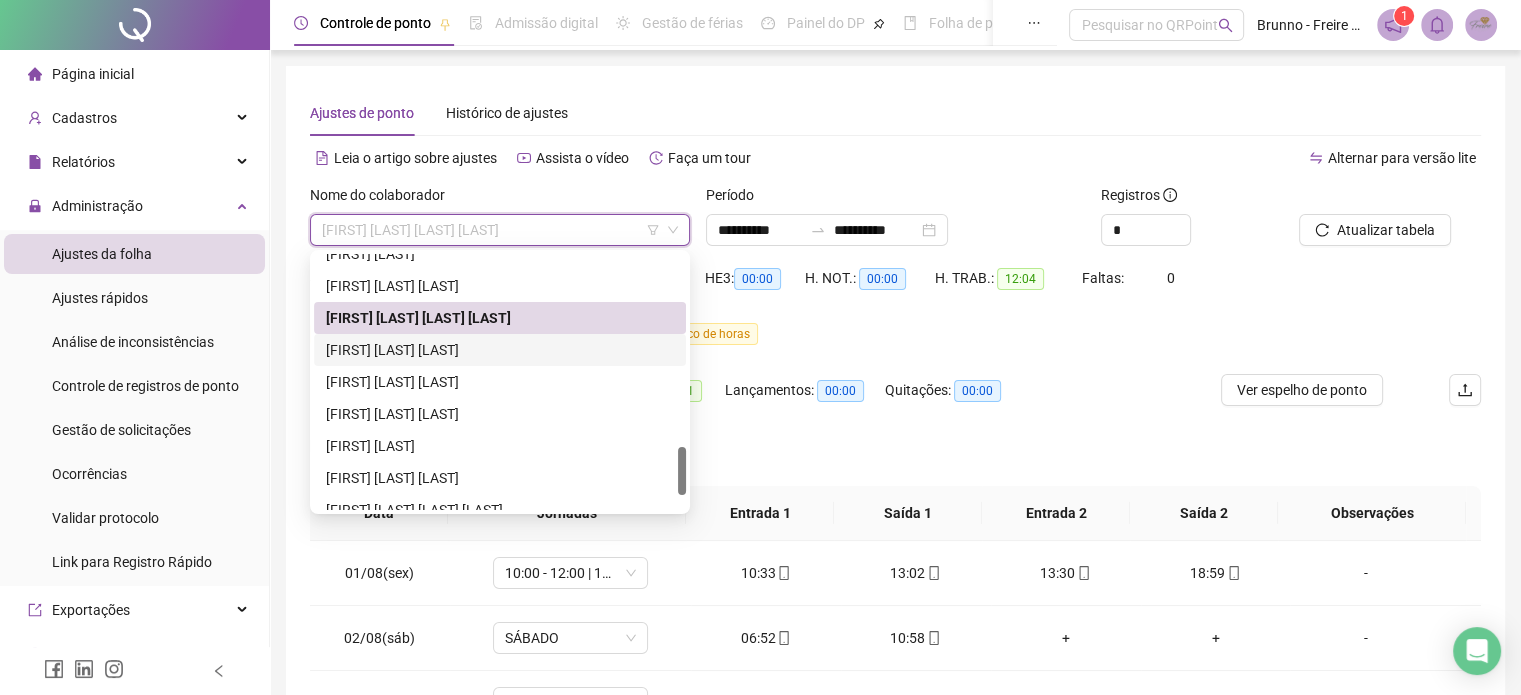 click on "RACHEL SERAFIN TOLEDO" at bounding box center [500, 350] 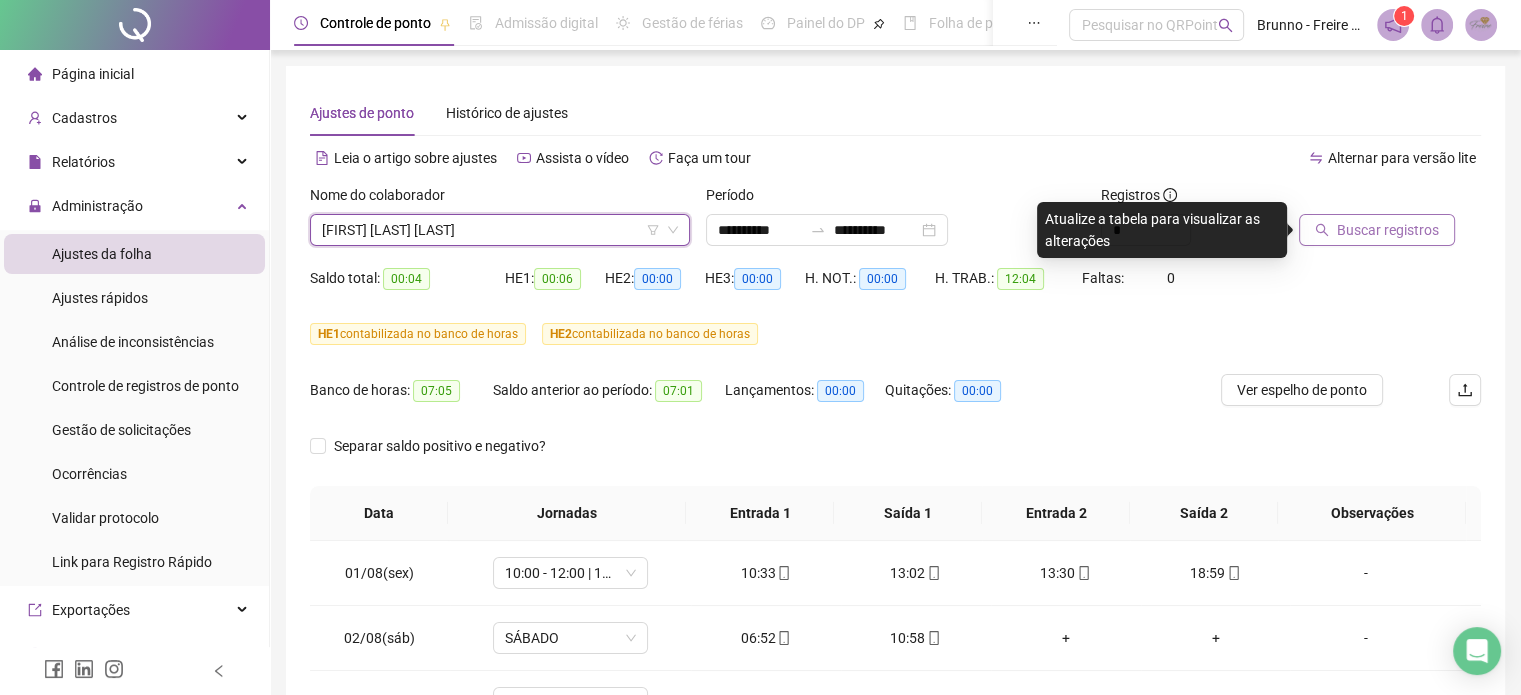 click on "Buscar registros" at bounding box center [1388, 230] 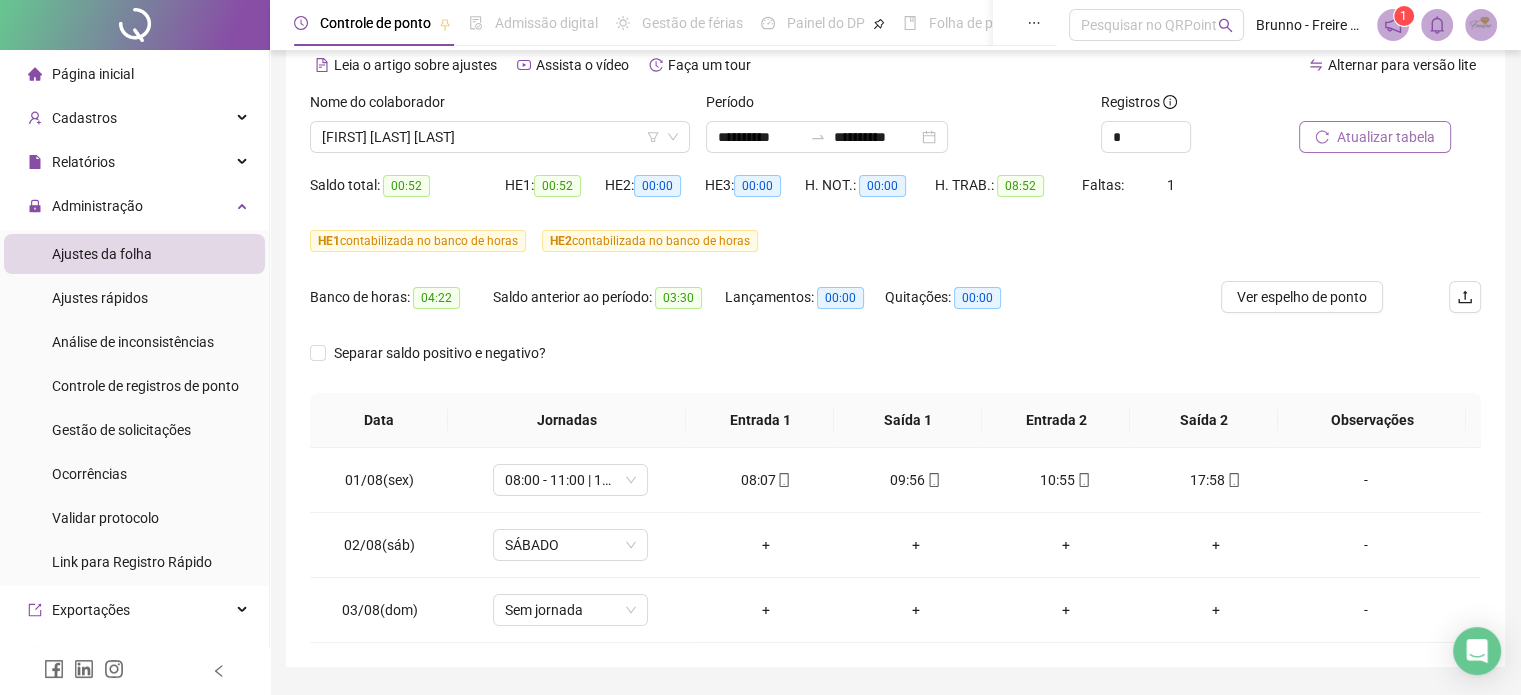 scroll, scrollTop: 150, scrollLeft: 0, axis: vertical 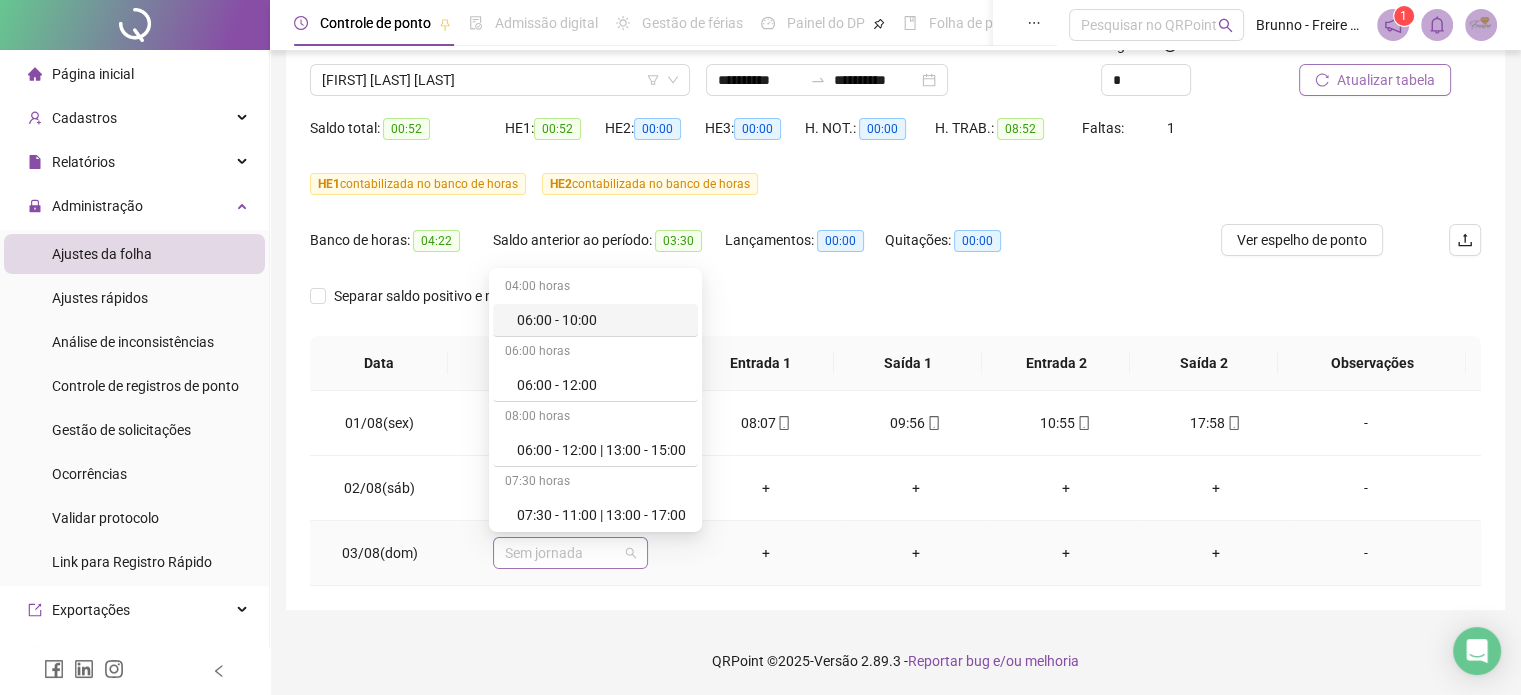 click on "Sem jornada" at bounding box center (570, 553) 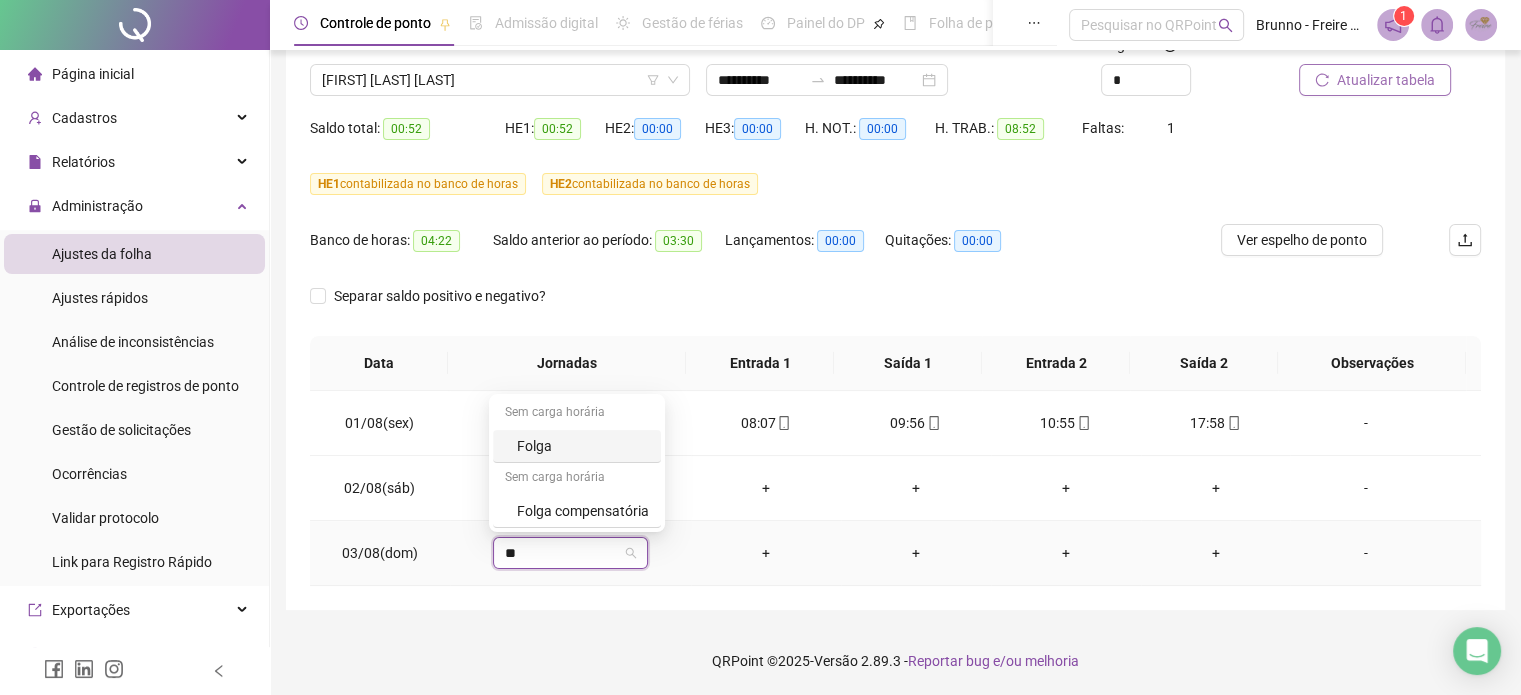 type on "***" 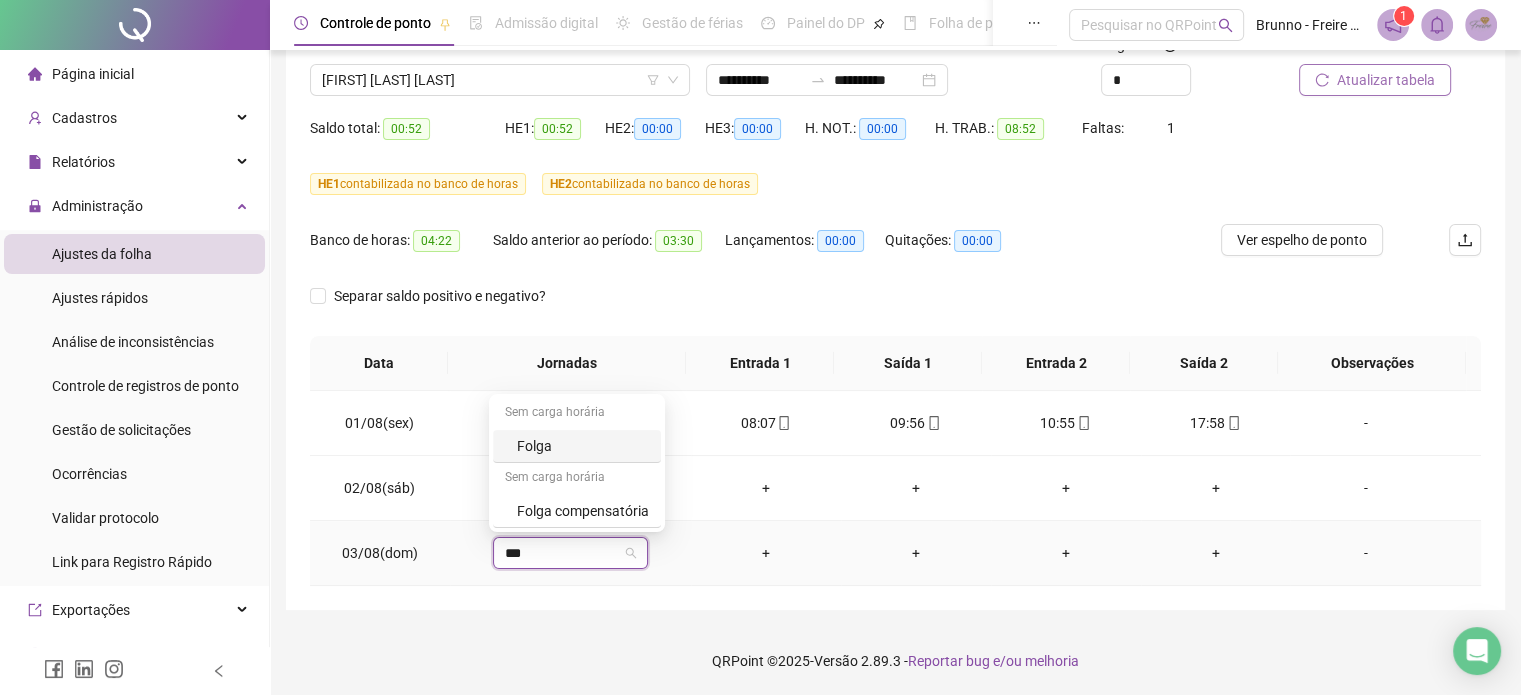 click on "Folga" at bounding box center (577, 446) 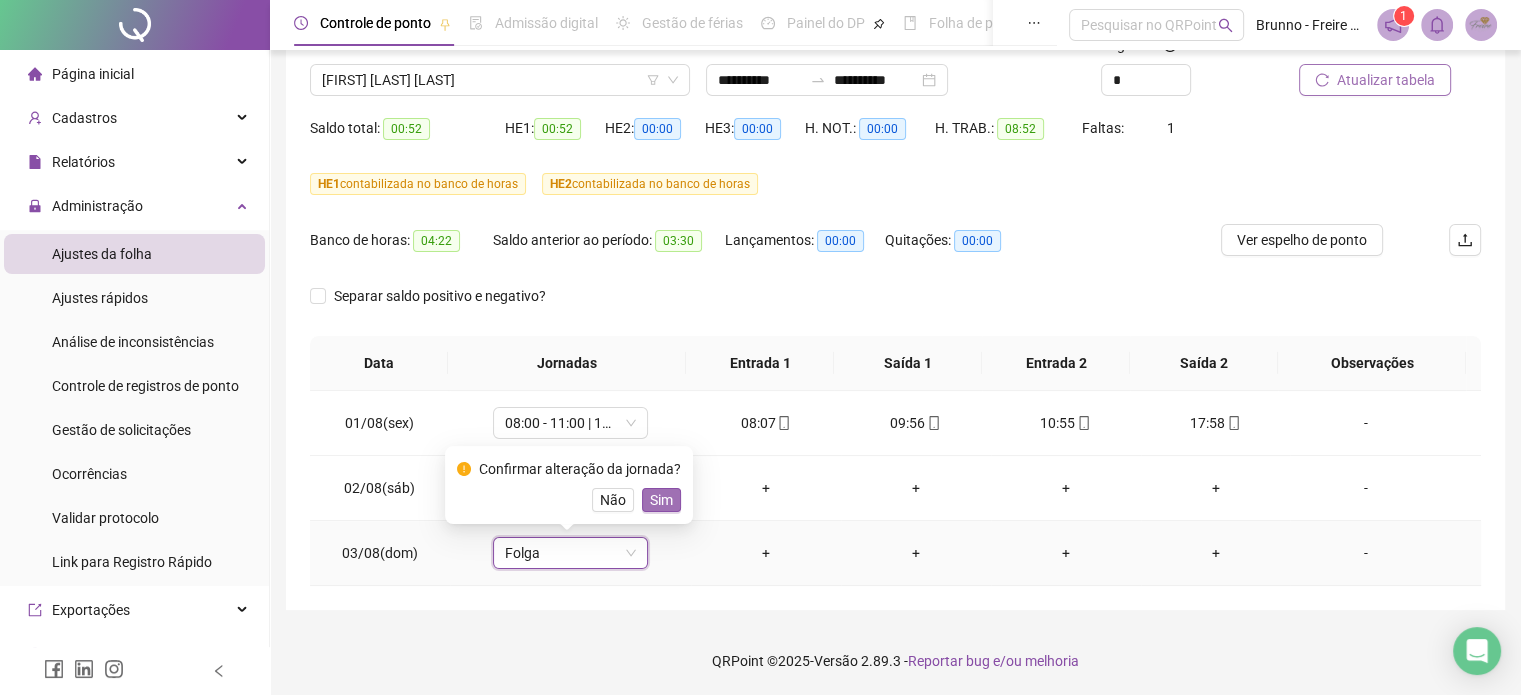 click on "Sim" at bounding box center [661, 500] 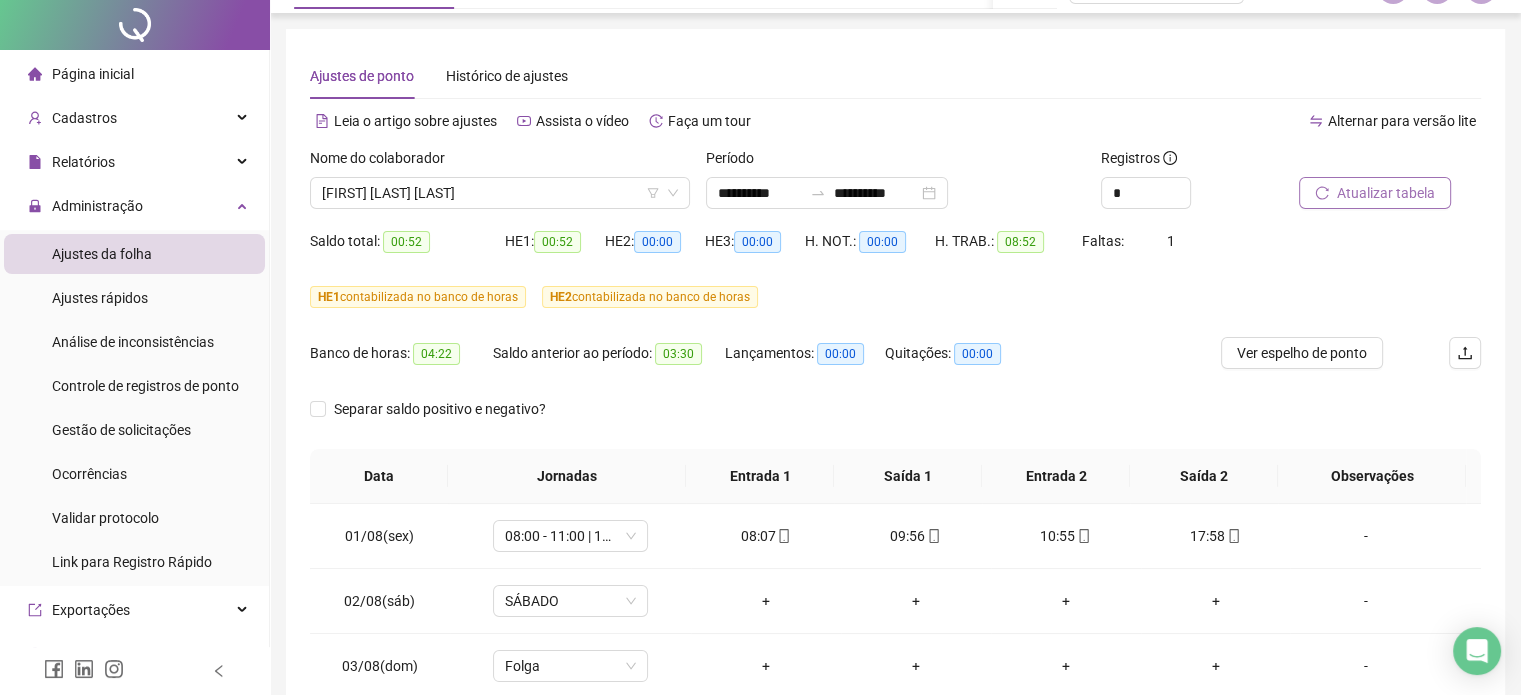 scroll, scrollTop: 0, scrollLeft: 0, axis: both 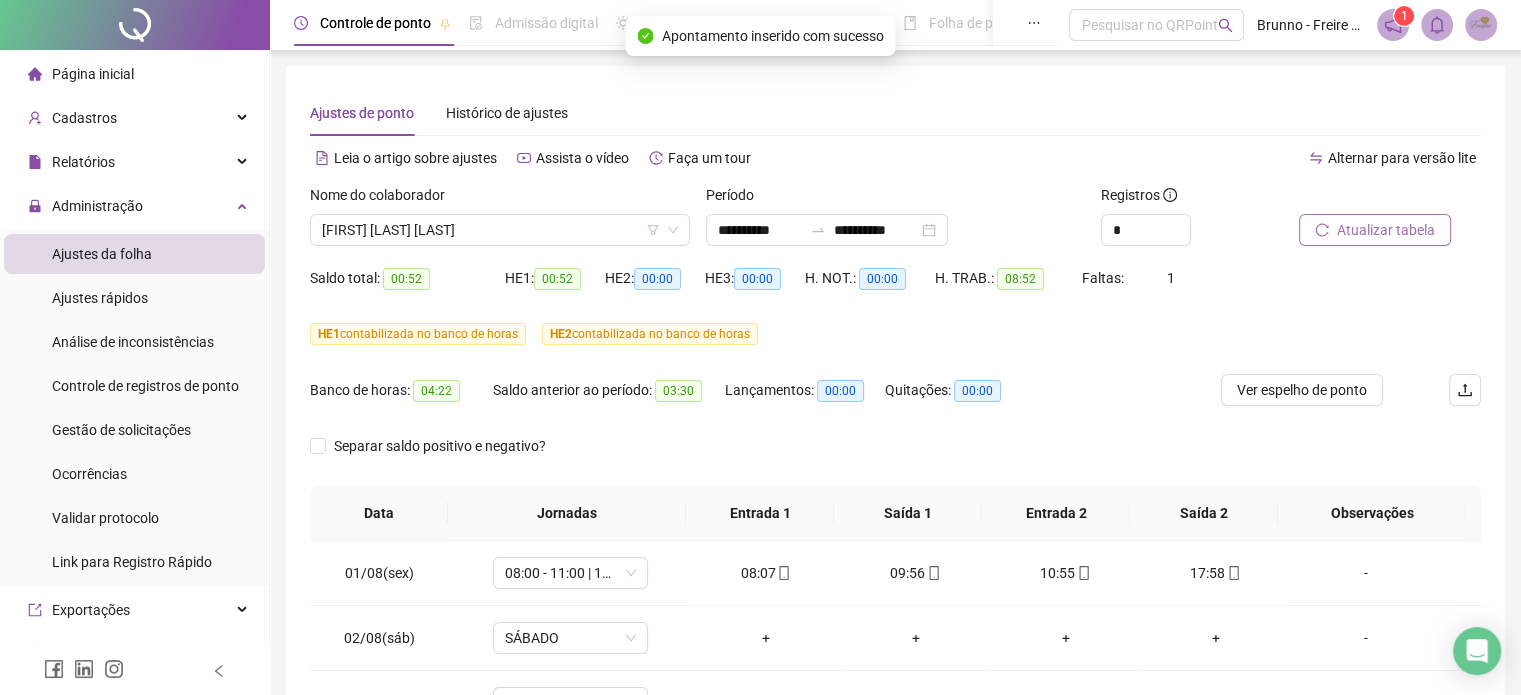 click on "Atualizar tabela" at bounding box center [1386, 230] 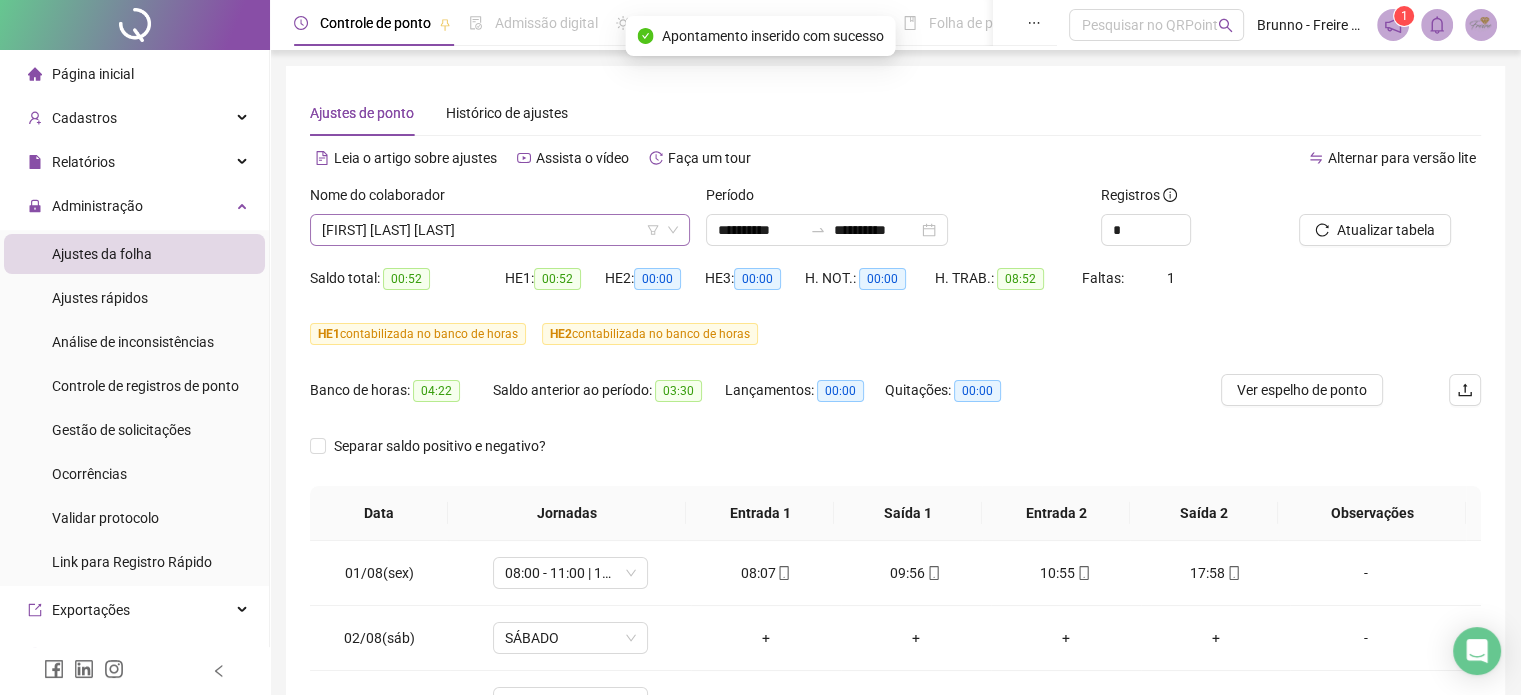 click on "RACHEL SERAFIN TOLEDO" at bounding box center [500, 230] 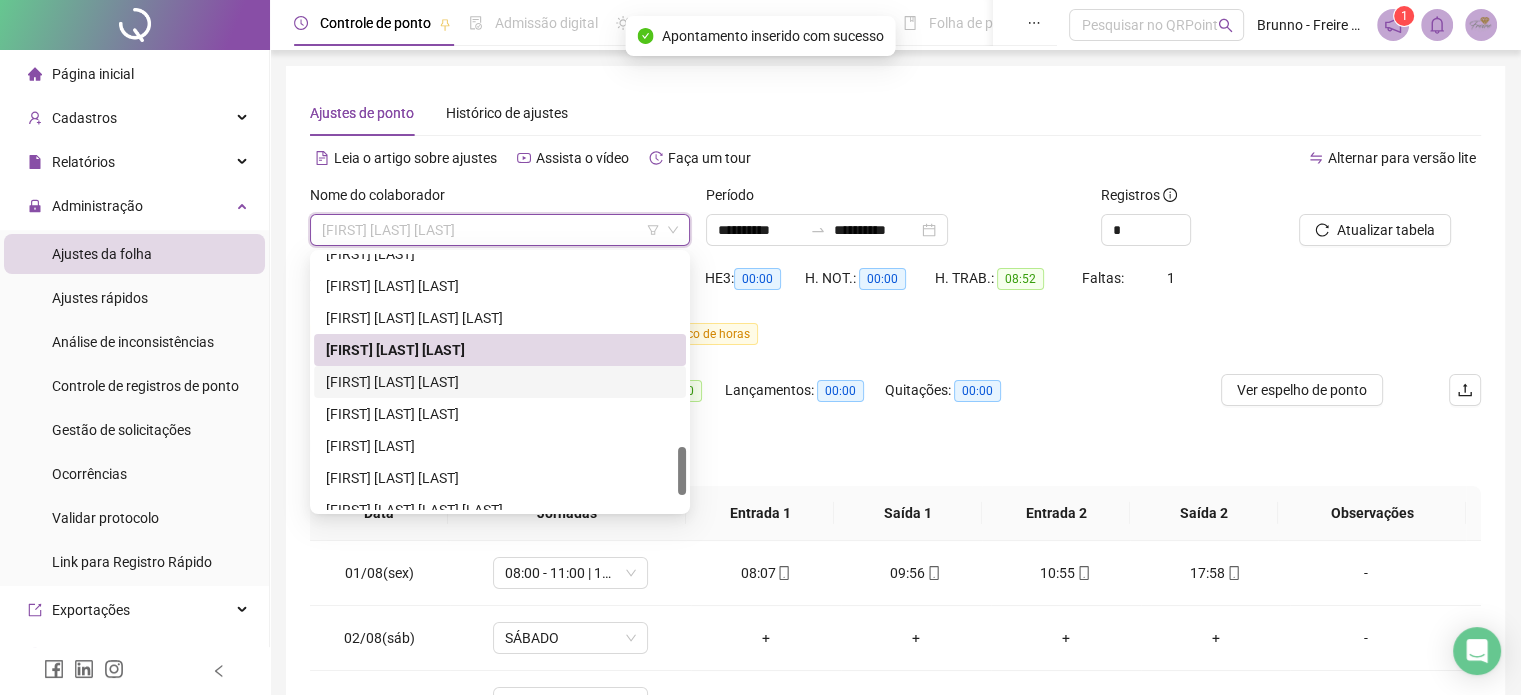 click on "RHAYRA VICTÓRIA LAMEIRA FARIA" at bounding box center (500, 382) 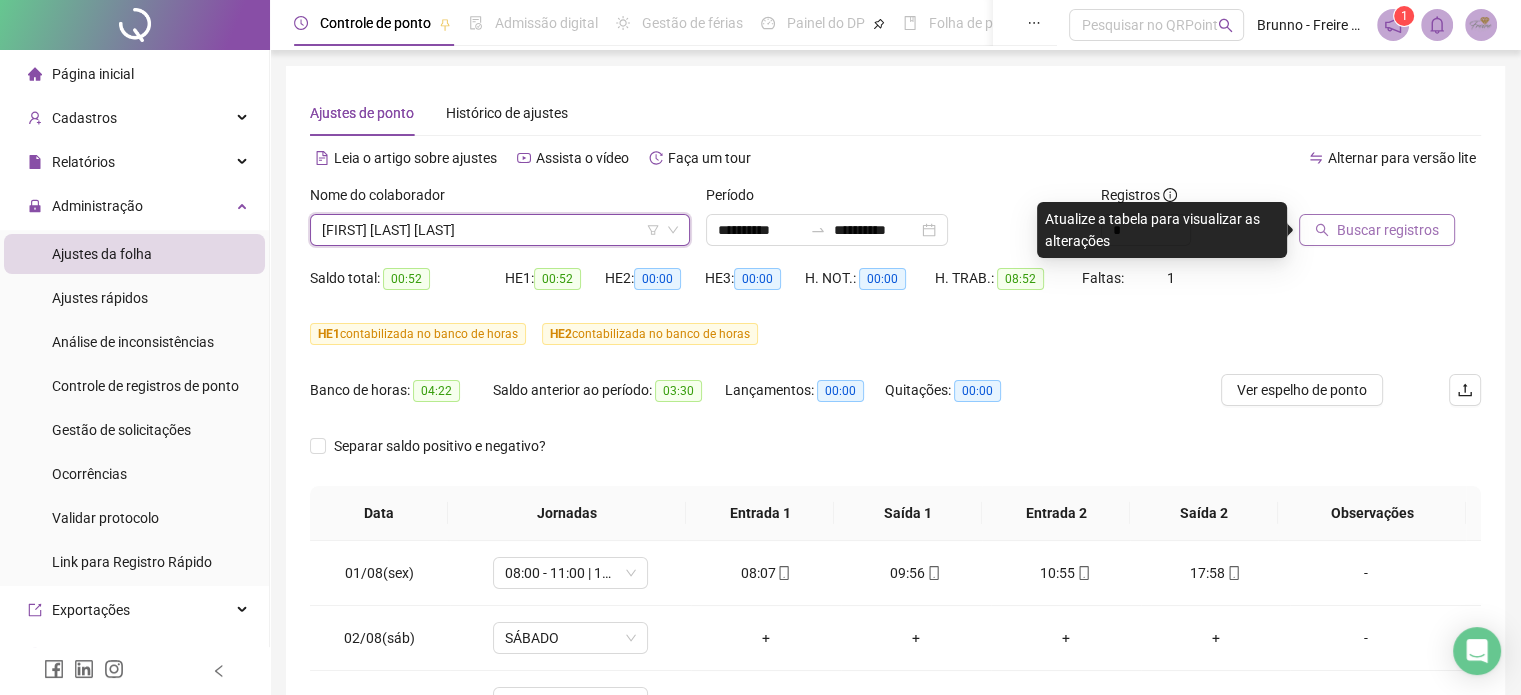 click on "Buscar registros" at bounding box center [1388, 230] 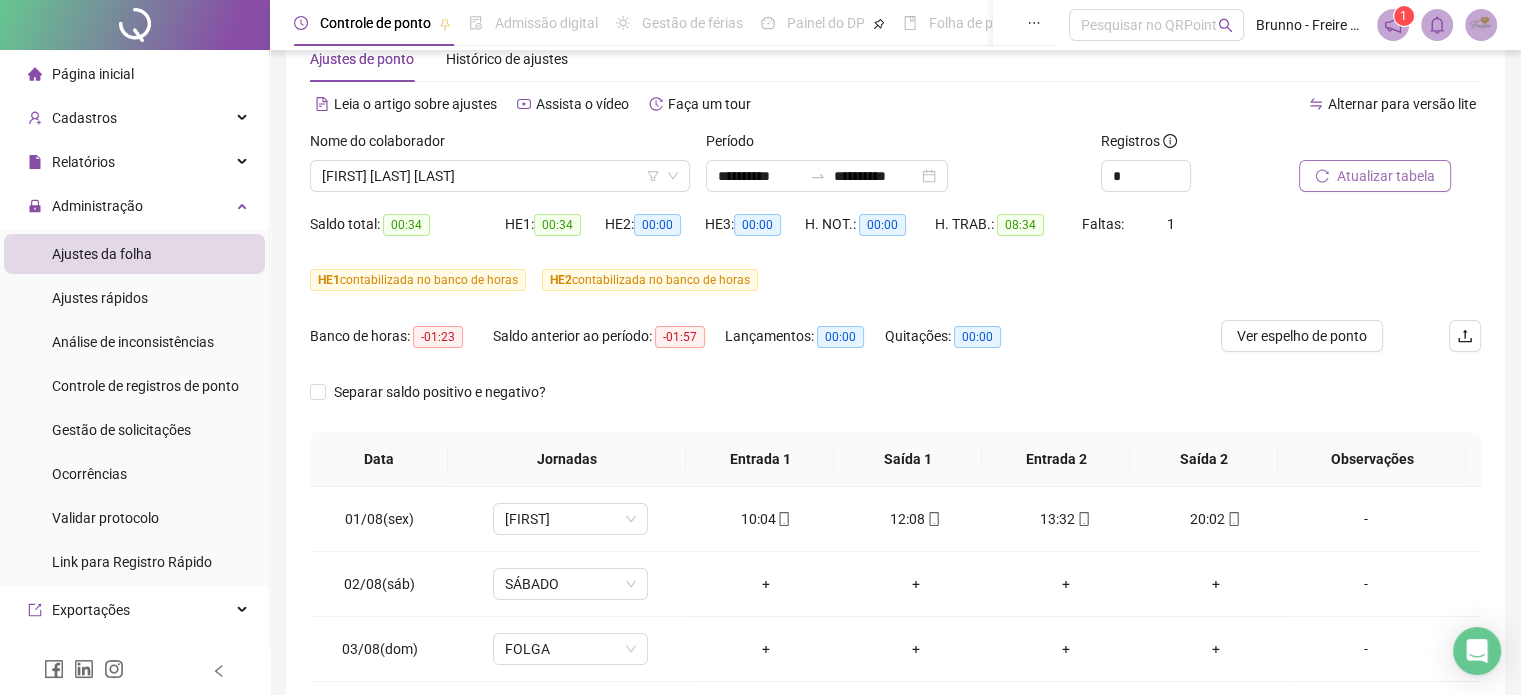 scroll, scrollTop: 0, scrollLeft: 0, axis: both 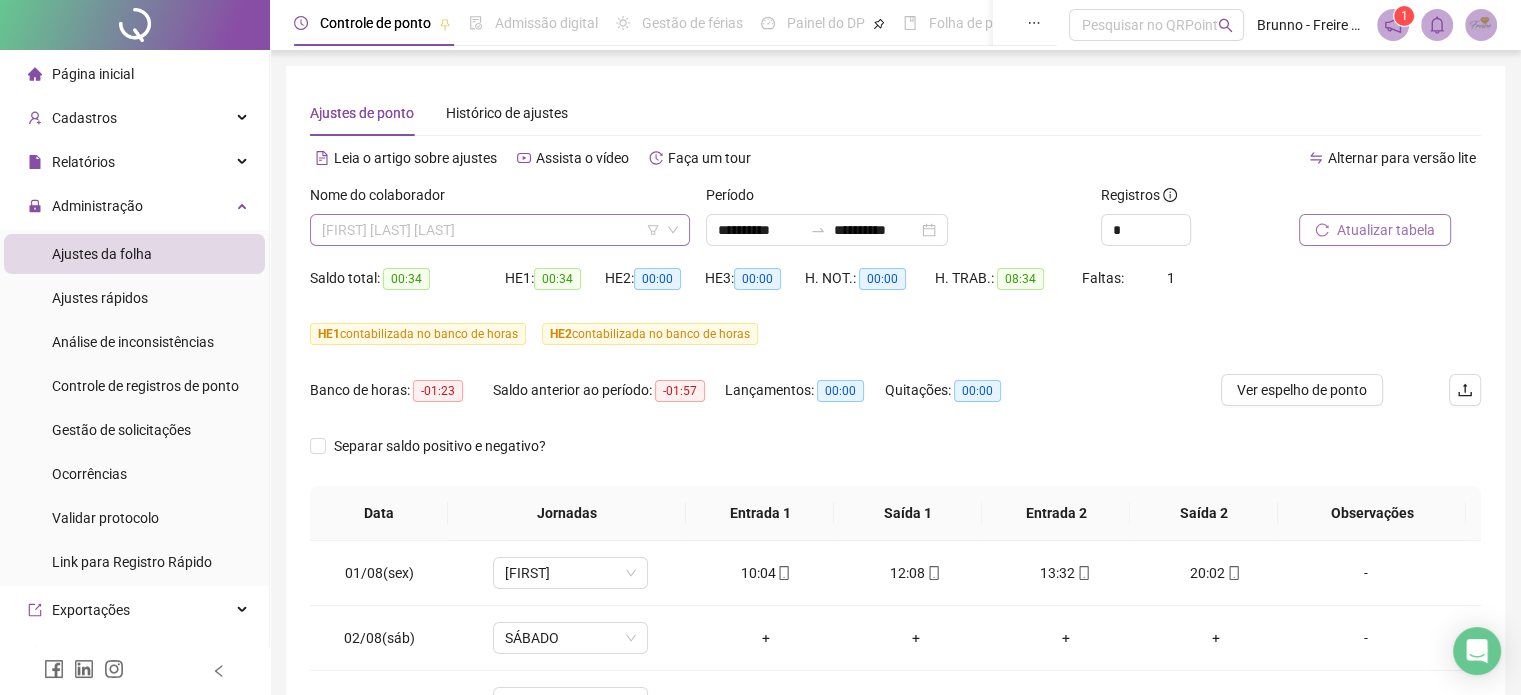 click on "RHAYRA VICTÓRIA LAMEIRA FARIA" at bounding box center [500, 230] 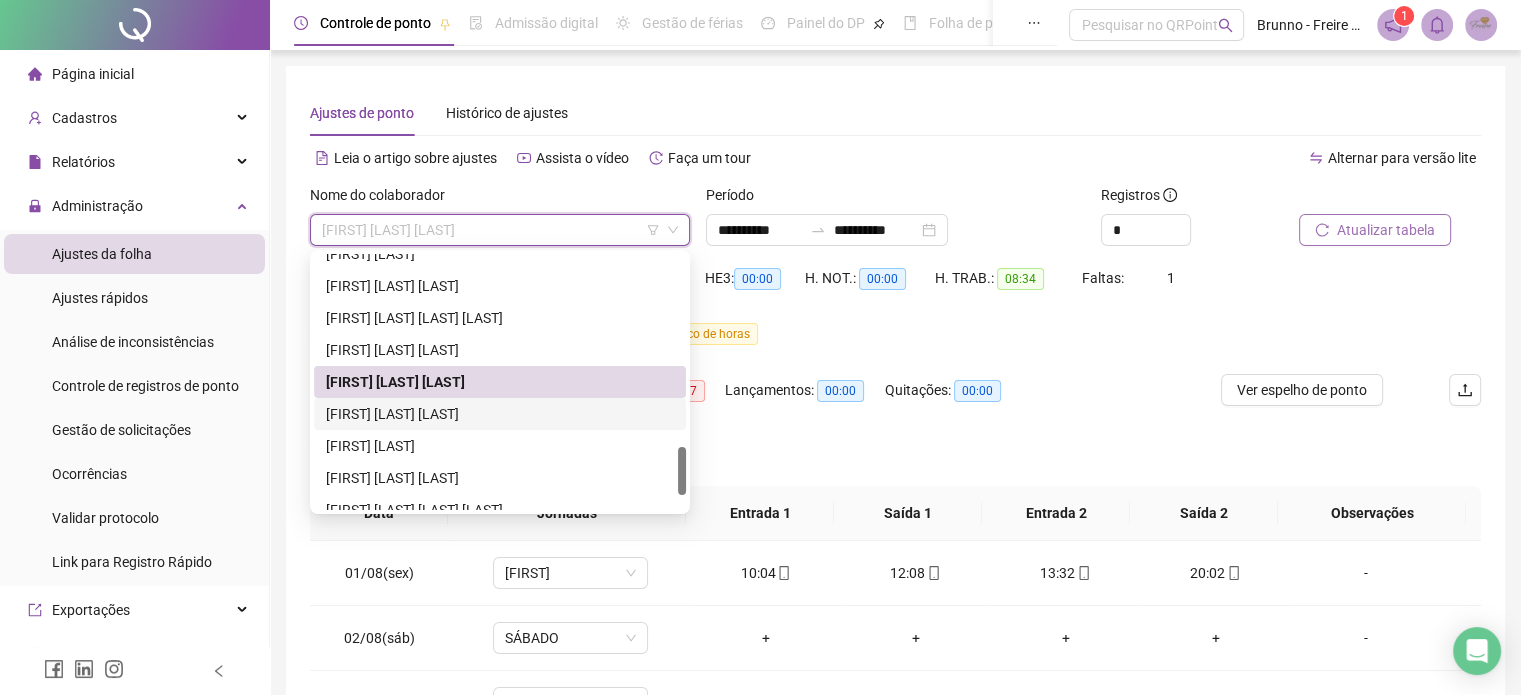 click on "ROSIMARIA GONÇALVES DE MELO" at bounding box center [500, 414] 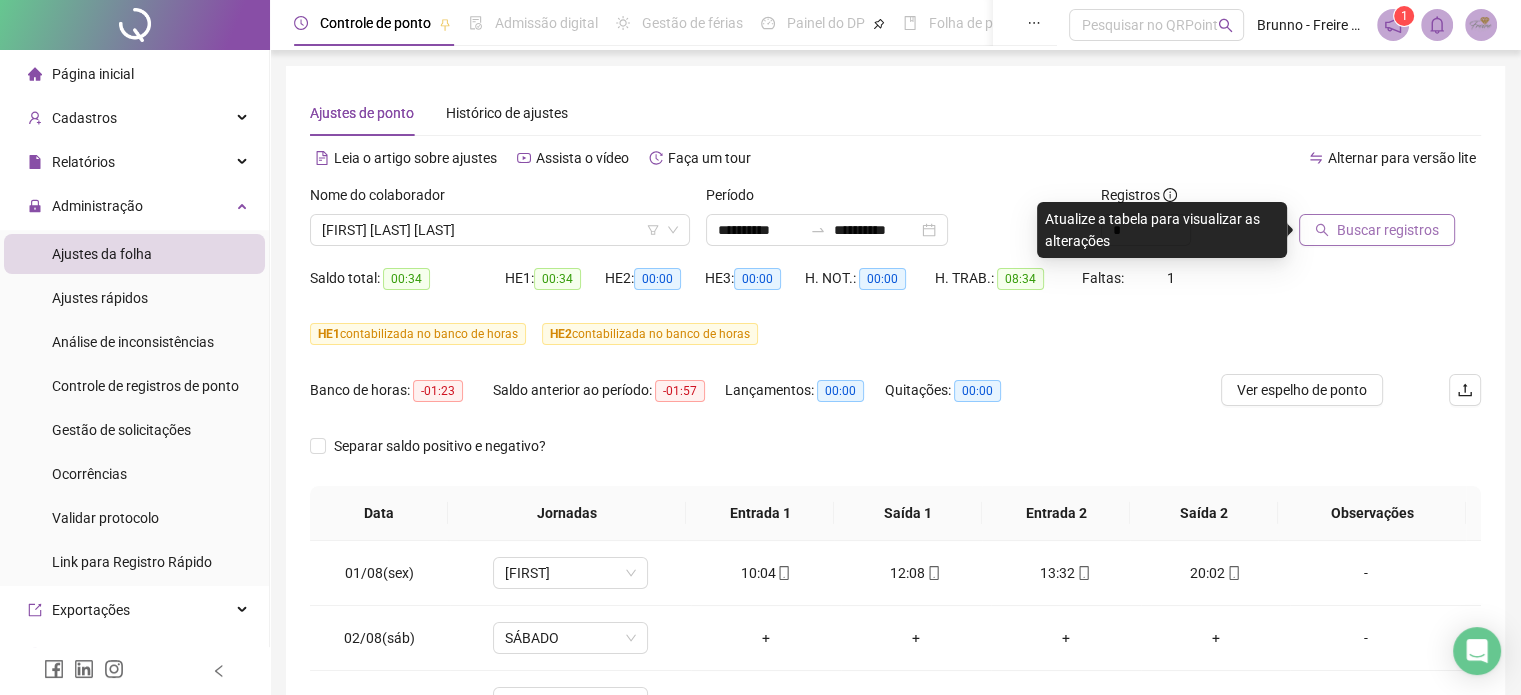 click on "Buscar registros" at bounding box center [1388, 230] 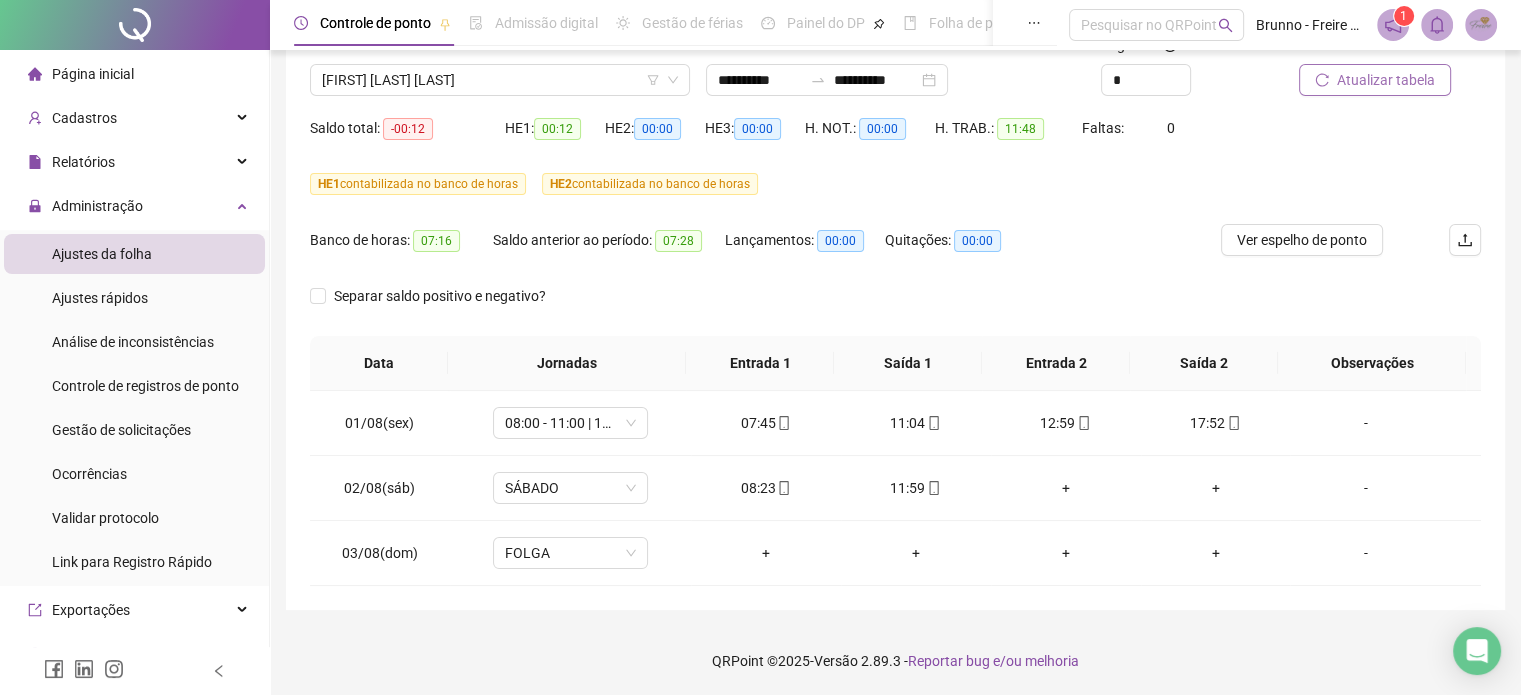 scroll, scrollTop: 0, scrollLeft: 0, axis: both 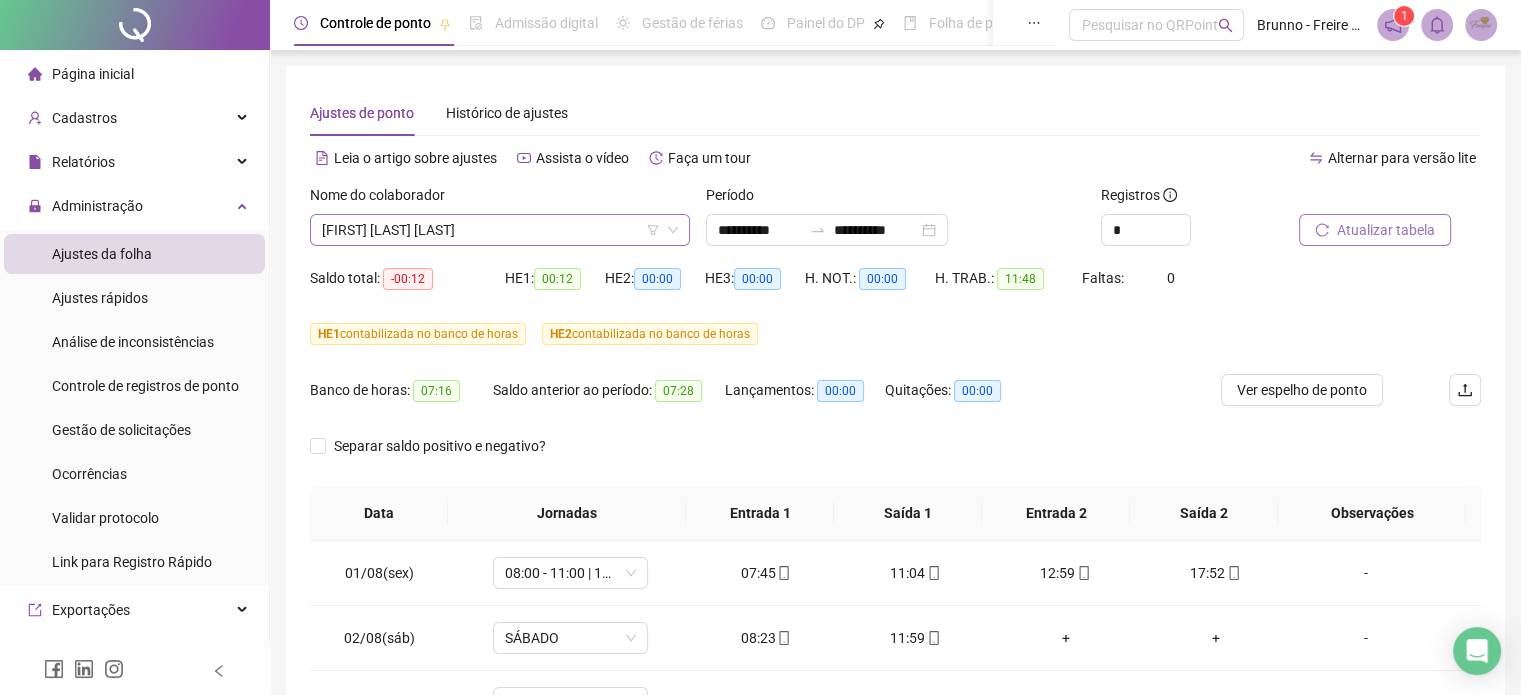 click on "ROSIMARIA GONÇALVES DE MELO" at bounding box center (500, 230) 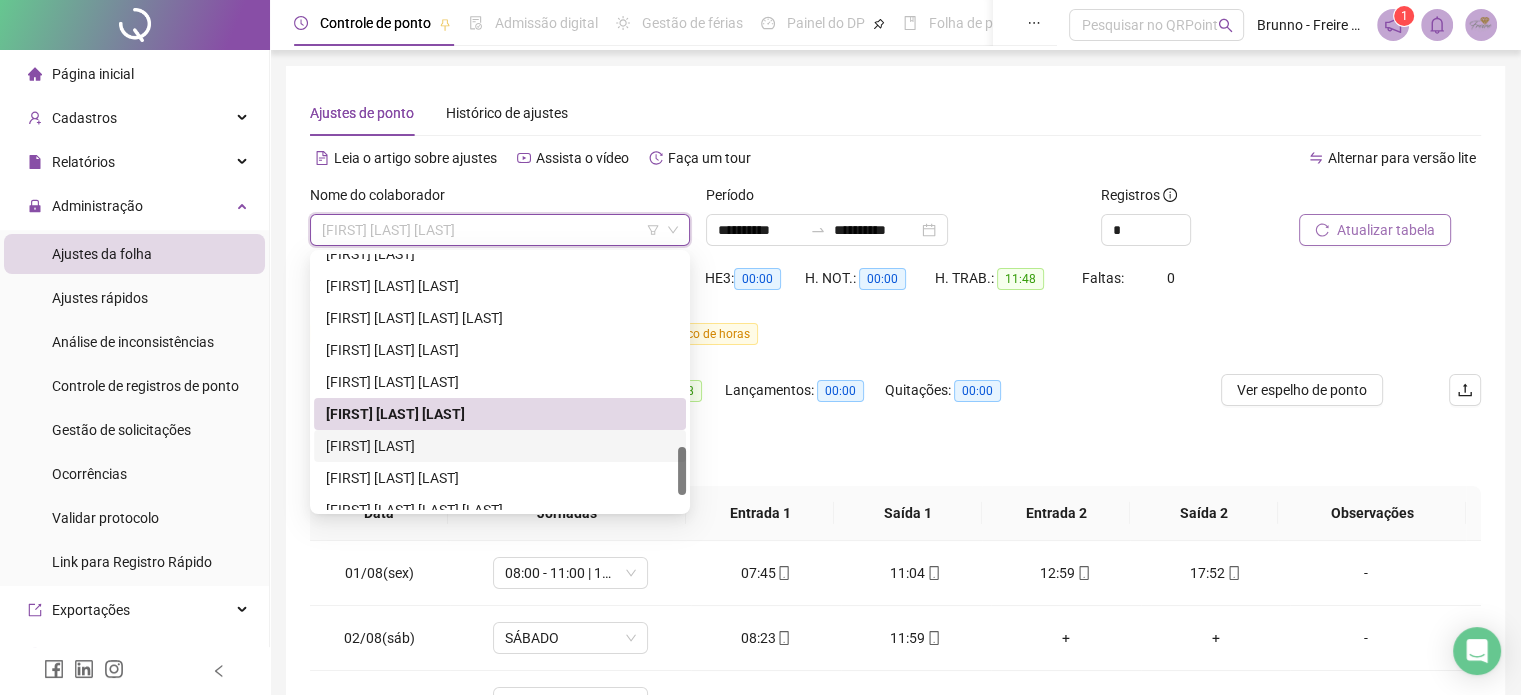 click on "RUAN FARIA" at bounding box center (500, 446) 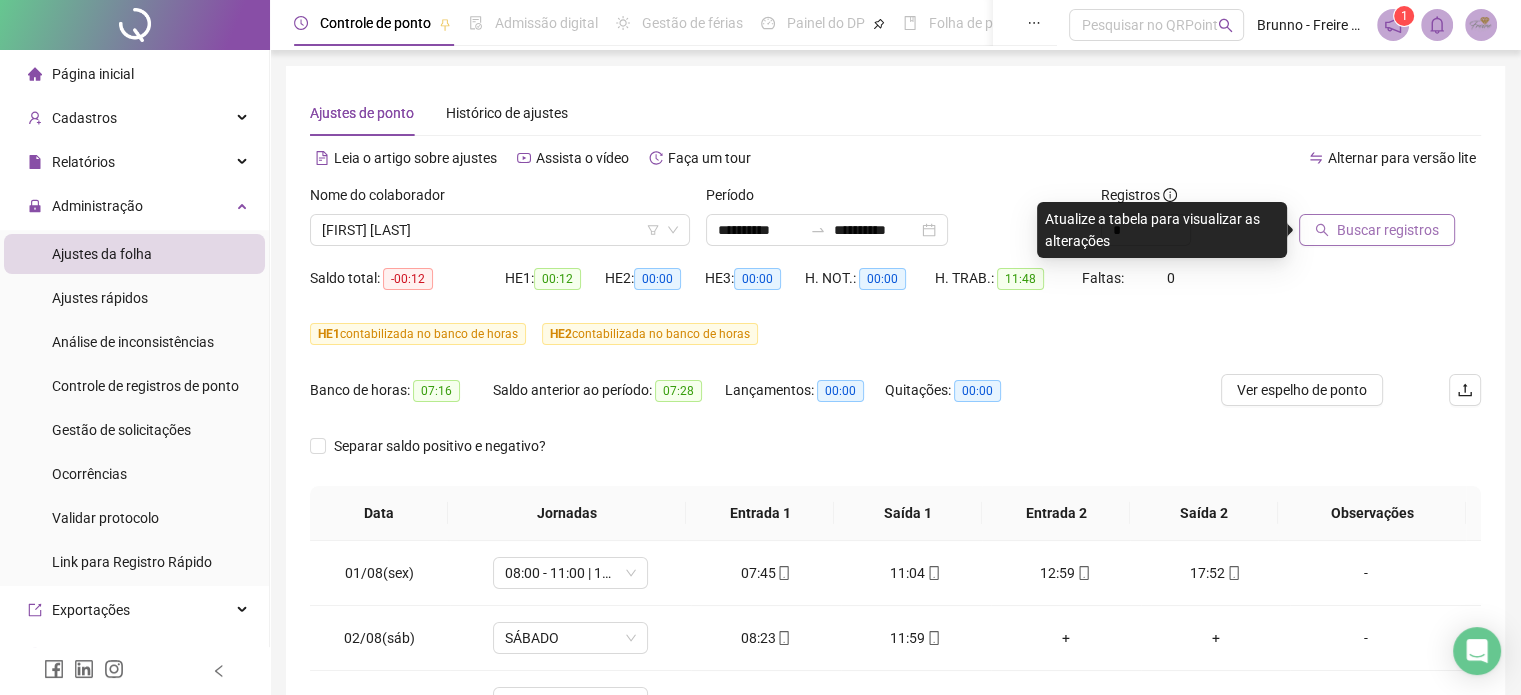 click on "Buscar registros" at bounding box center [1388, 230] 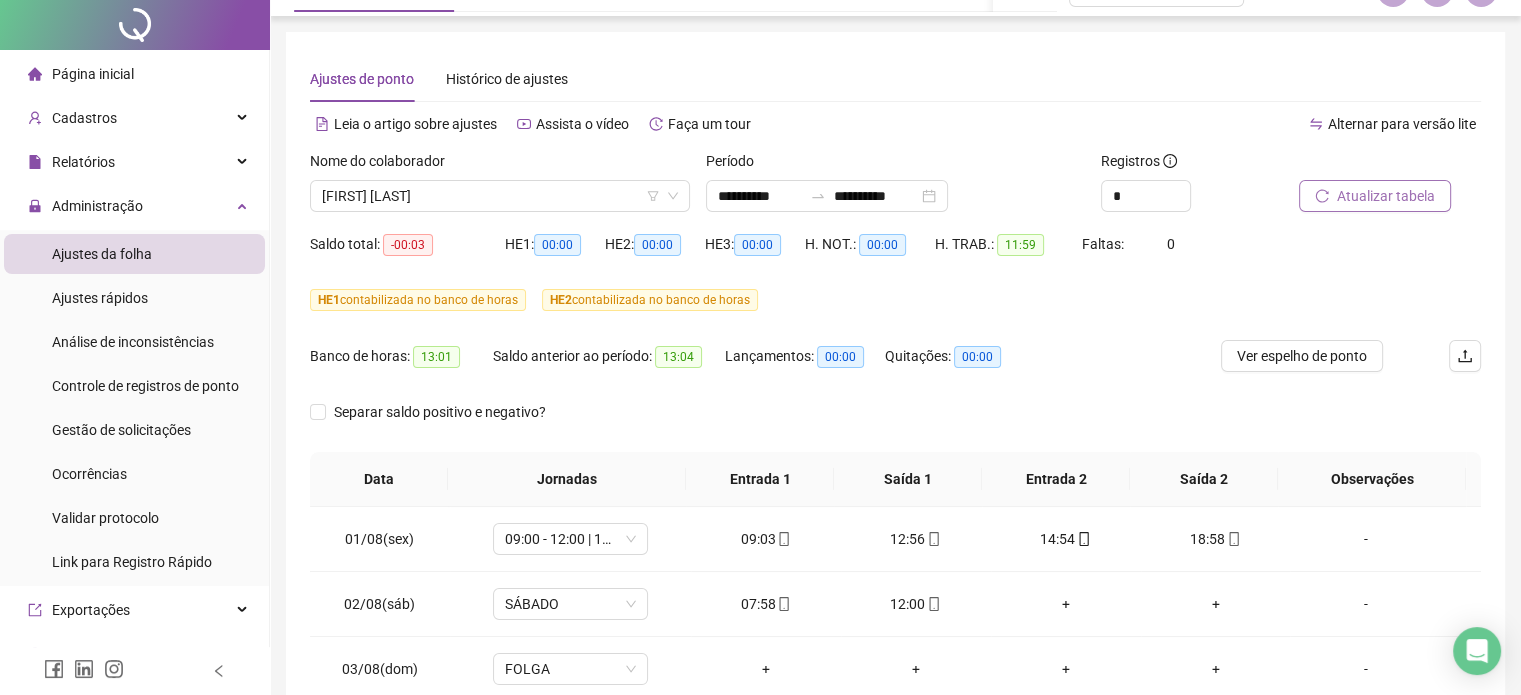 scroll, scrollTop: 0, scrollLeft: 0, axis: both 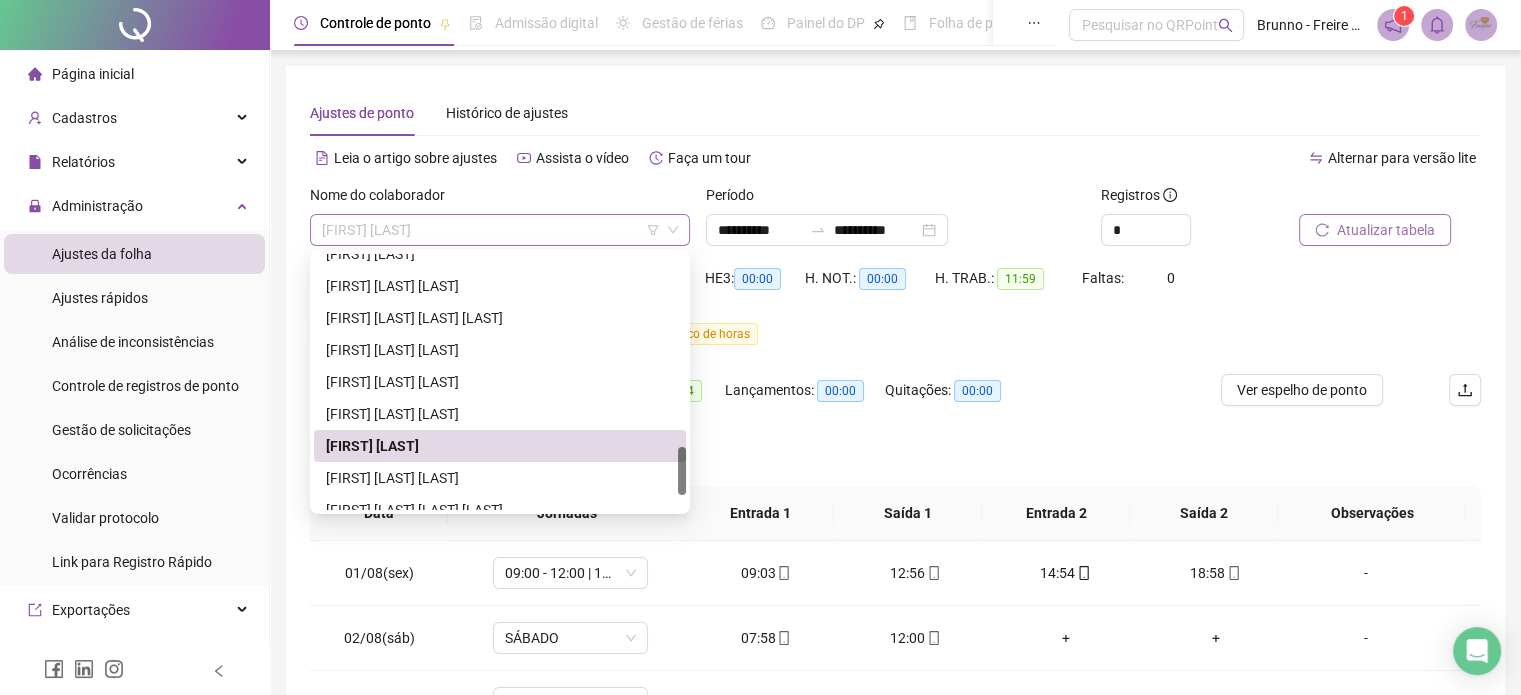 click on "RUAN FARIA" at bounding box center (500, 230) 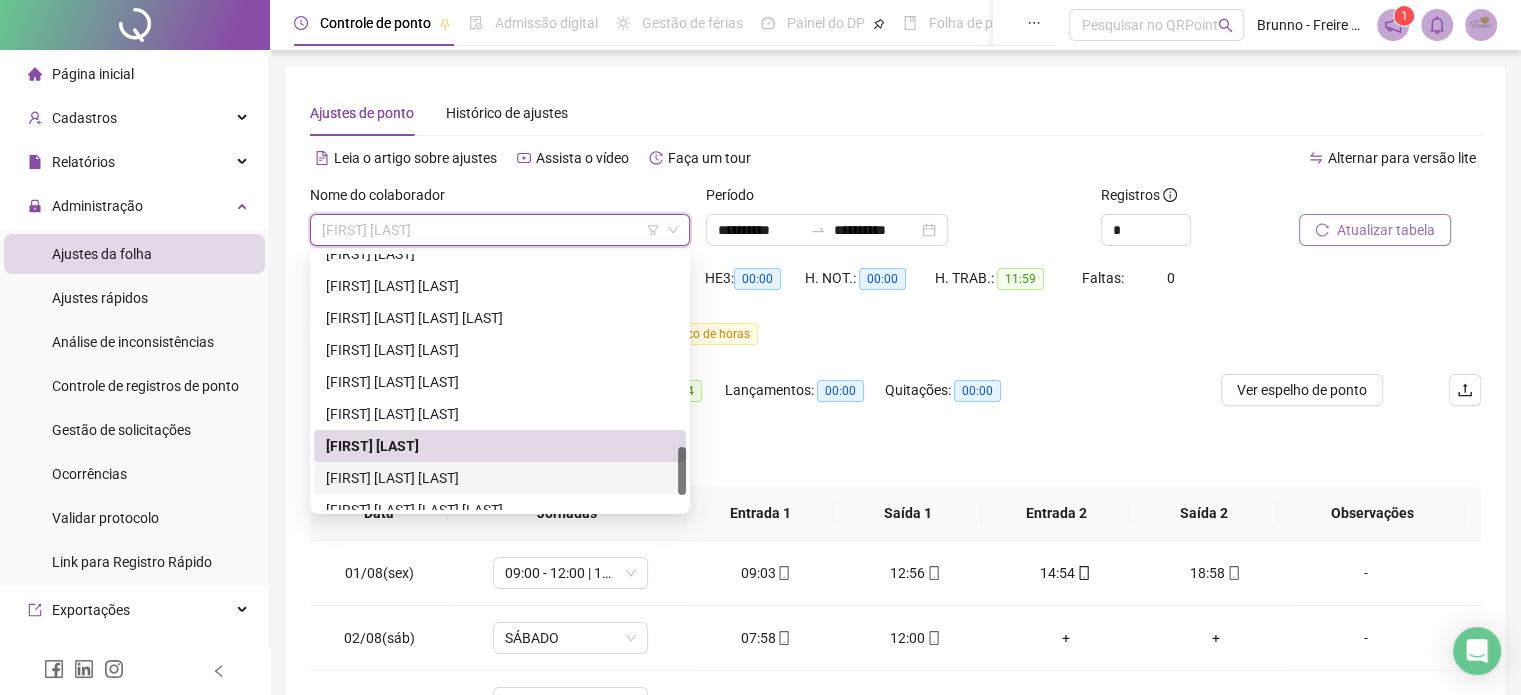 click on "SABRINA DE SOUZA ALMEIDA" at bounding box center [500, 478] 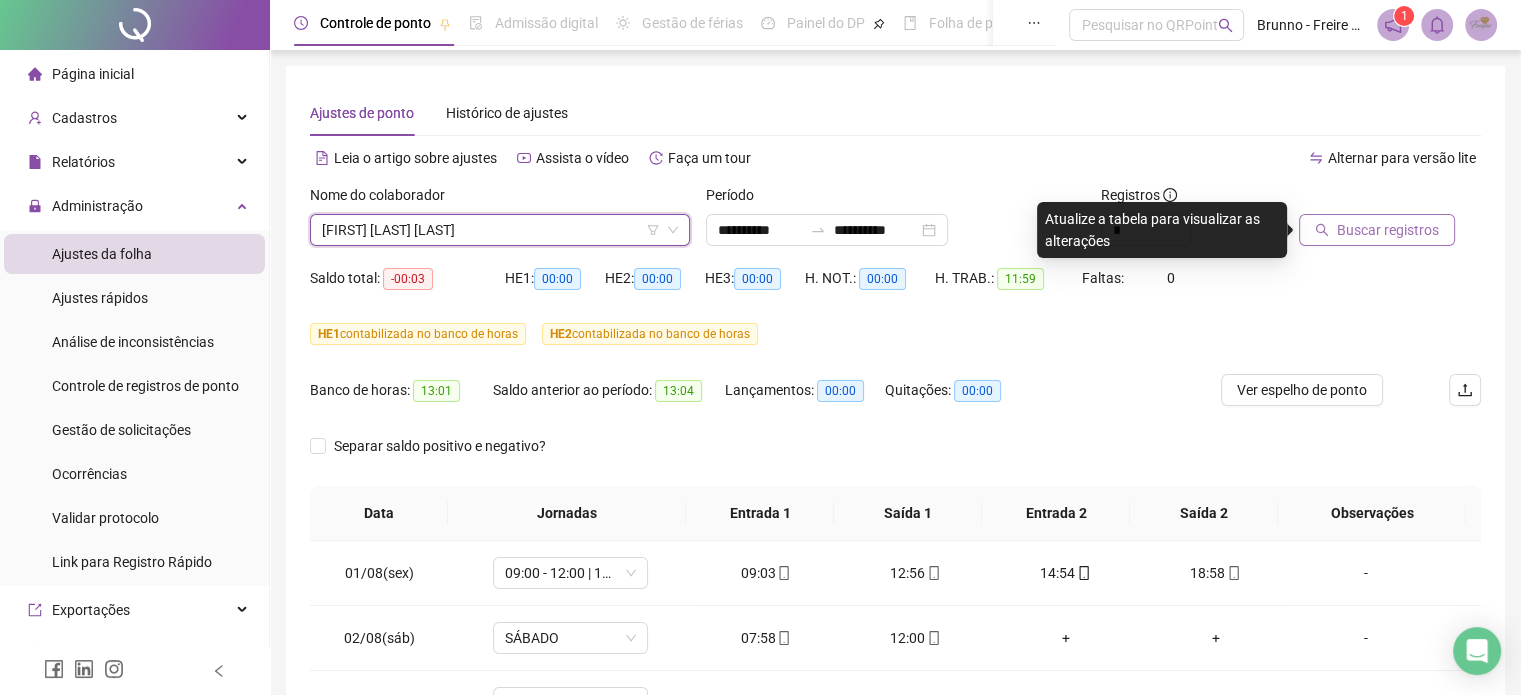 click on "Buscar registros" at bounding box center (1388, 230) 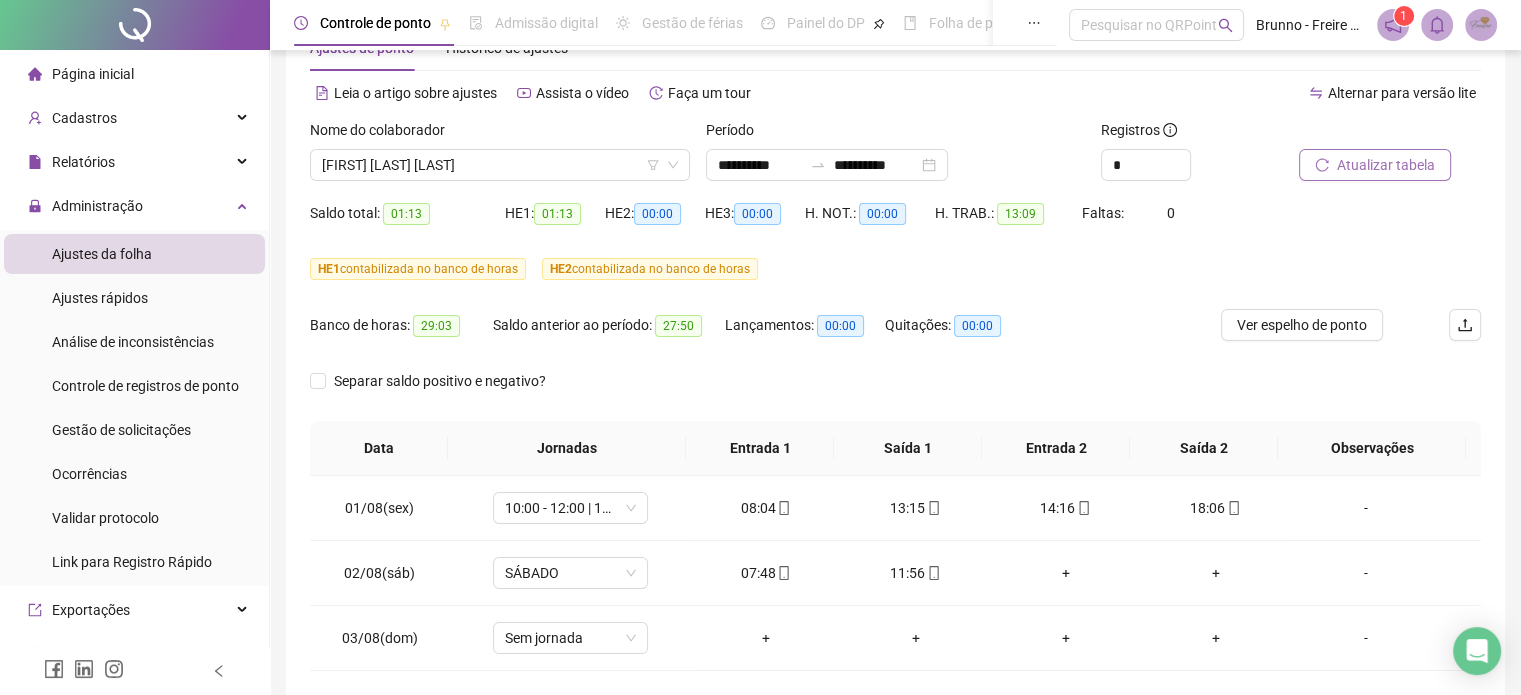 scroll, scrollTop: 150, scrollLeft: 0, axis: vertical 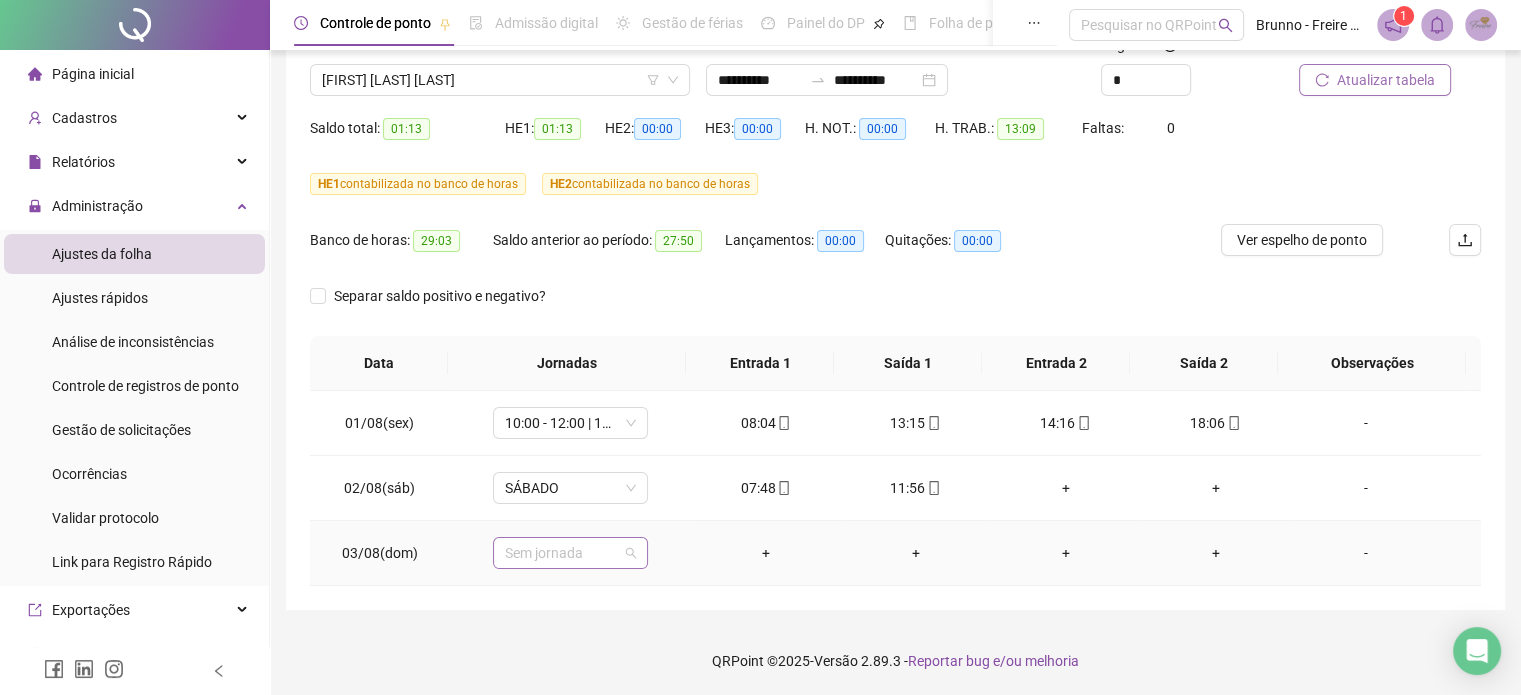 click on "Sem jornada" at bounding box center (570, 553) 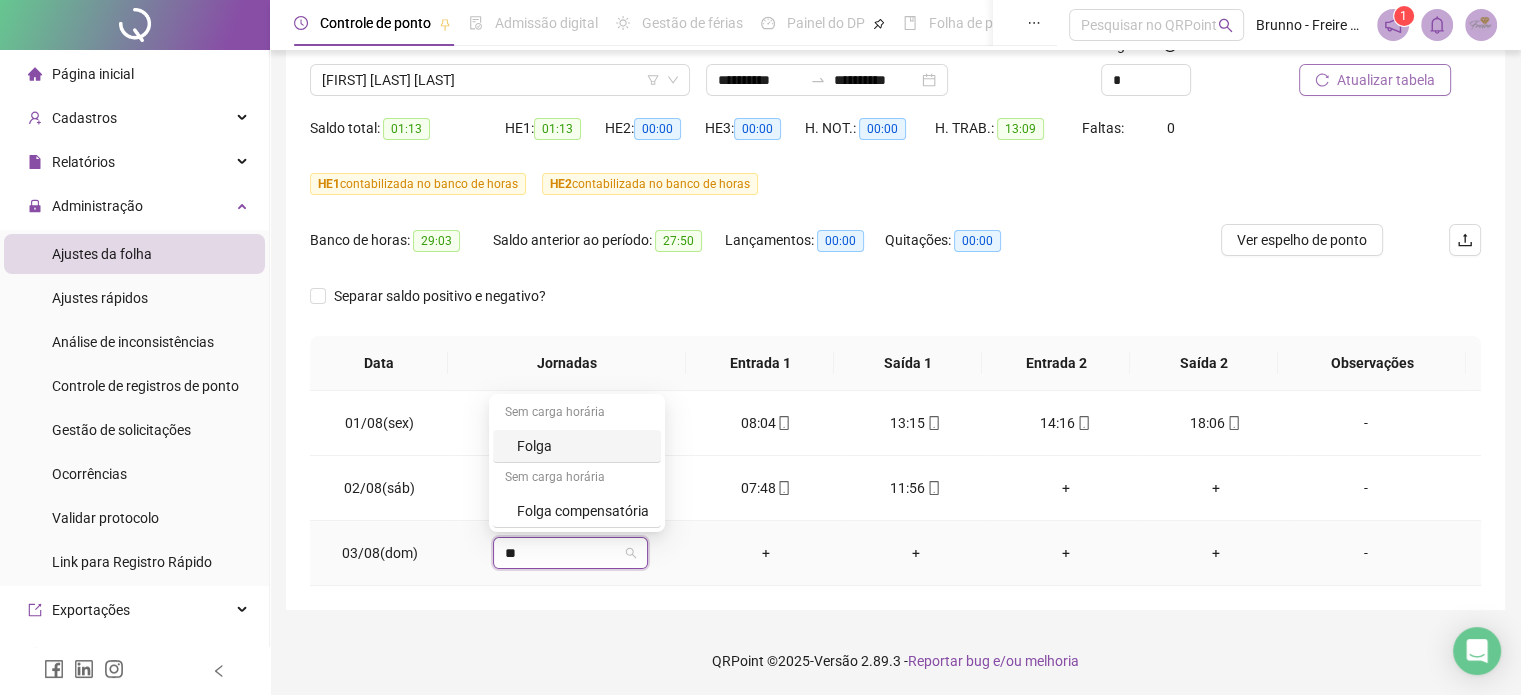 type on "***" 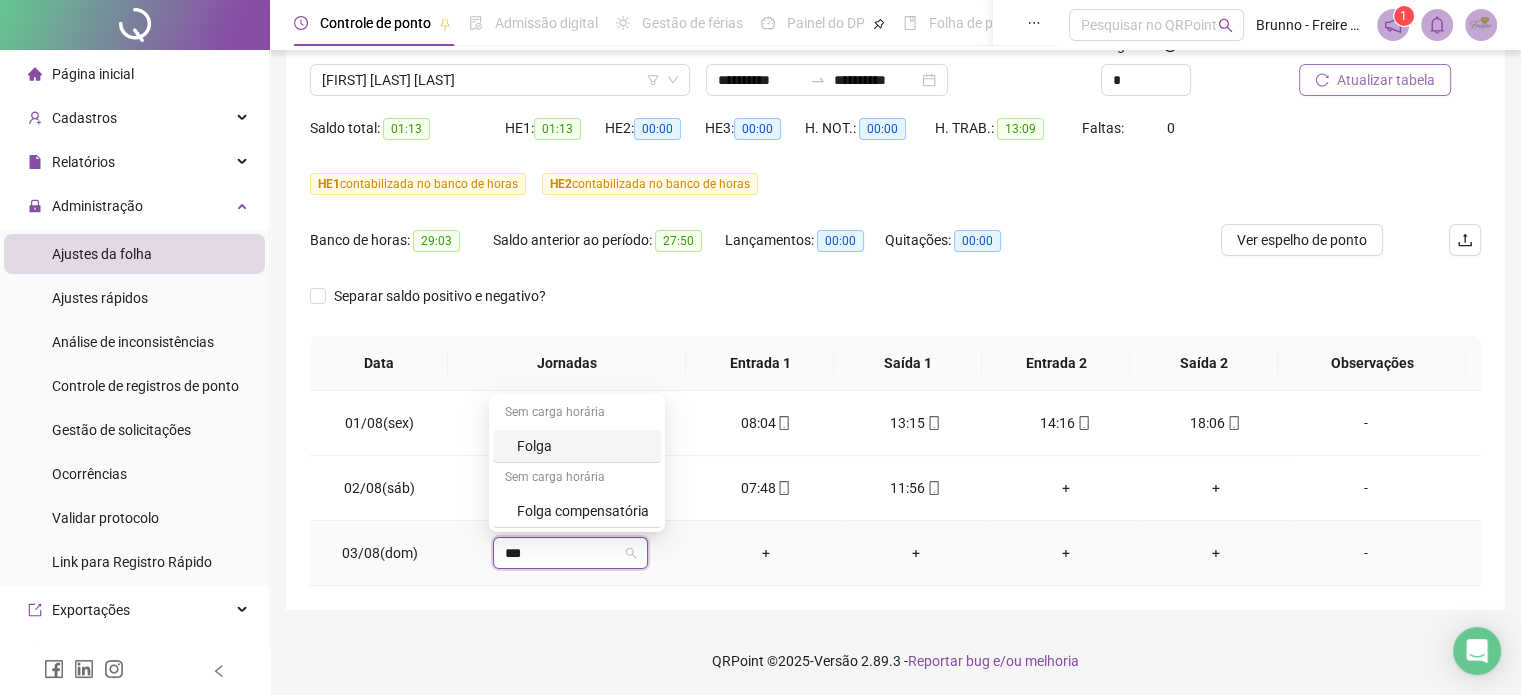 click on "Folga" at bounding box center [583, 446] 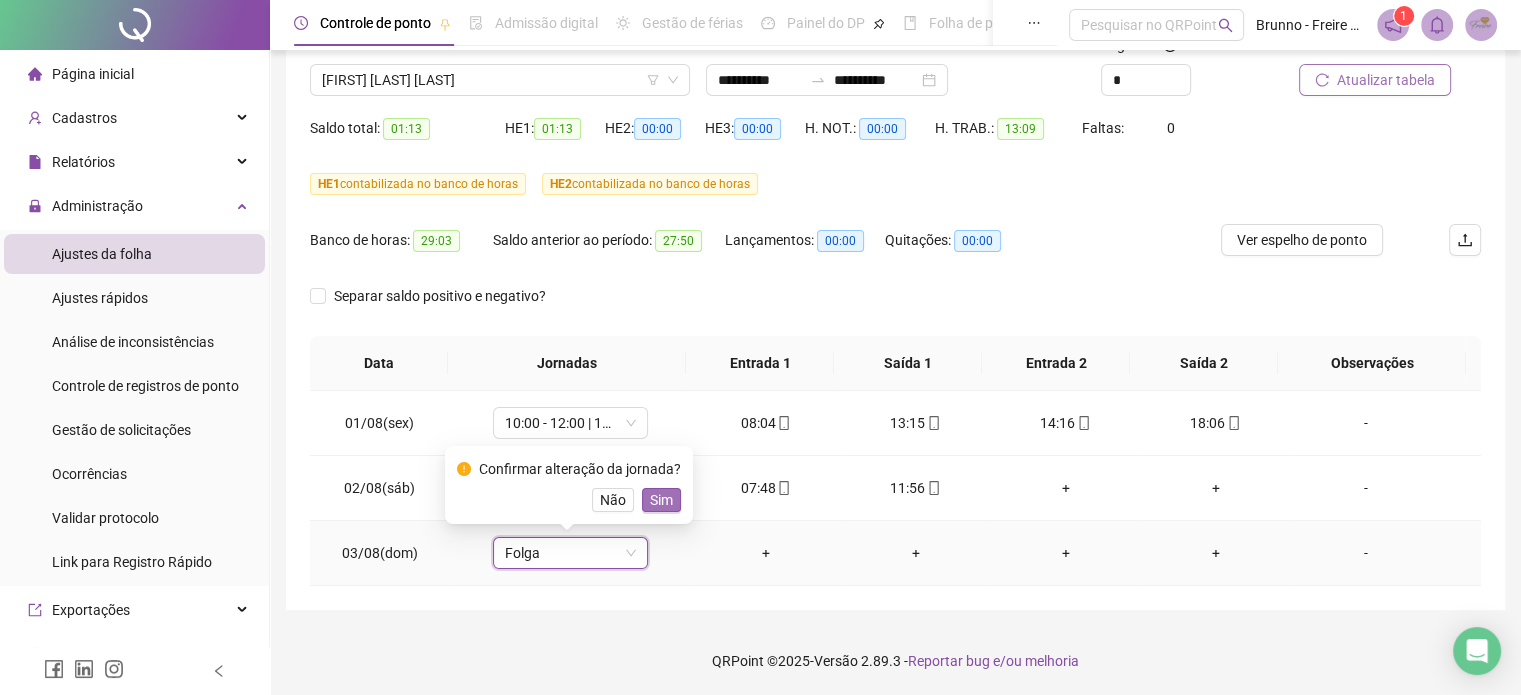 click on "Sim" at bounding box center [661, 500] 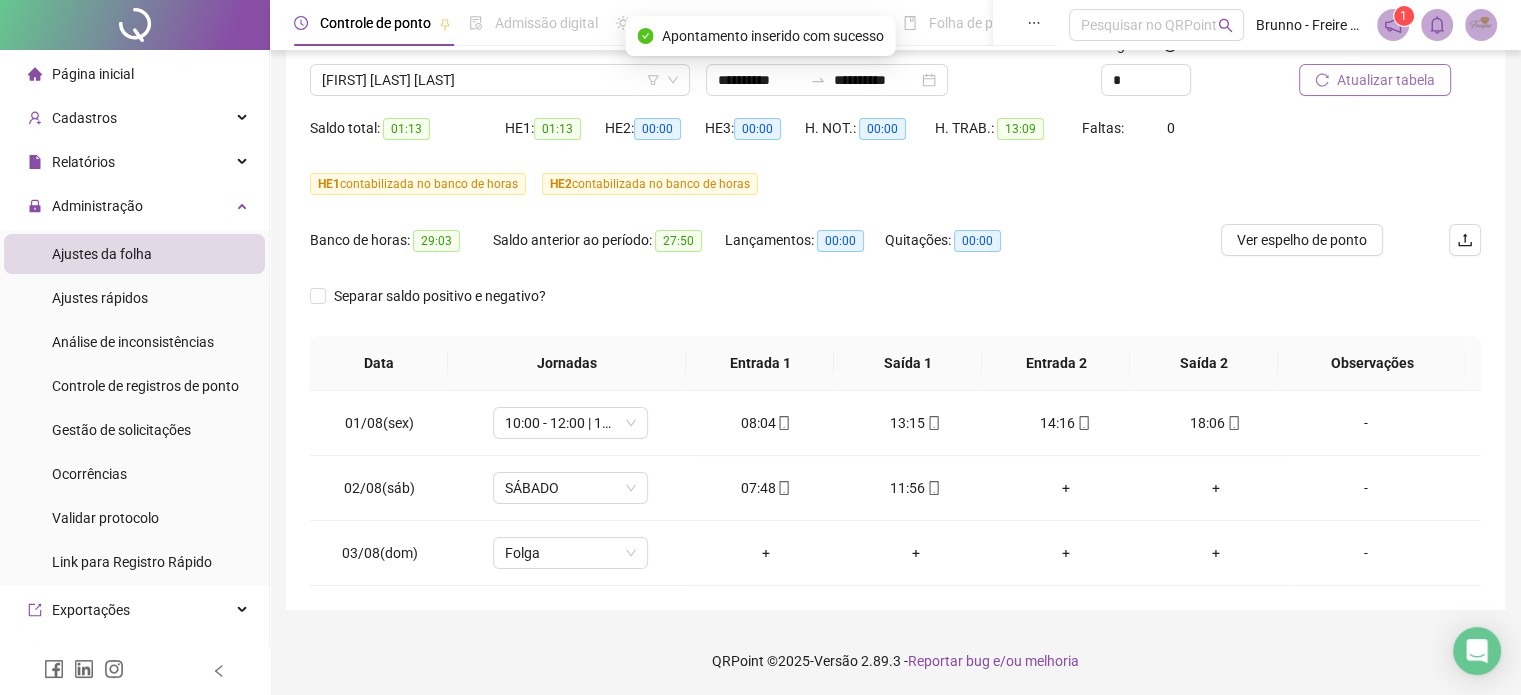 click on "Atualizar tabela" at bounding box center (1386, 80) 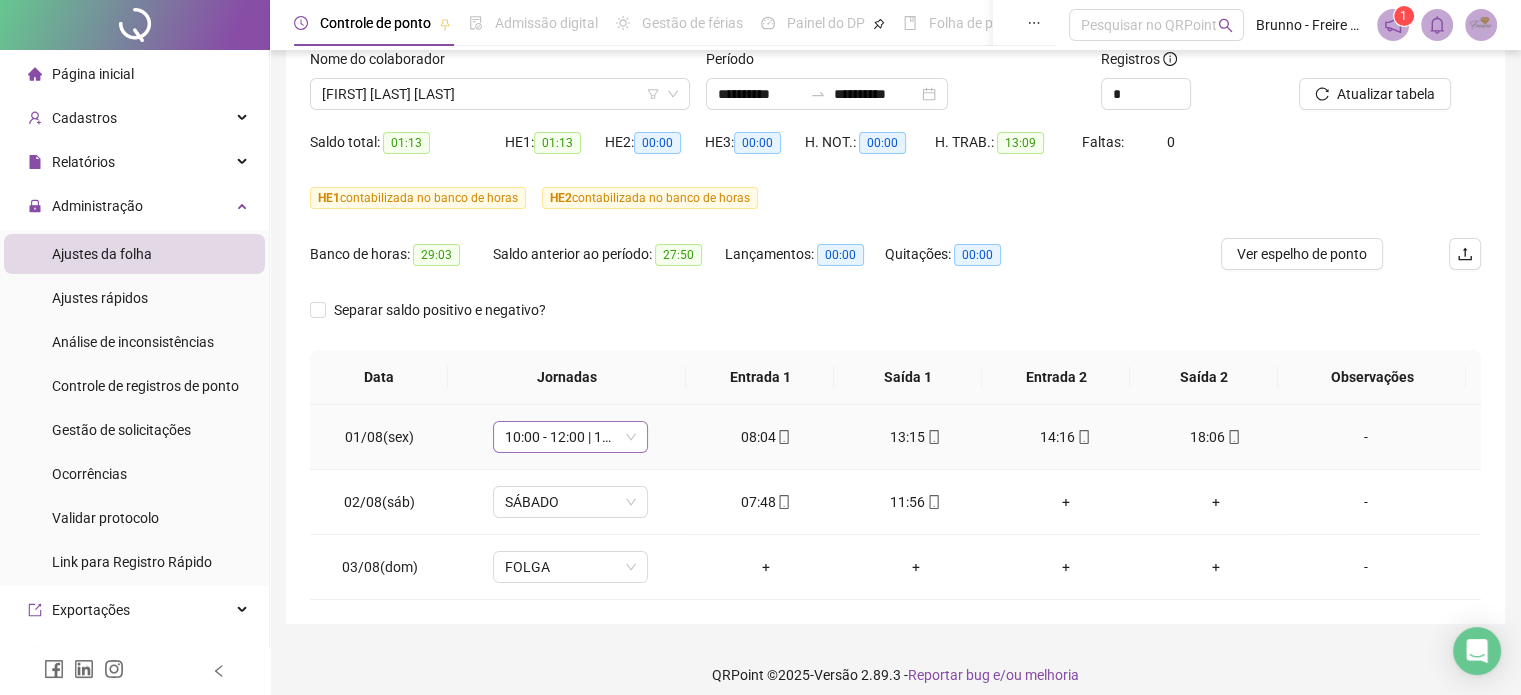 scroll, scrollTop: 0, scrollLeft: 0, axis: both 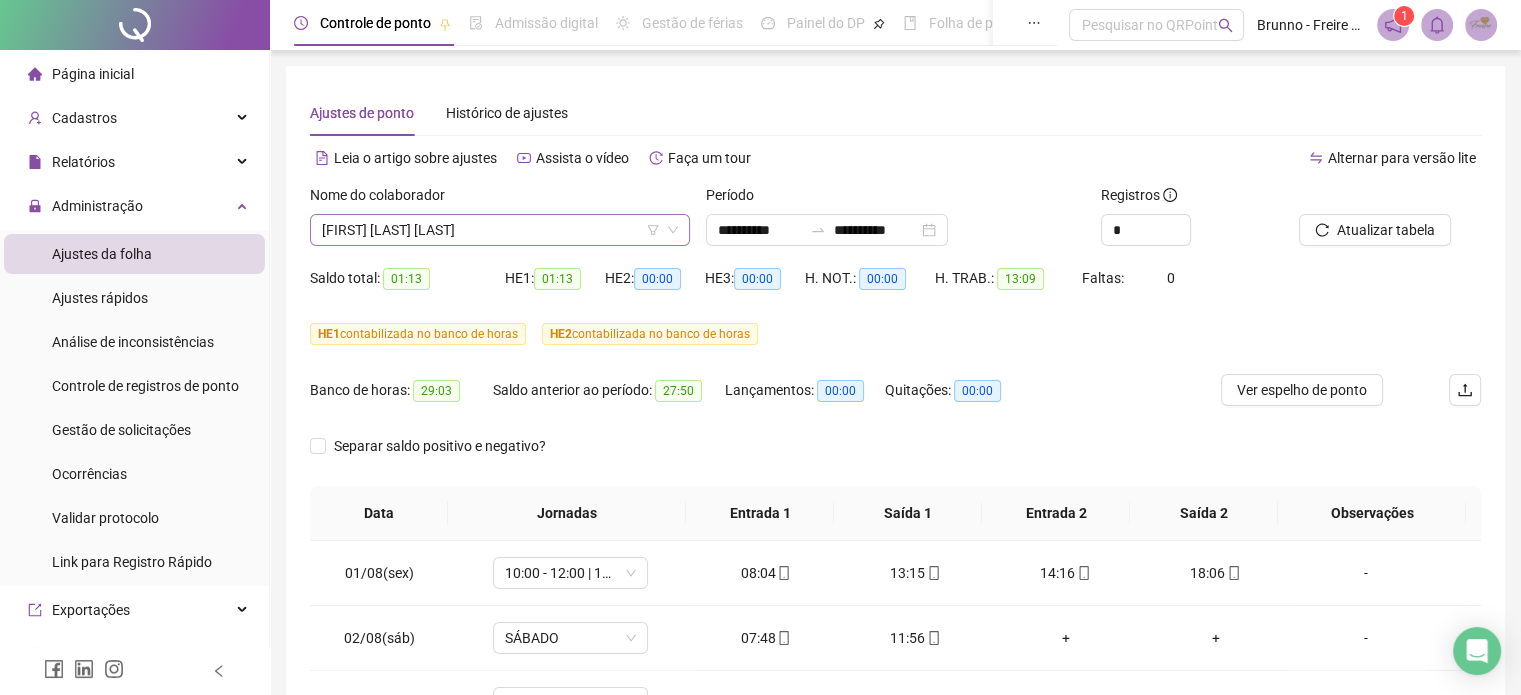 click on "SABRINA DE SOUZA ALMEIDA" at bounding box center (500, 230) 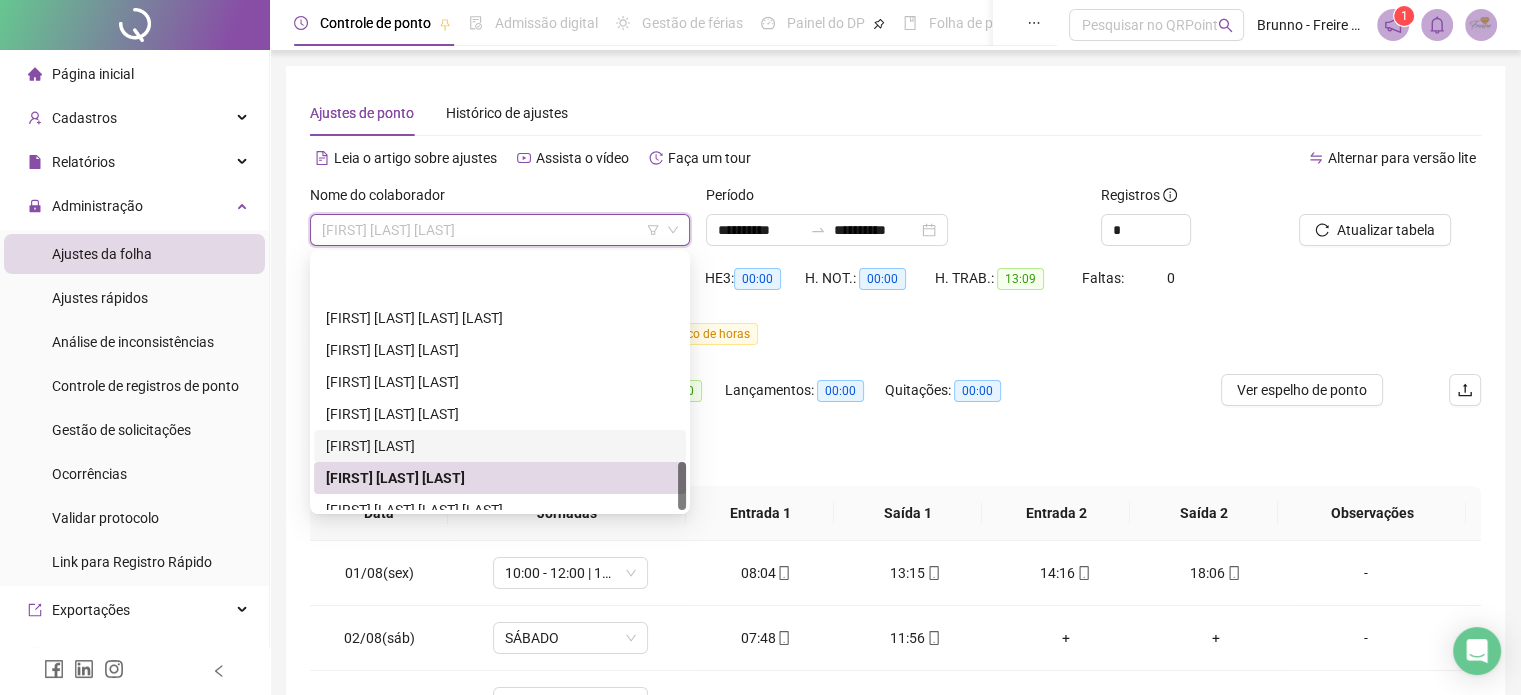 scroll, scrollTop: 1088, scrollLeft: 0, axis: vertical 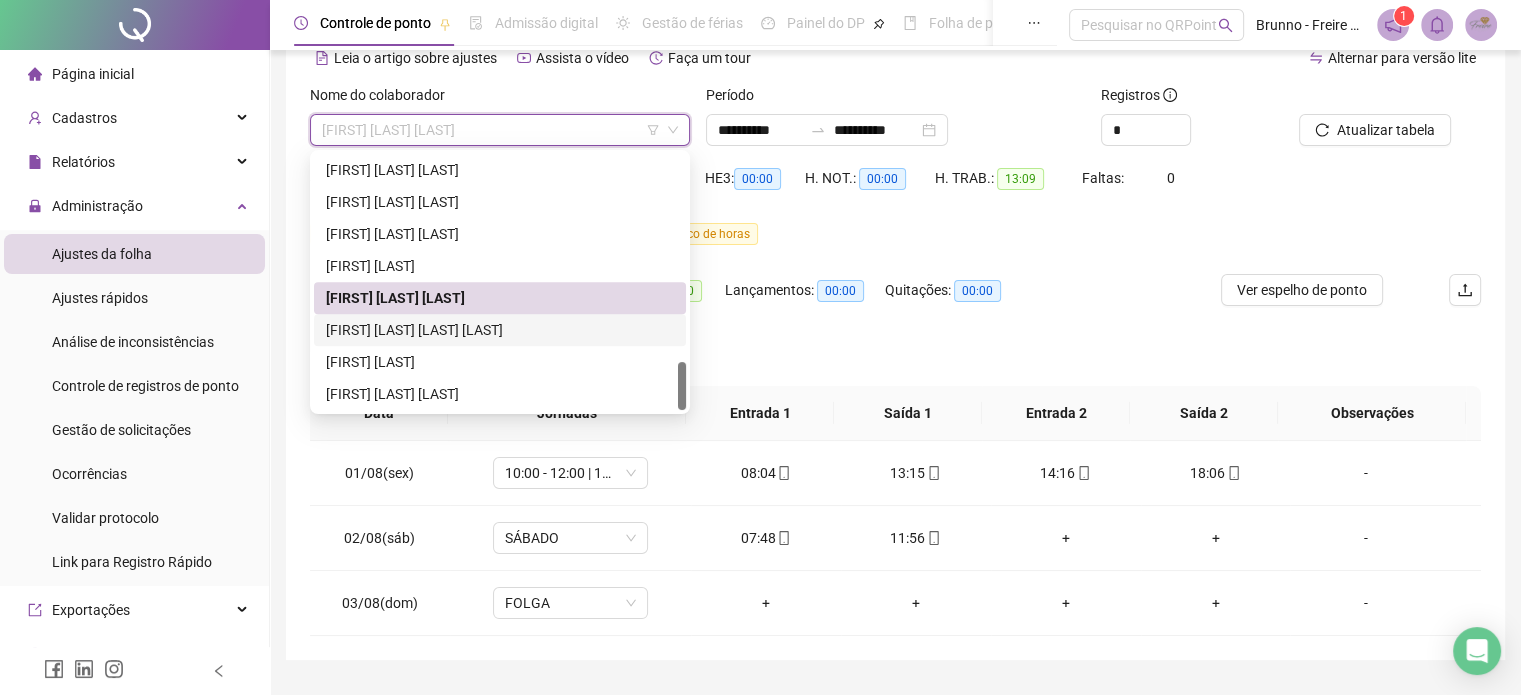 click on "SARA BAHIENSE BOLSANELLO ROCHA" at bounding box center [500, 330] 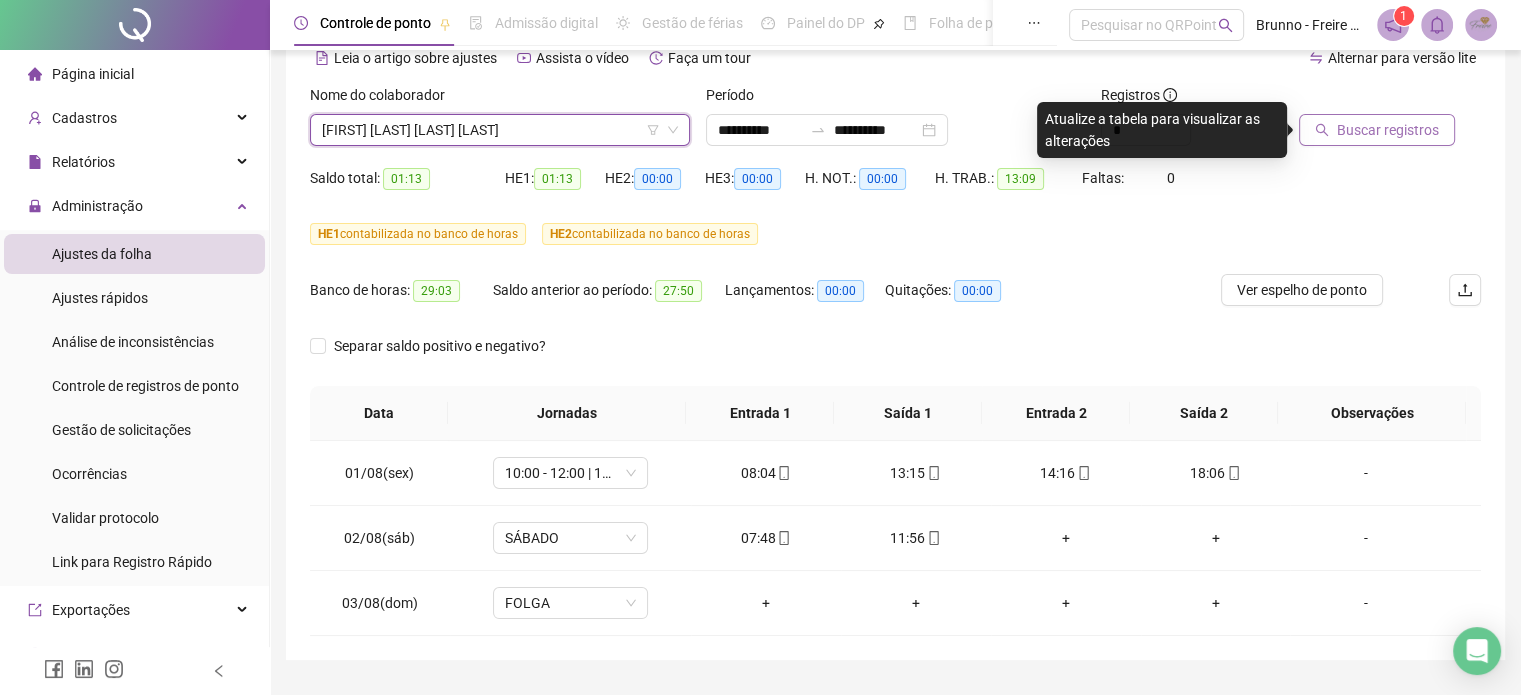 click on "Buscar registros" at bounding box center [1388, 130] 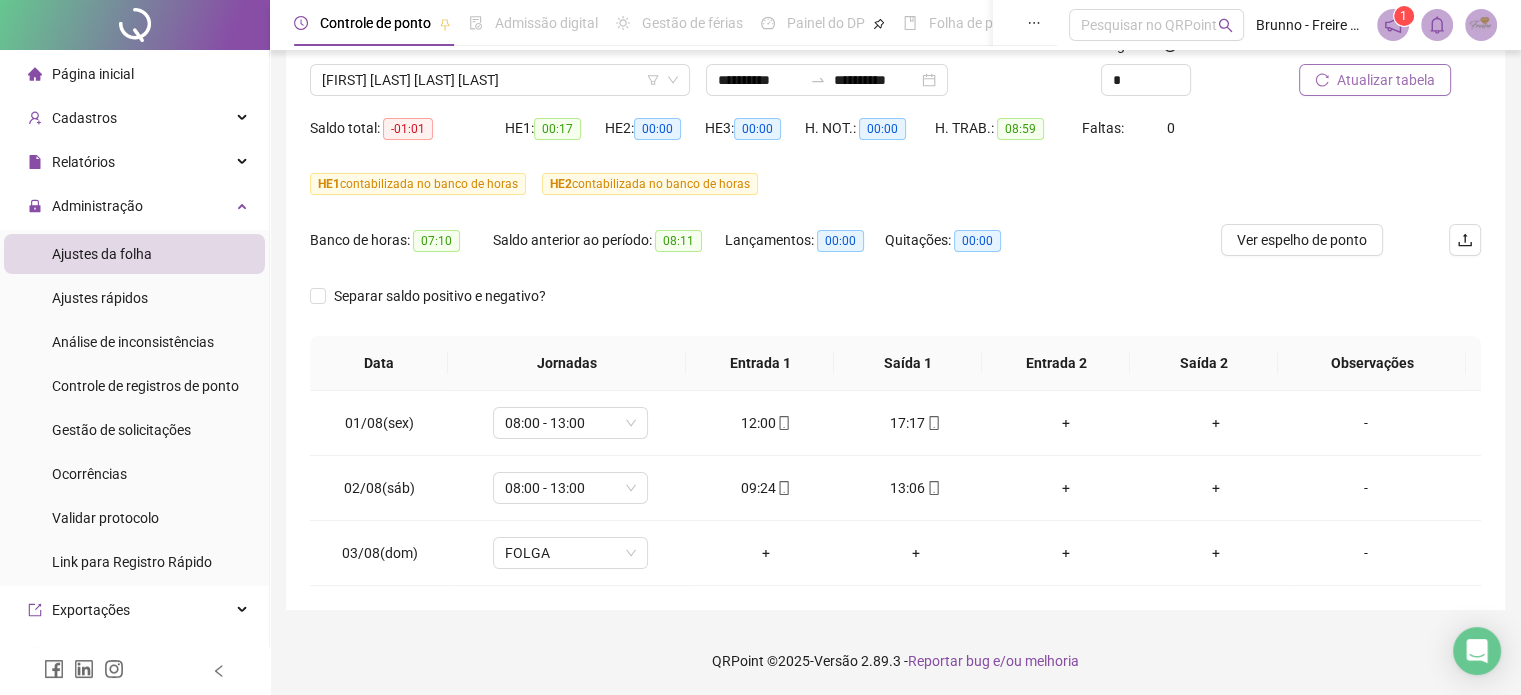 scroll, scrollTop: 0, scrollLeft: 0, axis: both 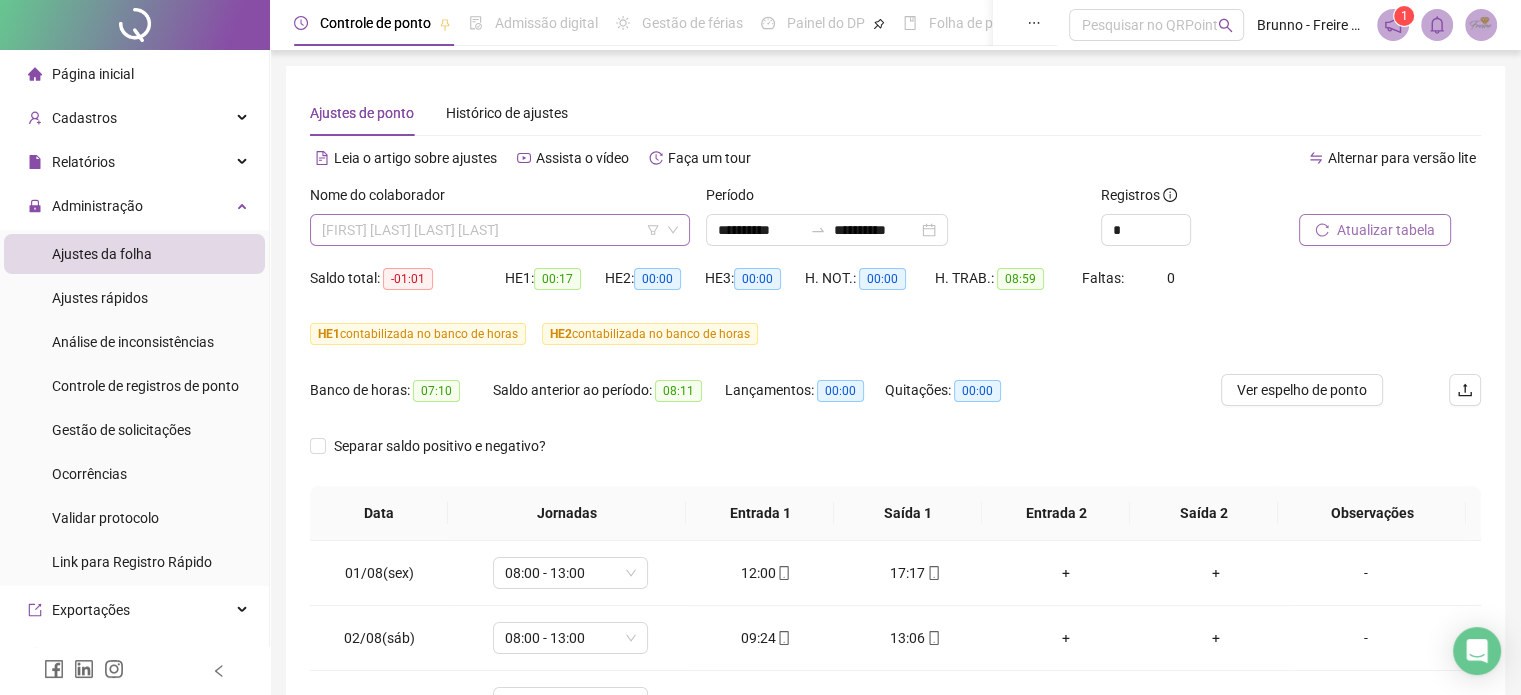 click on "SARA BAHIENSE BOLSANELLO ROCHA" at bounding box center [500, 230] 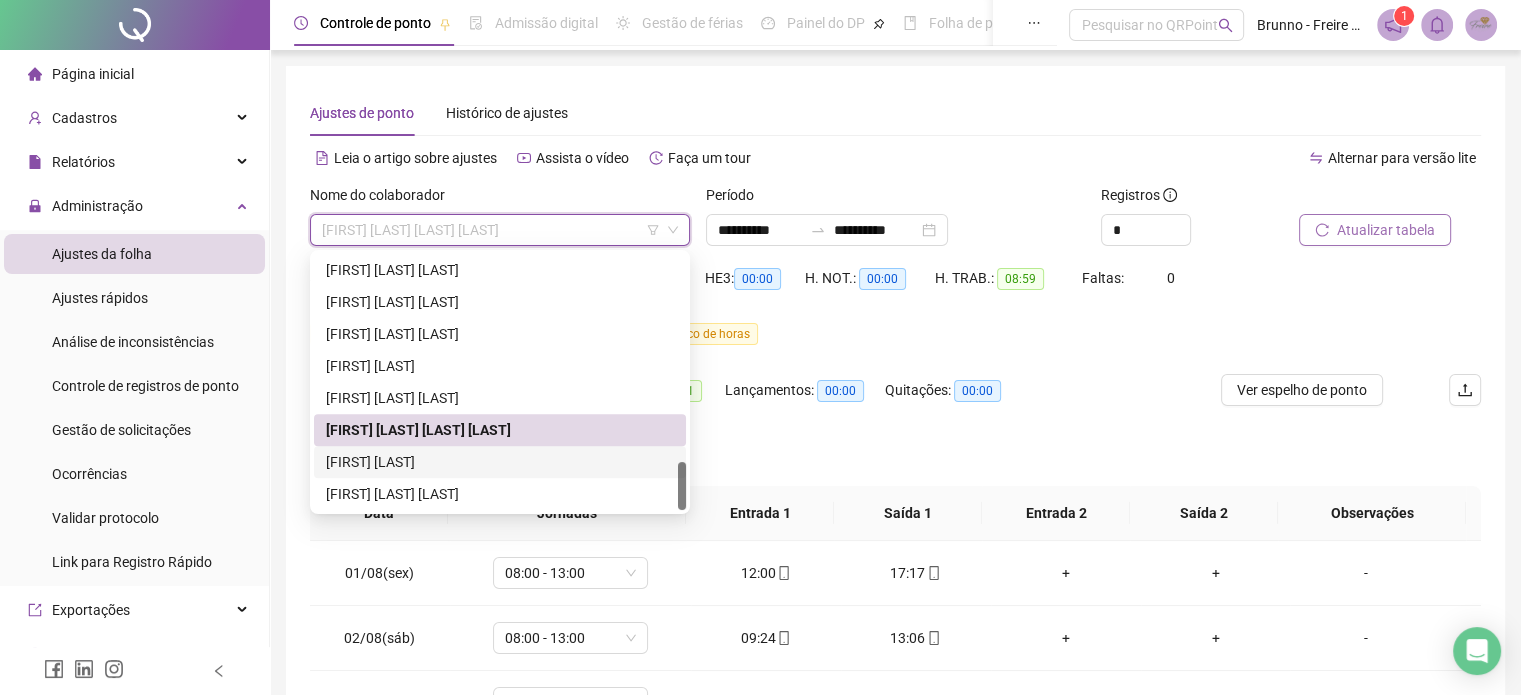 click on "THAÍS MARVILA DOS SANTOS" at bounding box center [500, 462] 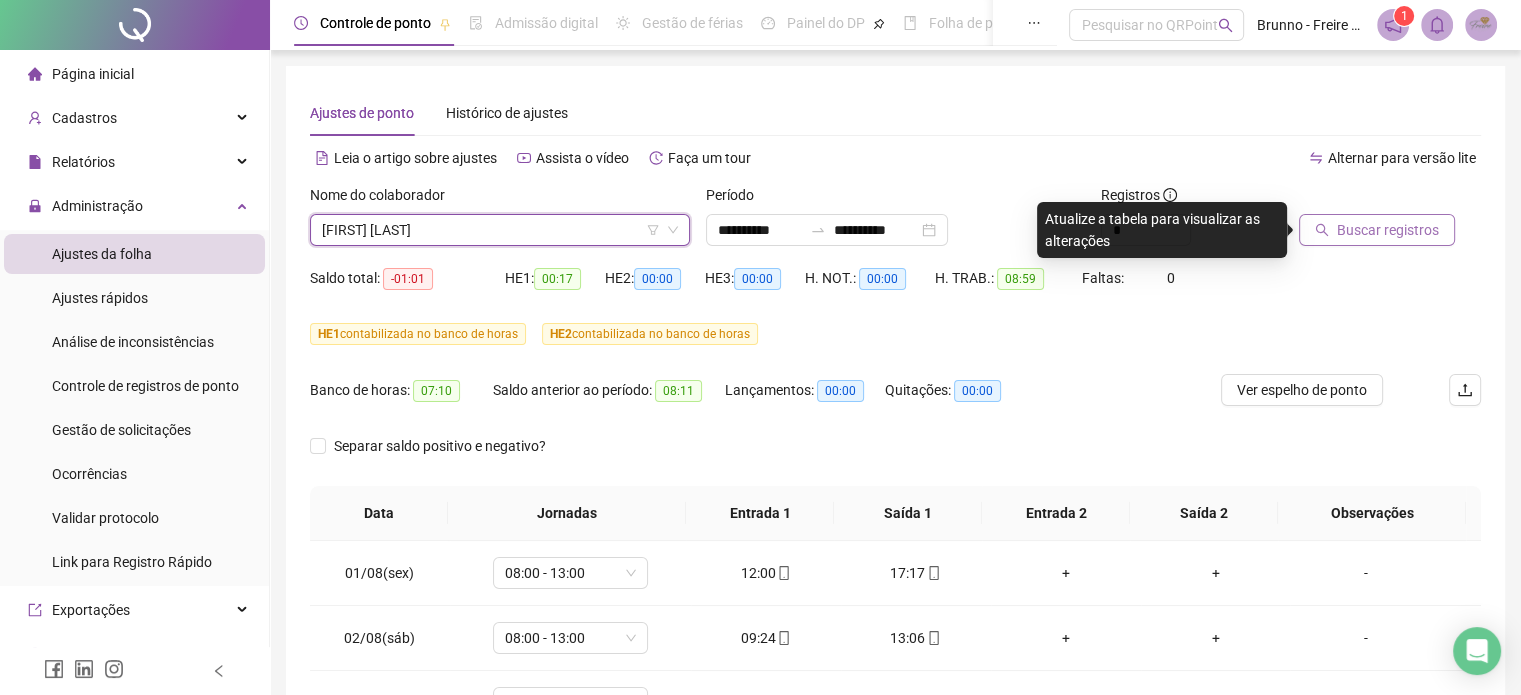 click on "Buscar registros" at bounding box center [1388, 230] 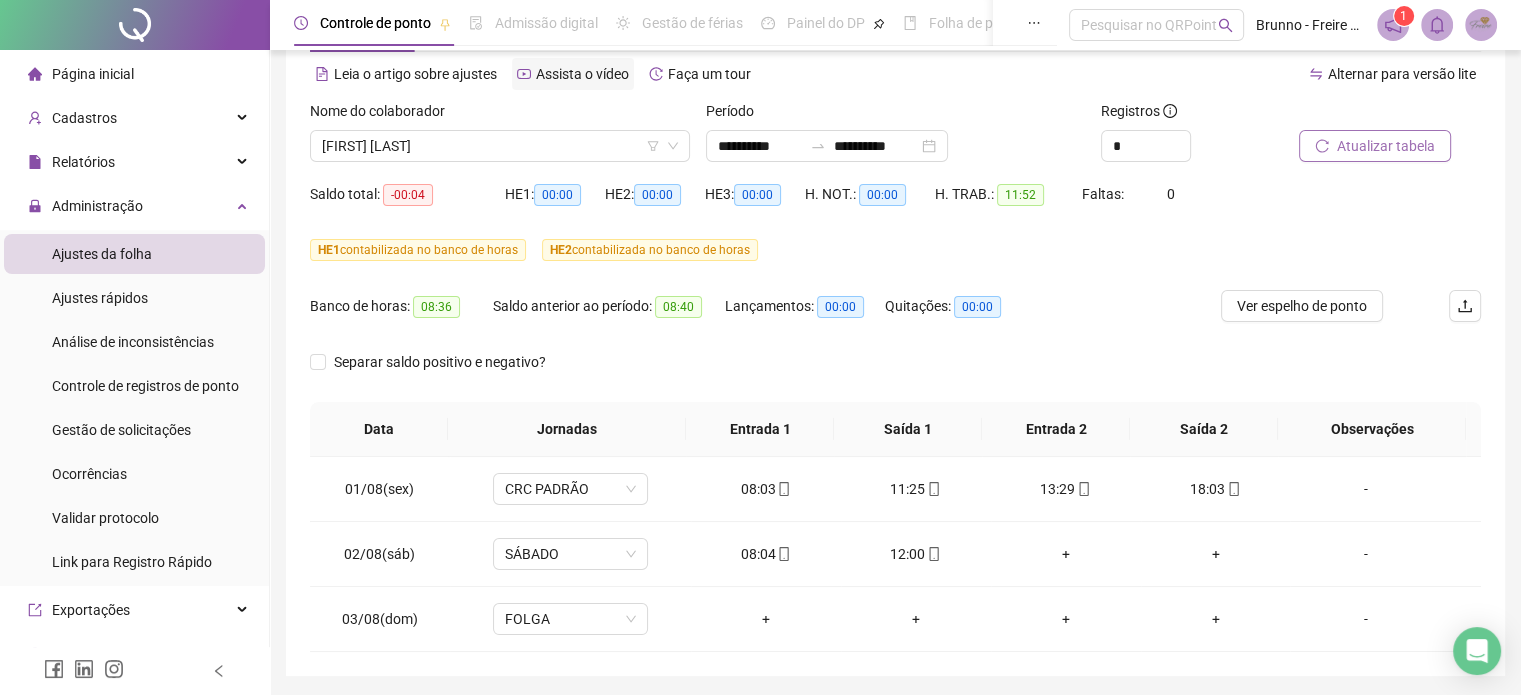 scroll, scrollTop: 0, scrollLeft: 0, axis: both 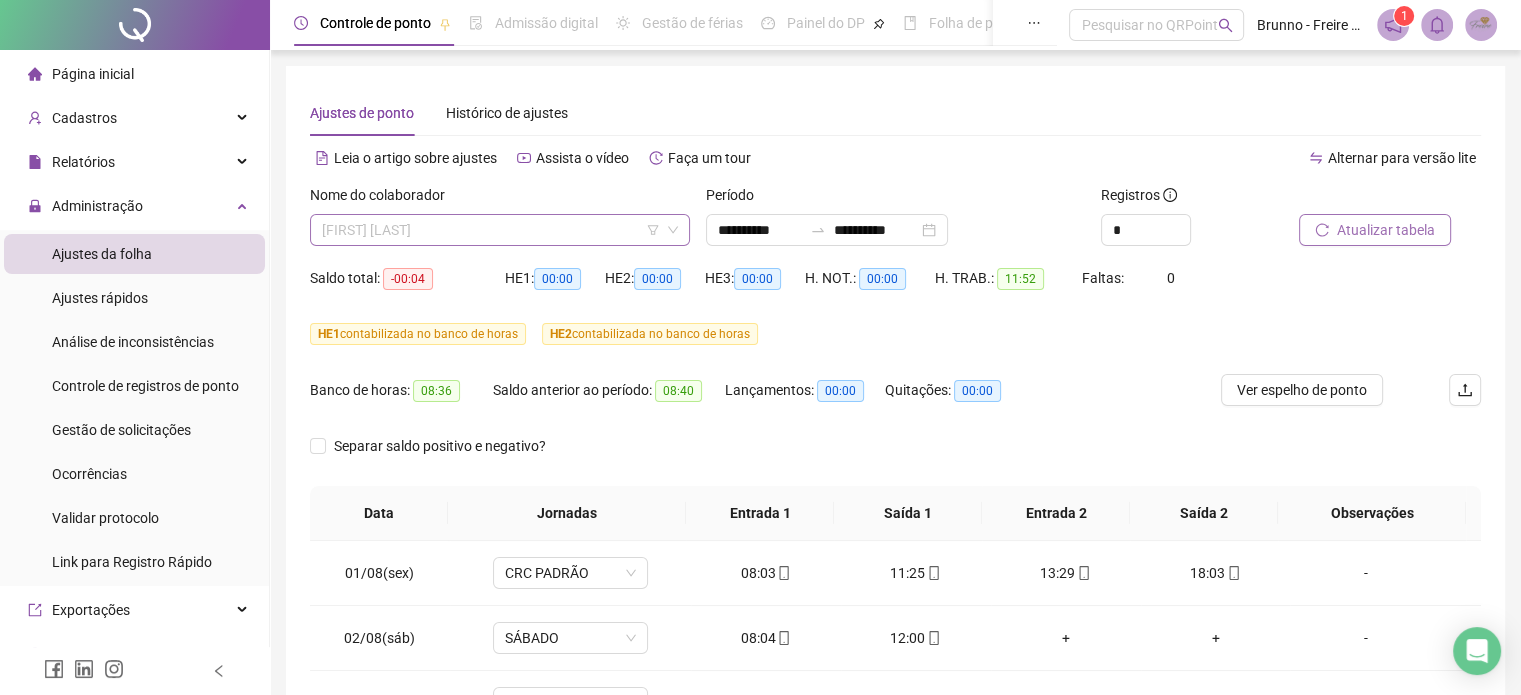 click on "THAÍS MARVILA DOS SANTOS" at bounding box center [500, 230] 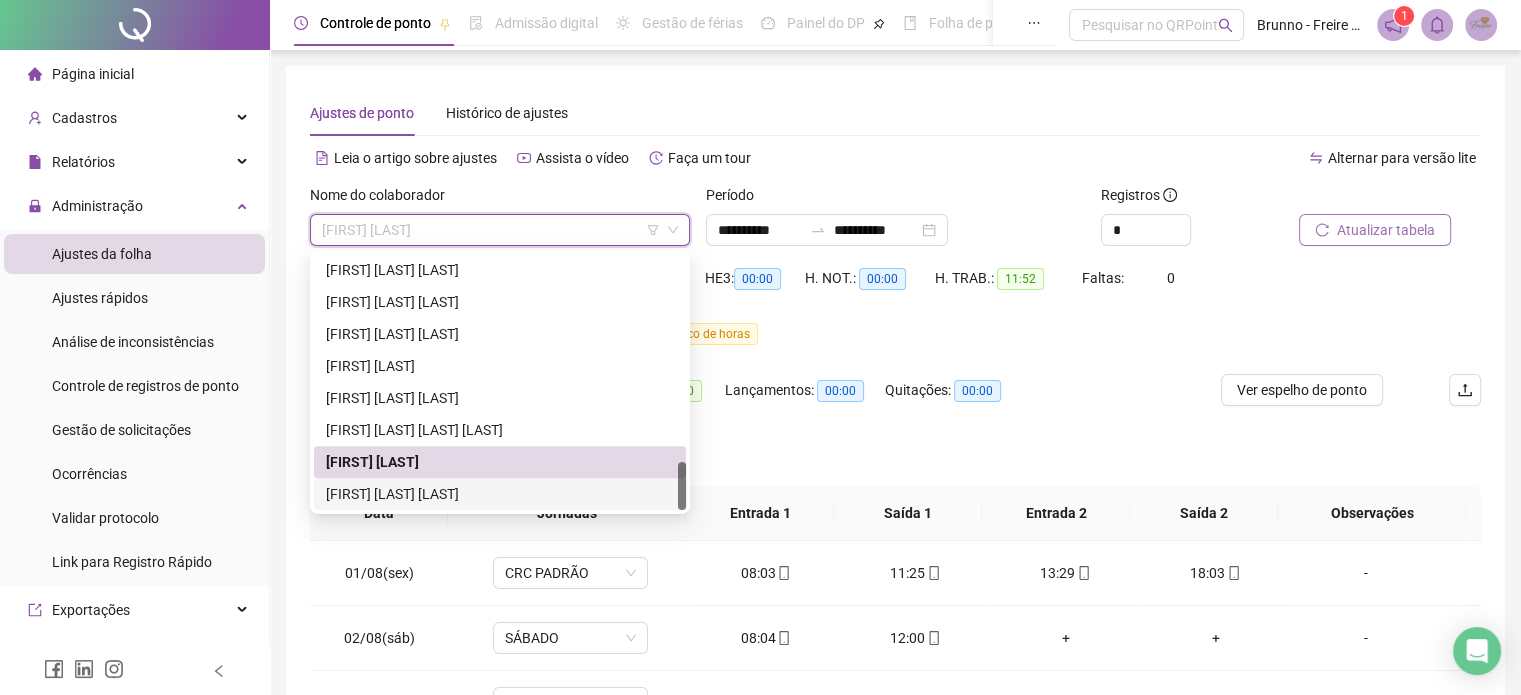 click on "VINÍCIUS LEAL DOS SANTOS" at bounding box center (500, 494) 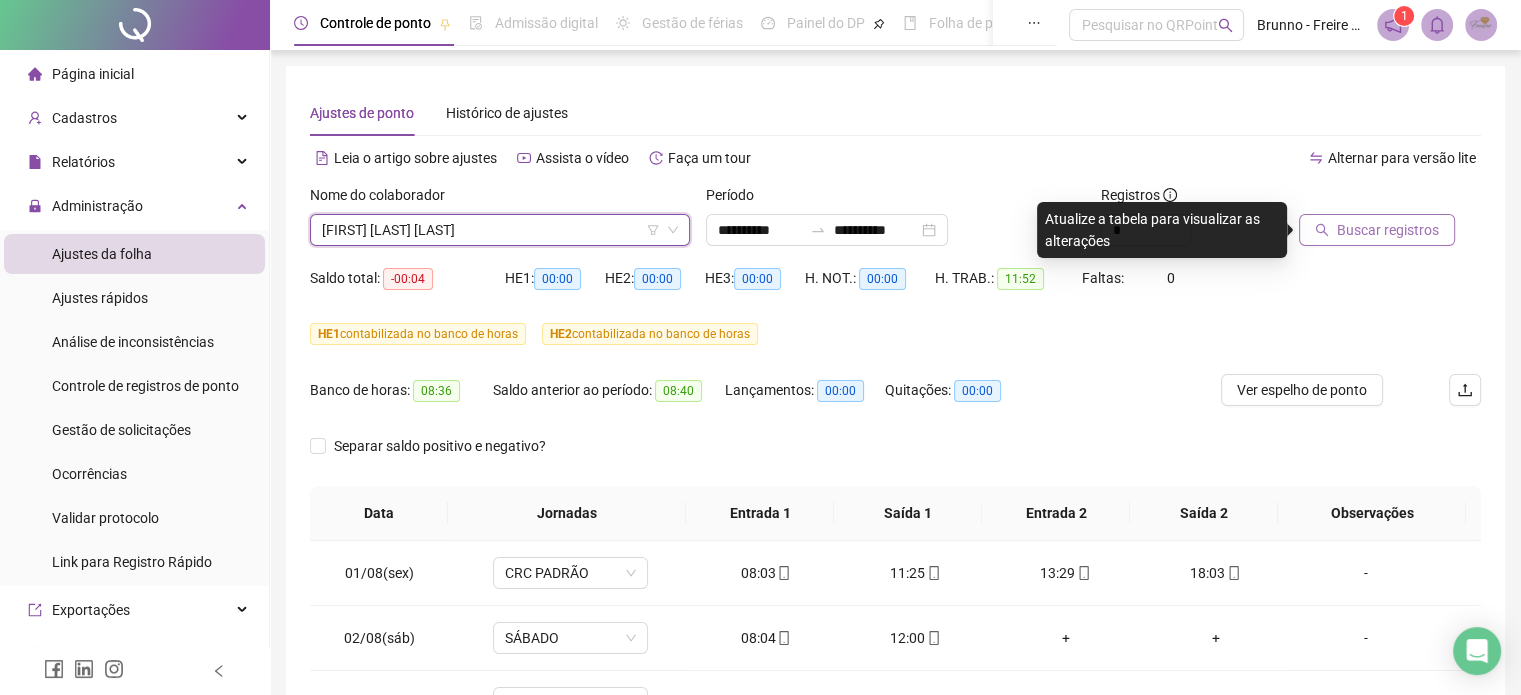 click on "Buscar registros" at bounding box center [1388, 230] 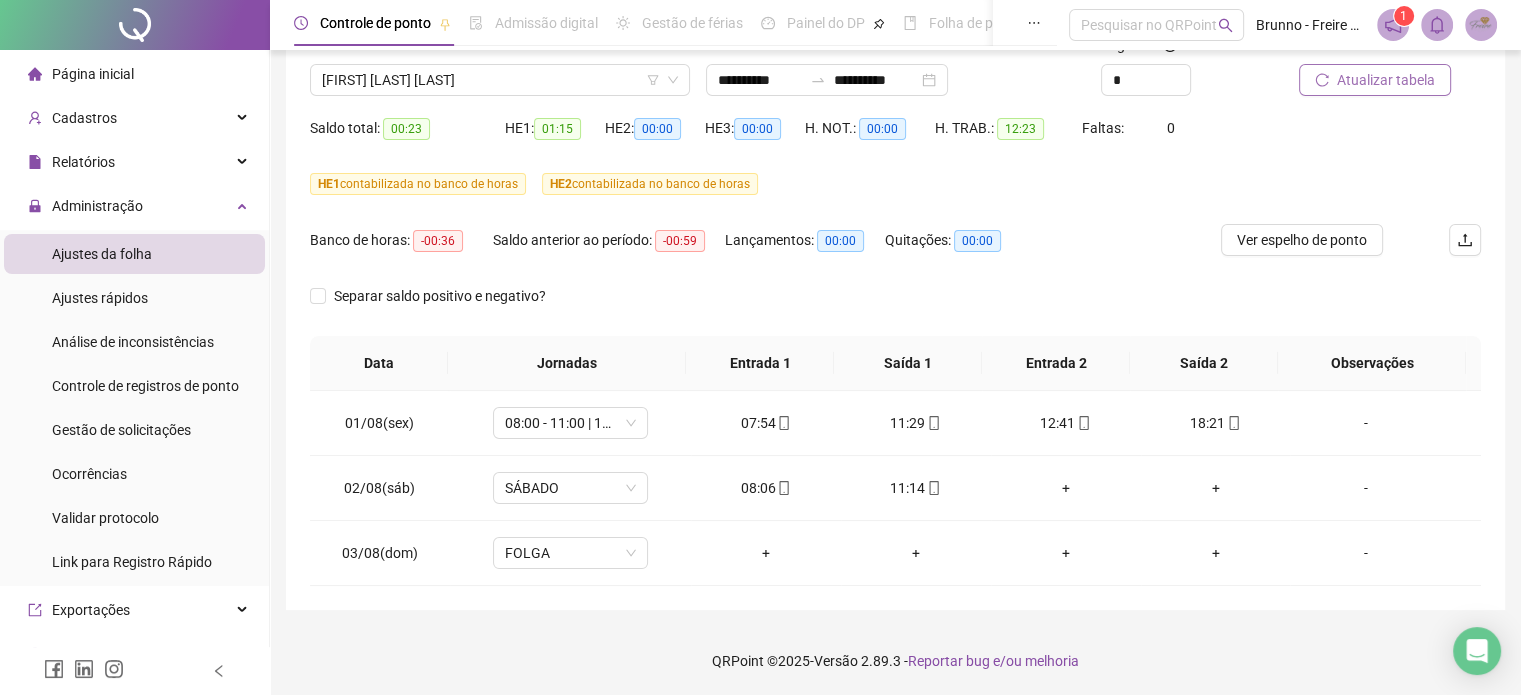 scroll, scrollTop: 0, scrollLeft: 0, axis: both 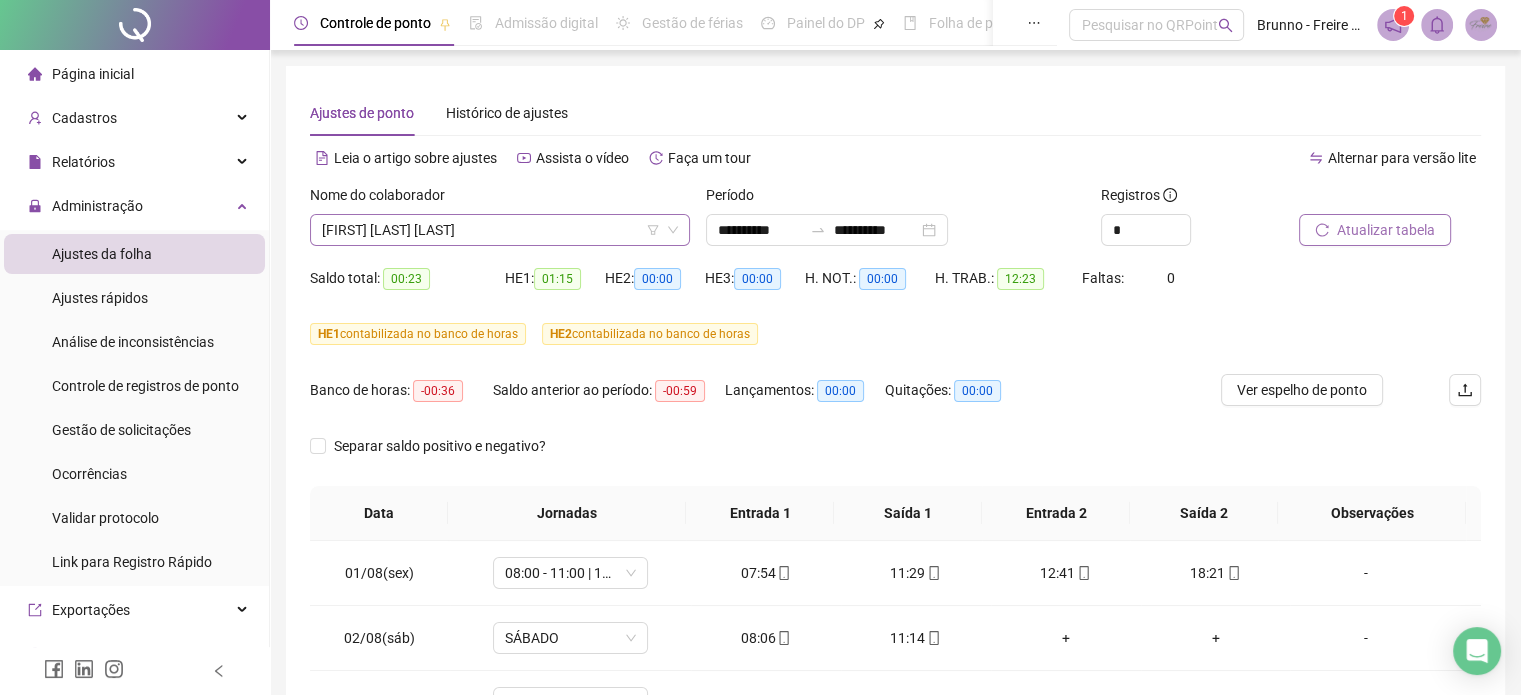 click on "VINÍCIUS LEAL DOS SANTOS" at bounding box center (500, 230) 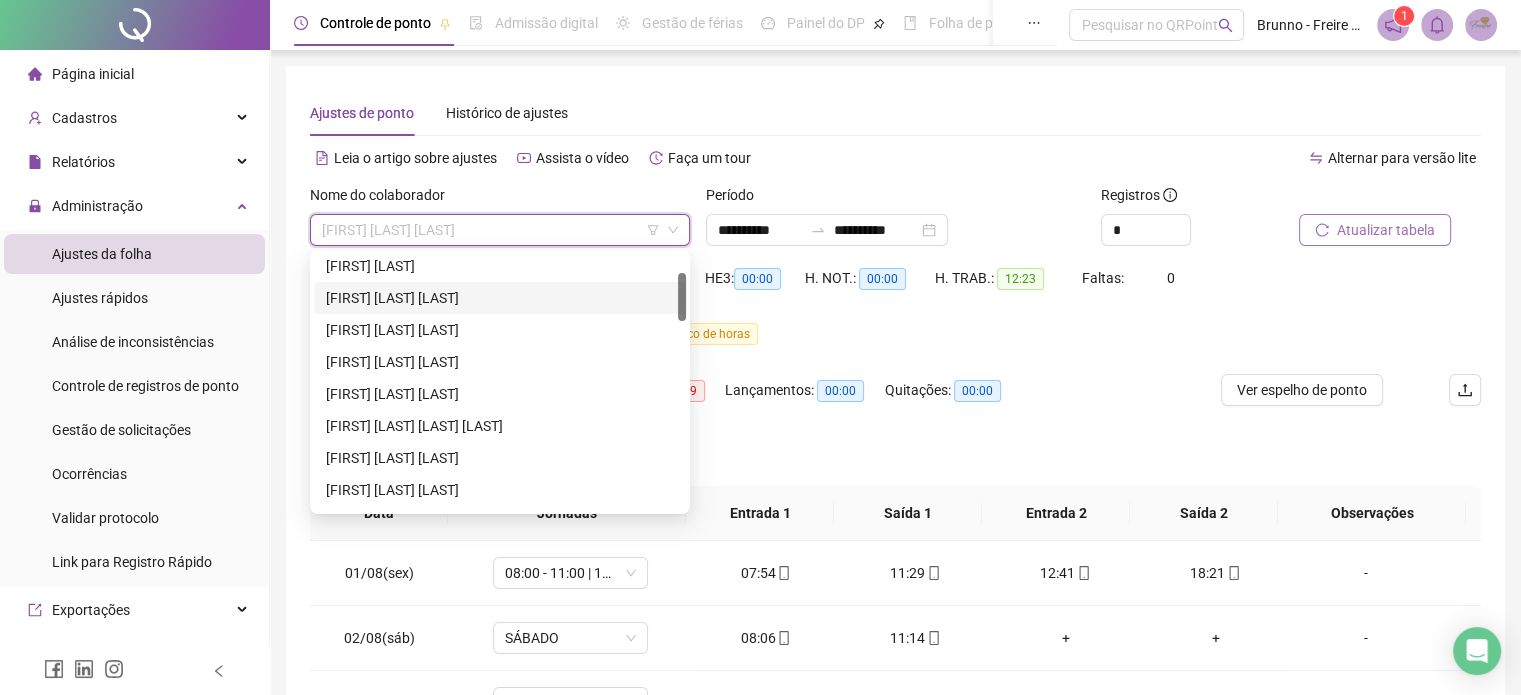 scroll, scrollTop: 0, scrollLeft: 0, axis: both 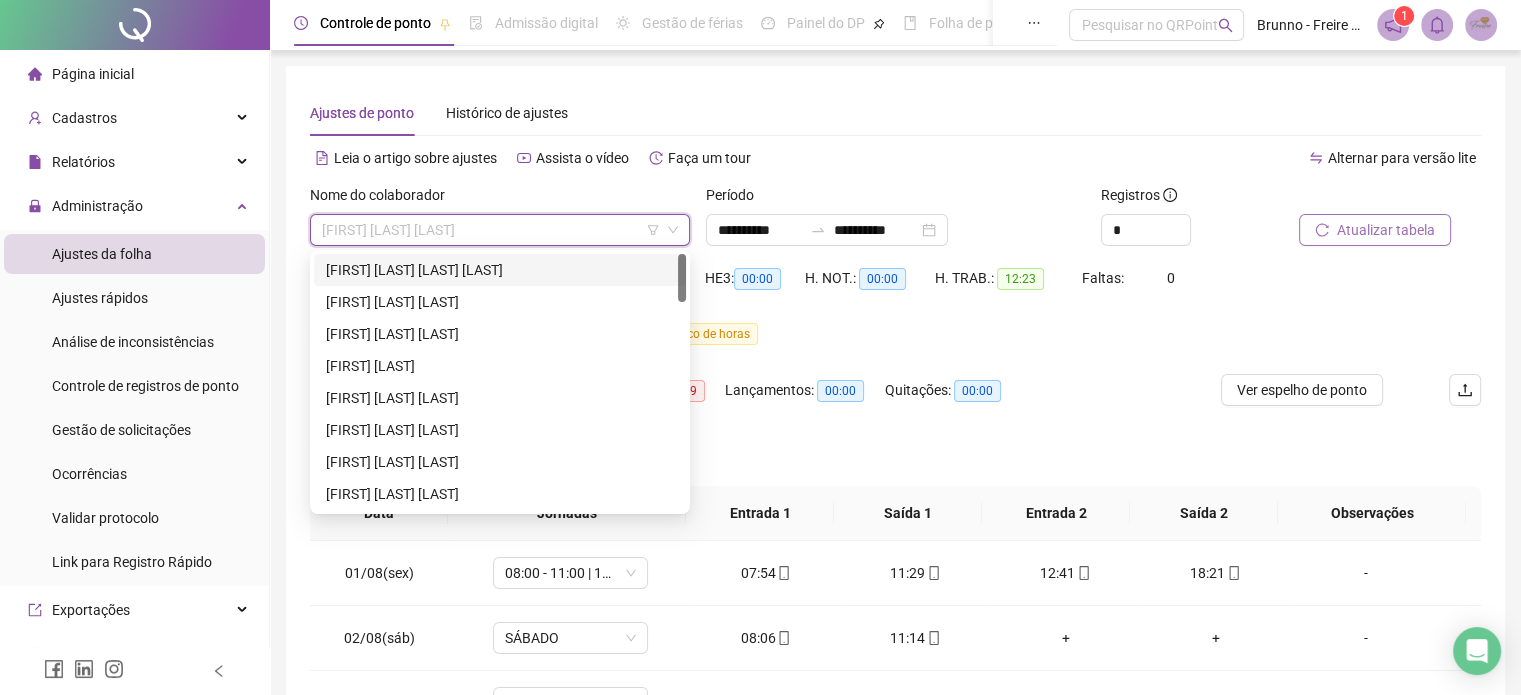 click on "**********" at bounding box center (895, 413) 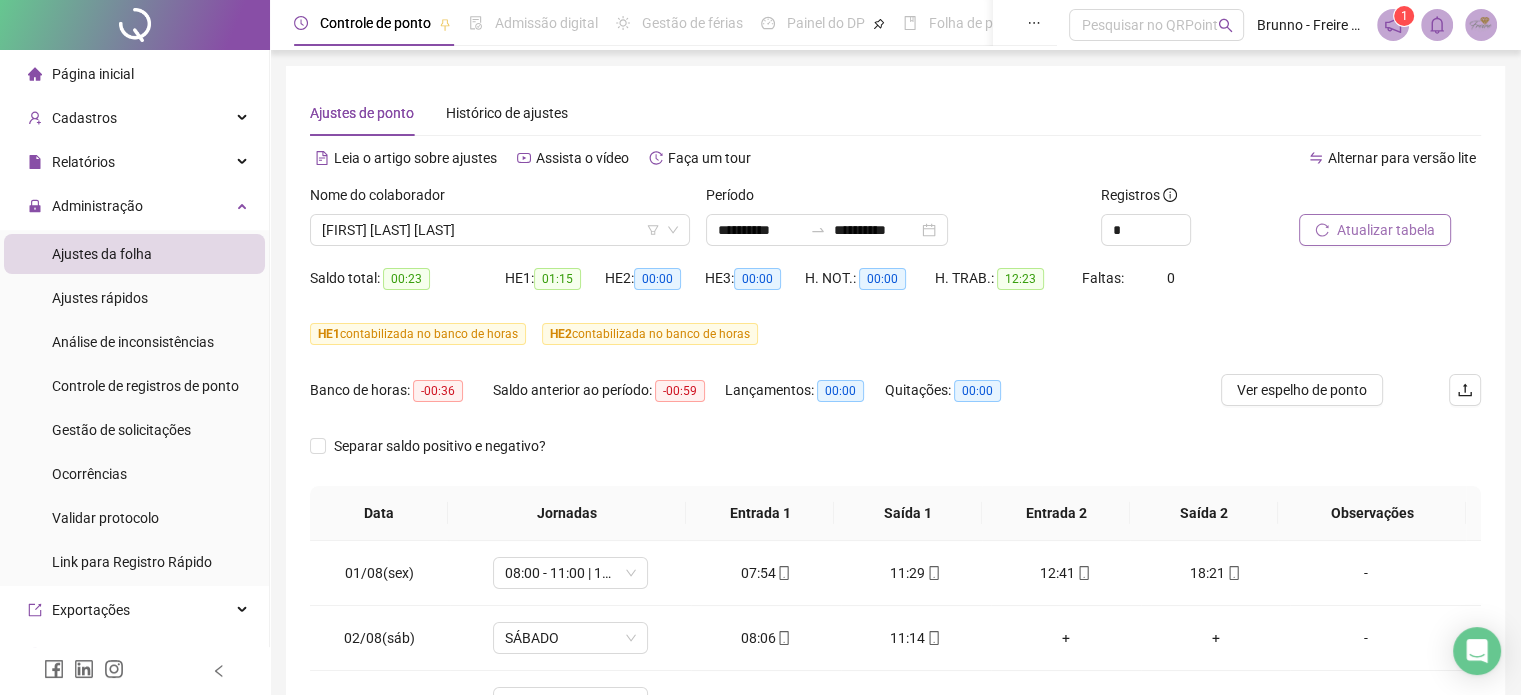click on "Atualizar tabela" at bounding box center (1386, 230) 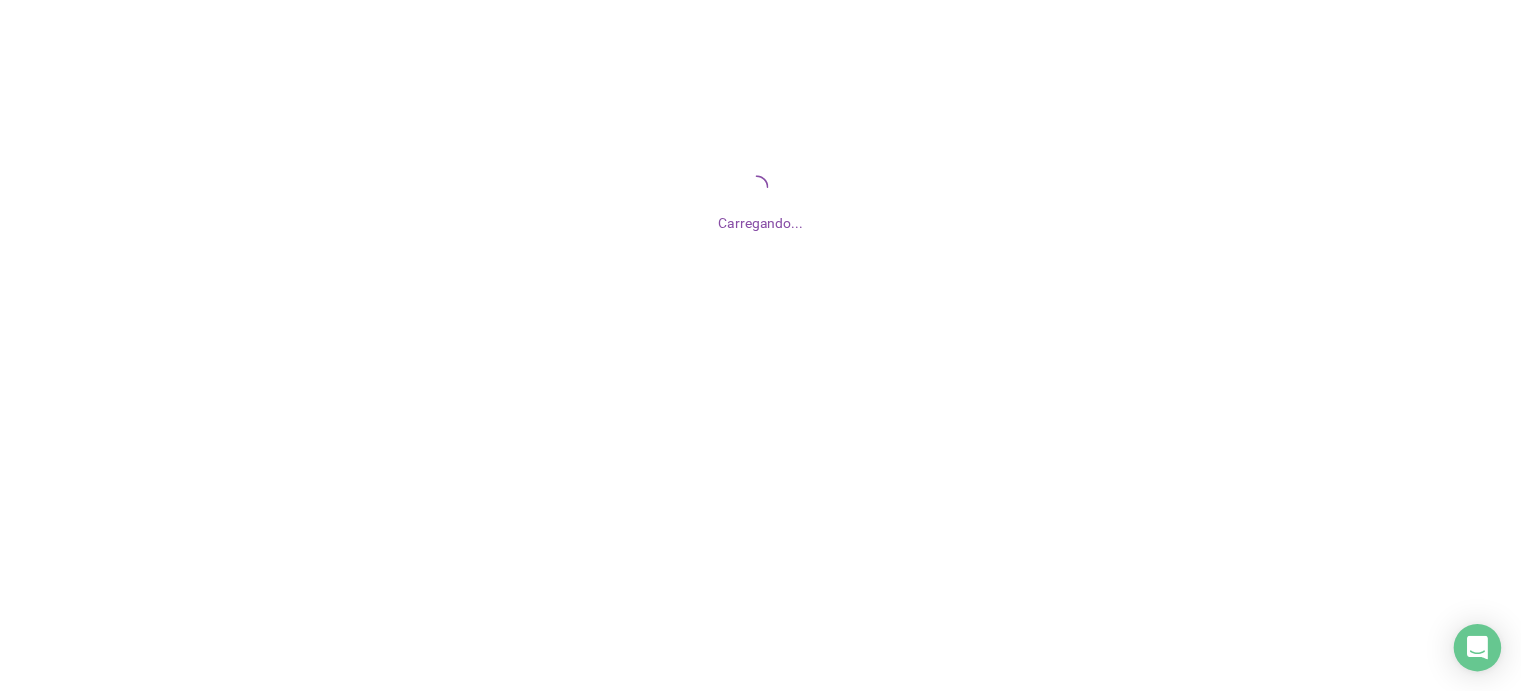 scroll, scrollTop: 0, scrollLeft: 0, axis: both 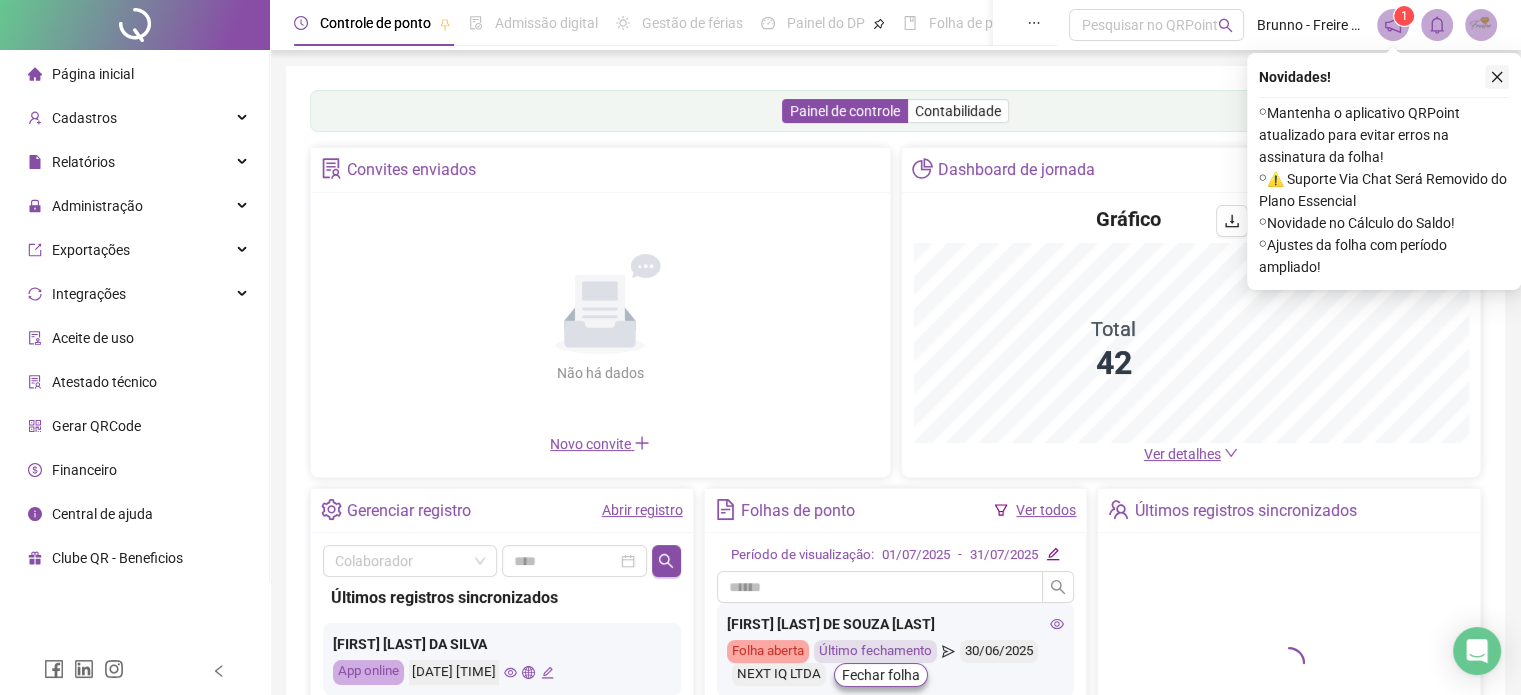 click at bounding box center [1497, 77] 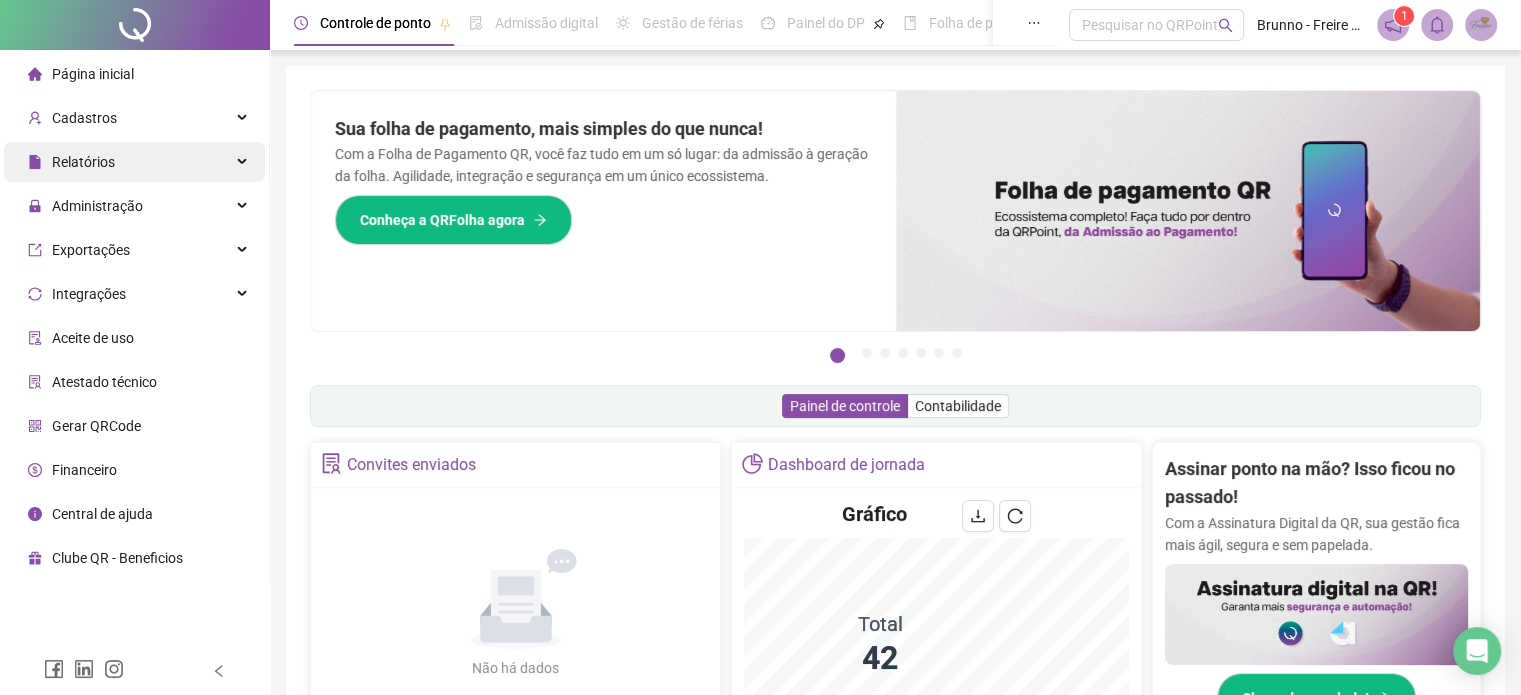 click on "Relatórios" at bounding box center (134, 162) 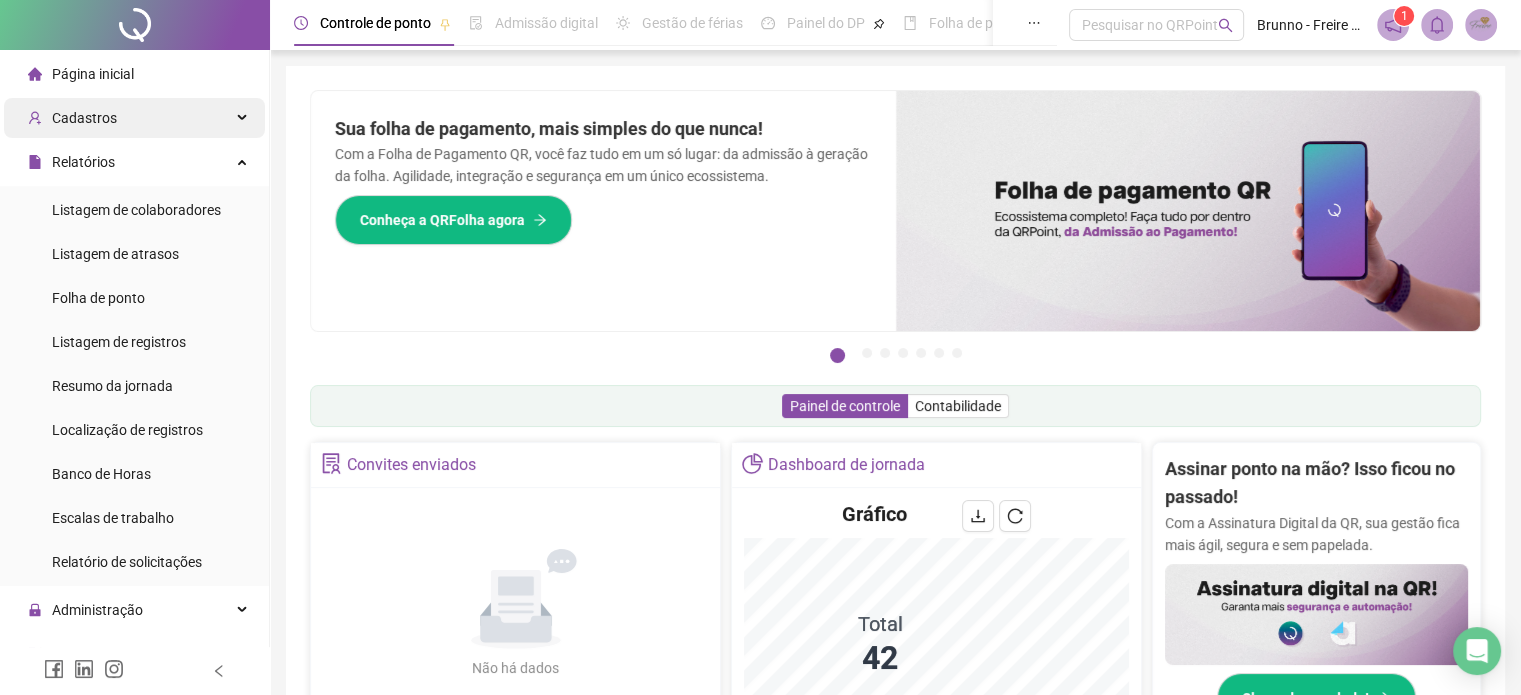 click on "Cadastros" at bounding box center [134, 118] 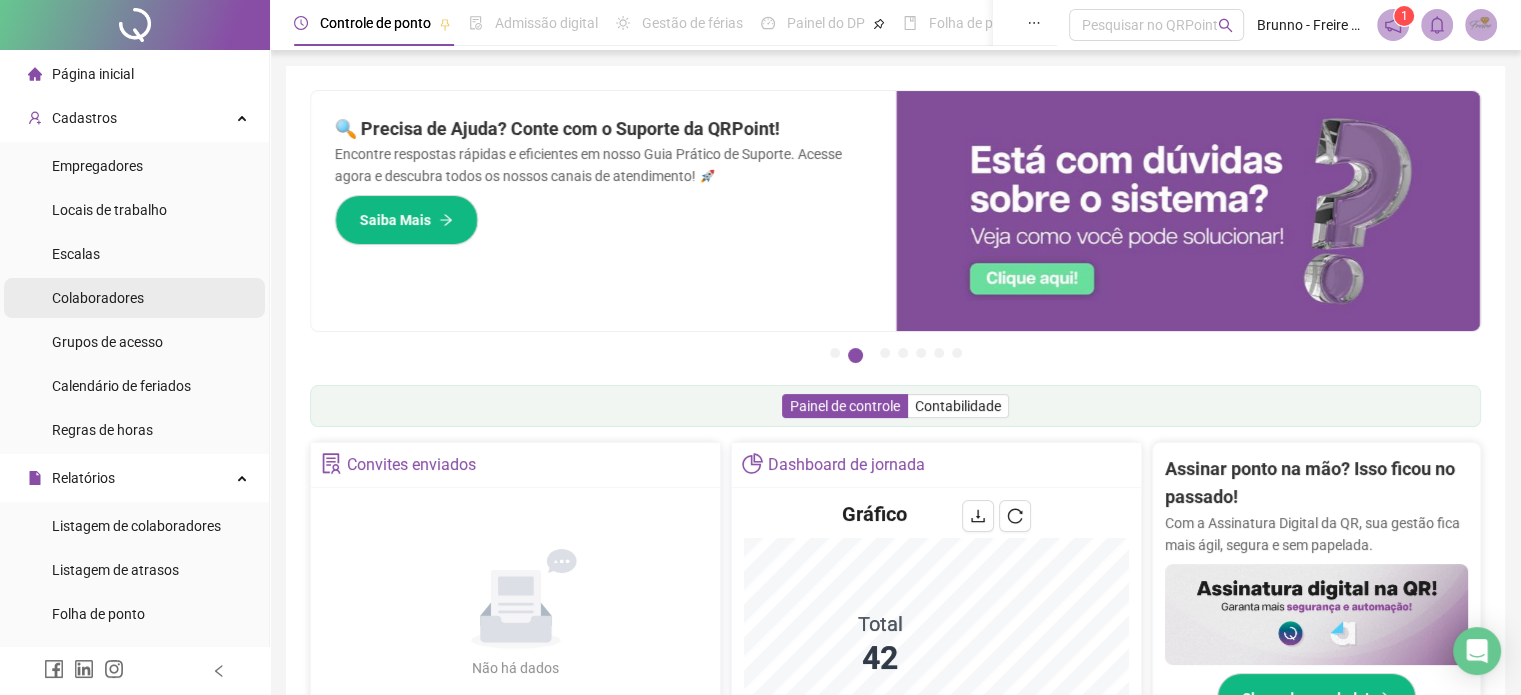 click on "Colaboradores" at bounding box center (98, 298) 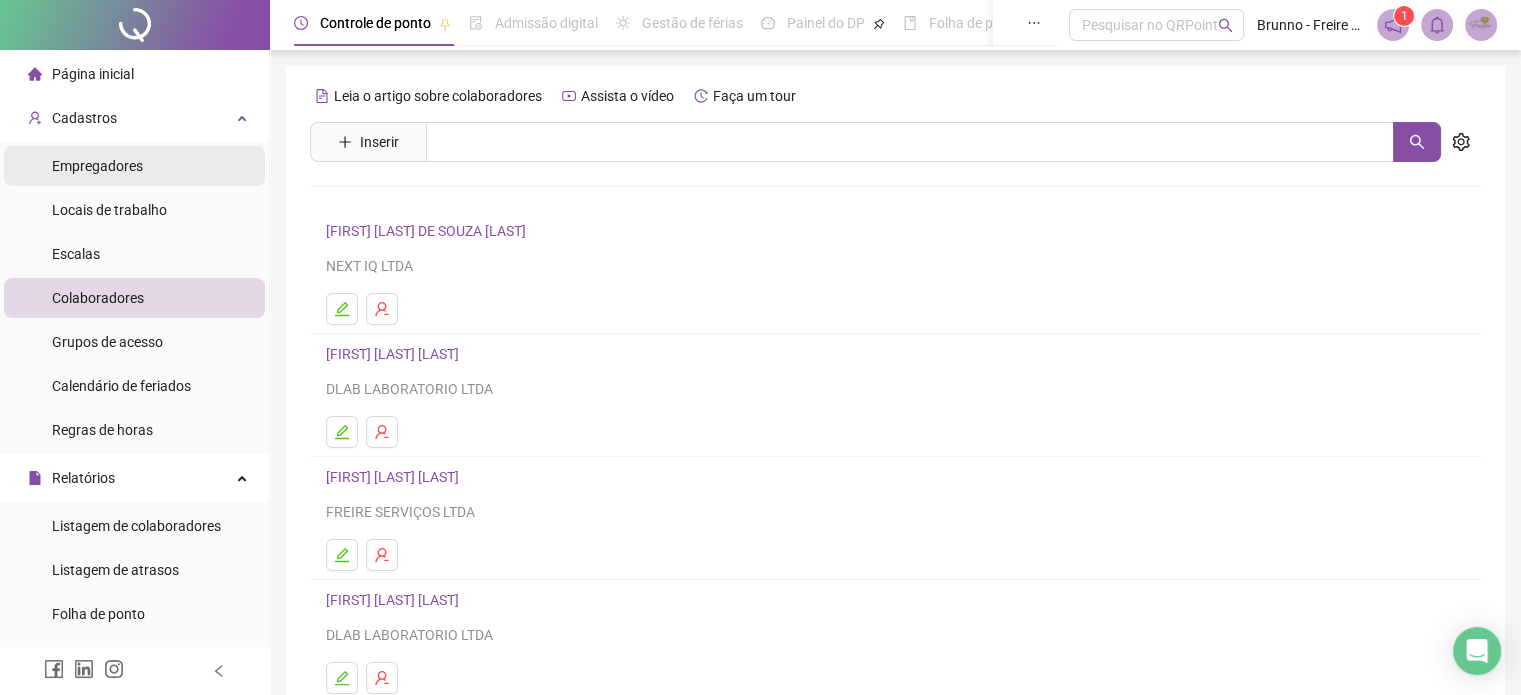 click on "Empregadores" at bounding box center (97, 166) 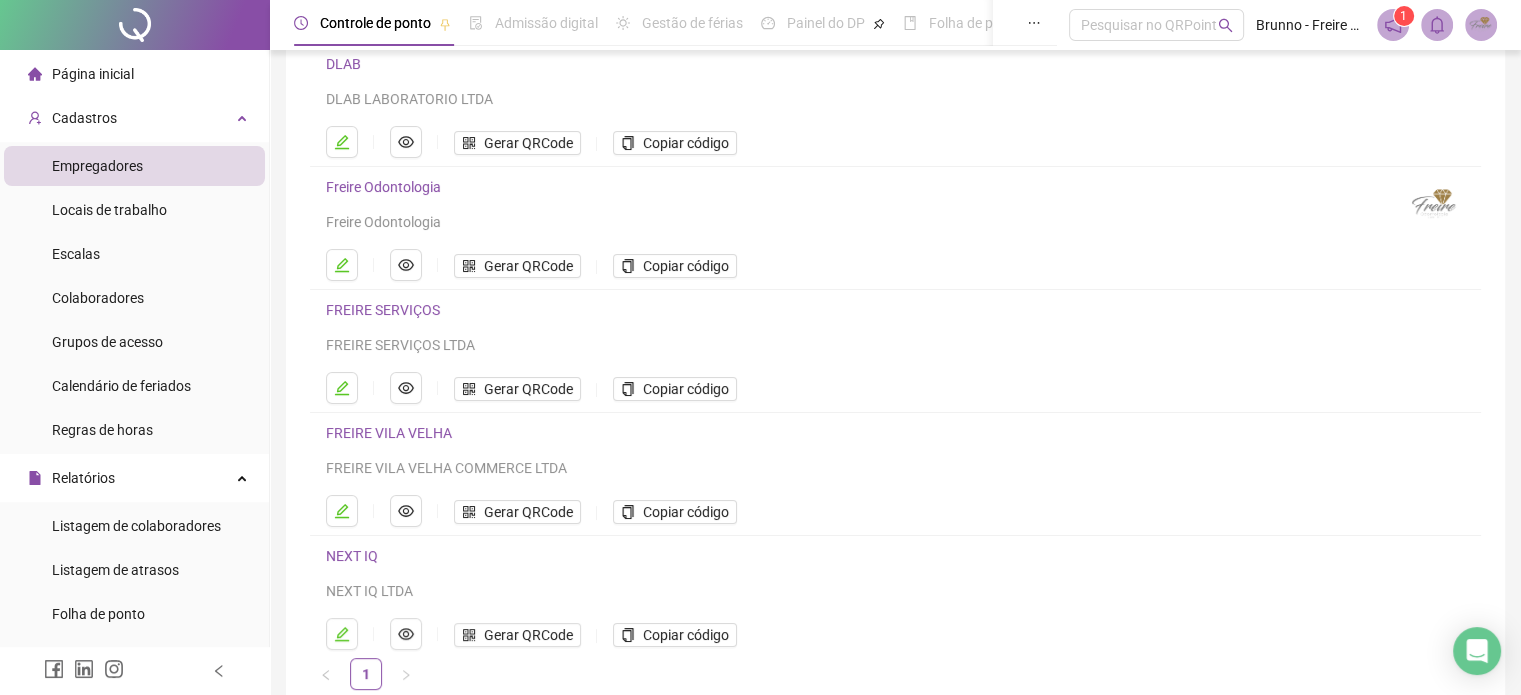 scroll, scrollTop: 200, scrollLeft: 0, axis: vertical 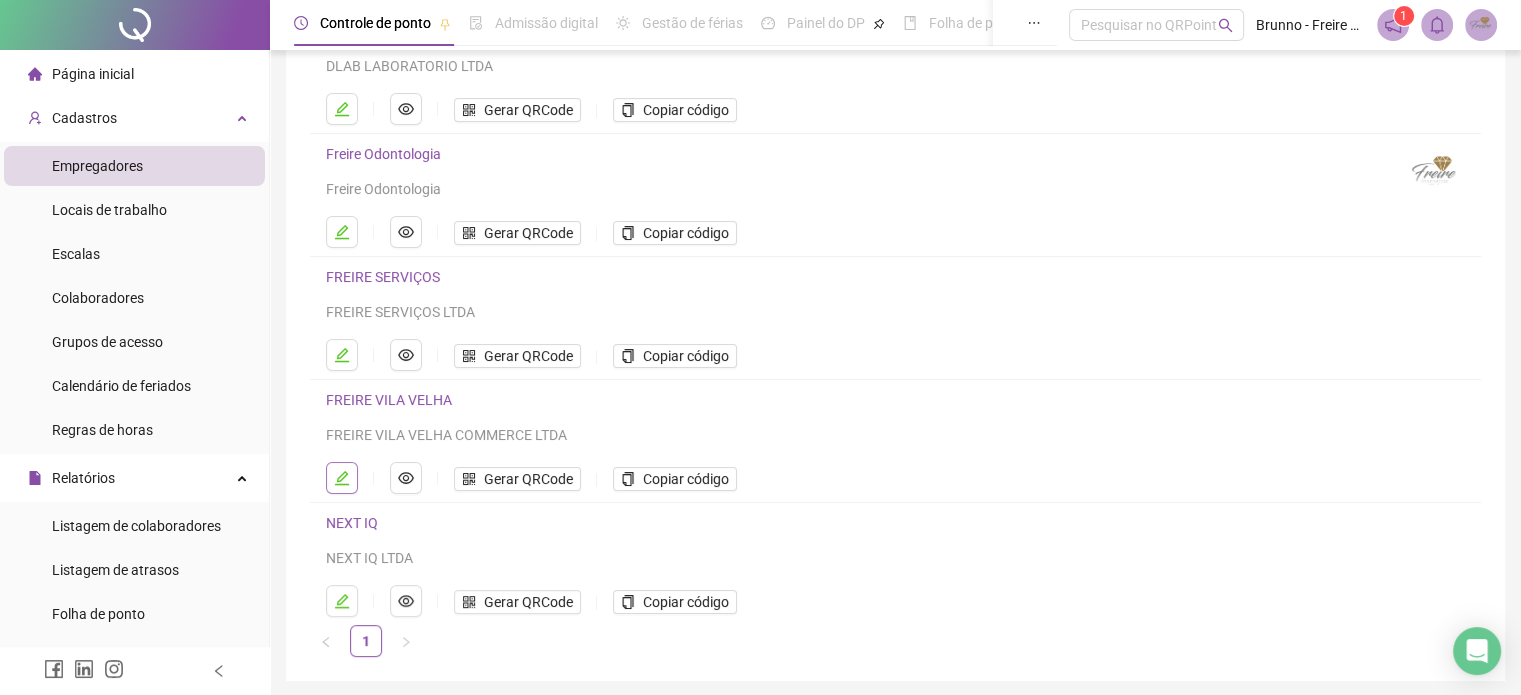 click 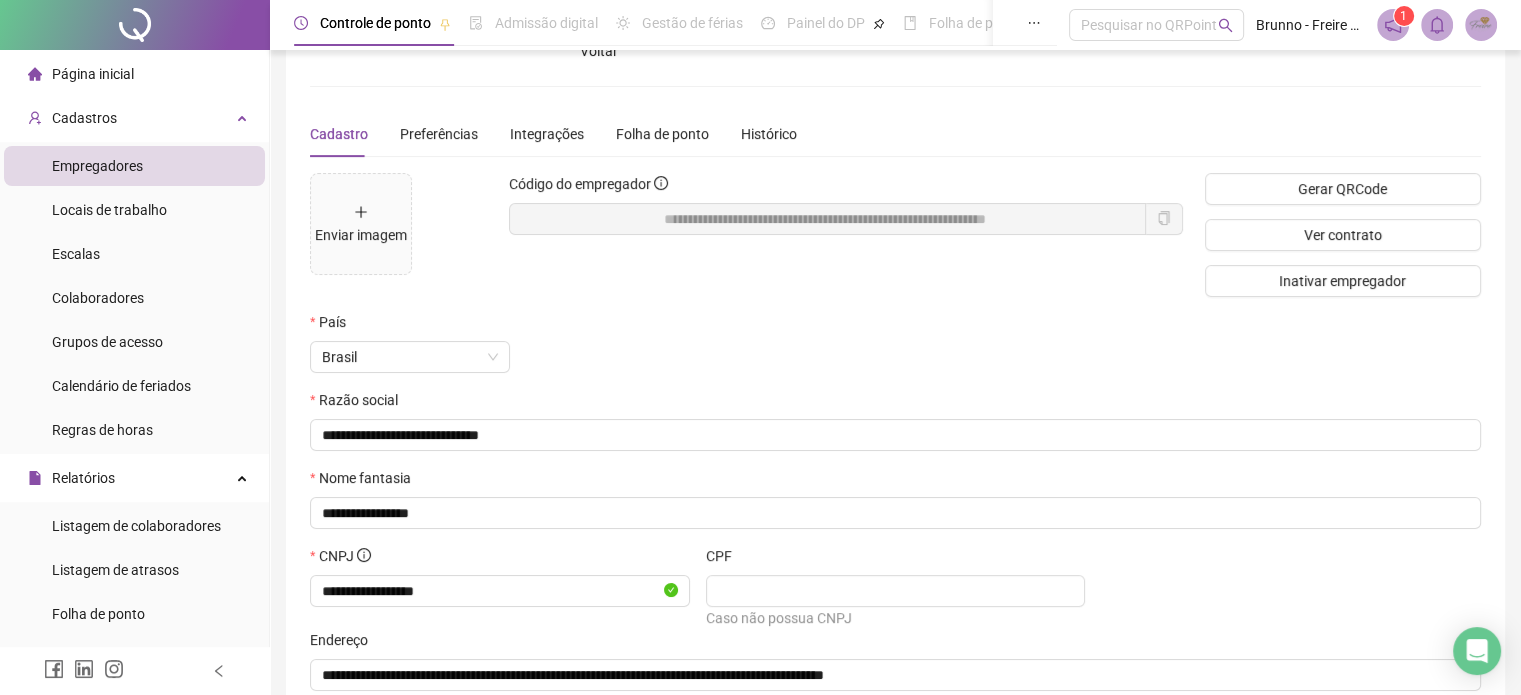 scroll, scrollTop: 0, scrollLeft: 0, axis: both 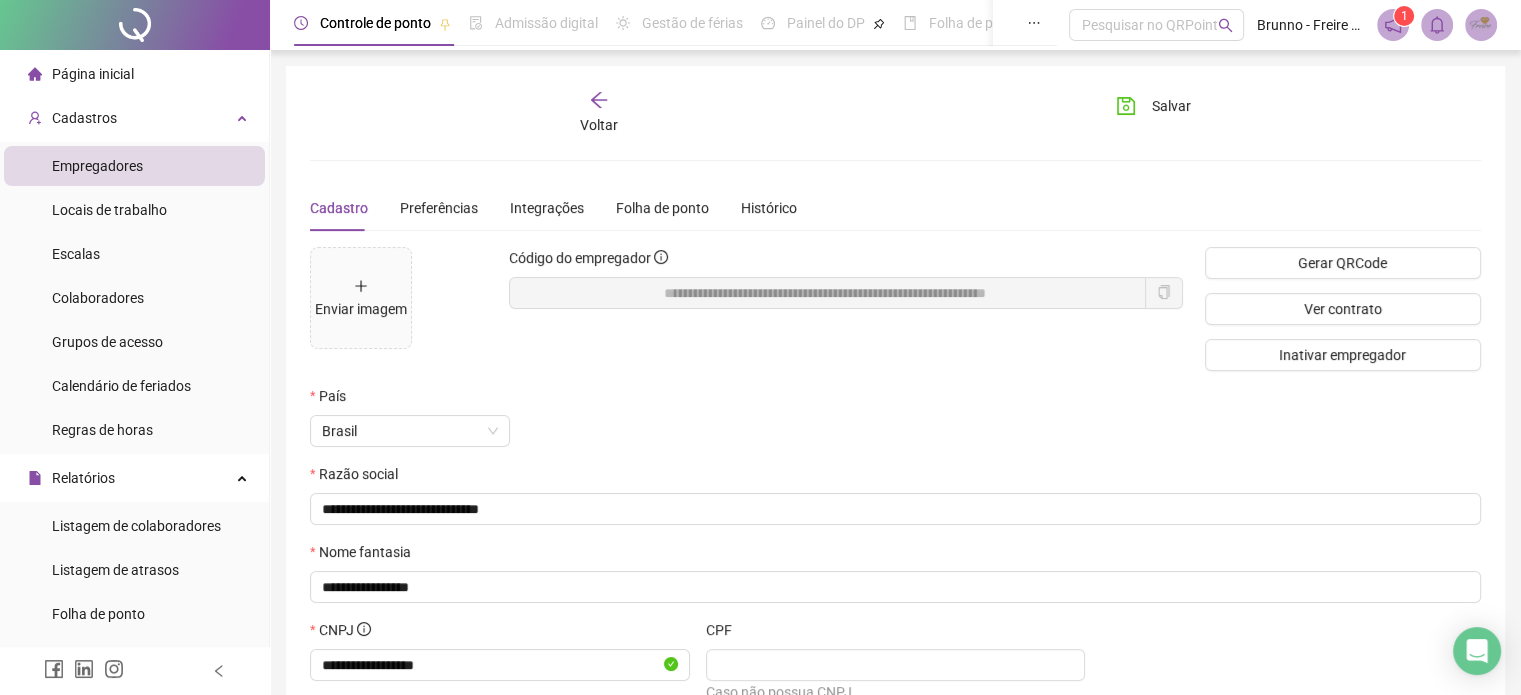 click on "Empregadores" at bounding box center (97, 166) 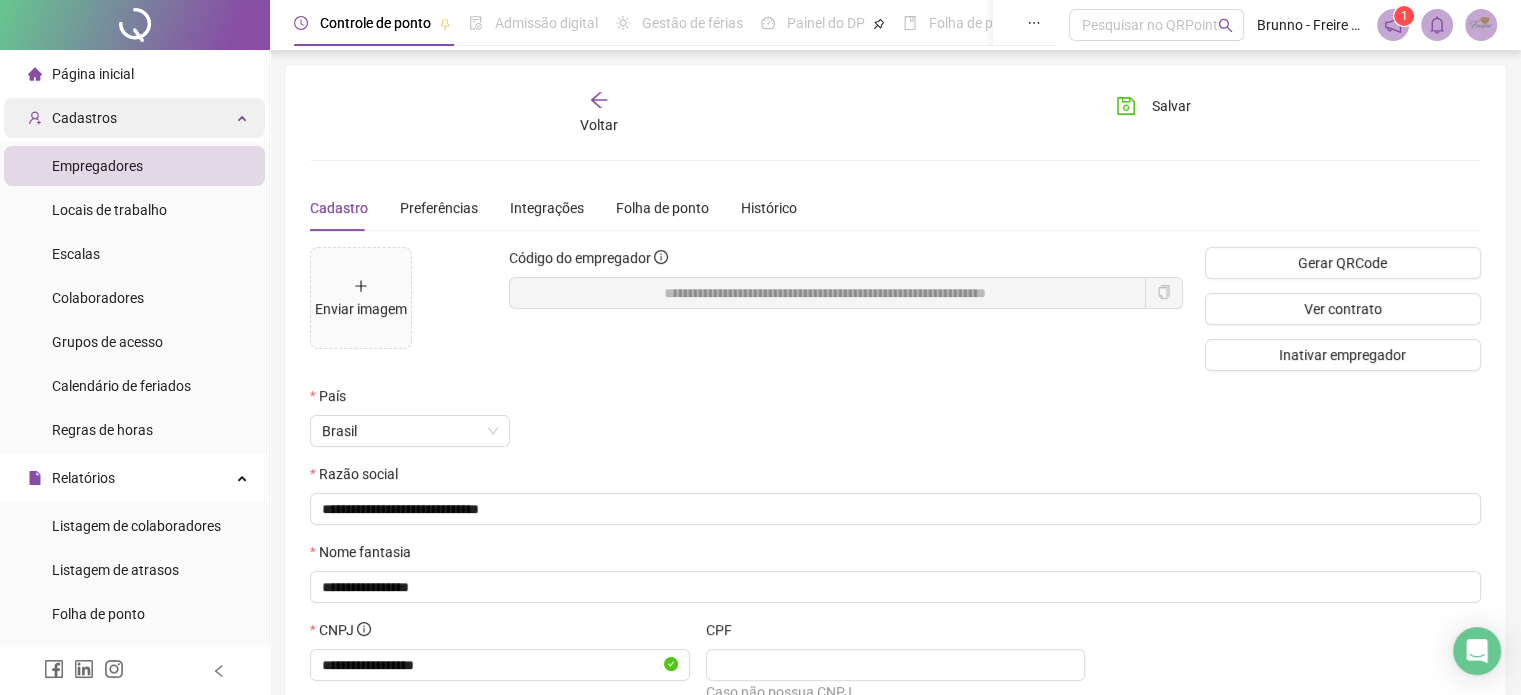 click on "Cadastros" at bounding box center [134, 118] 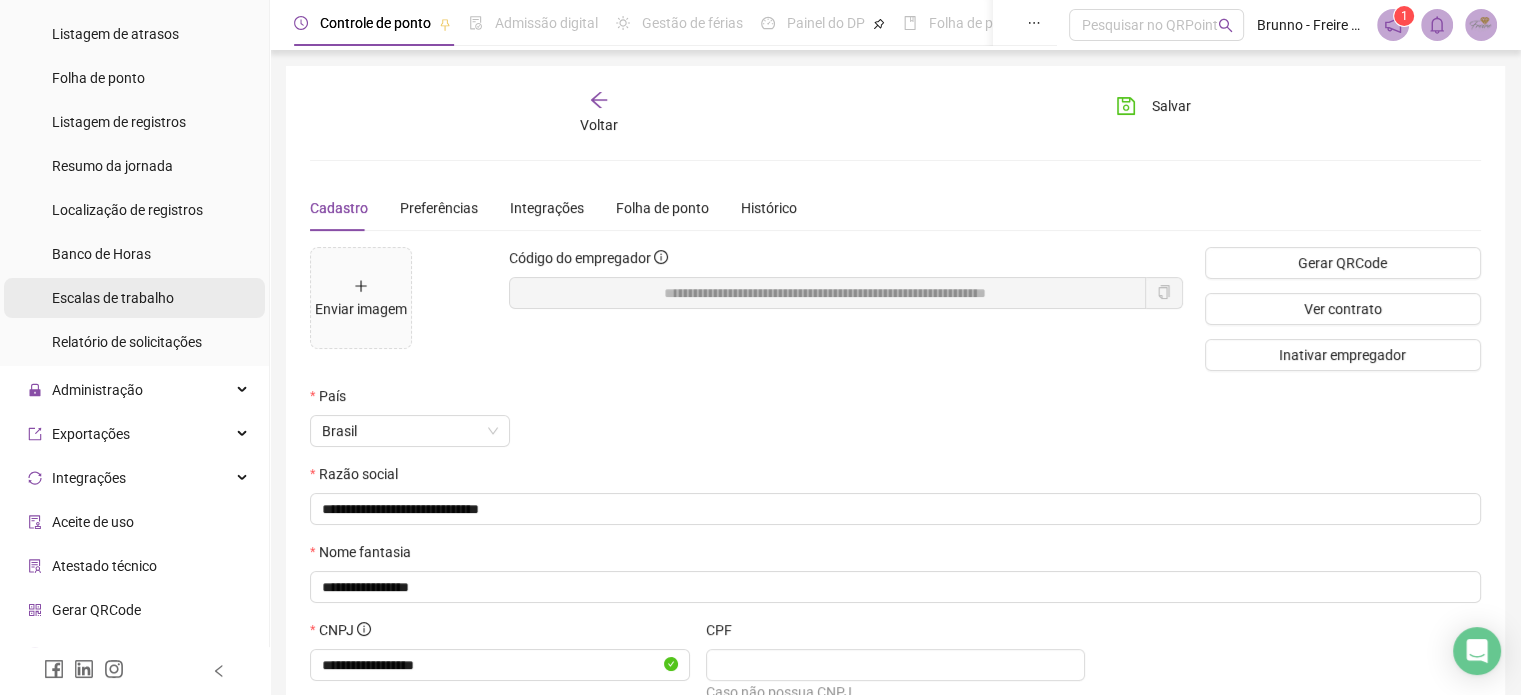 scroll, scrollTop: 291, scrollLeft: 0, axis: vertical 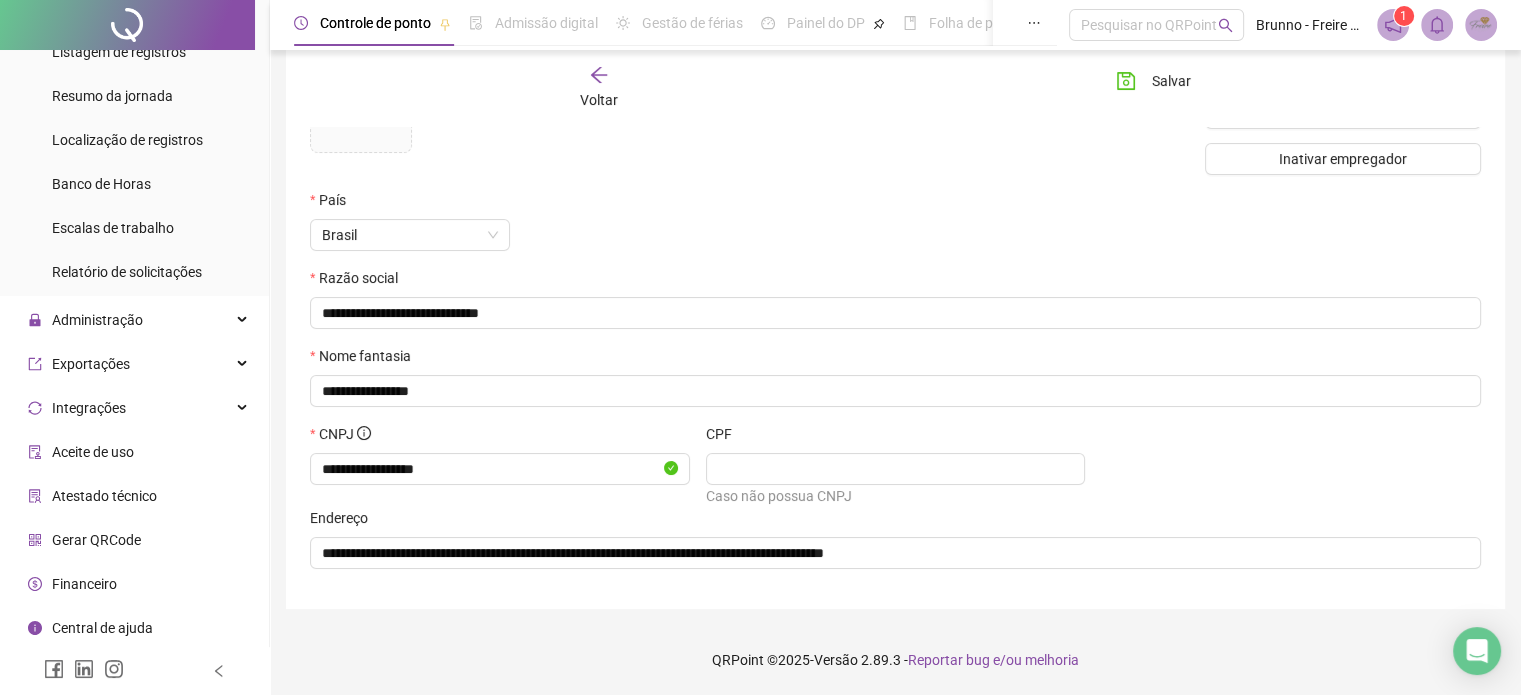 click on "Gerar QRCode" at bounding box center [96, 540] 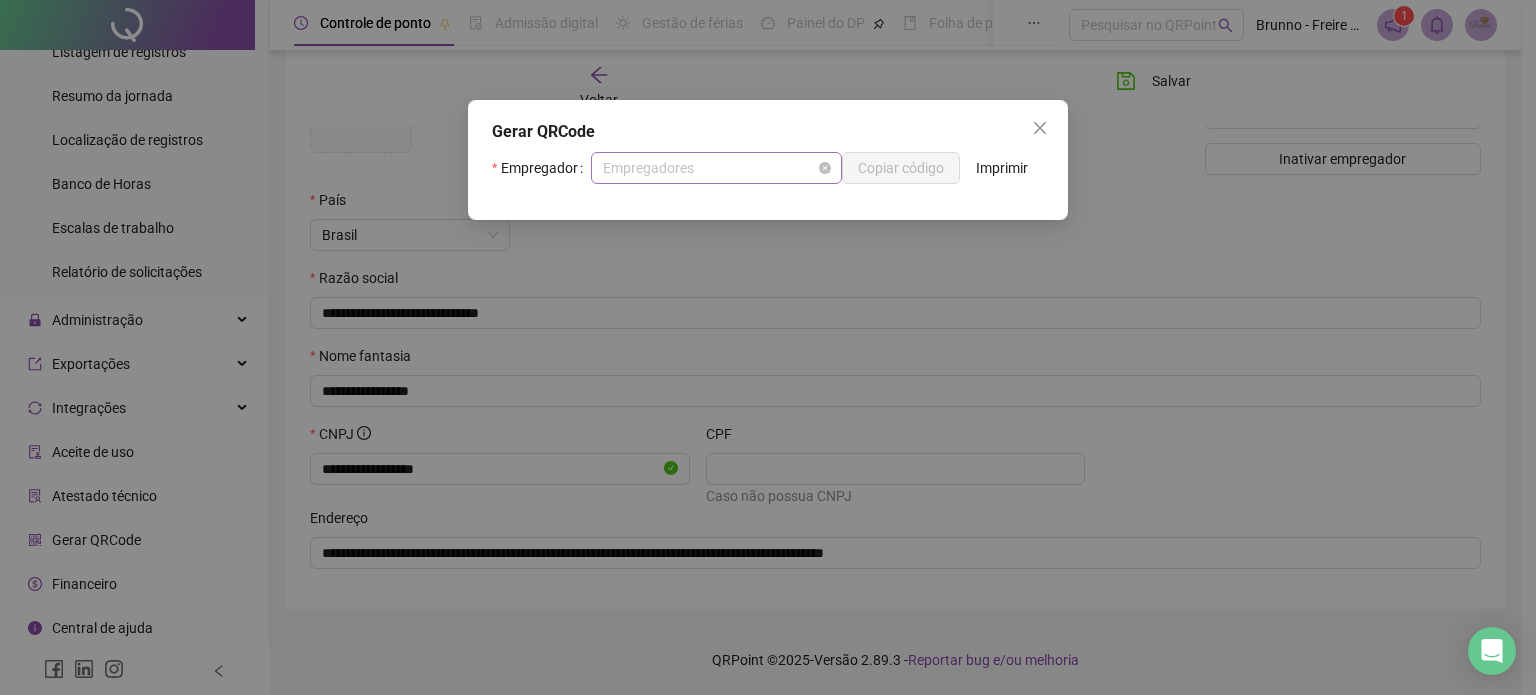click on "Empregadores" at bounding box center (716, 168) 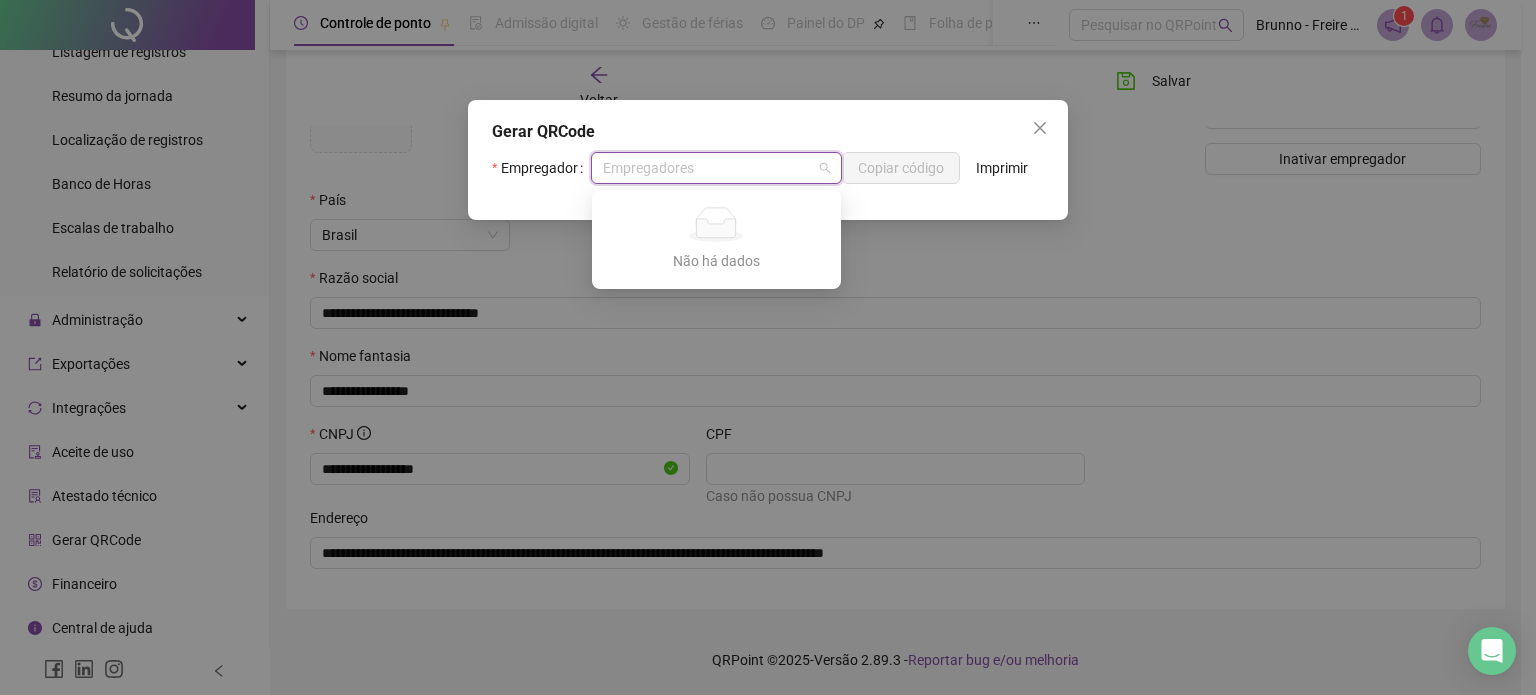 click on "Gerar QRCode Empregador Empregadores Copiar código Imprimir" at bounding box center (768, 347) 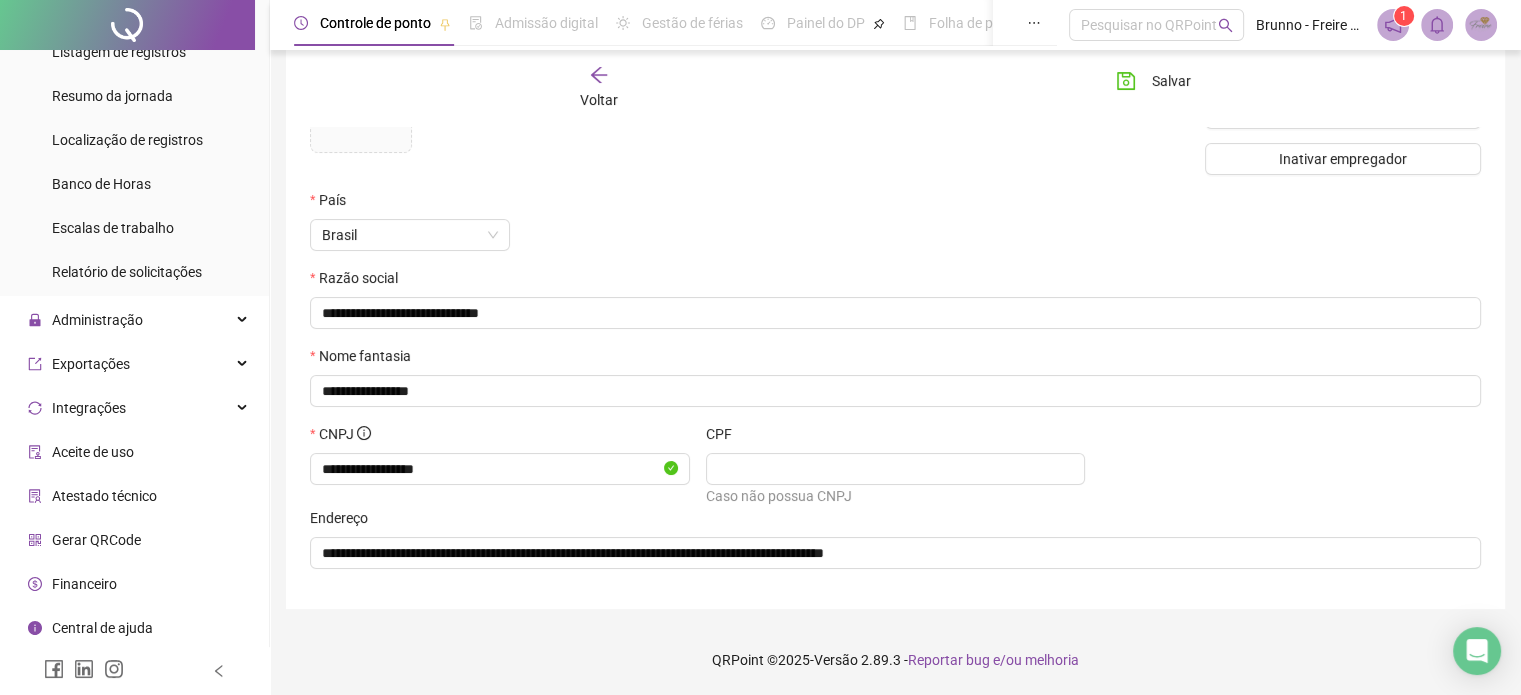 click on "Gerar QRCode" at bounding box center (96, 540) 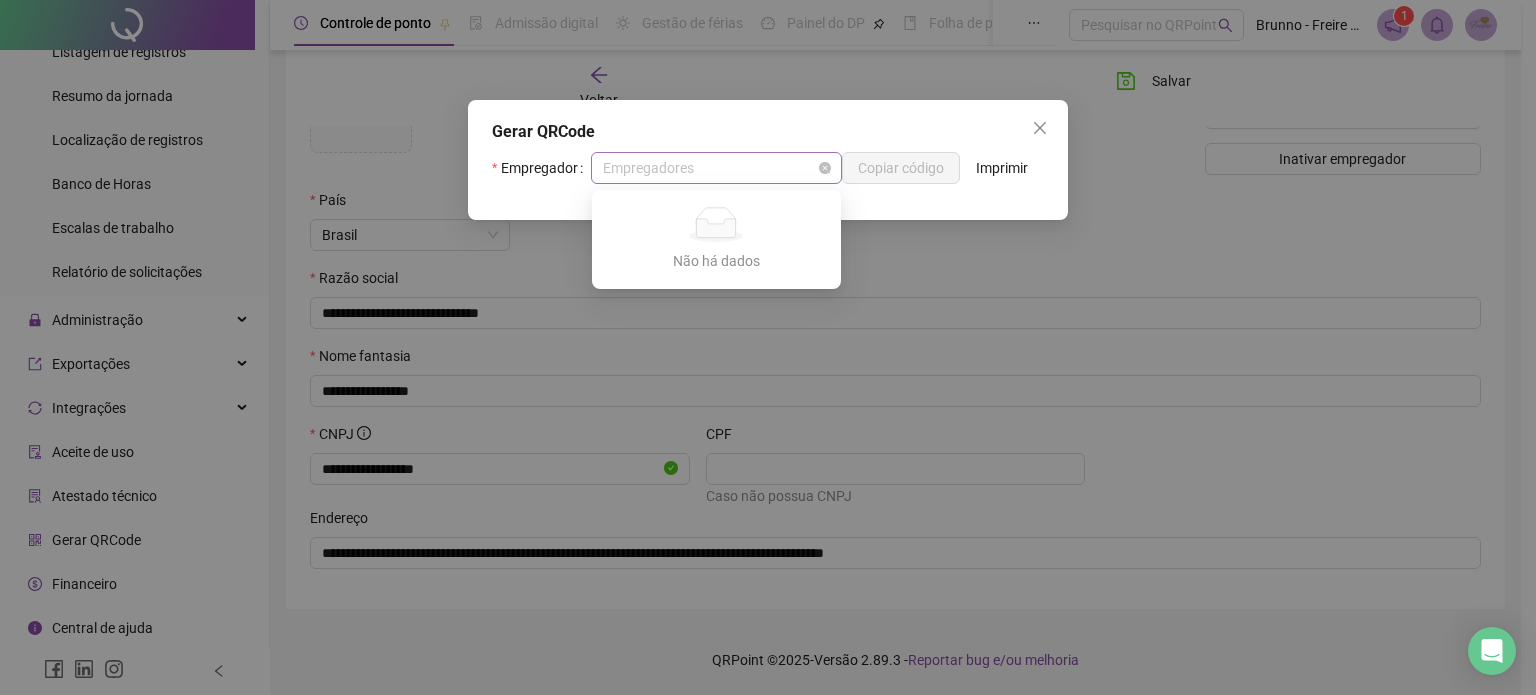click on "Empregadores" at bounding box center (716, 168) 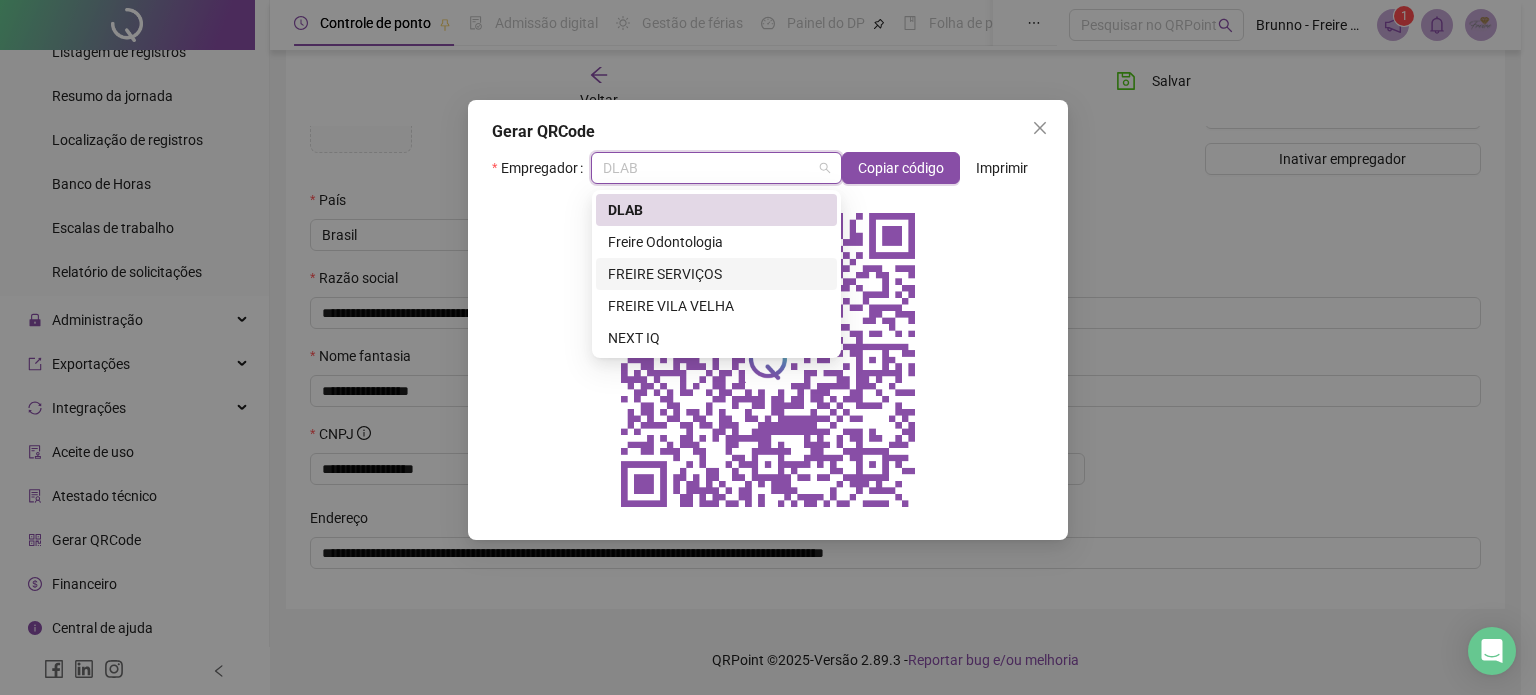 click on "FREIRE SERVIÇOS" at bounding box center (716, 274) 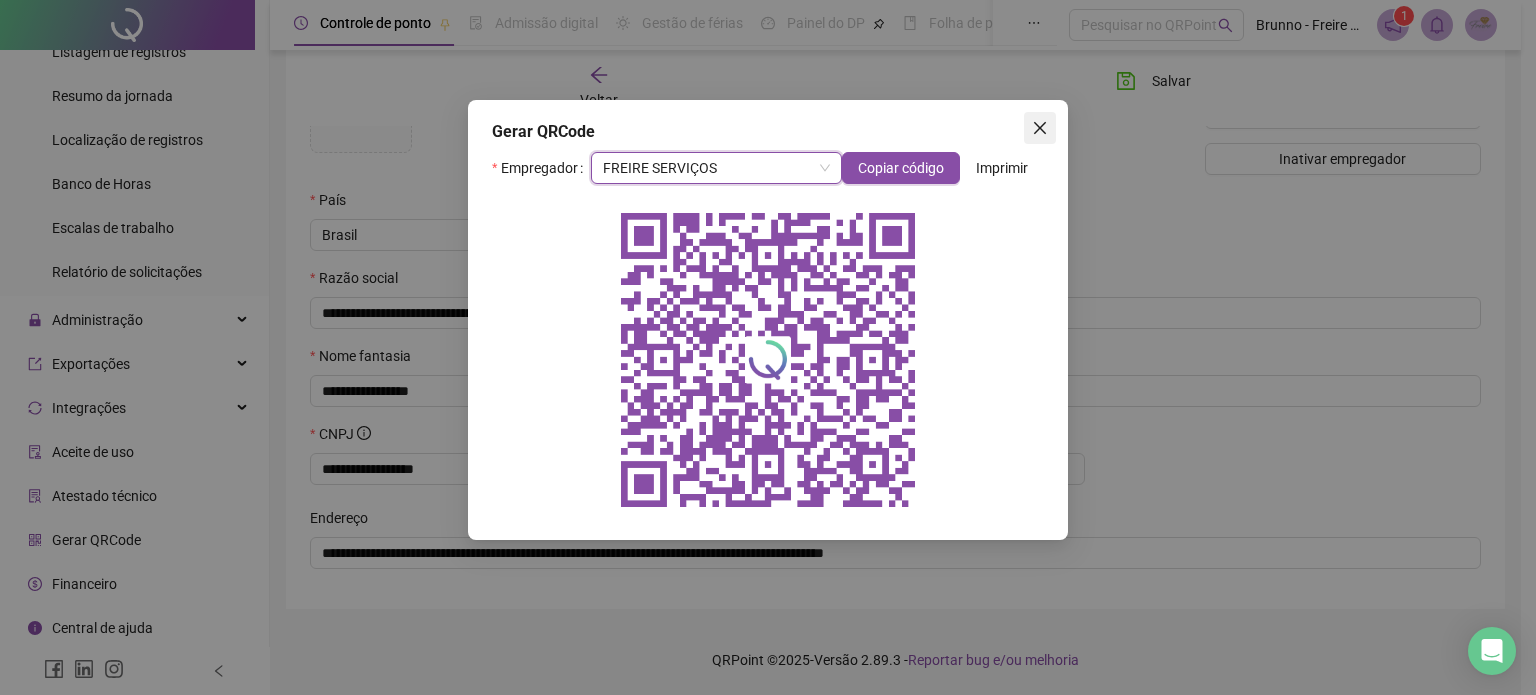 click at bounding box center [1040, 128] 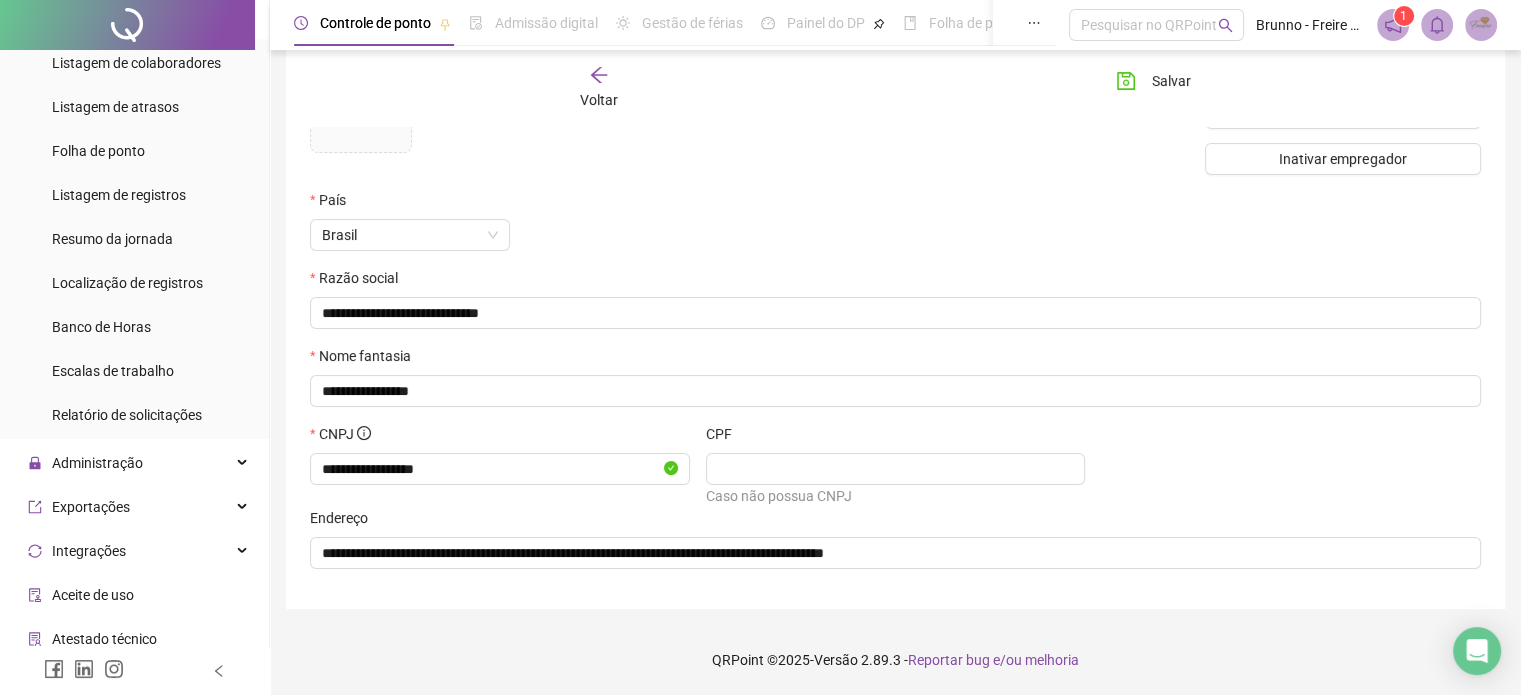 scroll, scrollTop: 0, scrollLeft: 0, axis: both 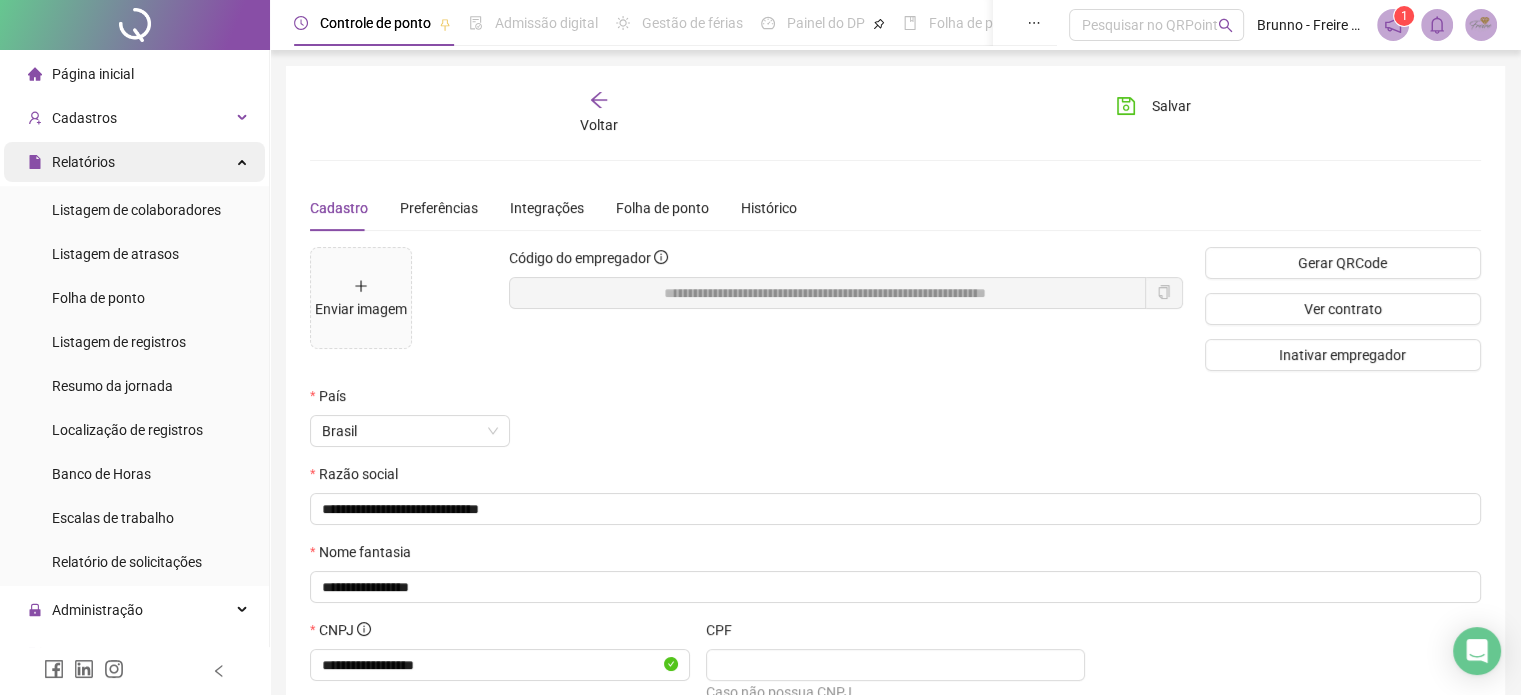 click on "Relatórios" at bounding box center (83, 162) 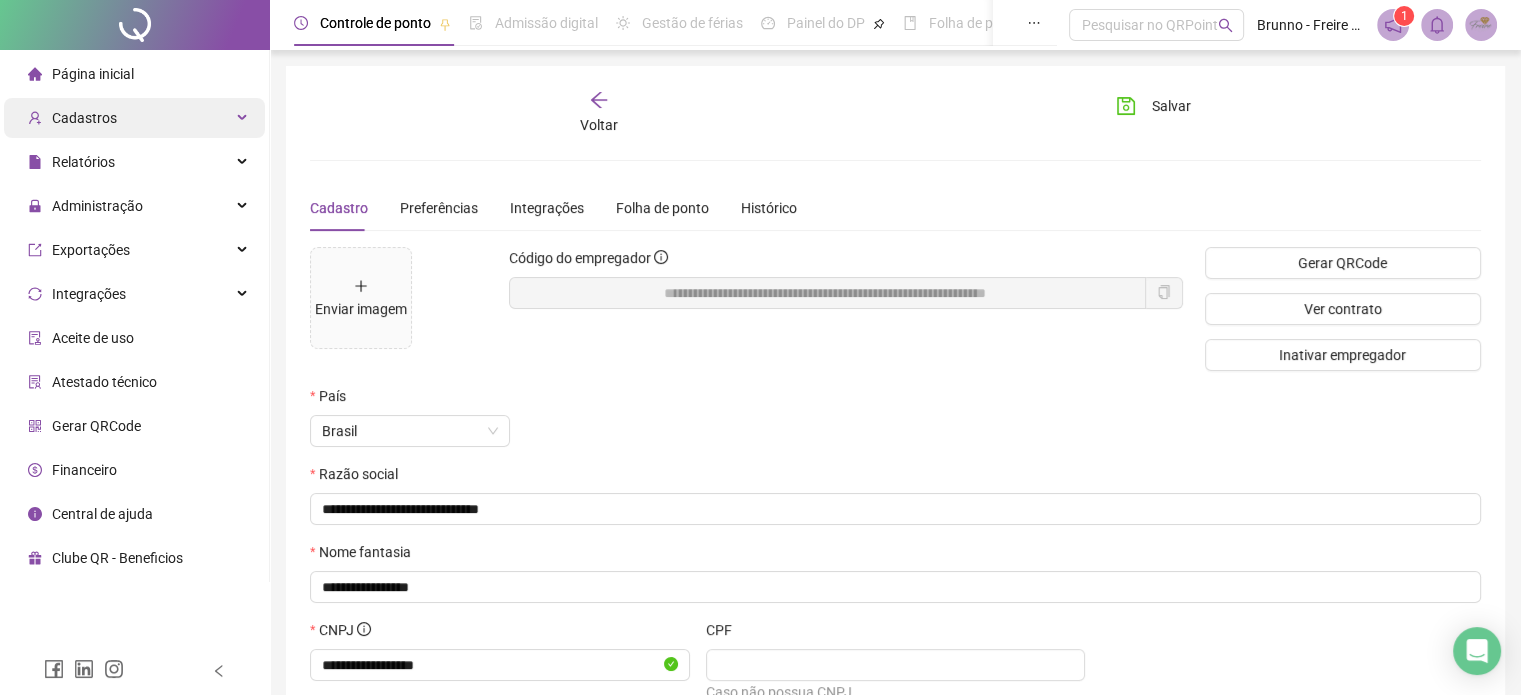 click on "Cadastros" at bounding box center [84, 118] 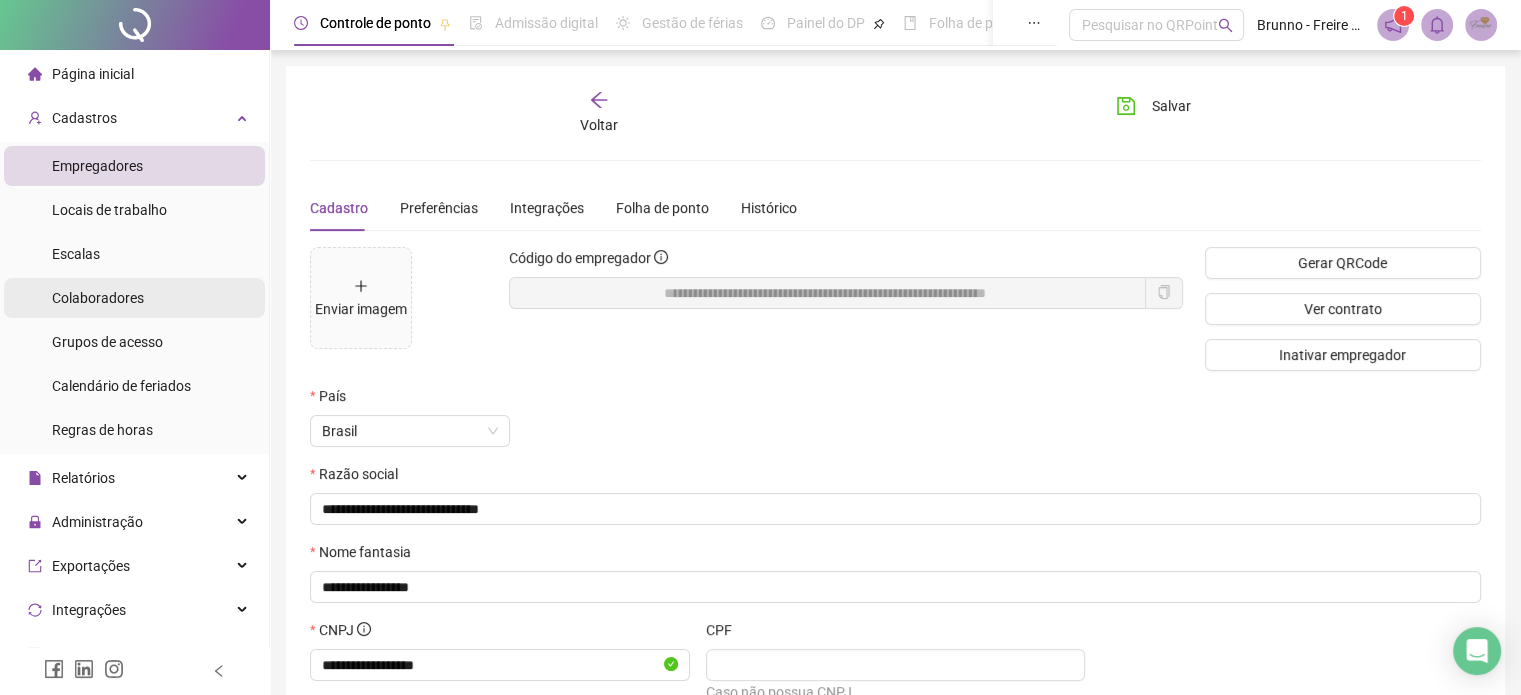 click on "Colaboradores" at bounding box center (98, 298) 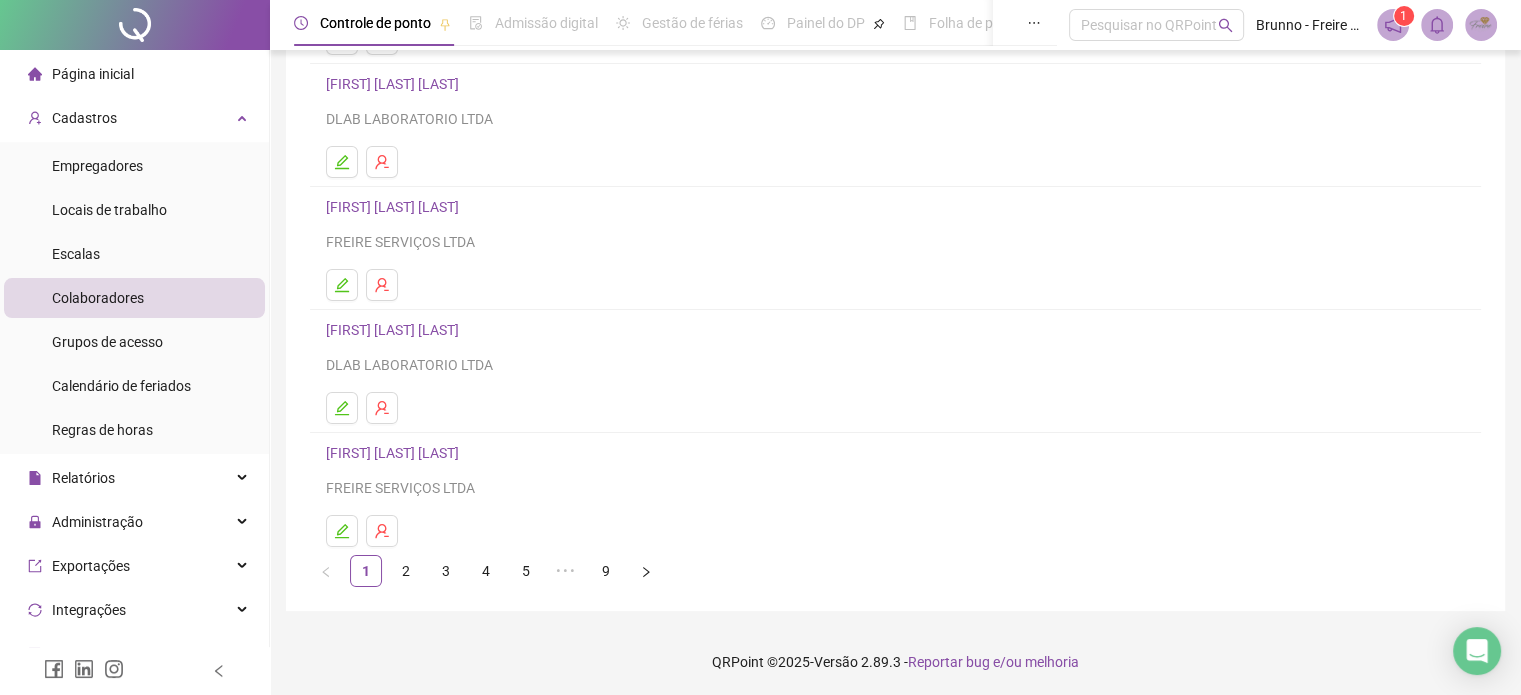scroll, scrollTop: 271, scrollLeft: 0, axis: vertical 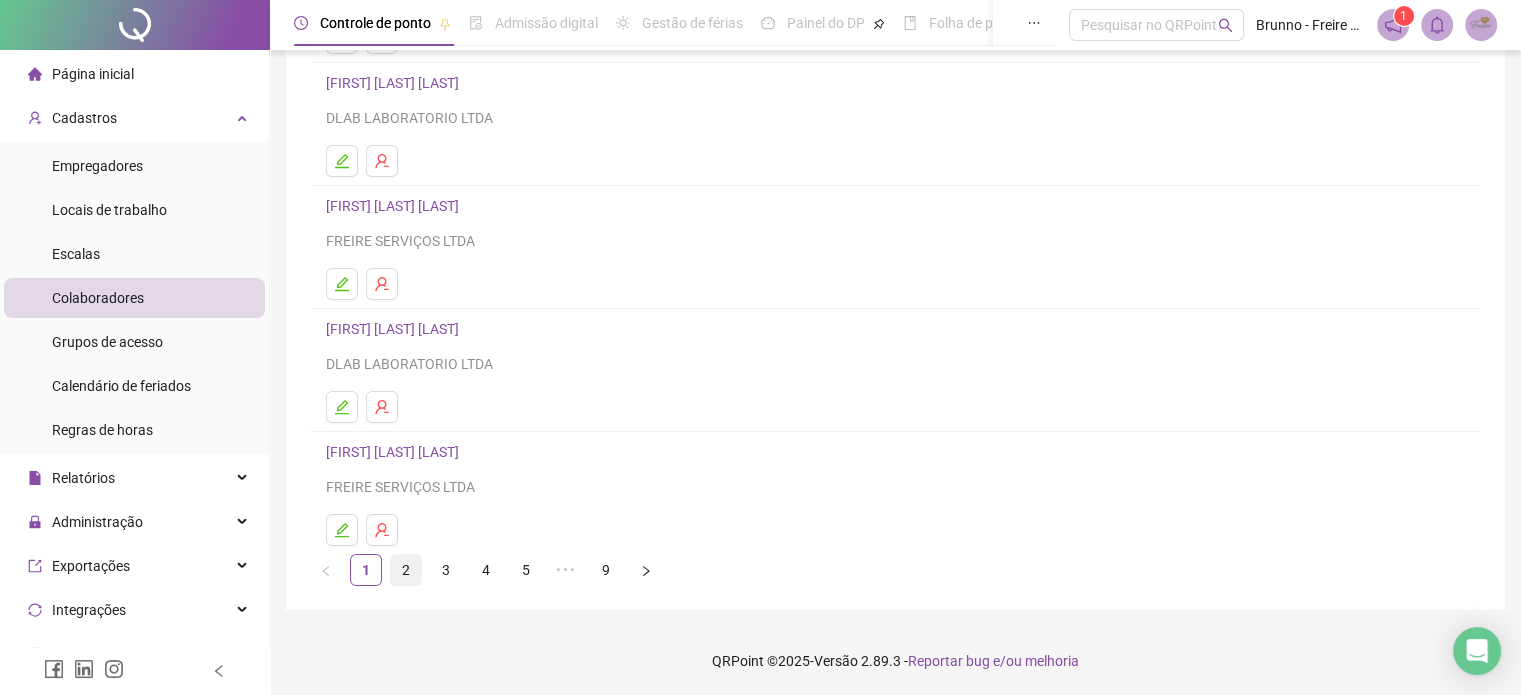 click on "2" at bounding box center (406, 570) 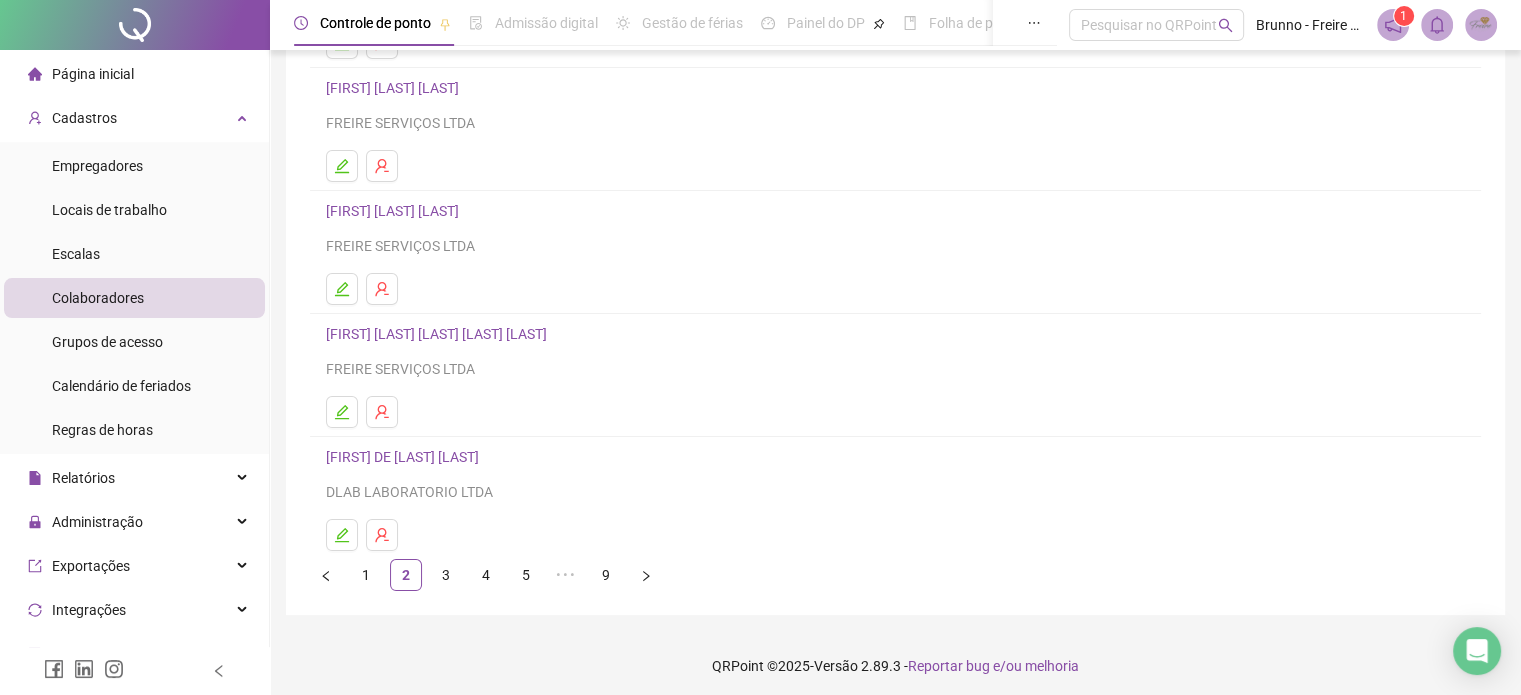 scroll, scrollTop: 271, scrollLeft: 0, axis: vertical 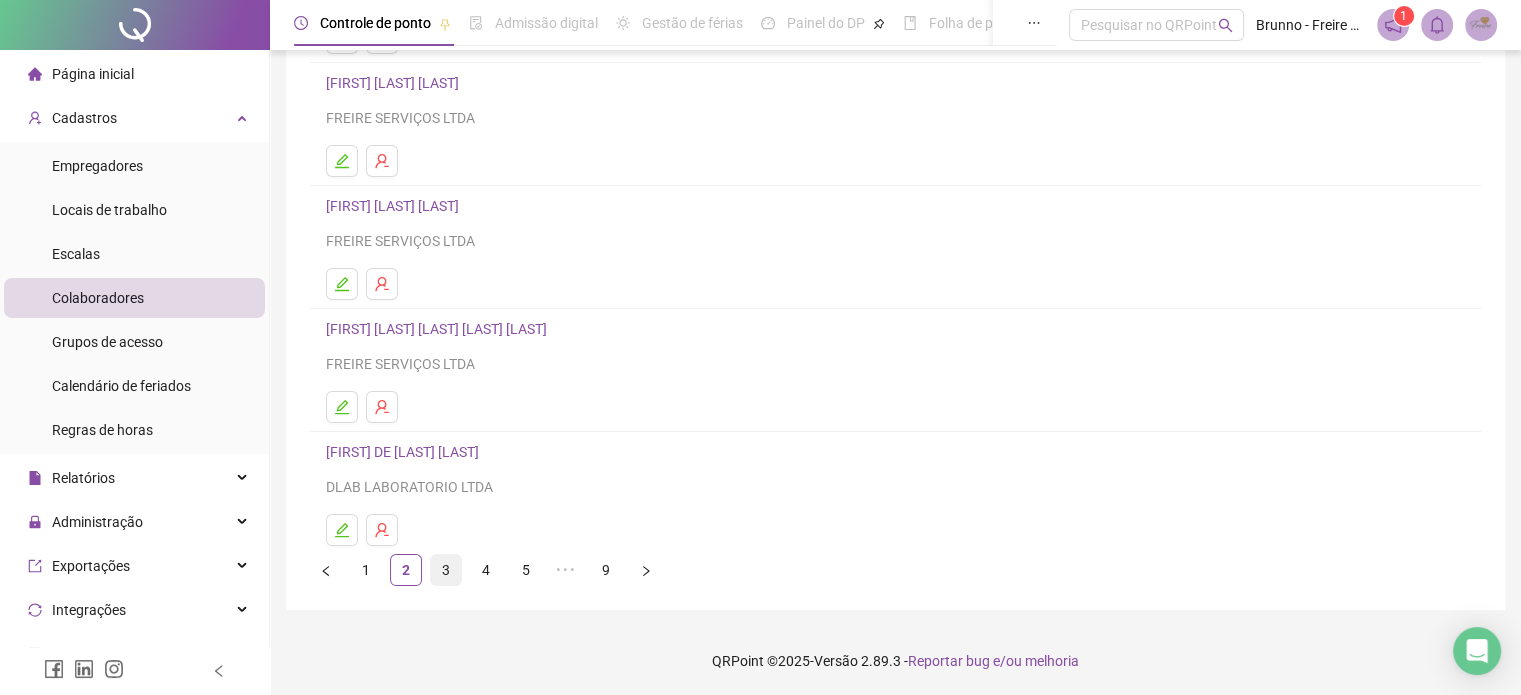 click on "3" at bounding box center [446, 570] 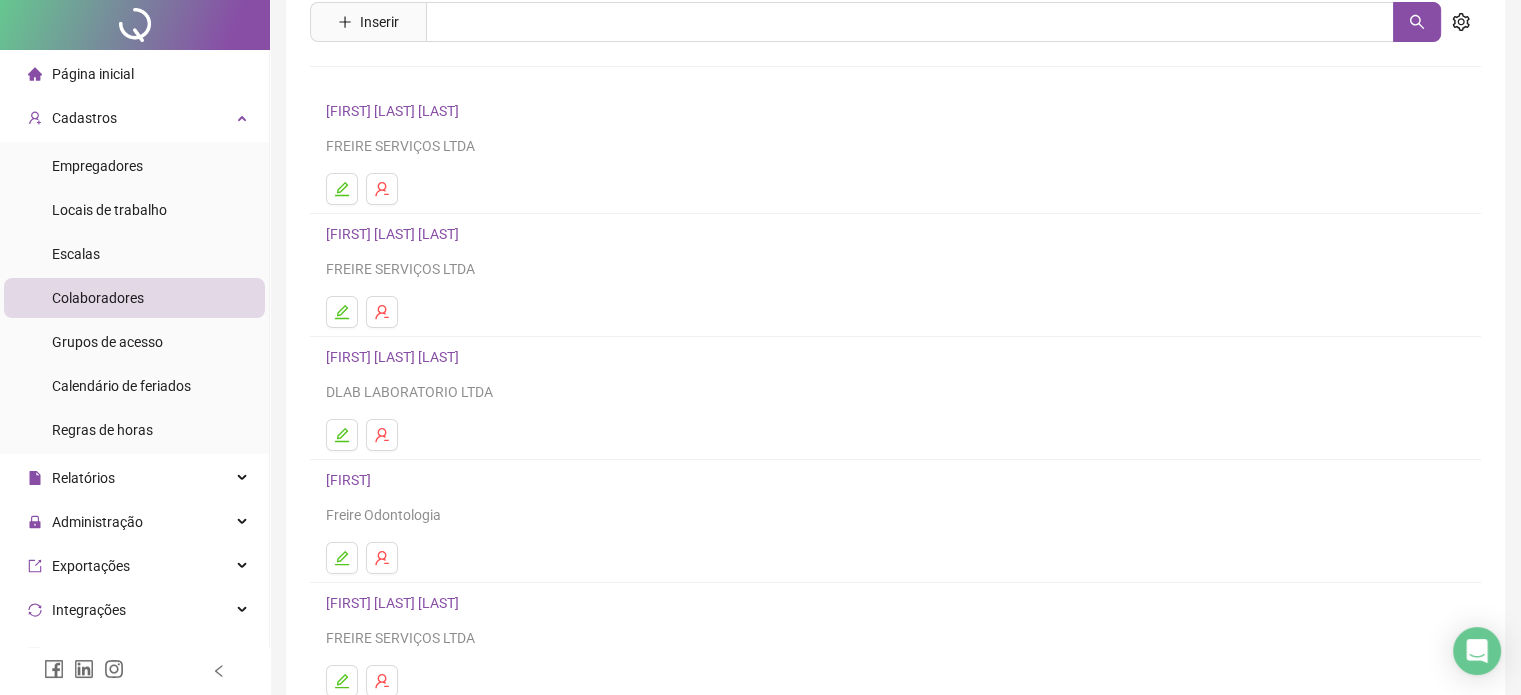 scroll, scrollTop: 271, scrollLeft: 0, axis: vertical 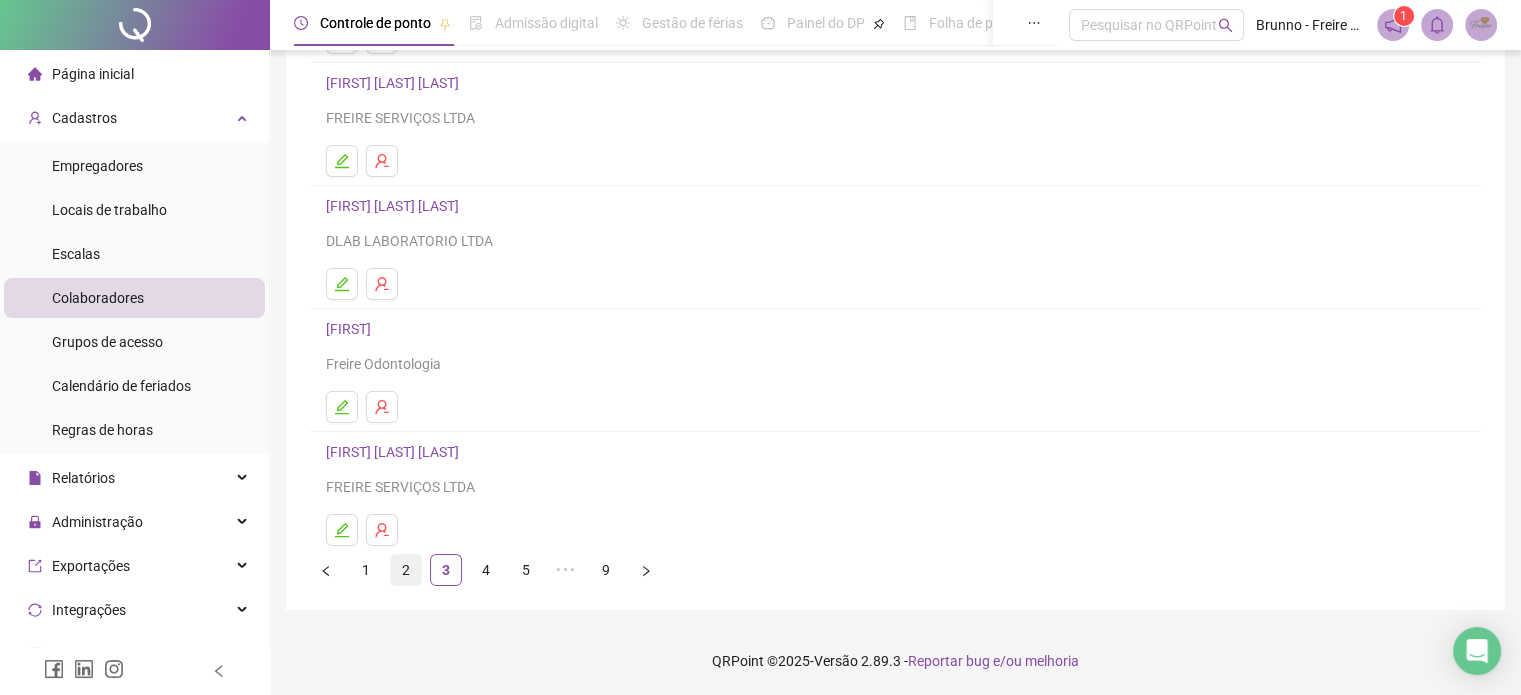 click on "2" at bounding box center (406, 570) 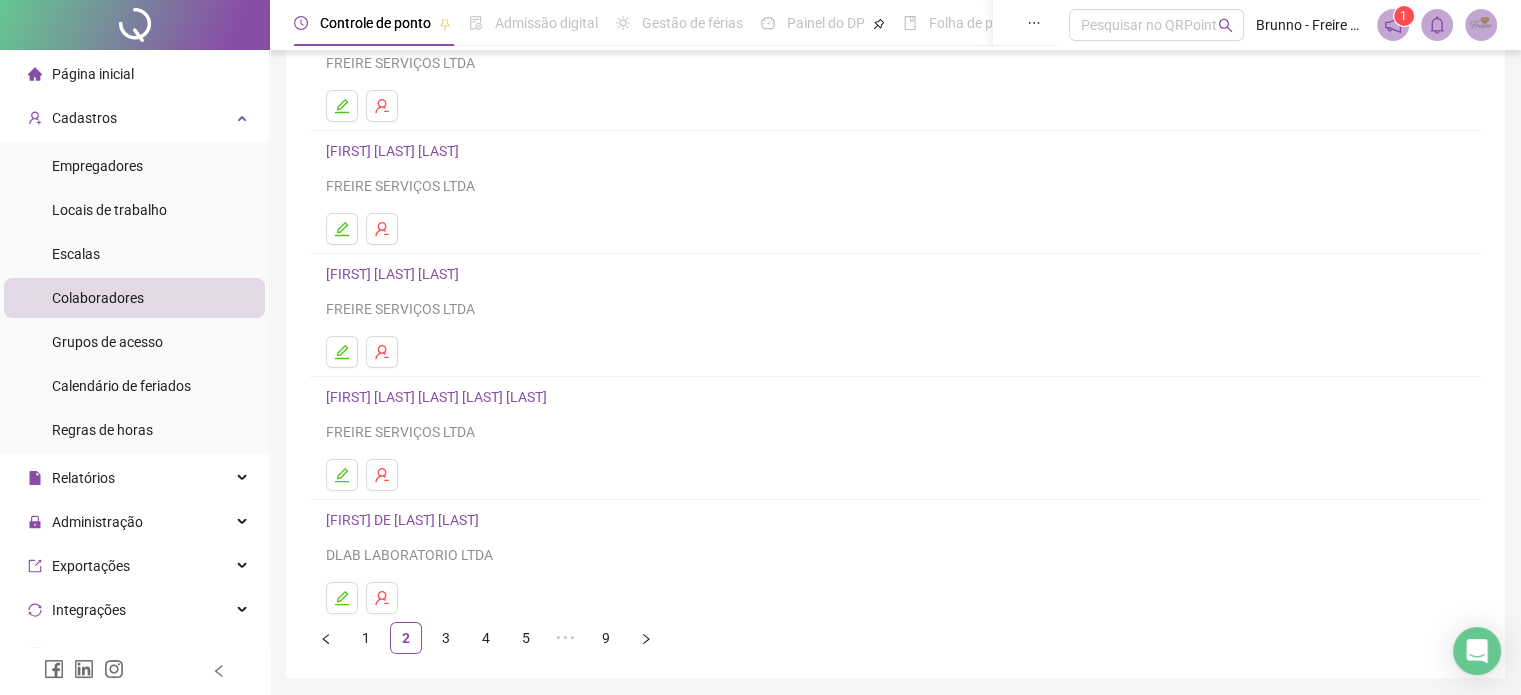 scroll, scrollTop: 271, scrollLeft: 0, axis: vertical 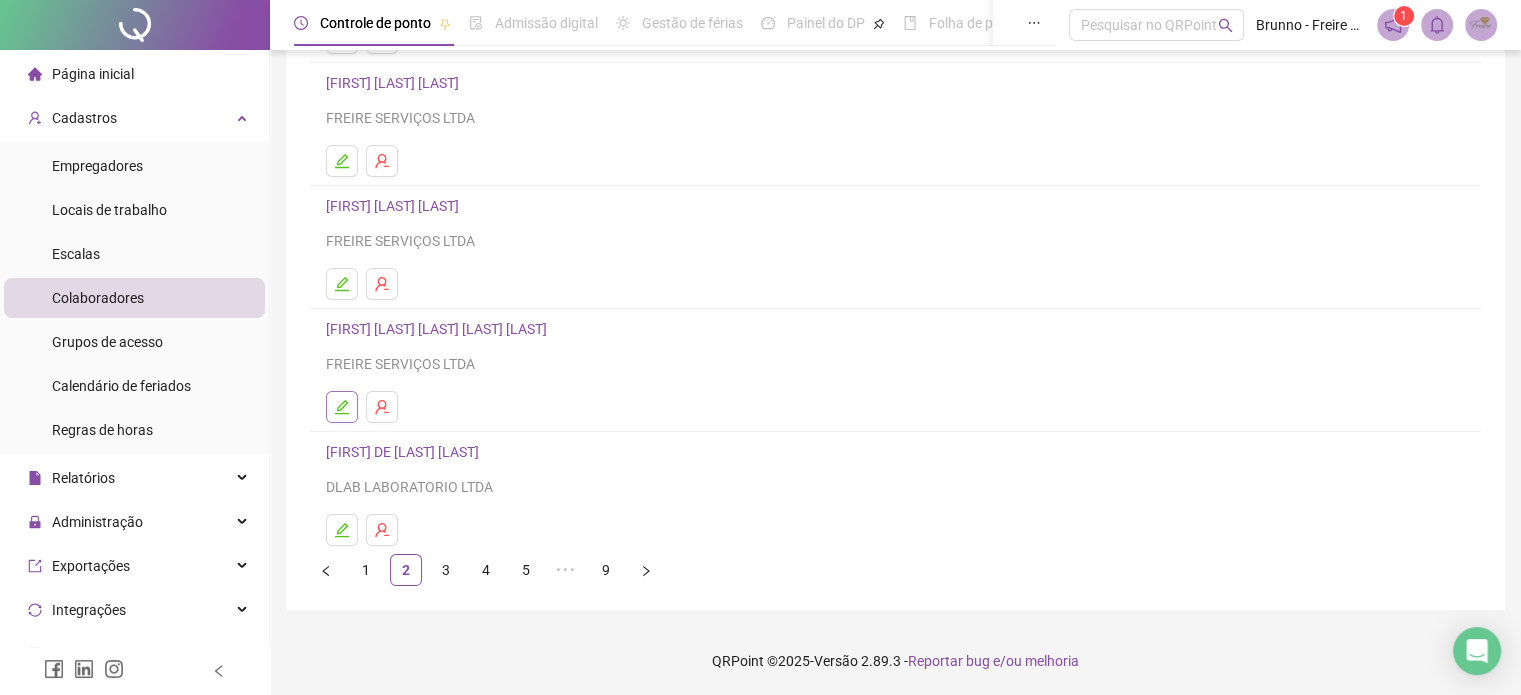 click 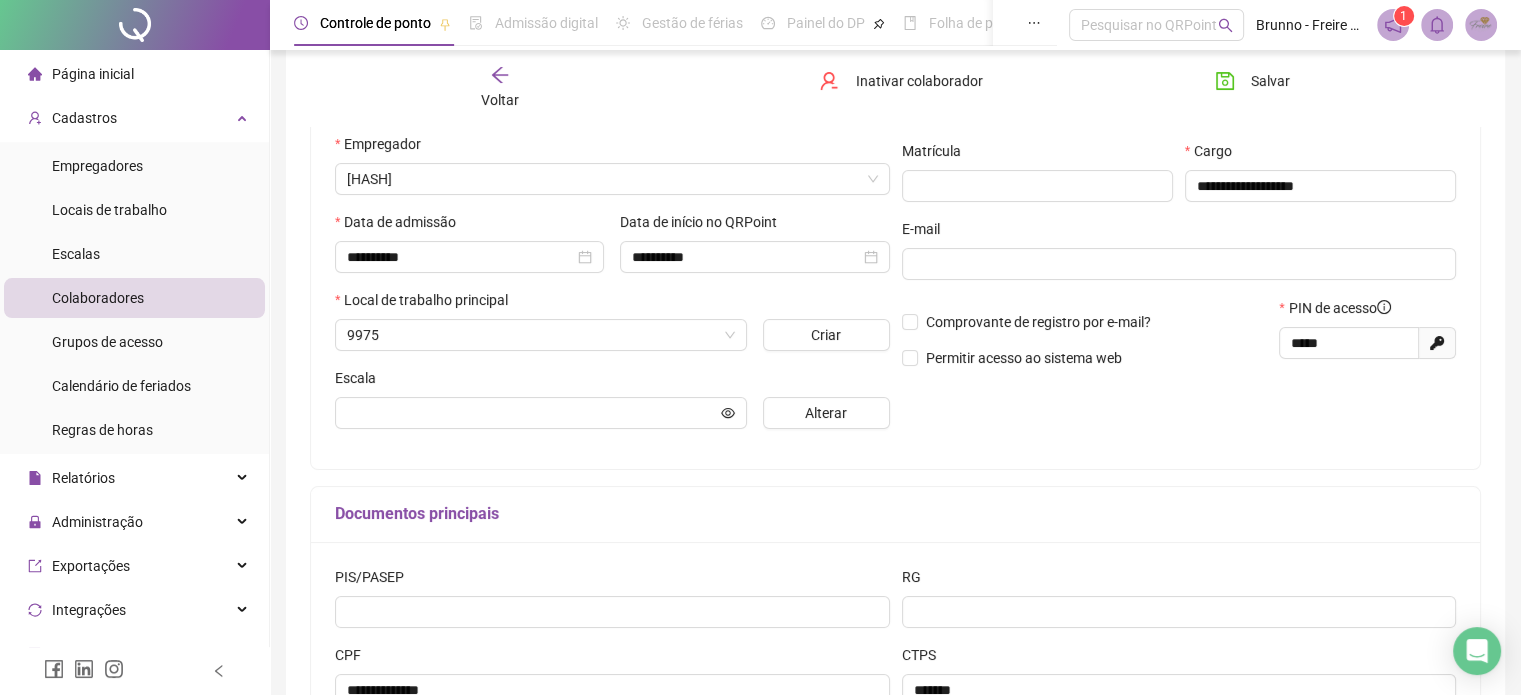 scroll, scrollTop: 281, scrollLeft: 0, axis: vertical 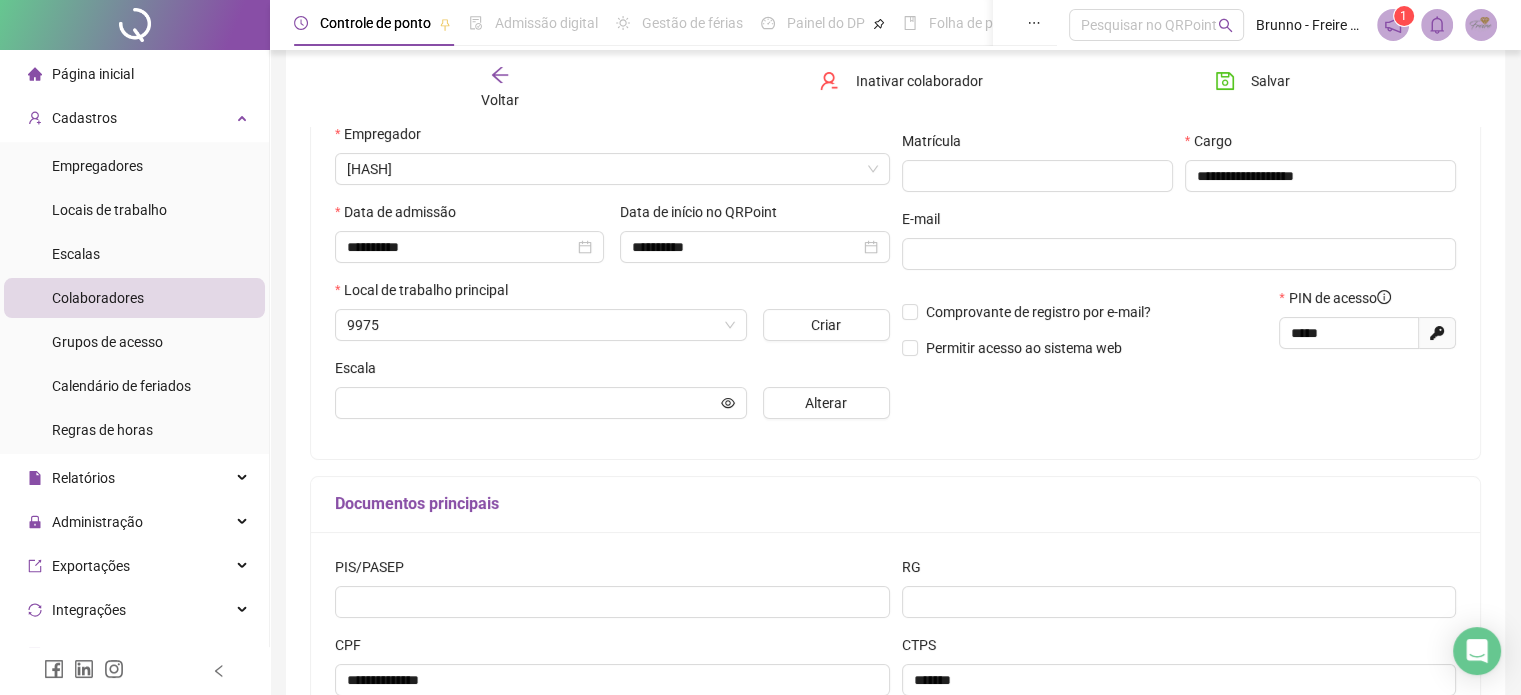 type on "**********" 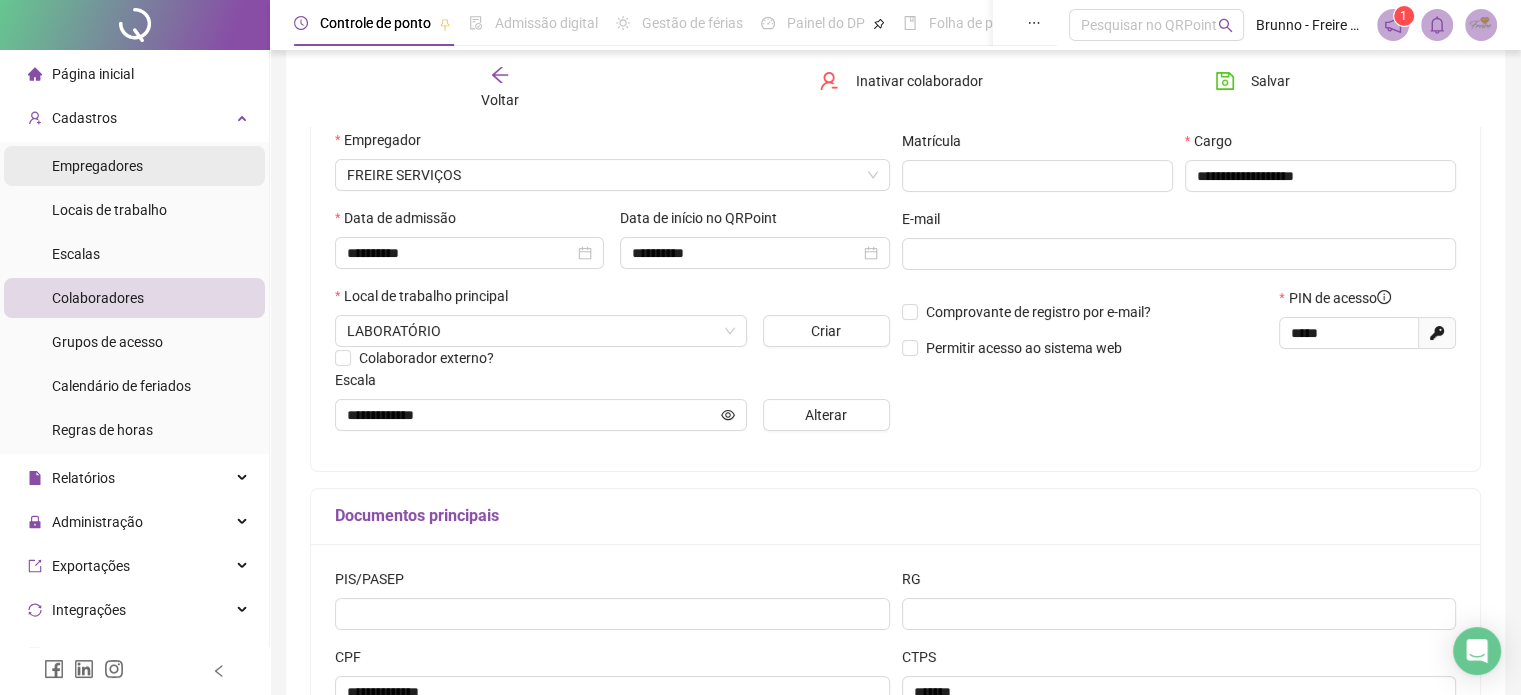 click on "Empregadores" at bounding box center (134, 166) 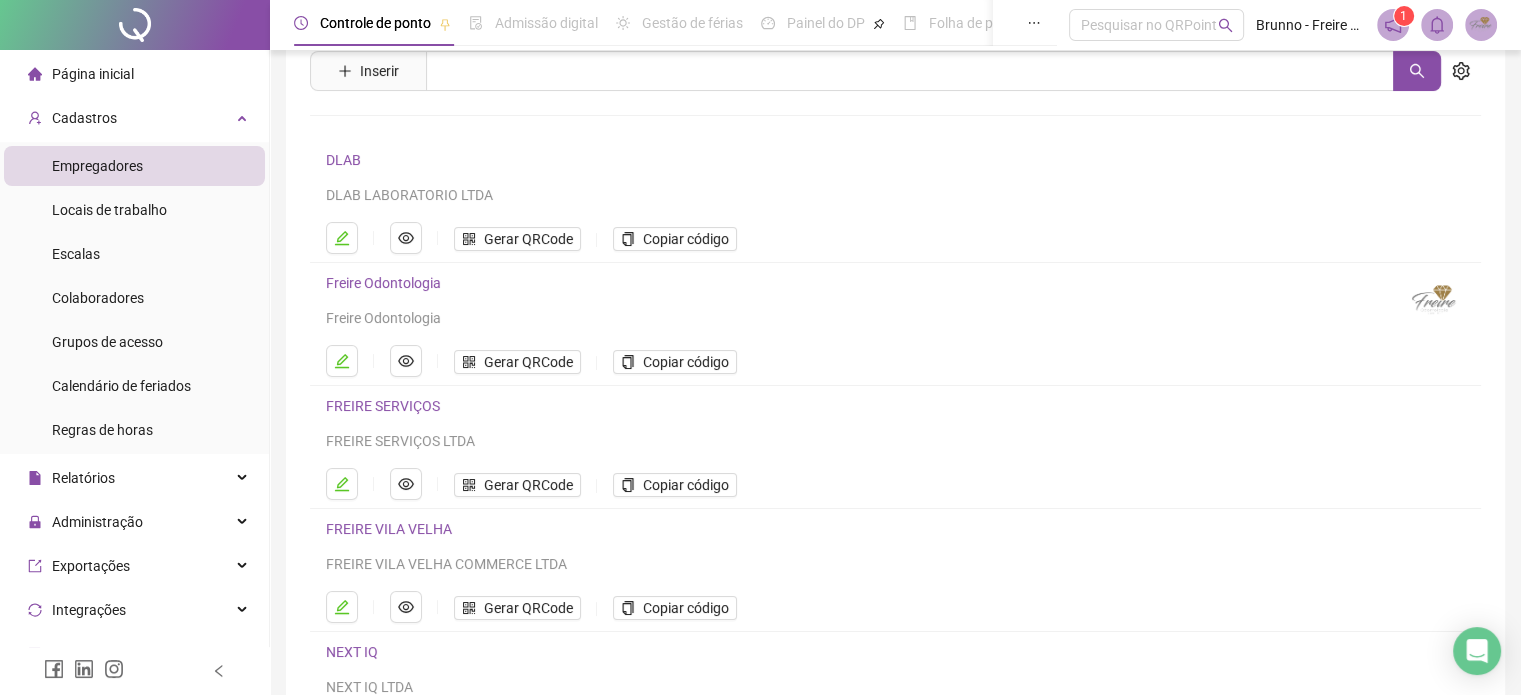 scroll, scrollTop: 200, scrollLeft: 0, axis: vertical 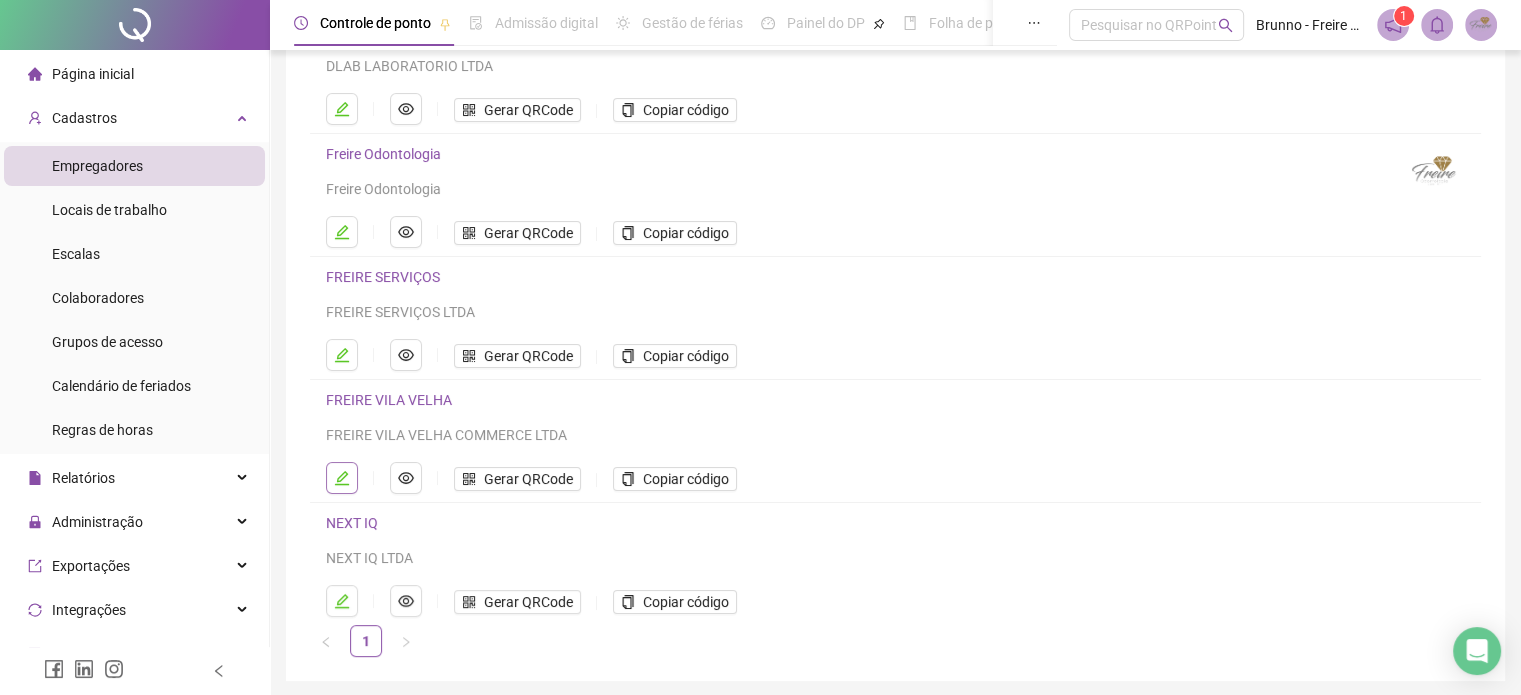 click 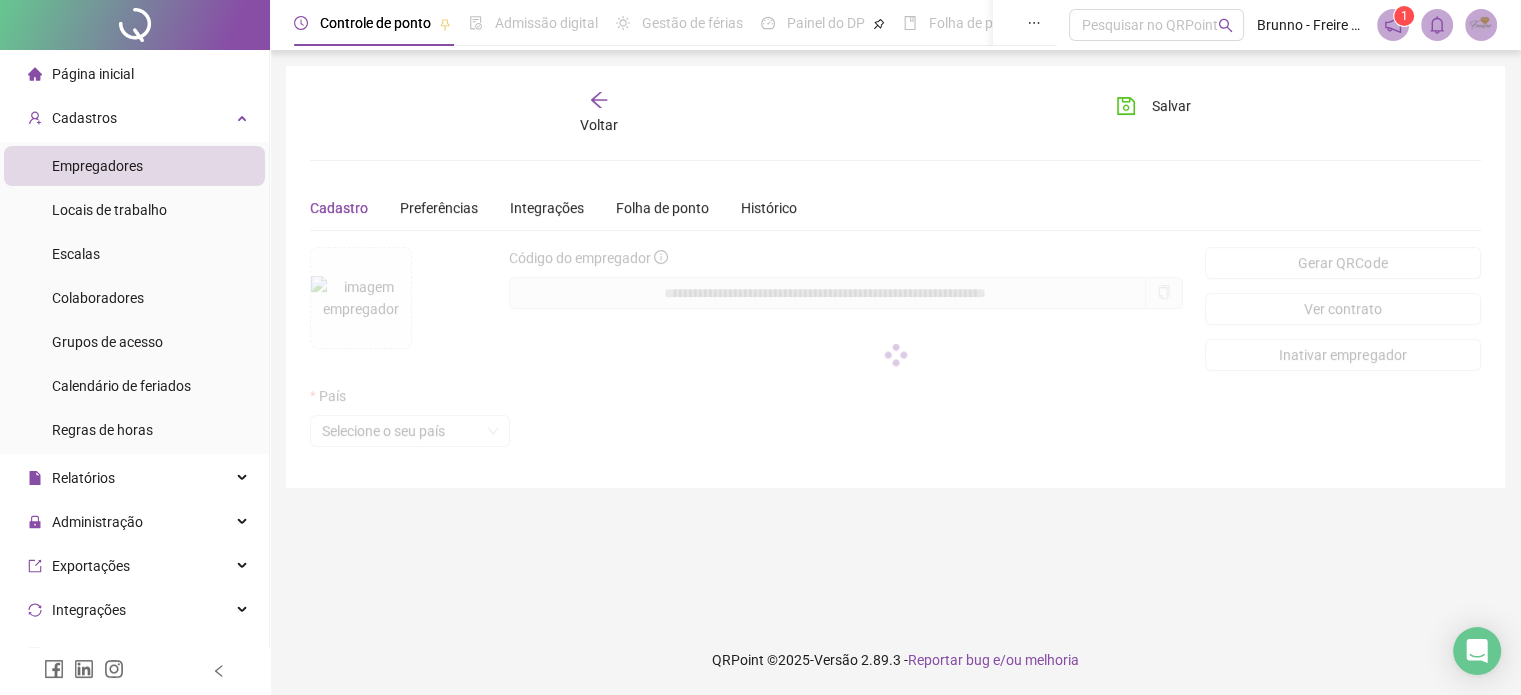 scroll, scrollTop: 0, scrollLeft: 0, axis: both 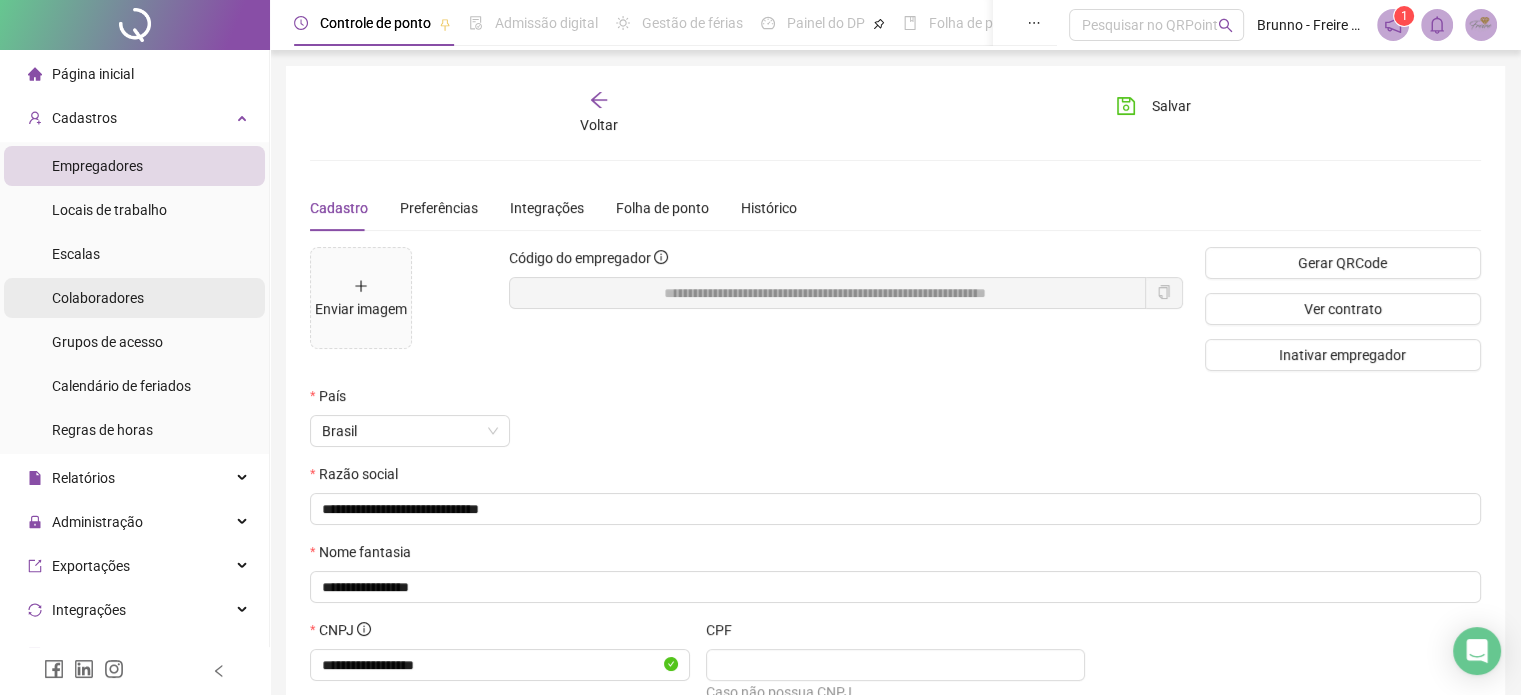 click on "Colaboradores" at bounding box center (98, 298) 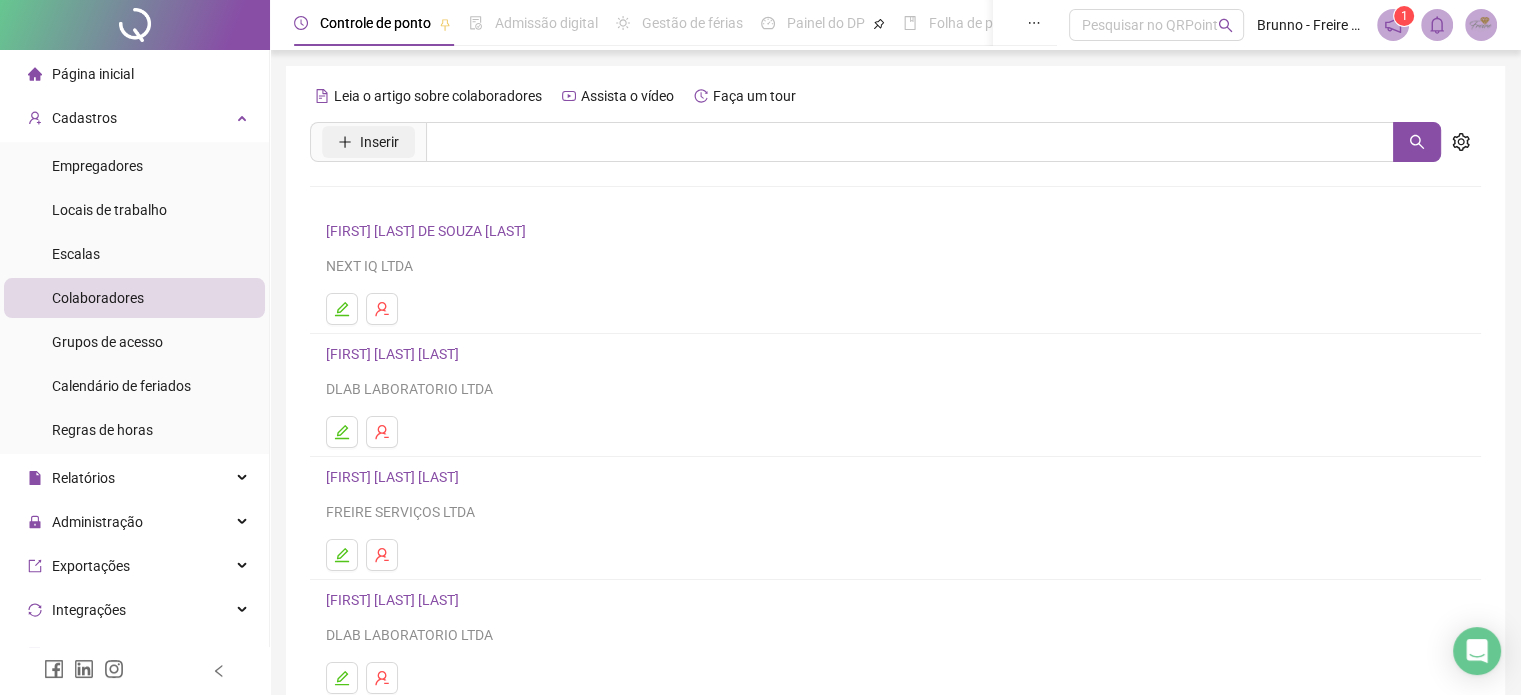click on "Inserir" at bounding box center (379, 142) 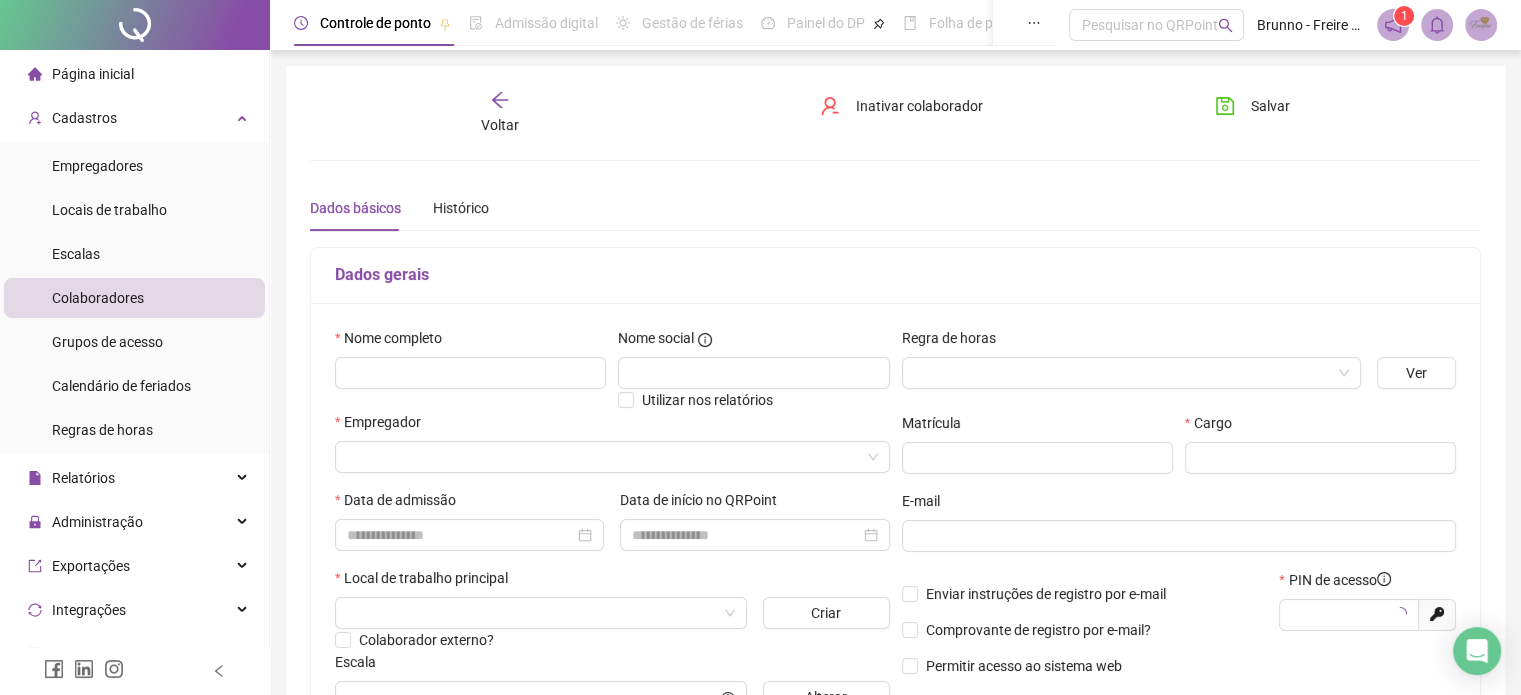 type on "*****" 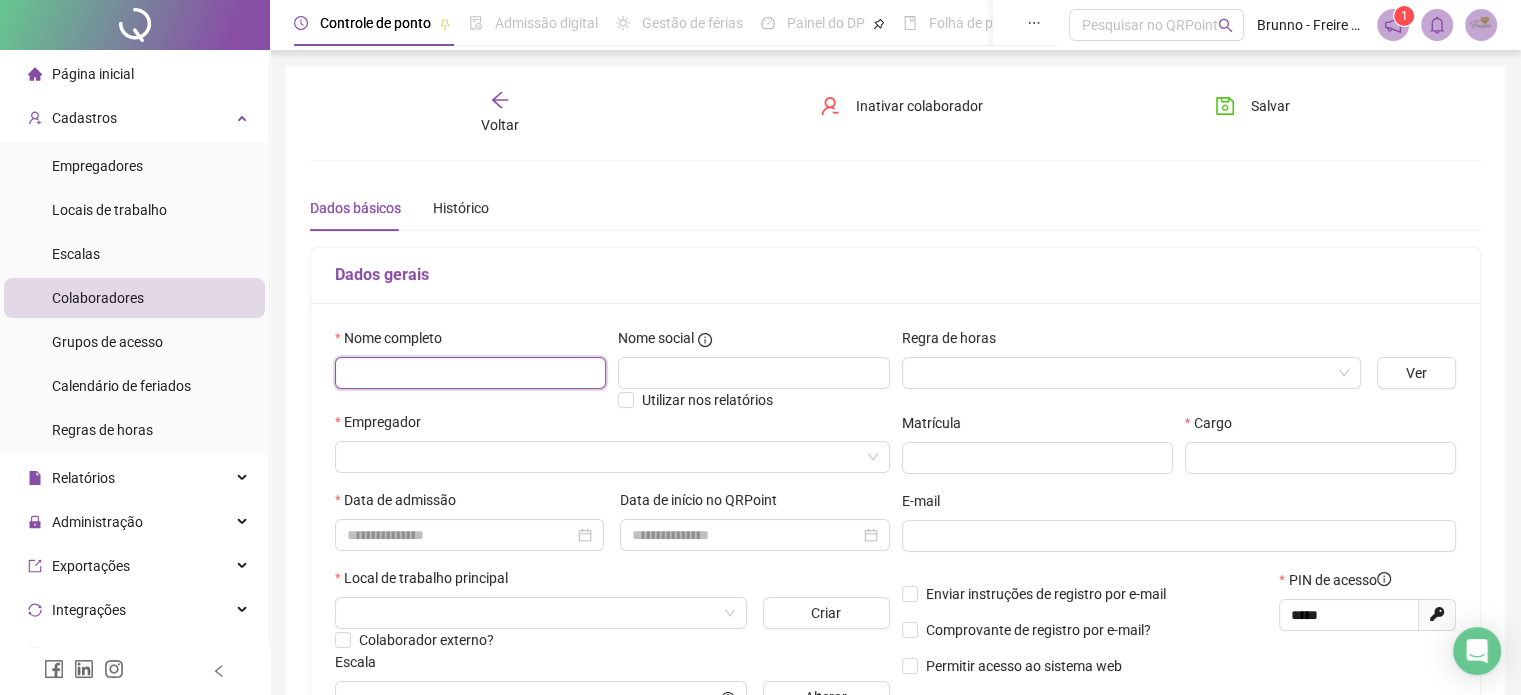 click at bounding box center [470, 373] 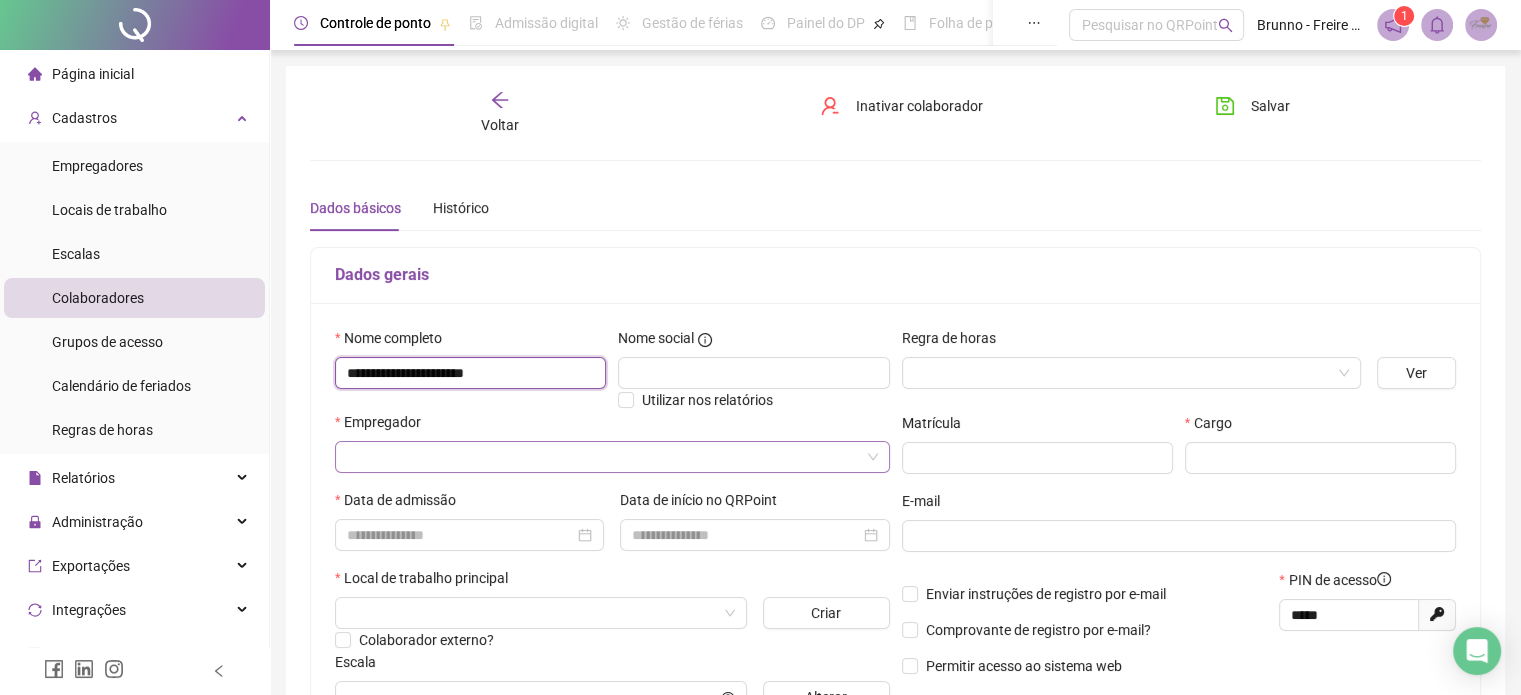 type on "**********" 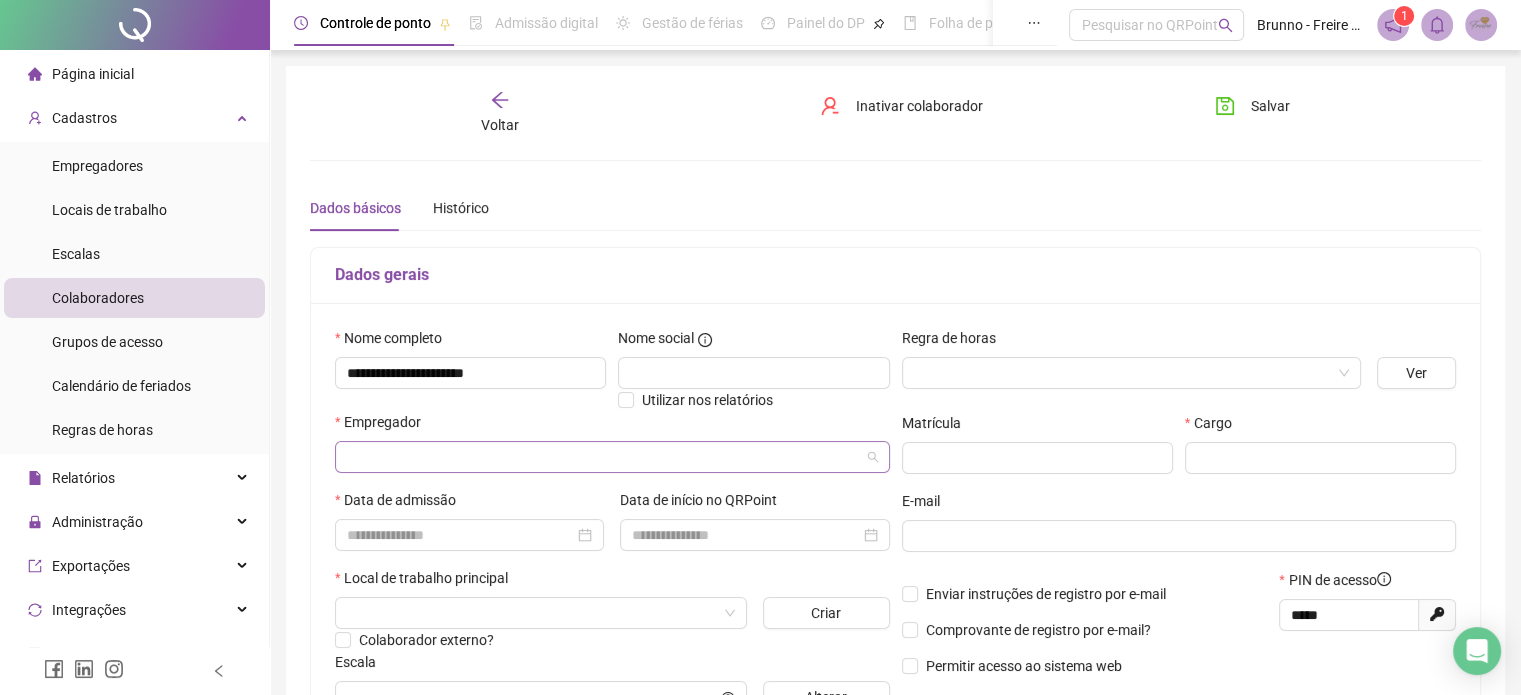 click at bounding box center [603, 457] 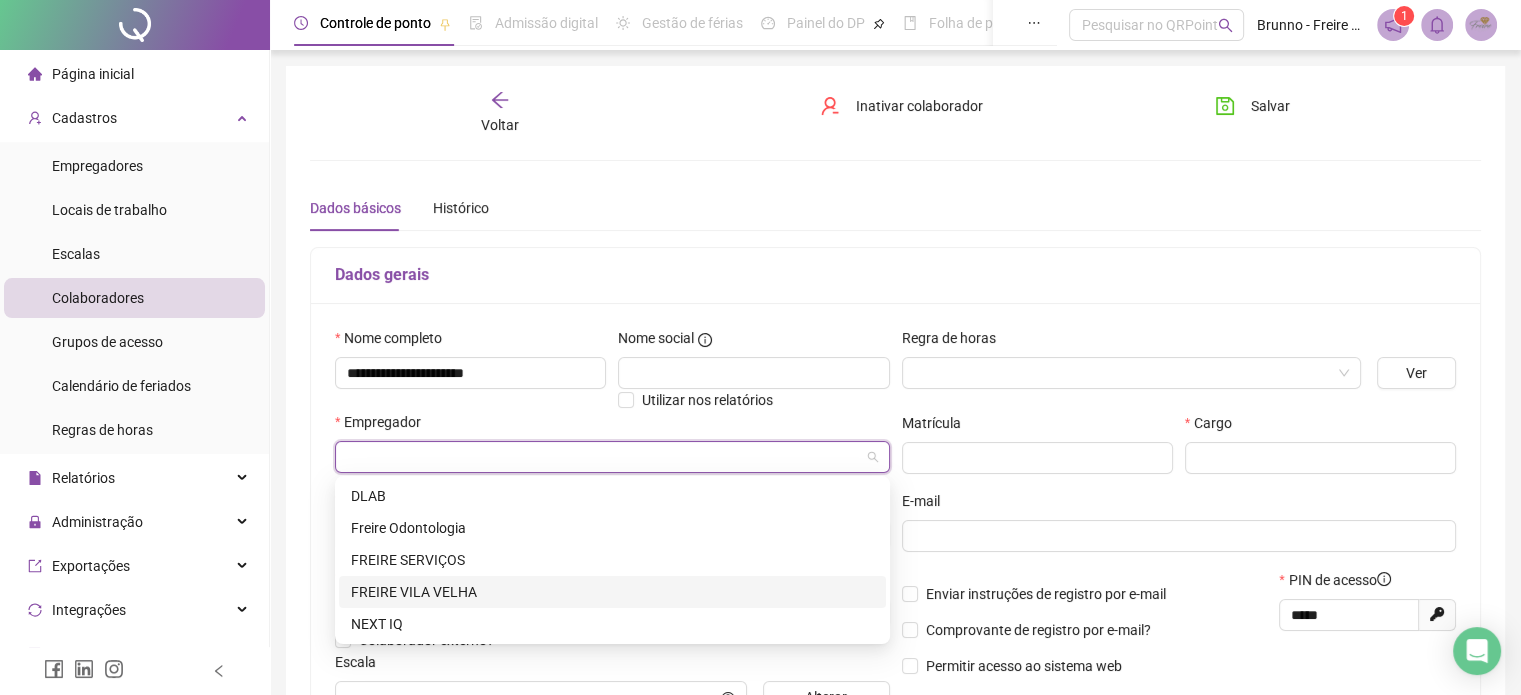 click on "FREIRE VILA VELHA" at bounding box center [612, 592] 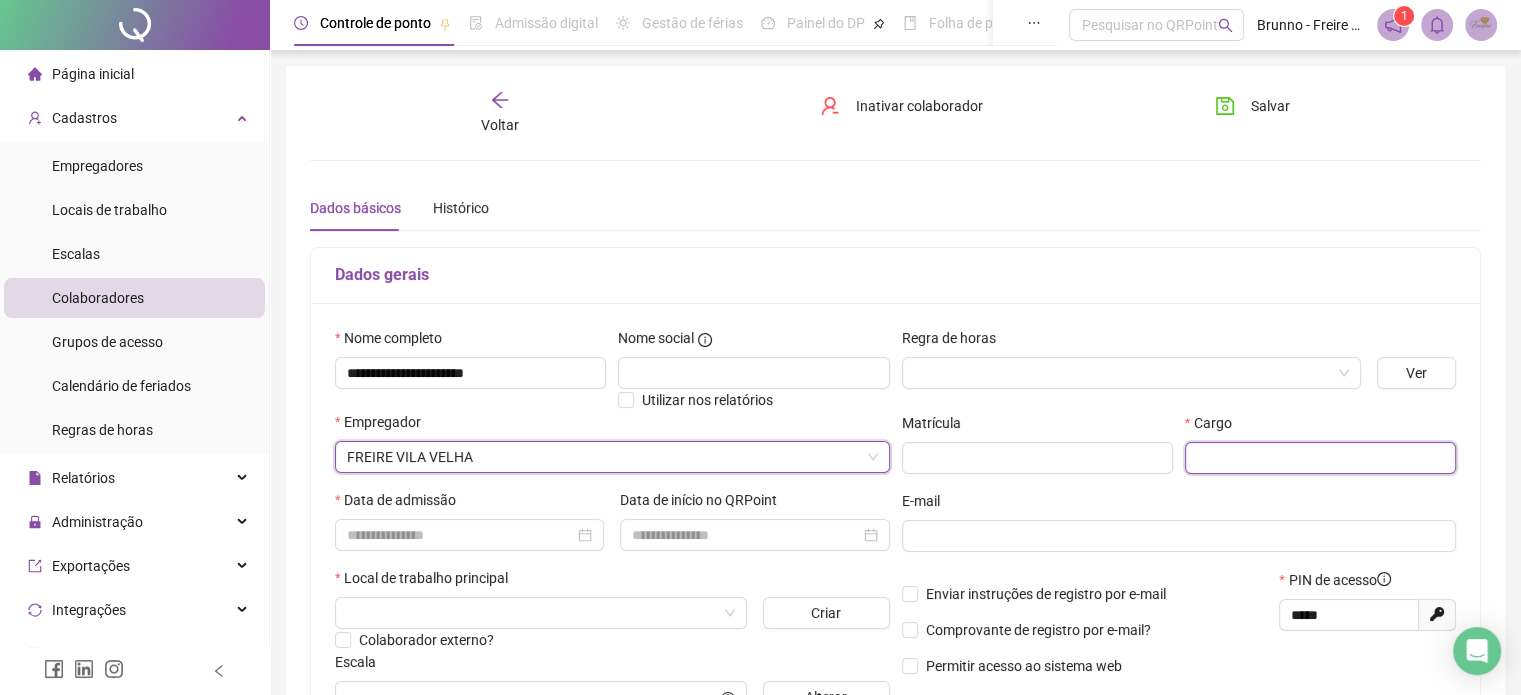 click at bounding box center [1320, 458] 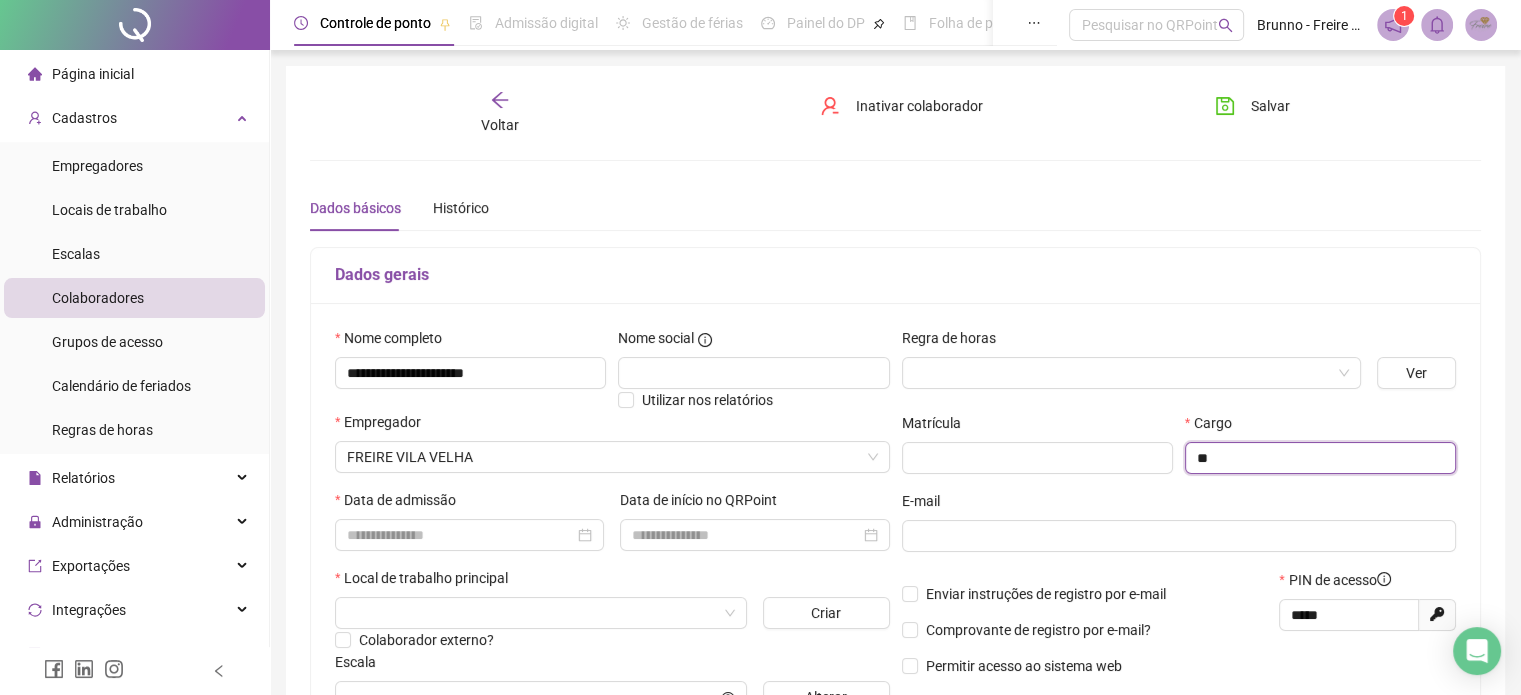 type on "*" 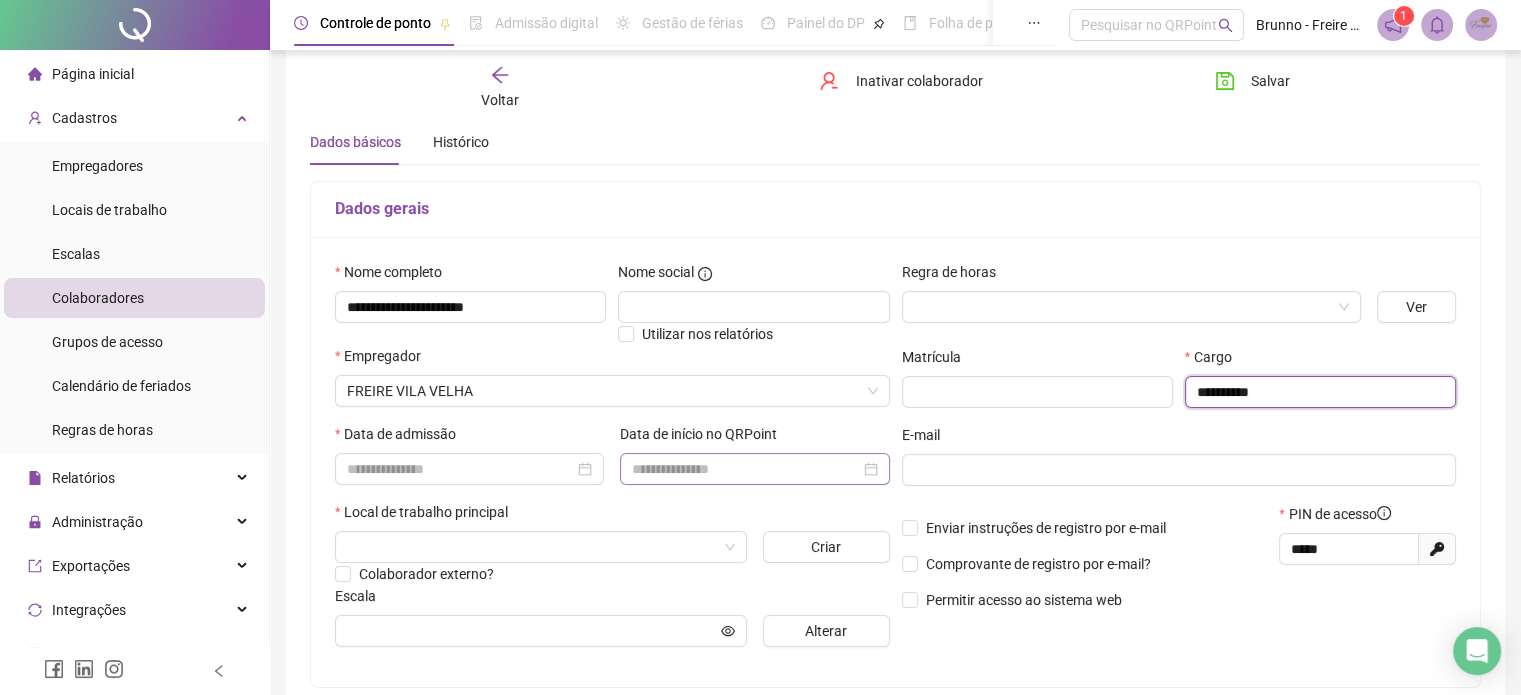 scroll, scrollTop: 100, scrollLeft: 0, axis: vertical 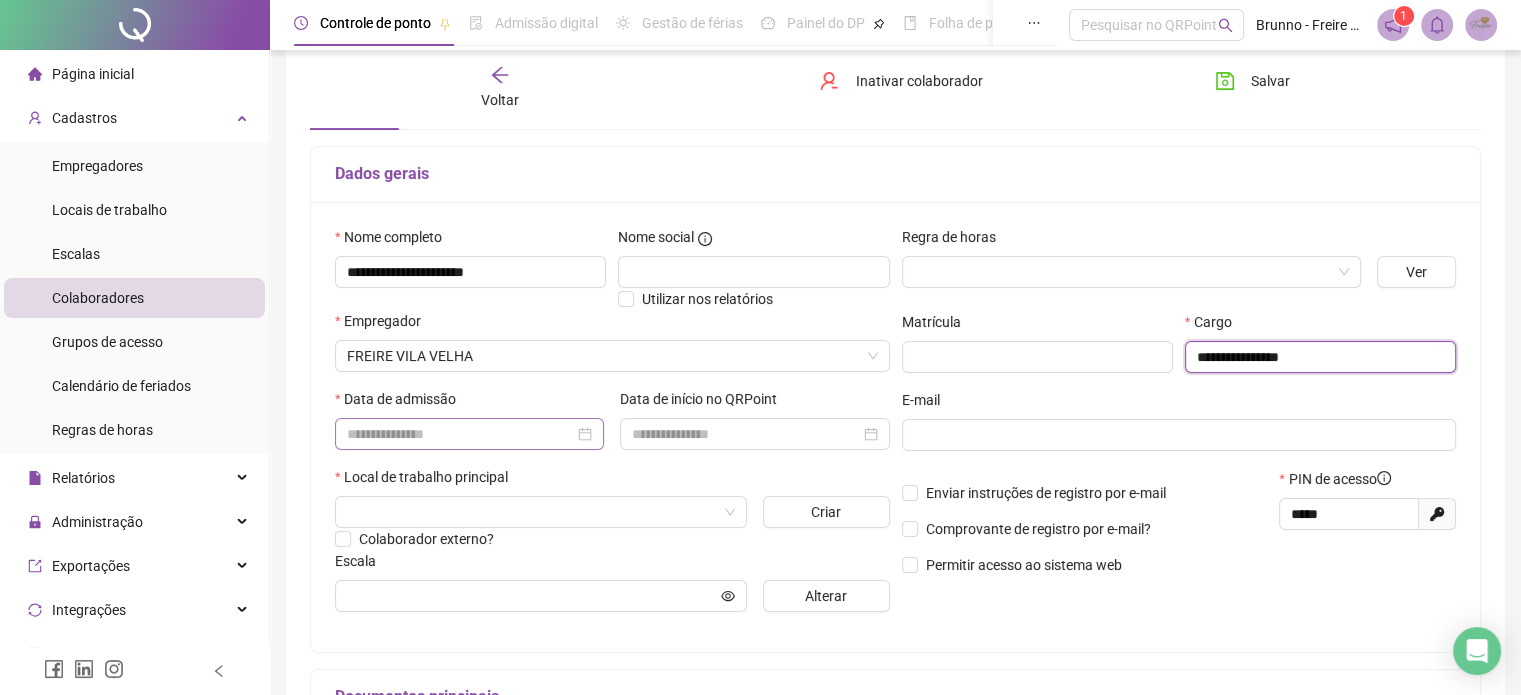 type on "**********" 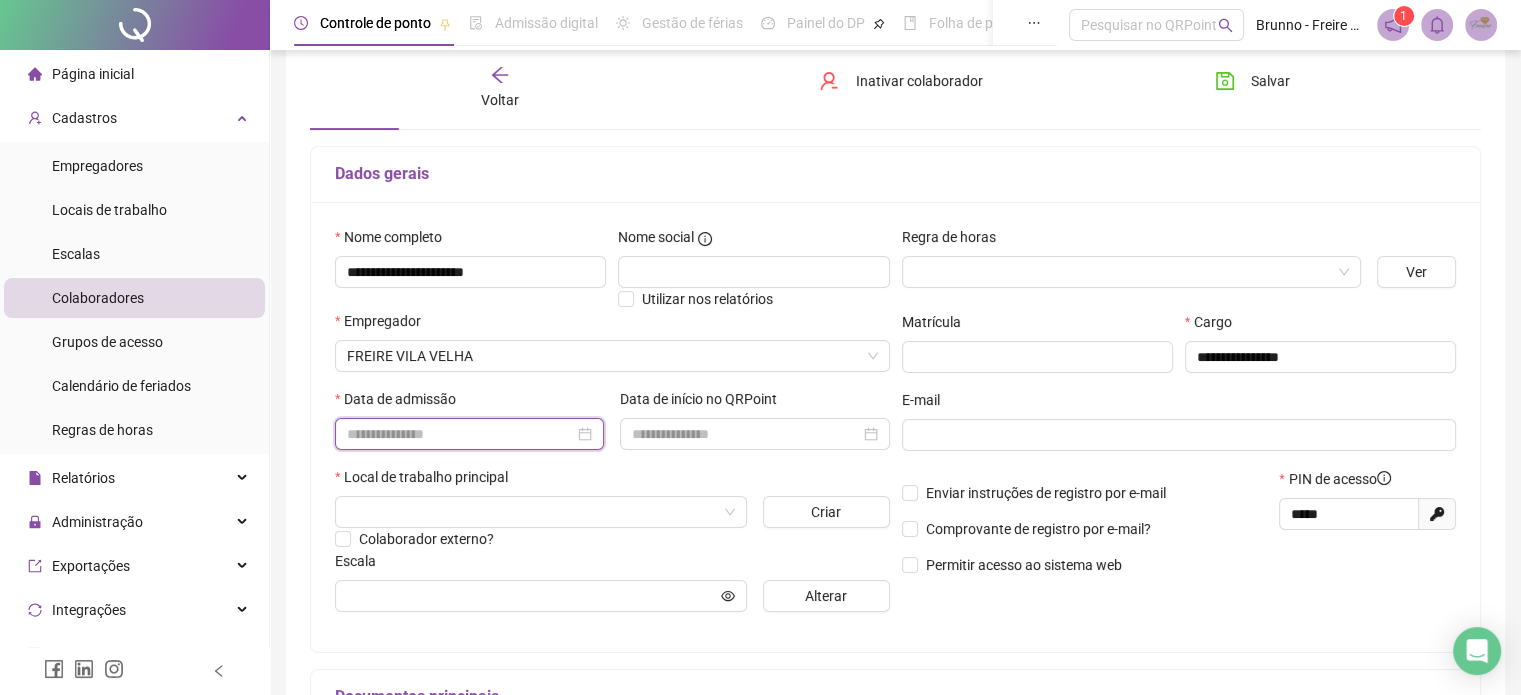 click at bounding box center [460, 434] 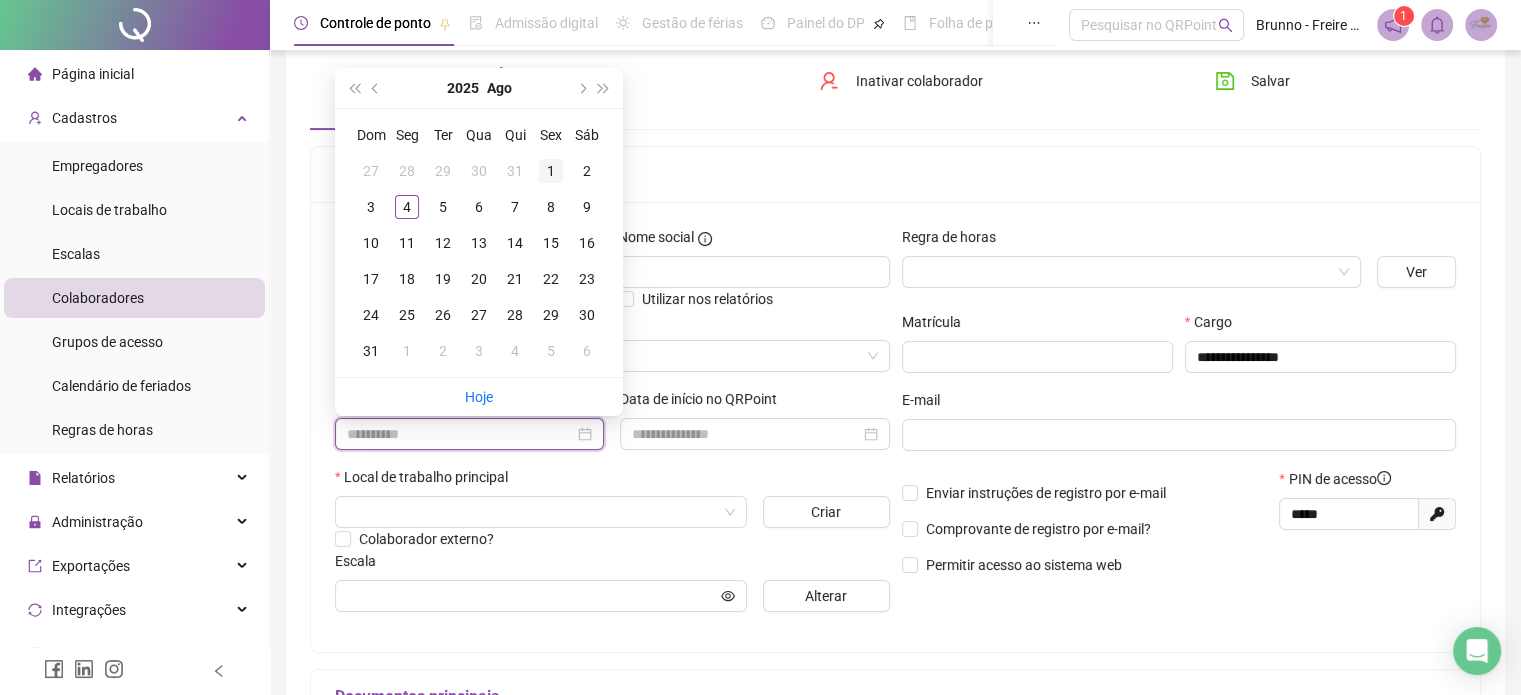 type on "**********" 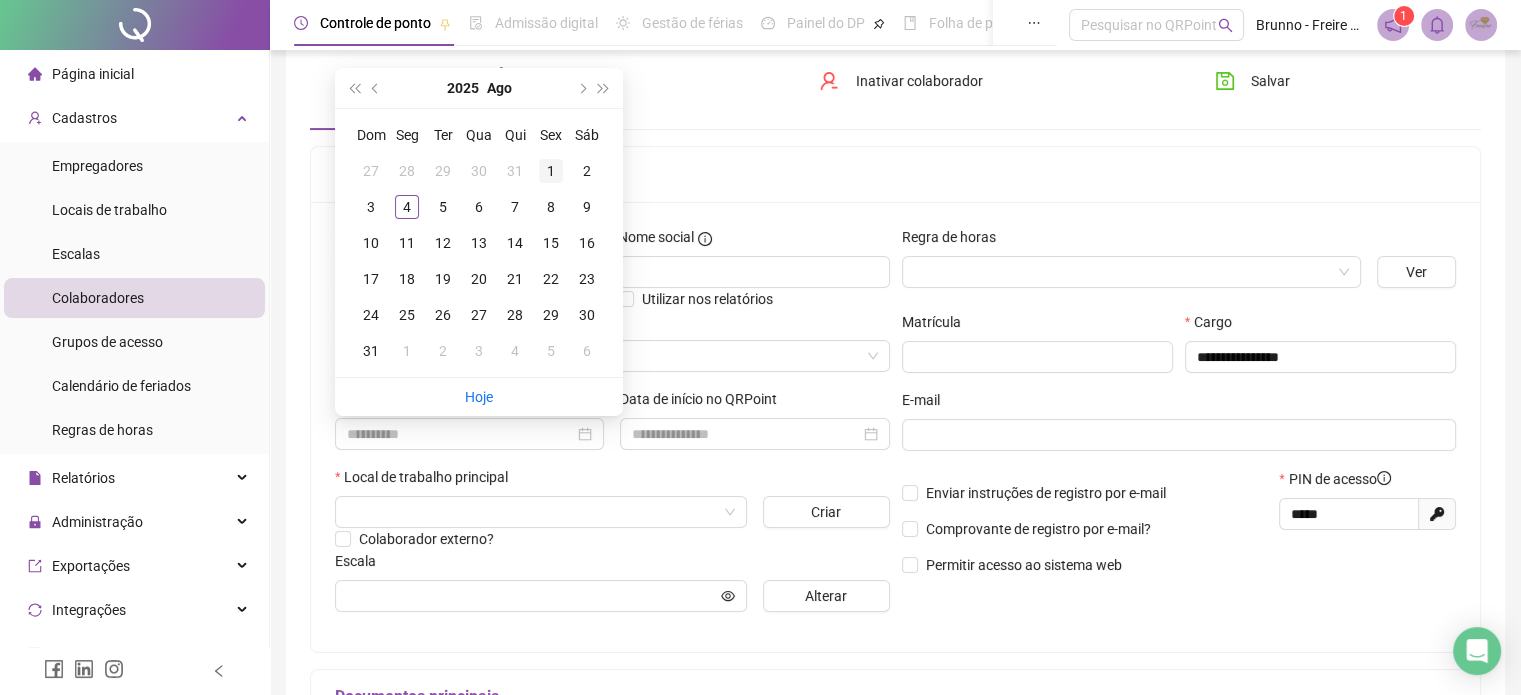 click on "1" at bounding box center (551, 171) 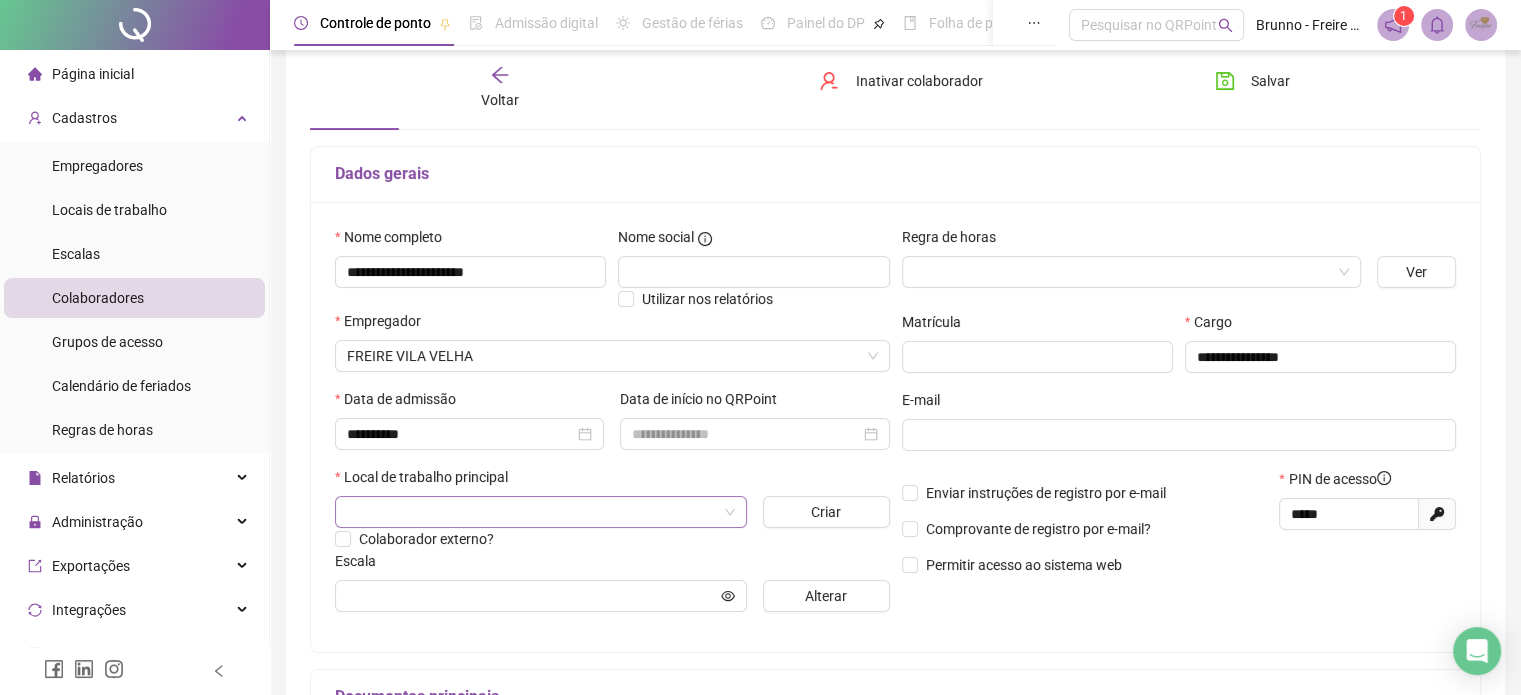 click at bounding box center [532, 512] 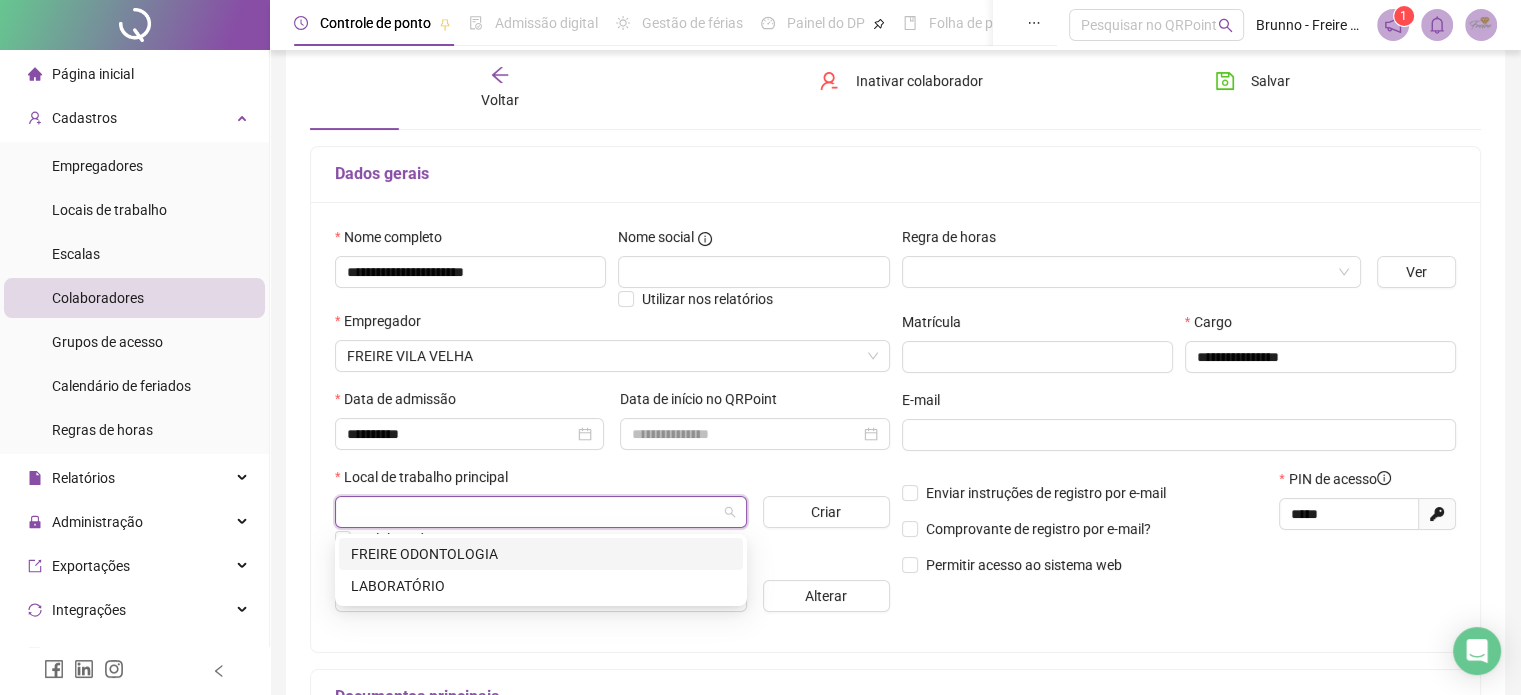click on "FREIRE ODONTOLOGIA" at bounding box center (541, 554) 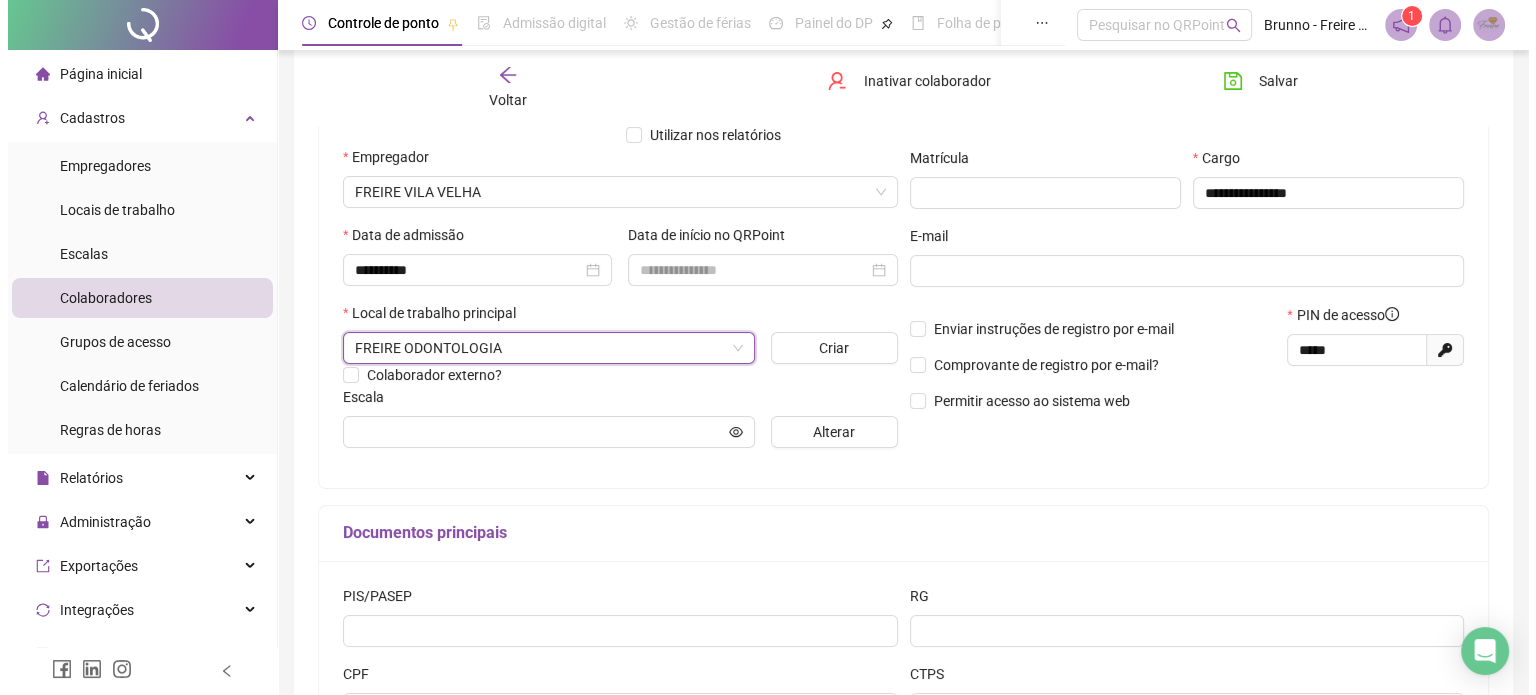 scroll, scrollTop: 300, scrollLeft: 0, axis: vertical 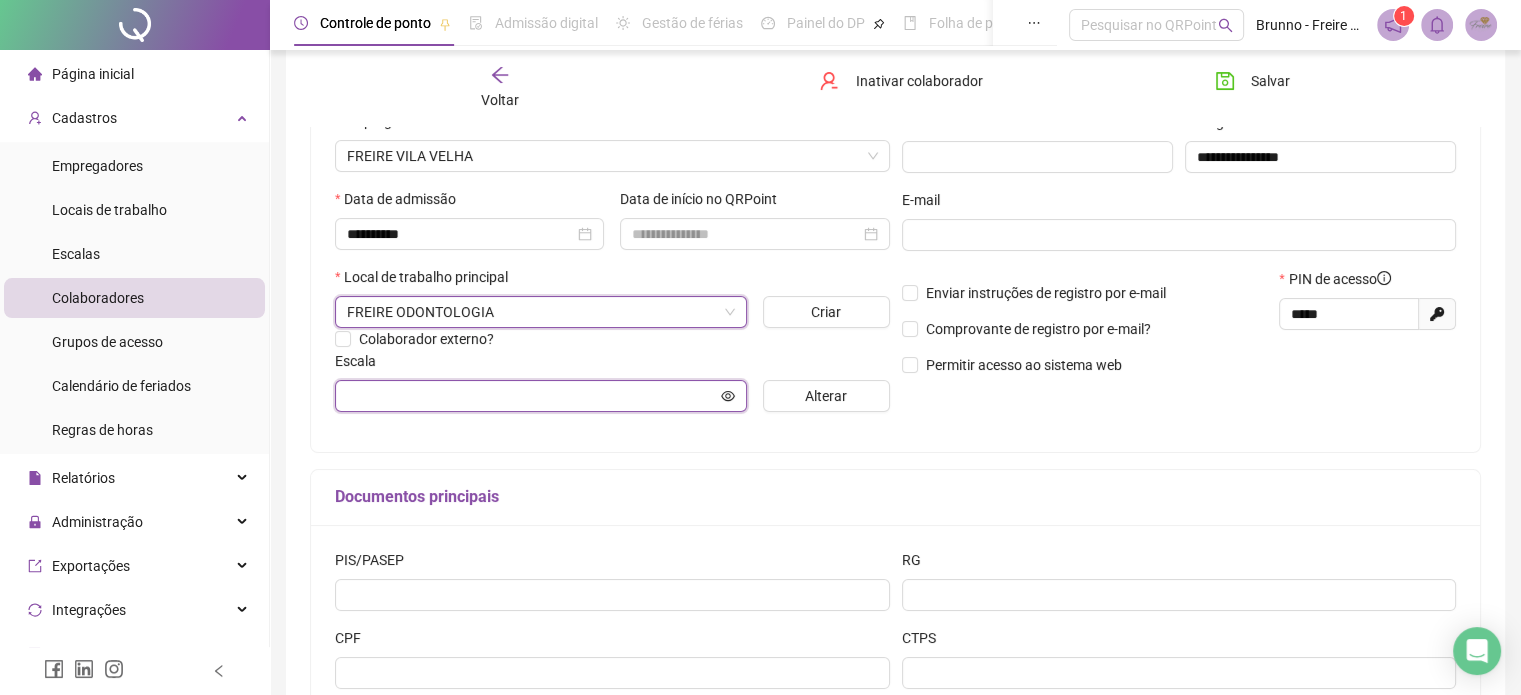 click at bounding box center (532, 396) 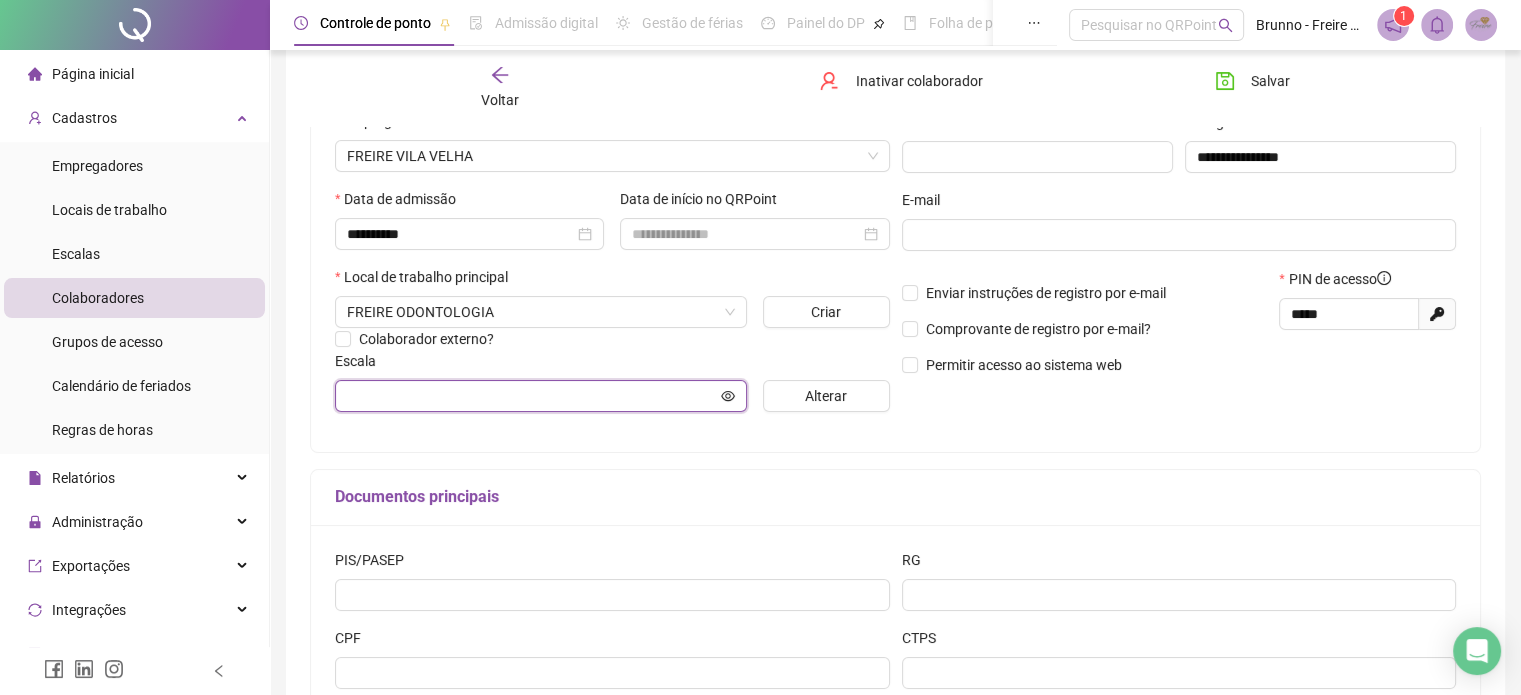 click 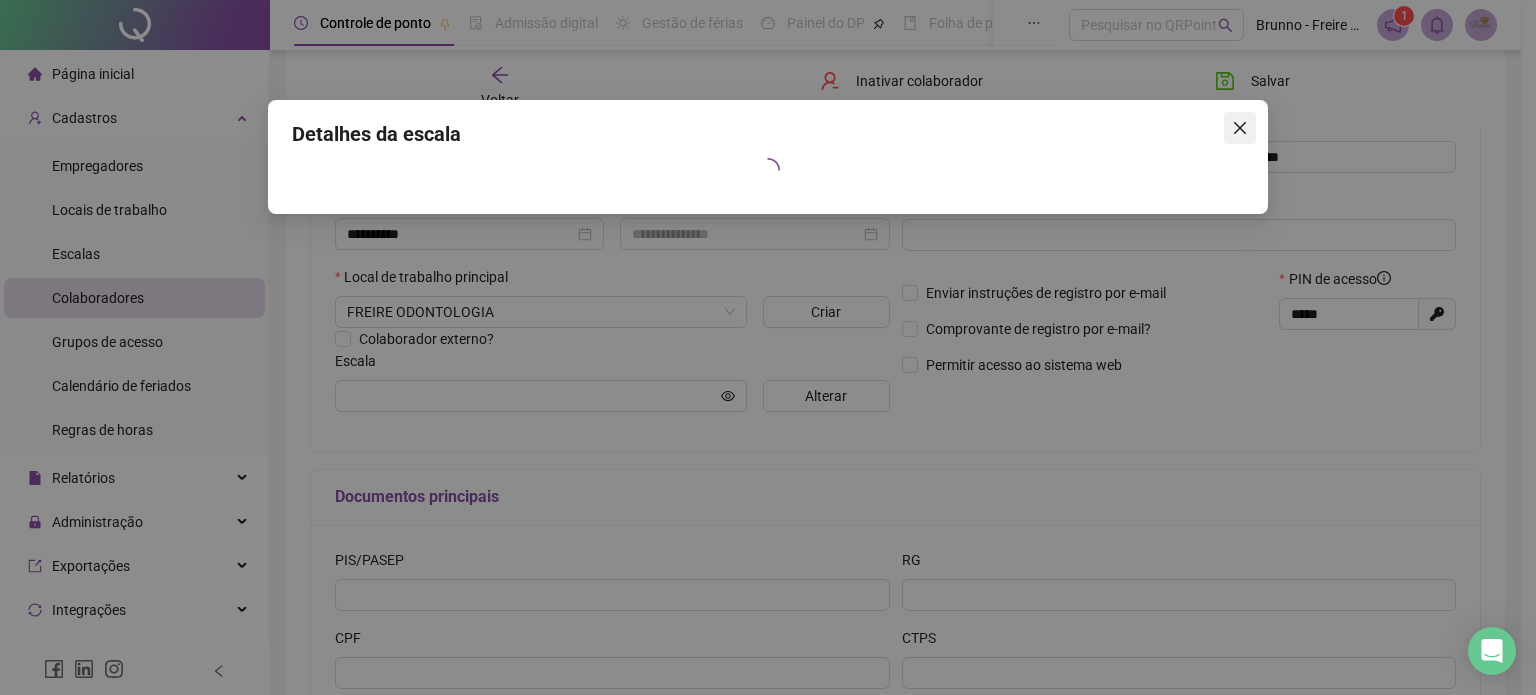 click 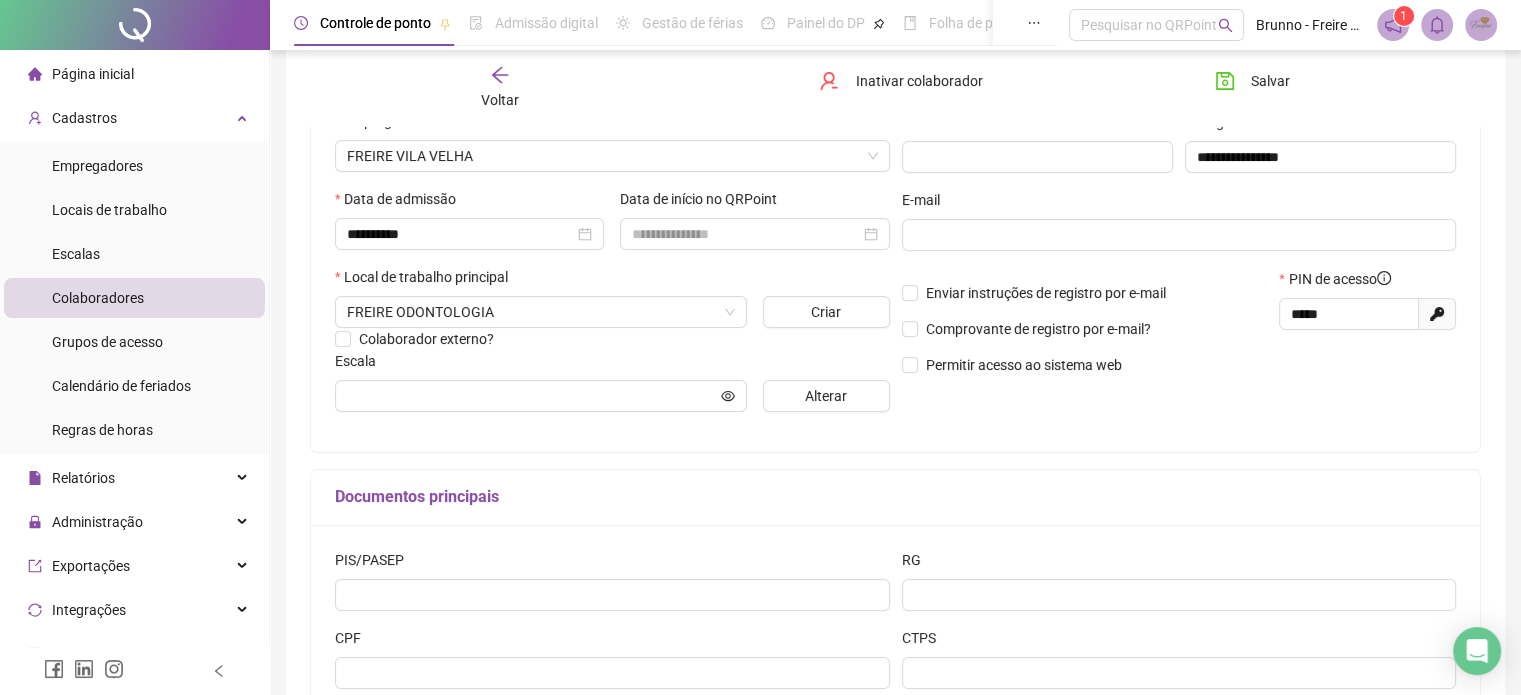 click at bounding box center (541, 396) 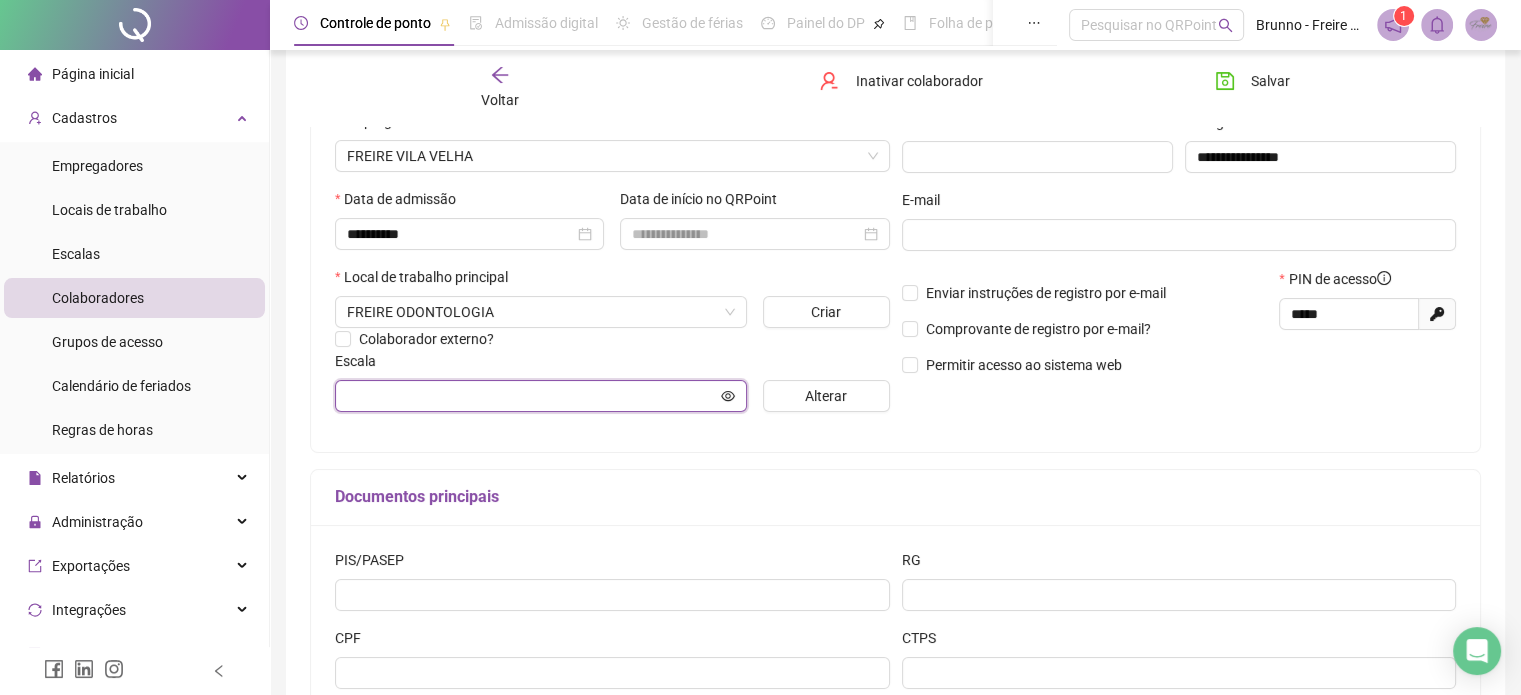 click at bounding box center (532, 396) 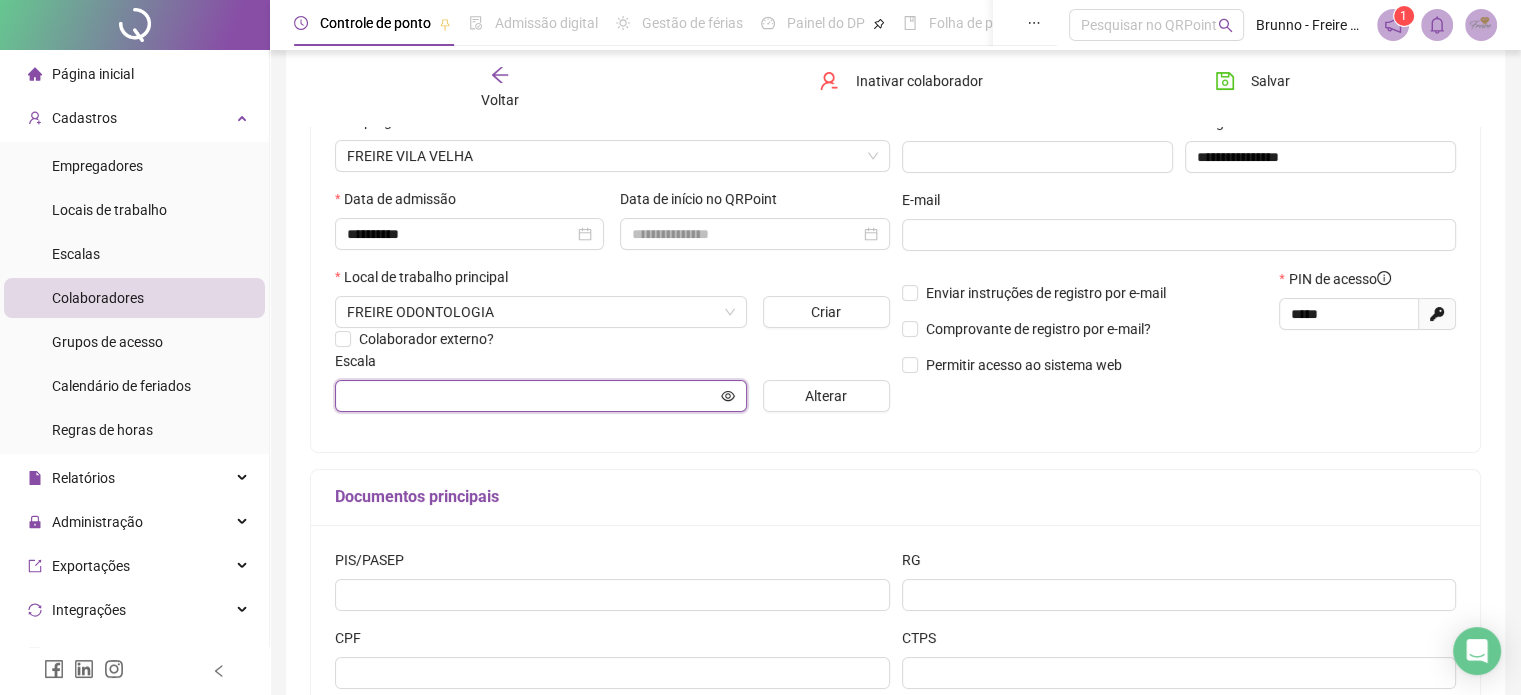 click at bounding box center [532, 396] 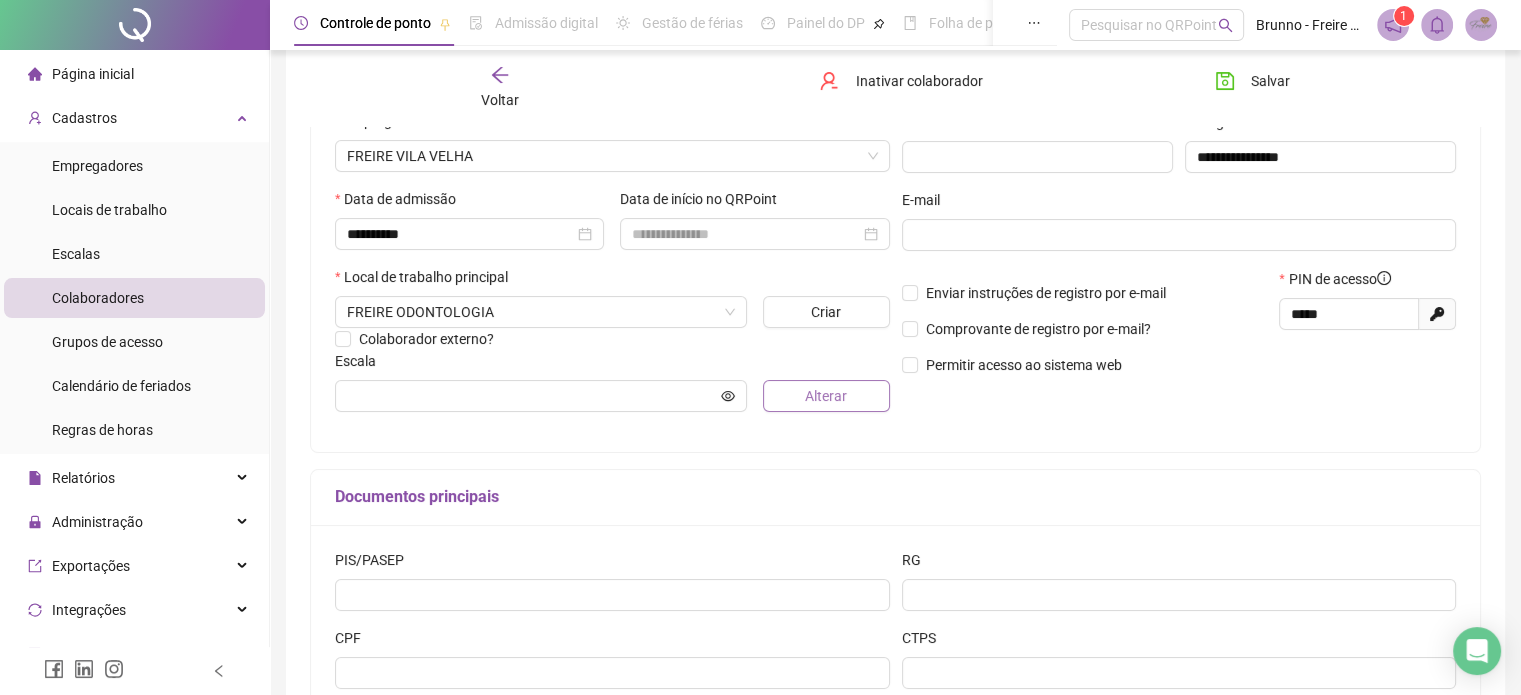 click on "Alterar" at bounding box center [826, 396] 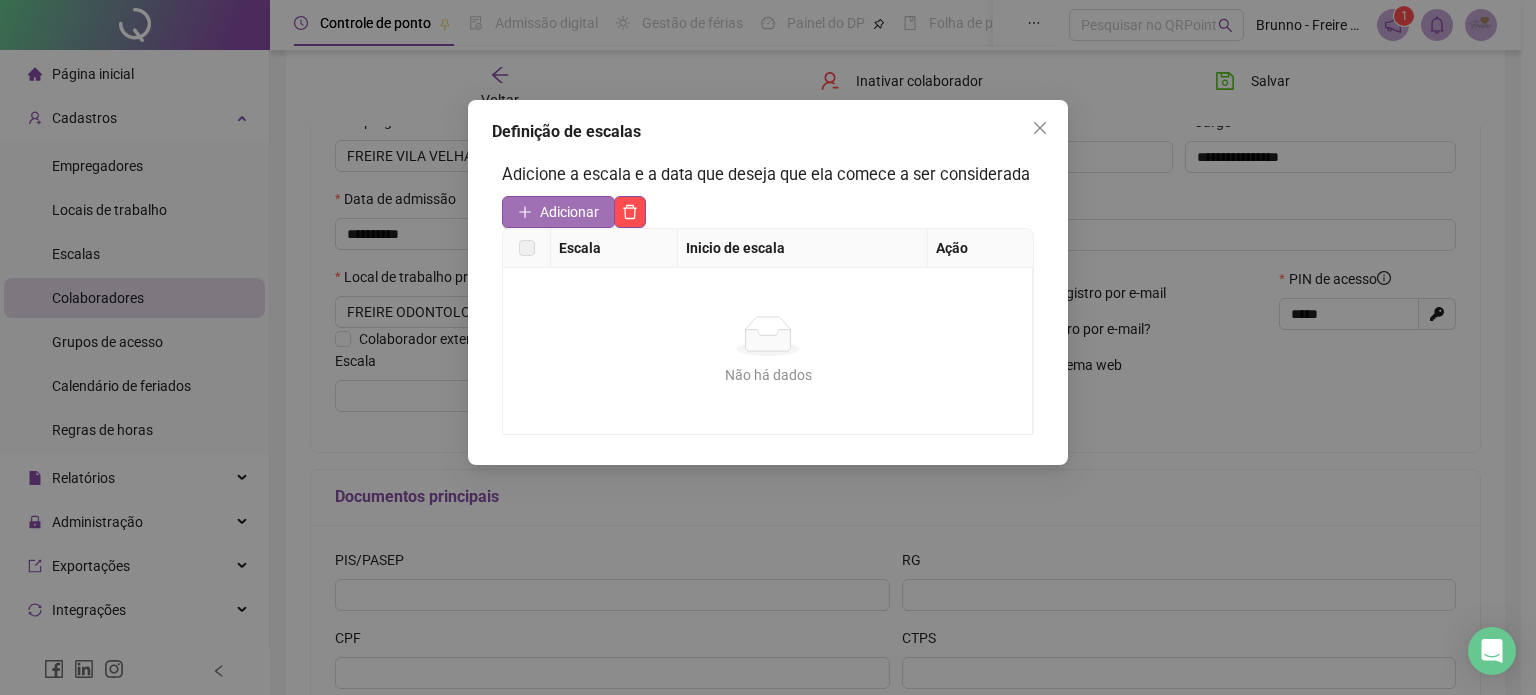 click on "Adicionar" at bounding box center [569, 212] 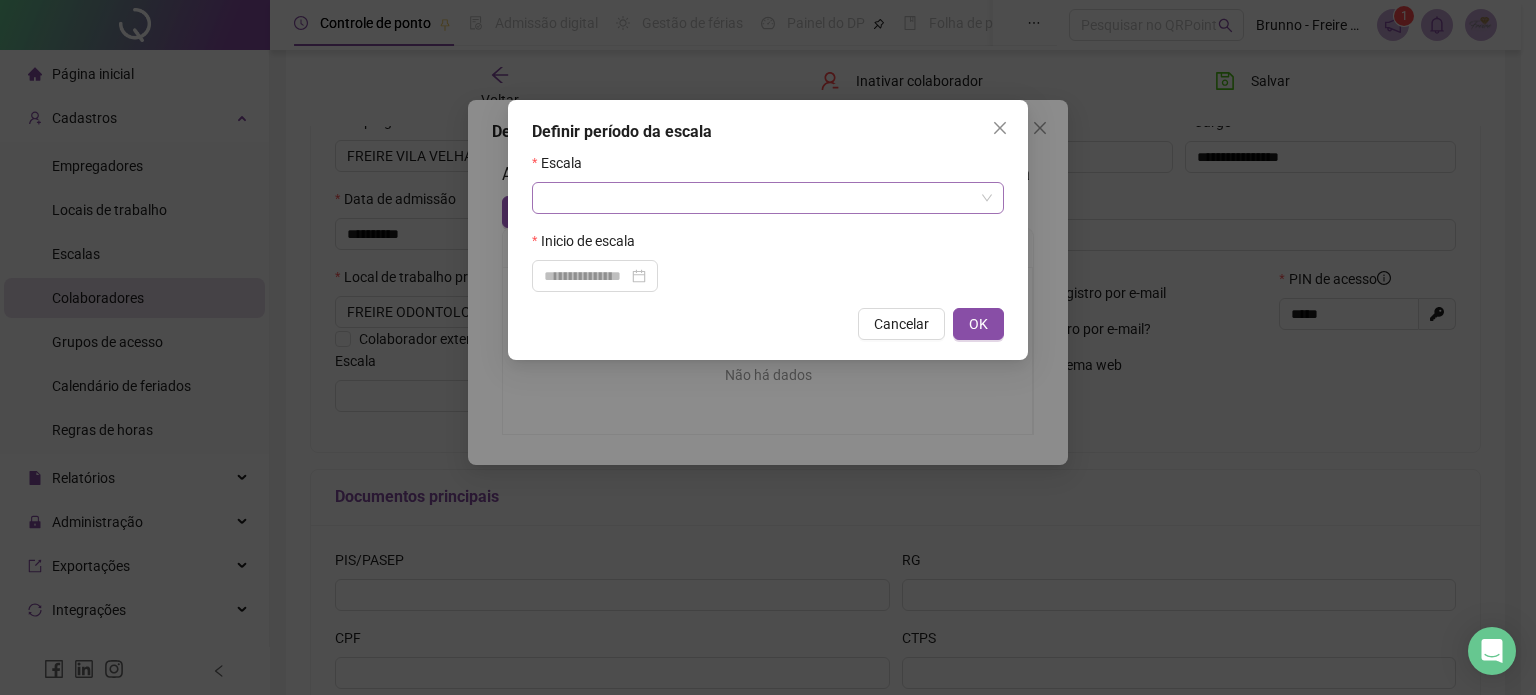 click at bounding box center (759, 198) 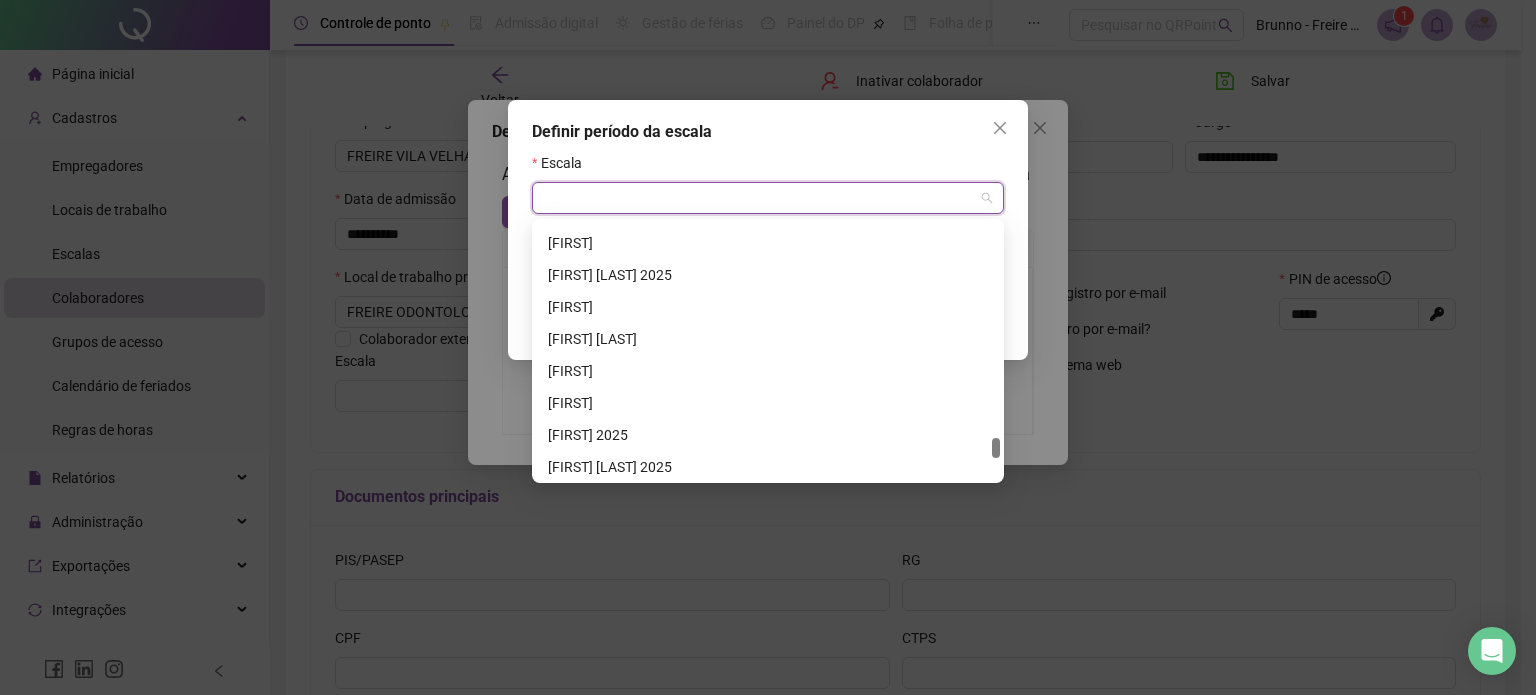 scroll, scrollTop: 4288, scrollLeft: 0, axis: vertical 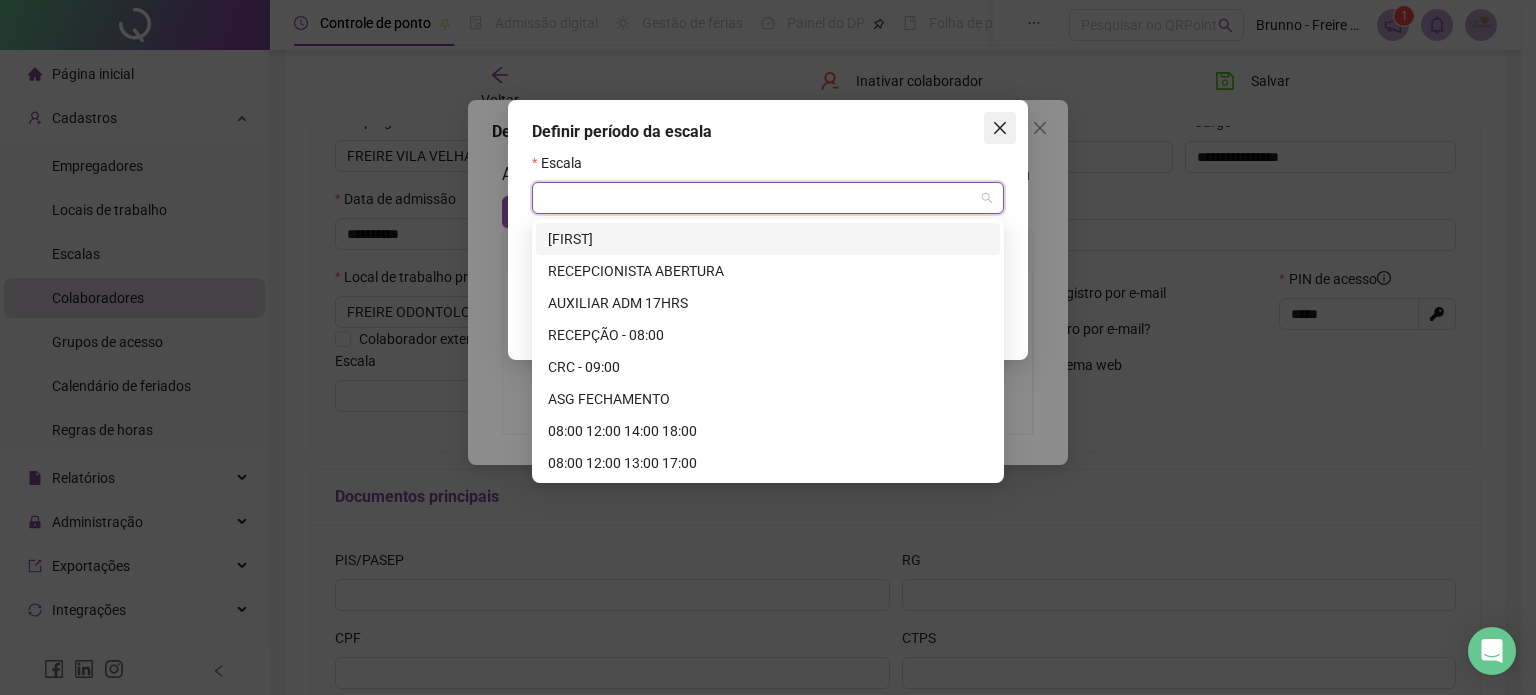 click 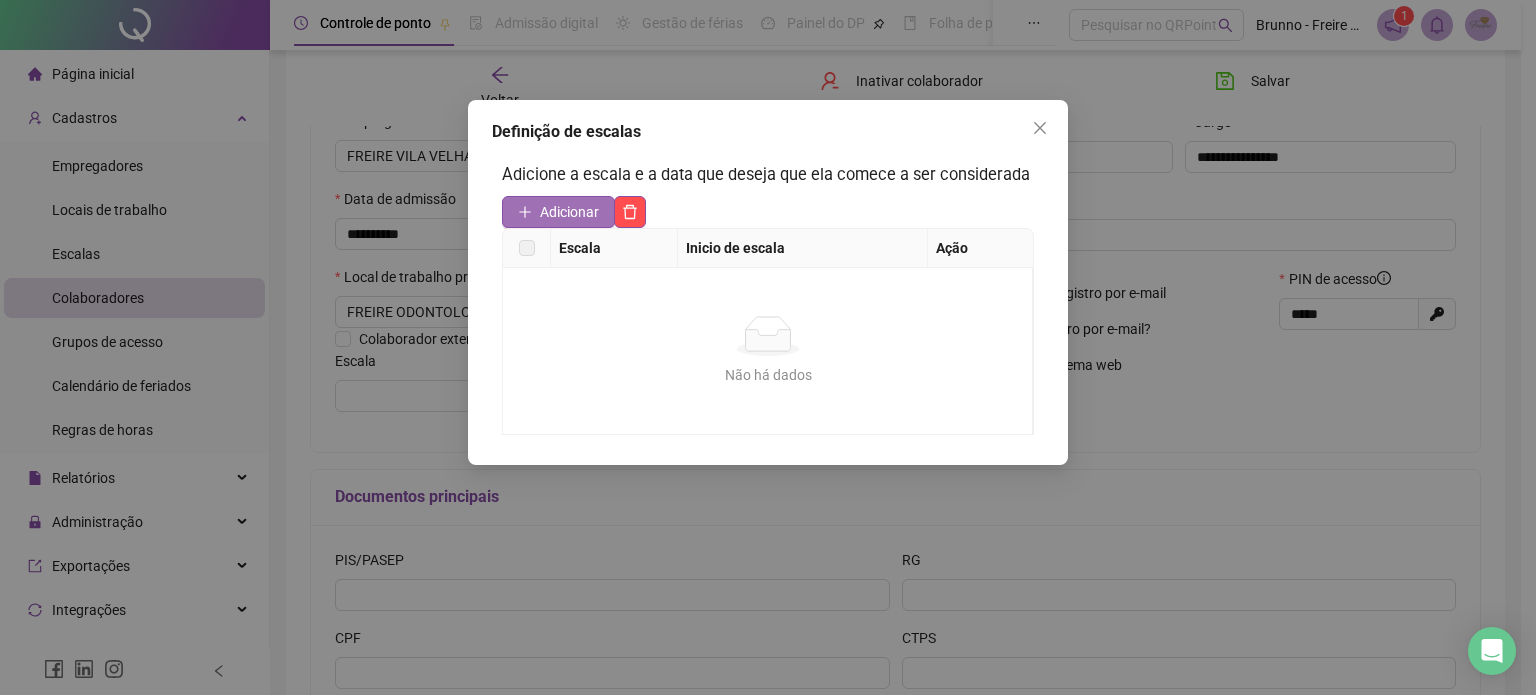 click on "Adicionar" at bounding box center (569, 212) 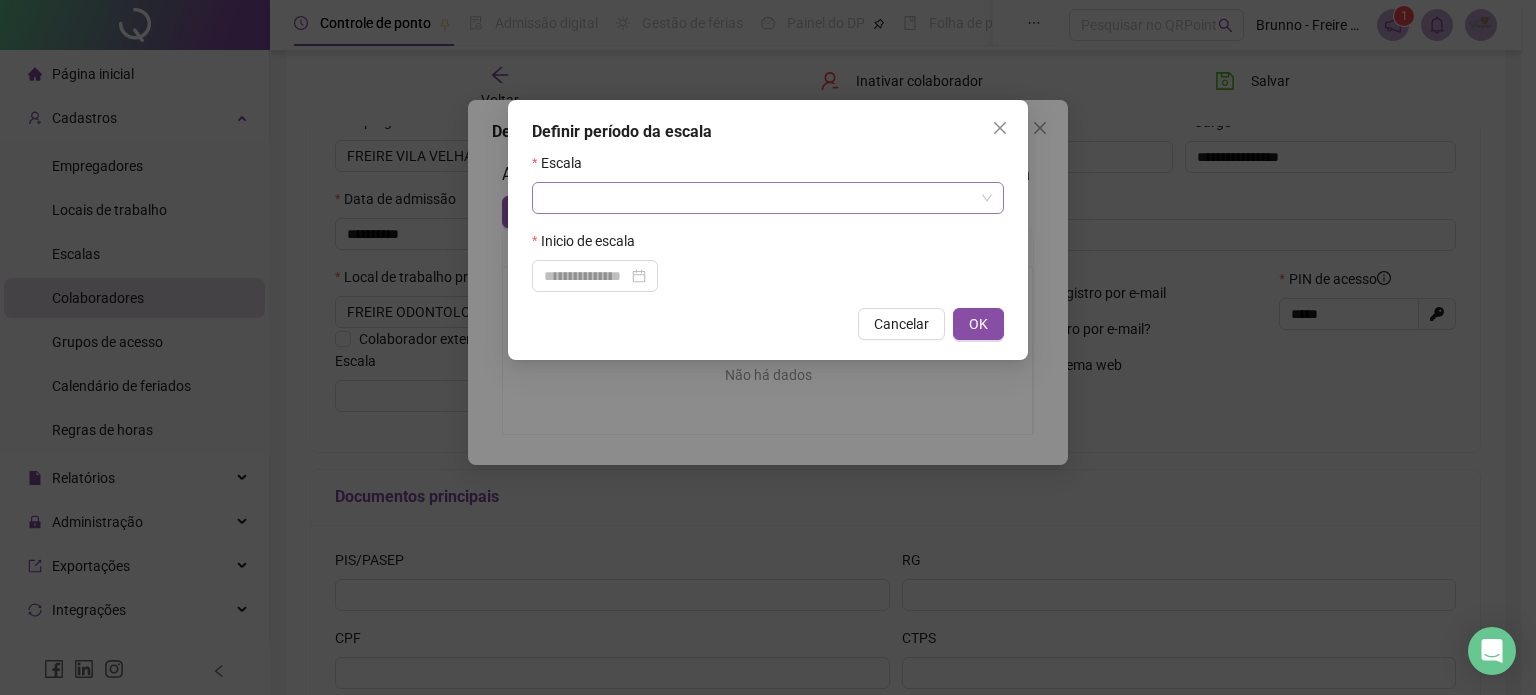 click at bounding box center (759, 198) 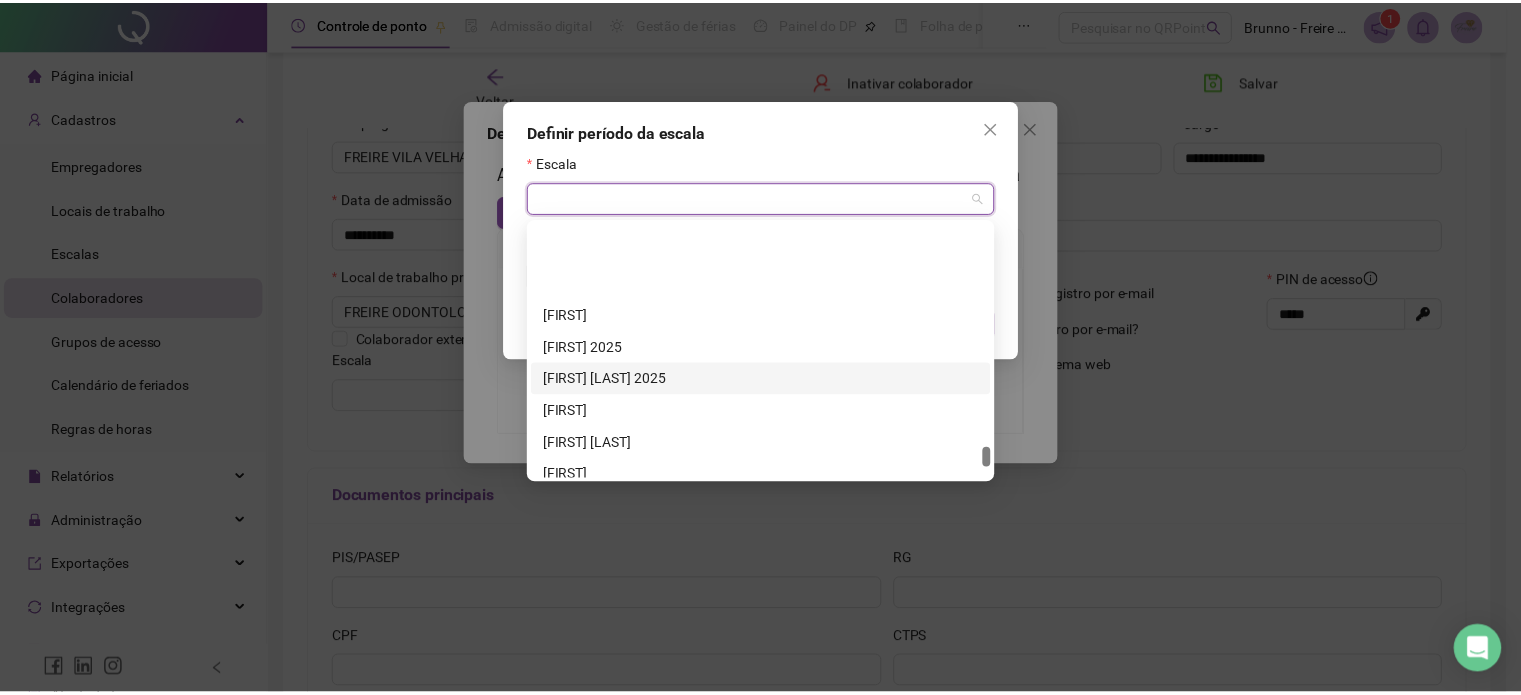 scroll, scrollTop: 4288, scrollLeft: 0, axis: vertical 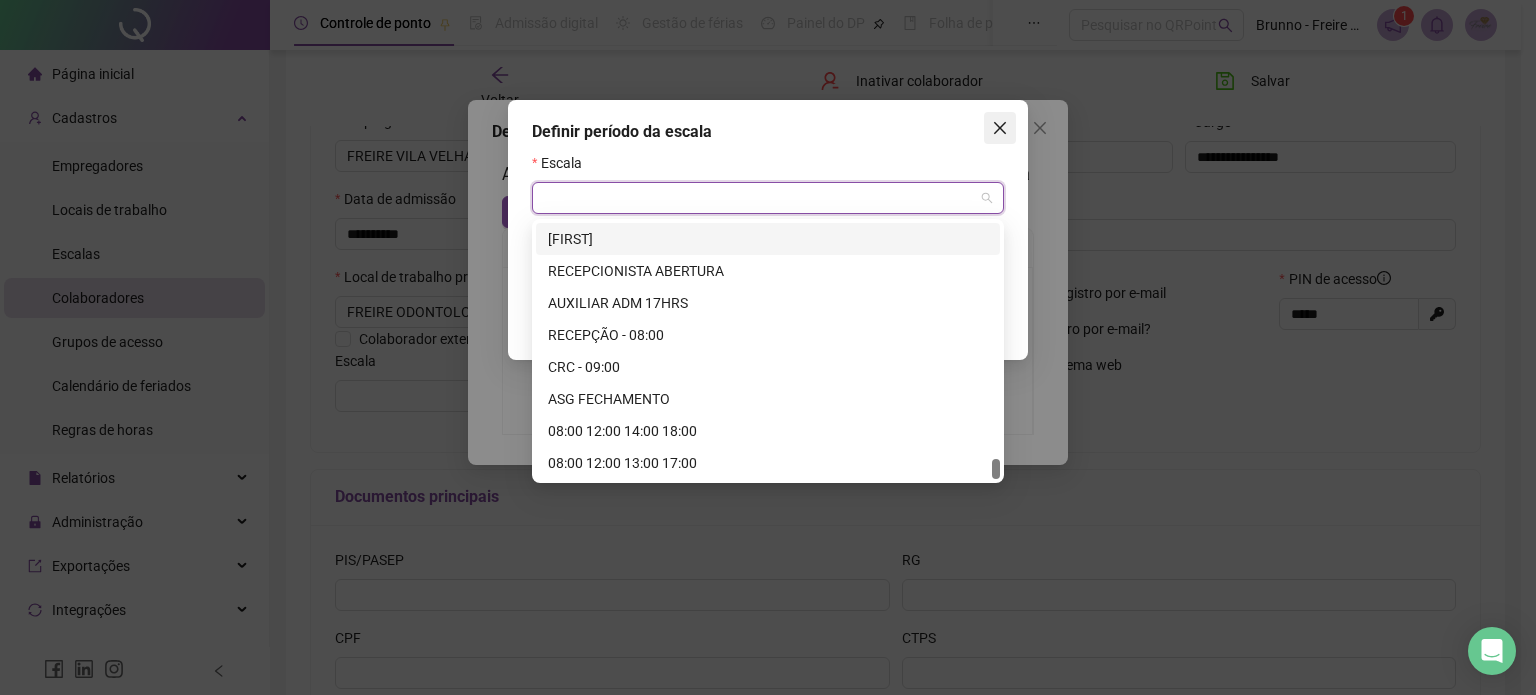 click 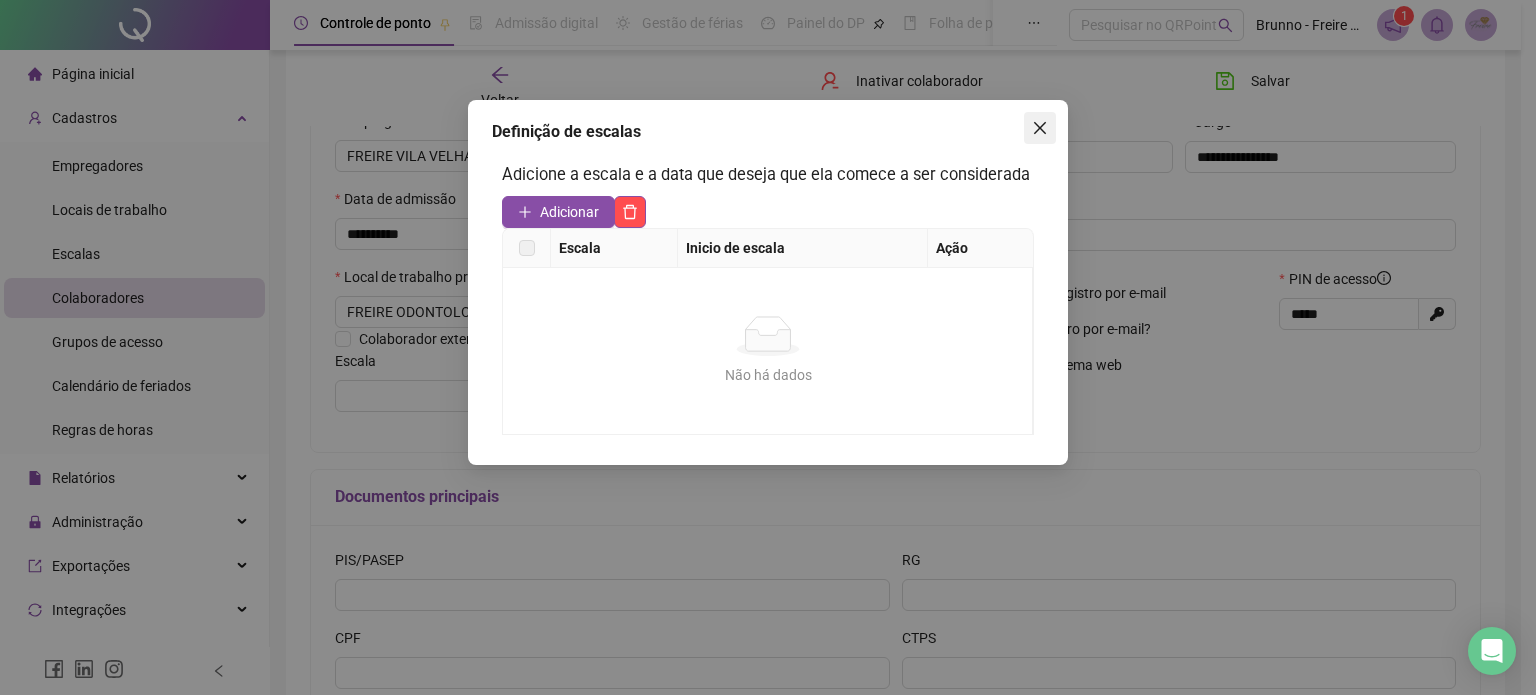 click at bounding box center [1040, 128] 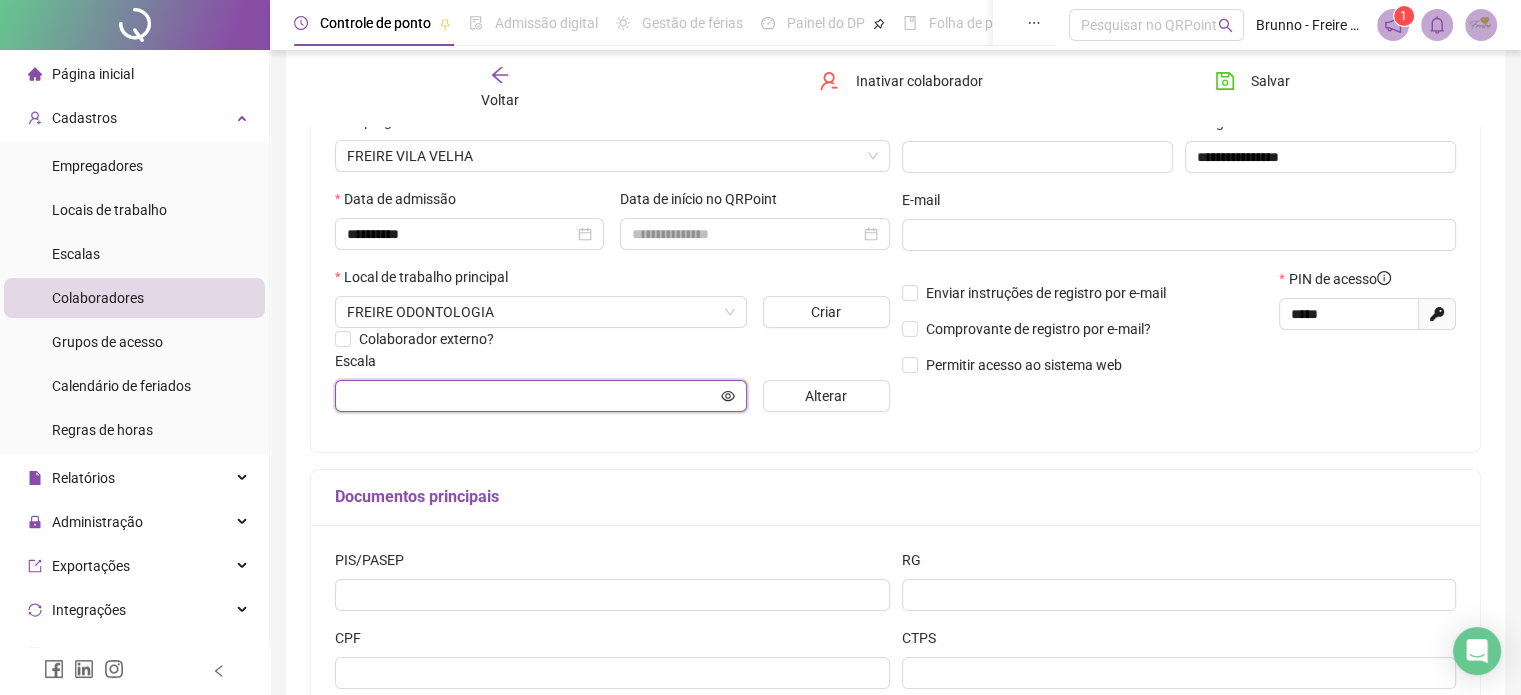 click 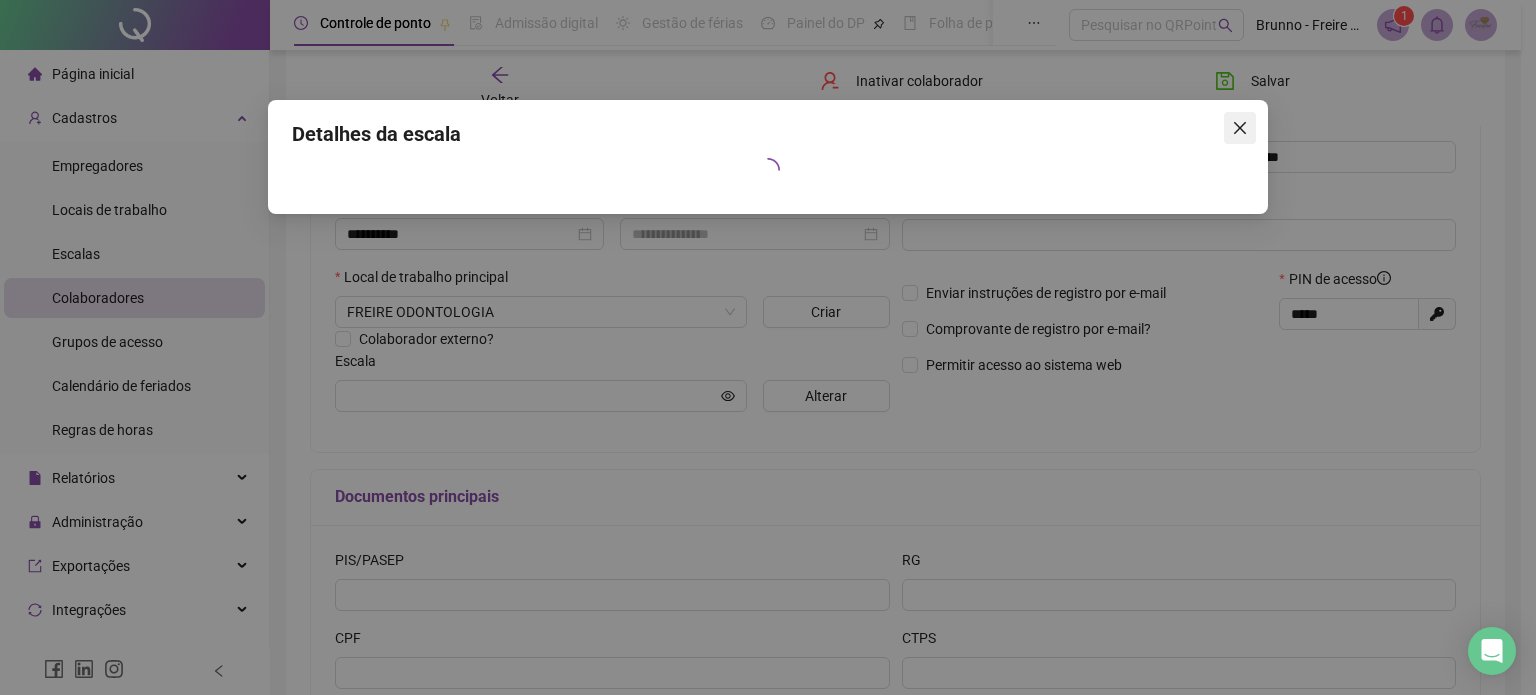 click 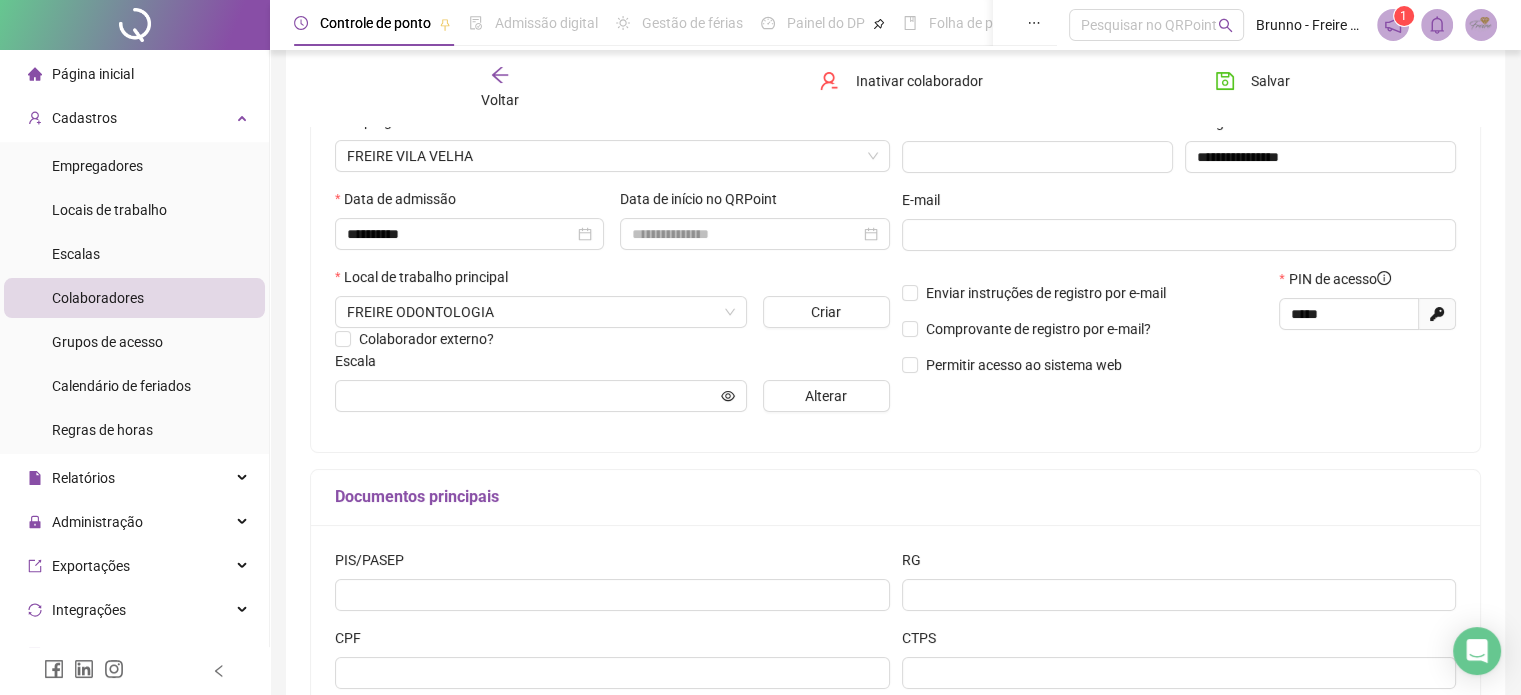 click on "Escala" at bounding box center (612, 365) 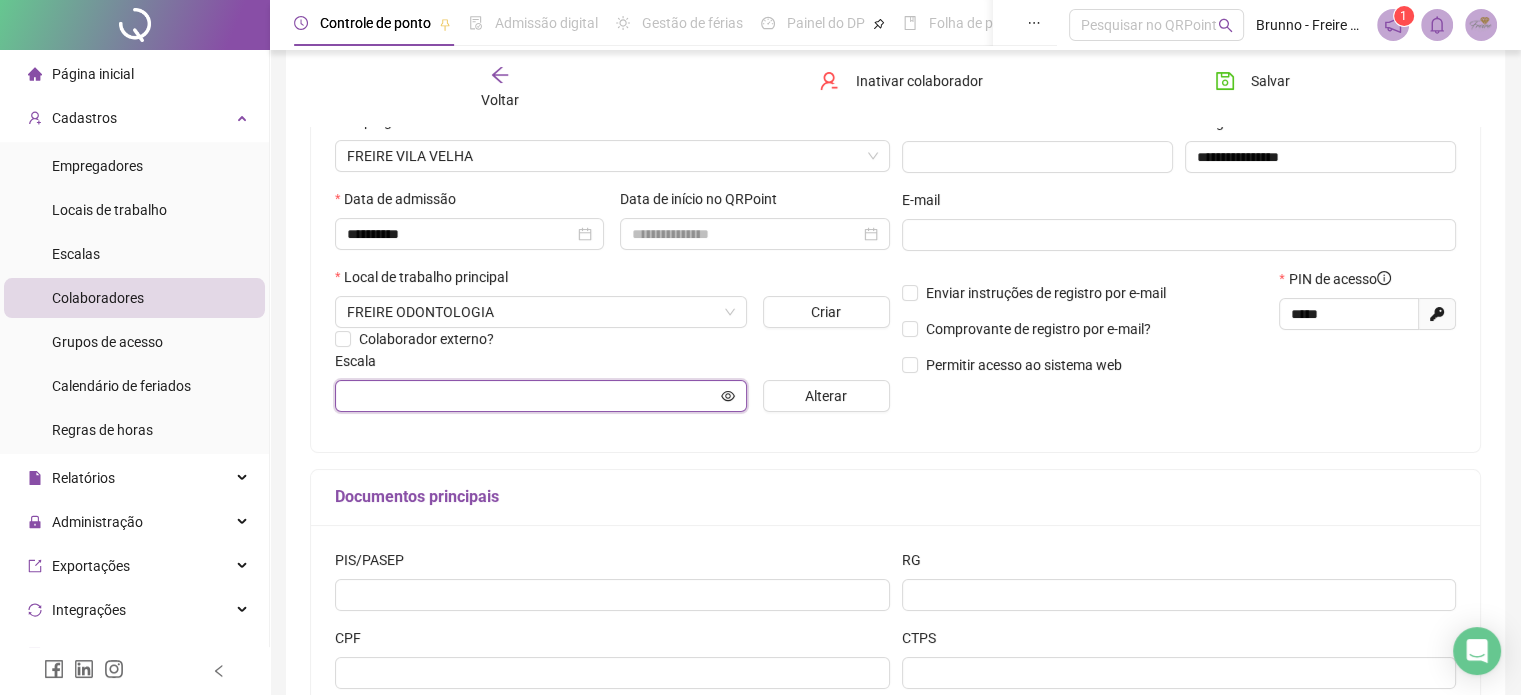 click at bounding box center [532, 396] 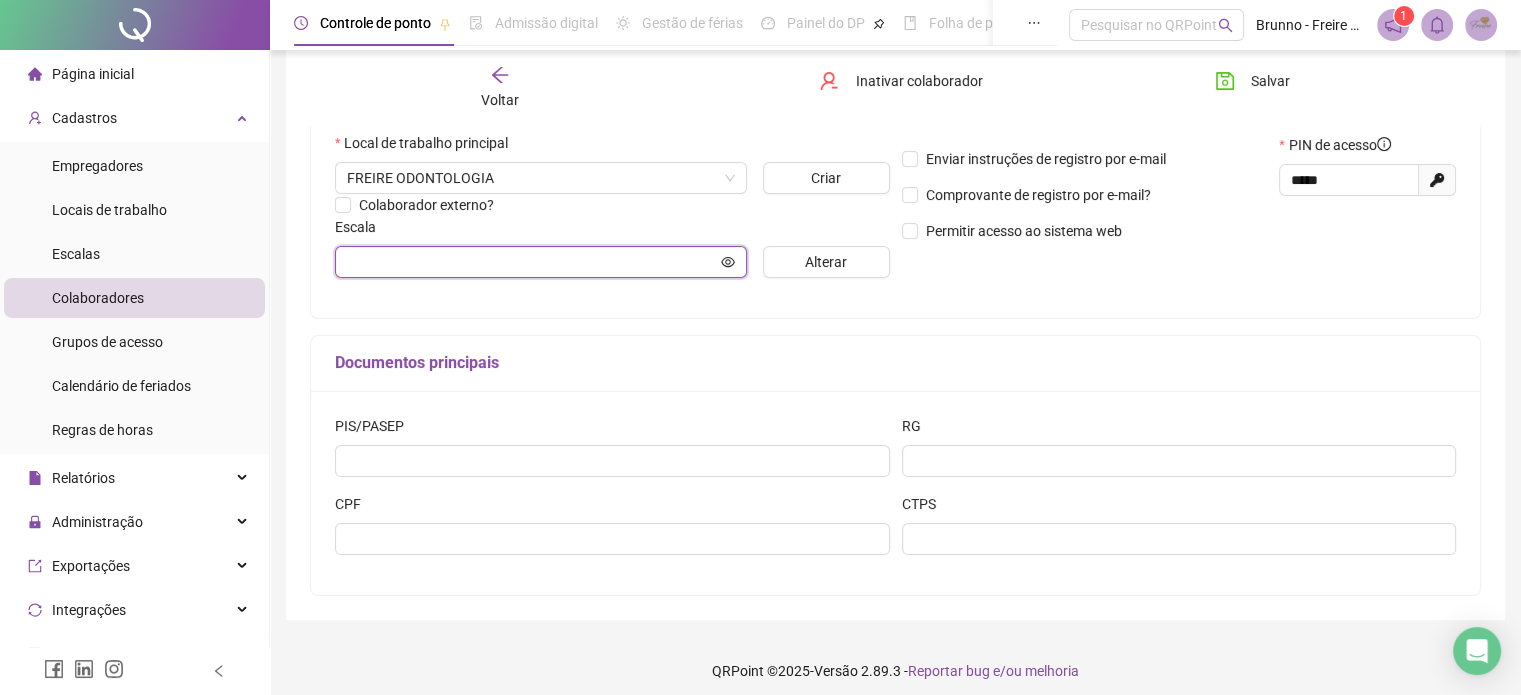 scroll, scrollTop: 445, scrollLeft: 0, axis: vertical 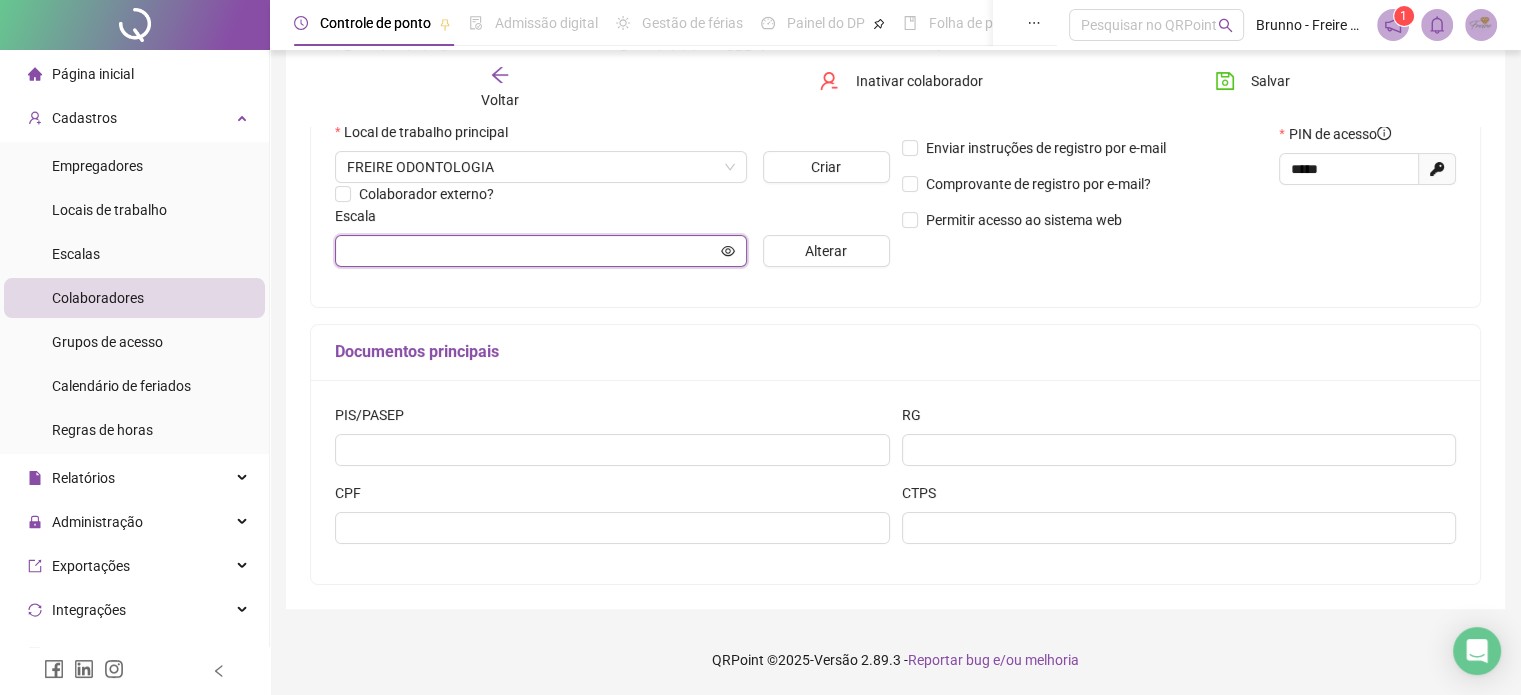 click at bounding box center (532, 251) 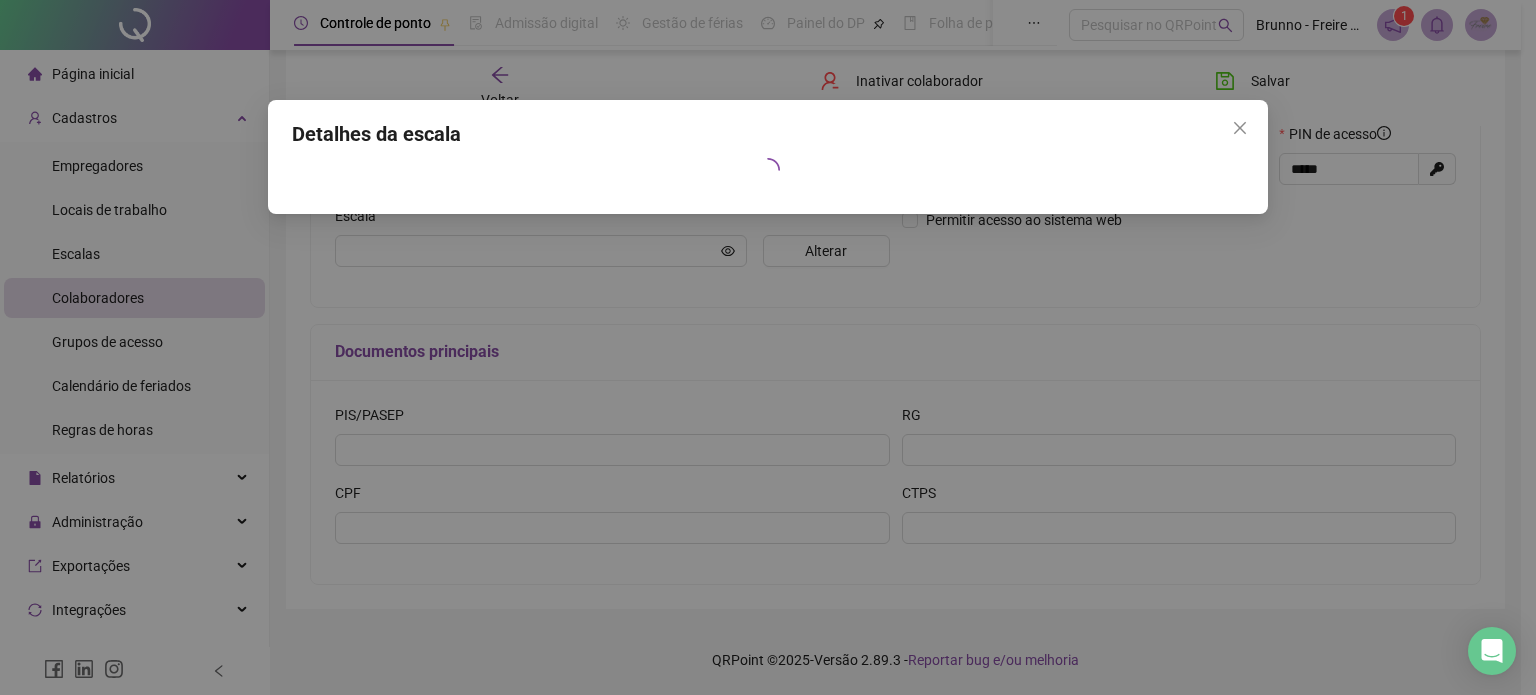 click on "Detalhes da escala" at bounding box center (768, 347) 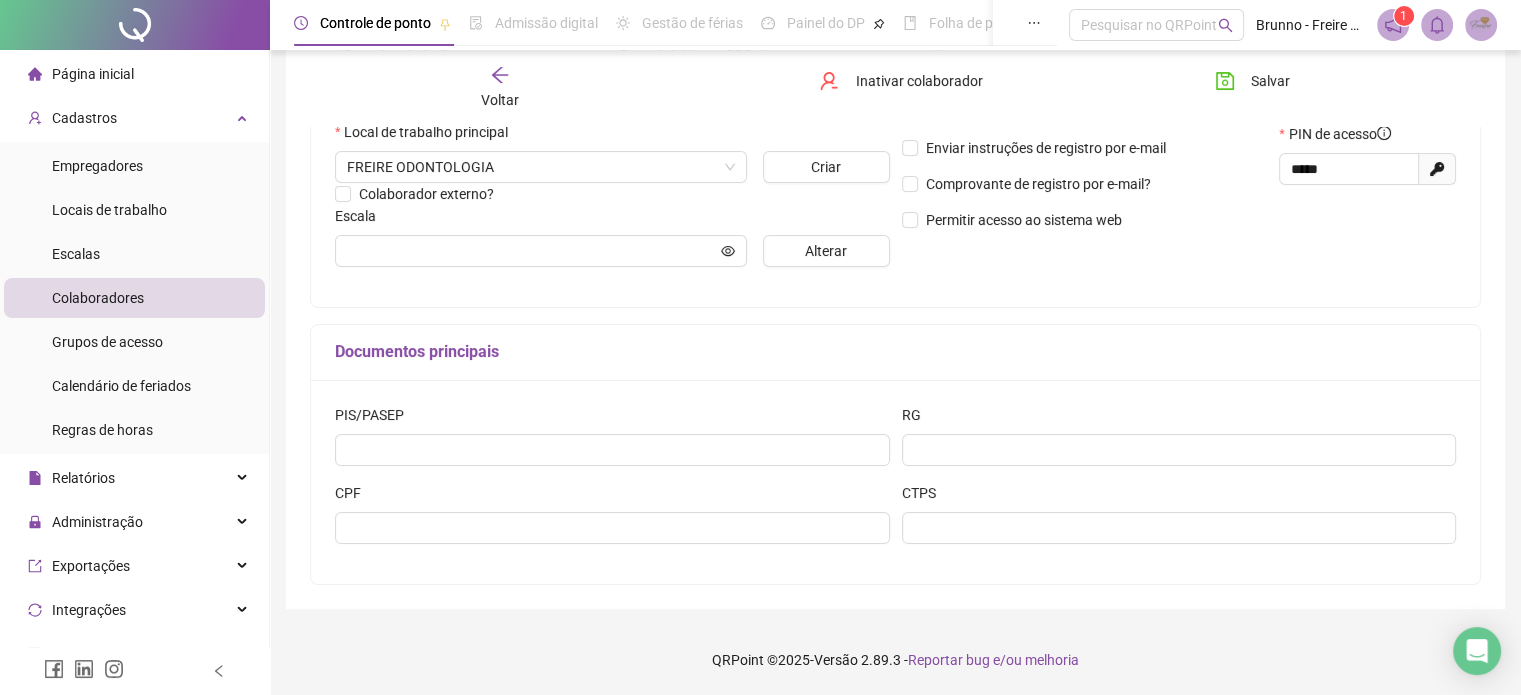 click on "Alterar" at bounding box center (826, 251) 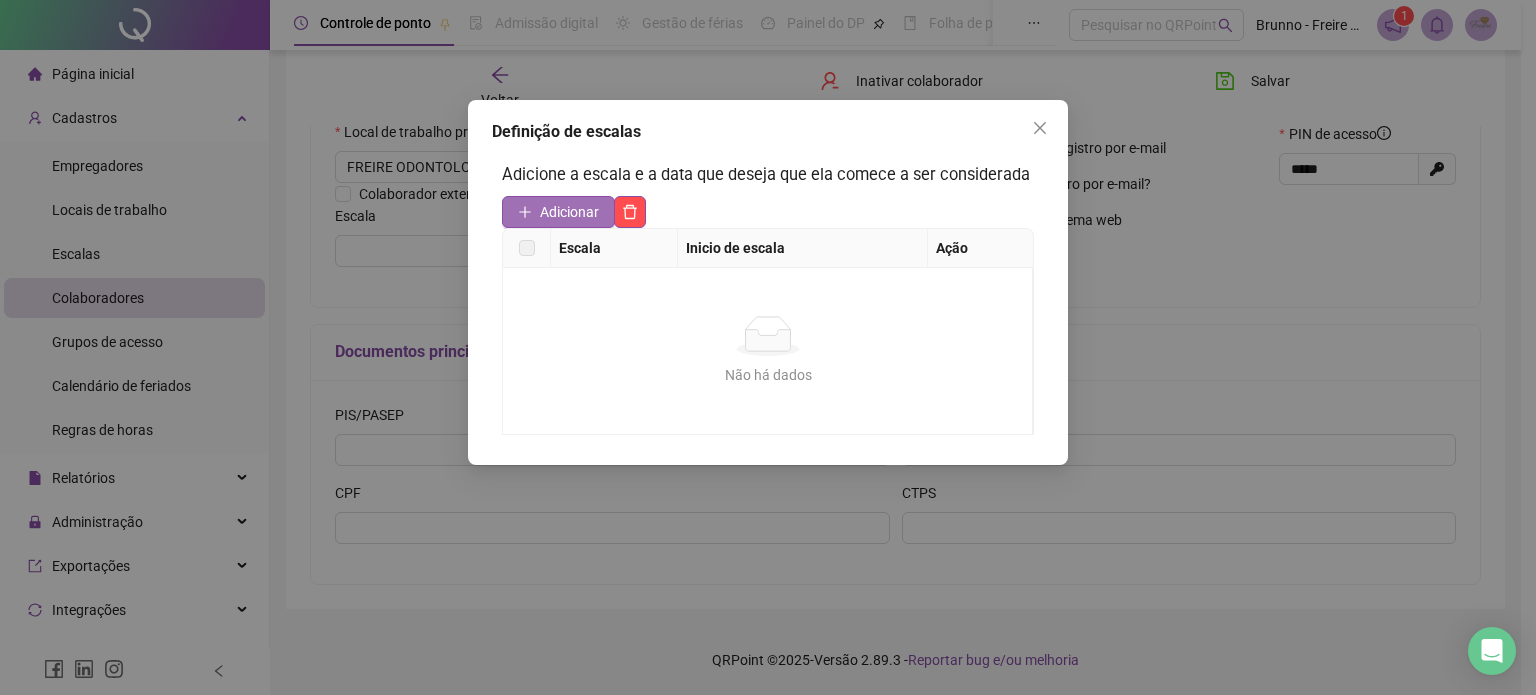 click on "Adicionar" at bounding box center (569, 212) 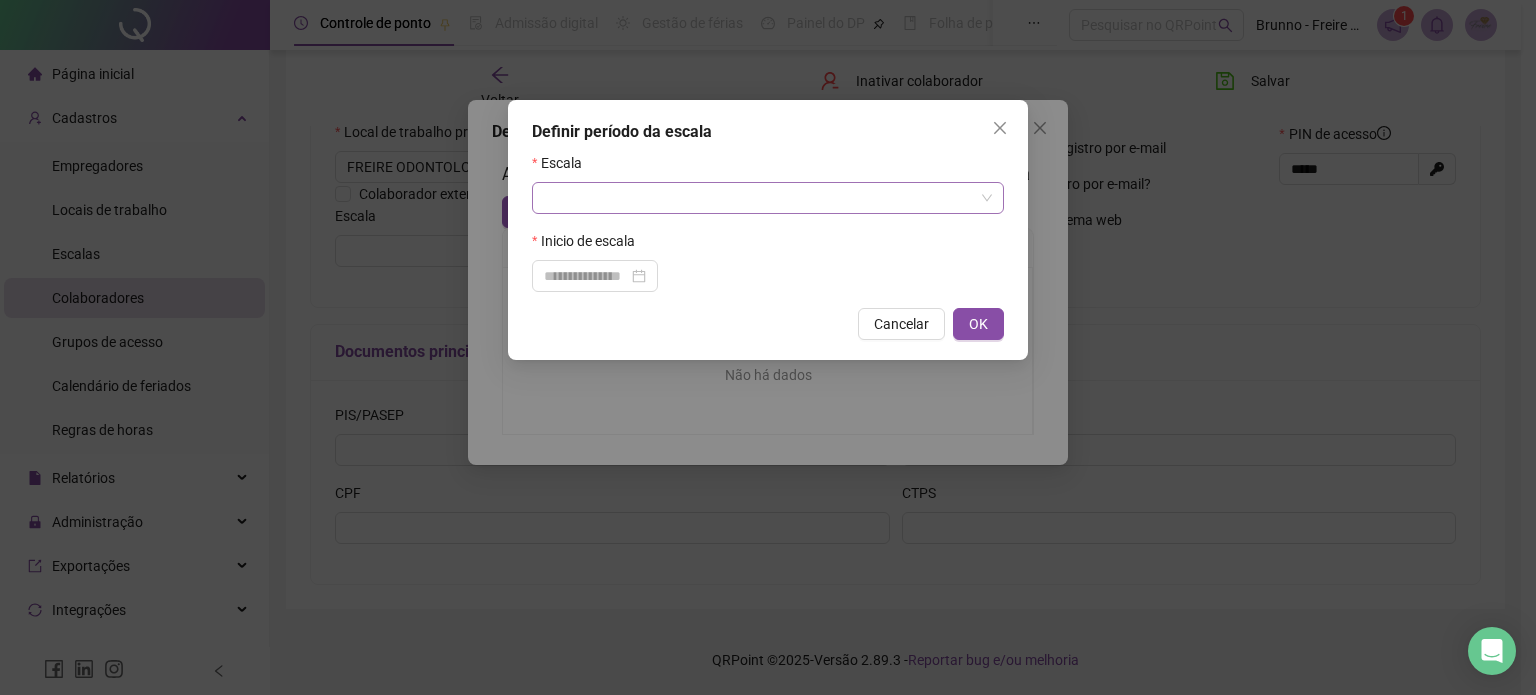 click at bounding box center [759, 198] 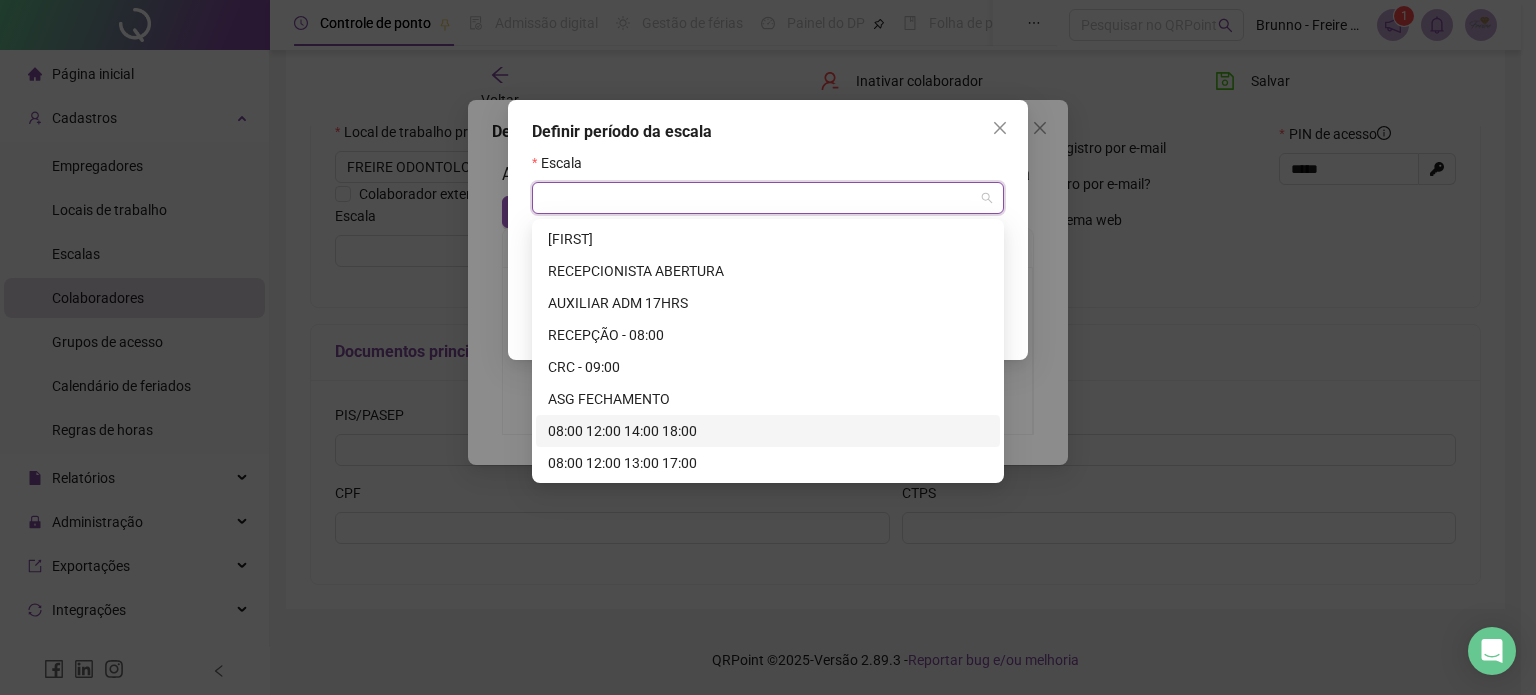 click on "08:00 12:00 14:00 18:00" at bounding box center (768, 431) 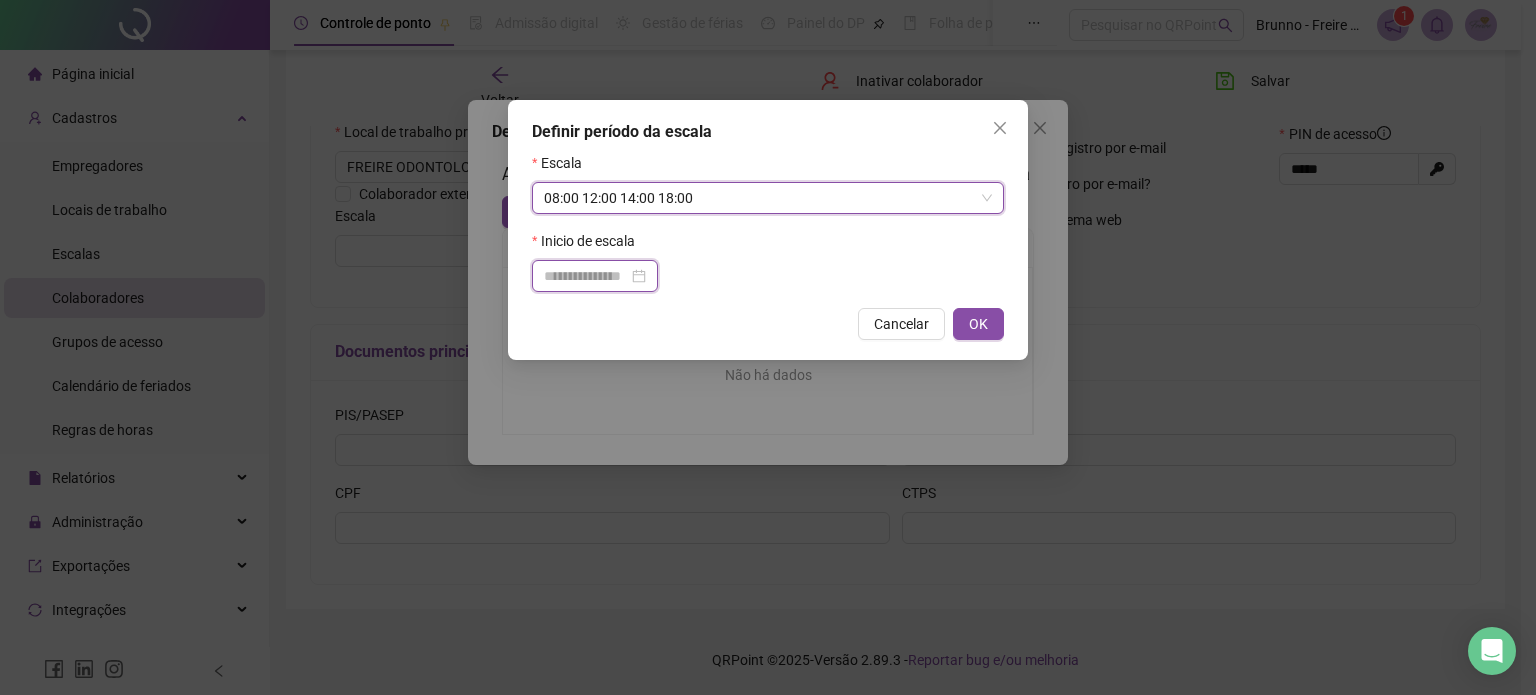 click at bounding box center [586, 276] 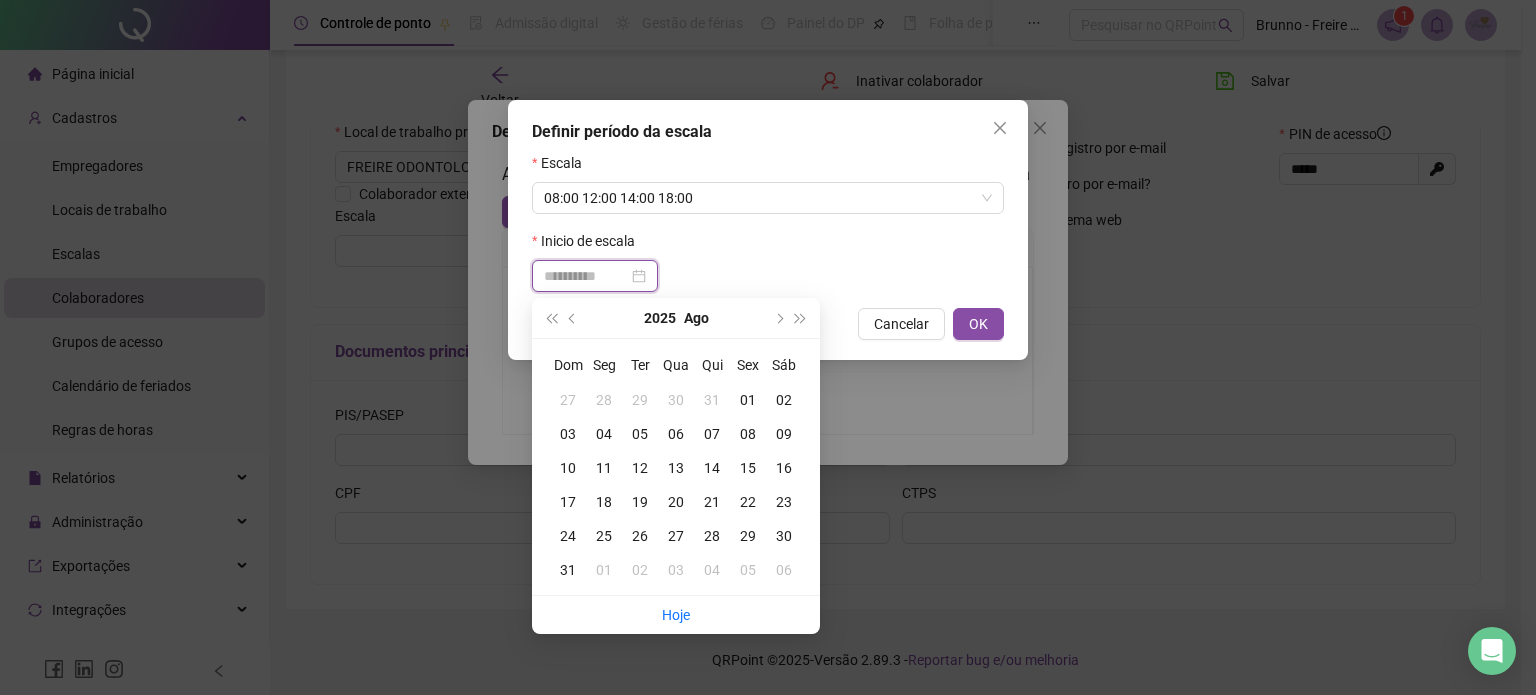 type on "**********" 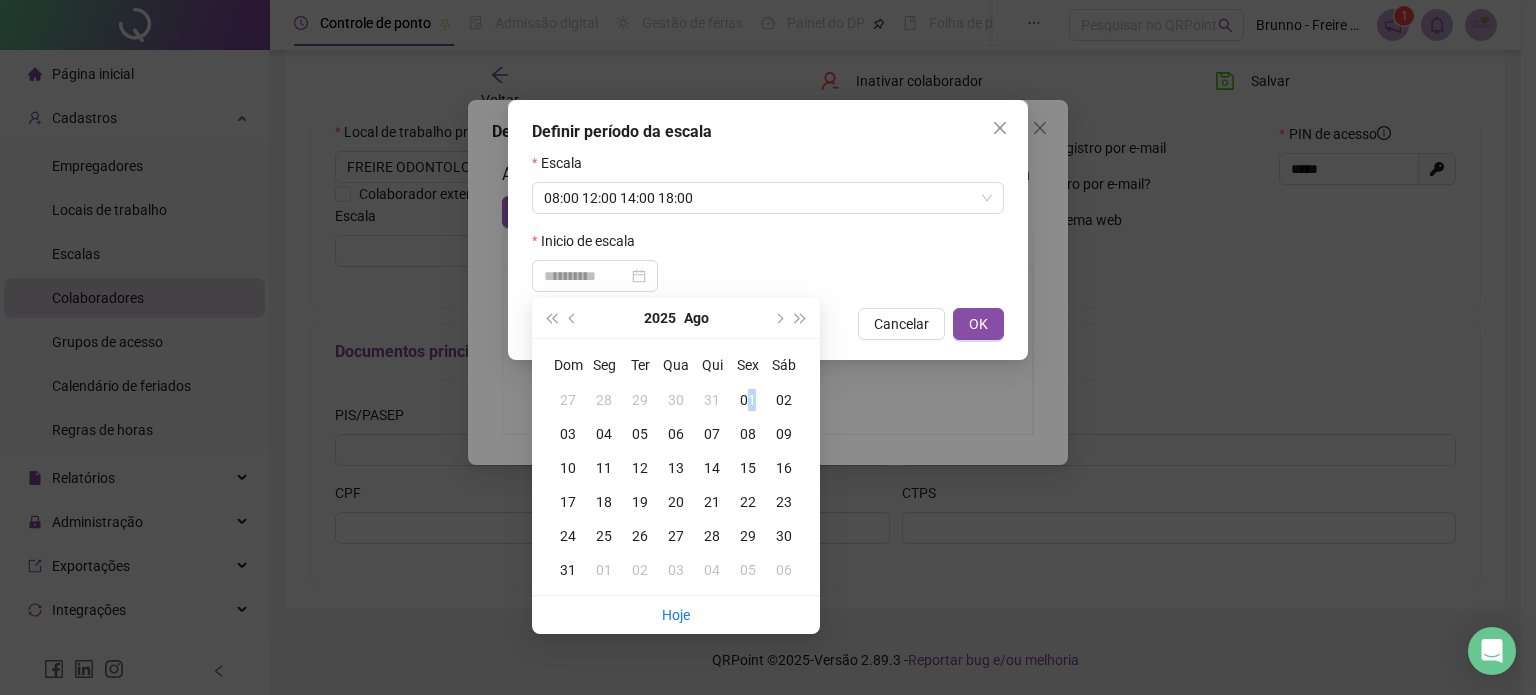 click on "01" at bounding box center (748, 400) 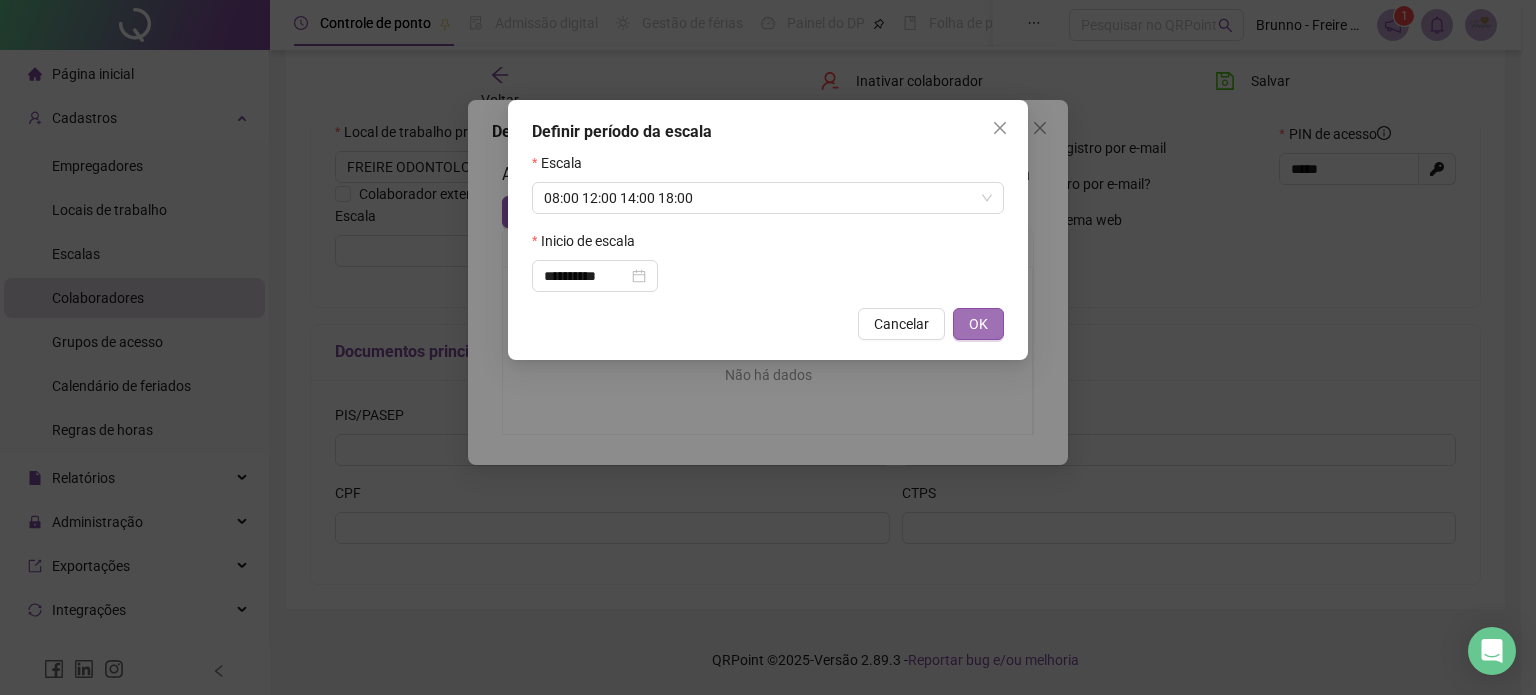 click on "OK" at bounding box center [978, 324] 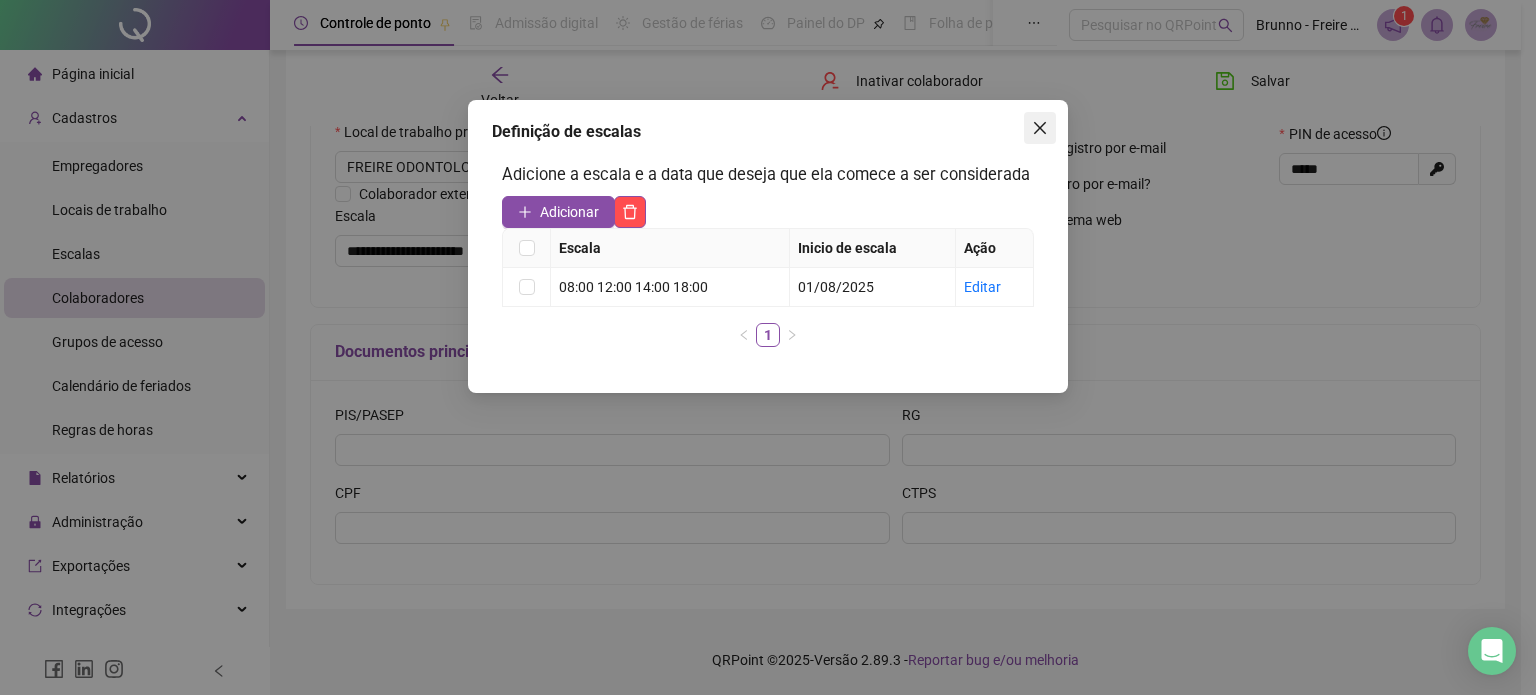 click at bounding box center [1040, 128] 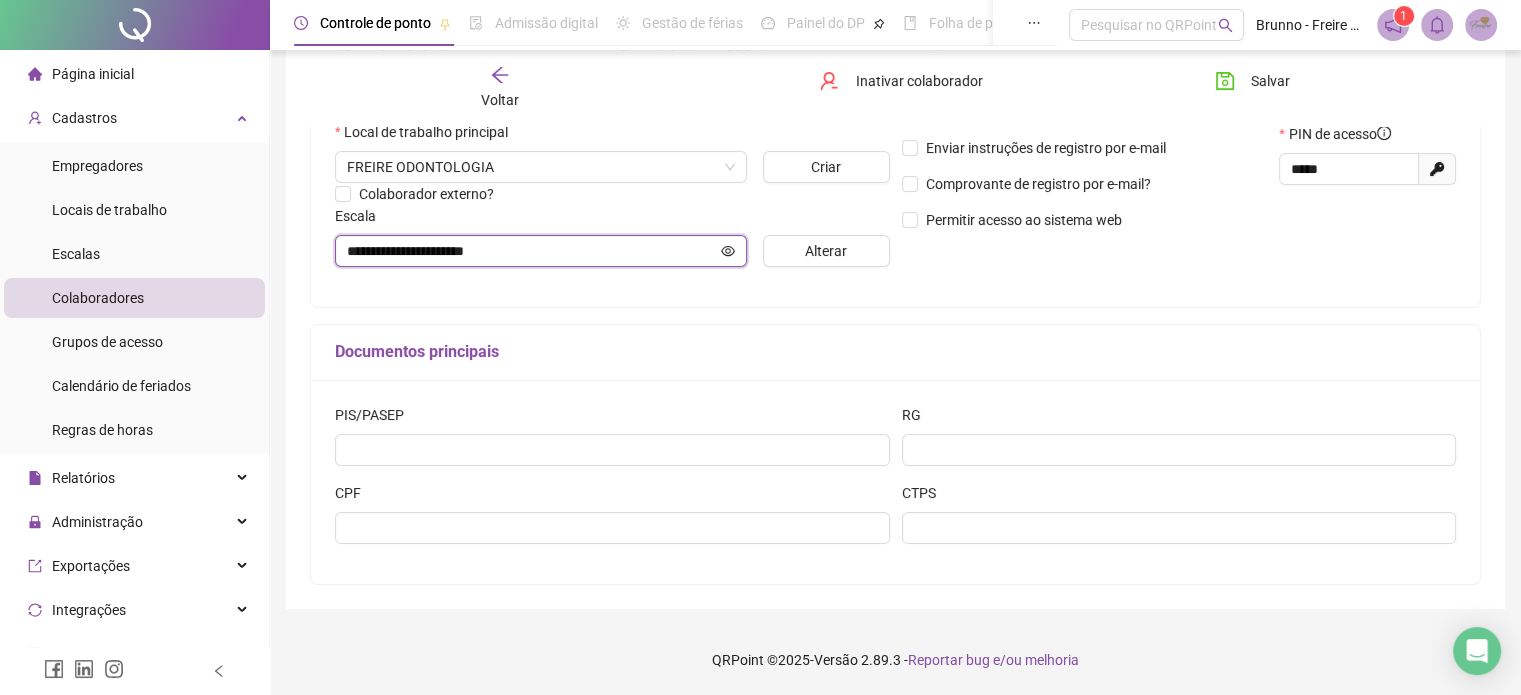 click 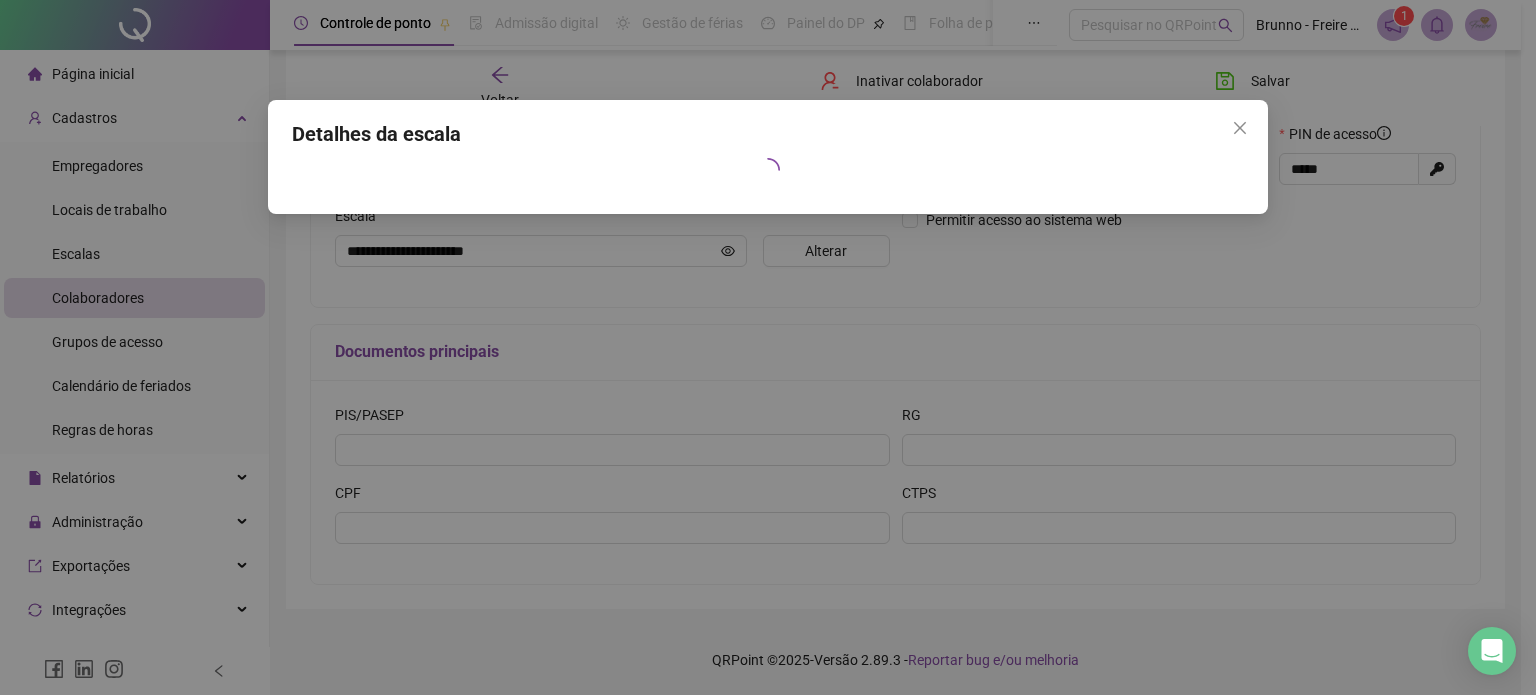 click on "Detalhes da escala" at bounding box center [768, 347] 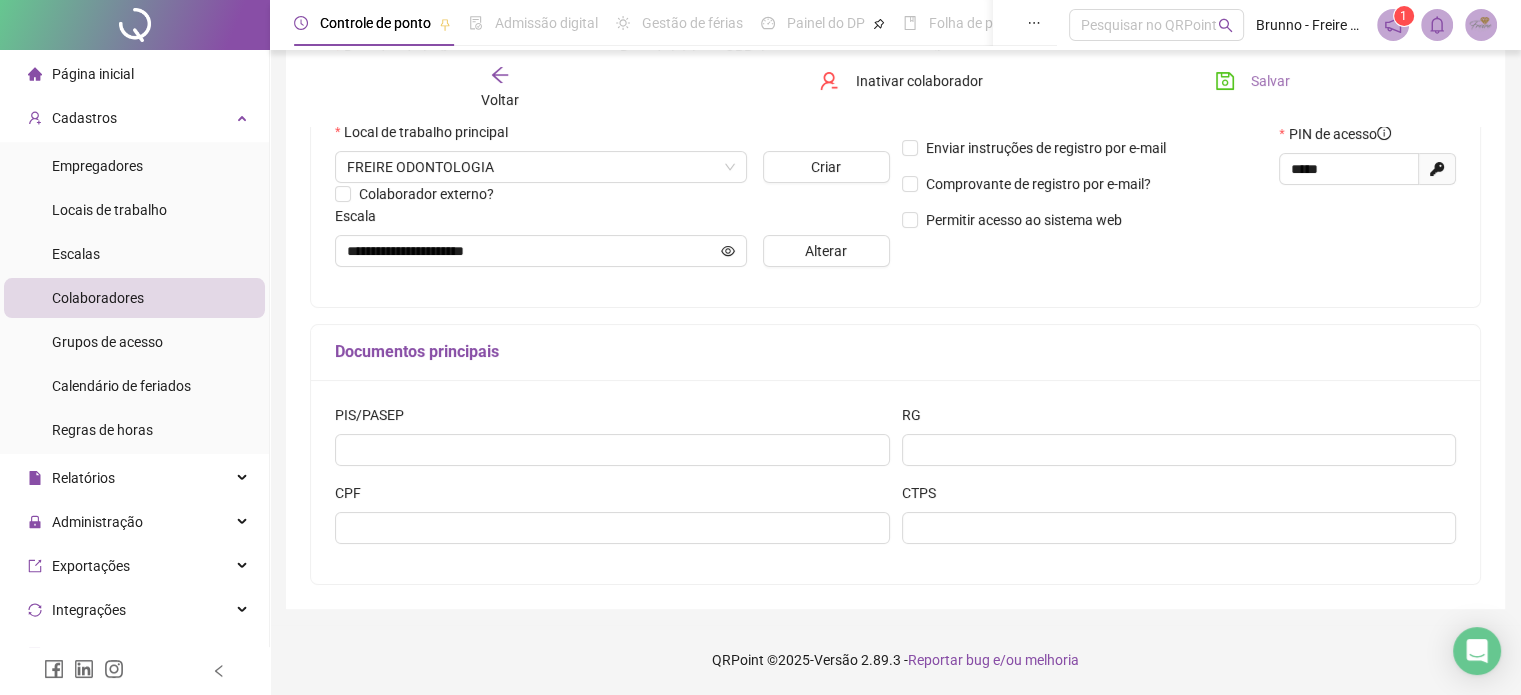 click on "Salvar" at bounding box center (1270, 81) 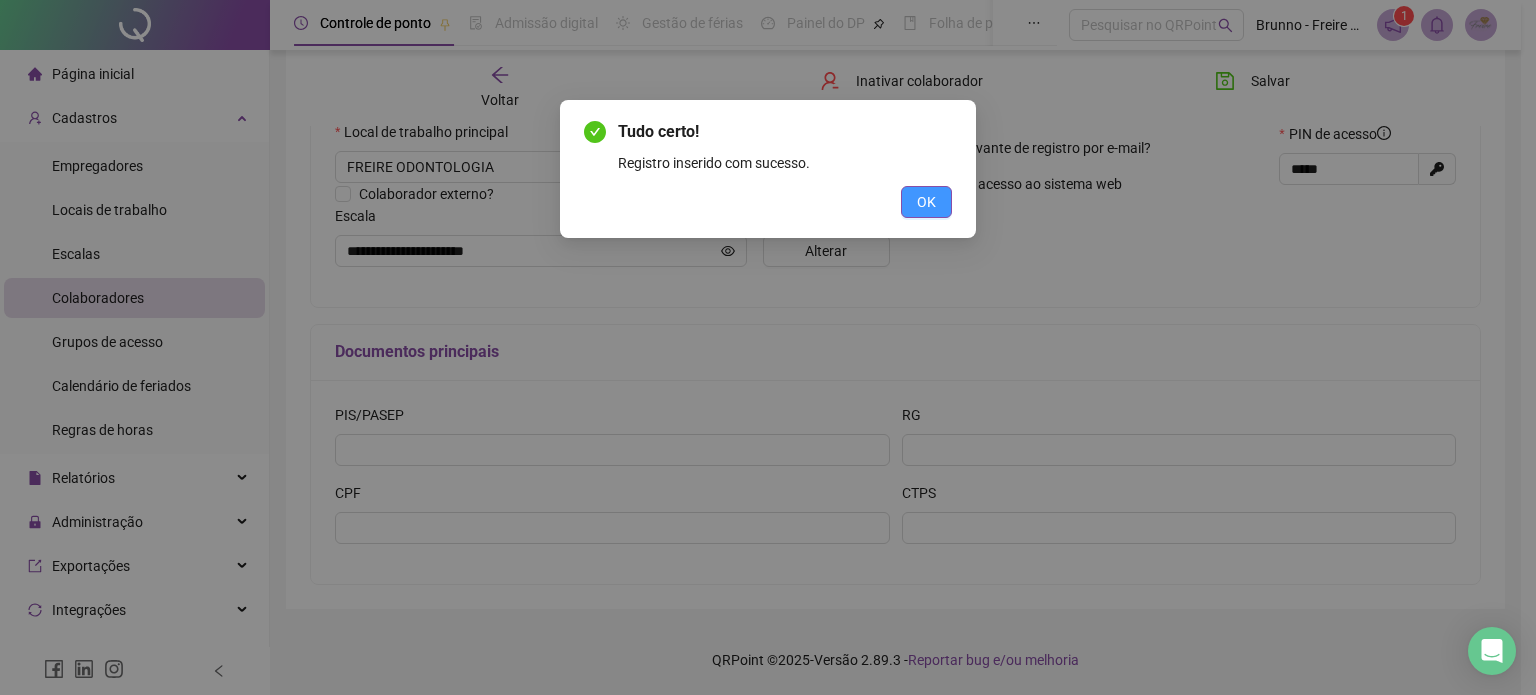 click on "OK" at bounding box center [926, 202] 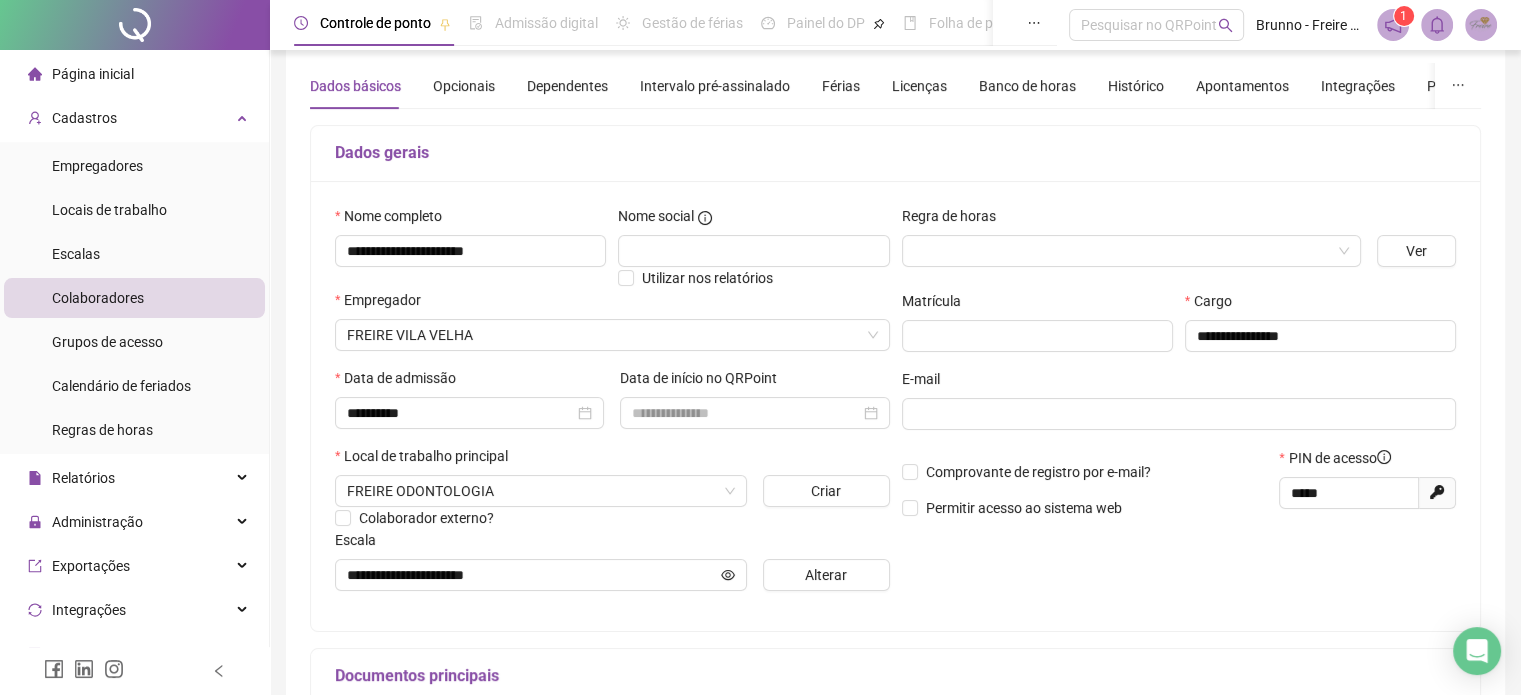 scroll, scrollTop: 0, scrollLeft: 0, axis: both 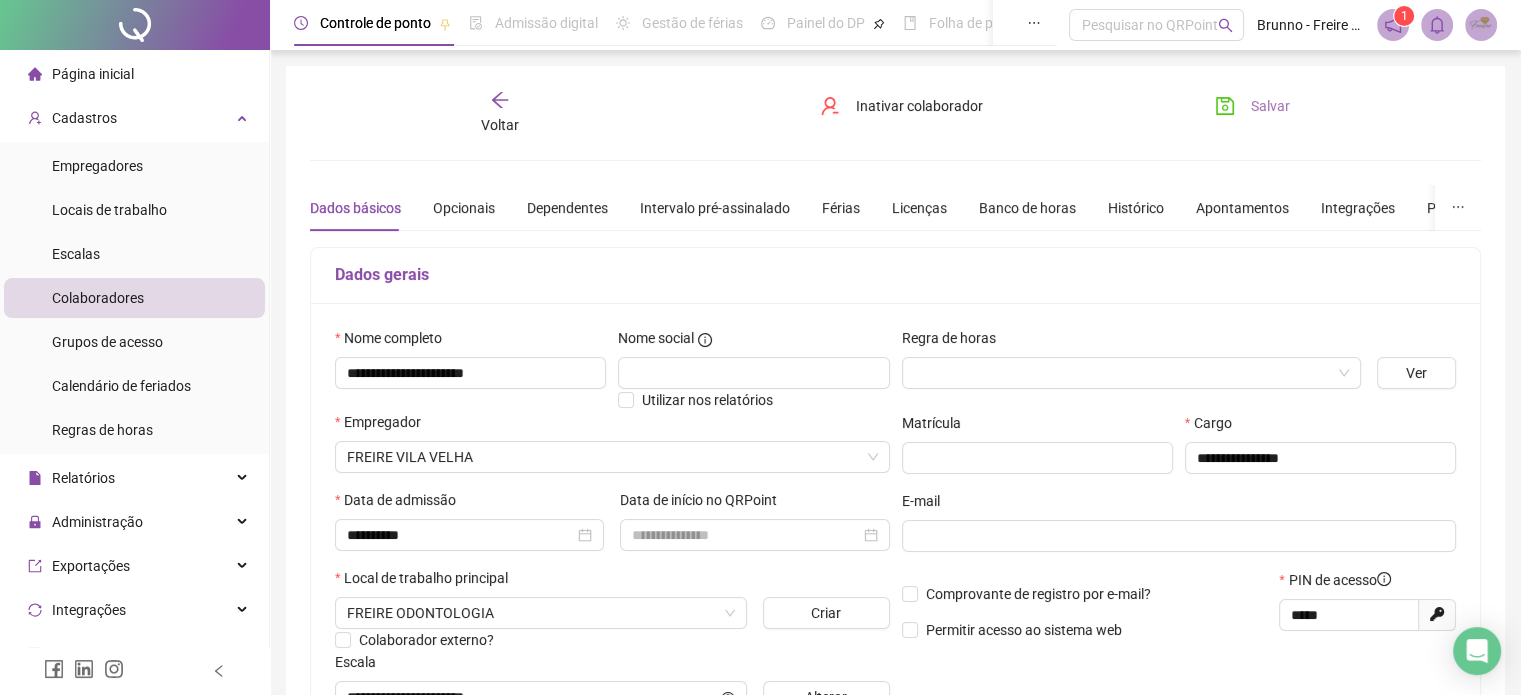 click on "Salvar" at bounding box center (1270, 106) 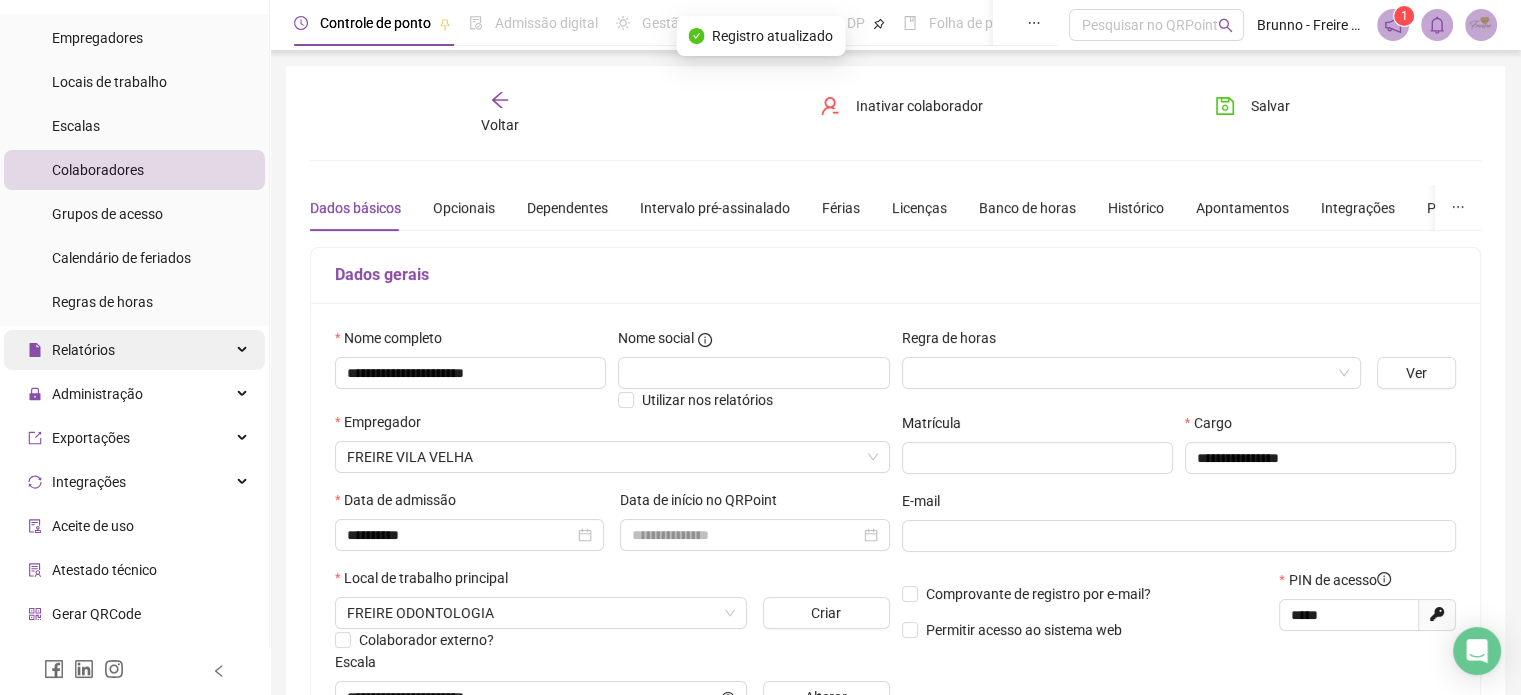 scroll, scrollTop: 200, scrollLeft: 0, axis: vertical 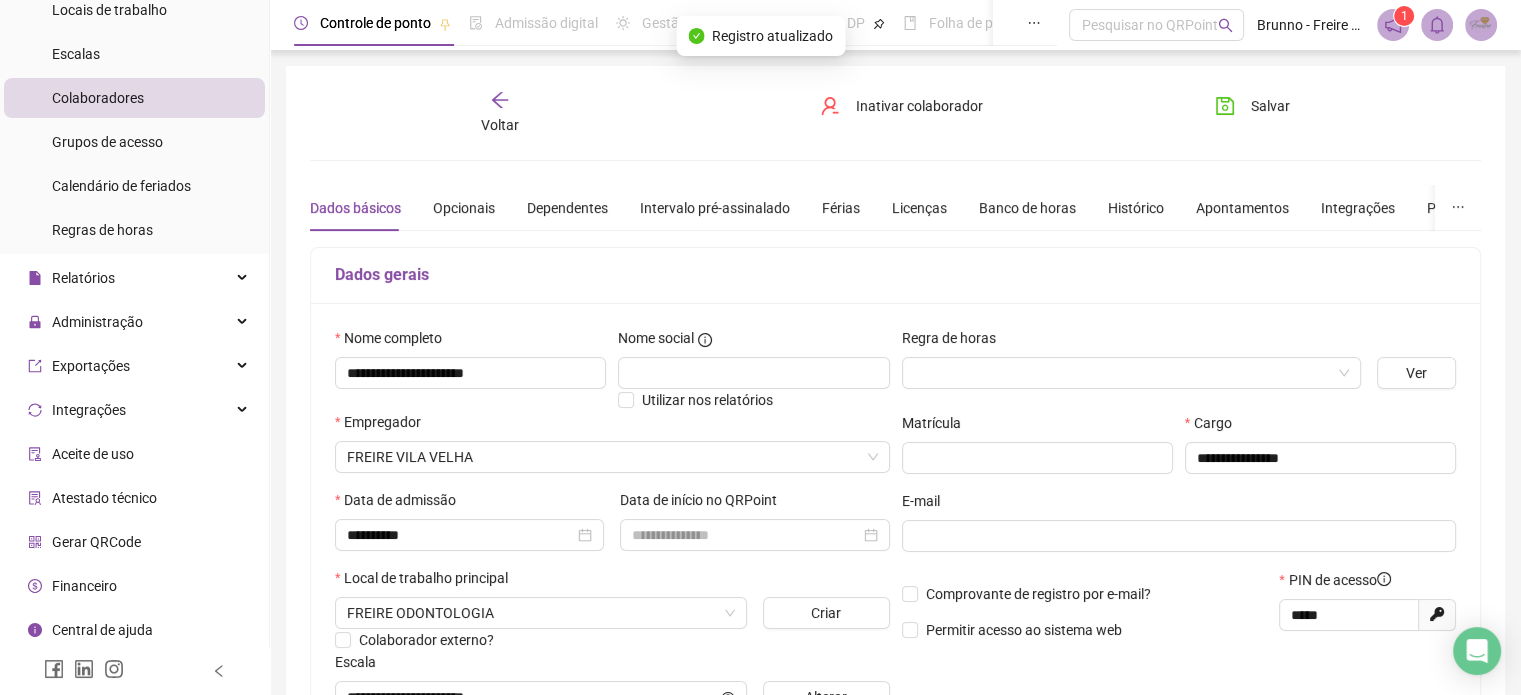 click on "Gerar QRCode" at bounding box center [96, 542] 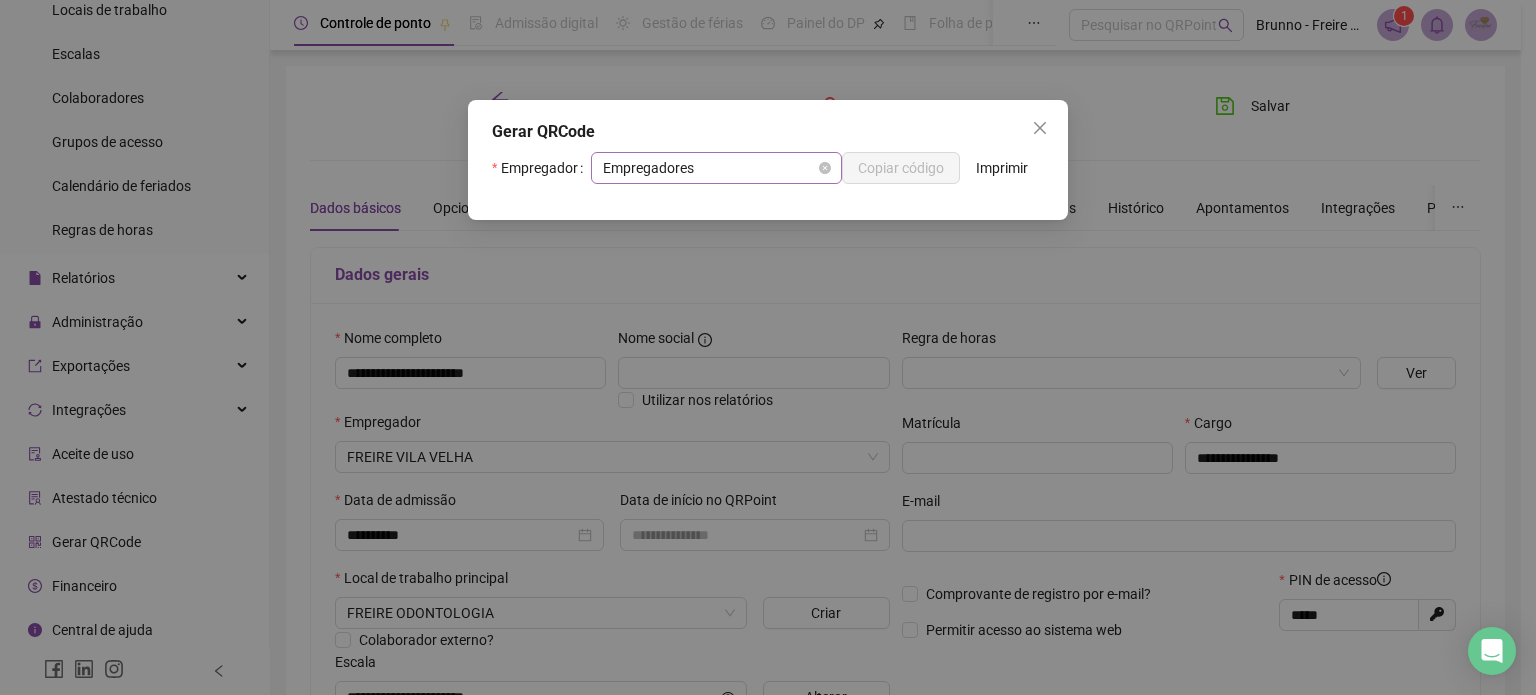 click on "Empregadores" at bounding box center [716, 168] 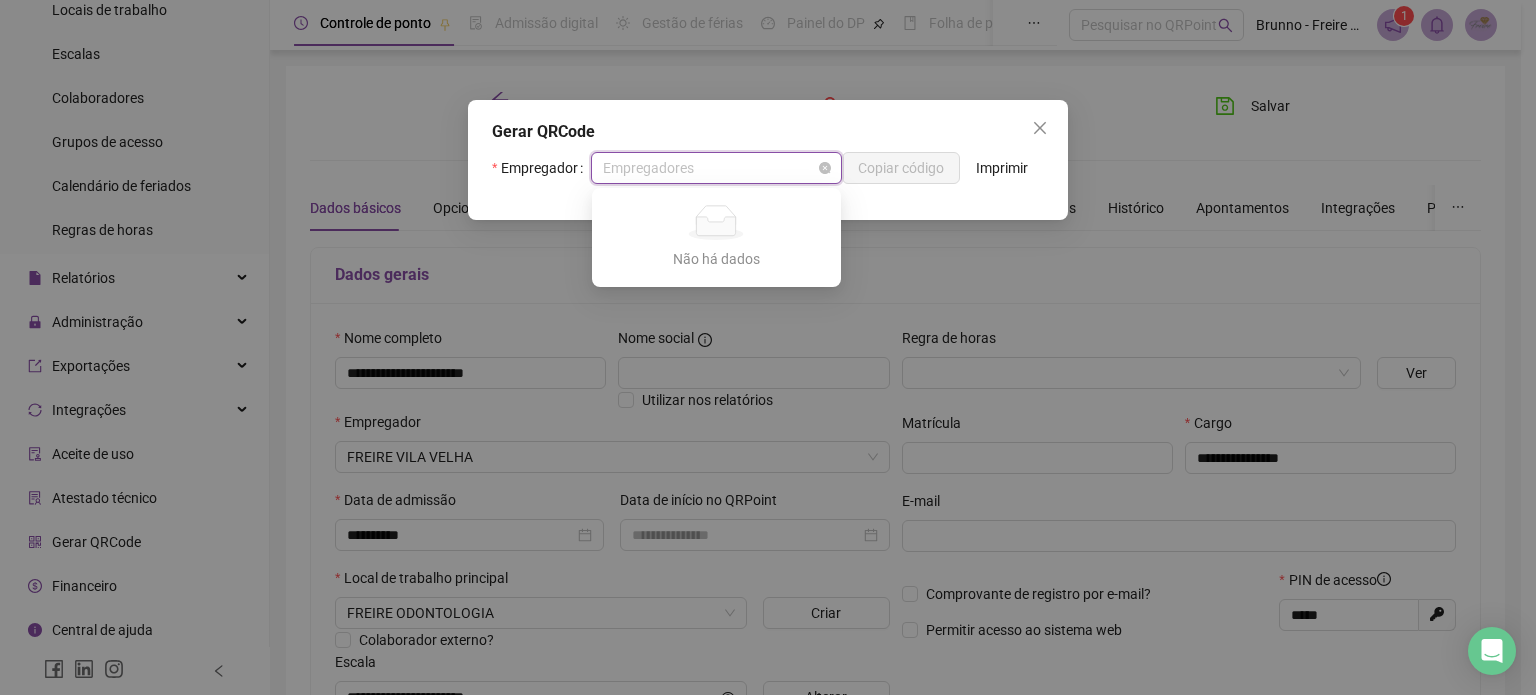 click on "Empregadores" at bounding box center (716, 168) 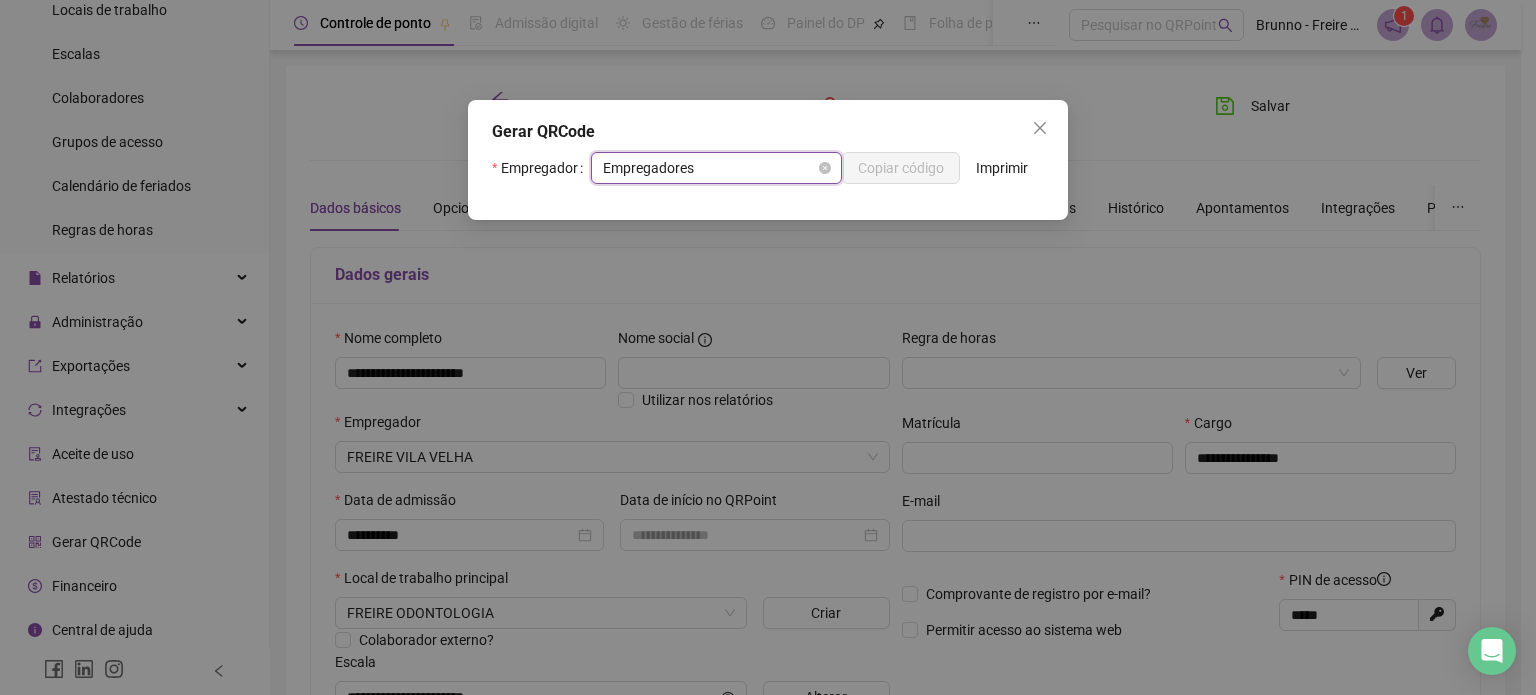 click on "Empregadores" at bounding box center (716, 168) 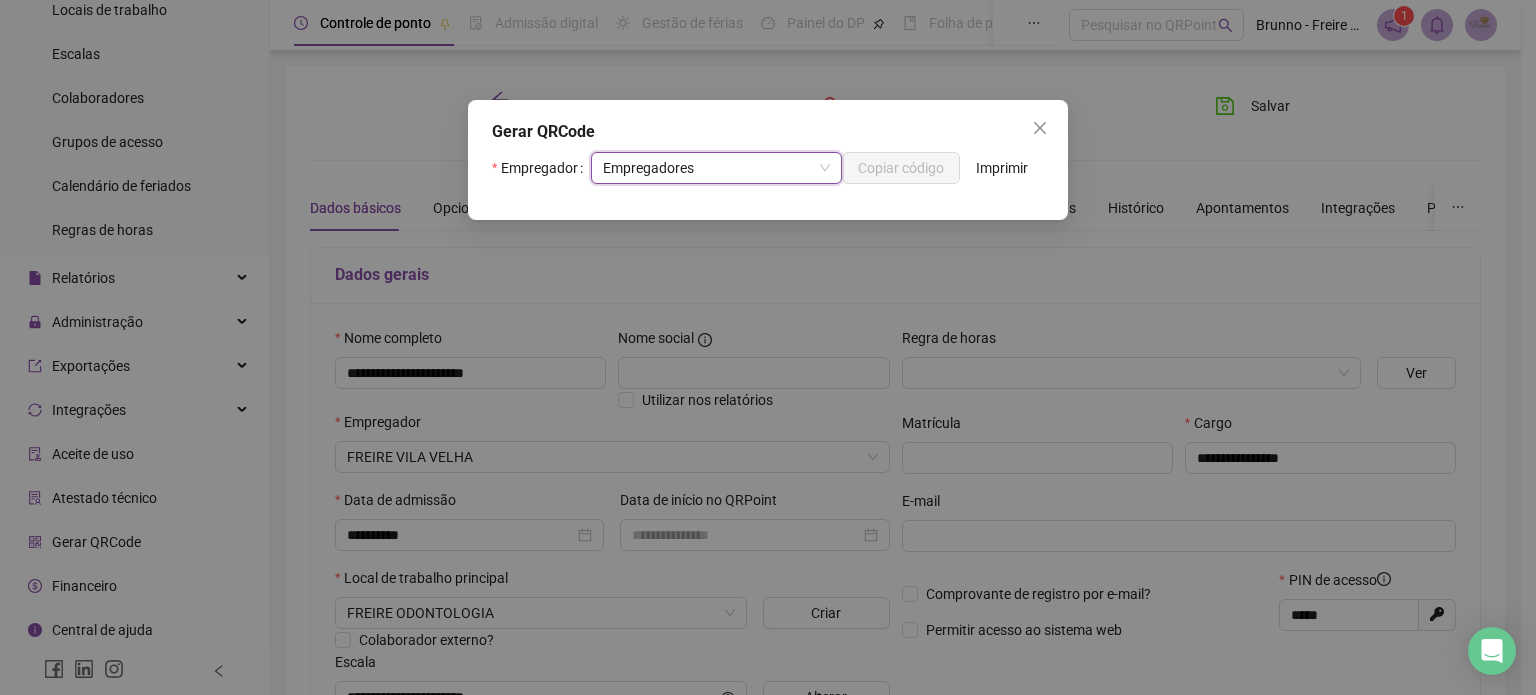 click on "Gerar QRCode Empregador Empregadores Empregadores Copiar código Imprimir" at bounding box center [768, 347] 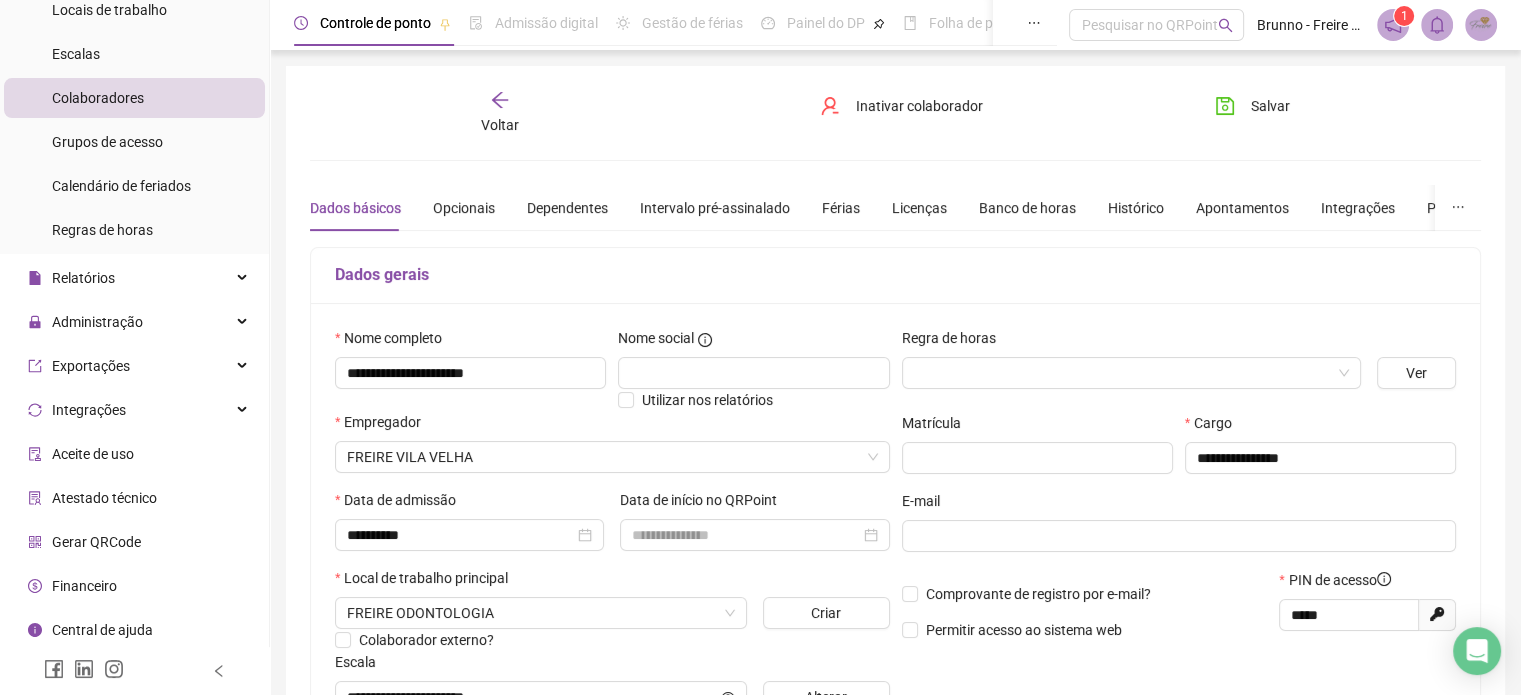 click on "Gerar QRCode" at bounding box center (96, 542) 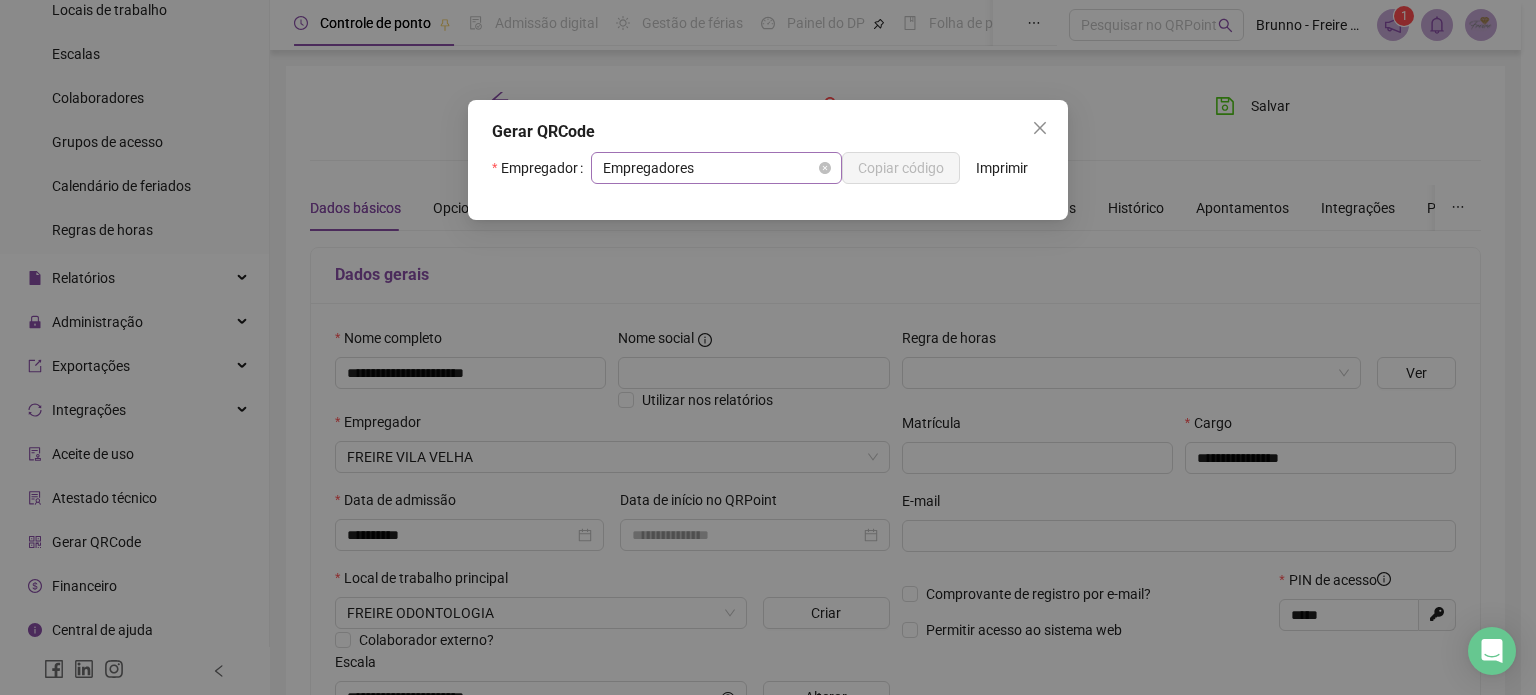 click on "Empregadores" at bounding box center [716, 168] 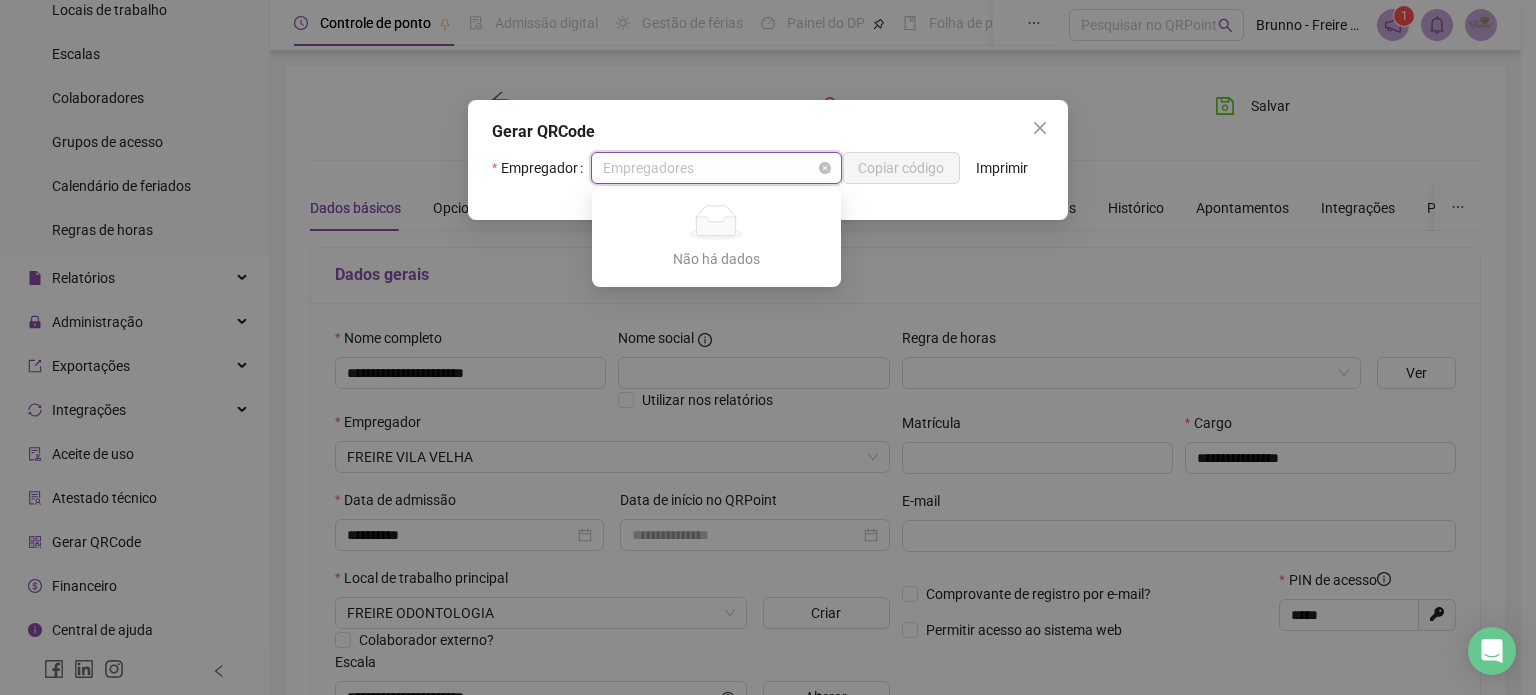 click on "Empregadores" at bounding box center [716, 168] 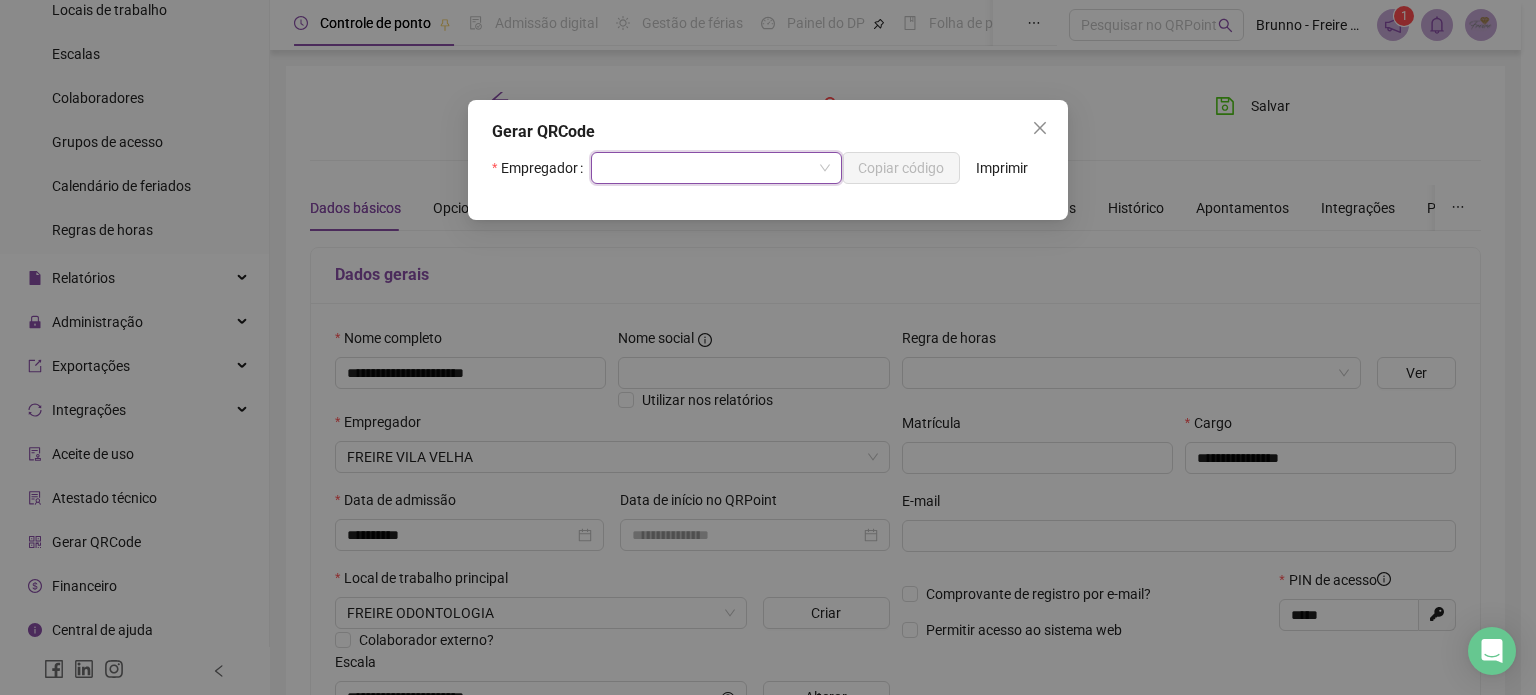 click at bounding box center (707, 168) 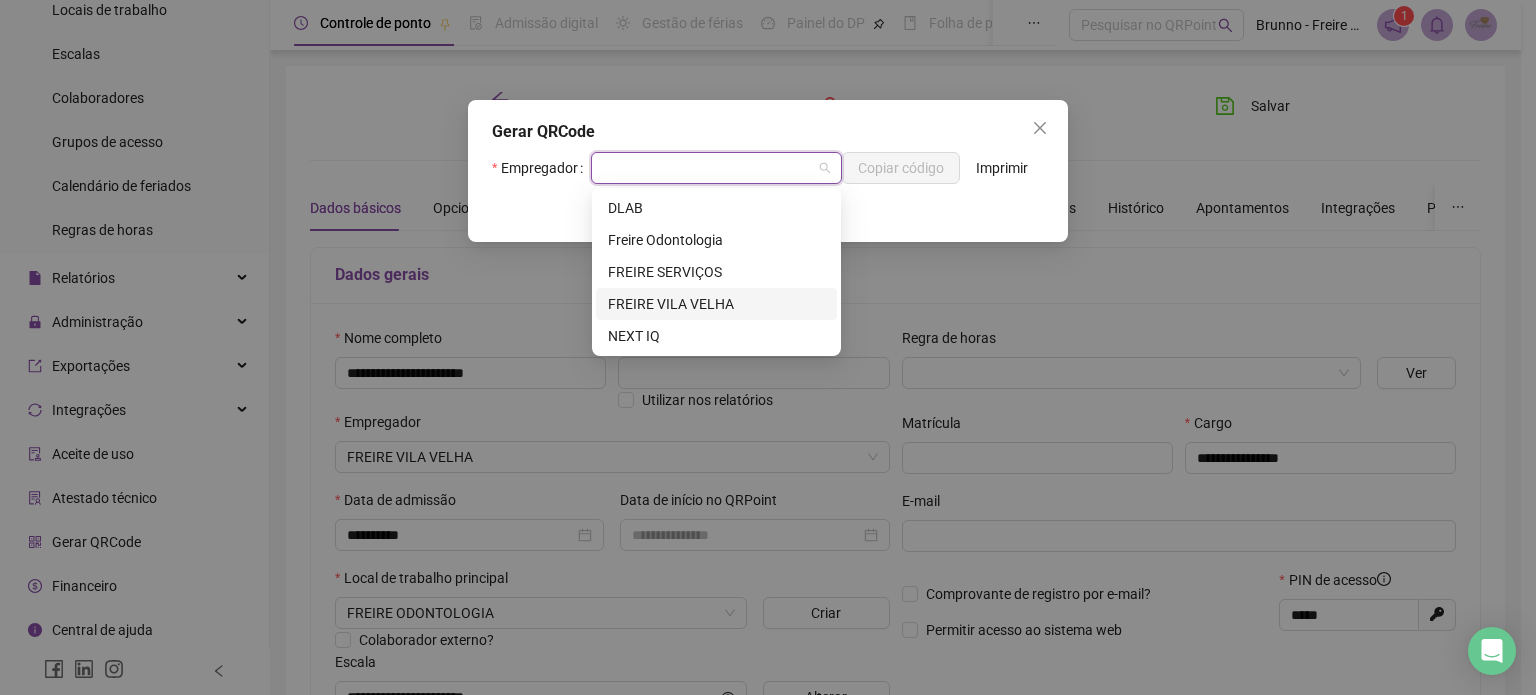 click on "FREIRE VILA VELHA" at bounding box center [716, 304] 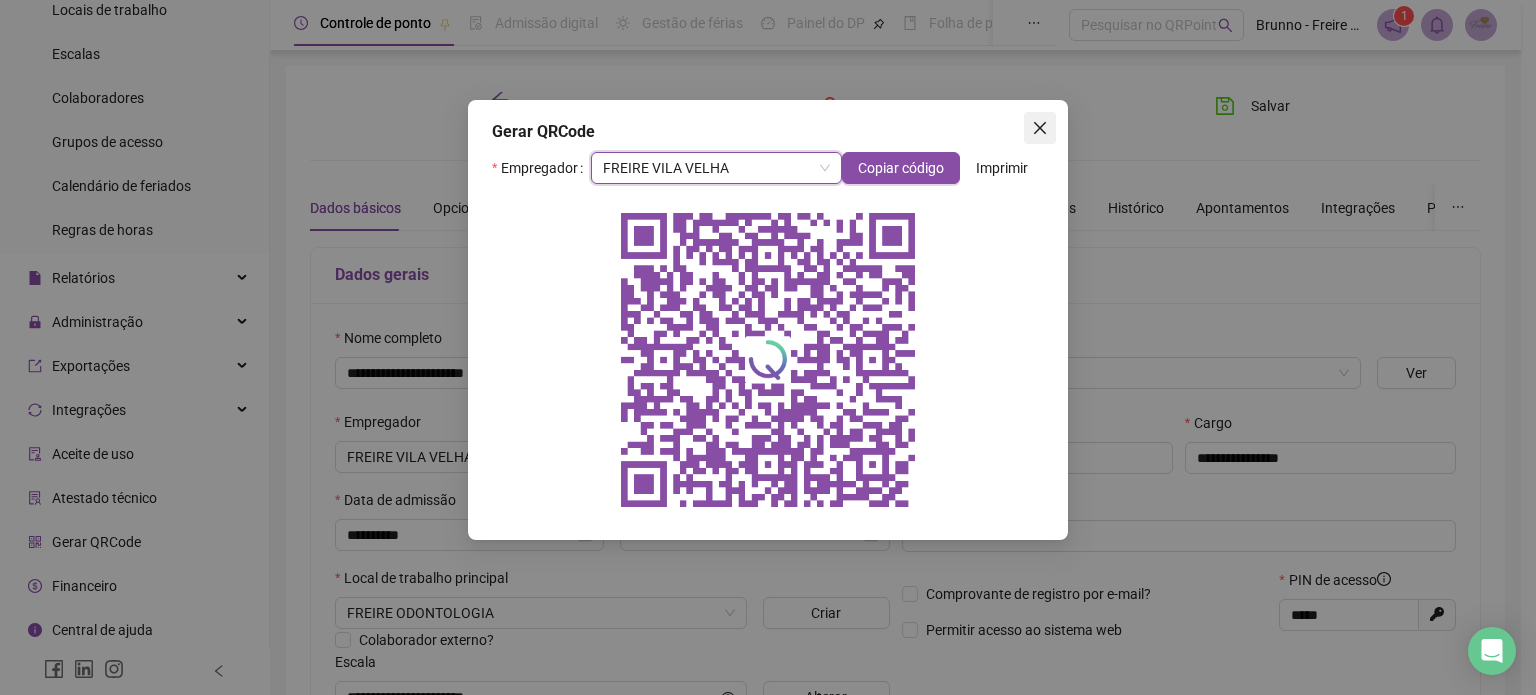 click at bounding box center (1040, 128) 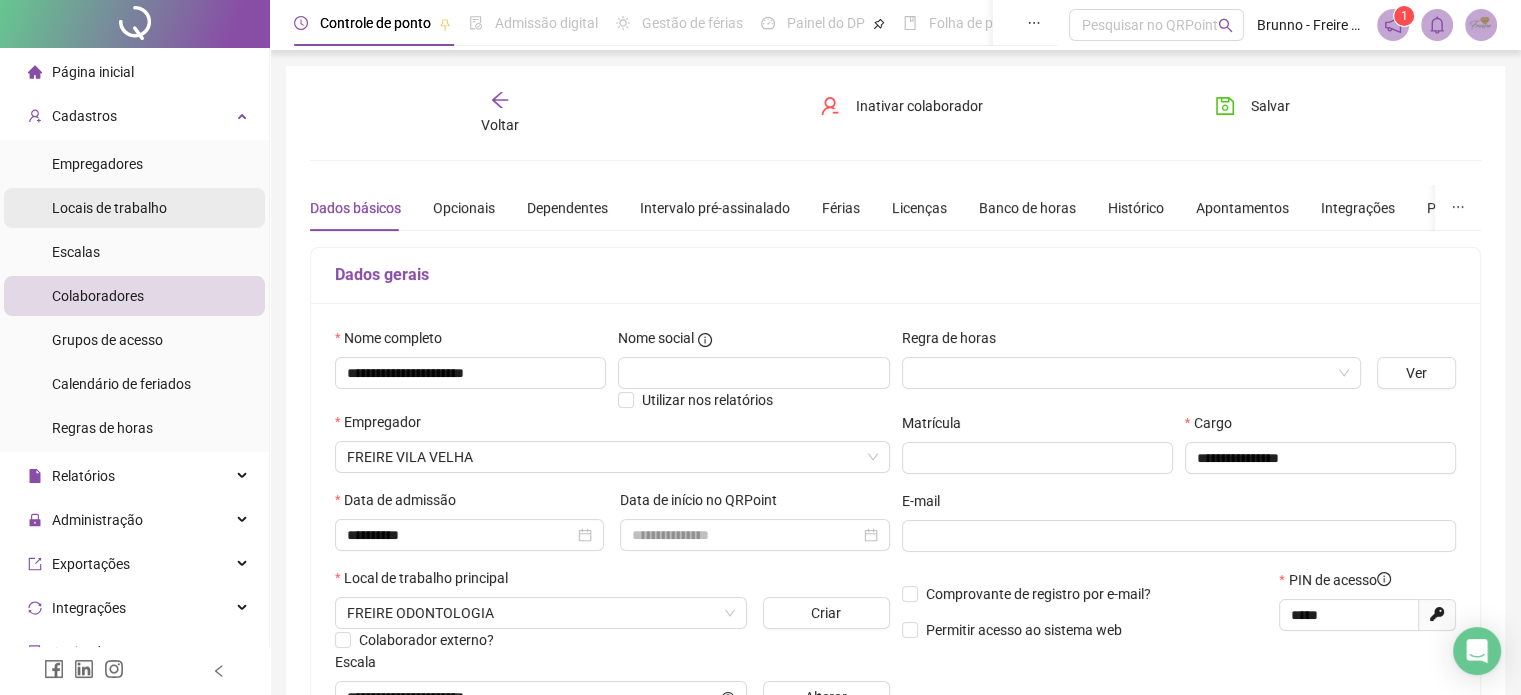 scroll, scrollTop: 0, scrollLeft: 0, axis: both 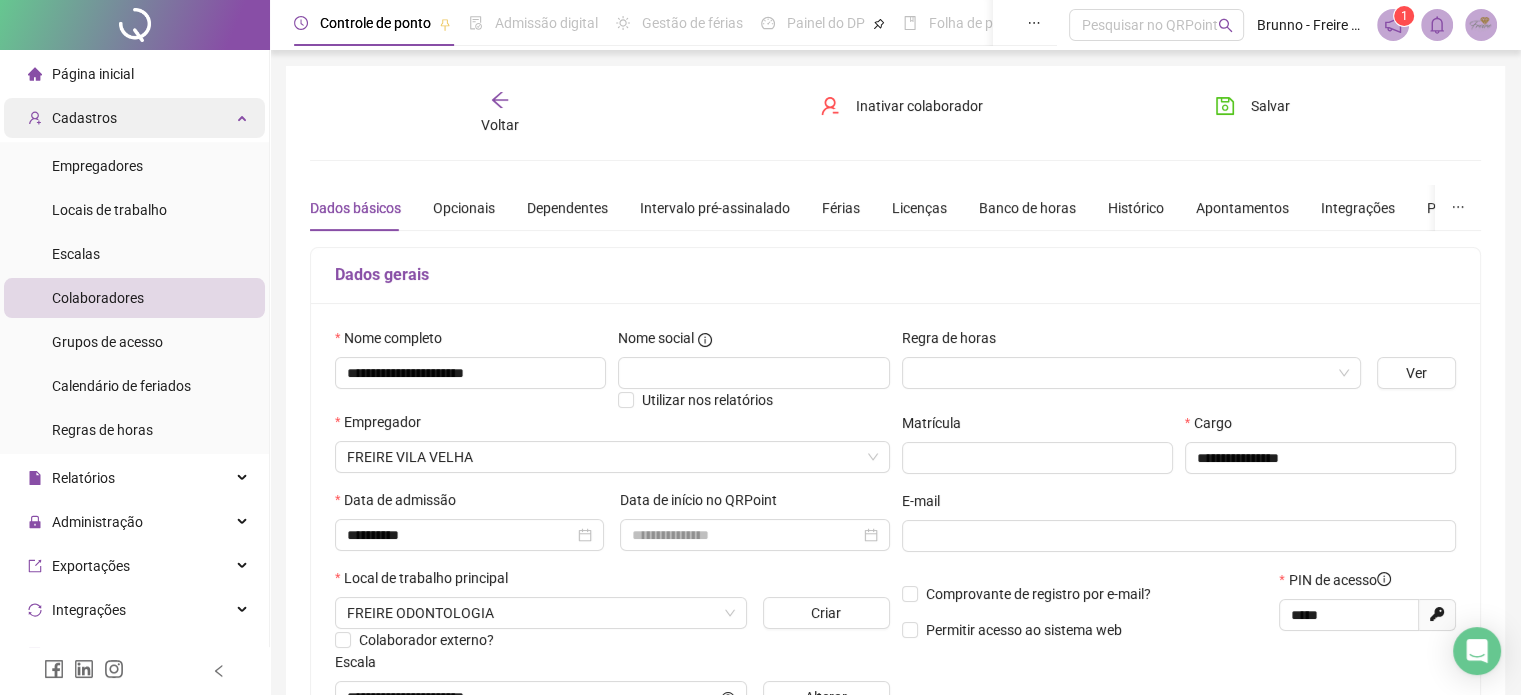 click on "Cadastros" at bounding box center (134, 118) 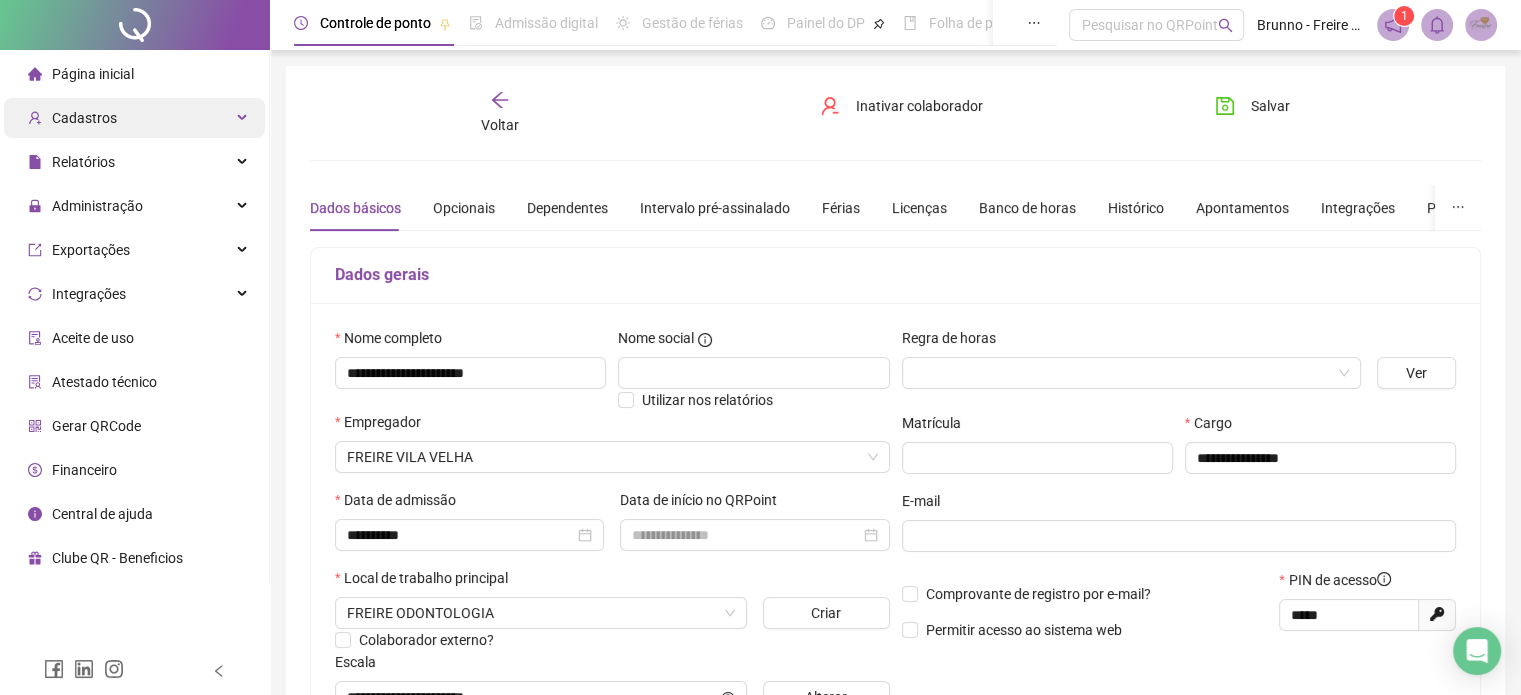 click on "Cadastros" at bounding box center [134, 118] 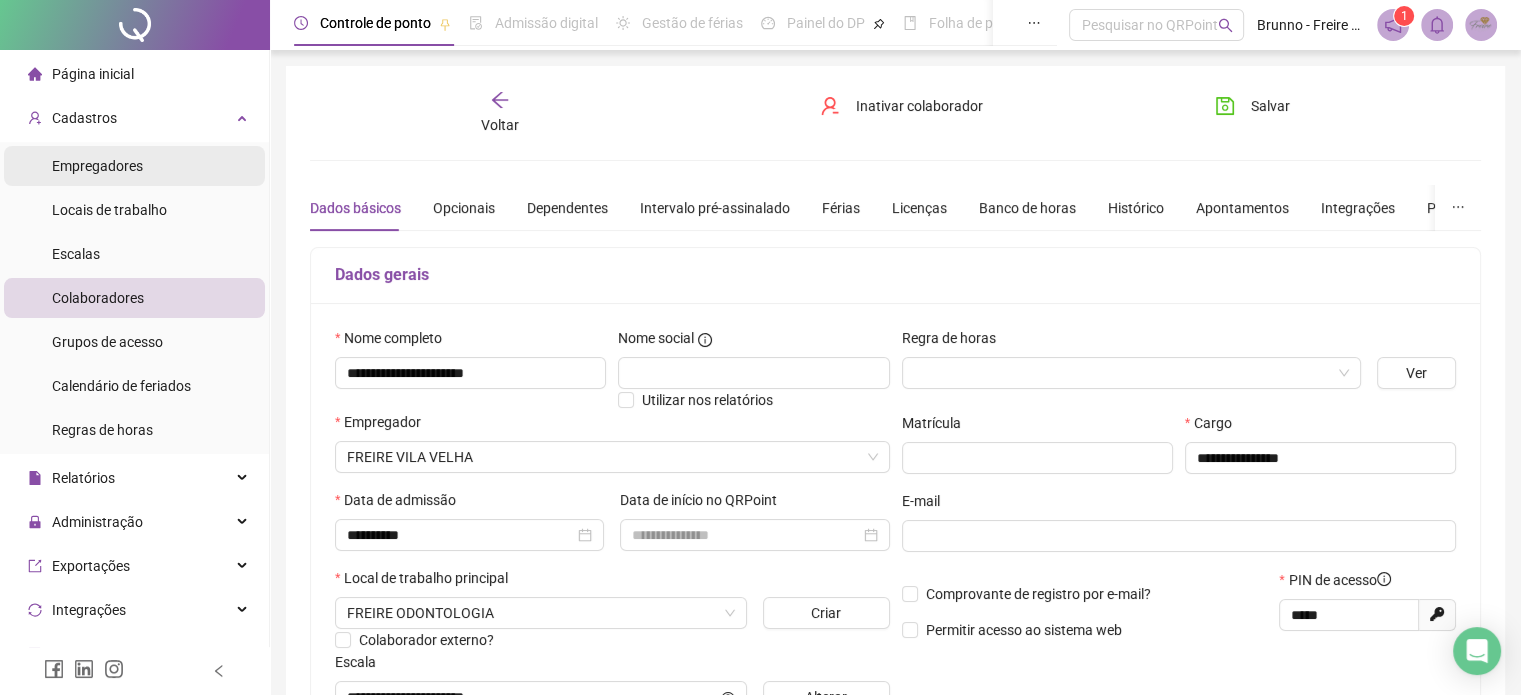 click on "Empregadores" at bounding box center (97, 166) 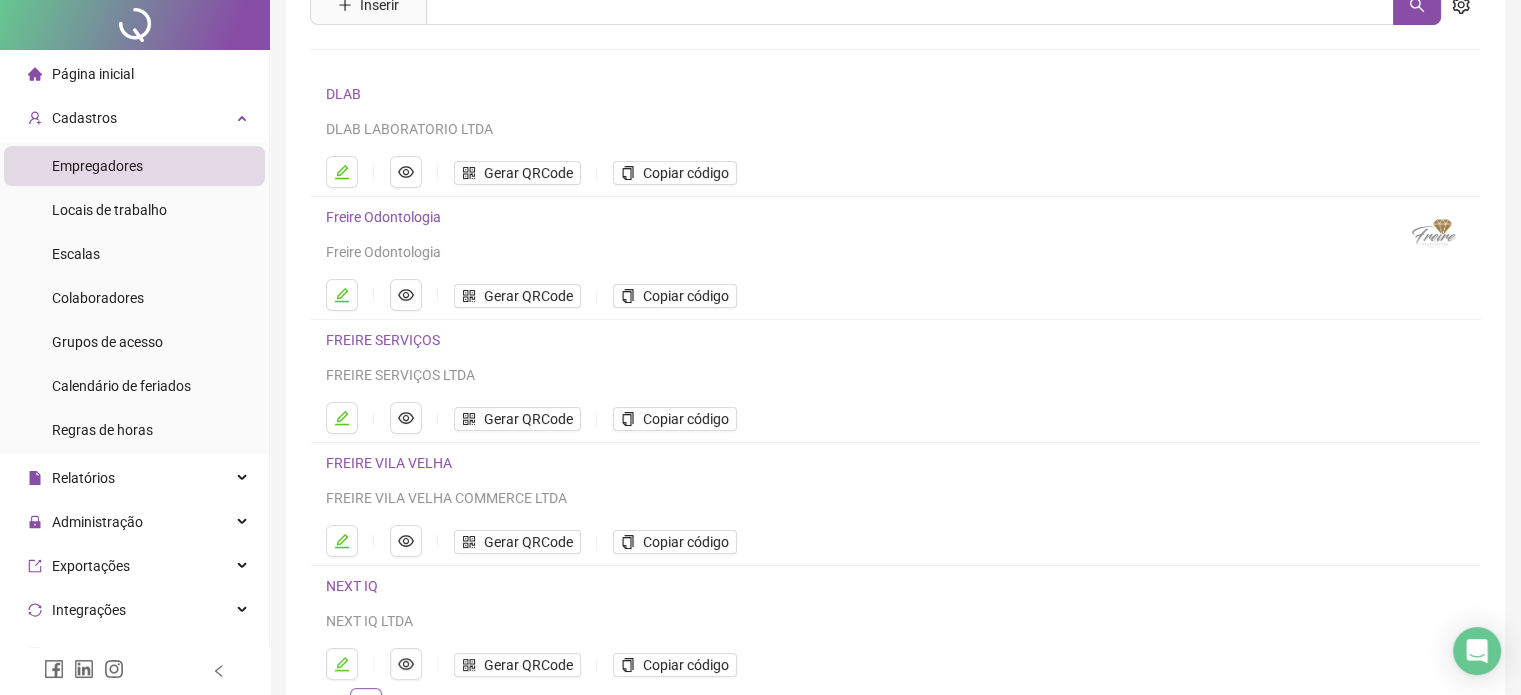 scroll, scrollTop: 271, scrollLeft: 0, axis: vertical 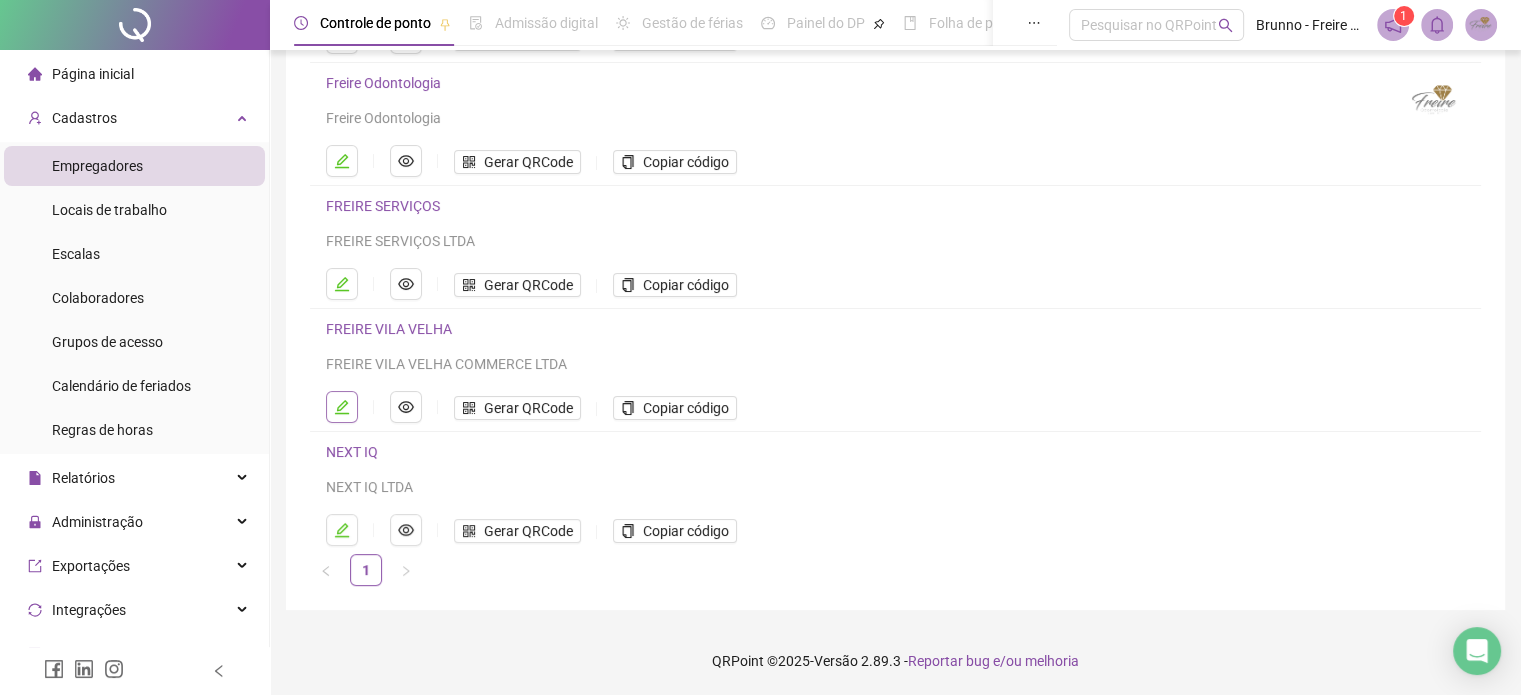 click 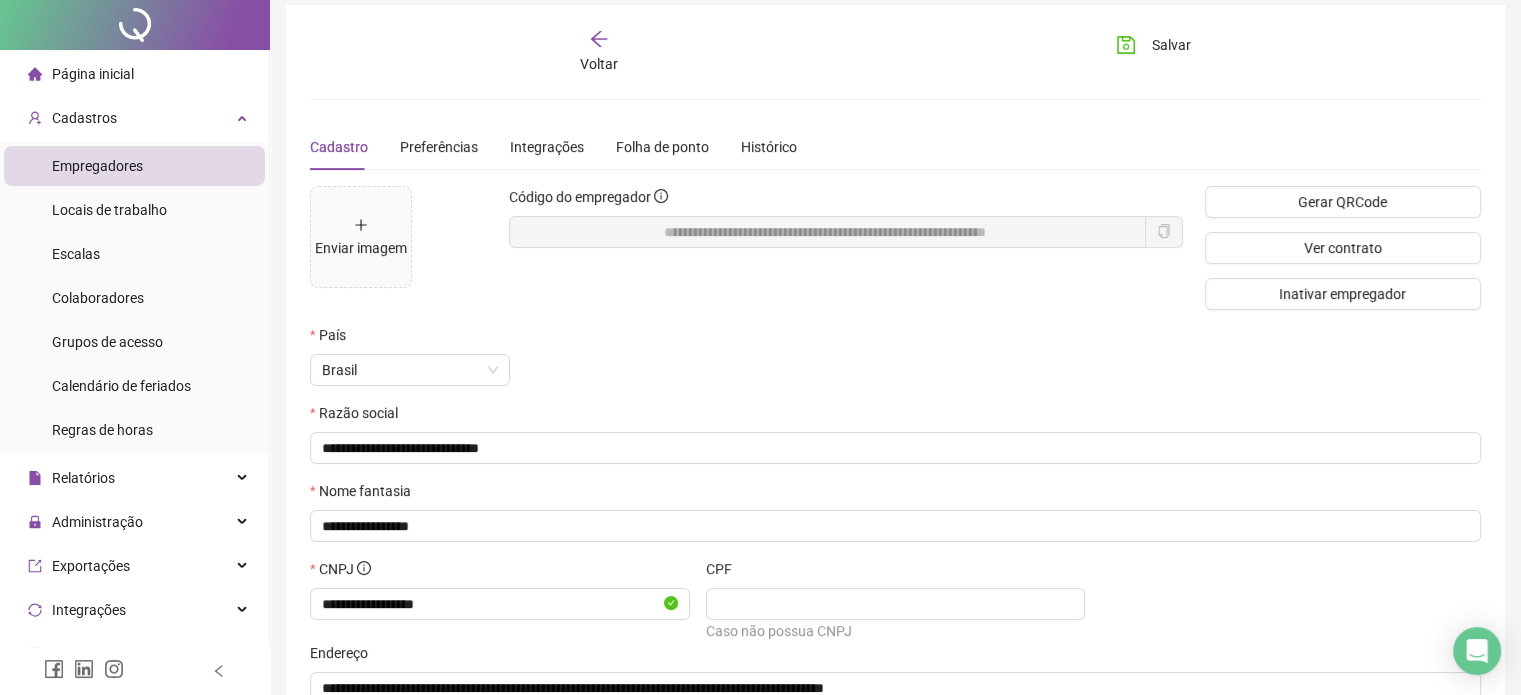scroll, scrollTop: 0, scrollLeft: 0, axis: both 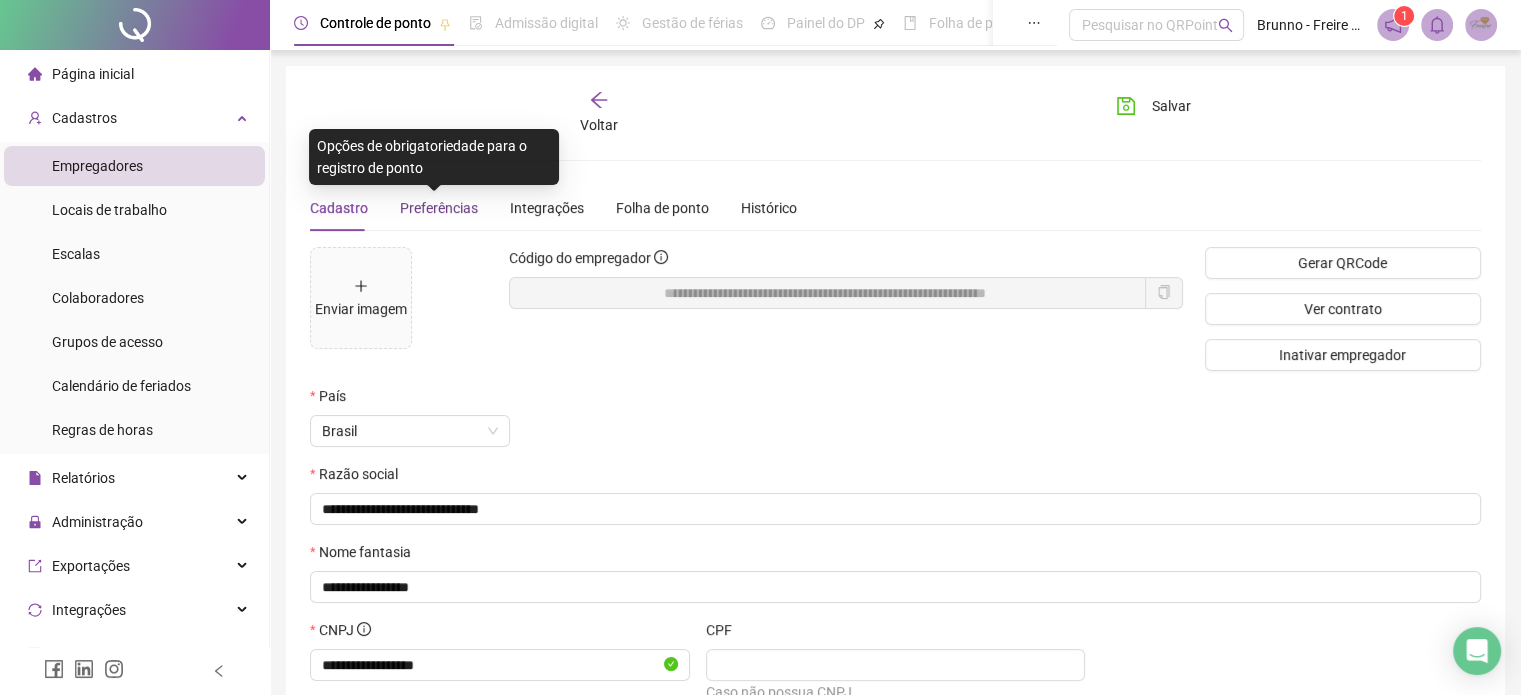 click on "Preferências" at bounding box center (439, 208) 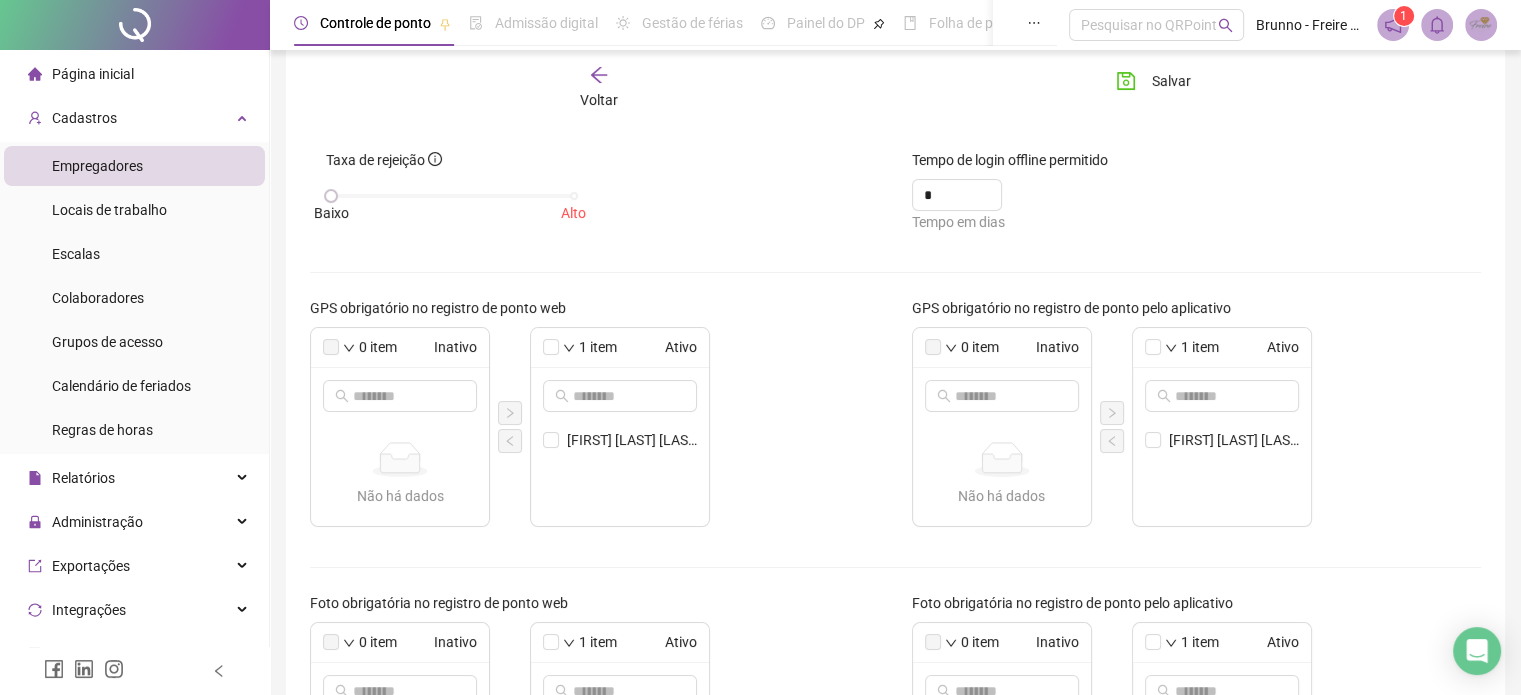 scroll, scrollTop: 200, scrollLeft: 0, axis: vertical 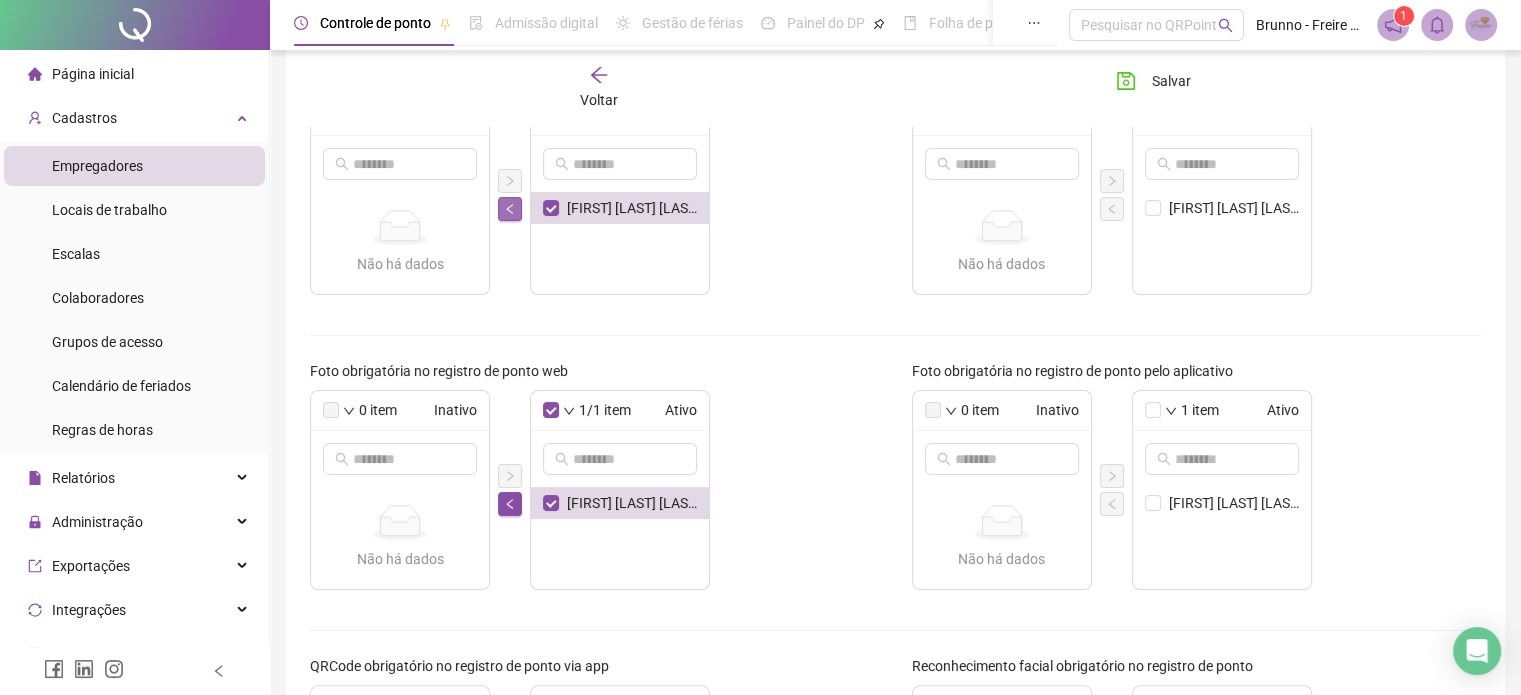 click 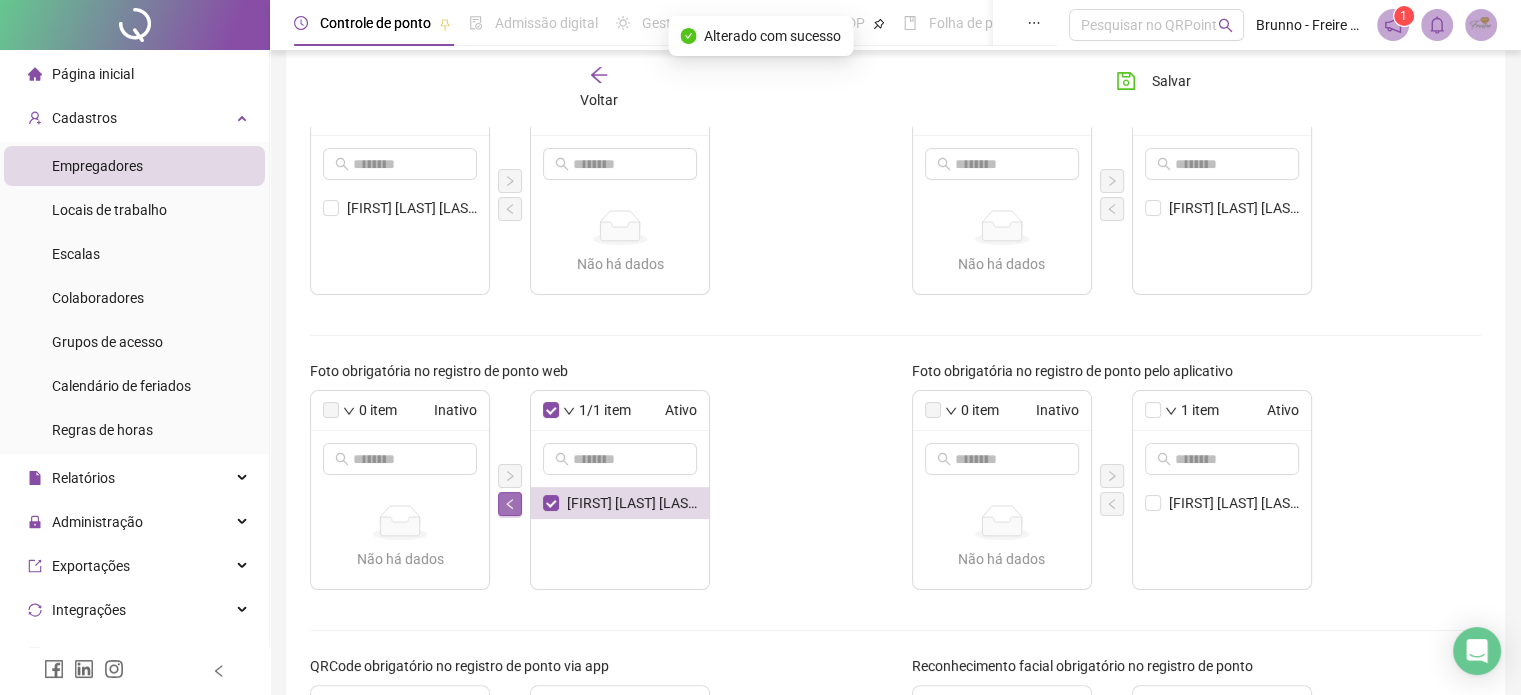 click 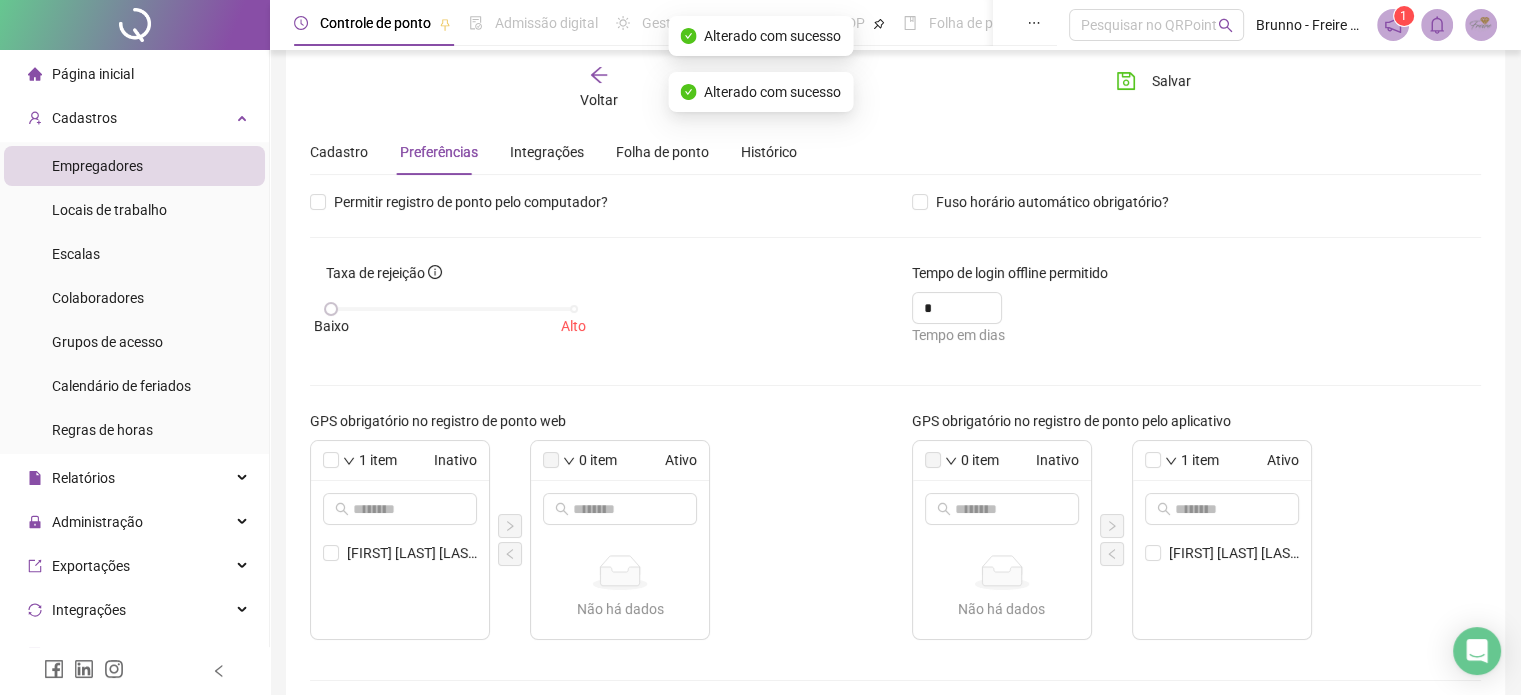 scroll, scrollTop: 0, scrollLeft: 0, axis: both 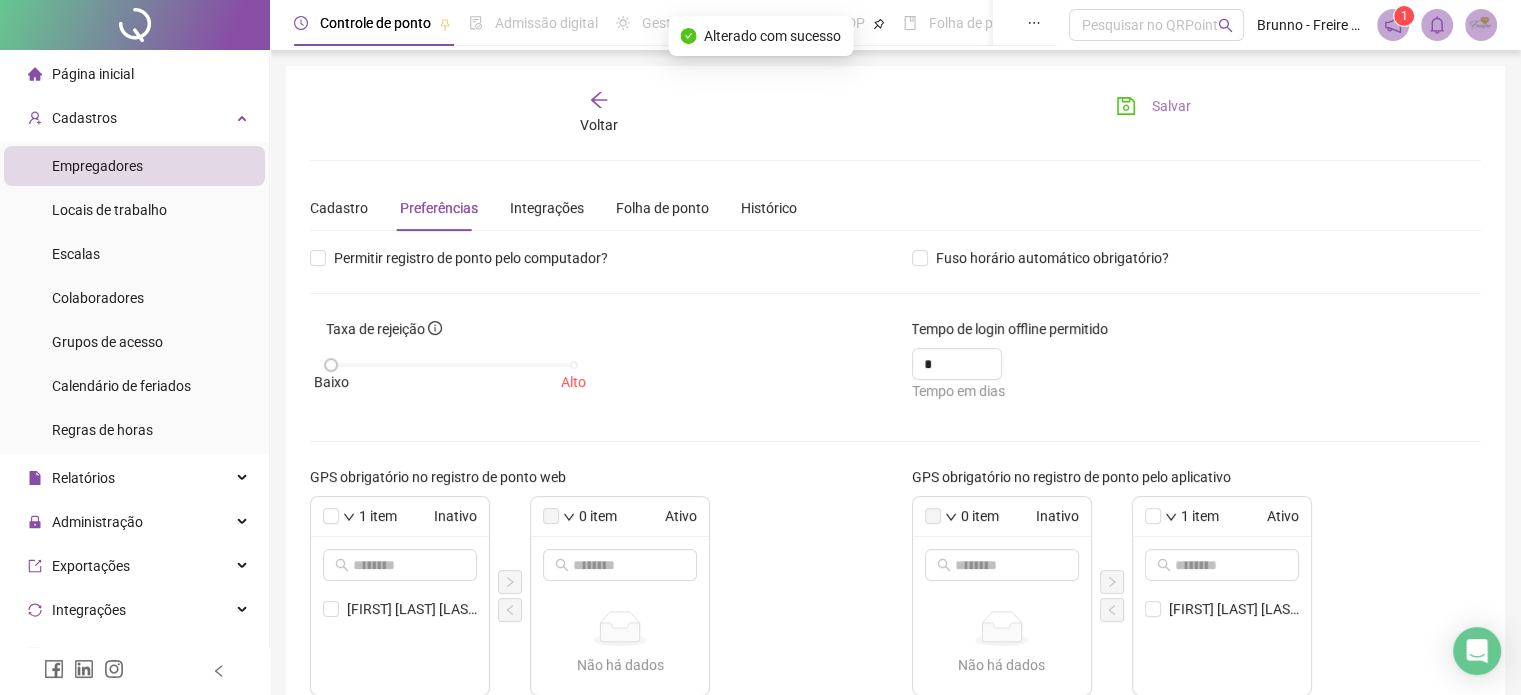 click on "Salvar" at bounding box center (1153, 106) 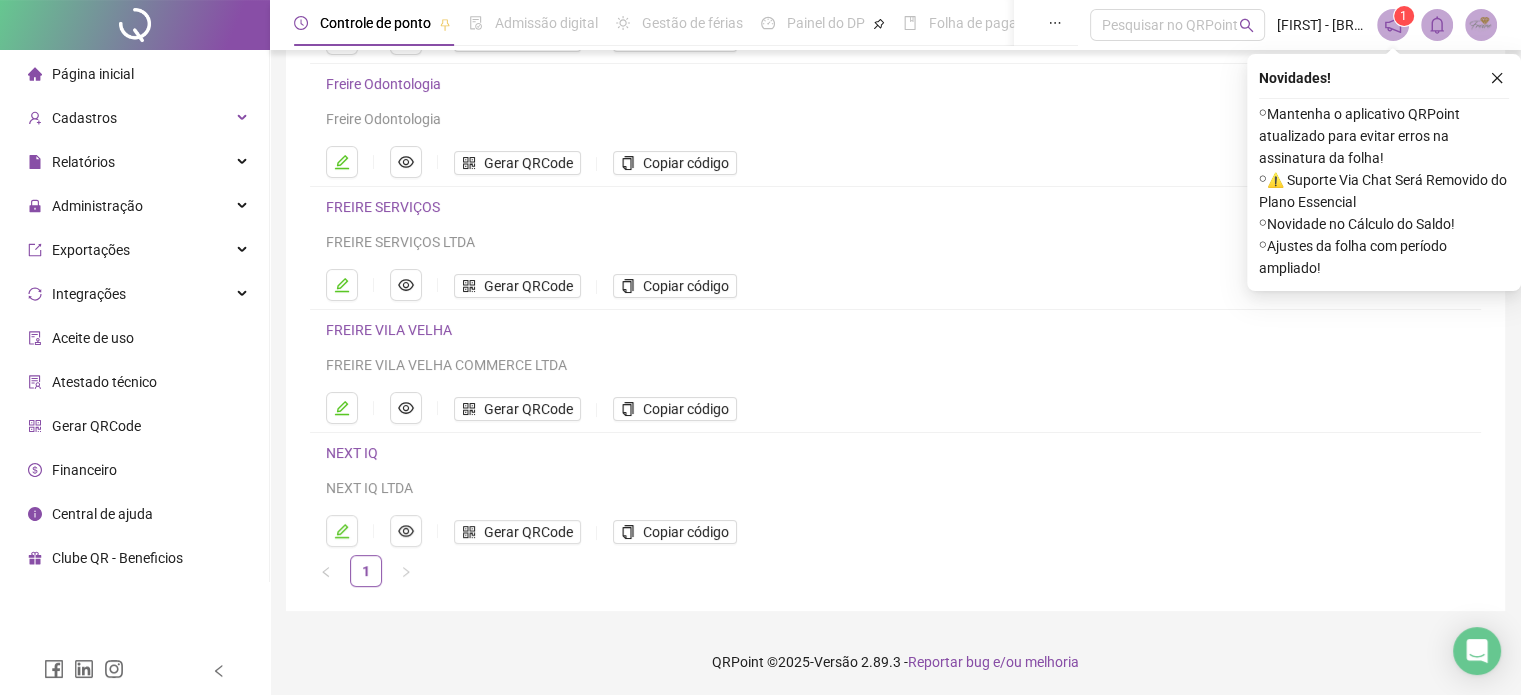 scroll, scrollTop: 271, scrollLeft: 0, axis: vertical 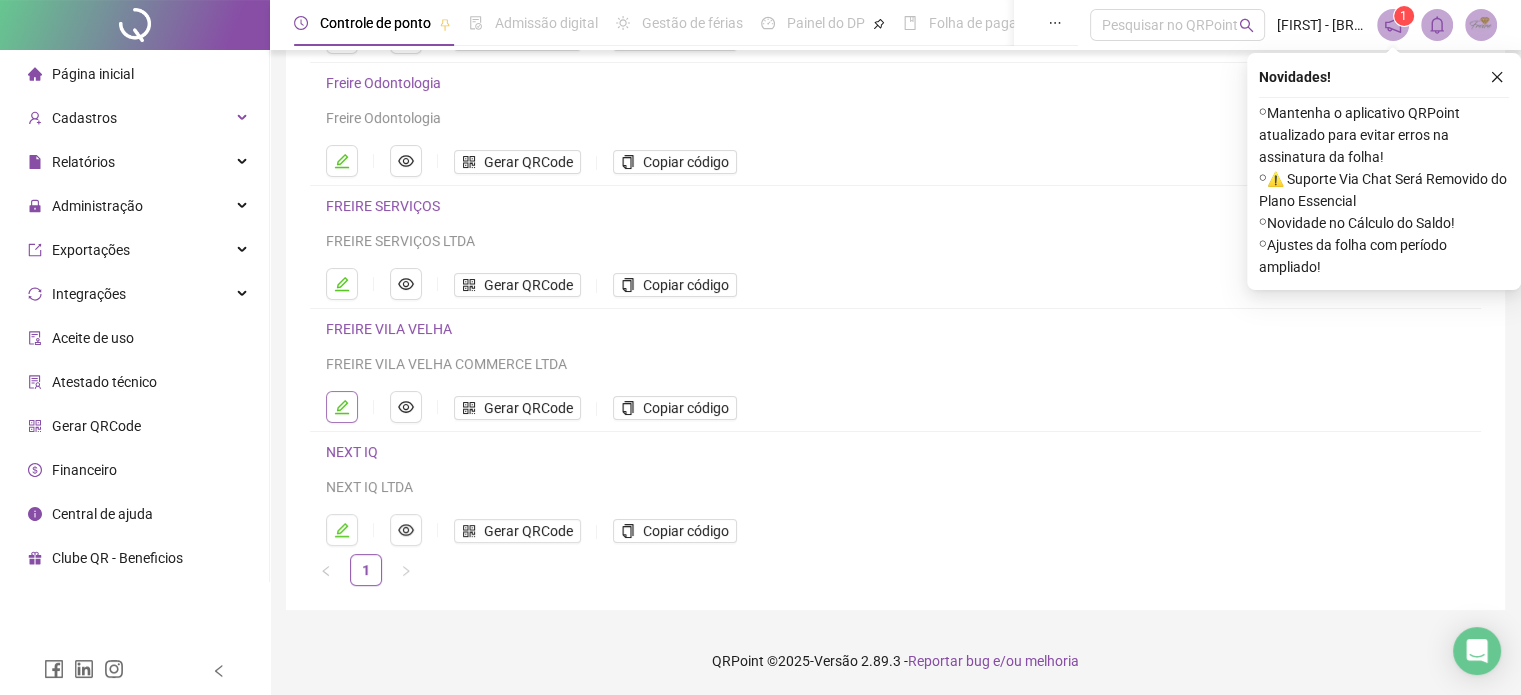 click at bounding box center (342, 407) 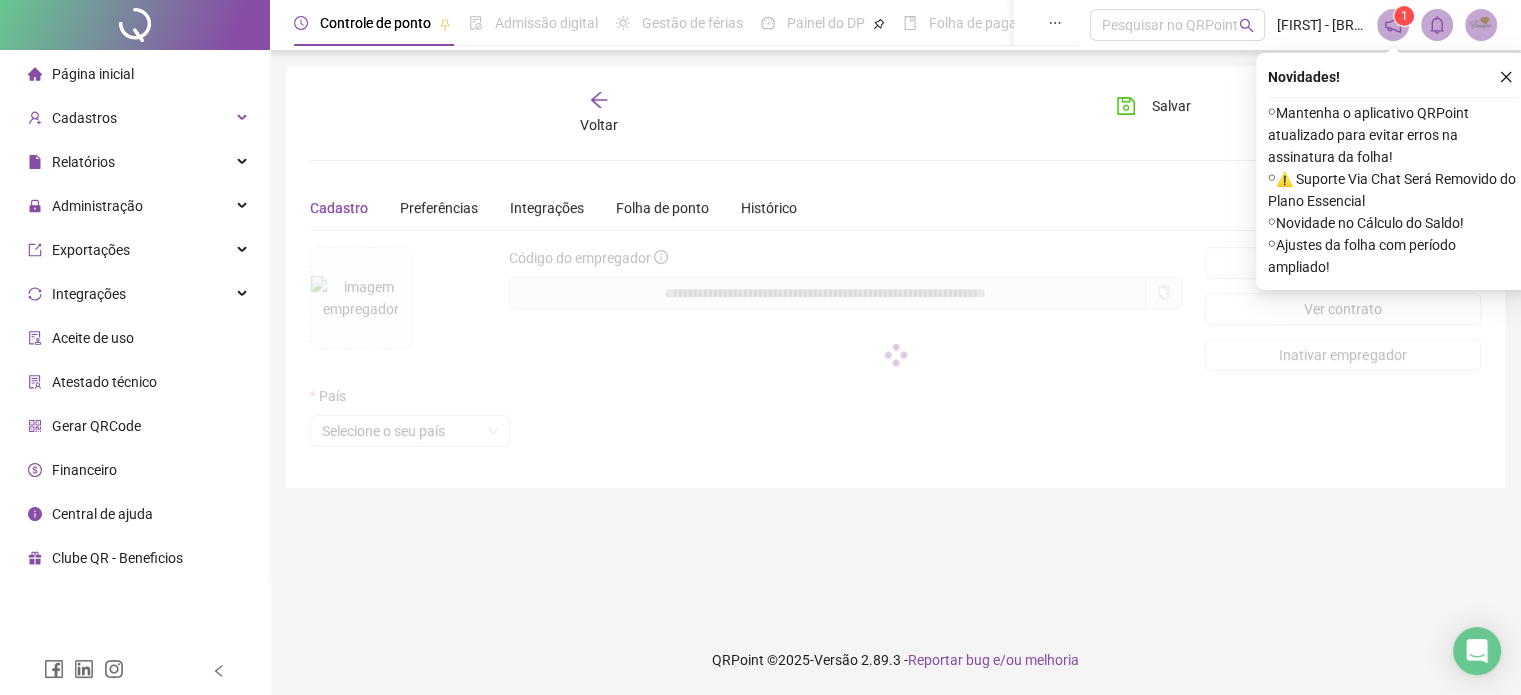 scroll, scrollTop: 0, scrollLeft: 0, axis: both 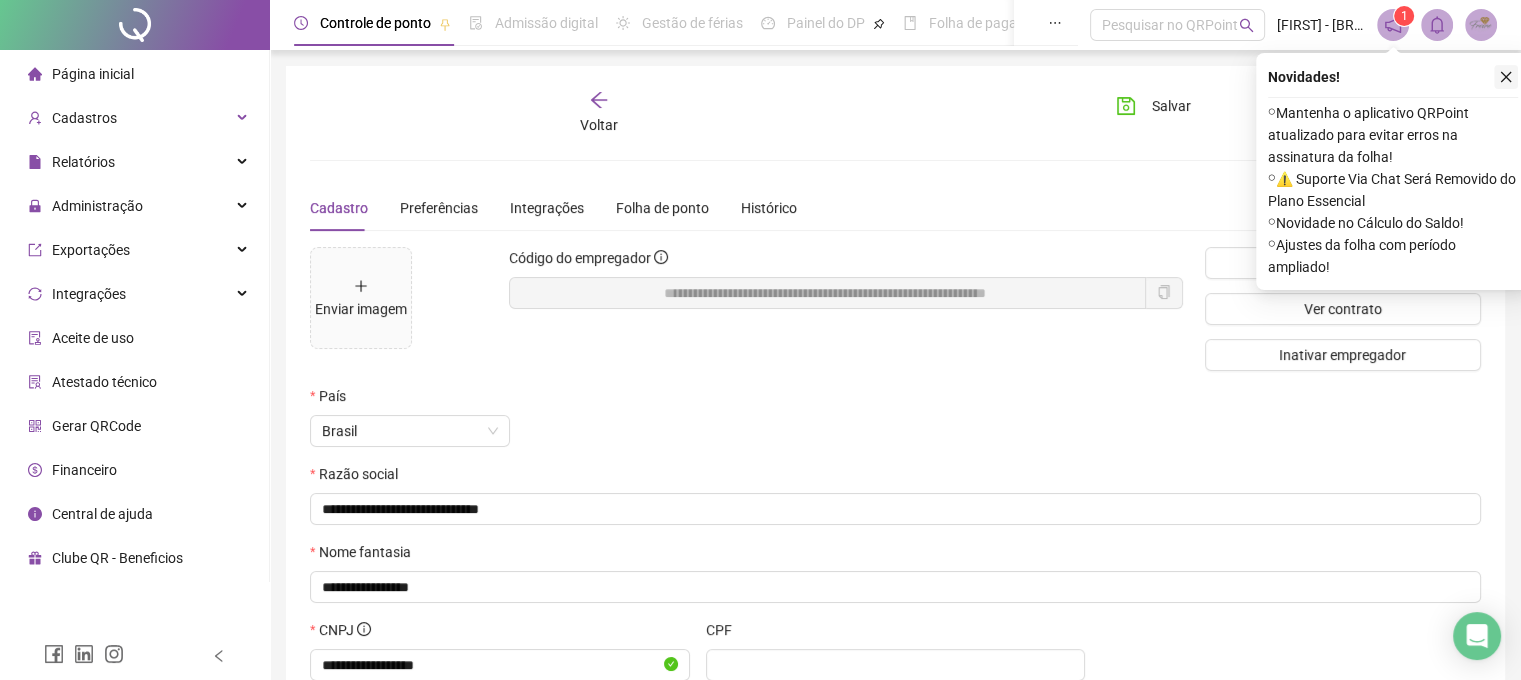 click 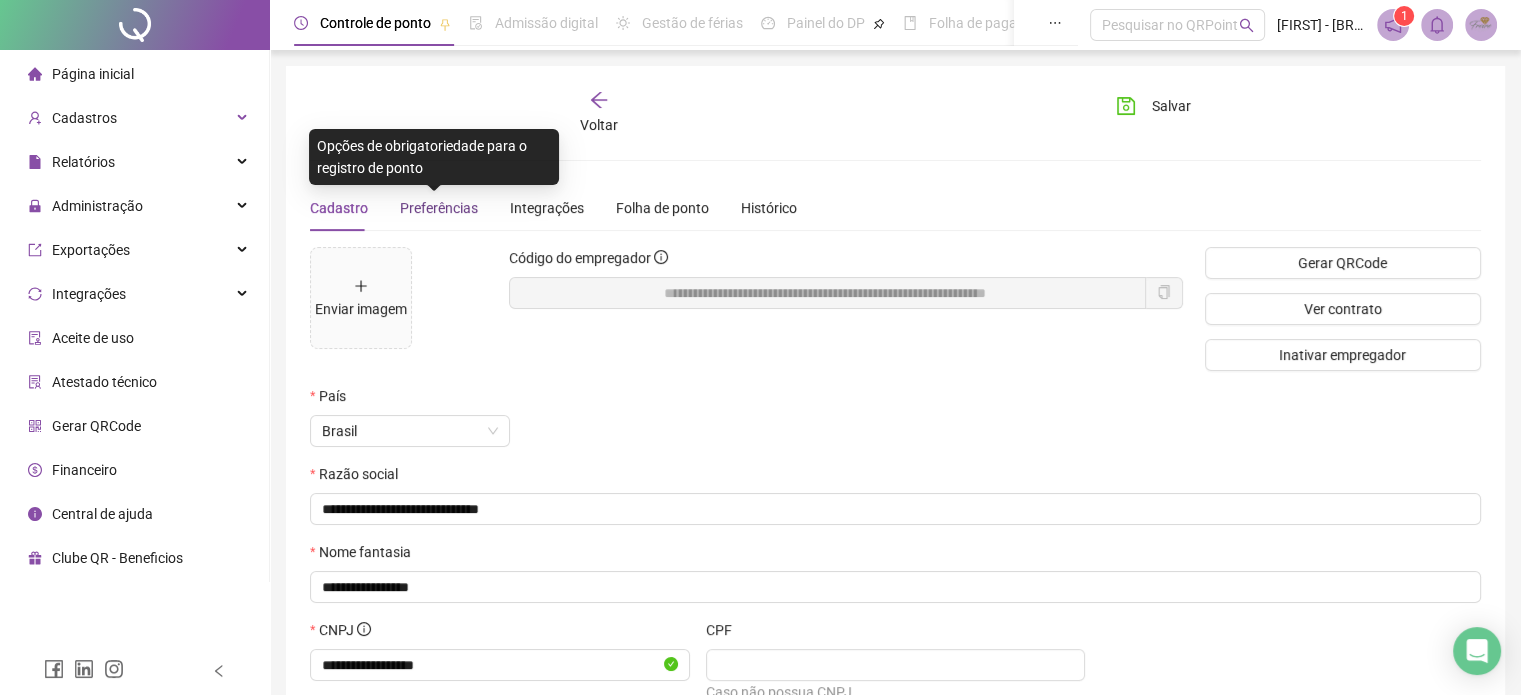 click on "Preferências" at bounding box center [439, 208] 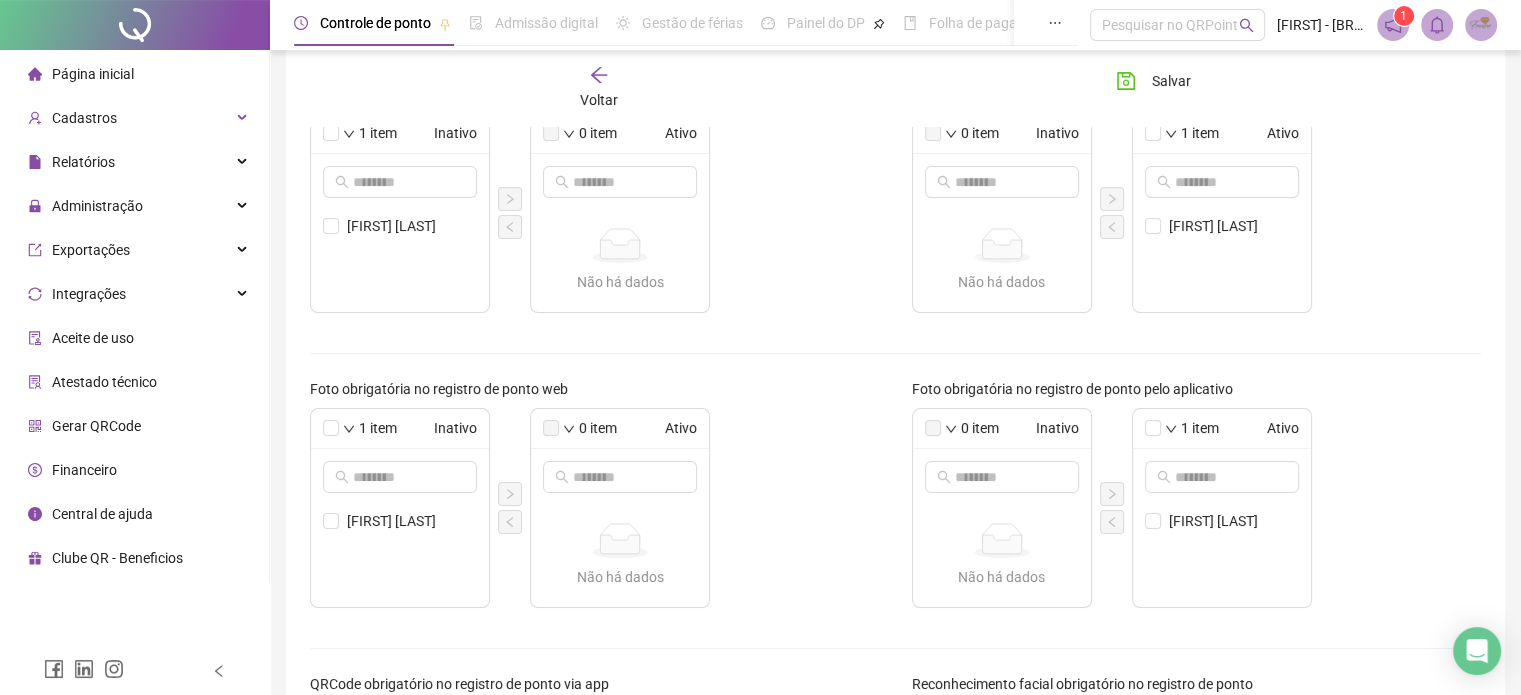 scroll, scrollTop: 400, scrollLeft: 0, axis: vertical 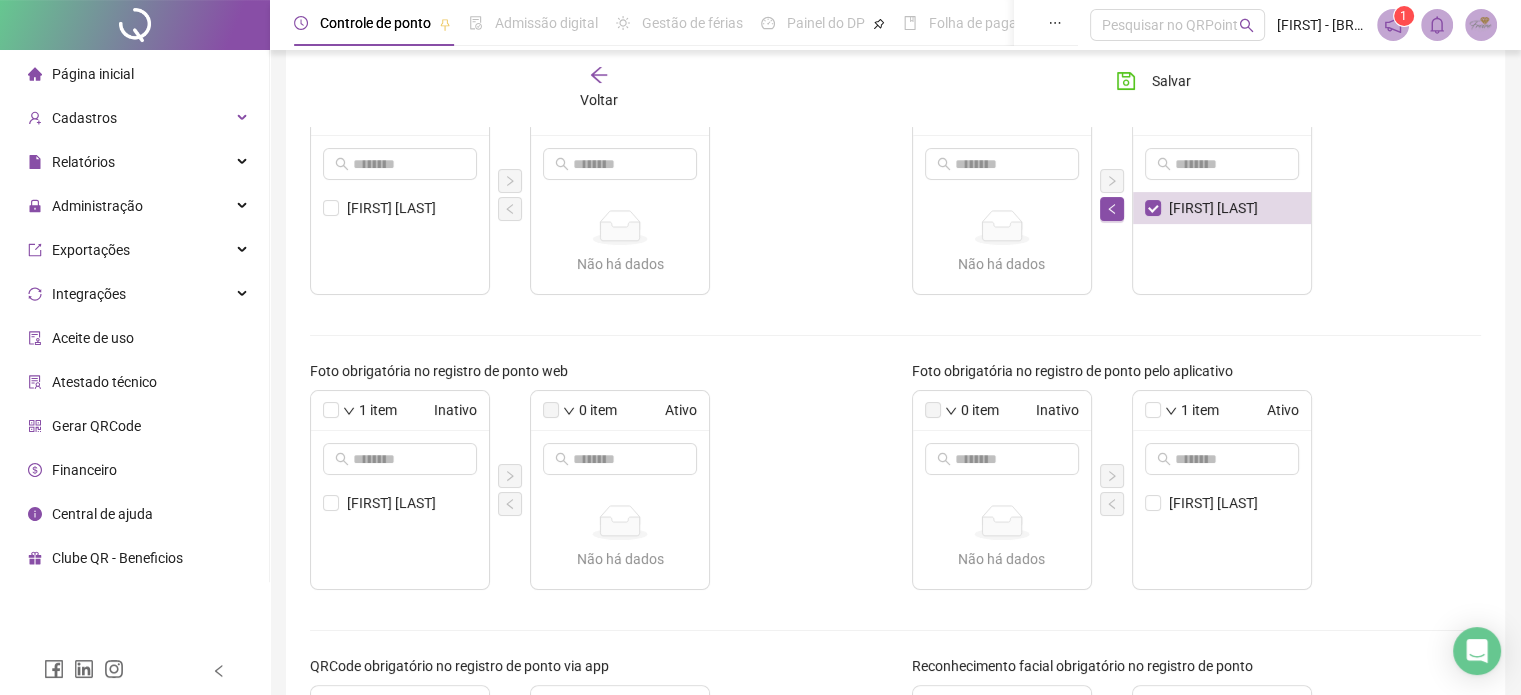 drag, startPoint x: 1116, startPoint y: 211, endPoint x: 1118, endPoint y: 234, distance: 23.086792 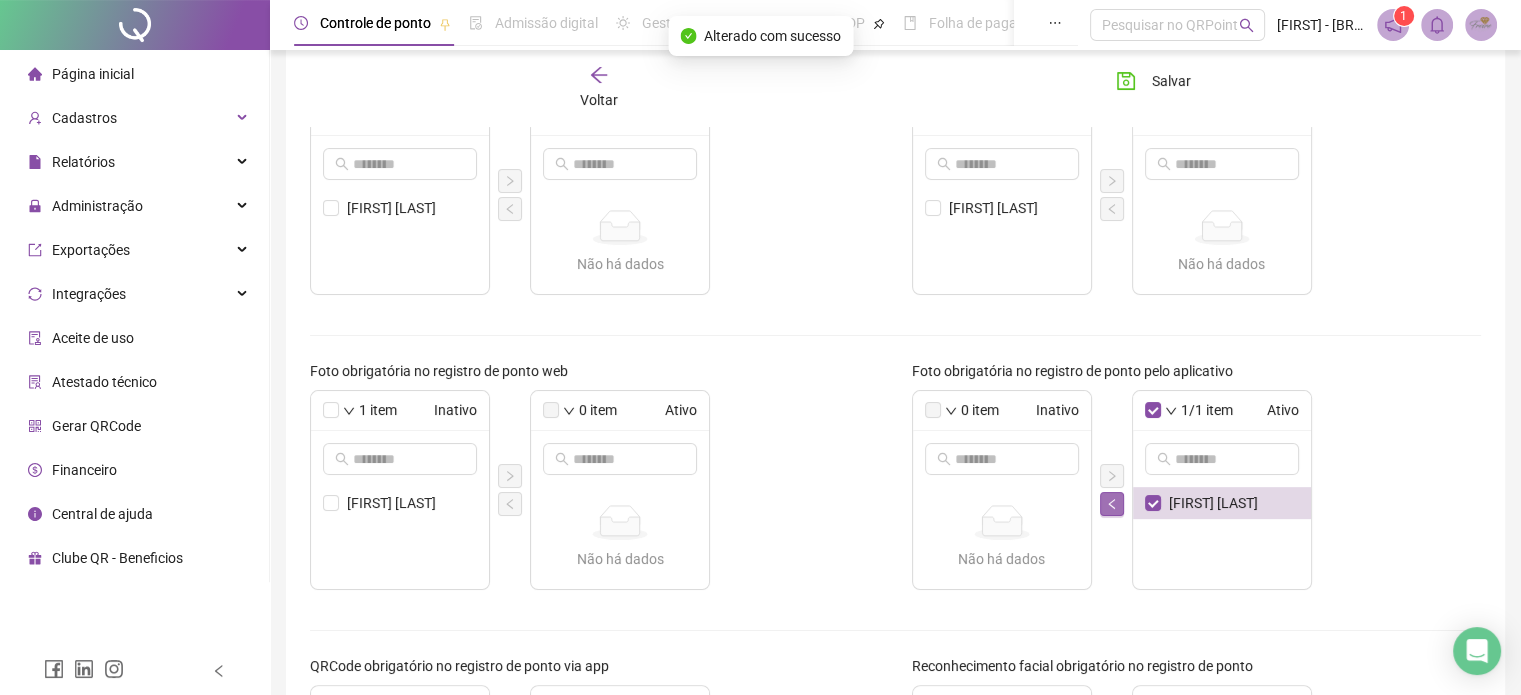 click at bounding box center [1112, 504] 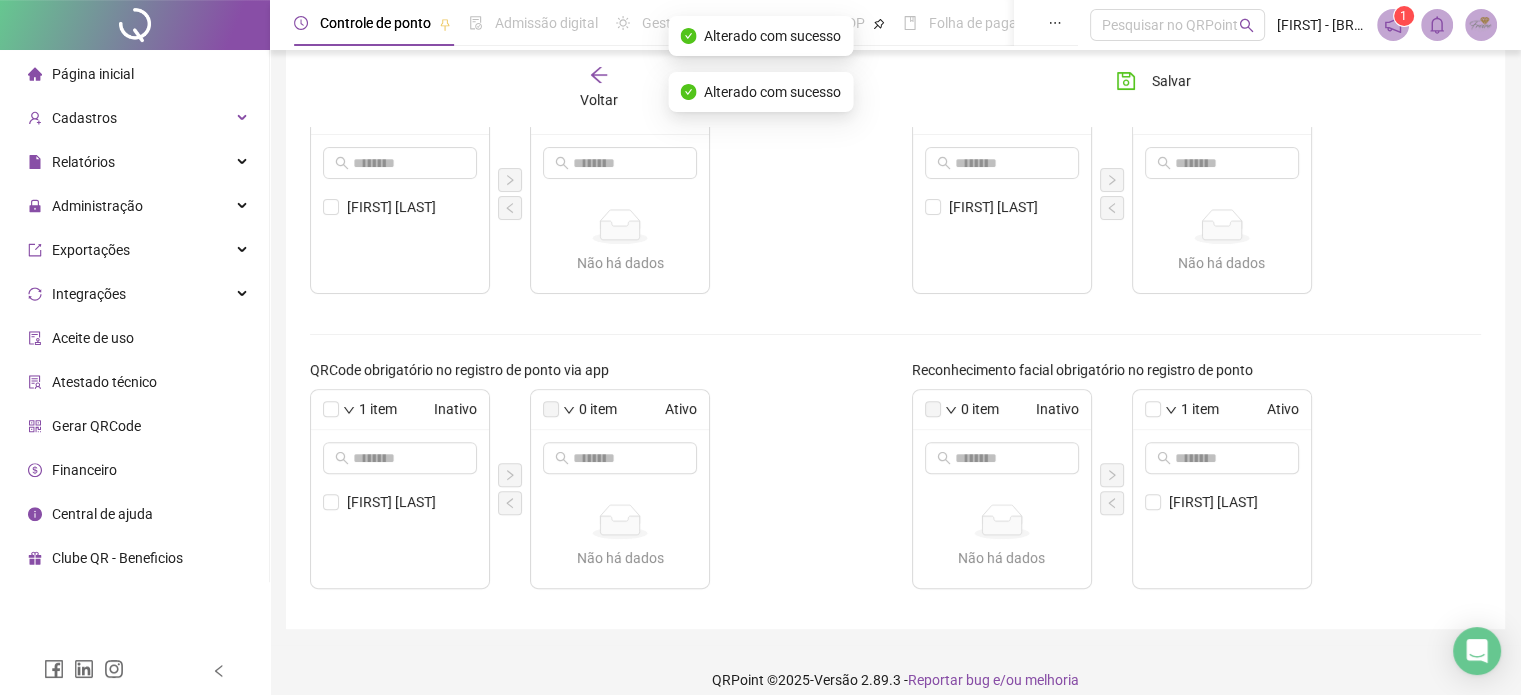 scroll, scrollTop: 700, scrollLeft: 0, axis: vertical 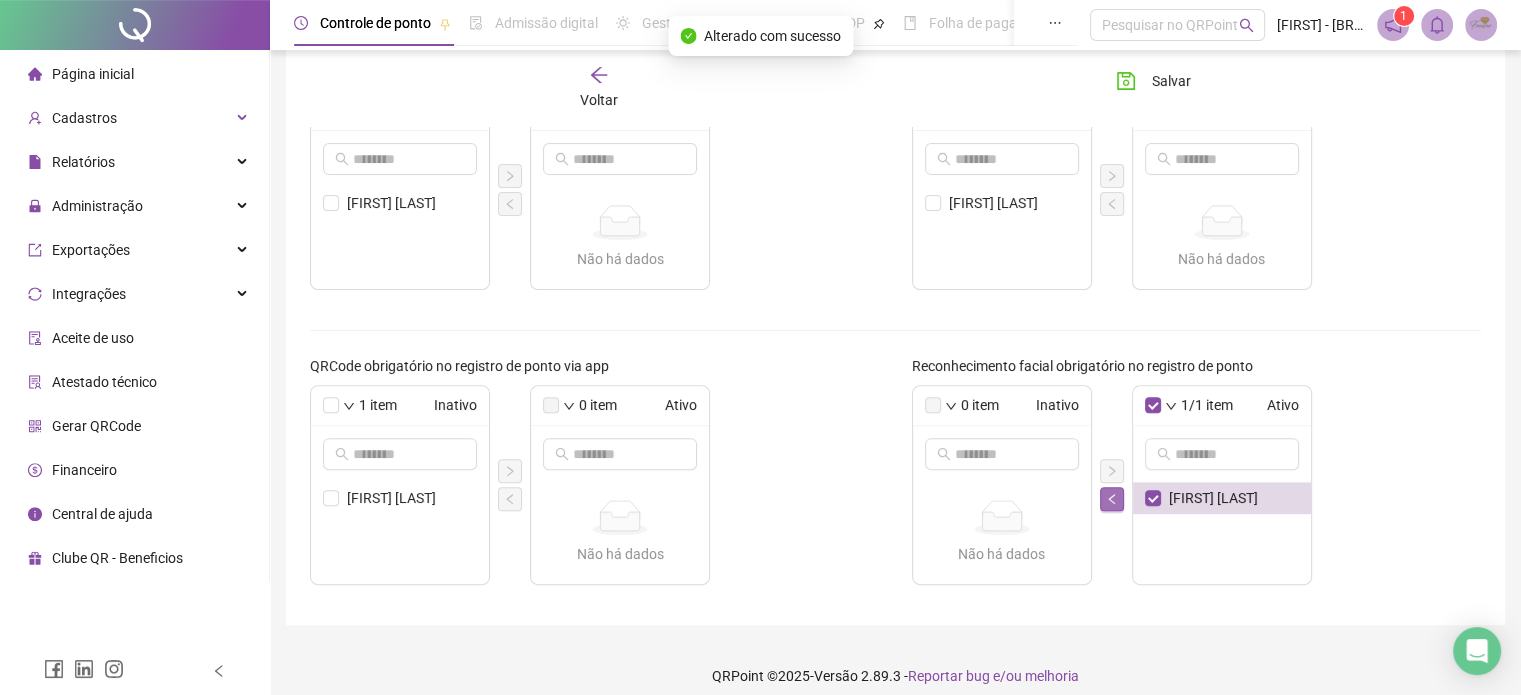 click 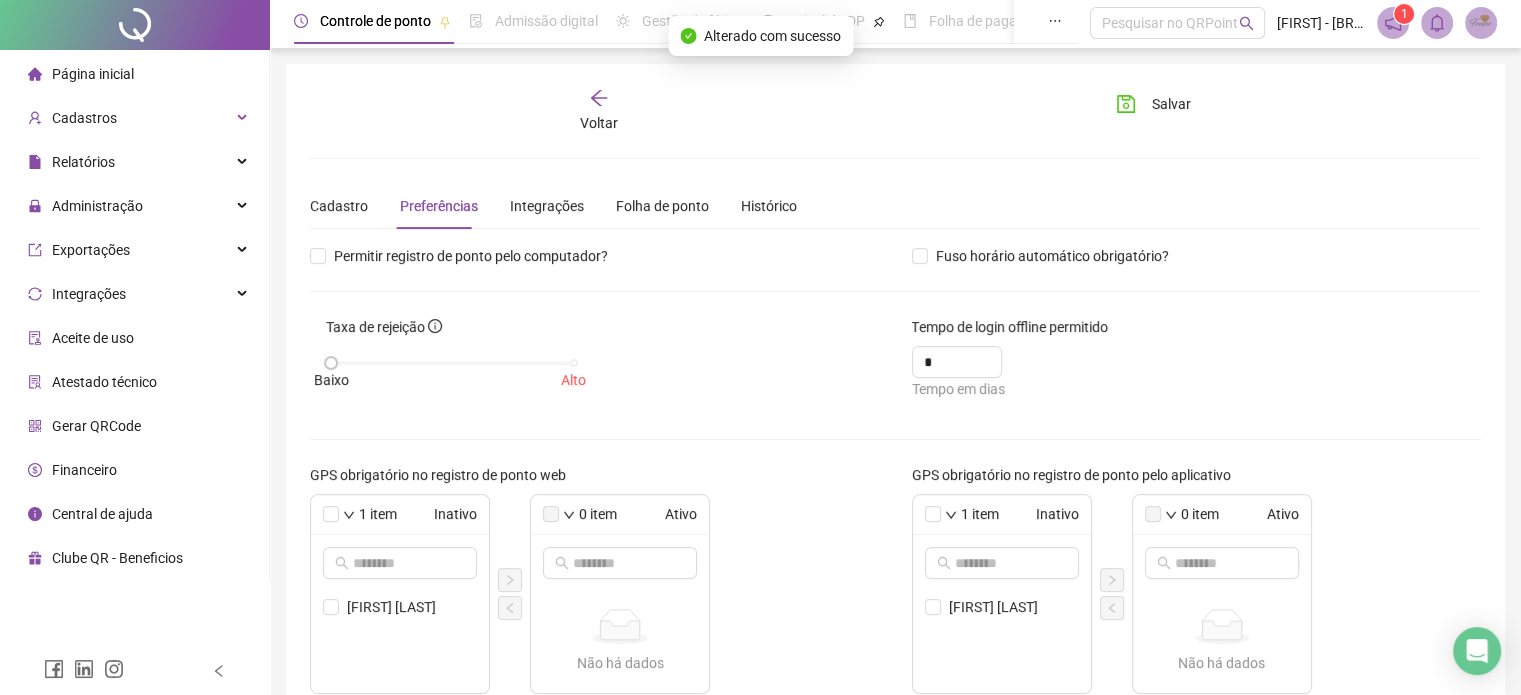 scroll, scrollTop: 0, scrollLeft: 0, axis: both 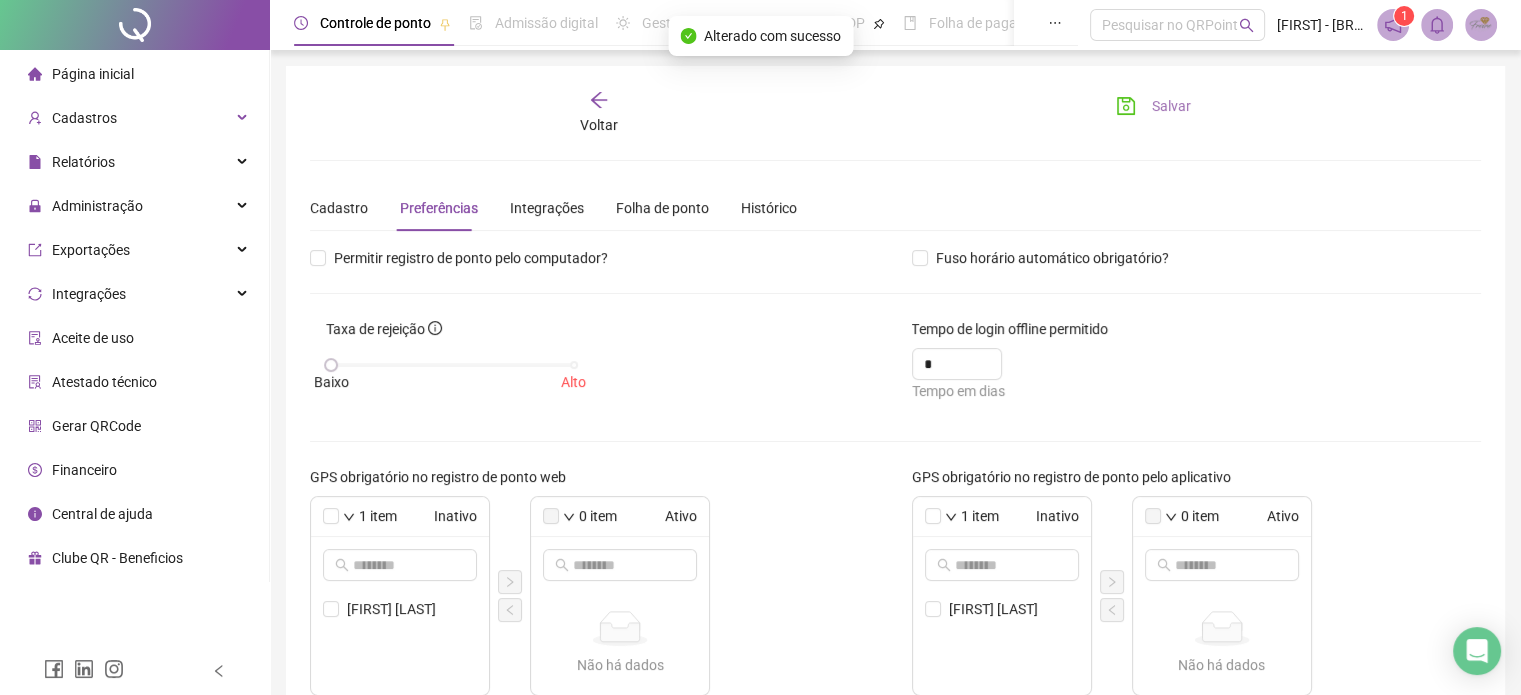 click on "Salvar" at bounding box center (1171, 106) 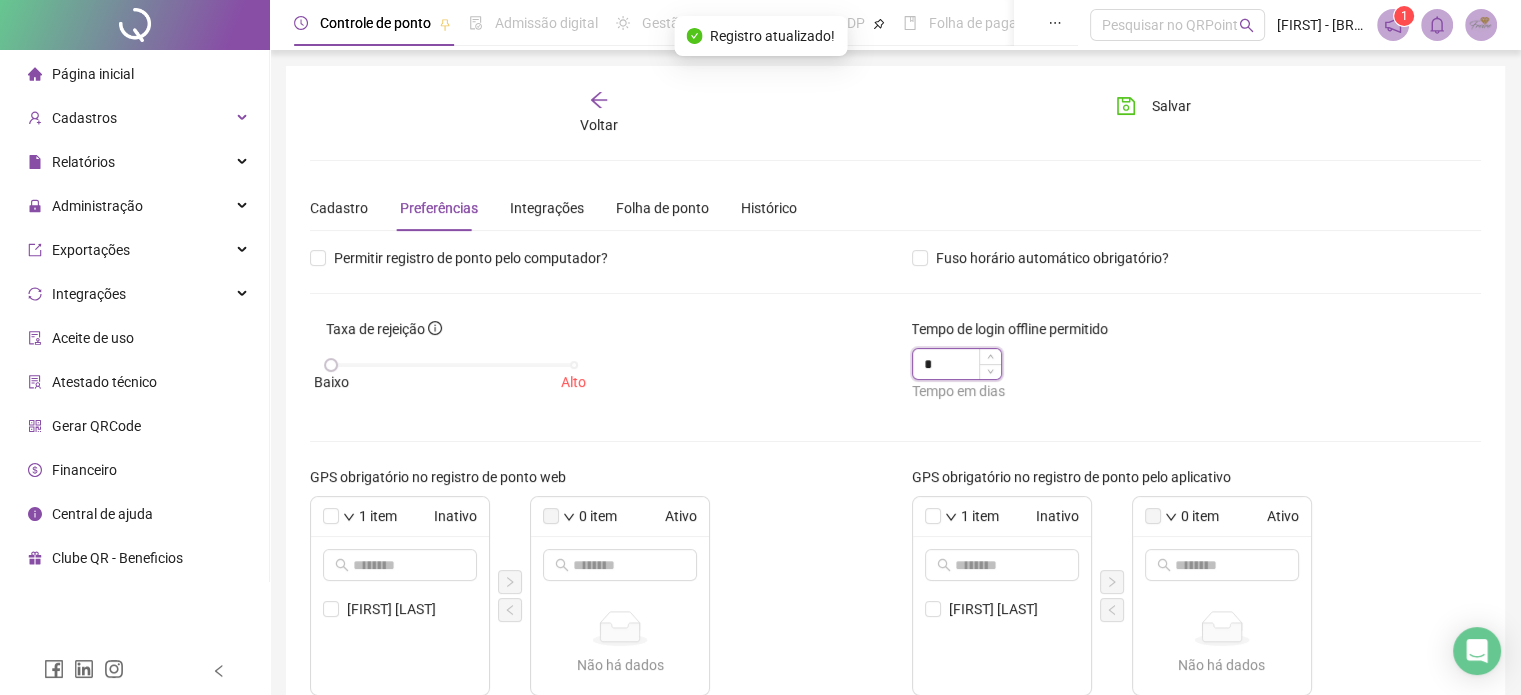 click on "*" at bounding box center (944, 364) 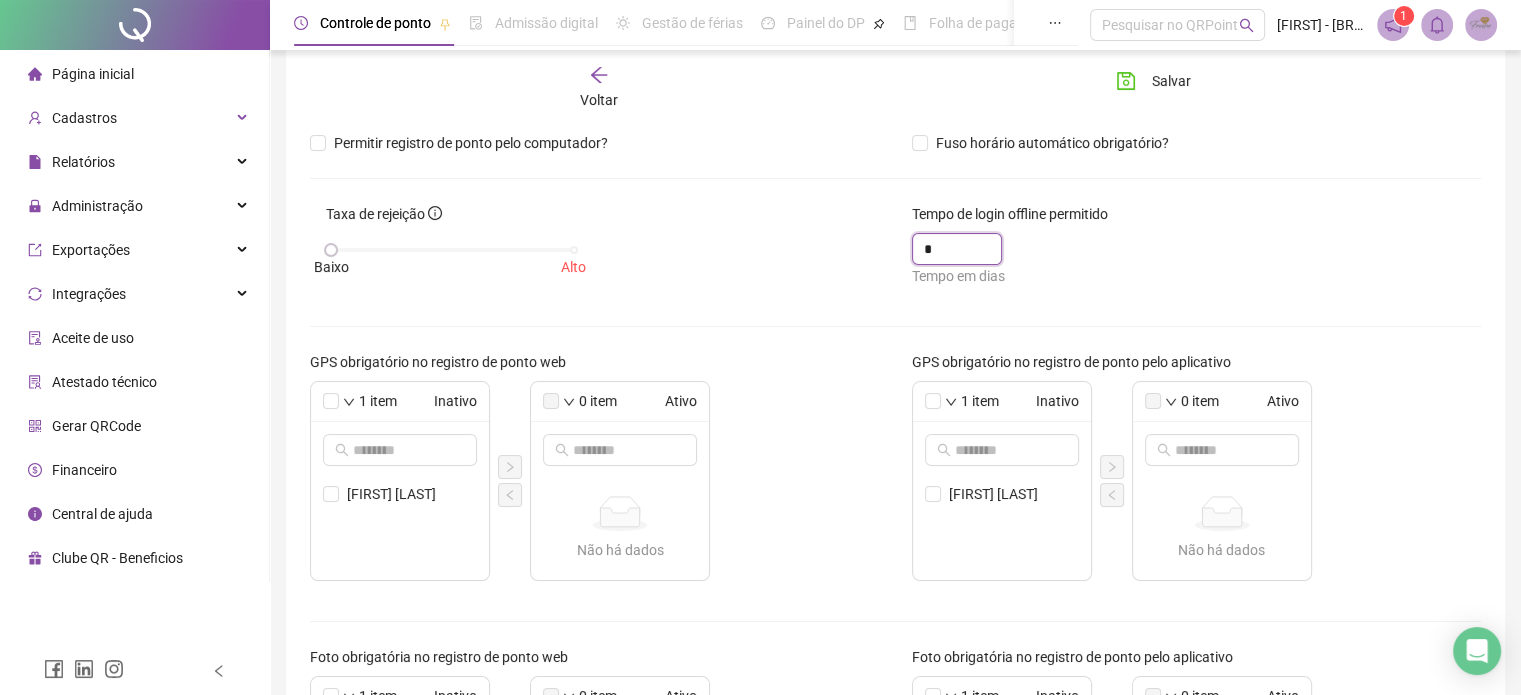 scroll, scrollTop: 0, scrollLeft: 0, axis: both 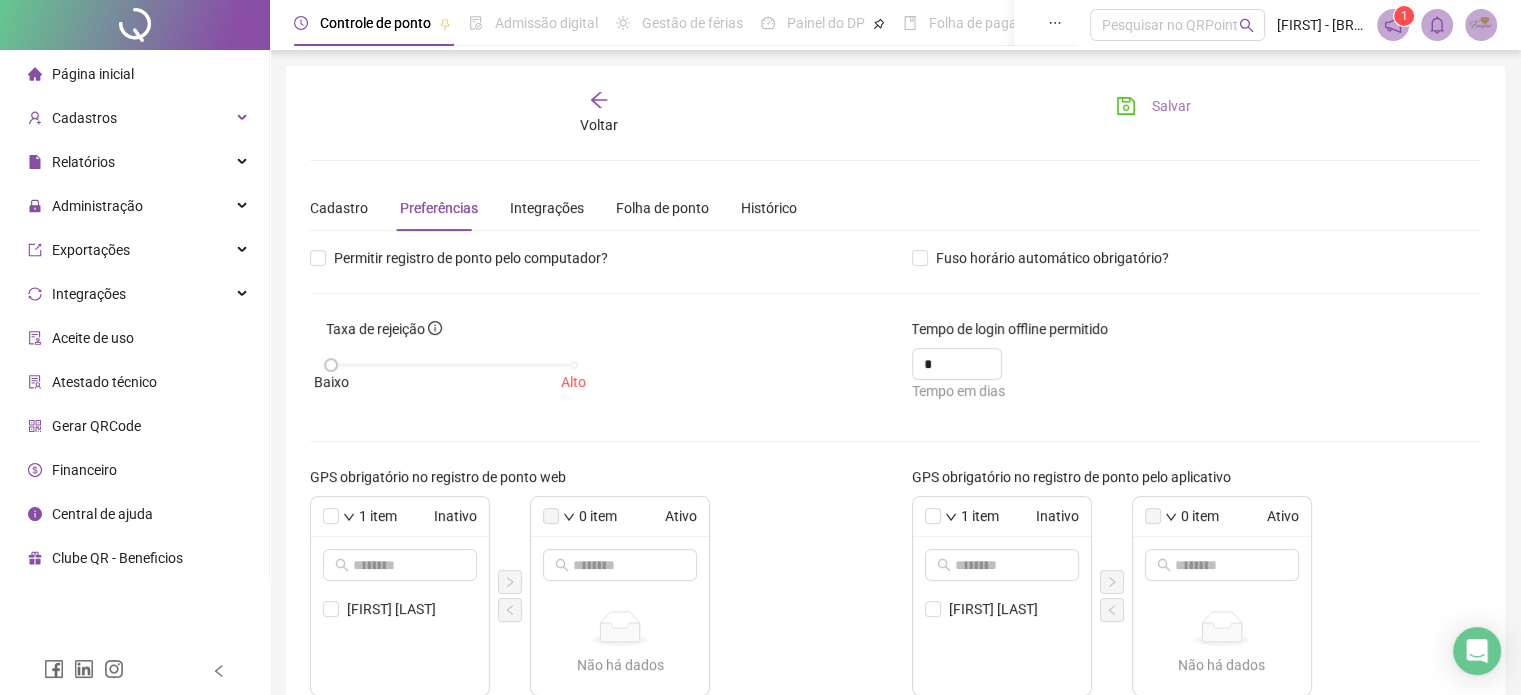 click on "Salvar" at bounding box center (1171, 106) 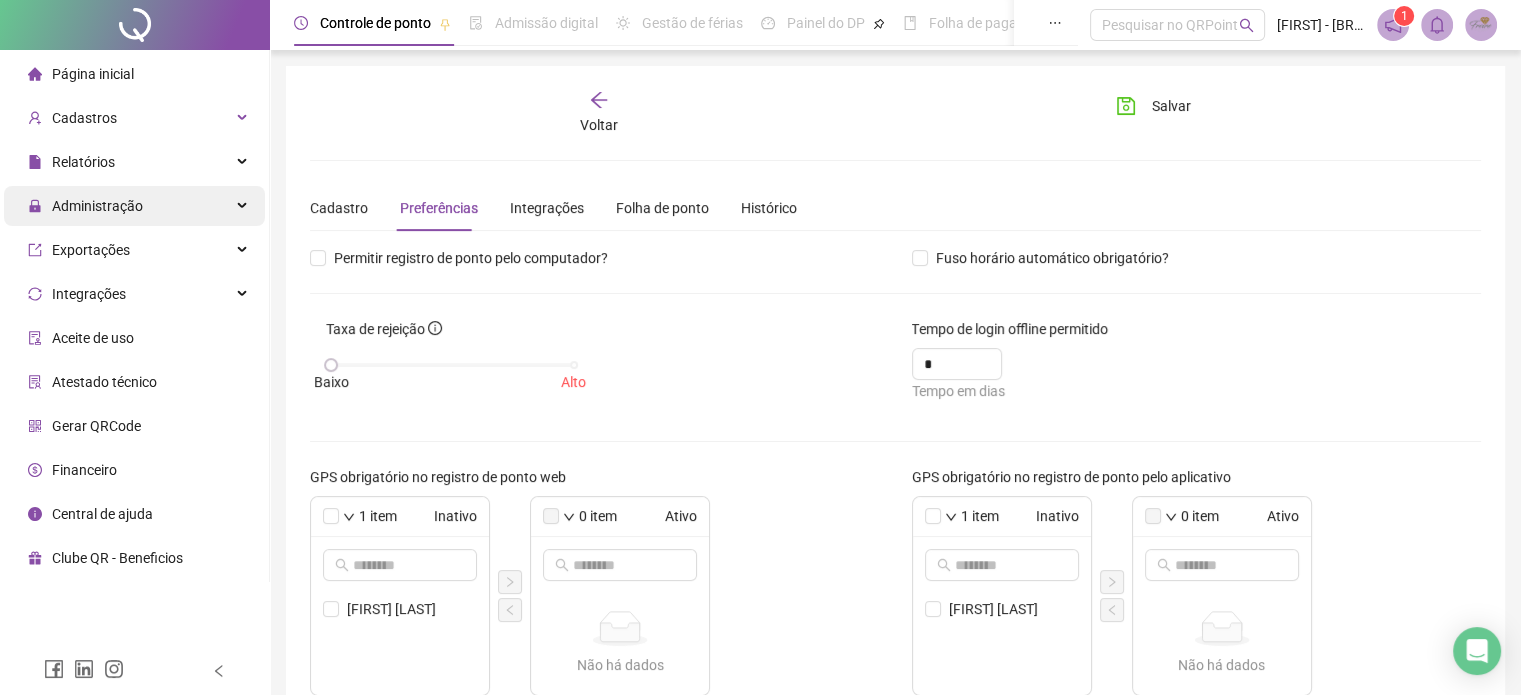 click on "Administração" at bounding box center [97, 206] 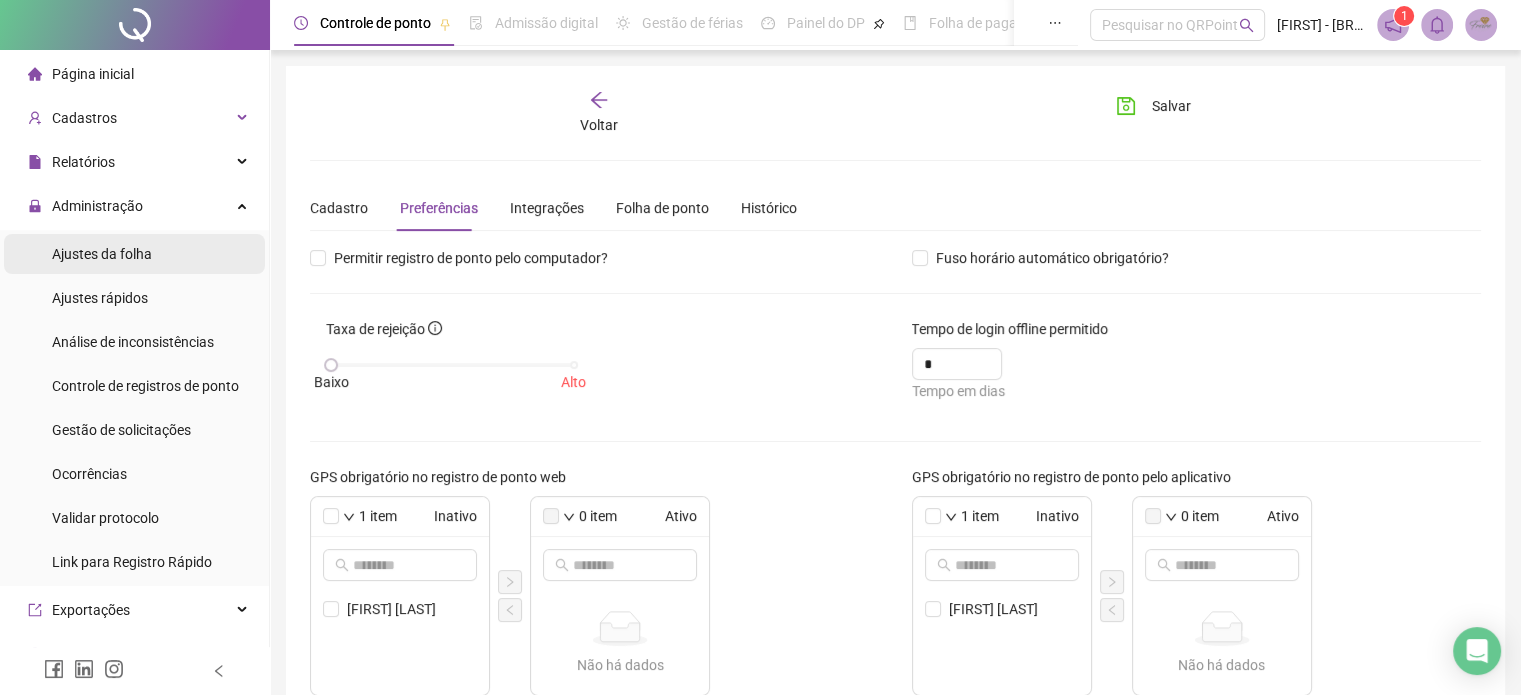 click on "Ajustes da folha" at bounding box center [102, 254] 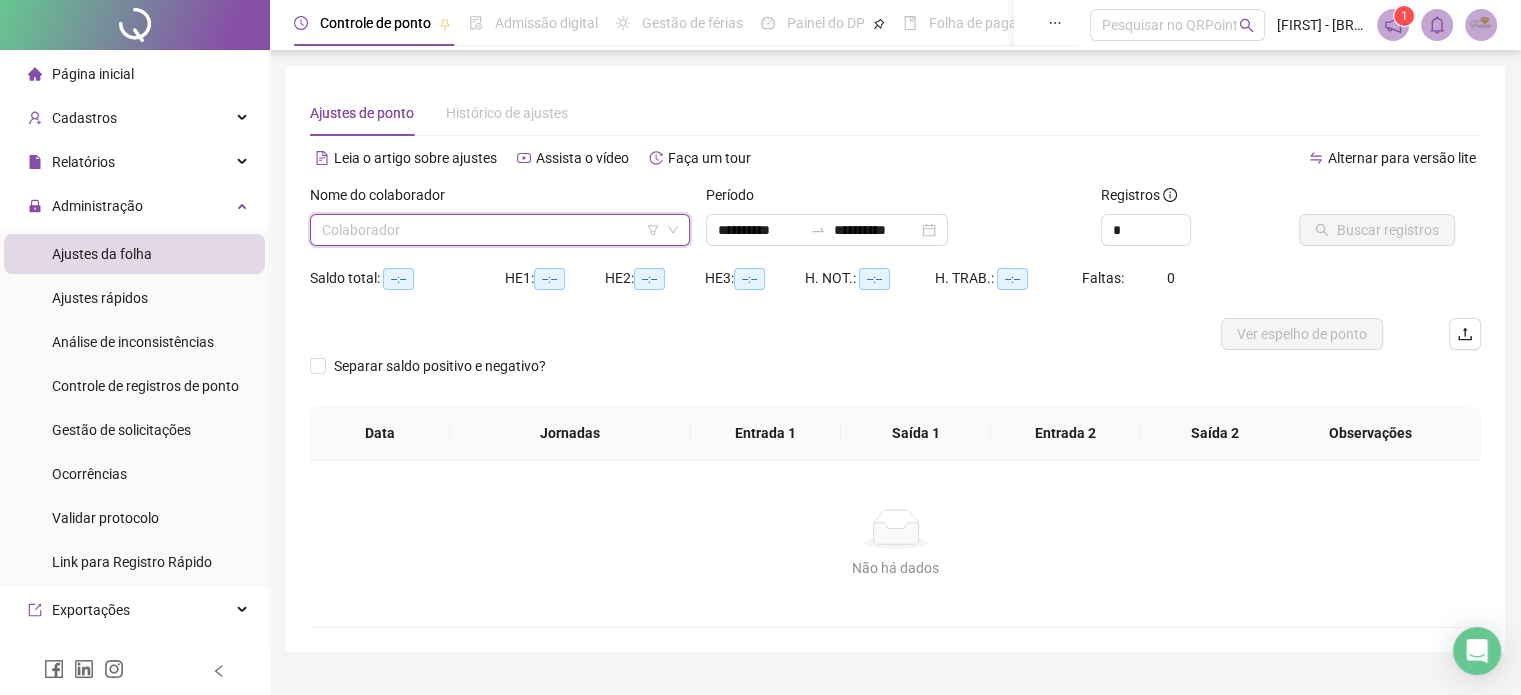 click at bounding box center [491, 230] 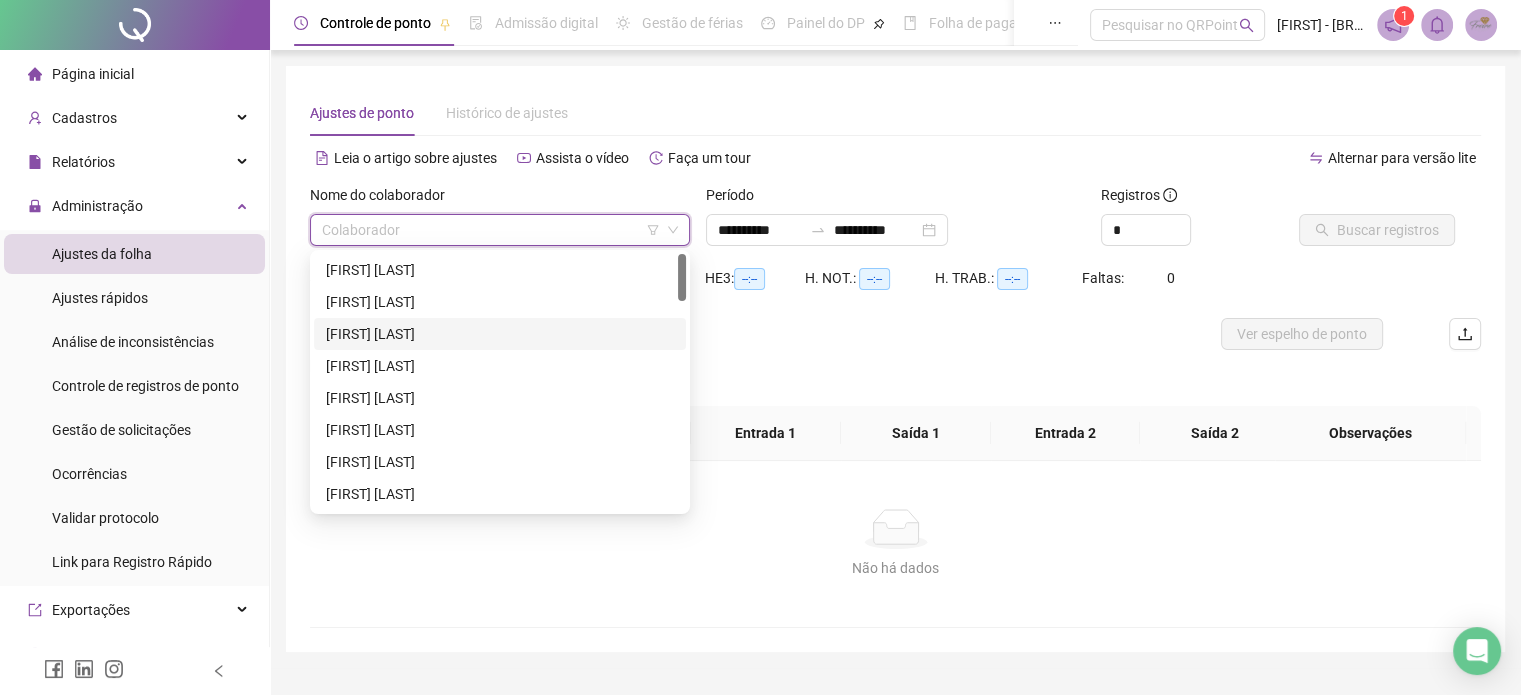 click on "[FIRST] [LAST]" at bounding box center (500, 334) 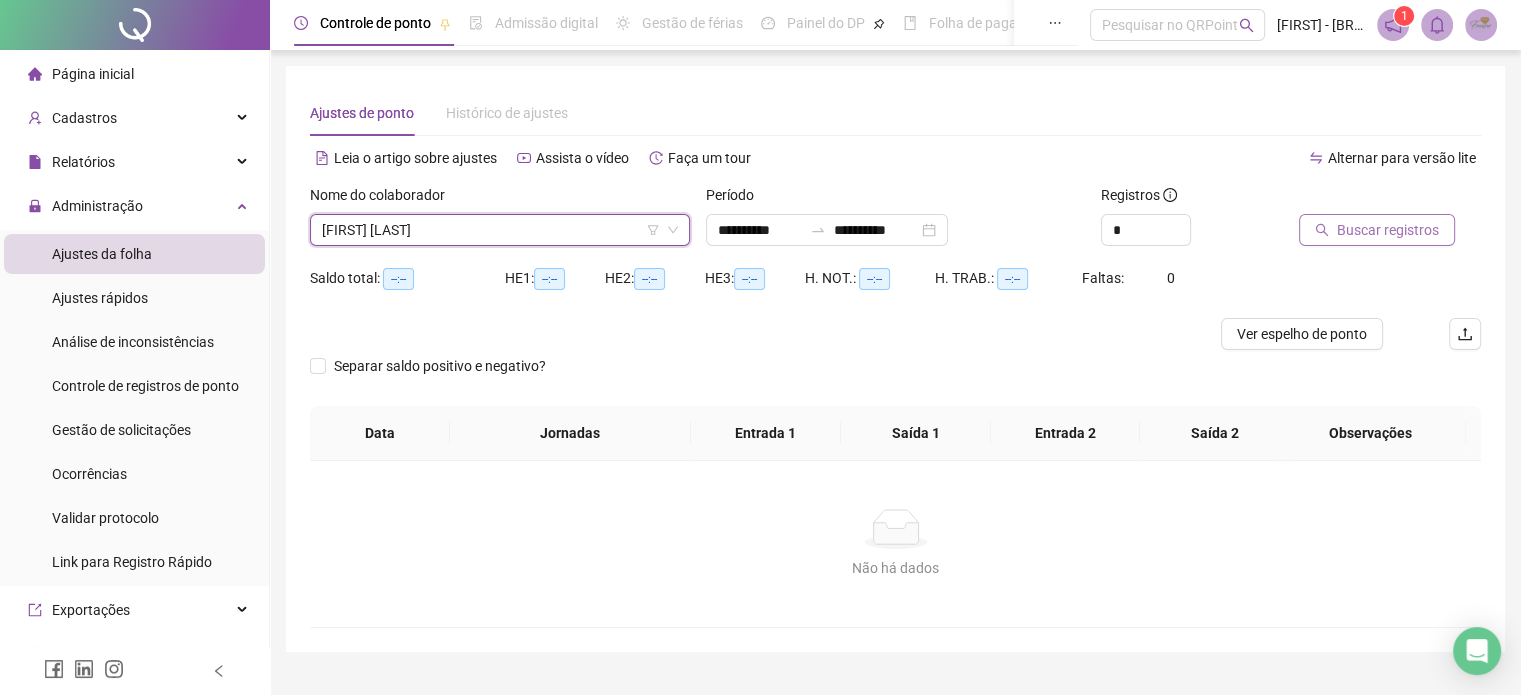 click on "Buscar registros" at bounding box center (1388, 230) 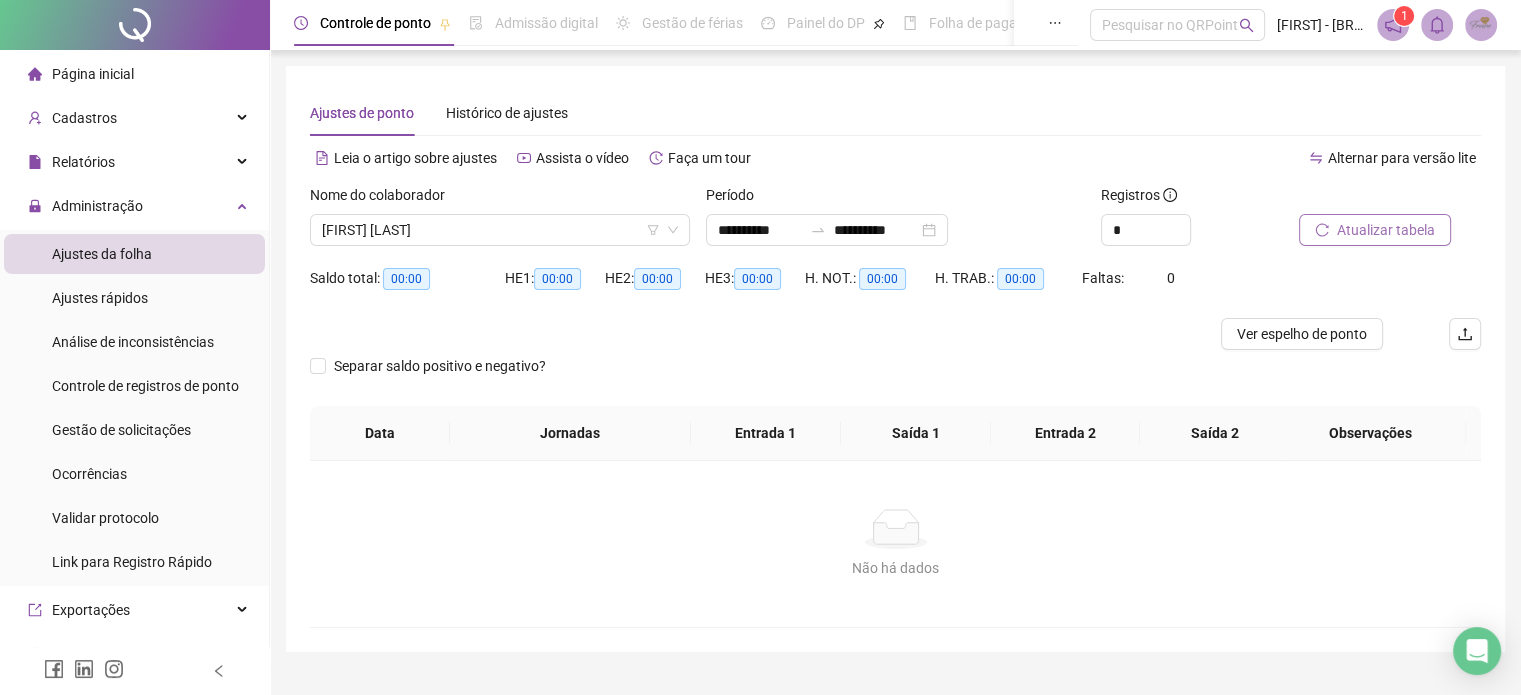 click on "Atualizar tabela" at bounding box center (1386, 230) 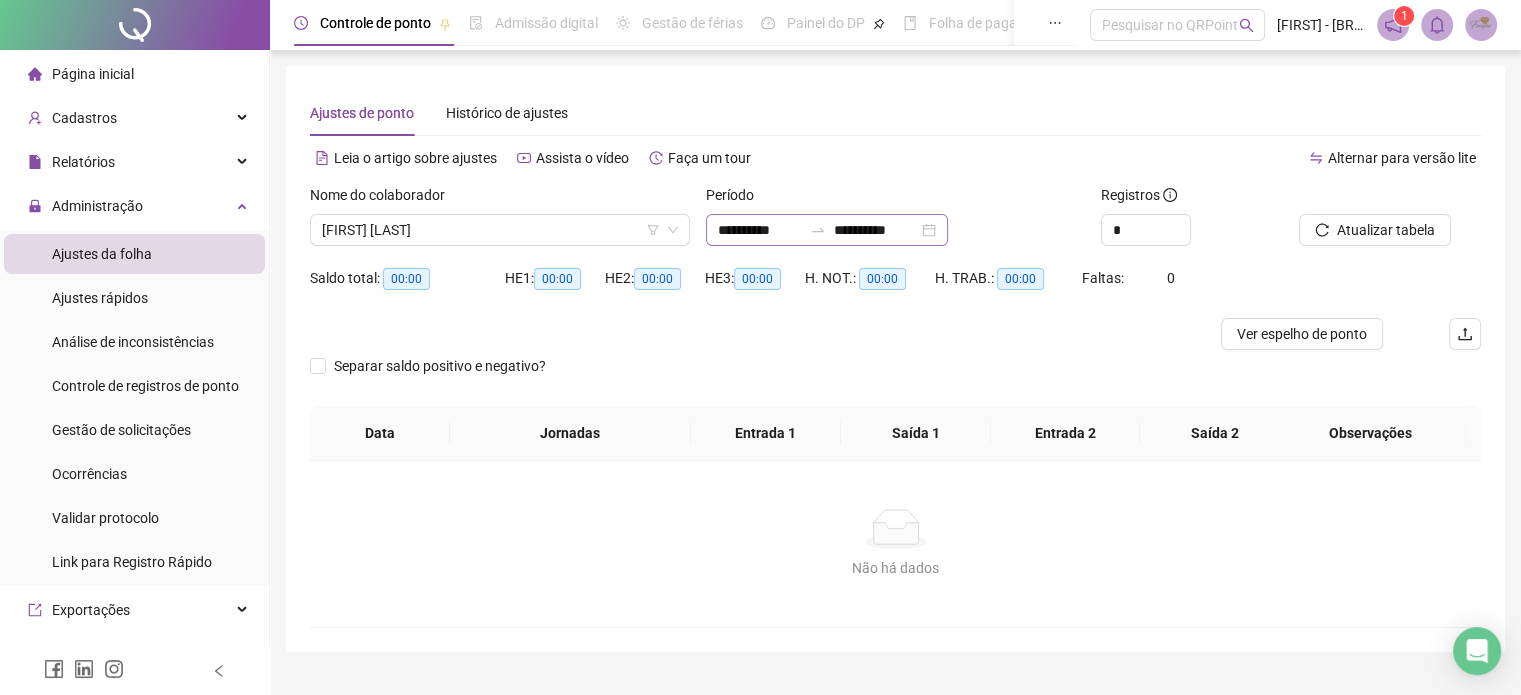 click on "**********" at bounding box center [827, 230] 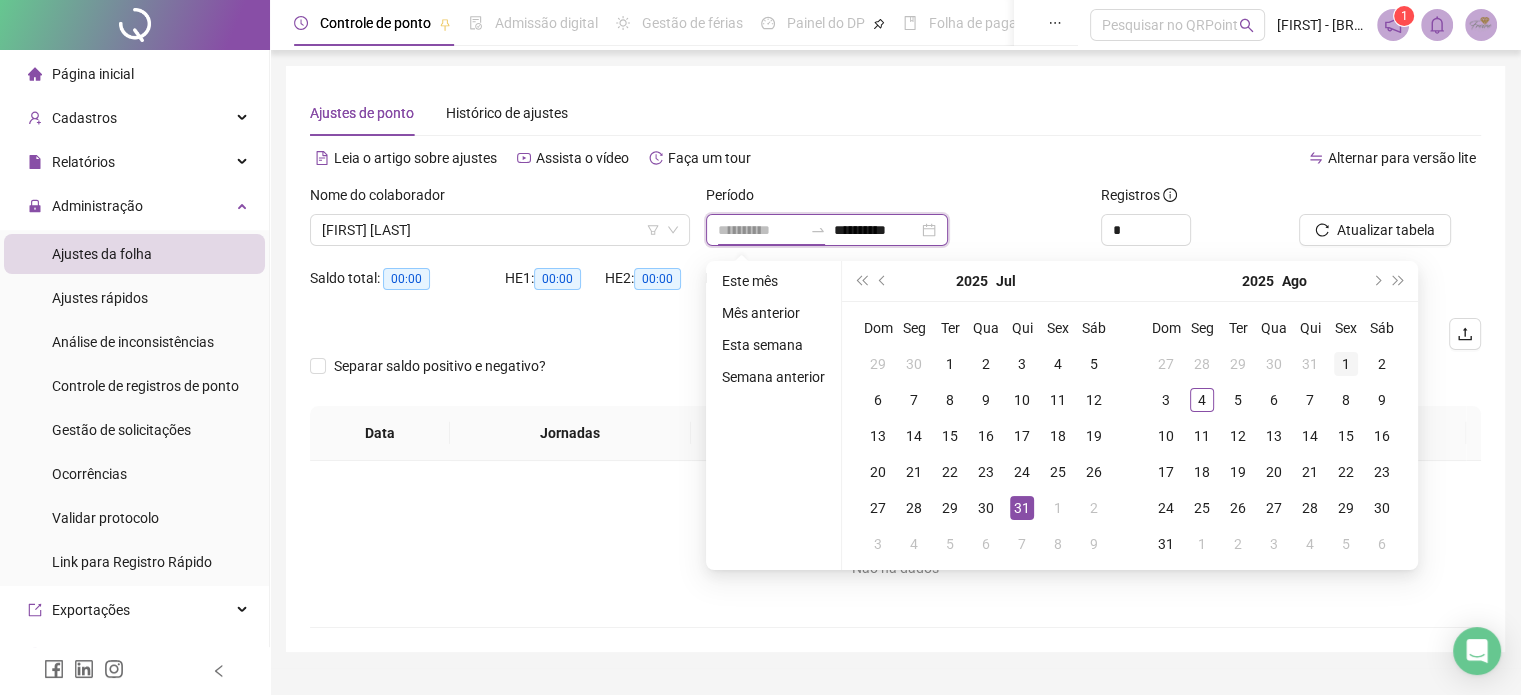 type on "**********" 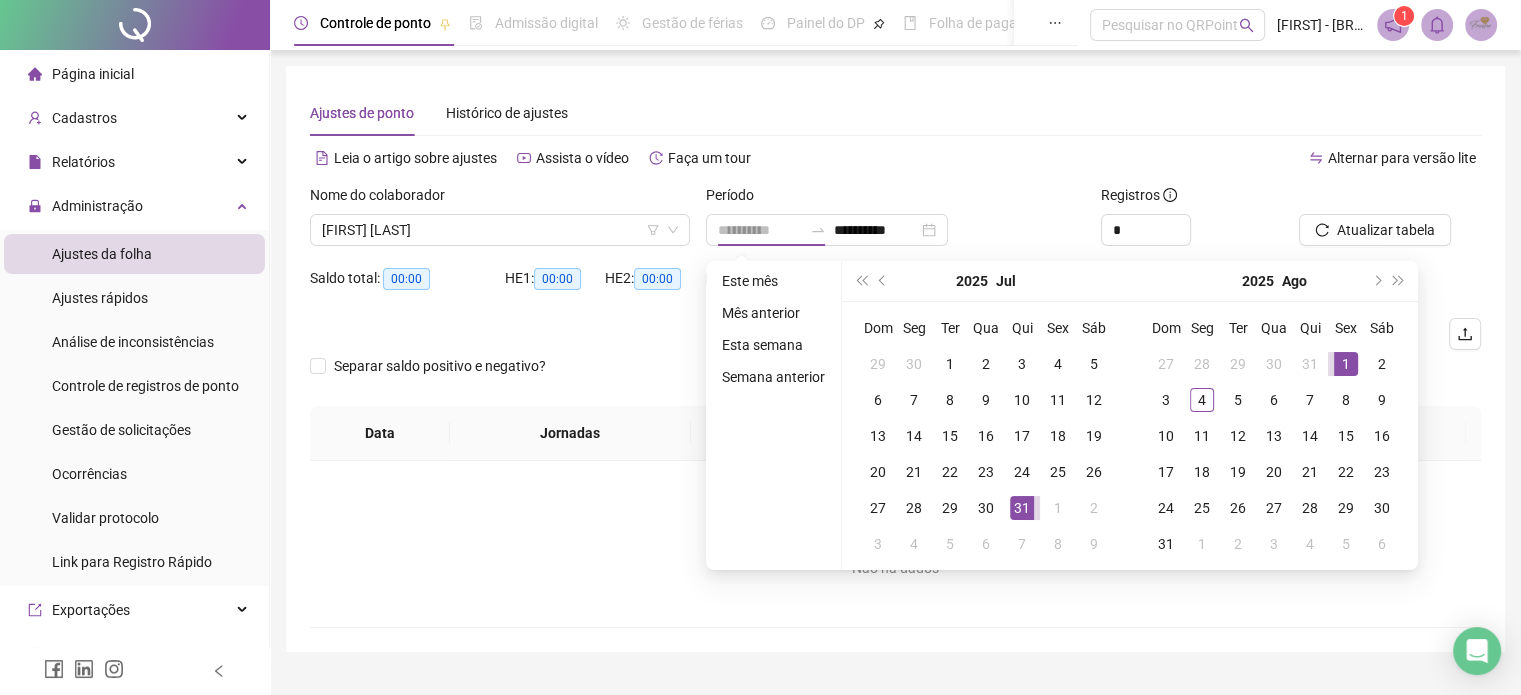 click on "1" at bounding box center (1346, 364) 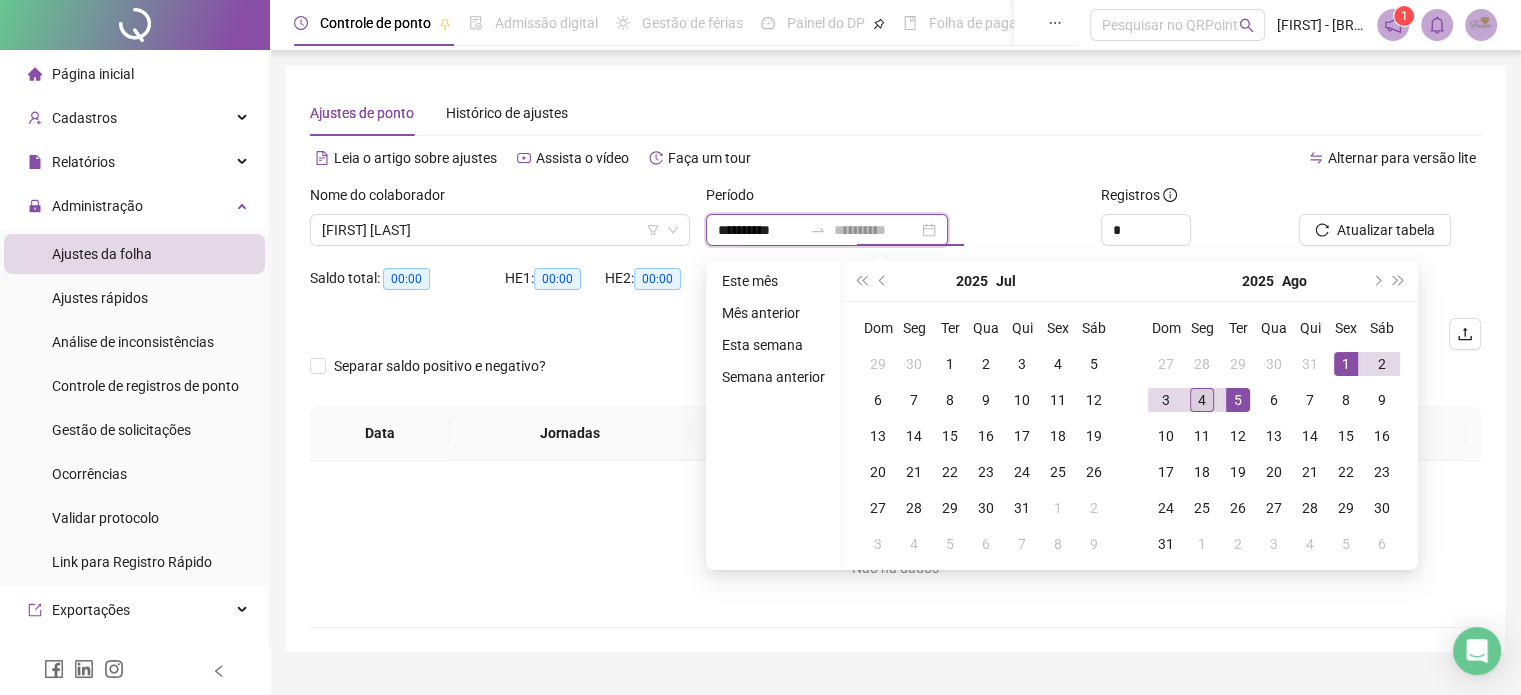type on "**********" 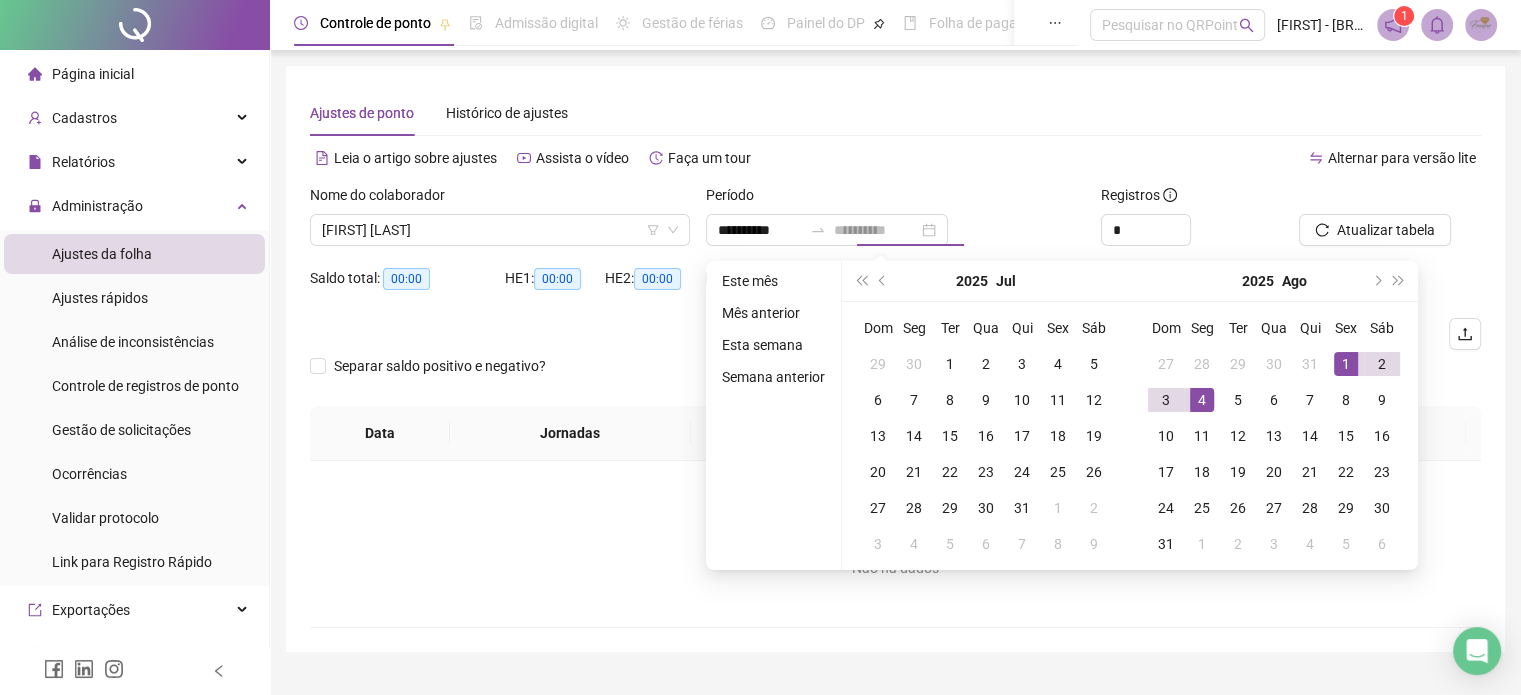 click on "4" at bounding box center (1202, 400) 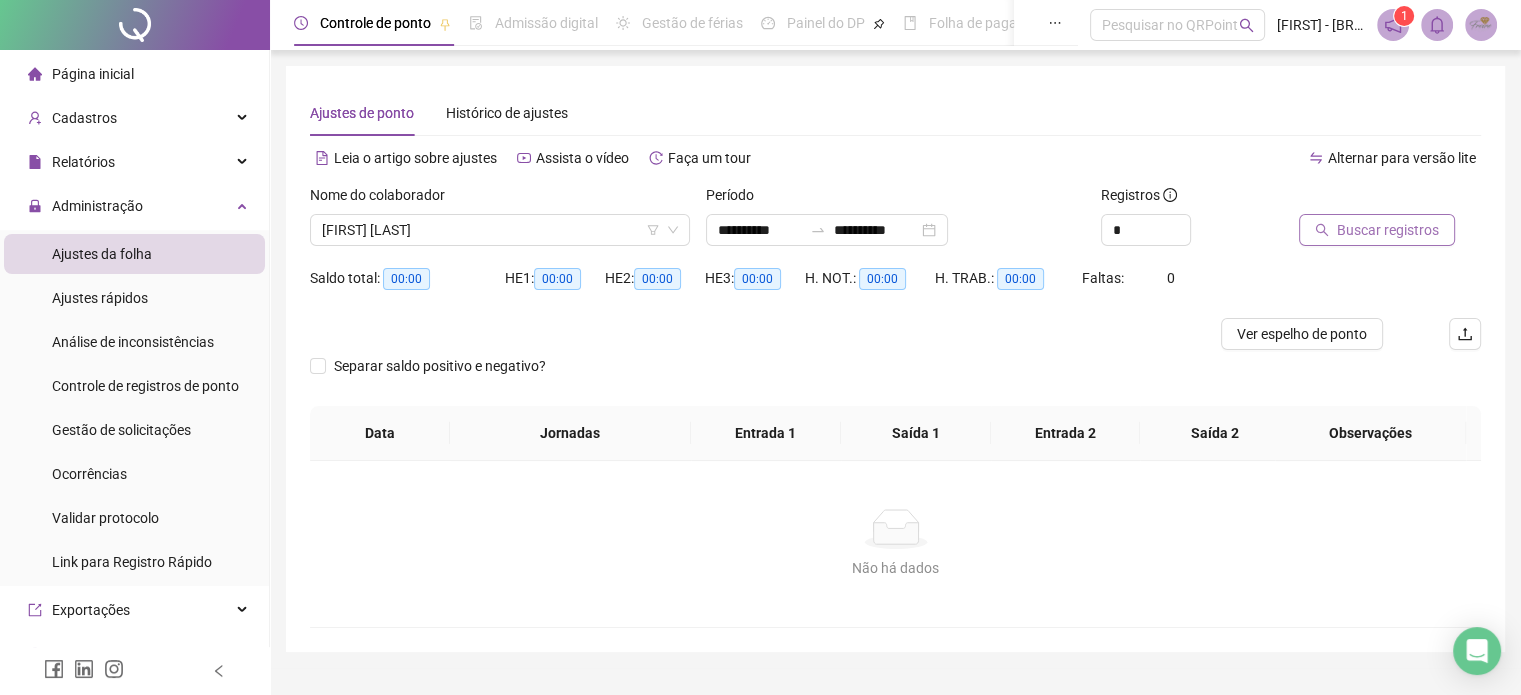 click on "Buscar registros" at bounding box center [1388, 230] 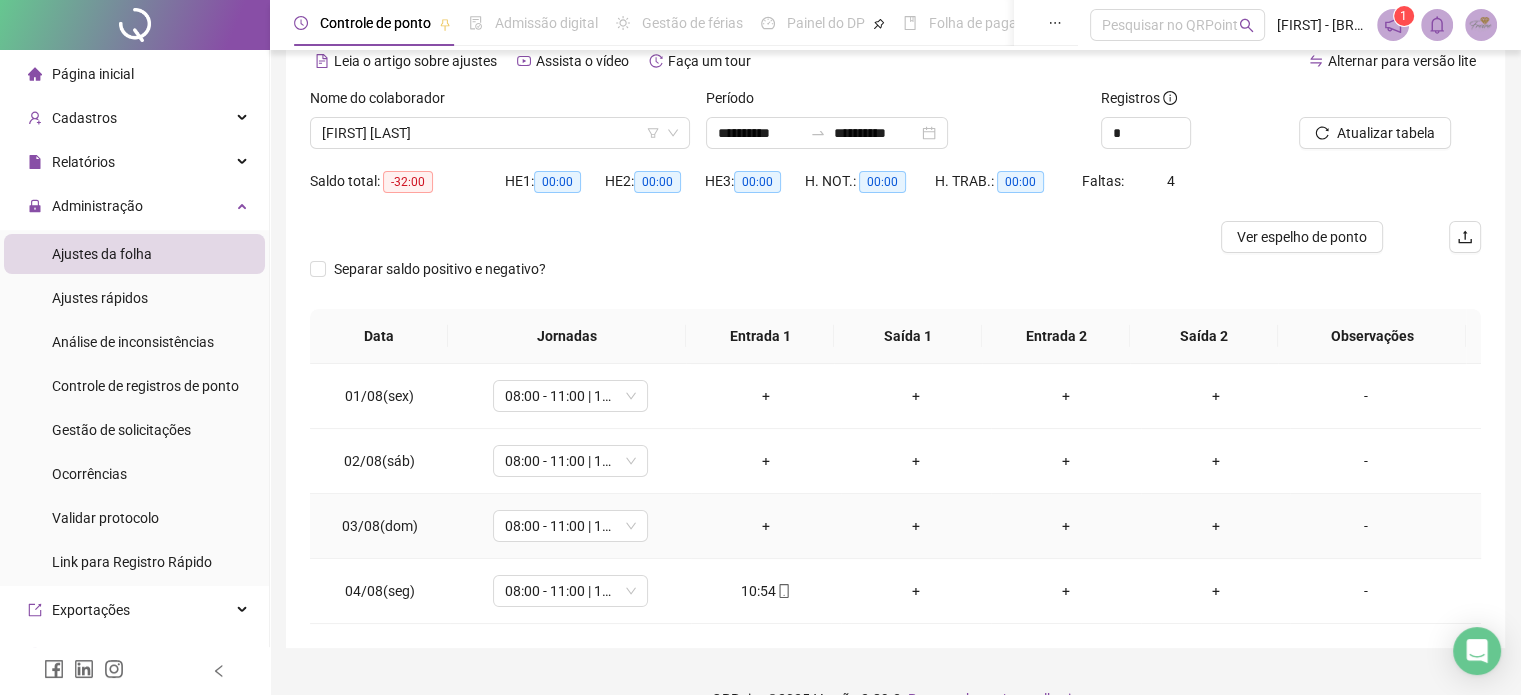 scroll, scrollTop: 135, scrollLeft: 0, axis: vertical 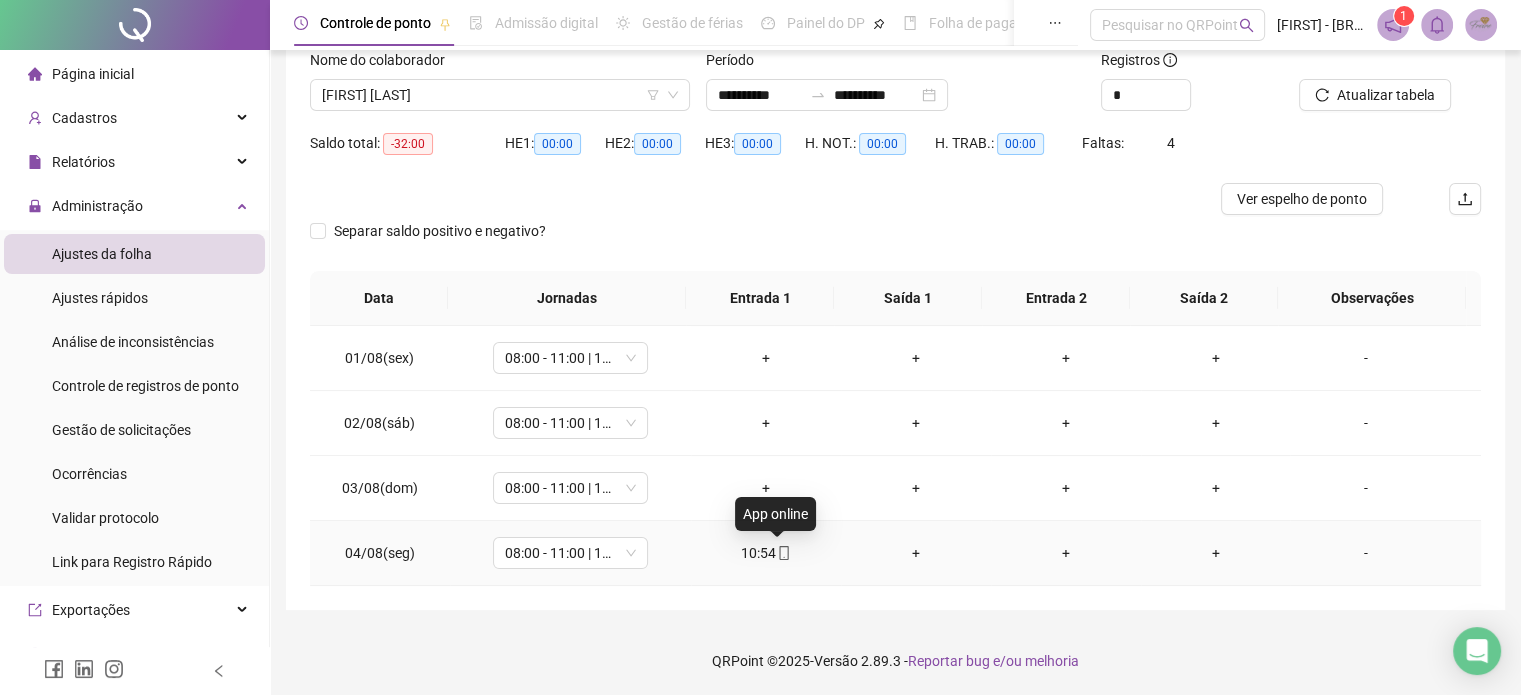 drag, startPoint x: 776, startPoint y: 555, endPoint x: 764, endPoint y: 552, distance: 12.369317 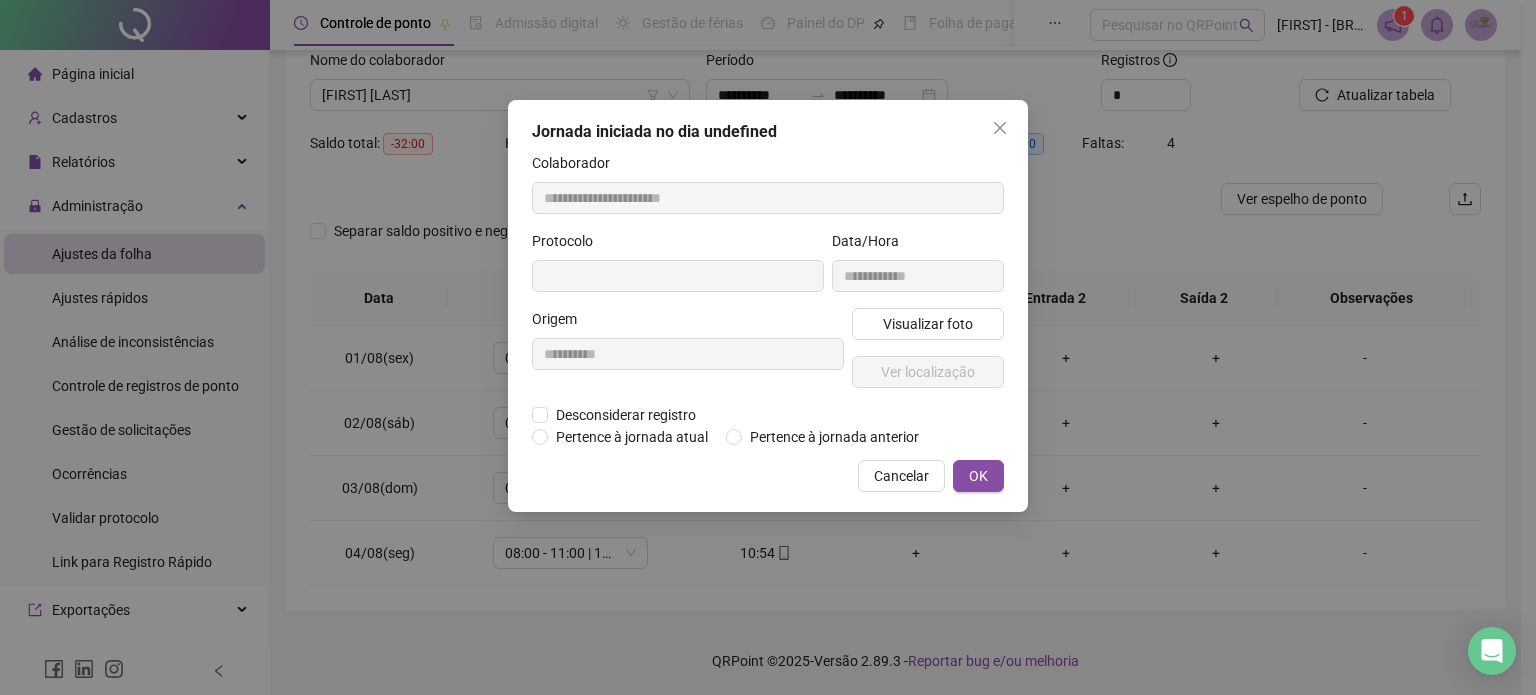 type on "**********" 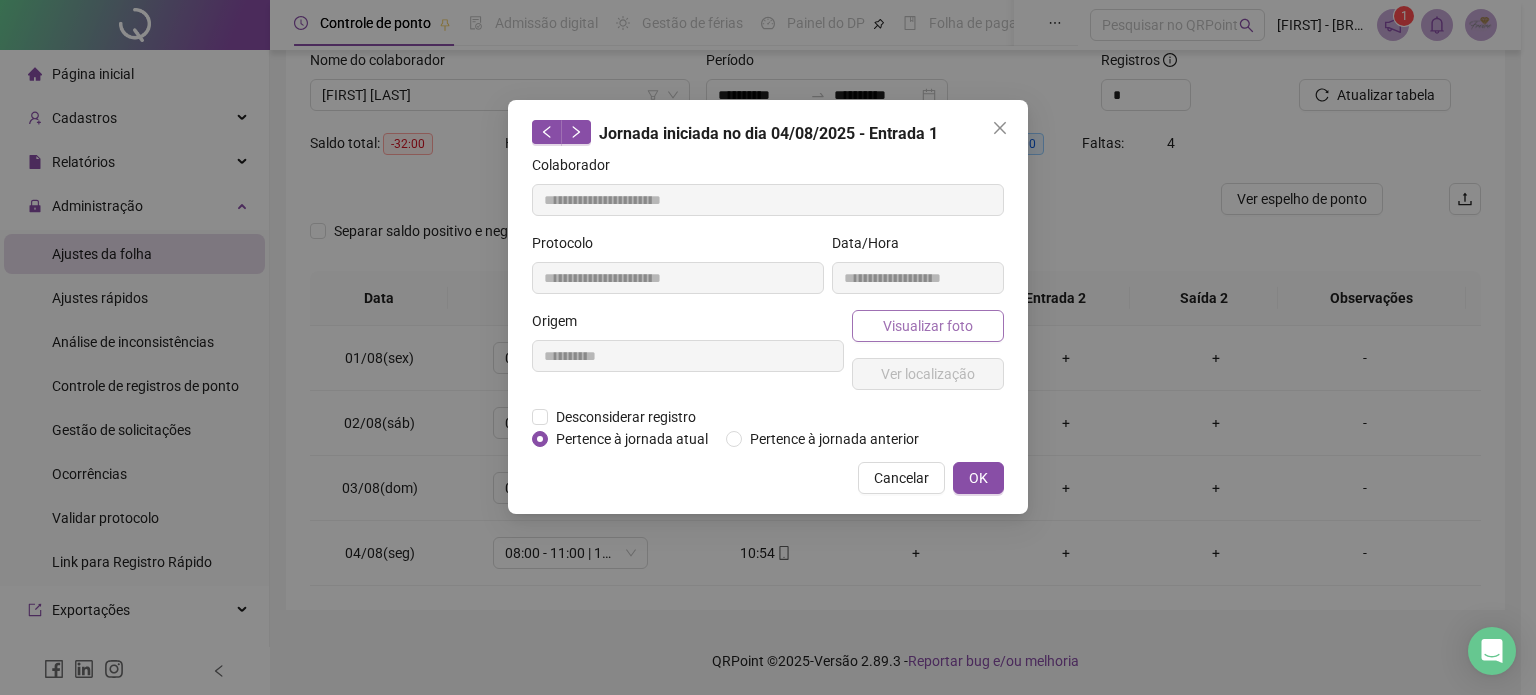 click on "Visualizar foto" at bounding box center (928, 326) 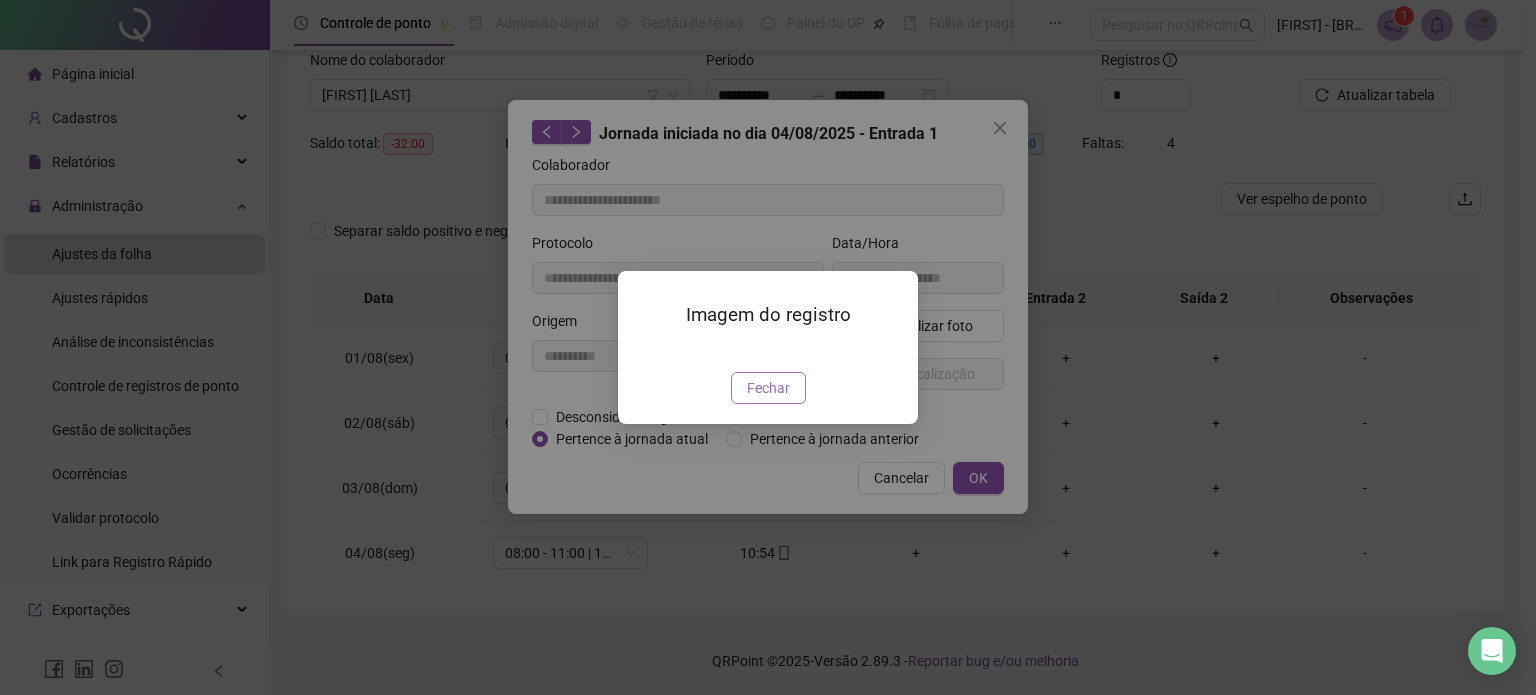 click on "Fechar" at bounding box center [768, 388] 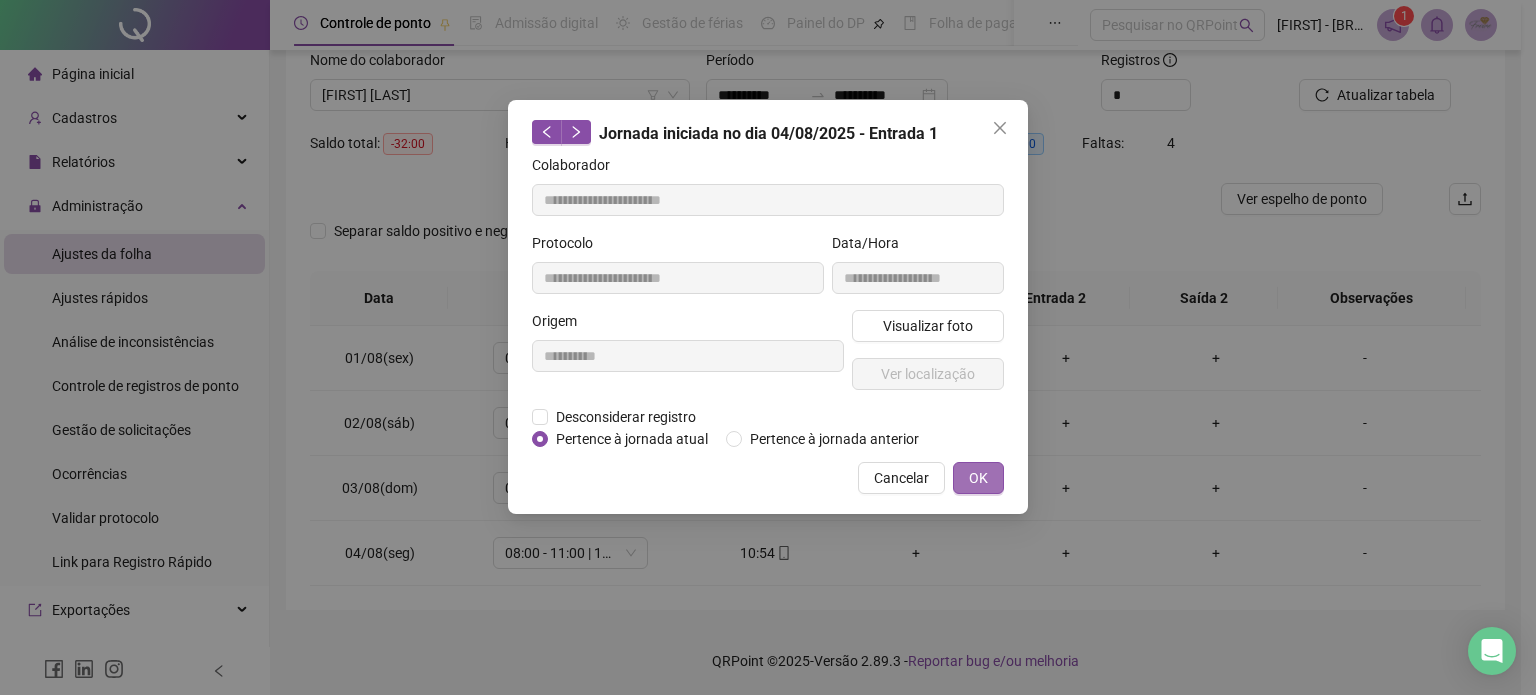 click on "OK" at bounding box center (978, 478) 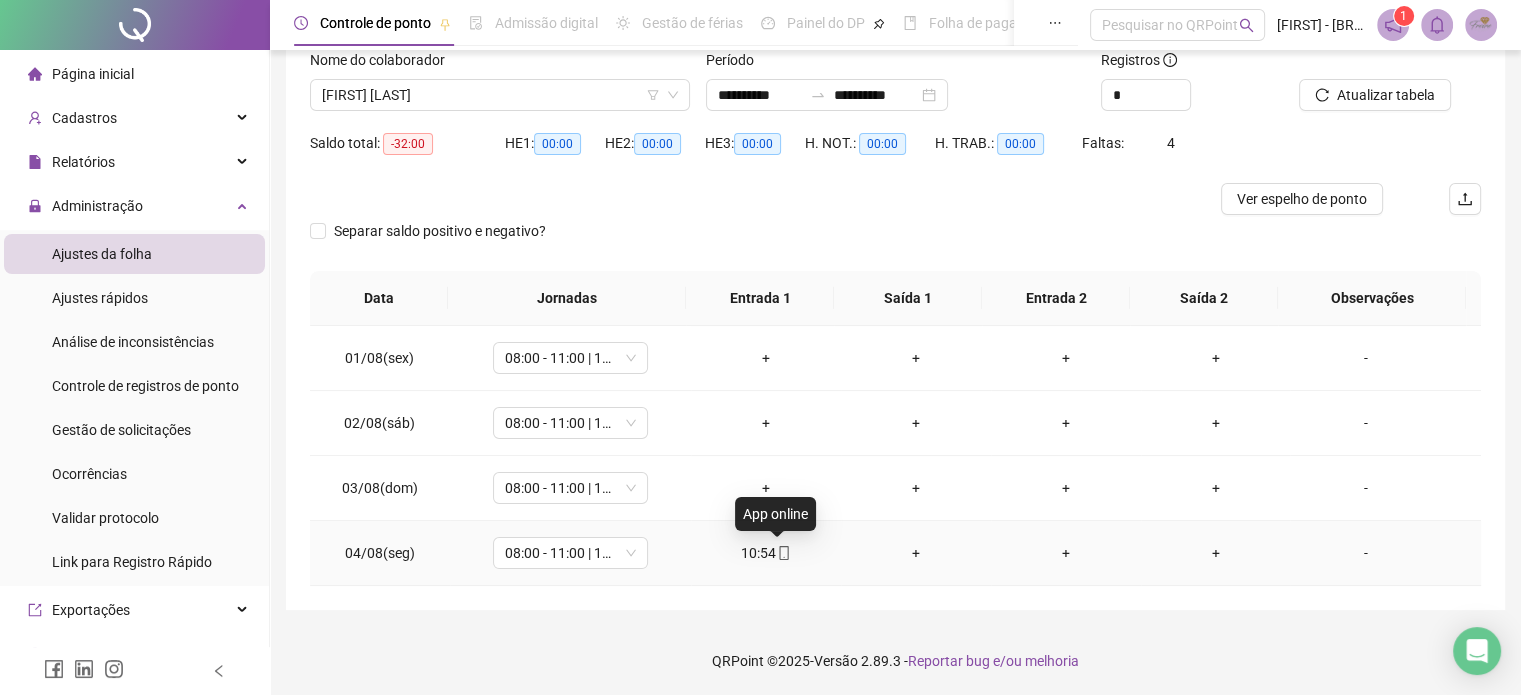 click 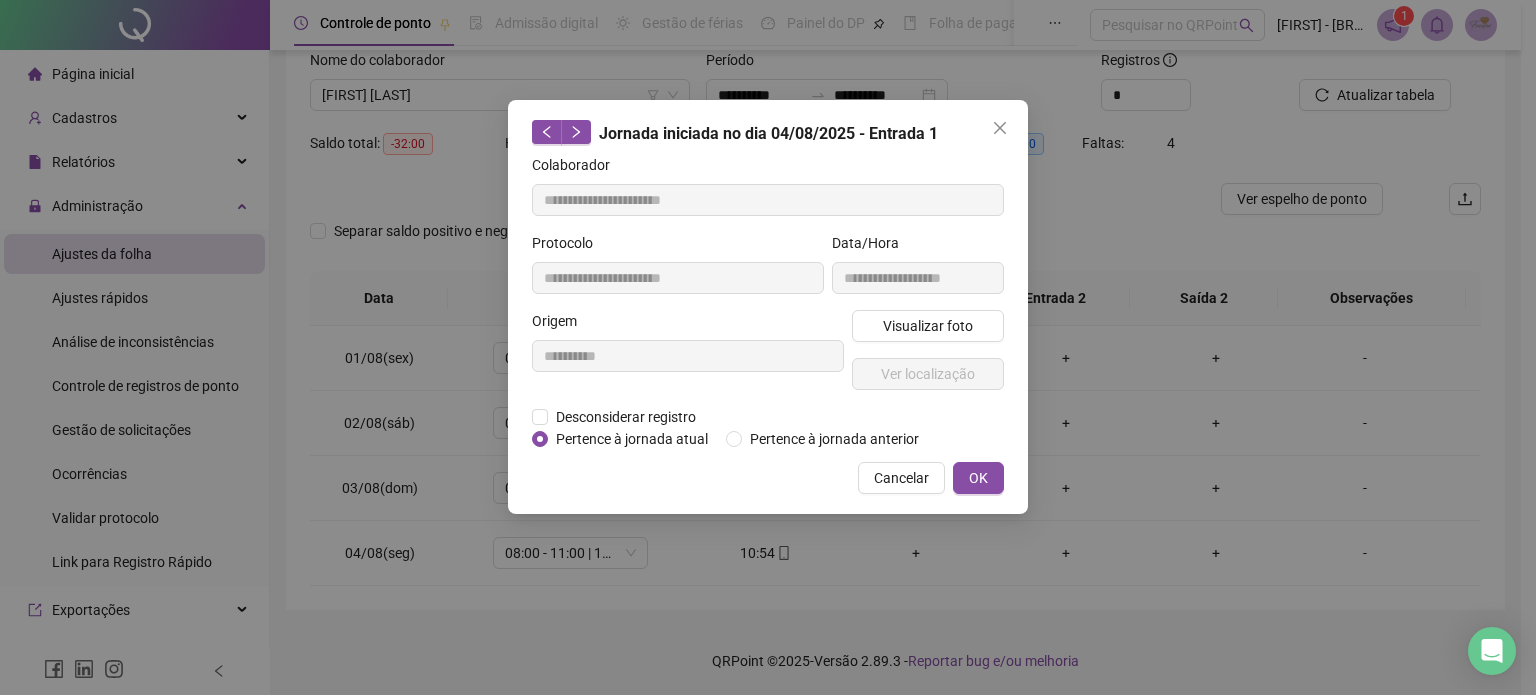 click on "OK" at bounding box center [978, 478] 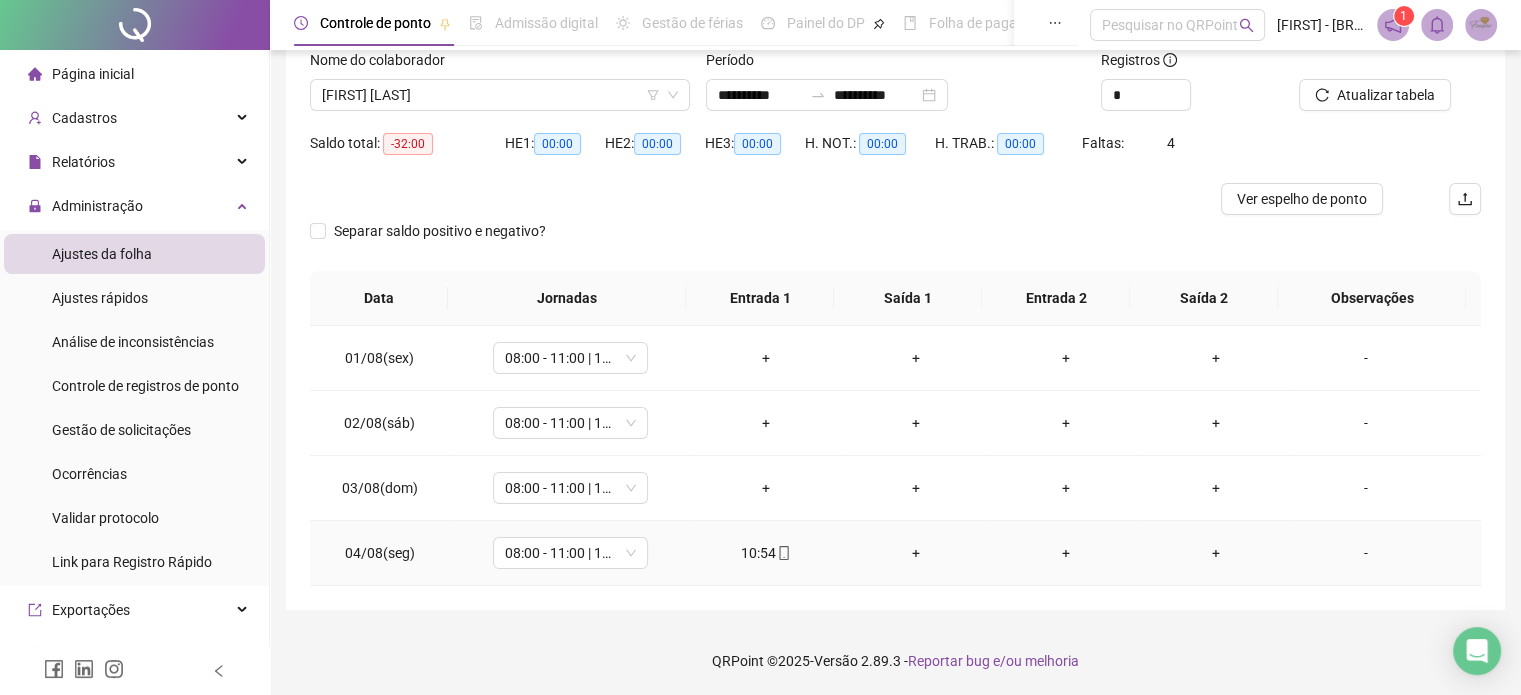 click 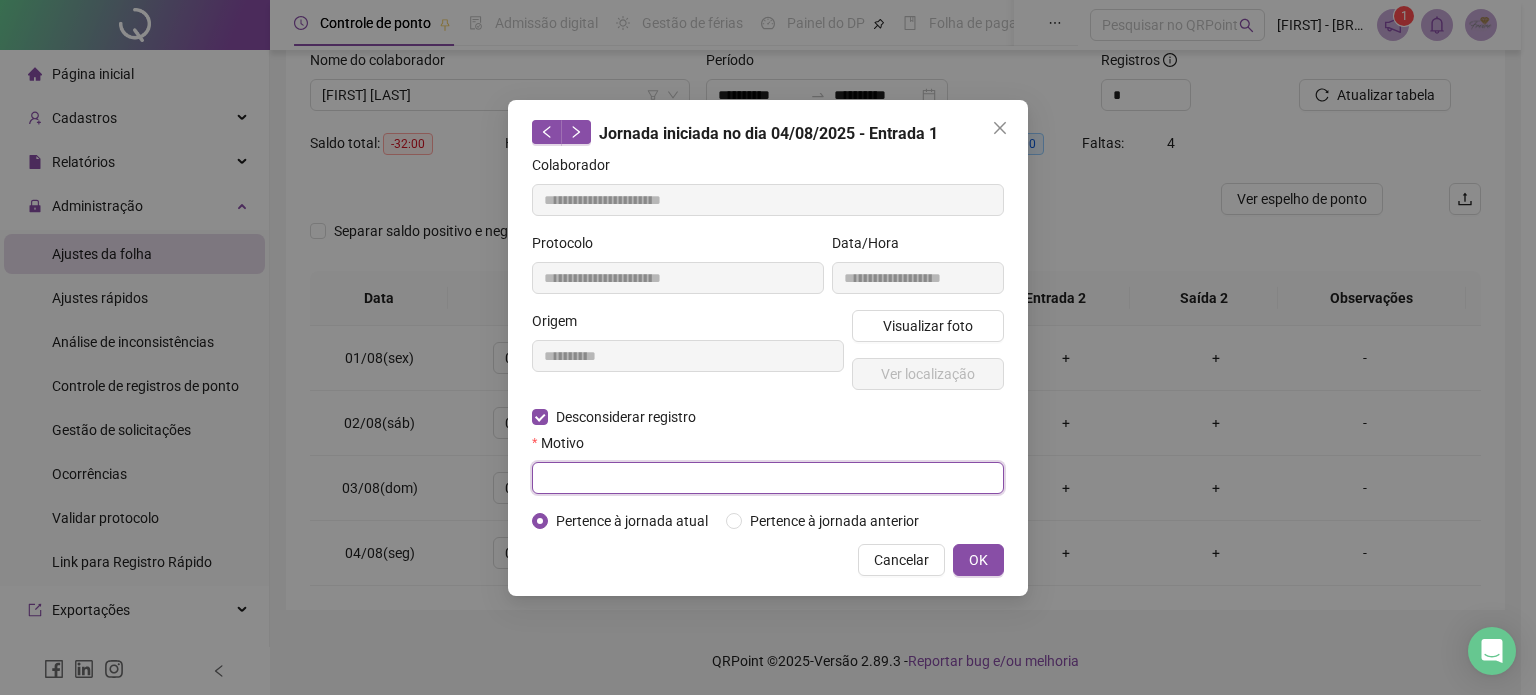 click at bounding box center [768, 478] 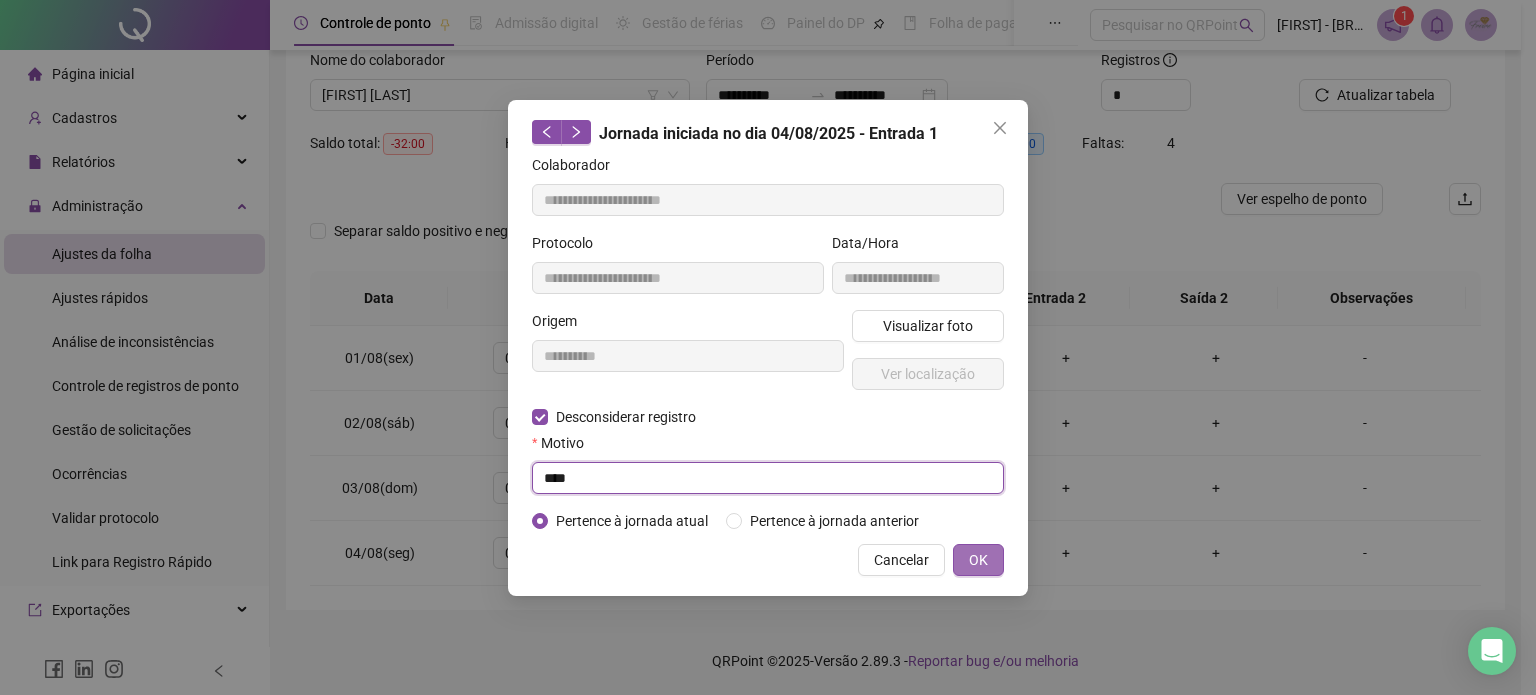 type on "****" 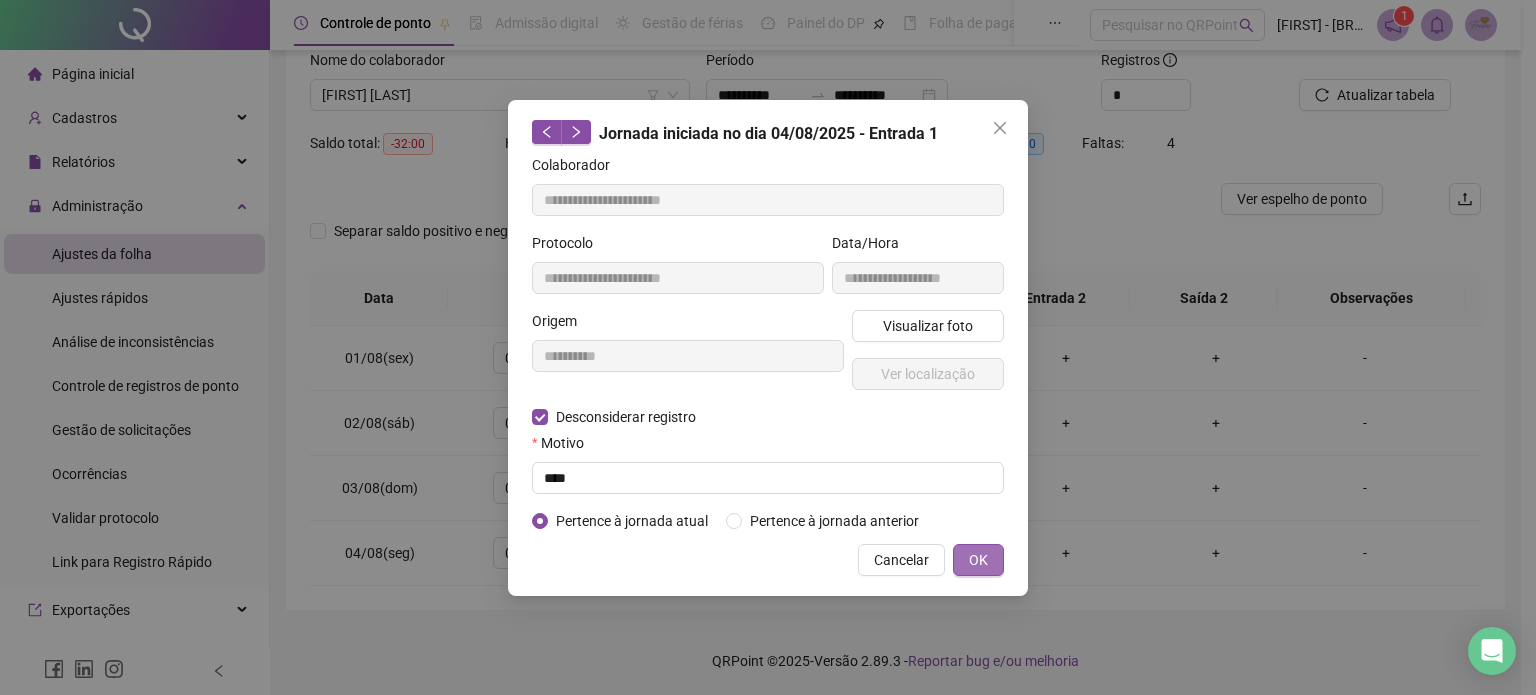 click on "OK" at bounding box center (978, 560) 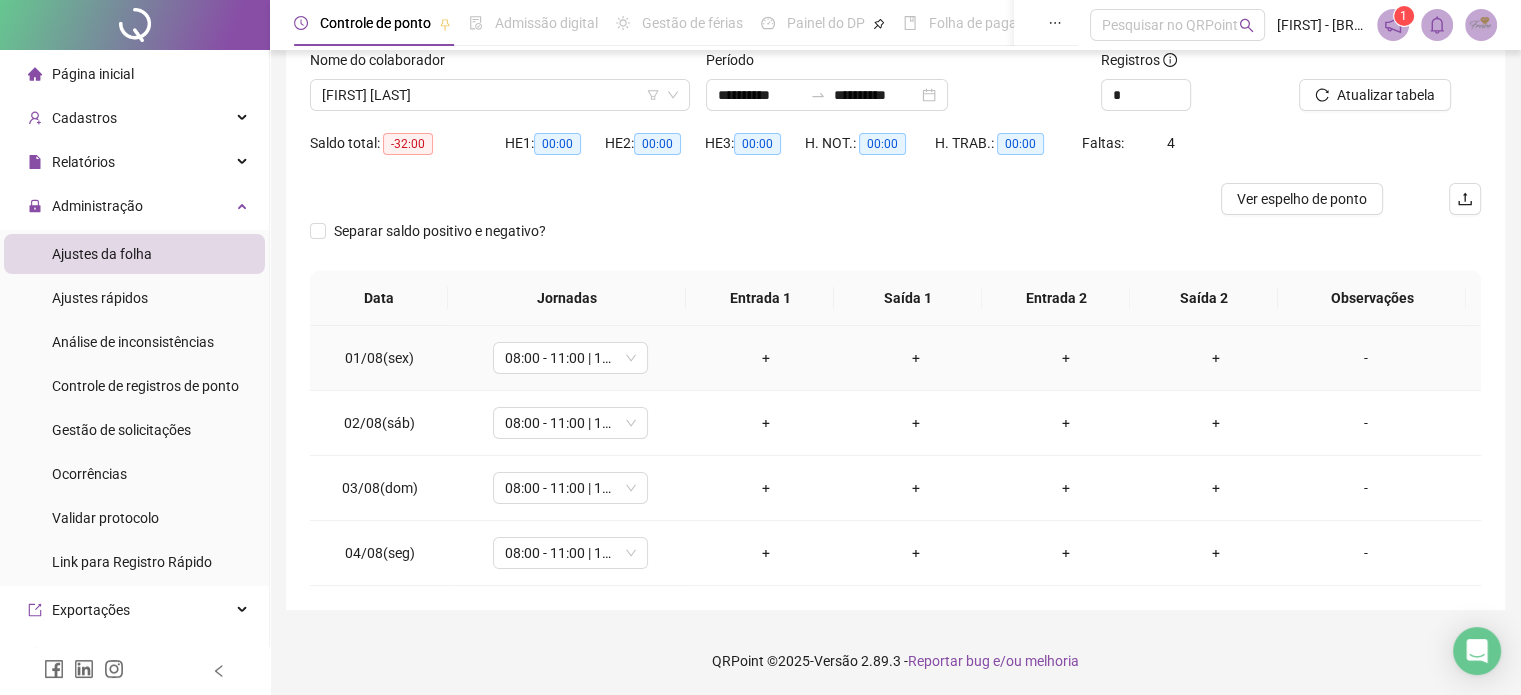 click on "+" at bounding box center [766, 358] 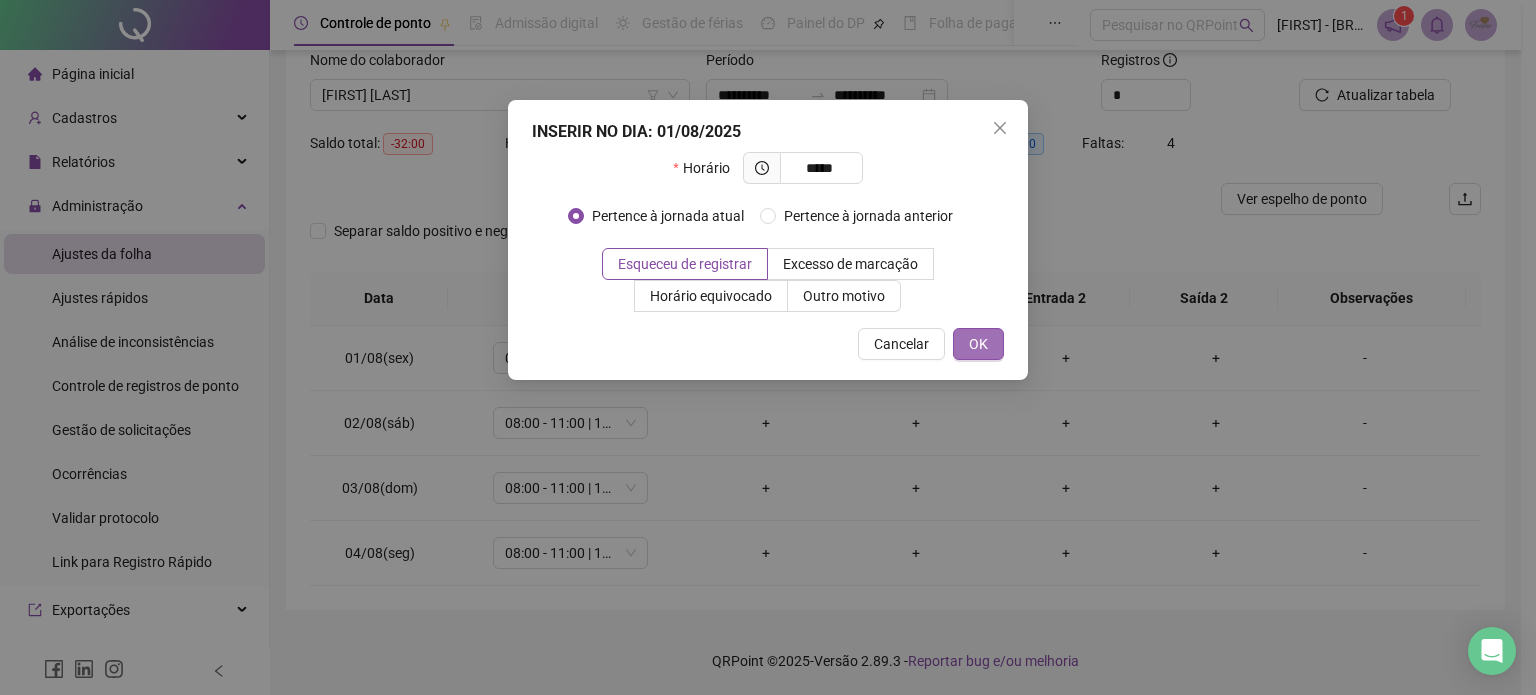 type on "*****" 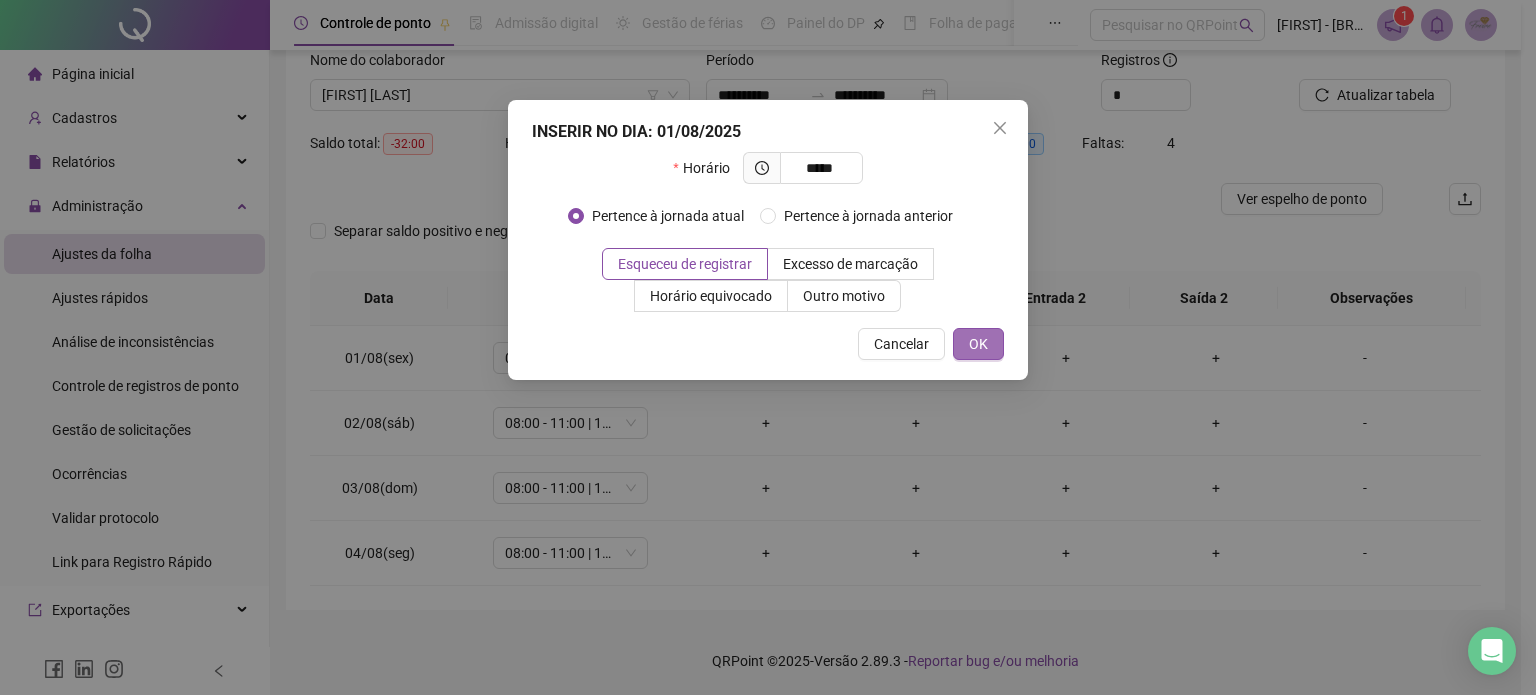 click on "OK" at bounding box center [978, 344] 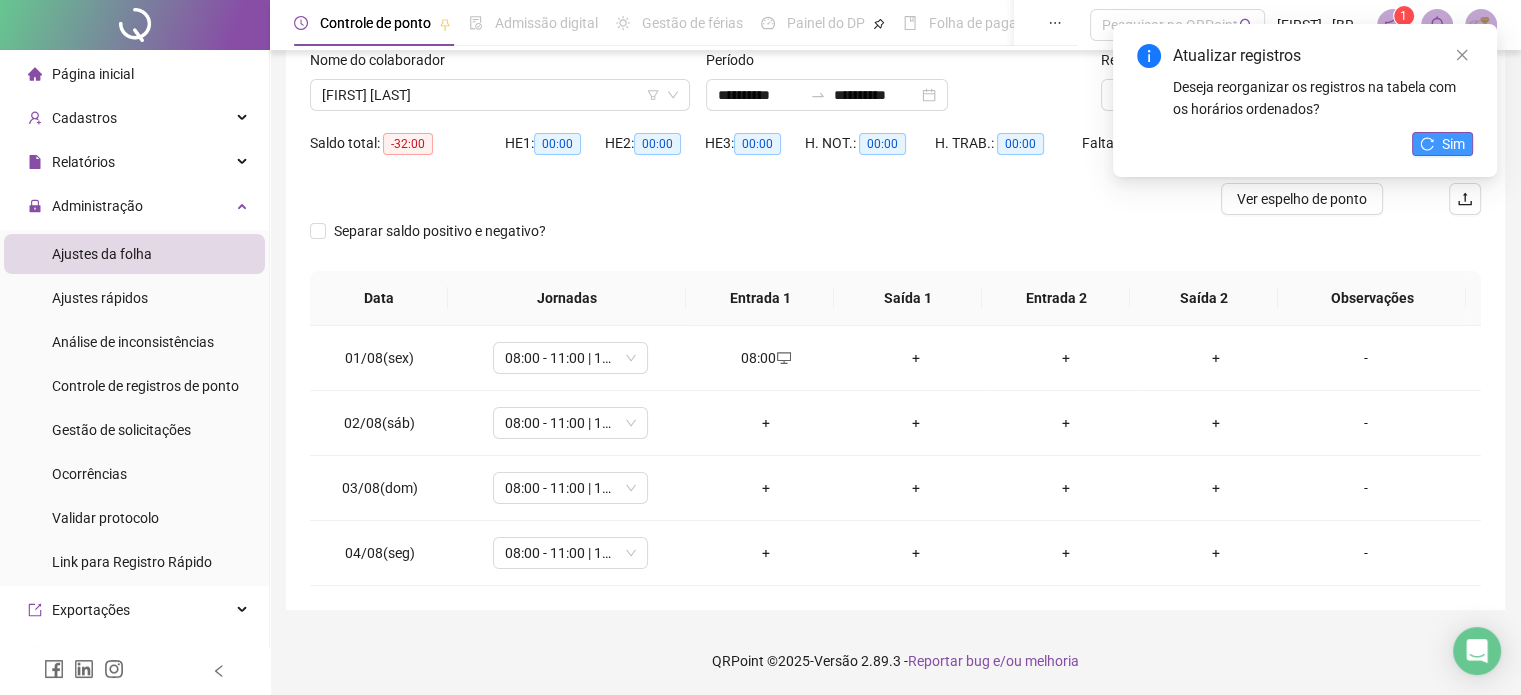 click on "Sim" at bounding box center (1453, 144) 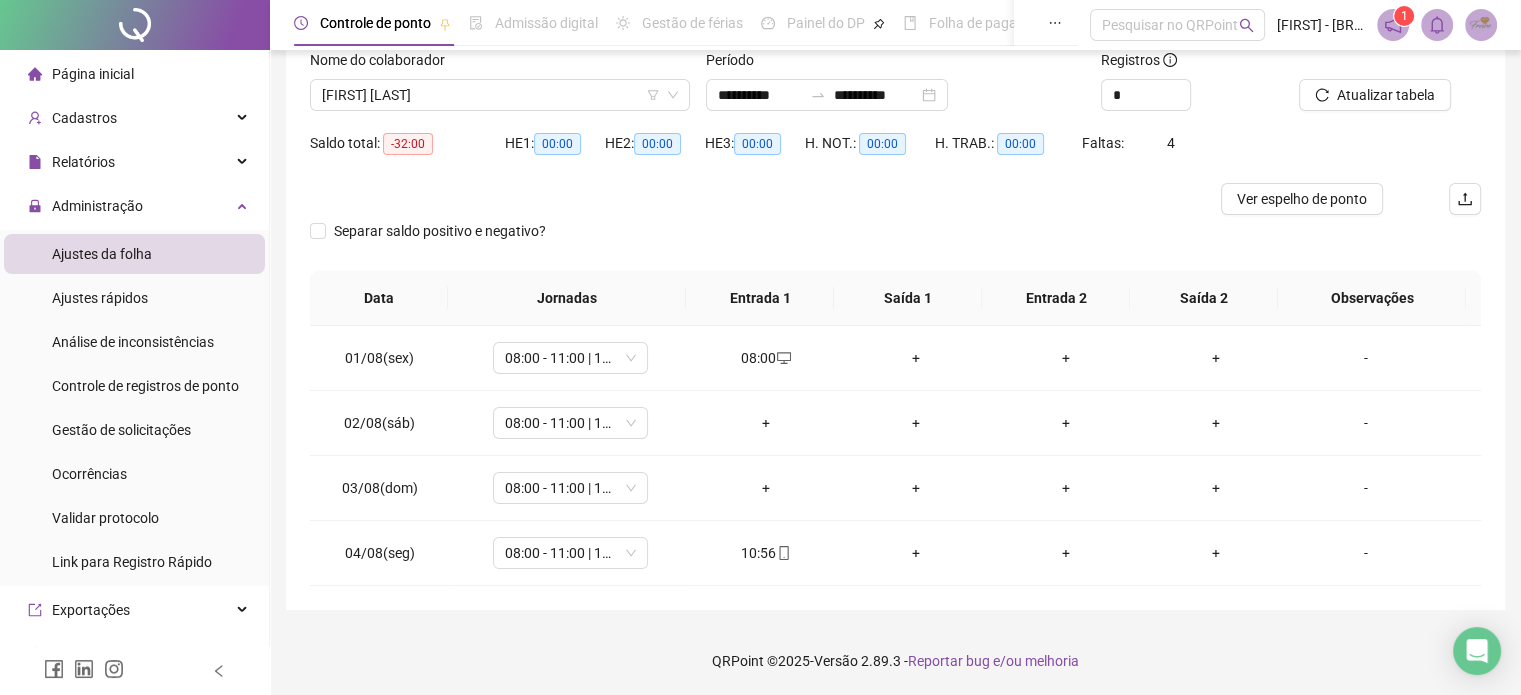 click on "+" at bounding box center [916, 358] 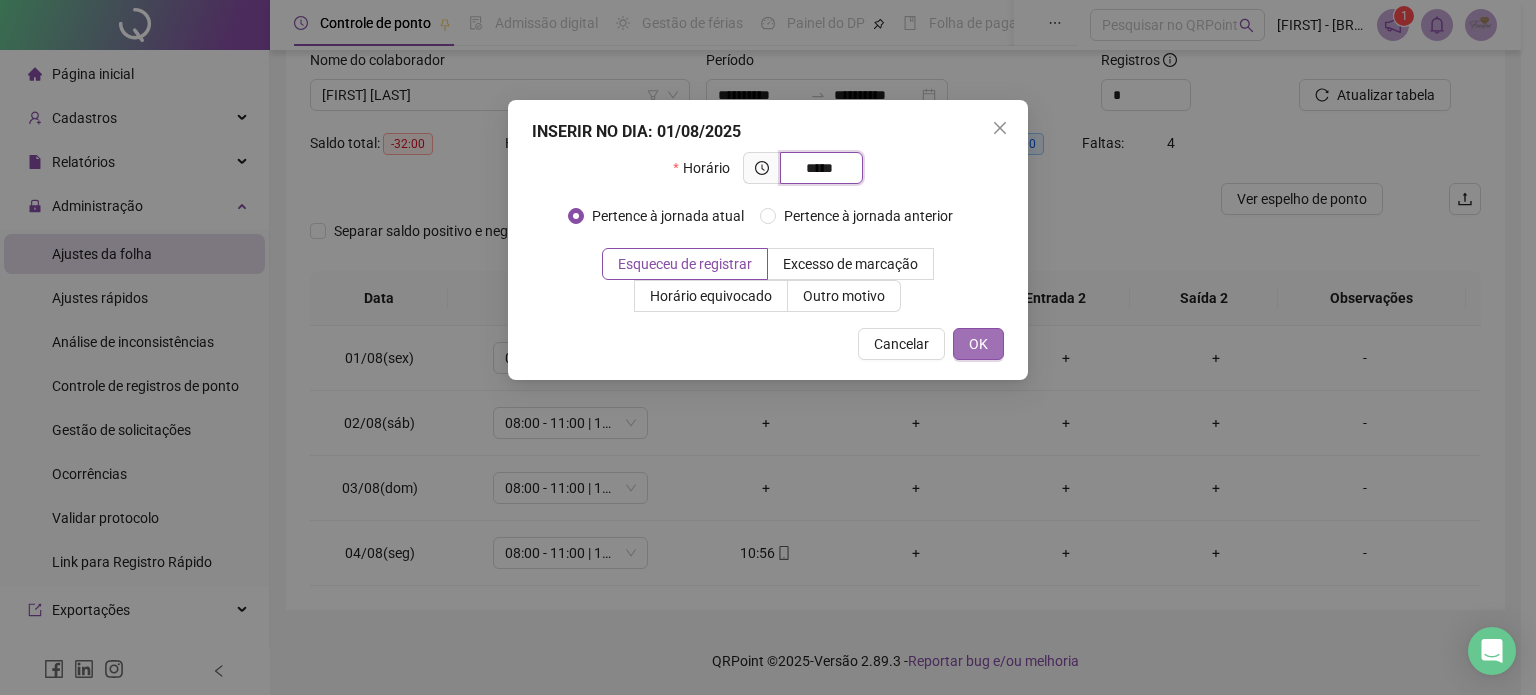type on "*****" 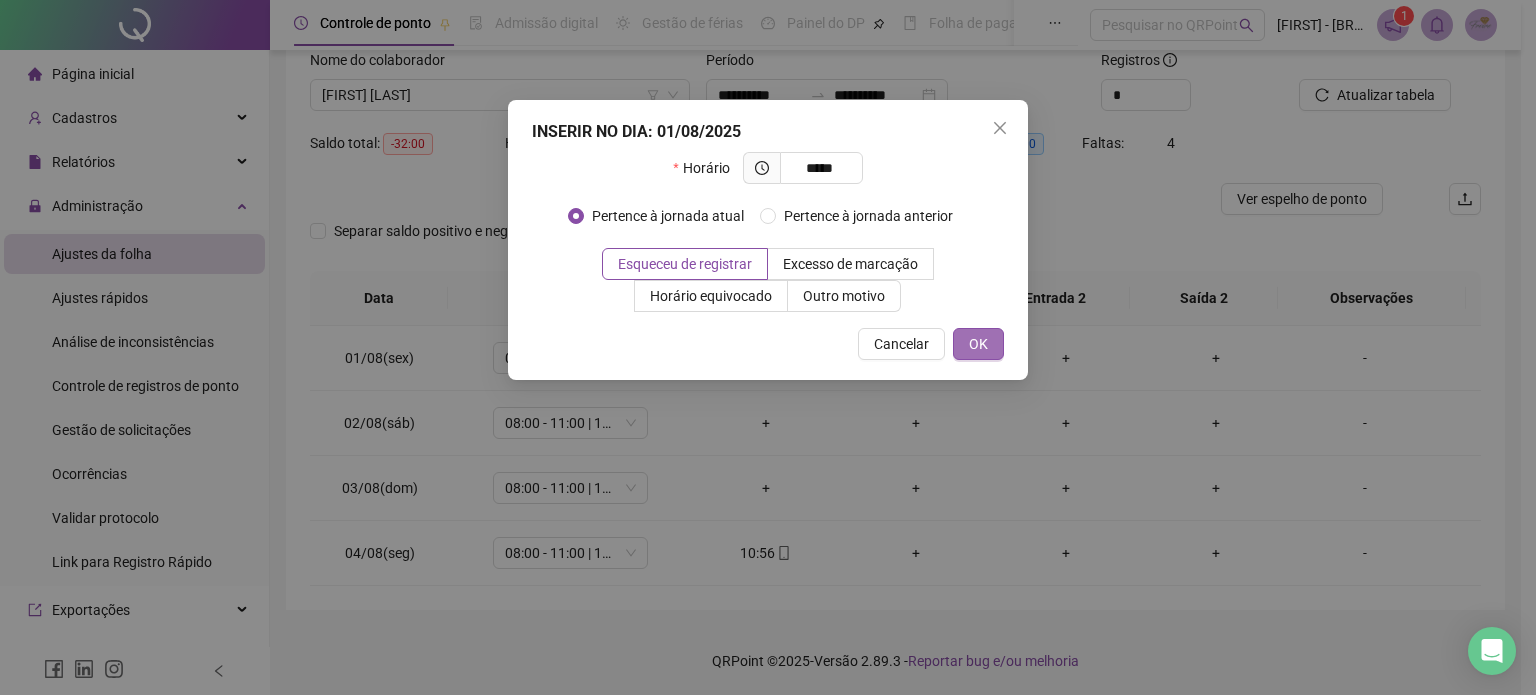 click on "OK" at bounding box center (978, 344) 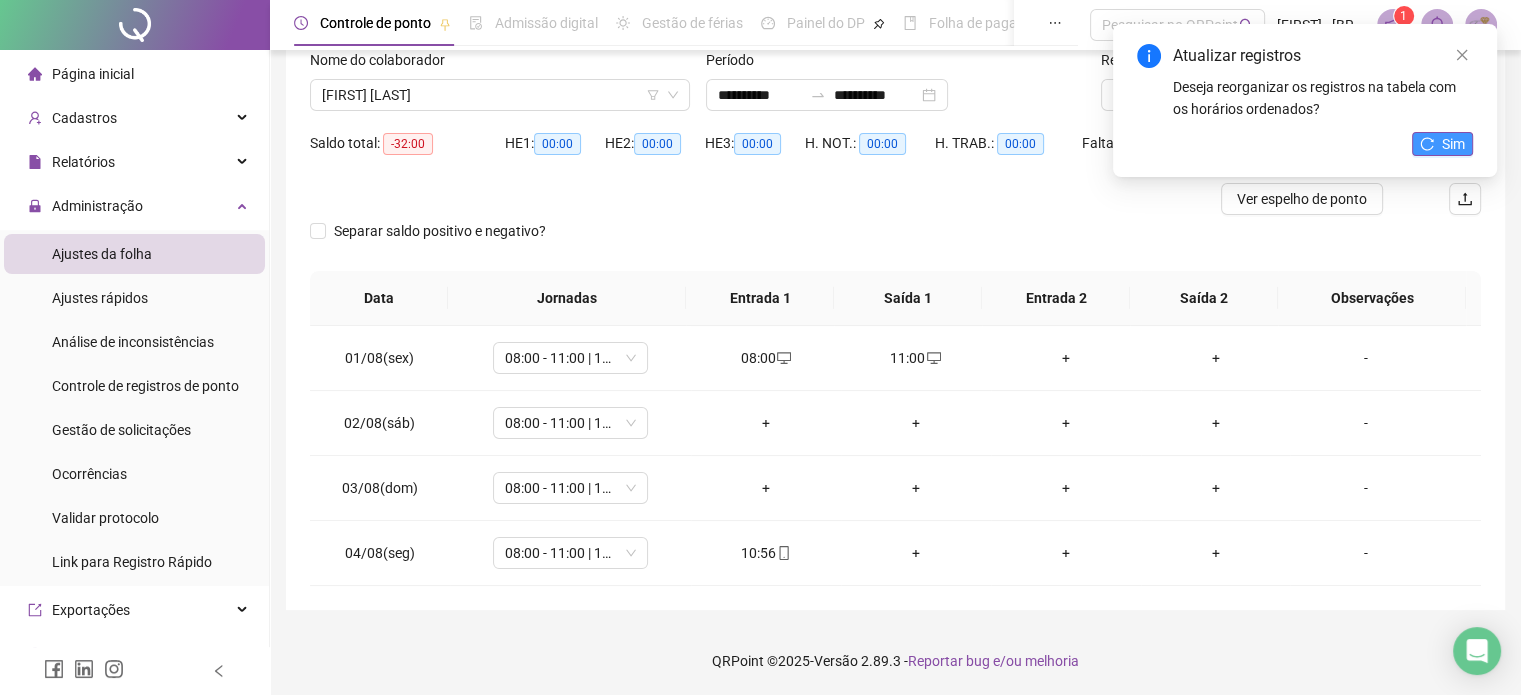 click on "Sim" at bounding box center (1453, 144) 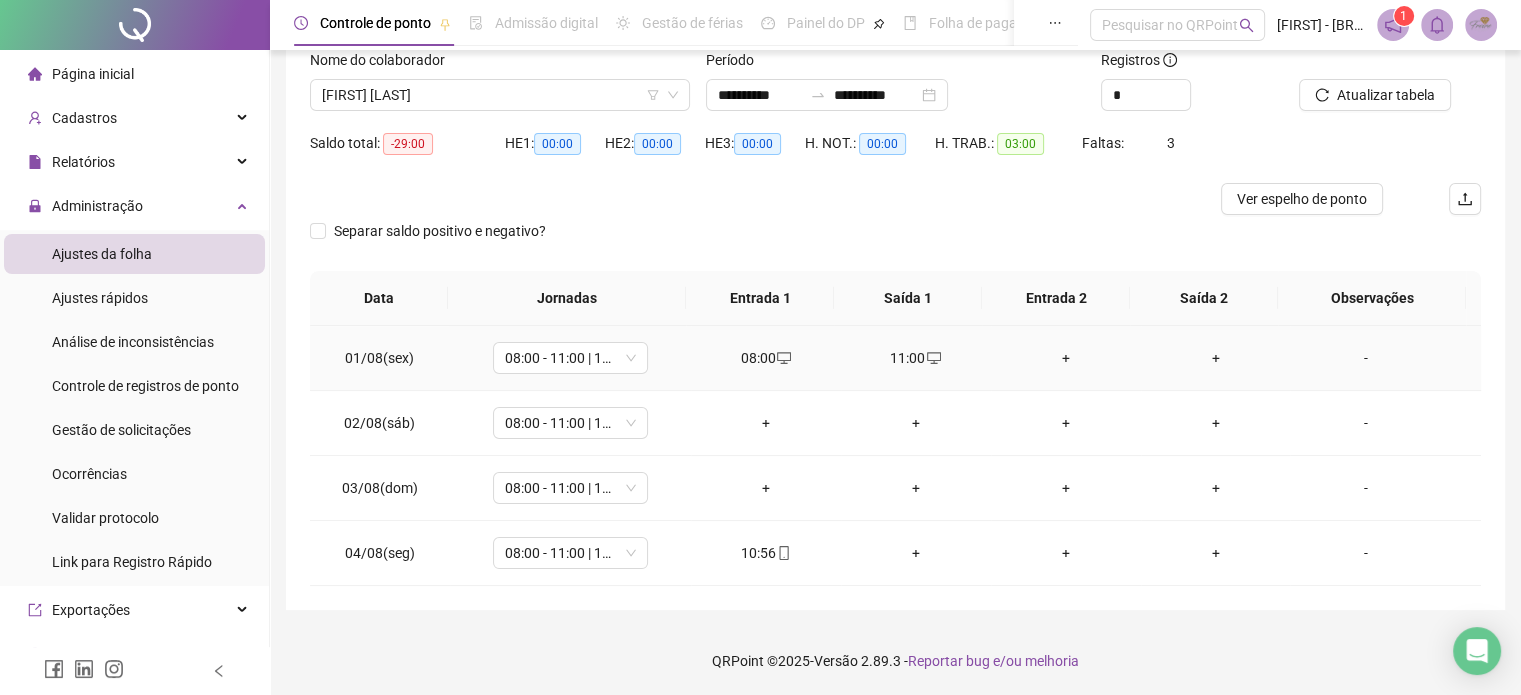 click on "+" at bounding box center [1066, 358] 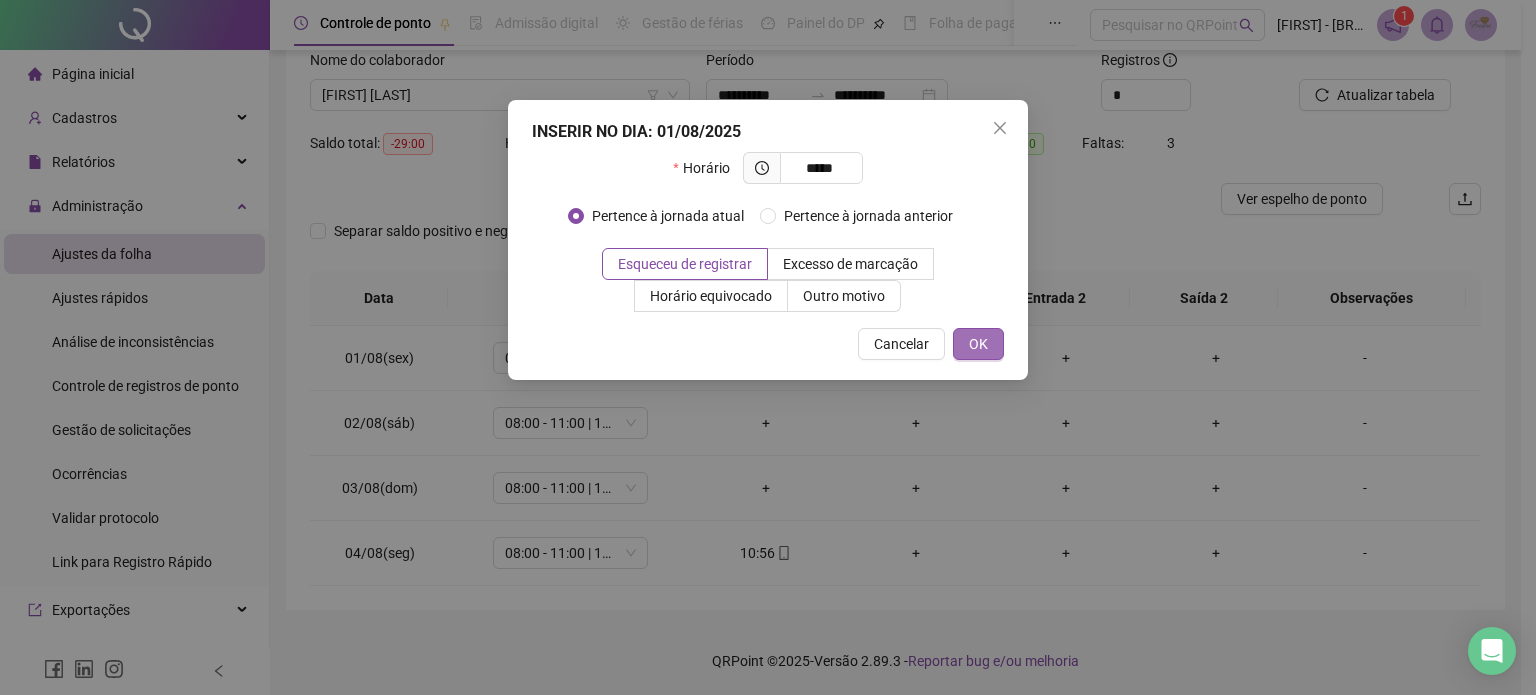 type on "*****" 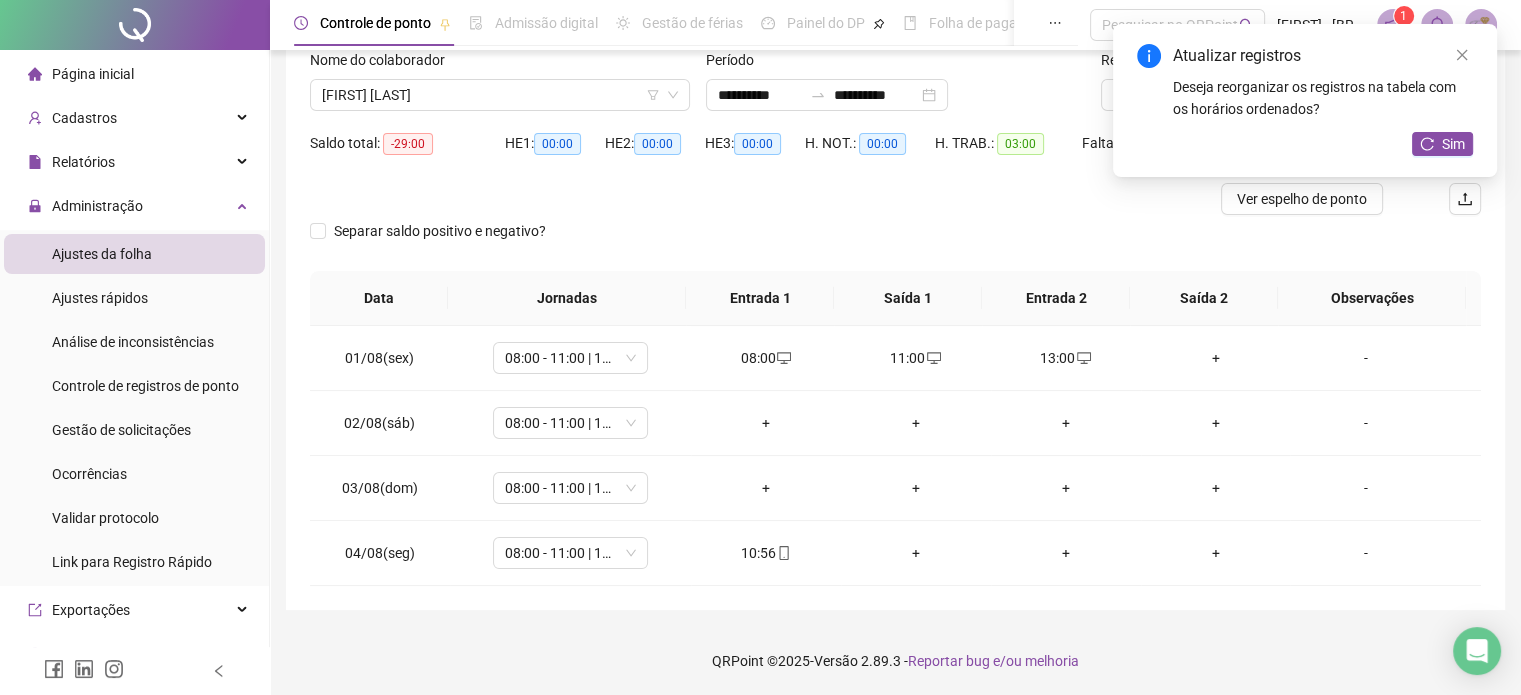 click on "Atualizar registros Deseja reorganizar os registros na tabela com os horários ordenados? Sim" at bounding box center (1305, 100) 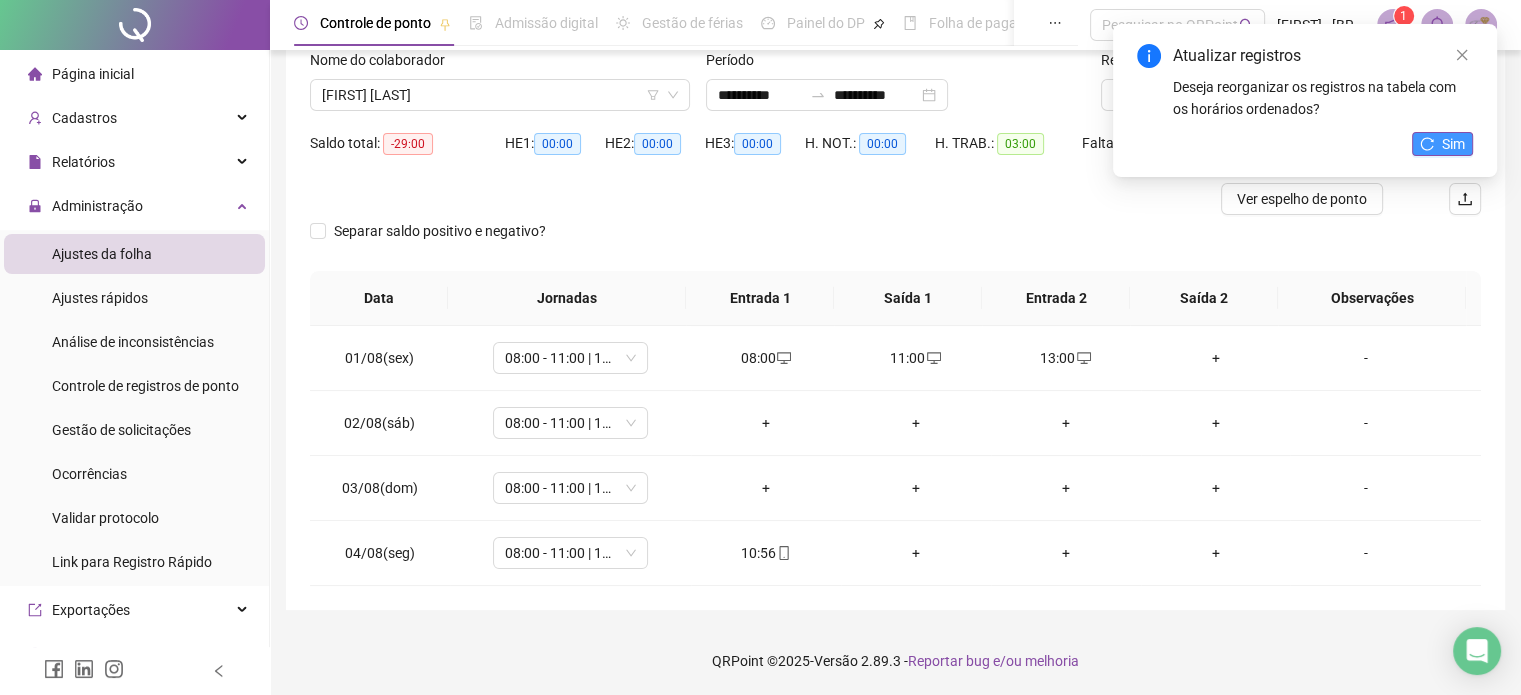 click on "Sim" at bounding box center (1453, 144) 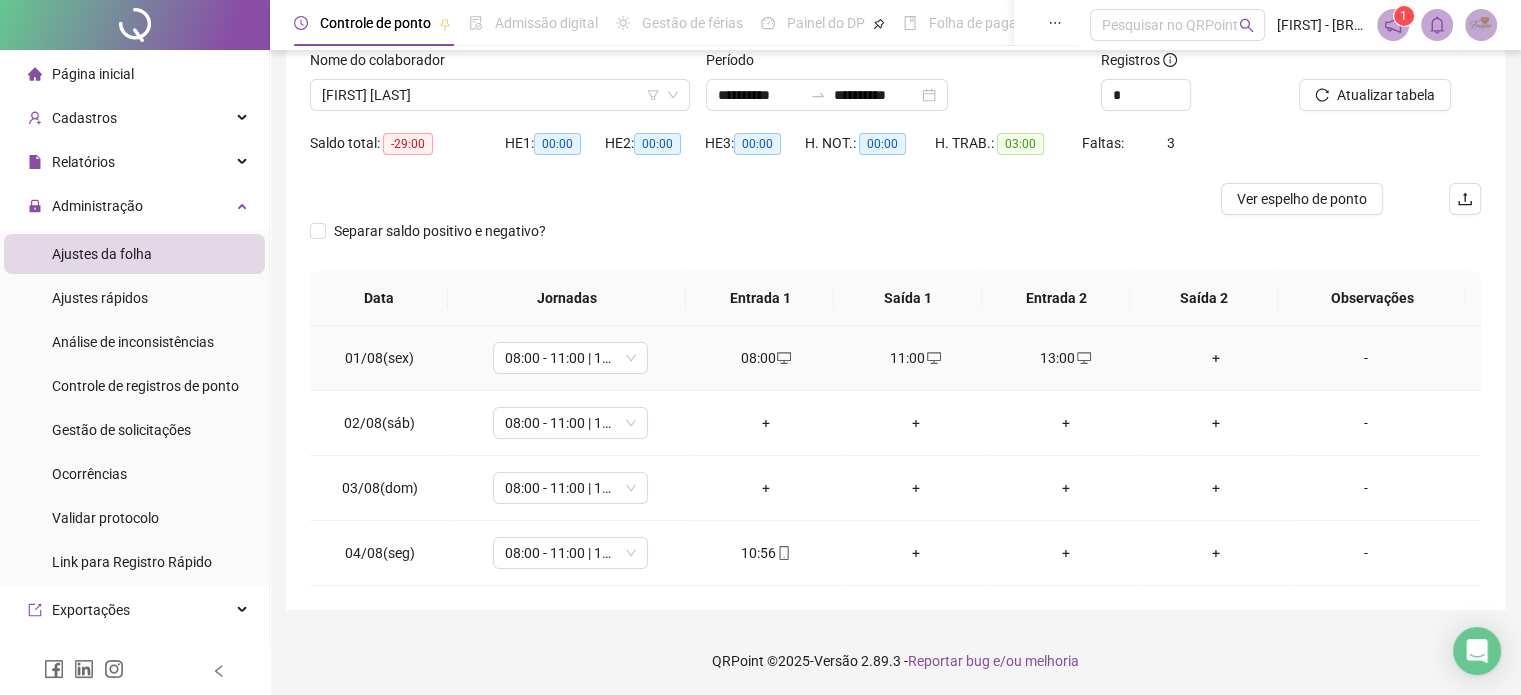click on "+" at bounding box center [1216, 358] 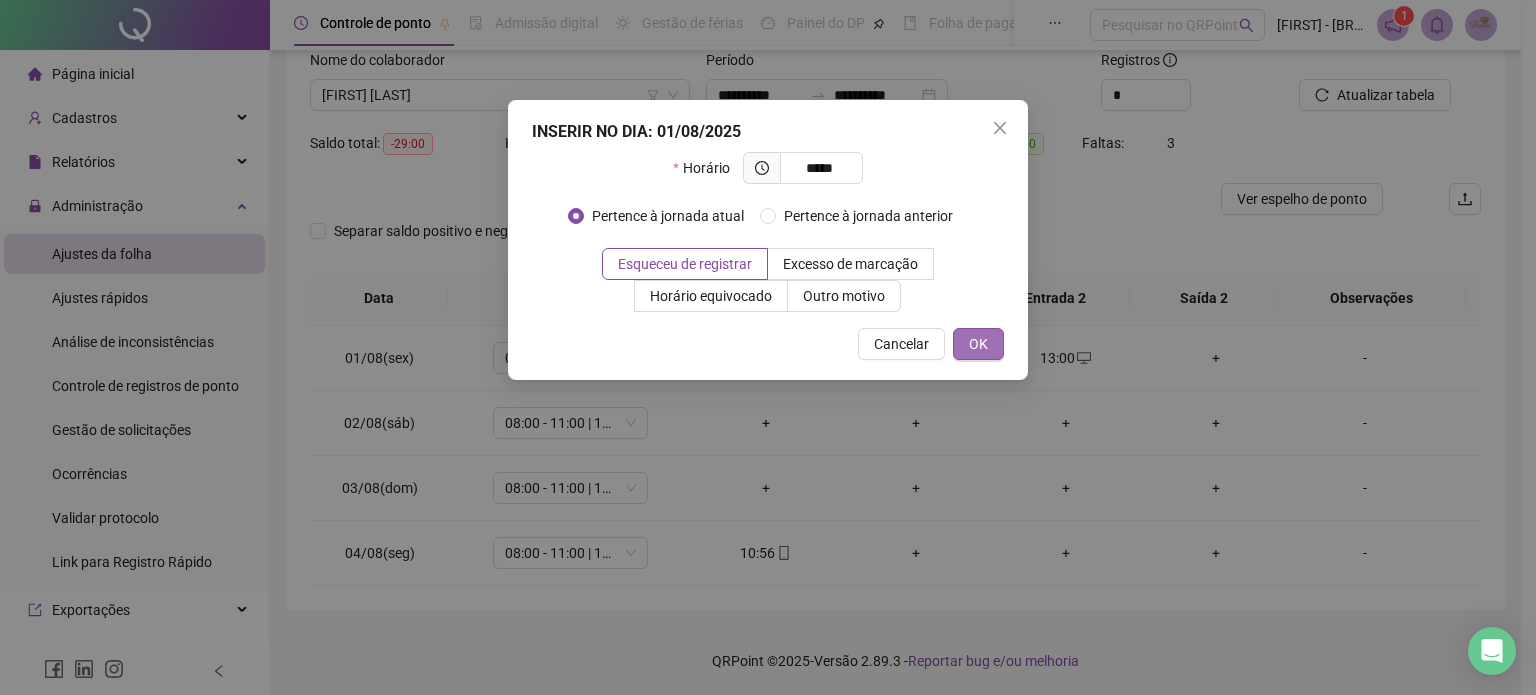 type on "*****" 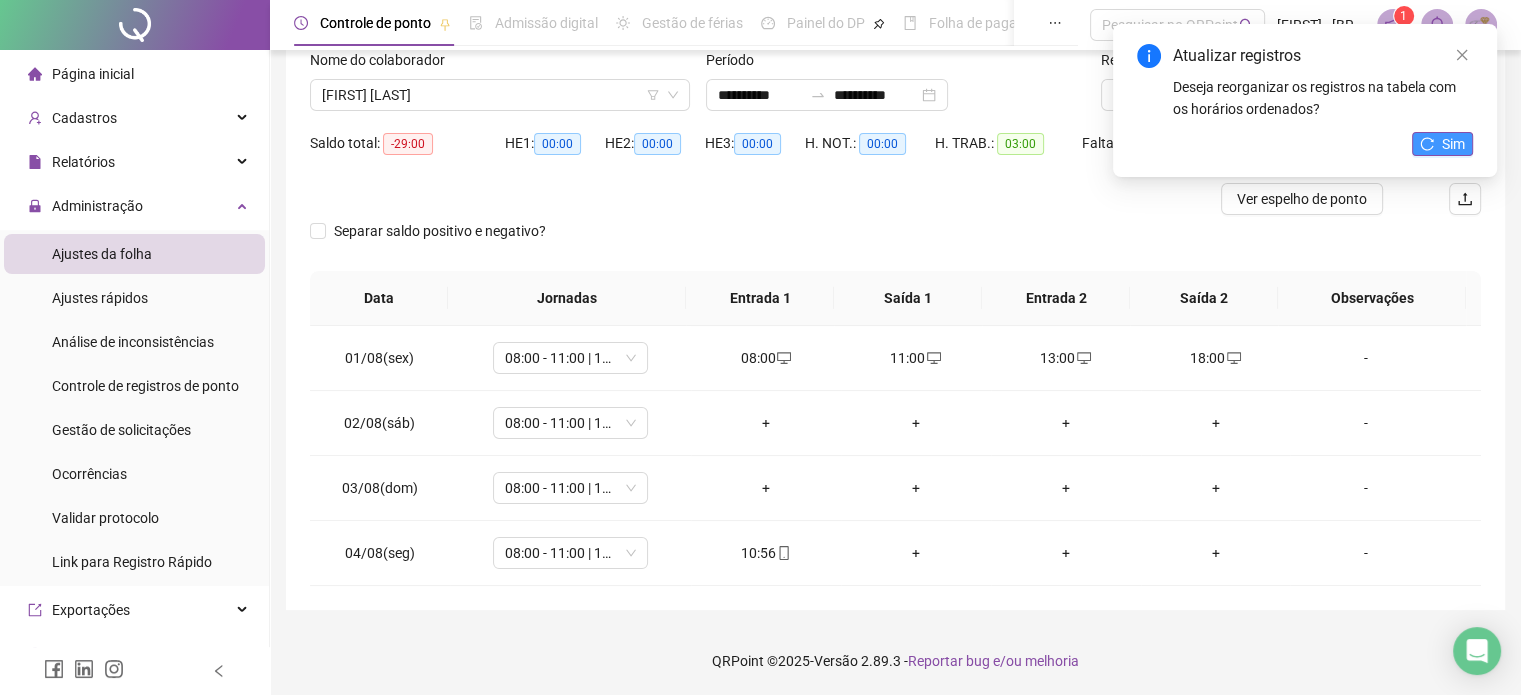 click on "Sim" at bounding box center [1453, 144] 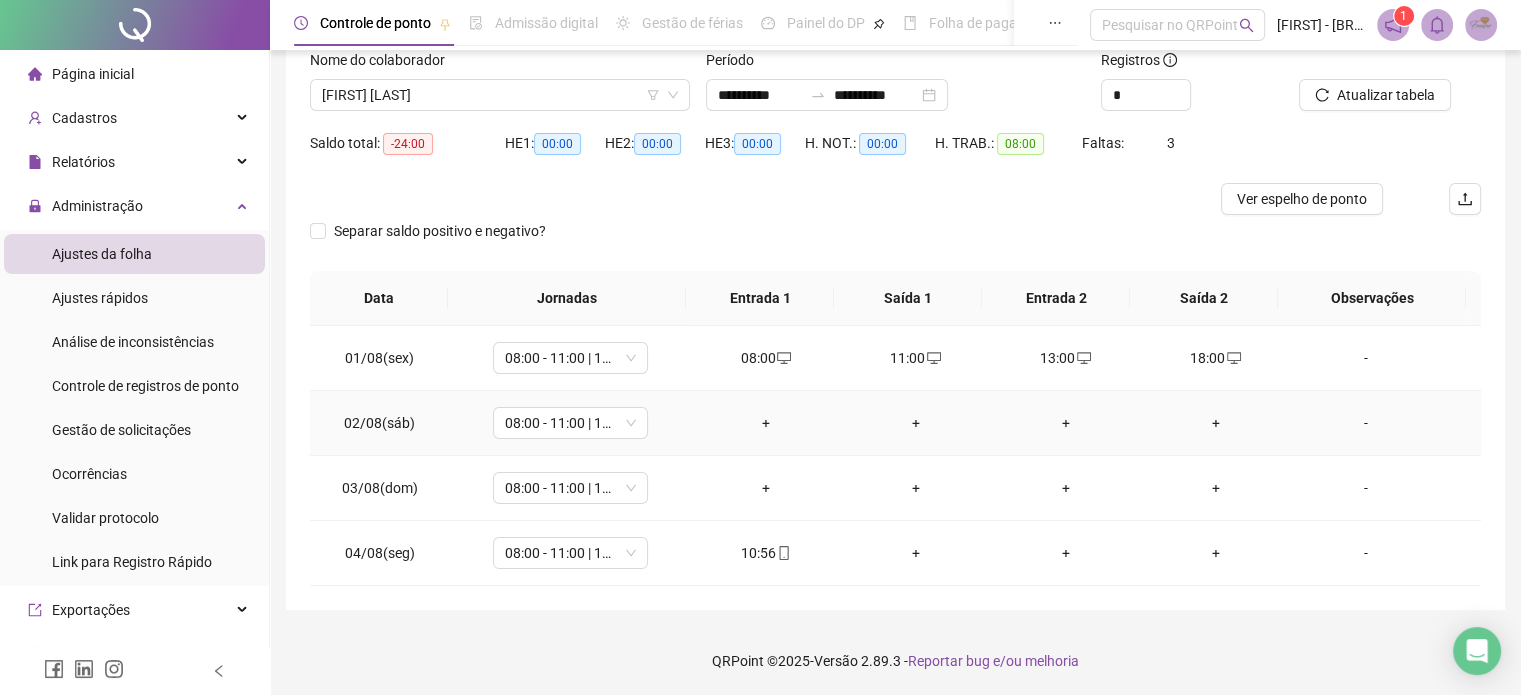 click on "+" at bounding box center [766, 423] 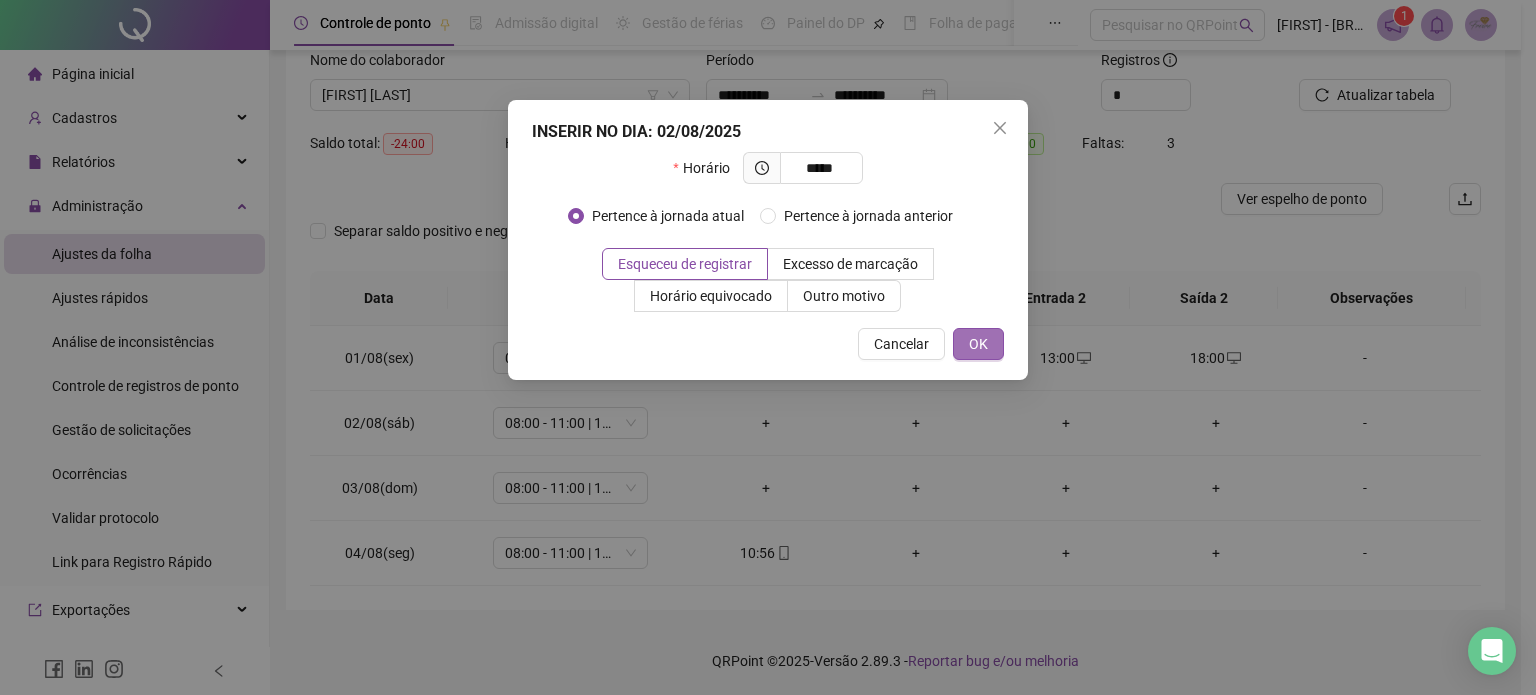 type on "*****" 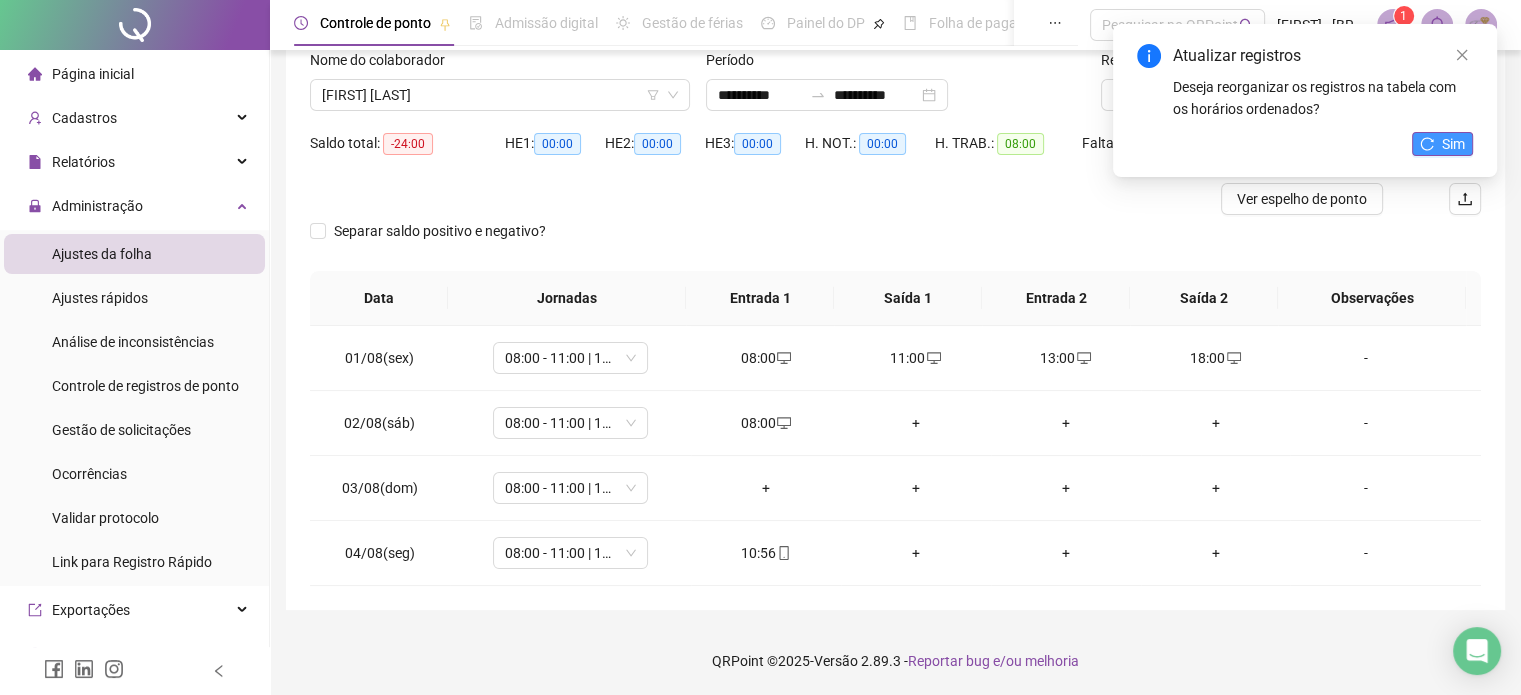 click on "Sim" at bounding box center (1453, 144) 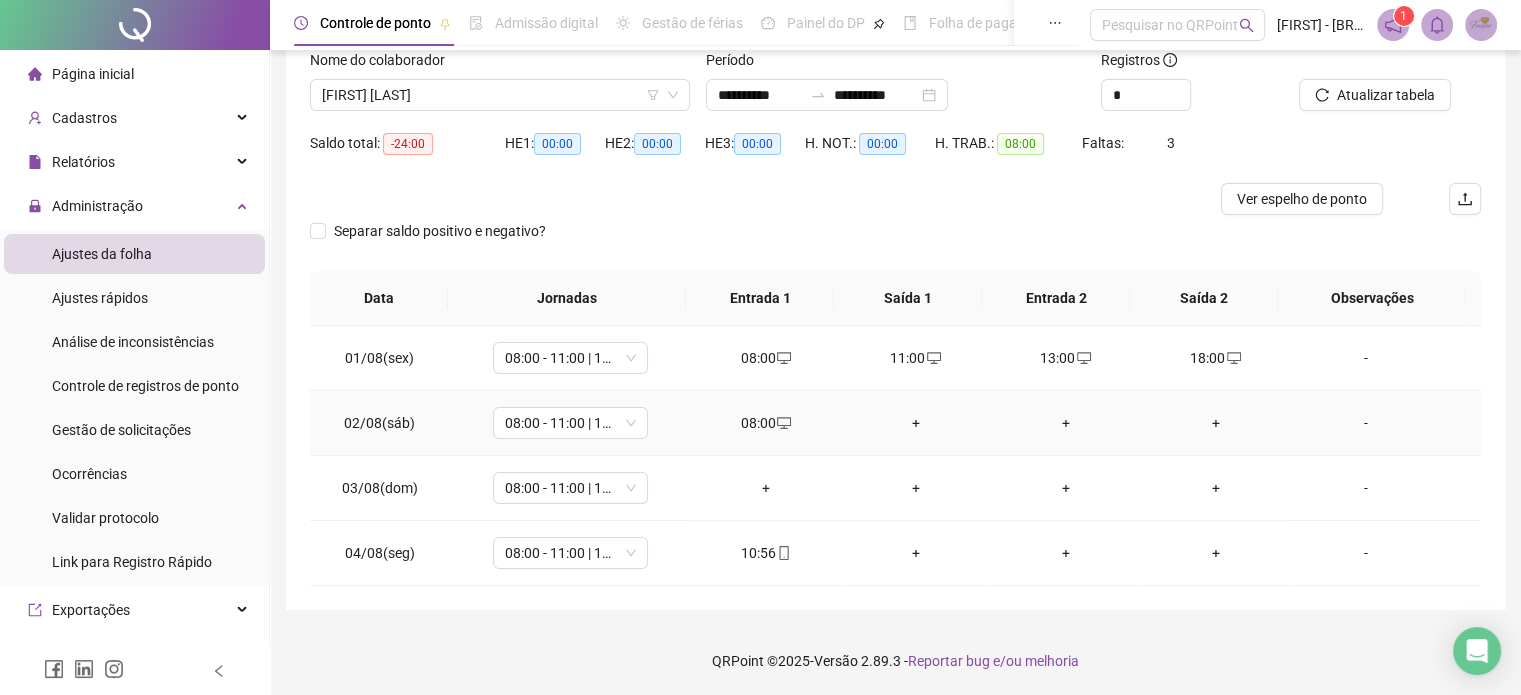 click on "+" at bounding box center (916, 423) 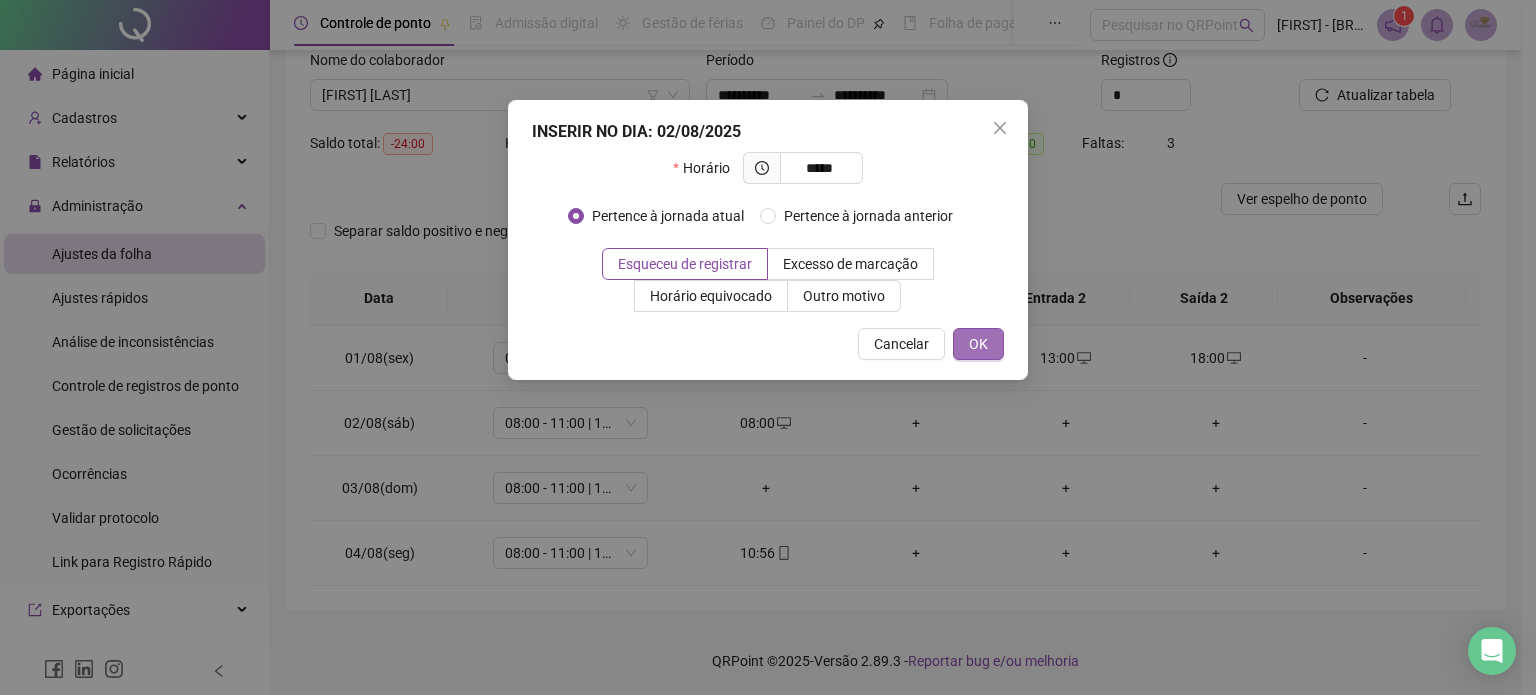 type on "*****" 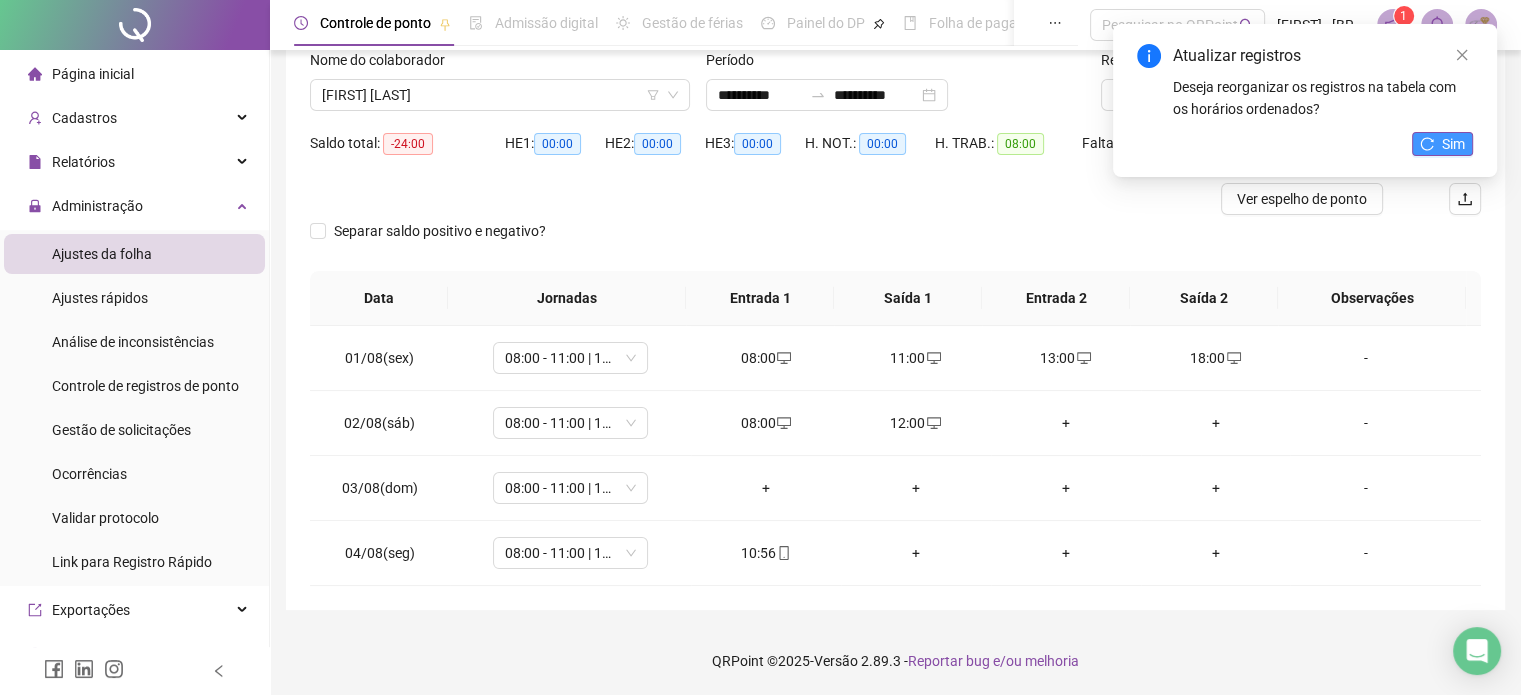 click on "Sim" at bounding box center (1453, 144) 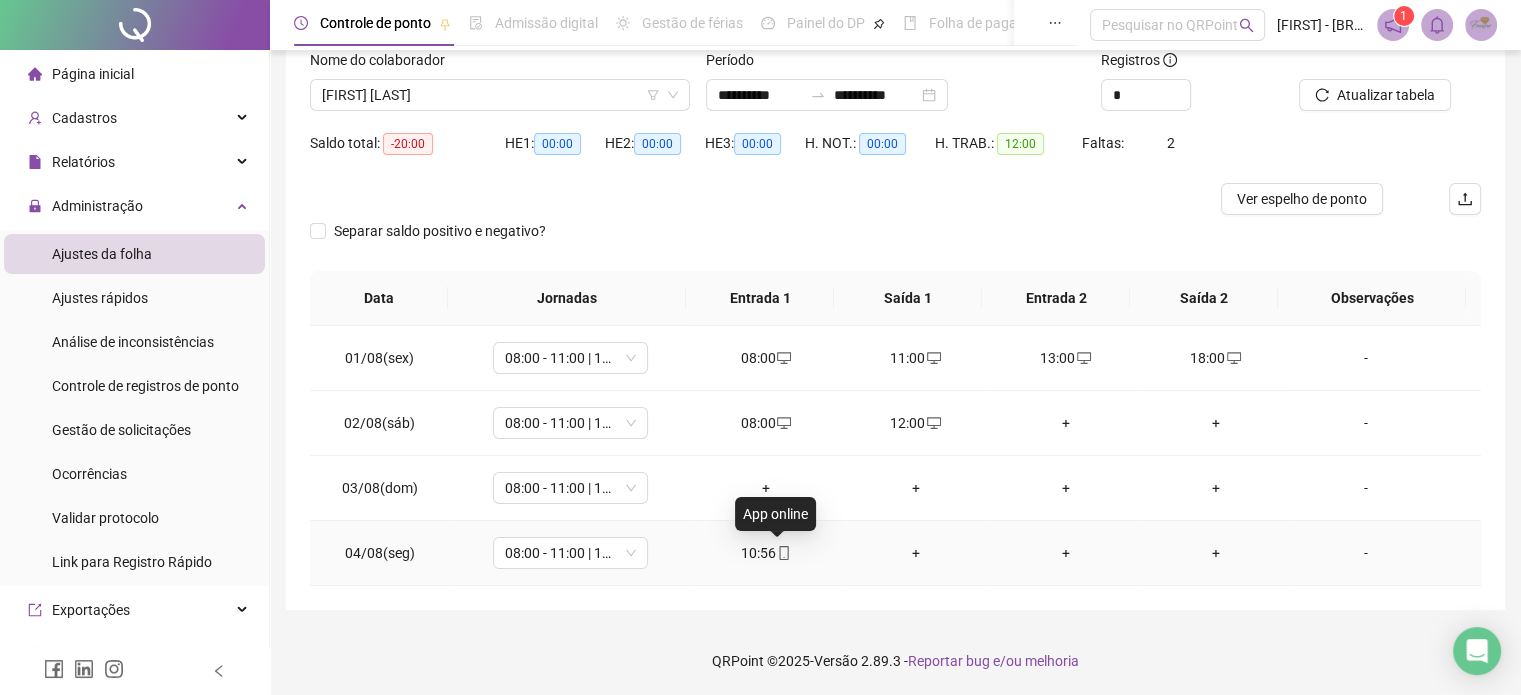 drag, startPoint x: 770, startPoint y: 553, endPoint x: 698, endPoint y: 567, distance: 73.34848 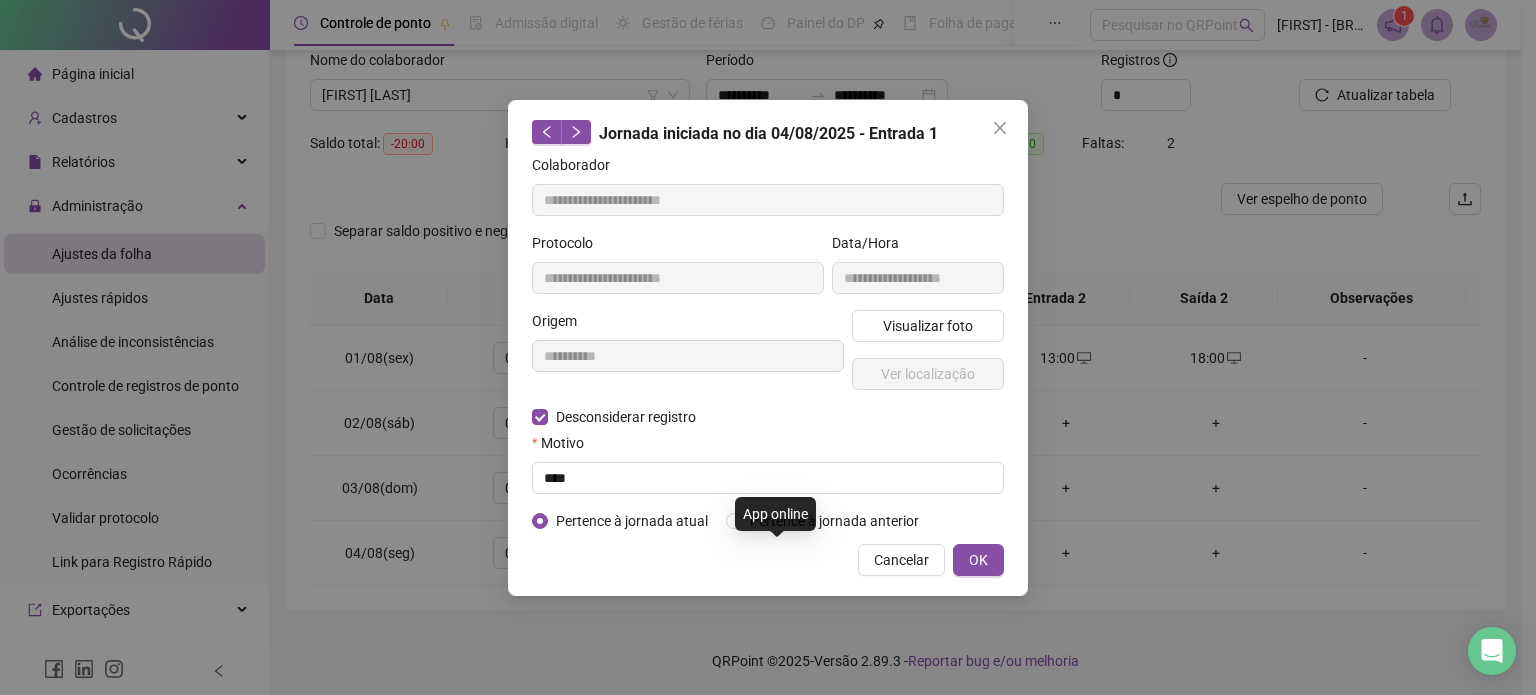 type on "**********" 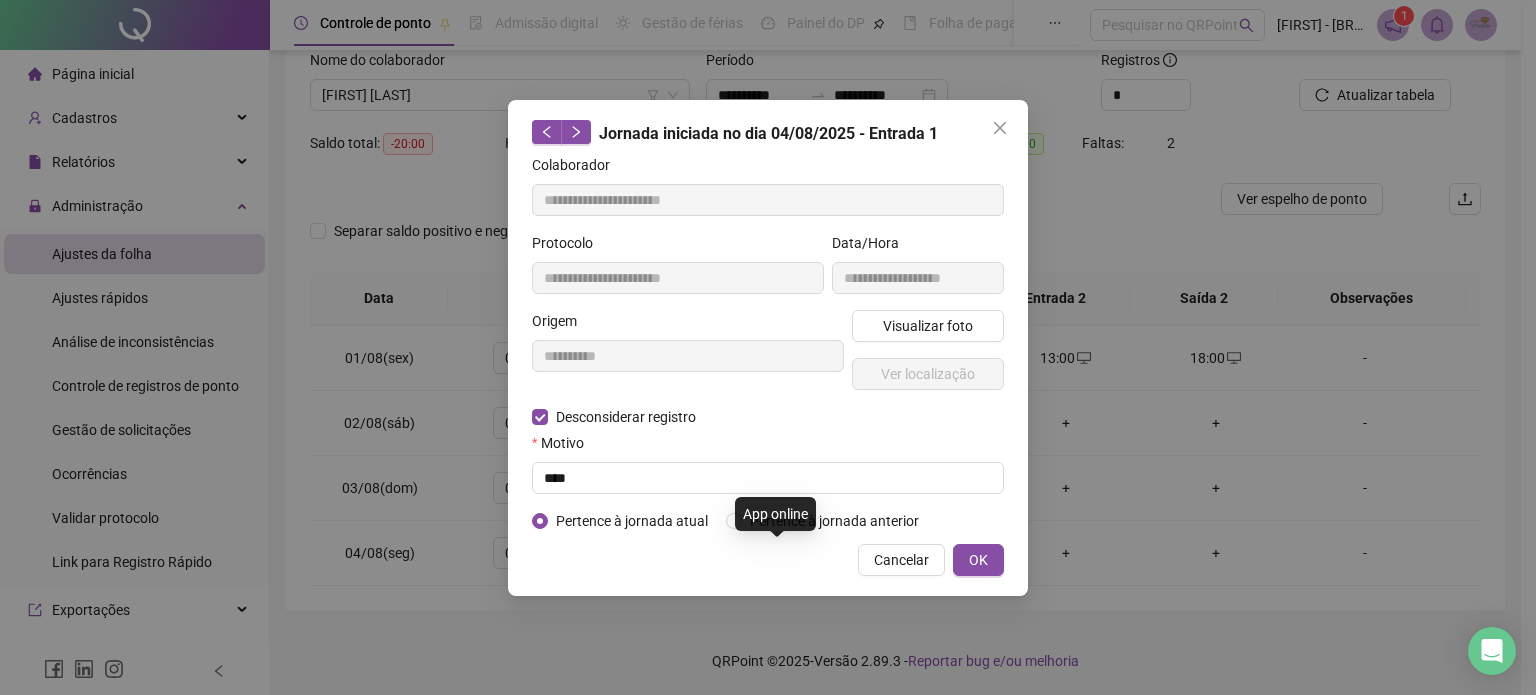 type on "**********" 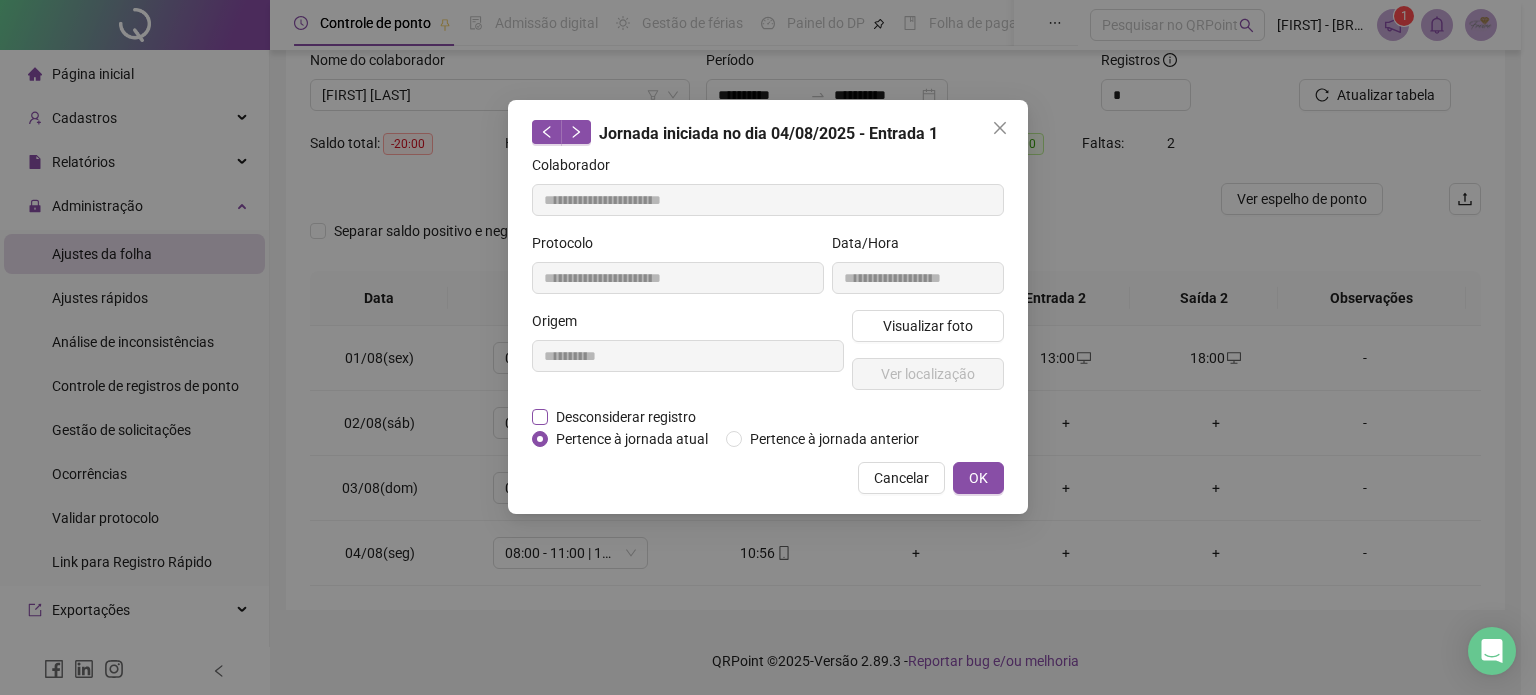 click on "Desconsiderar registro" at bounding box center [626, 417] 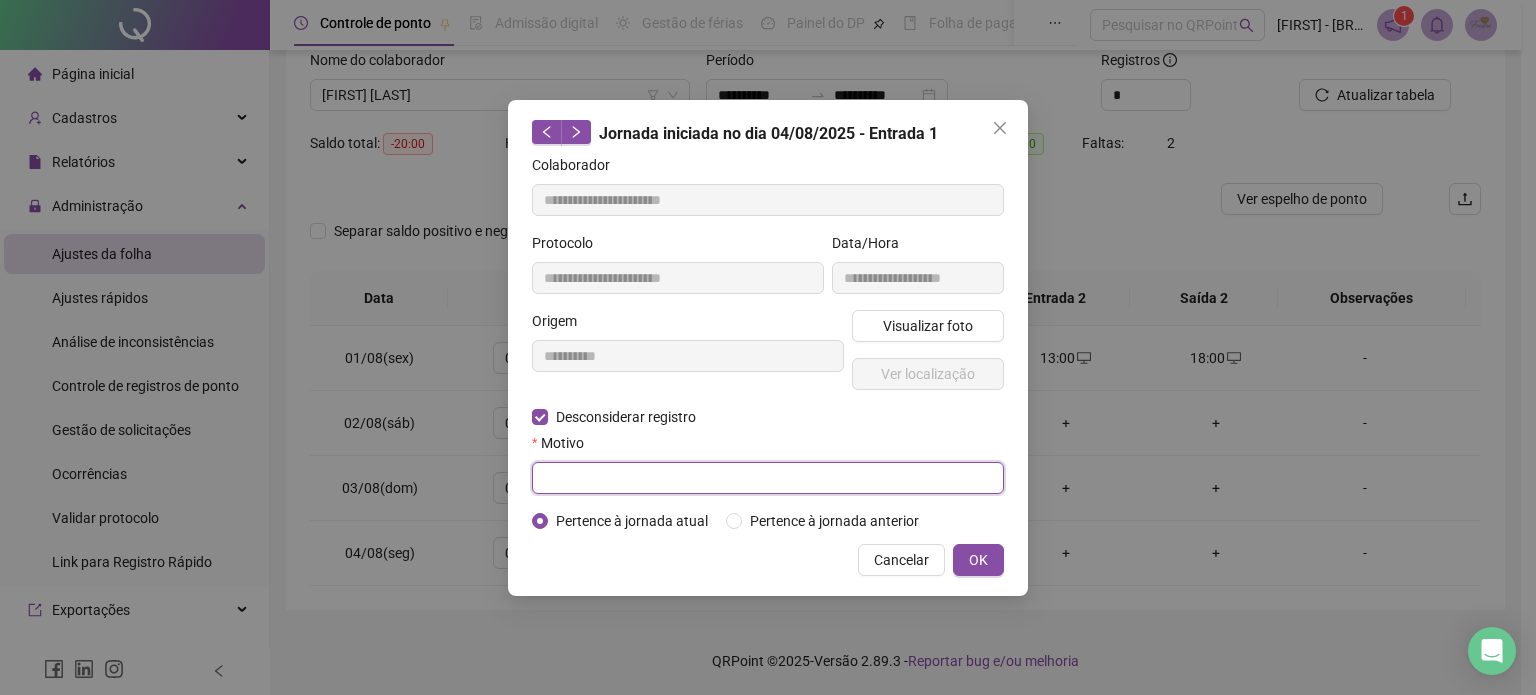 click at bounding box center (768, 478) 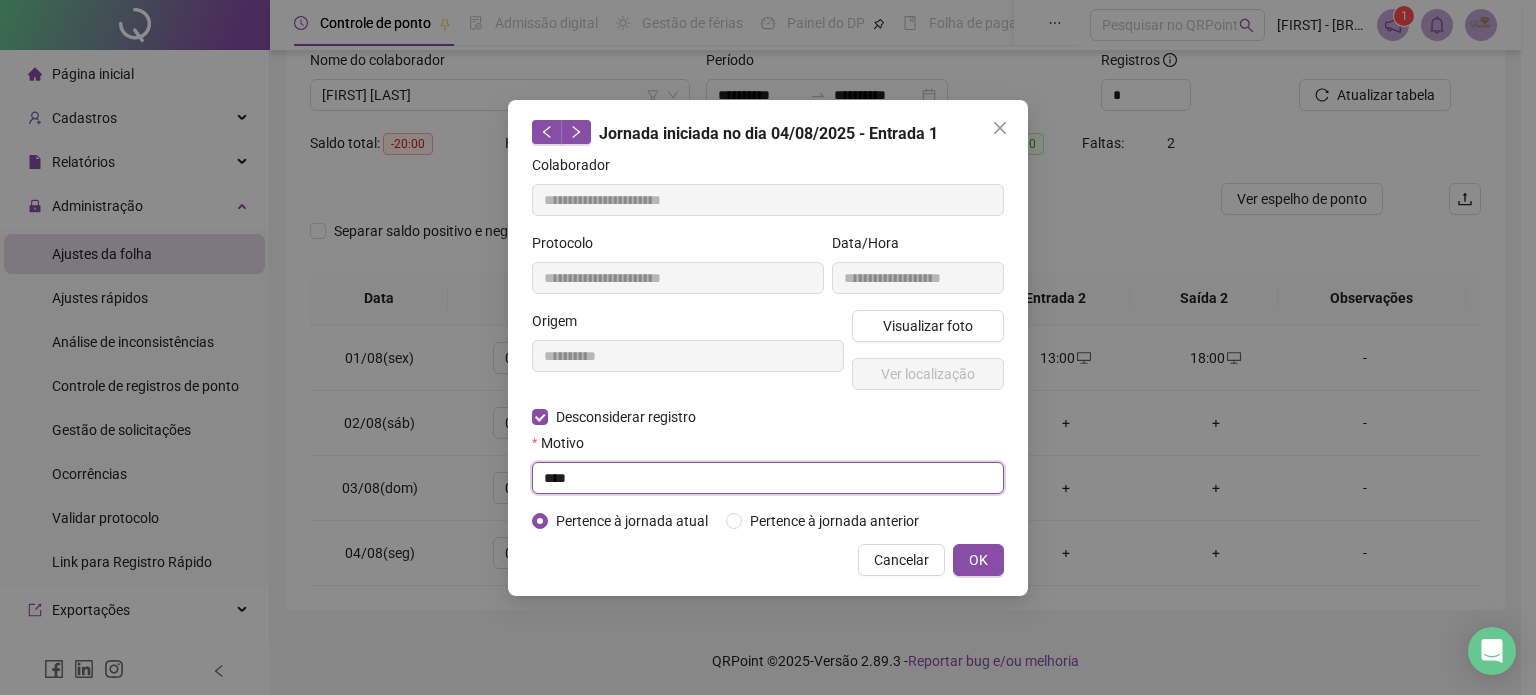 type on "****" 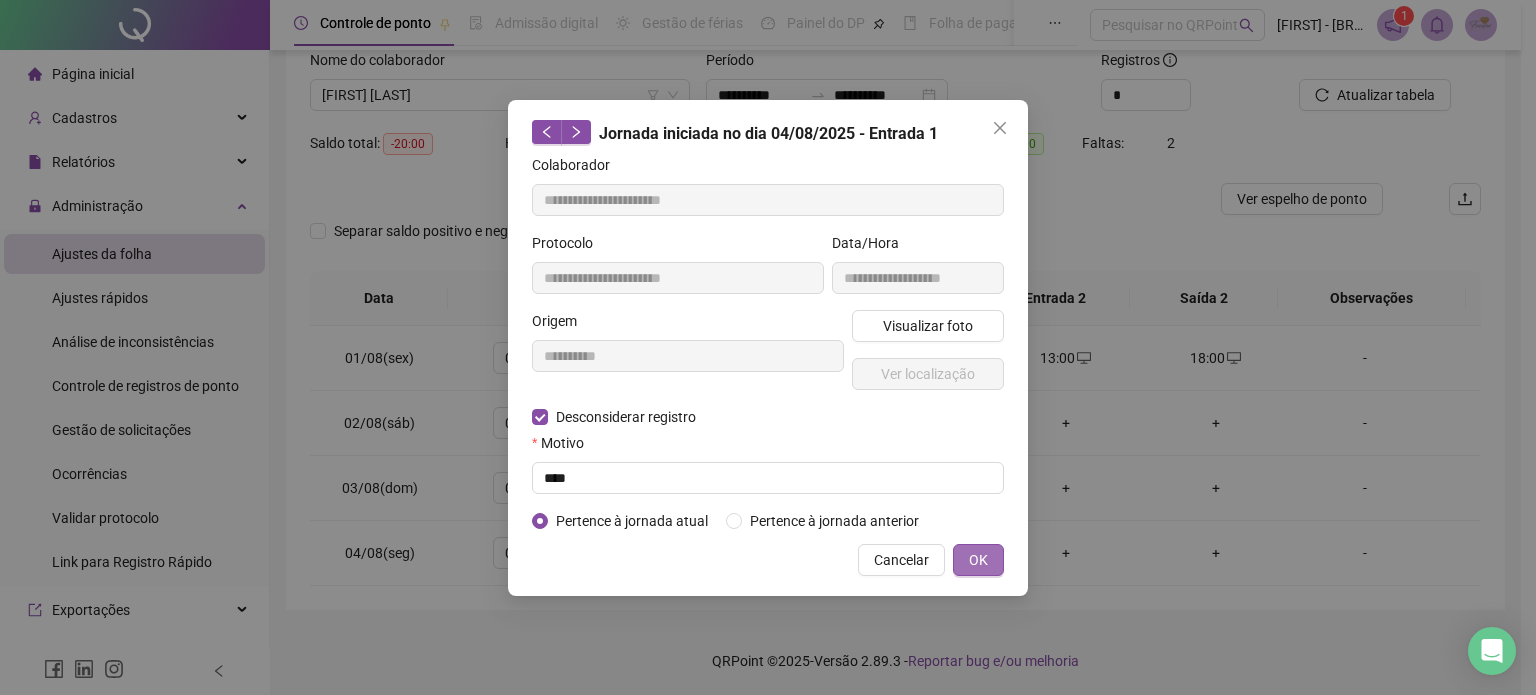 click on "OK" at bounding box center [978, 560] 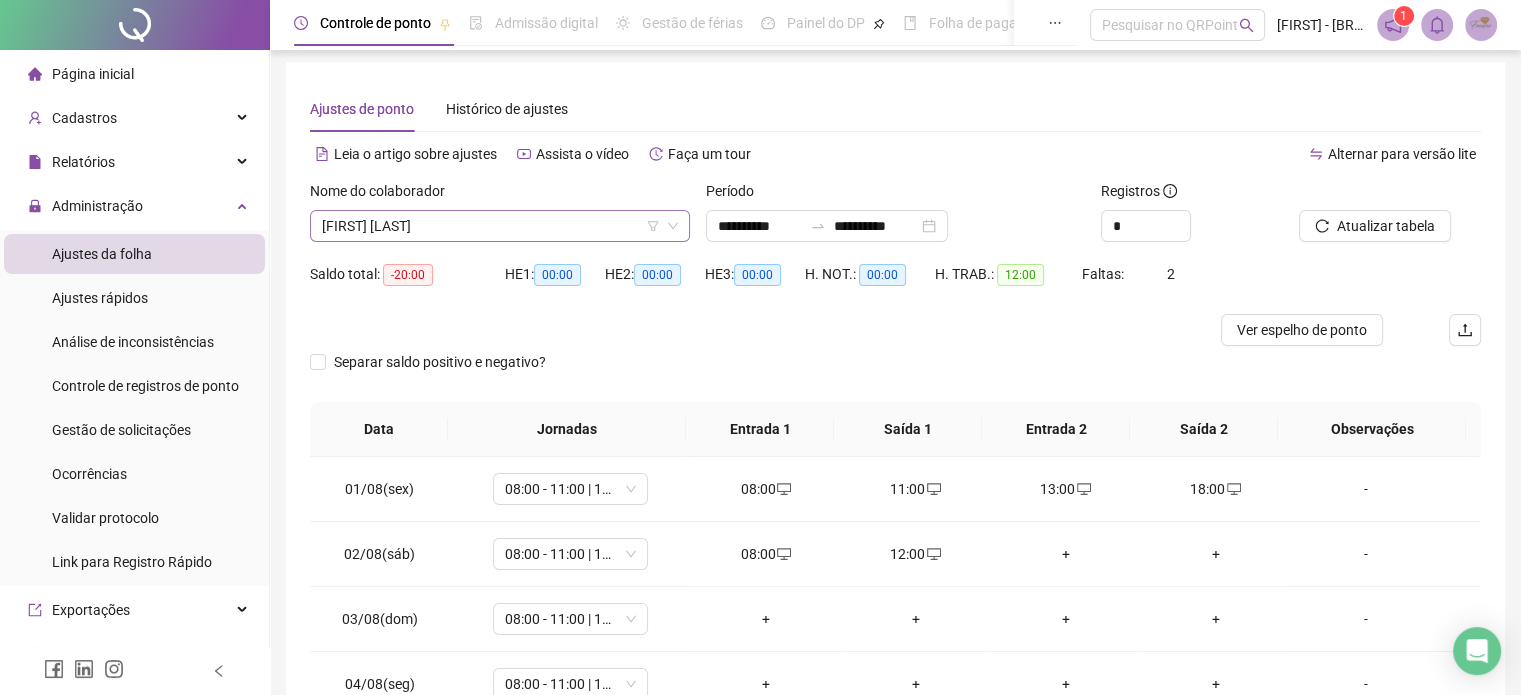 scroll, scrollTop: 0, scrollLeft: 0, axis: both 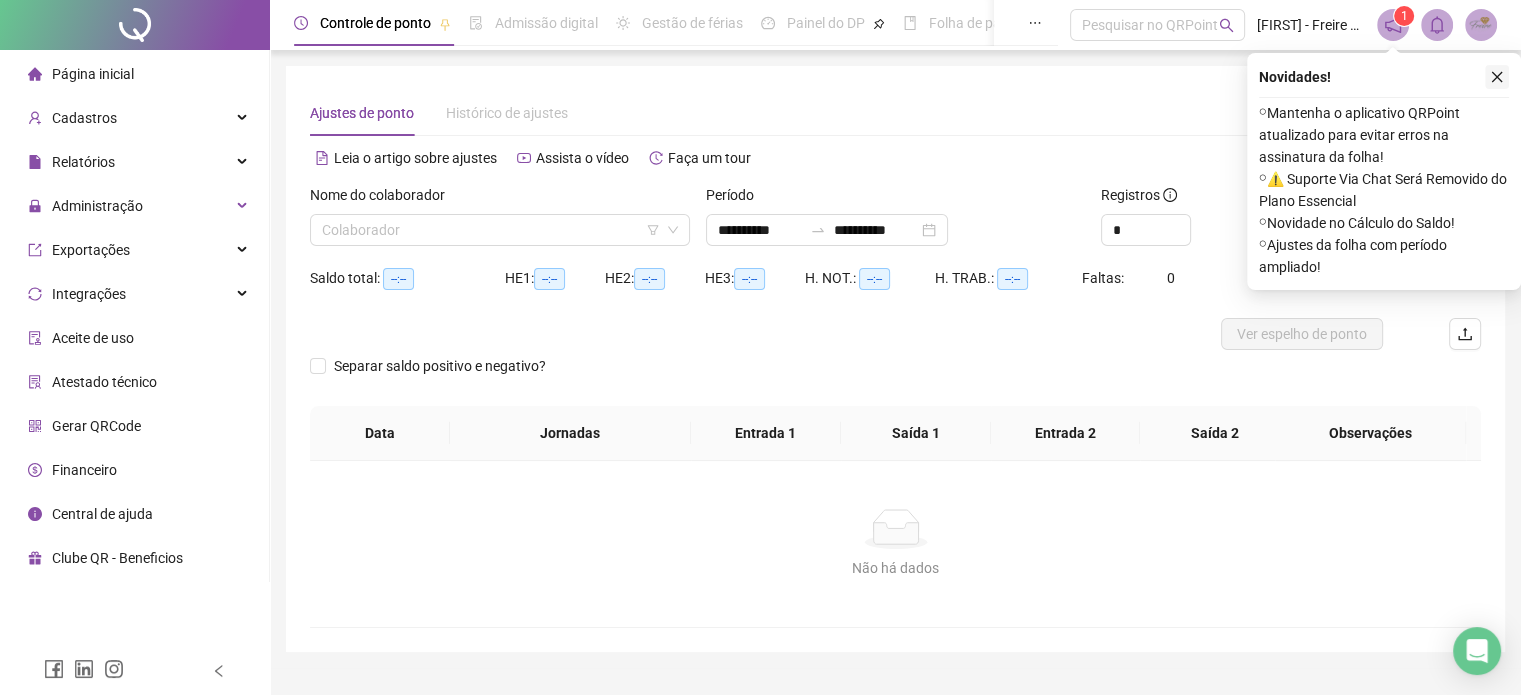 click 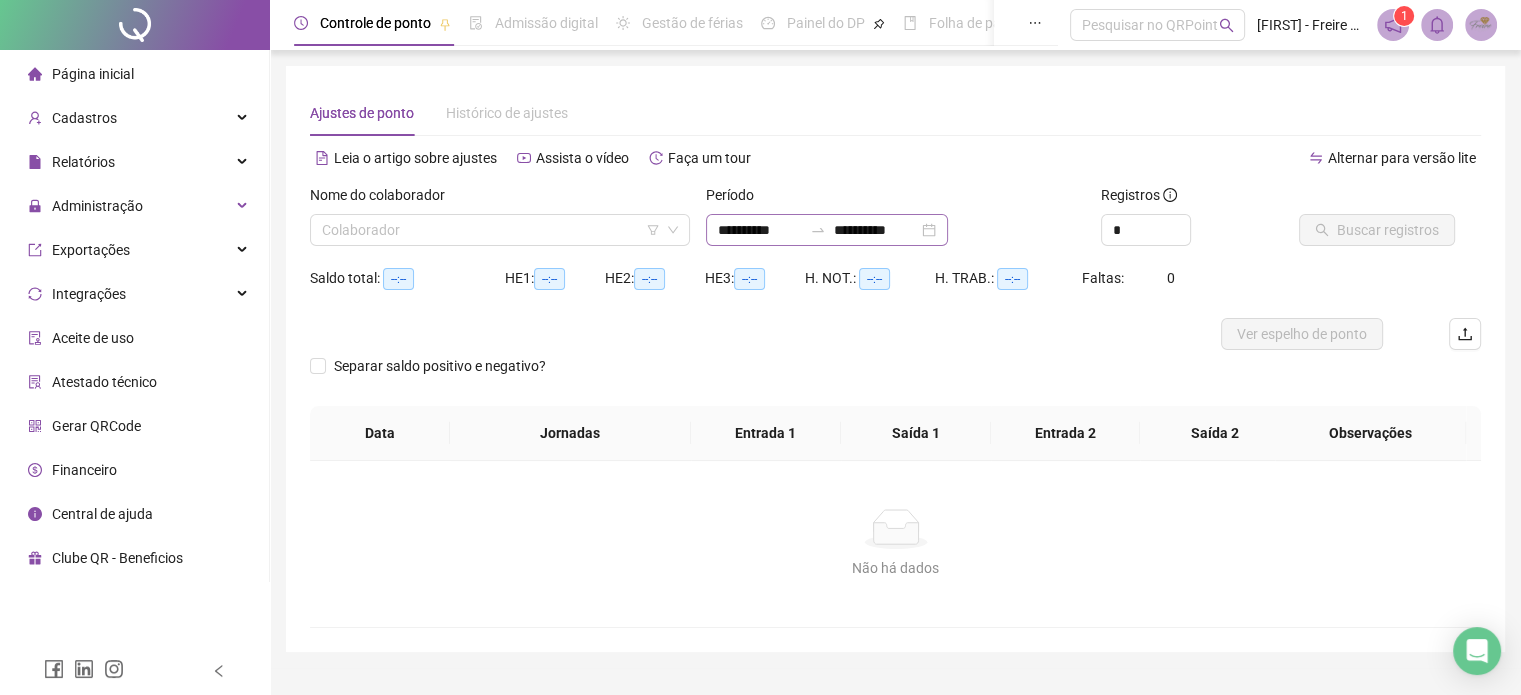 click on "**********" at bounding box center (827, 230) 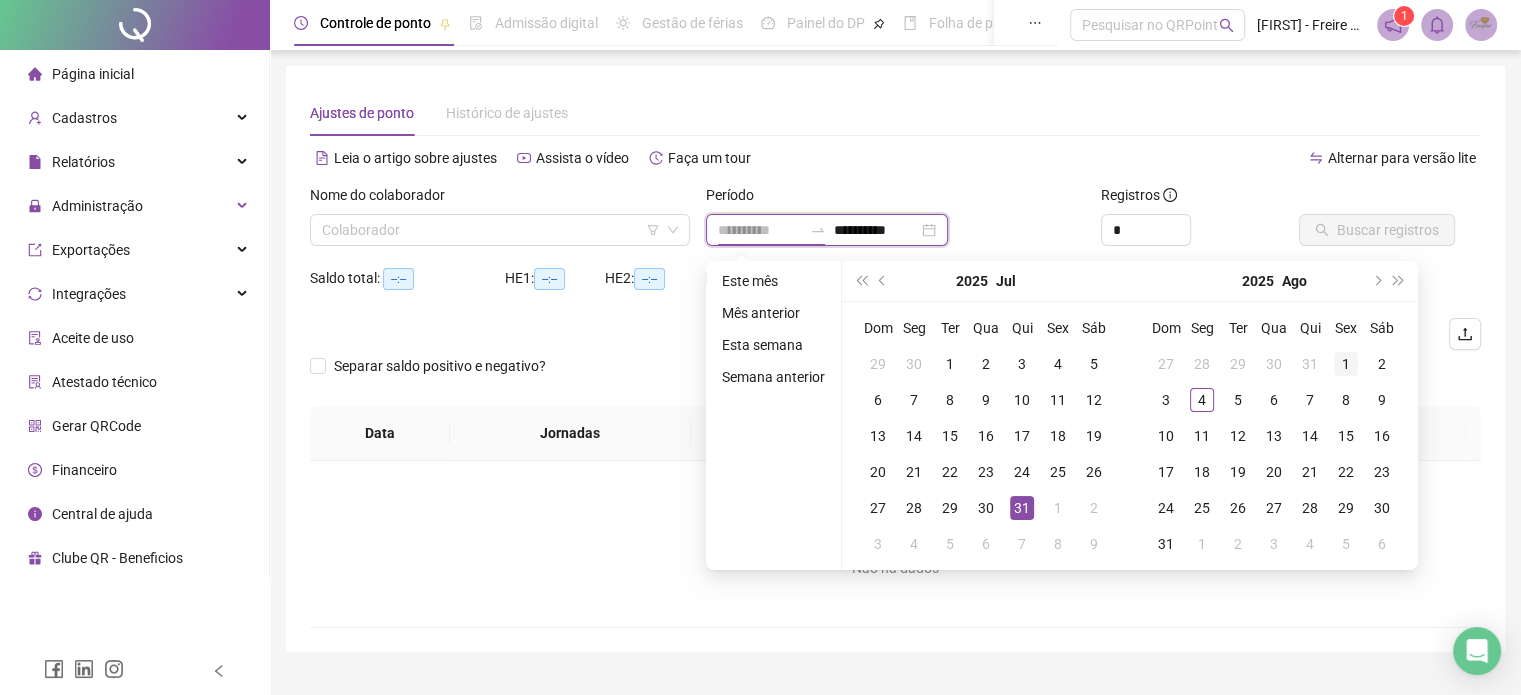 type on "**********" 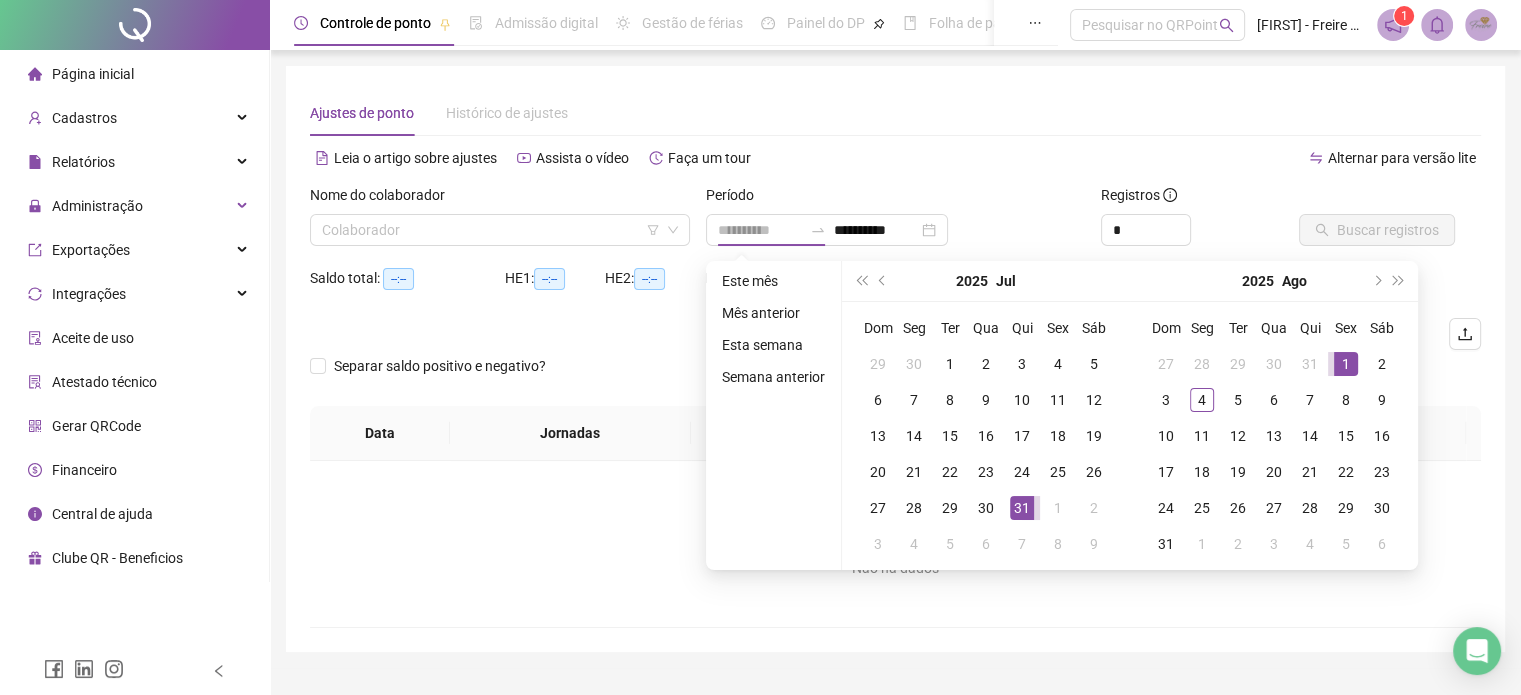 click on "1" at bounding box center (1346, 364) 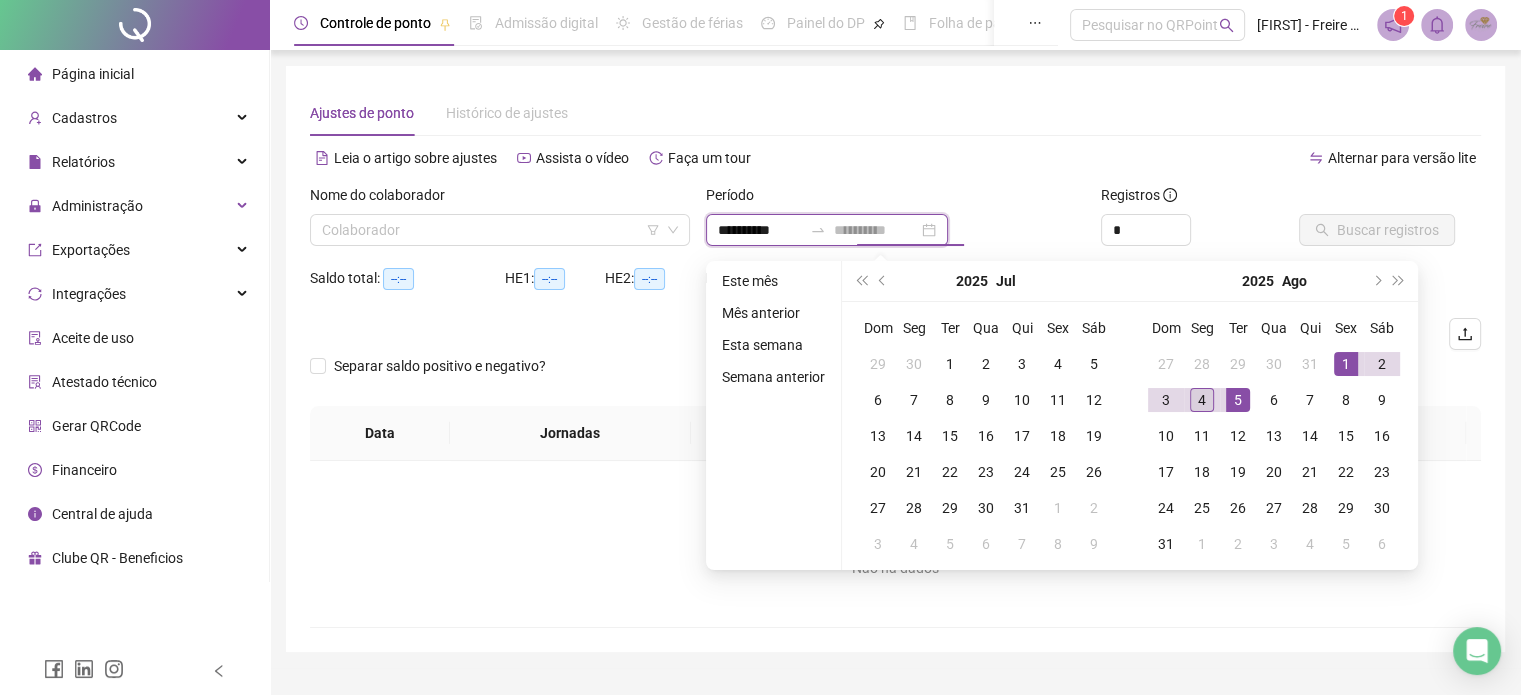 type on "**********" 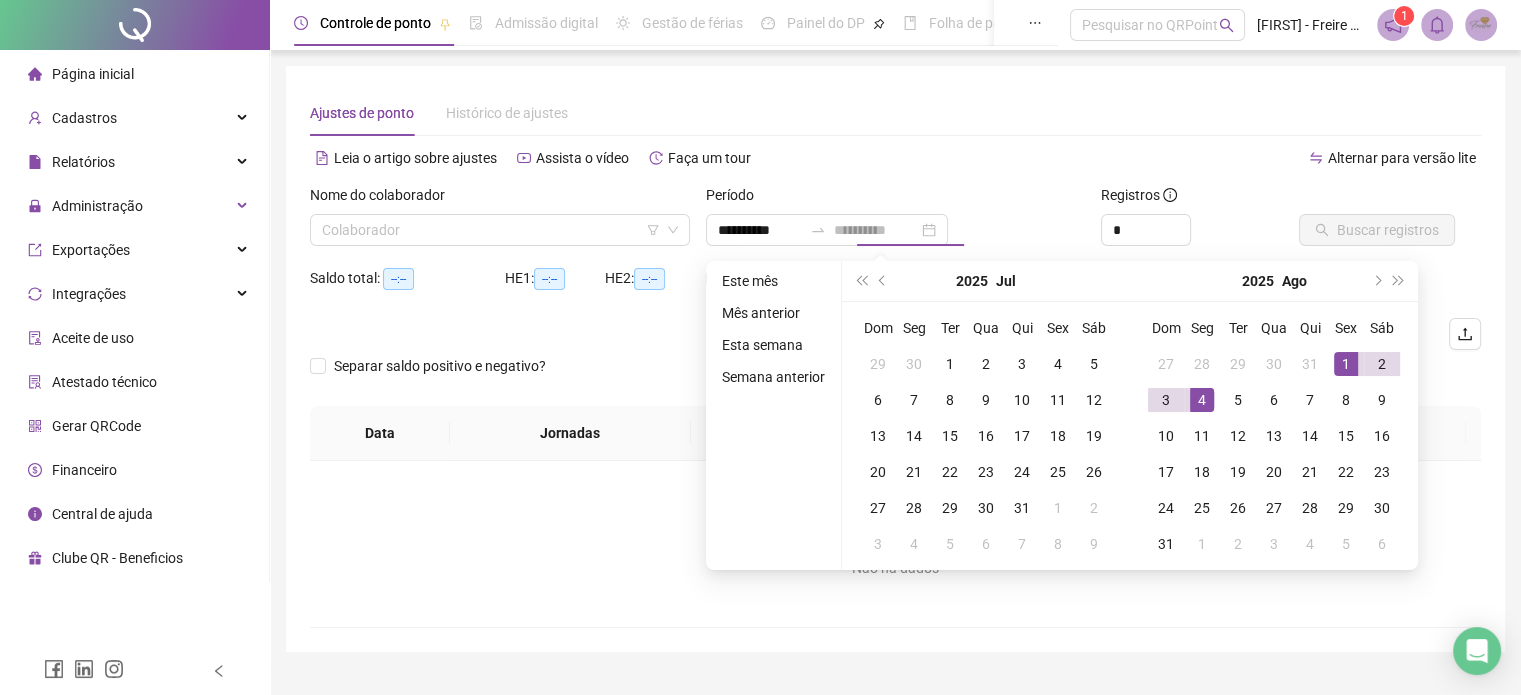 click on "4" at bounding box center [1202, 400] 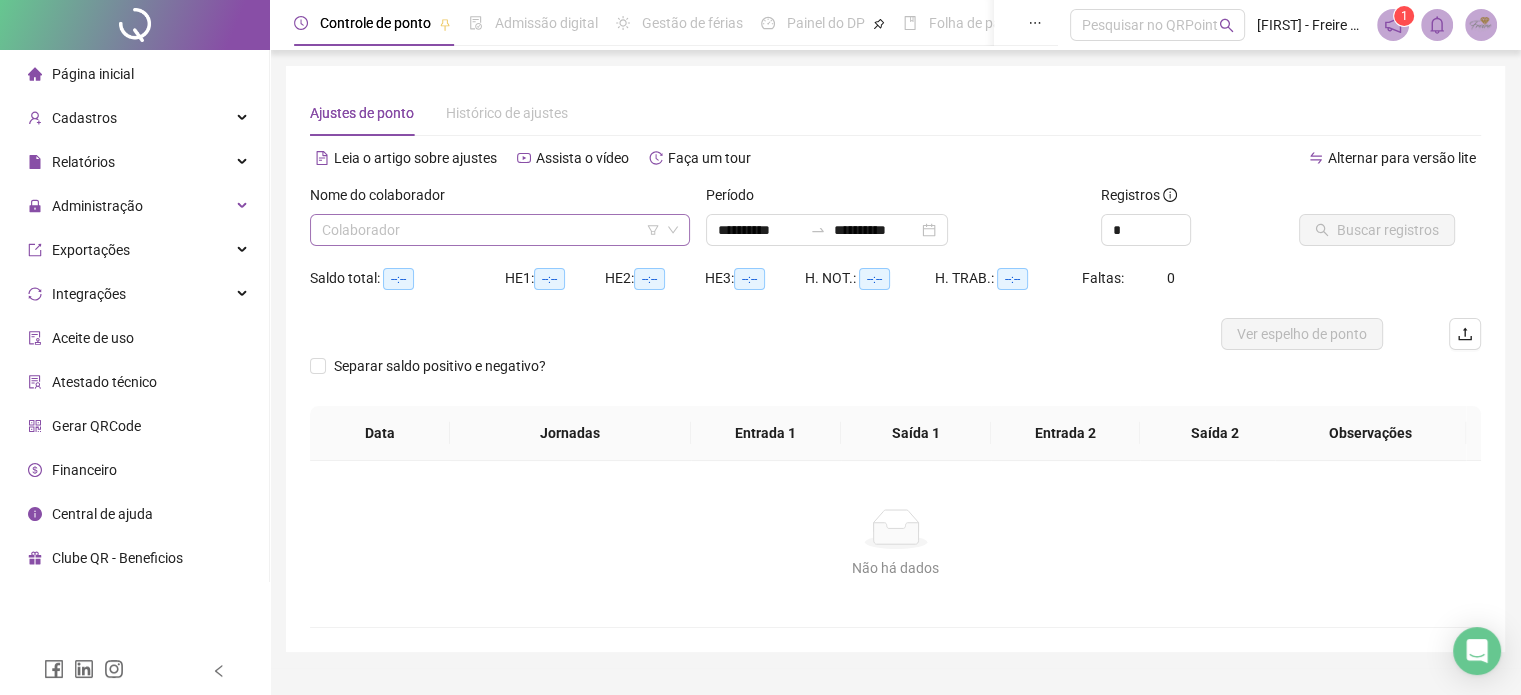 click at bounding box center (491, 230) 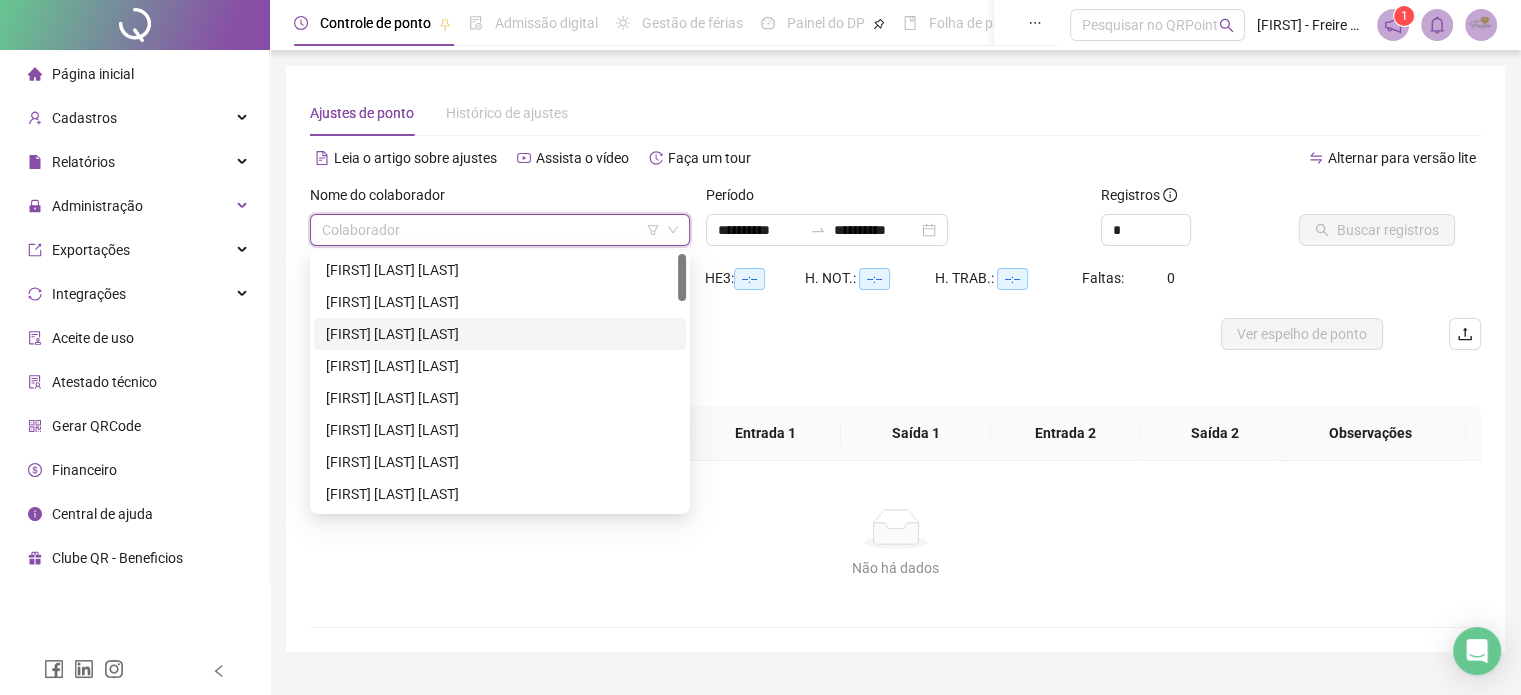 click on "[FIRST] [LAST] [LAST]" at bounding box center [500, 334] 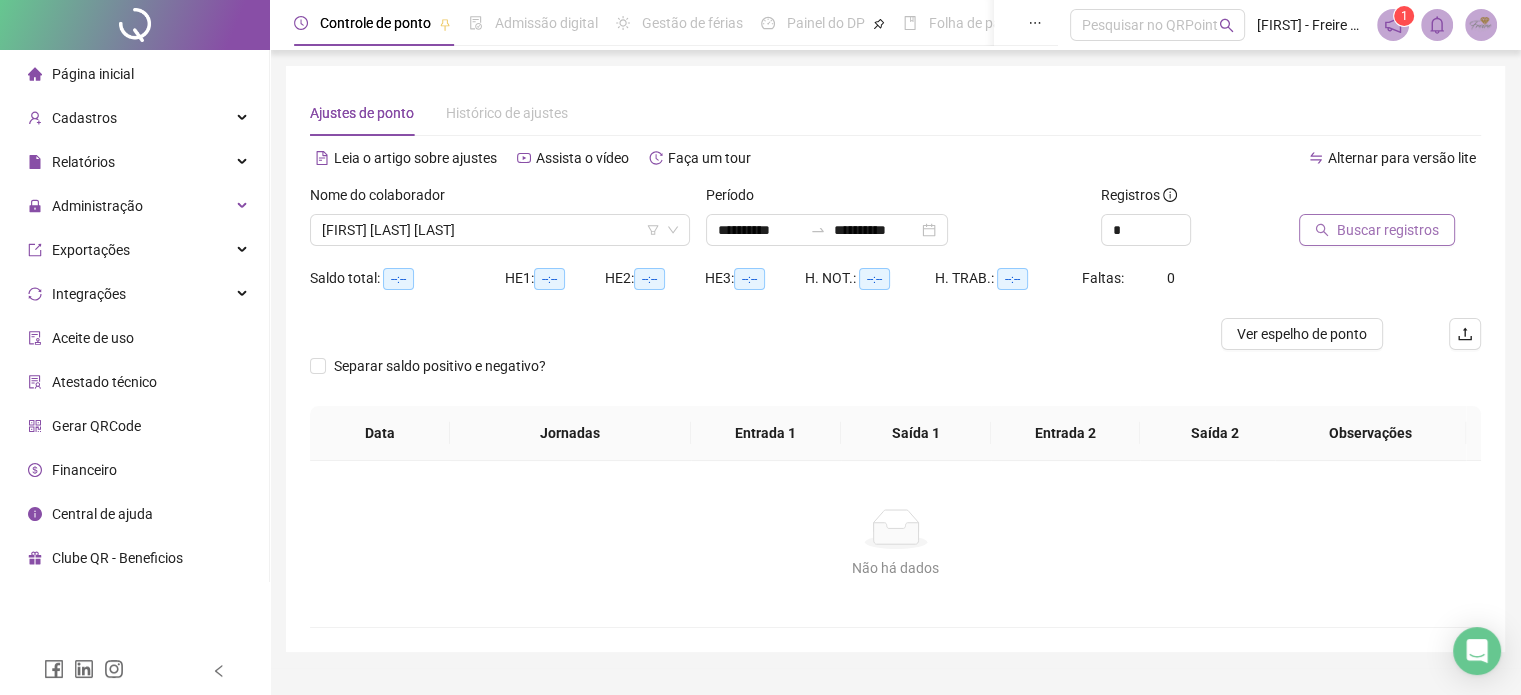 click on "Buscar registros" at bounding box center [1377, 230] 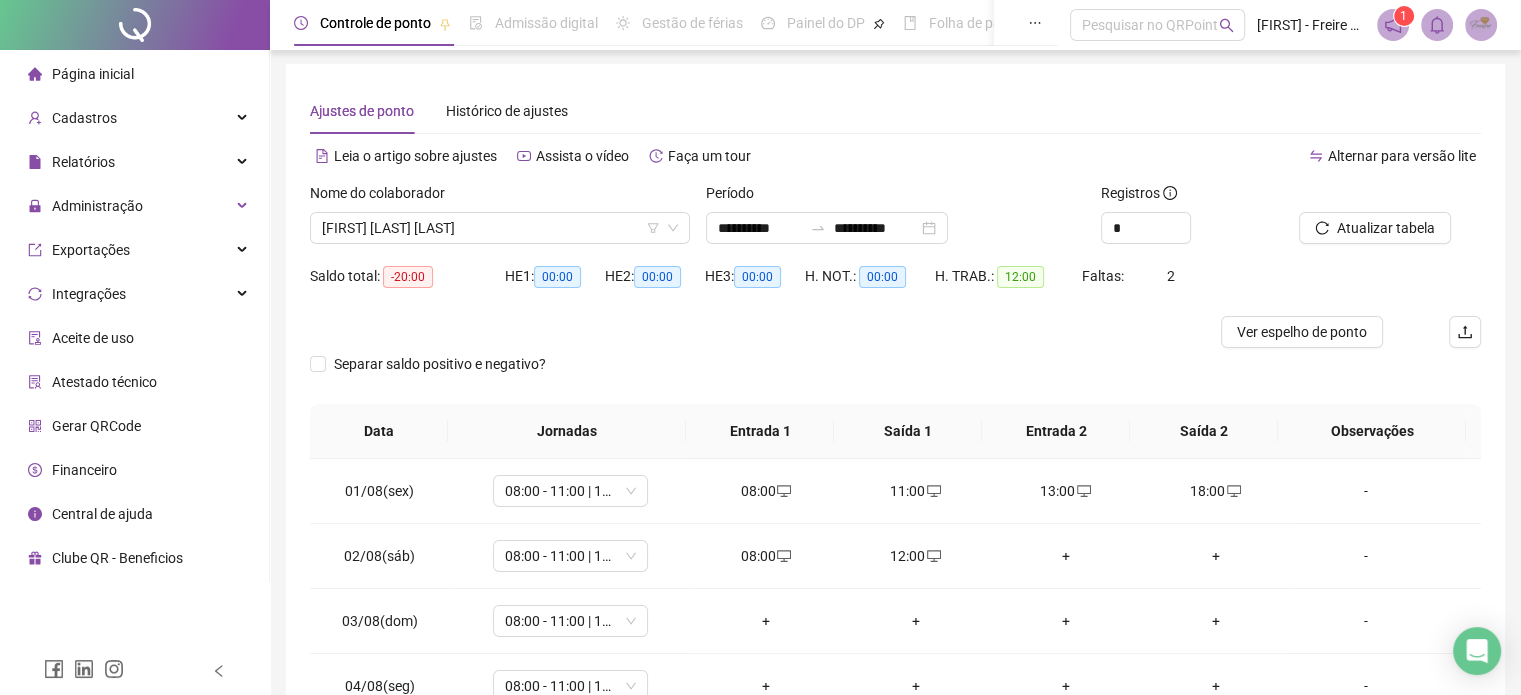 scroll, scrollTop: 0, scrollLeft: 0, axis: both 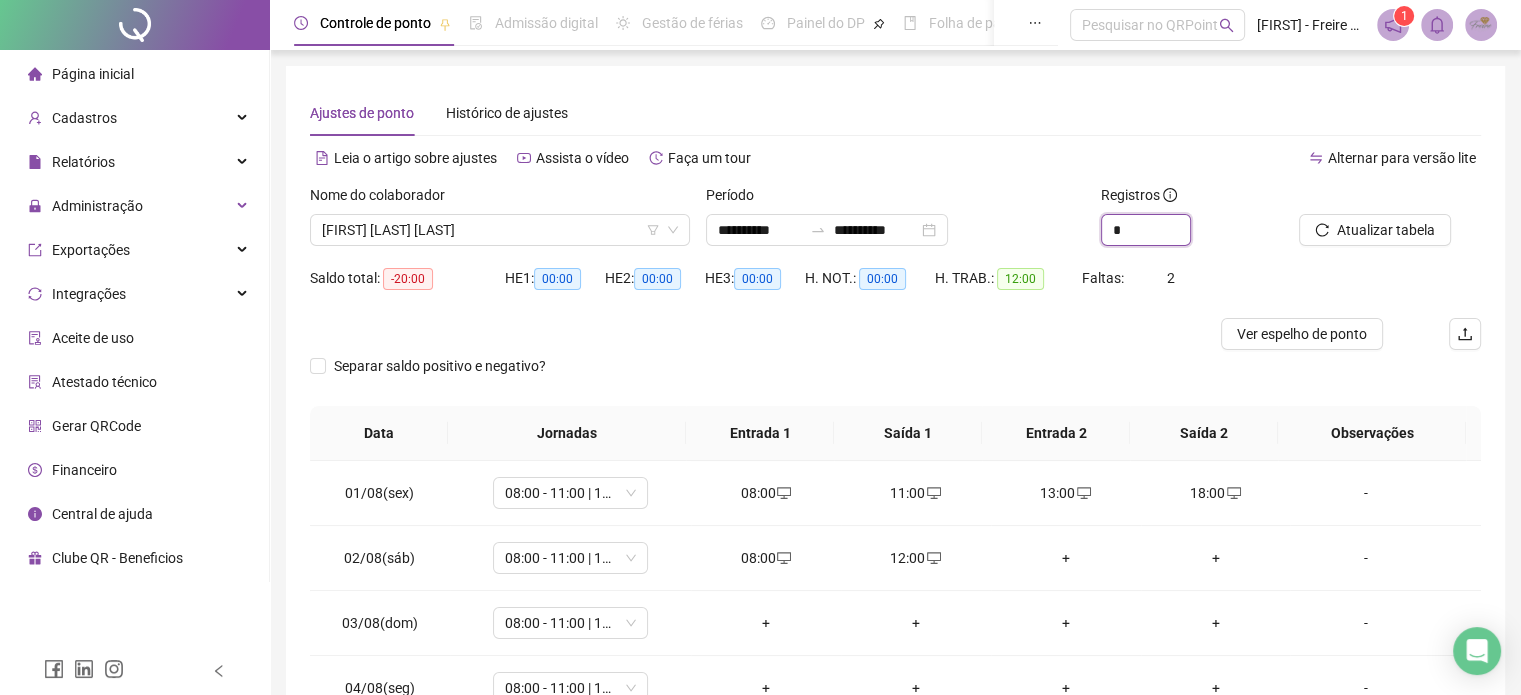 drag, startPoint x: 1145, startPoint y: 236, endPoint x: 1074, endPoint y: 218, distance: 73.24616 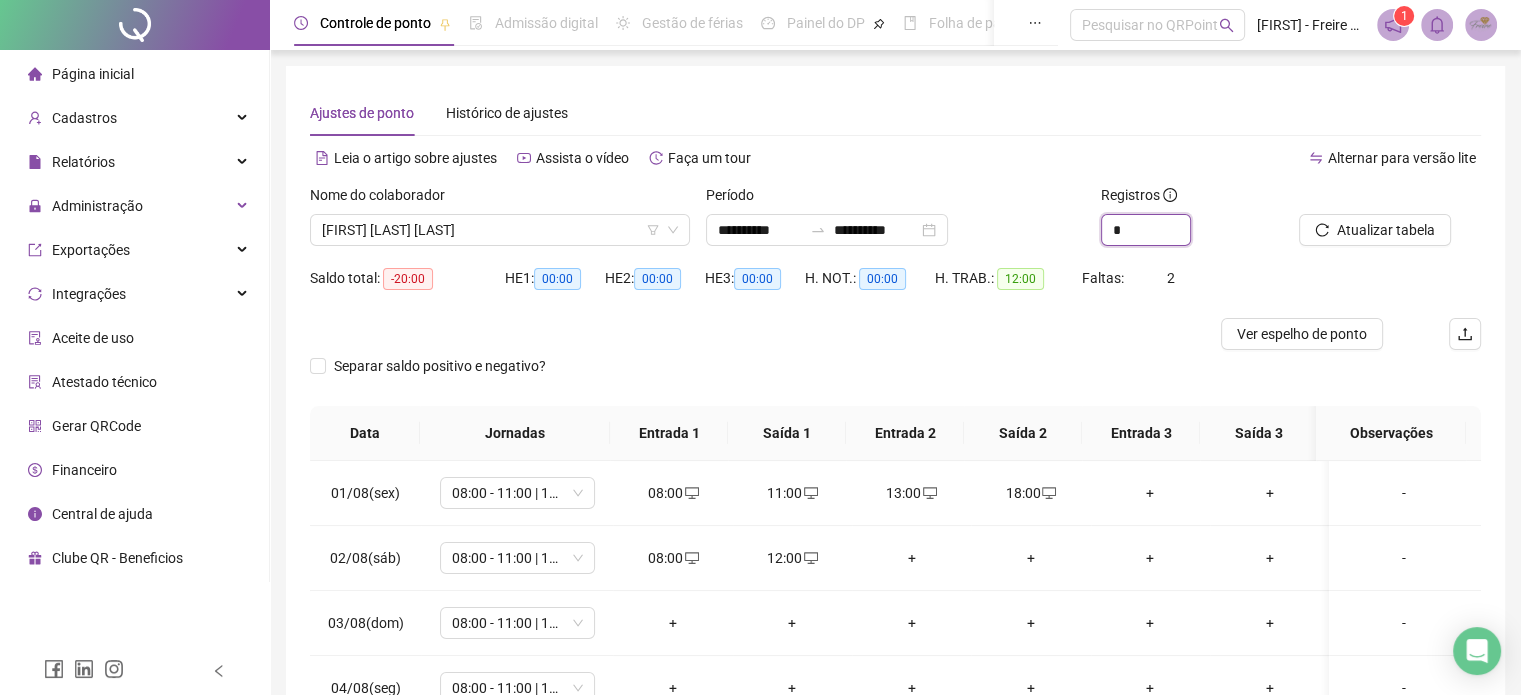type on "*" 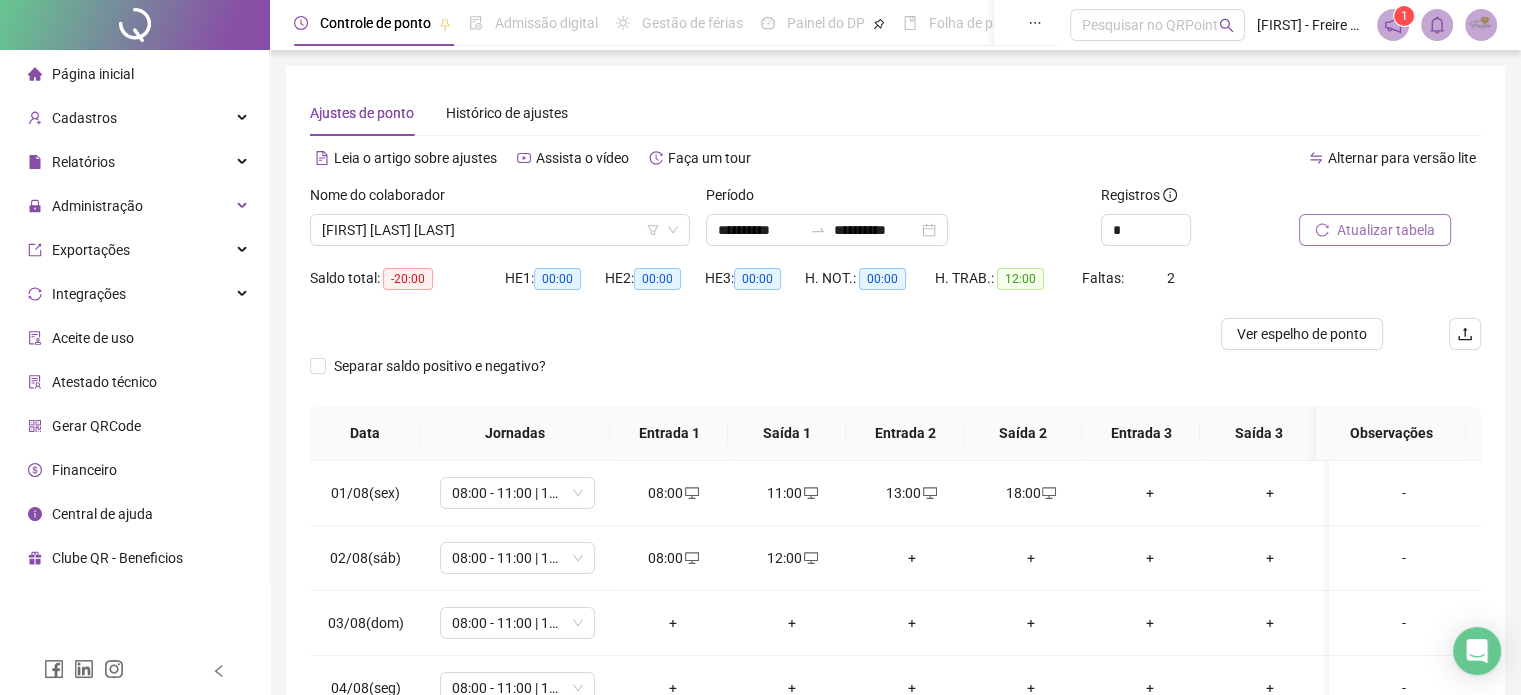 click on "Atualizar tabela" at bounding box center (1386, 230) 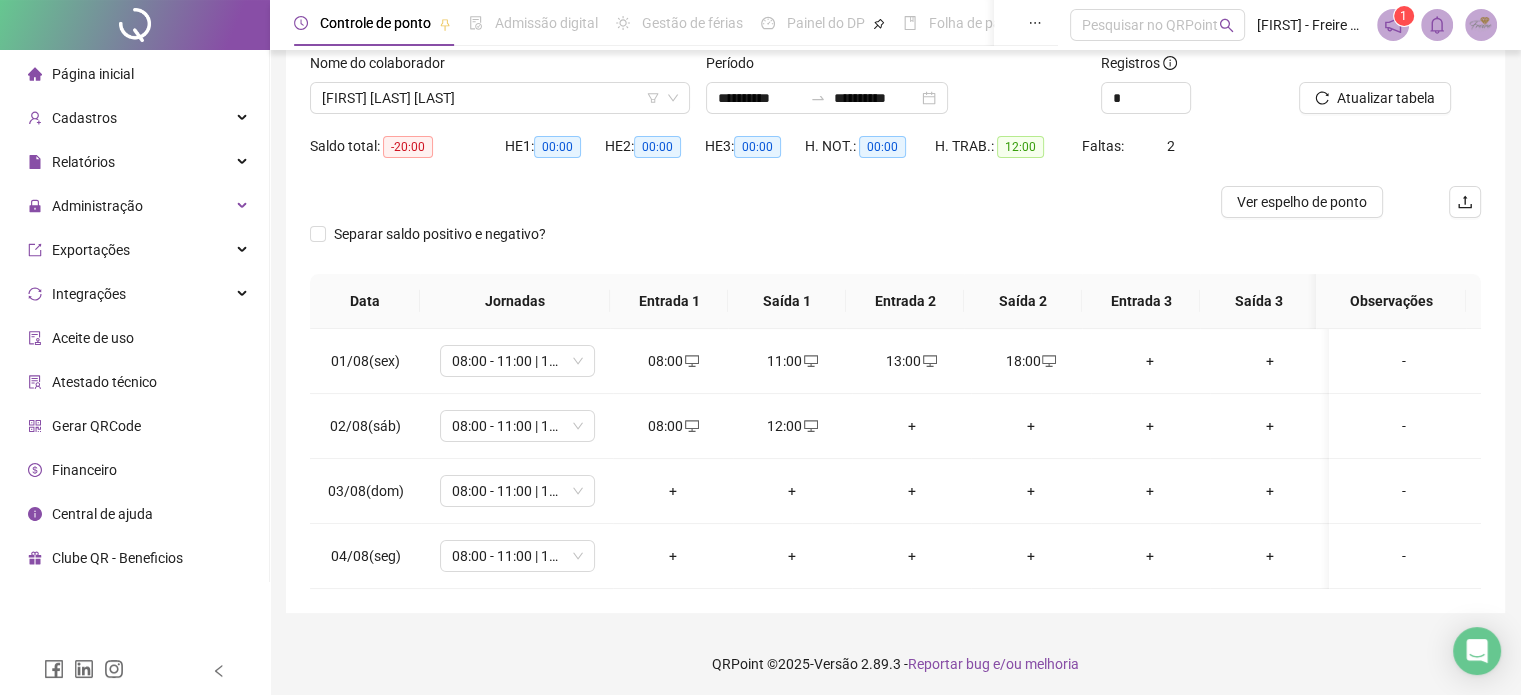 scroll, scrollTop: 135, scrollLeft: 0, axis: vertical 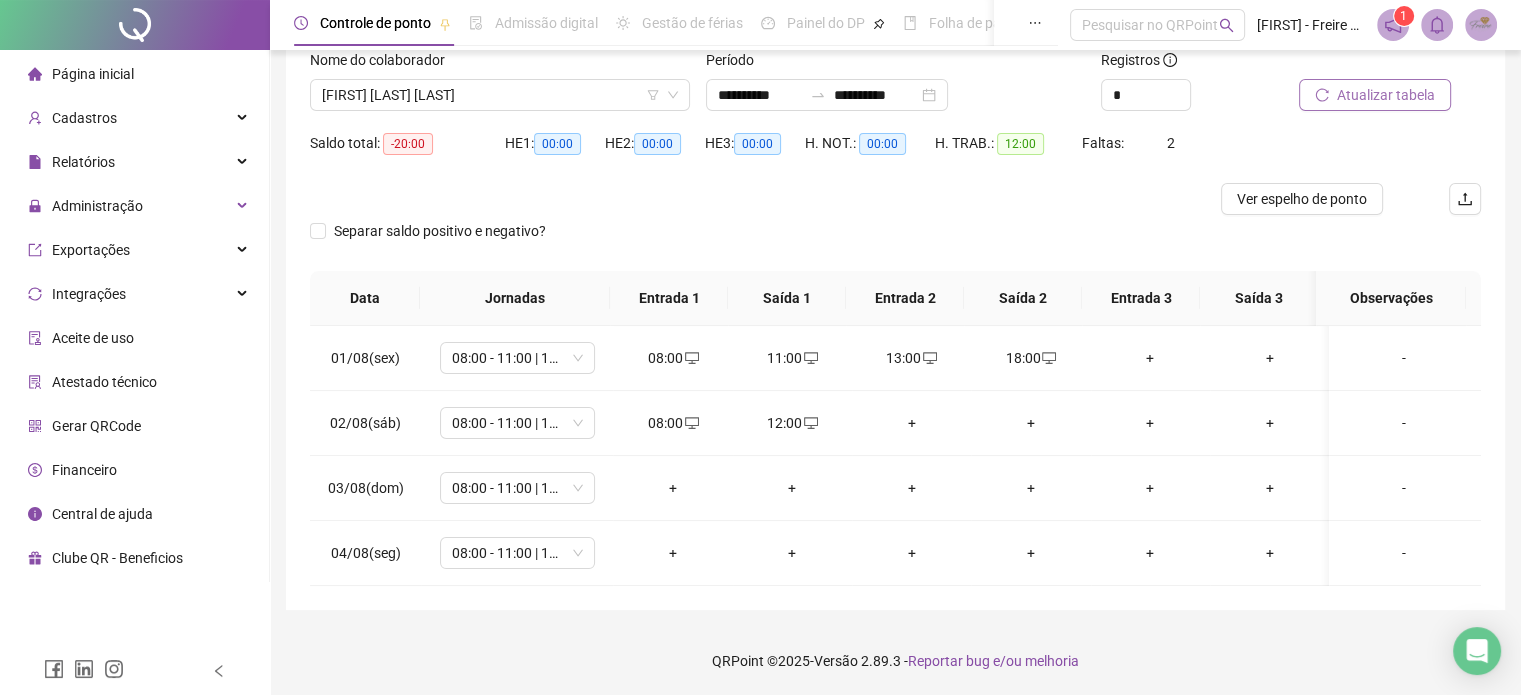 click on "Atualizar tabela" at bounding box center [1375, 95] 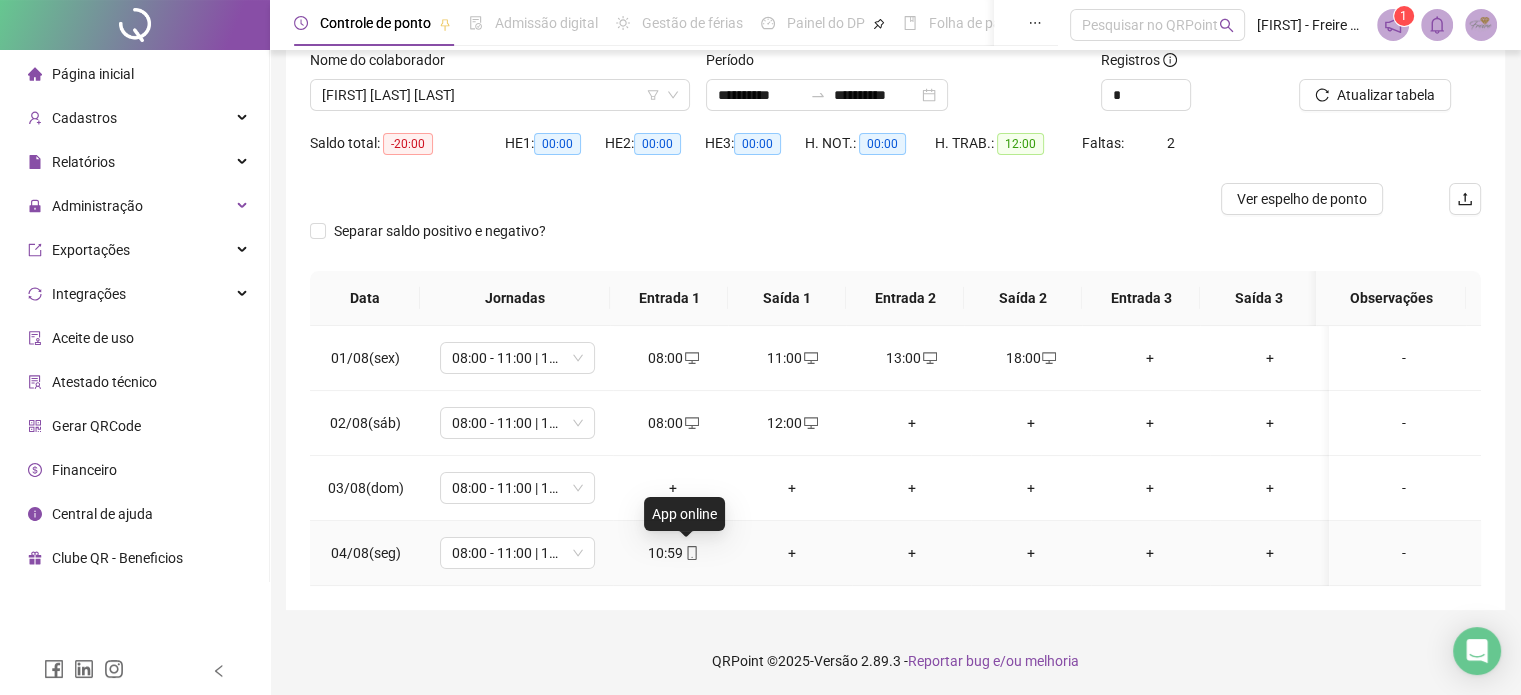 click 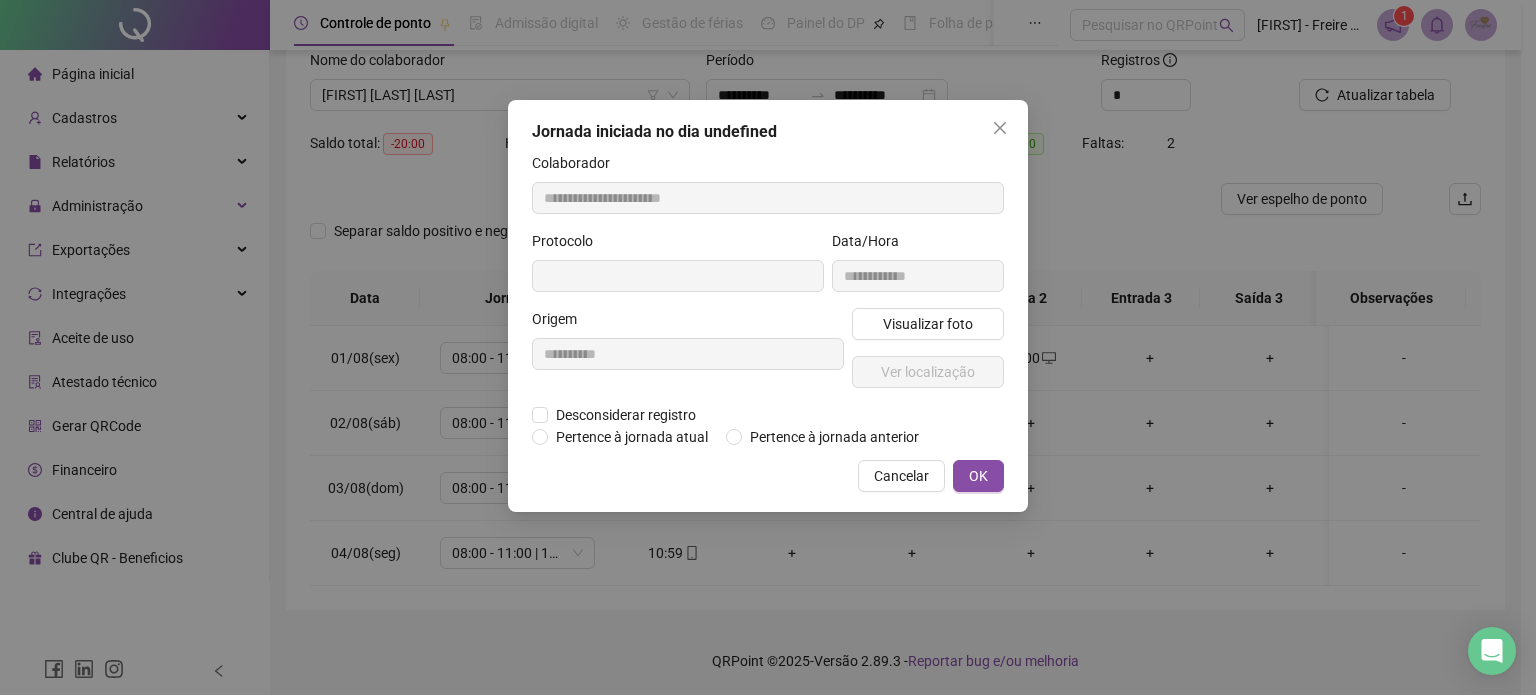 type on "**********" 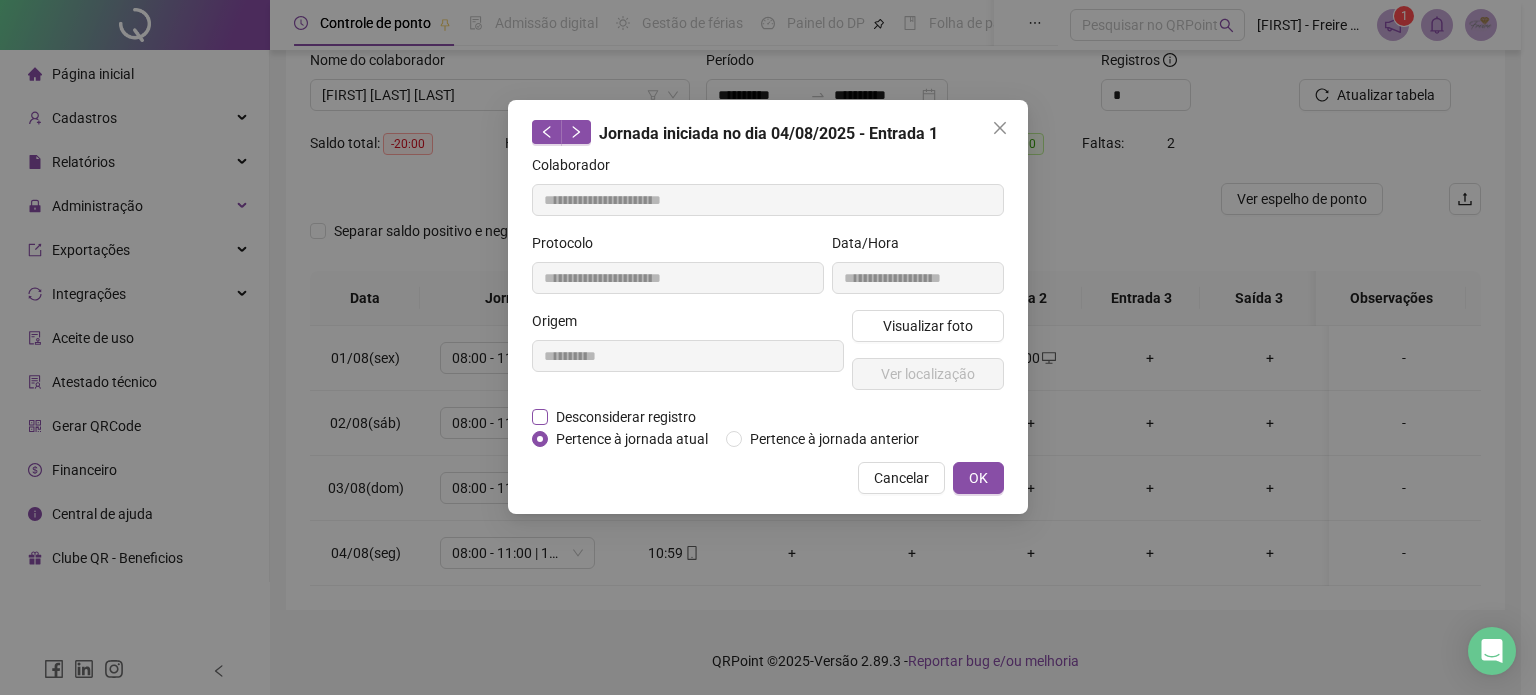 click on "Desconsiderar registro" at bounding box center (626, 417) 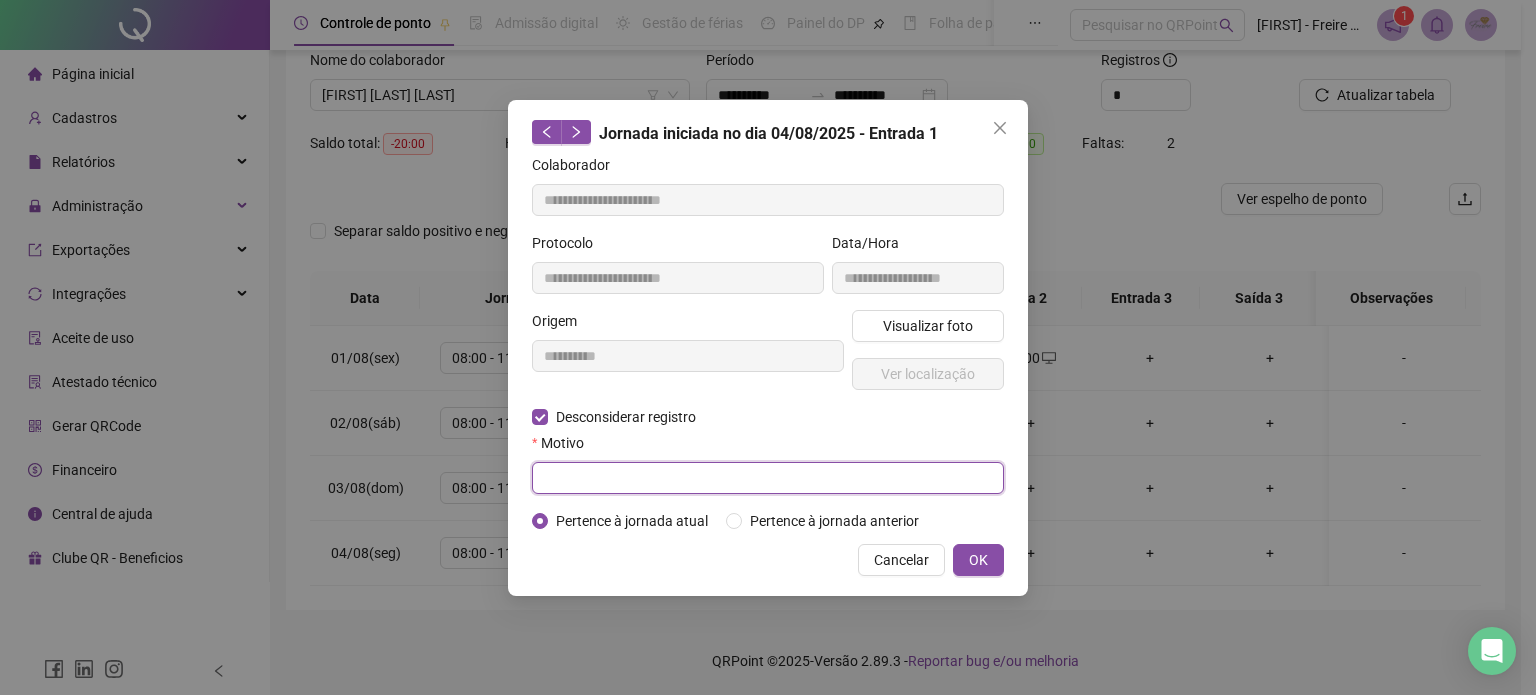 click at bounding box center [768, 478] 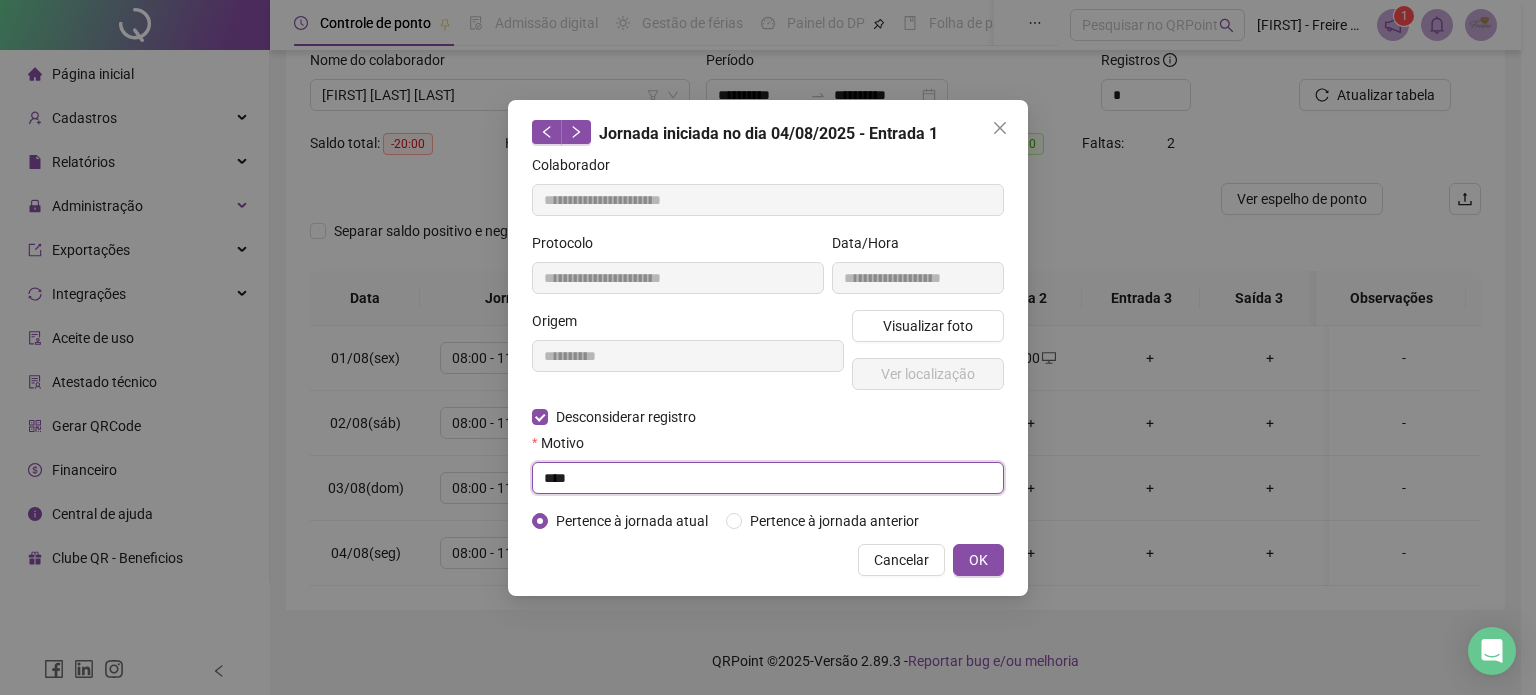 type on "****" 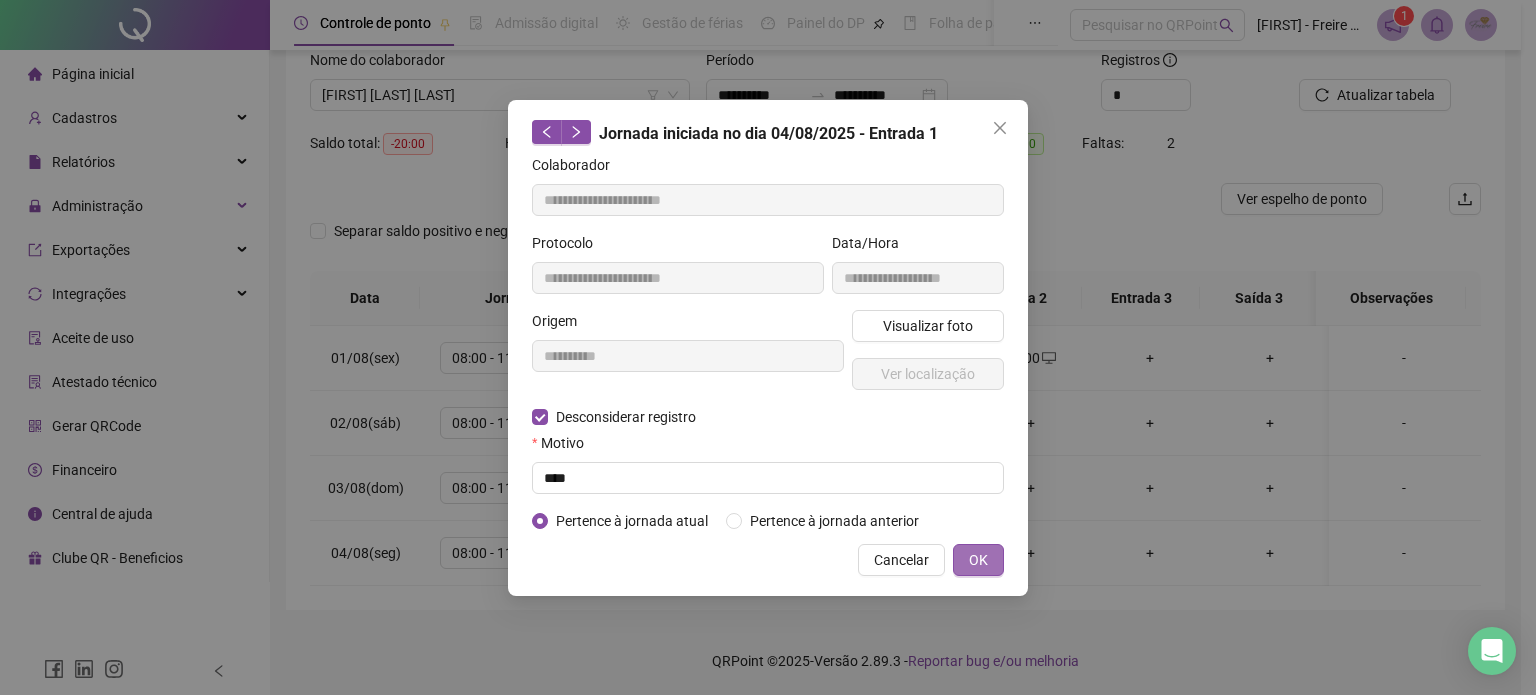 click on "OK" at bounding box center (978, 560) 